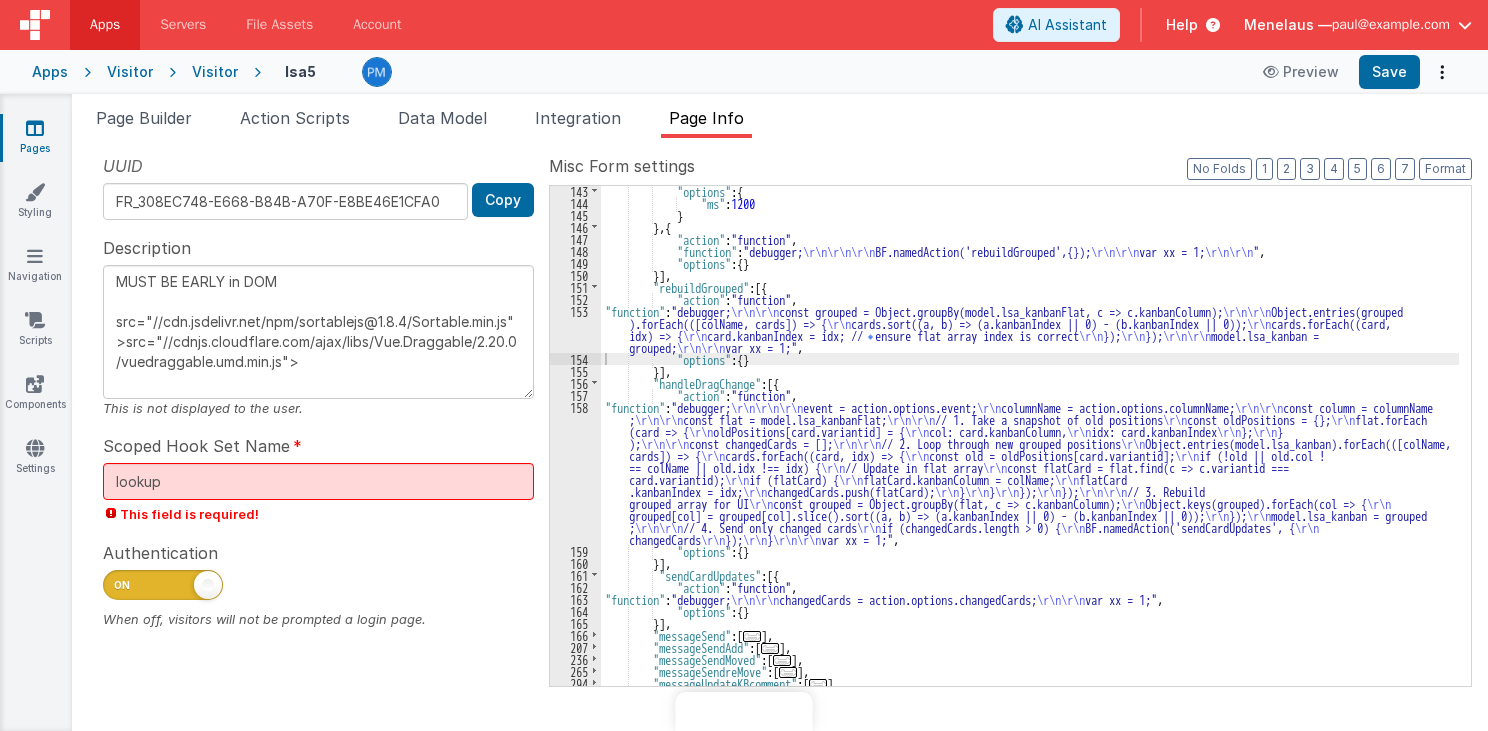 scroll, scrollTop: 0, scrollLeft: 0, axis: both 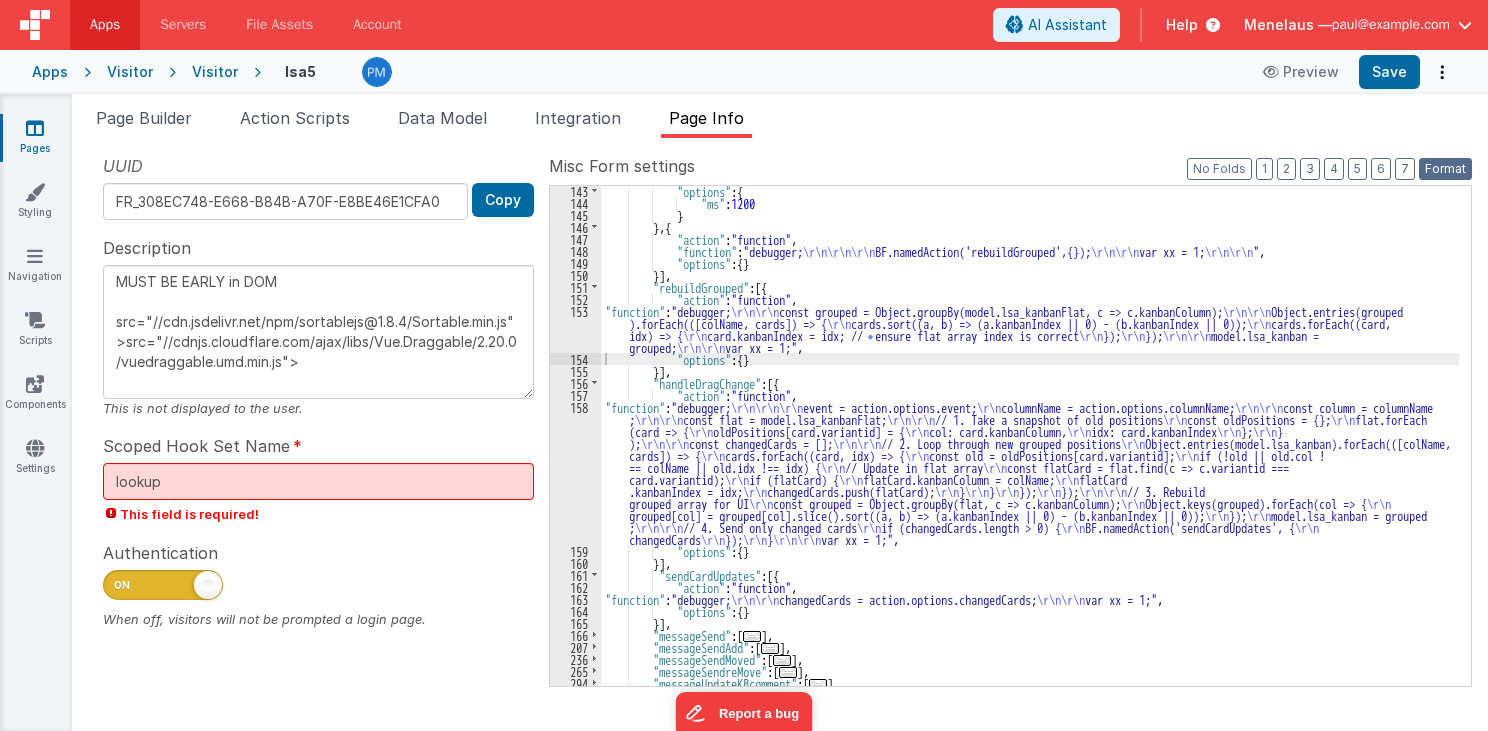drag, startPoint x: 1457, startPoint y: 172, endPoint x: 1363, endPoint y: 183, distance: 94.641426 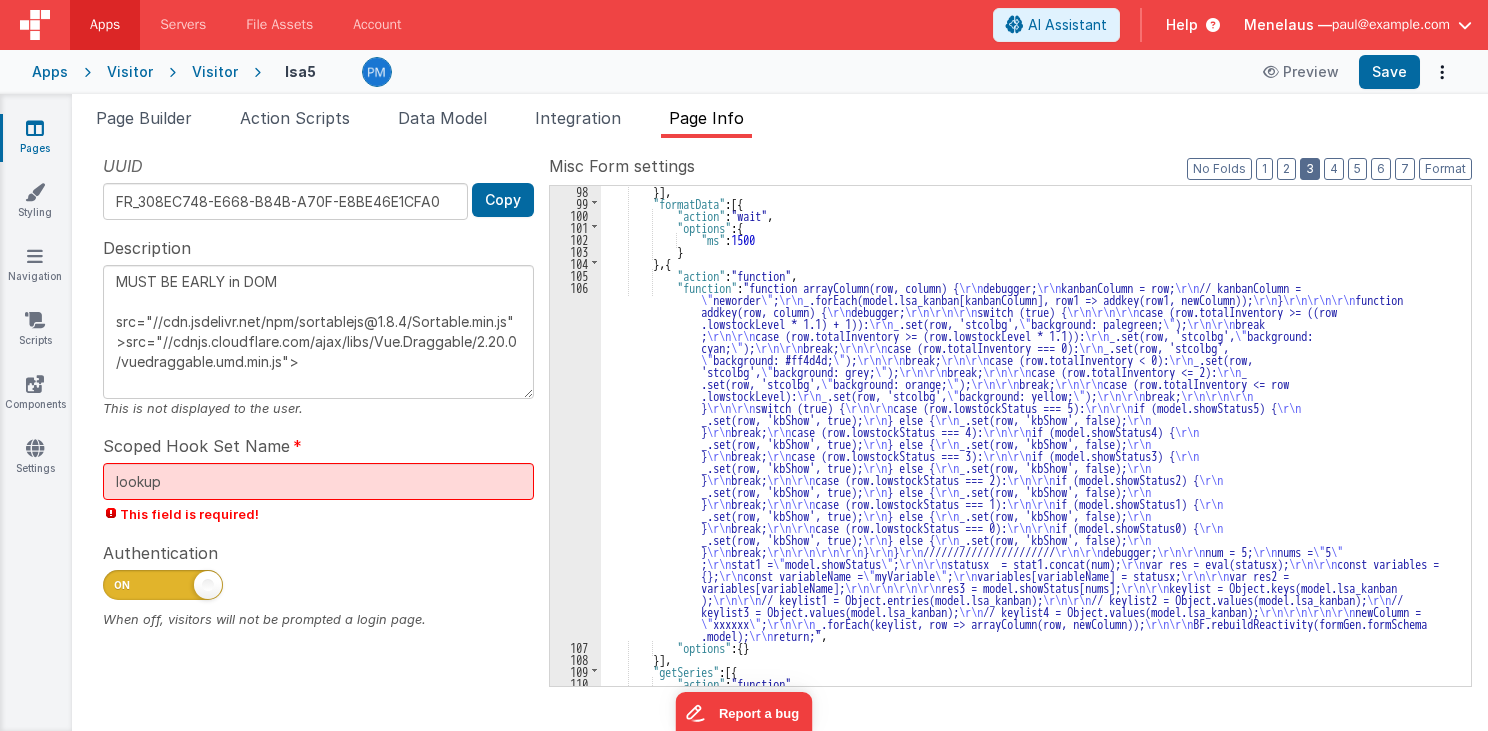 click on "3" at bounding box center (1310, 169) 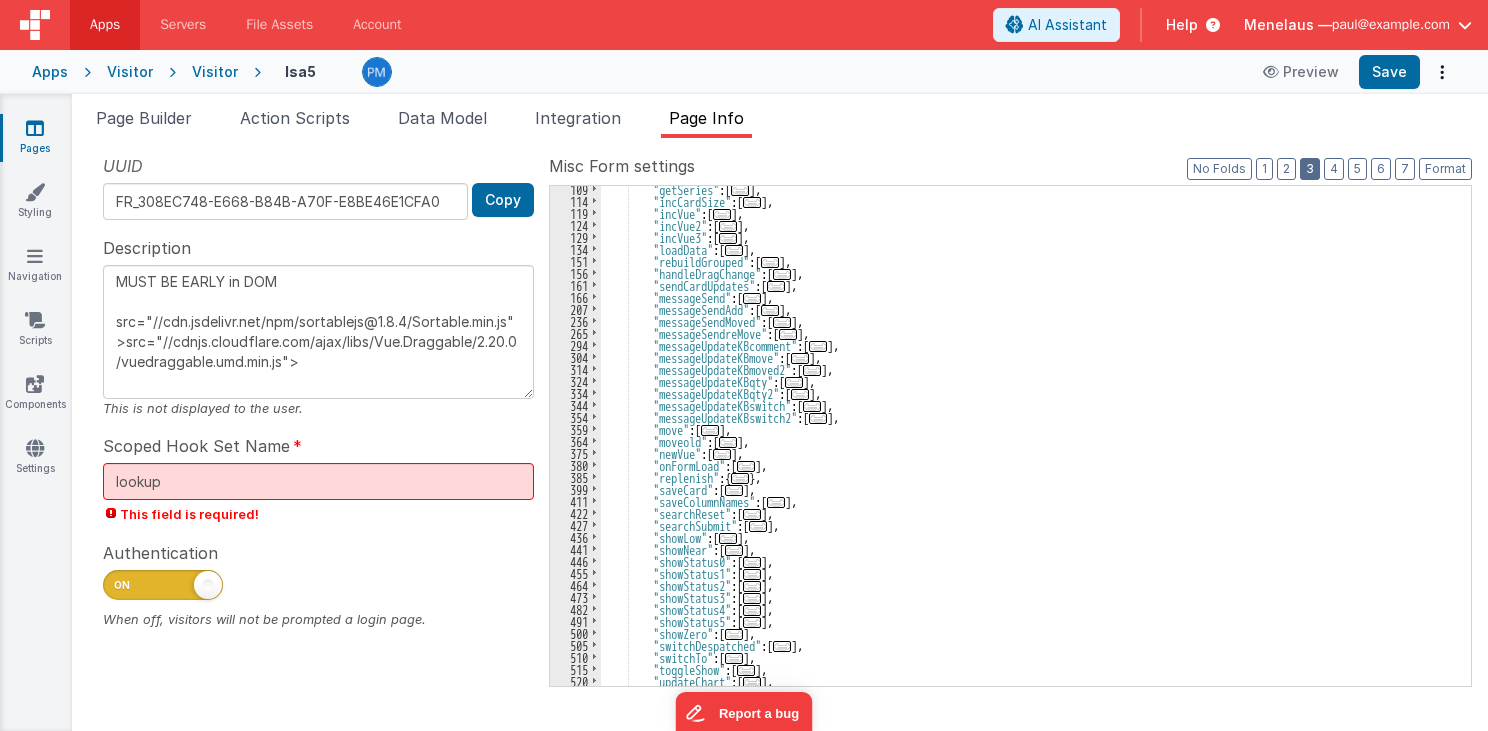 scroll, scrollTop: 183, scrollLeft: 0, axis: vertical 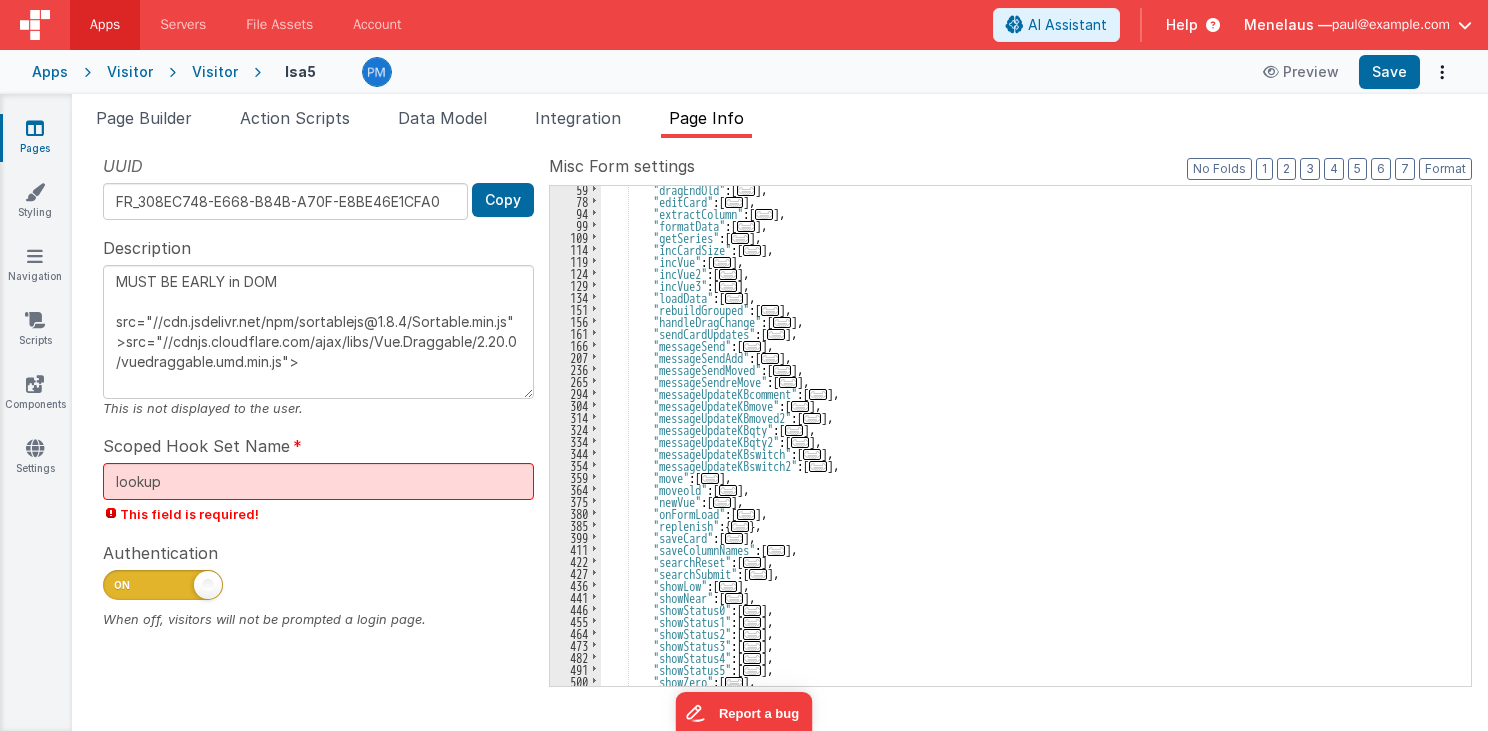 click on ""dragEndOld" :  [ ... ] ,           "editCard" :  [ ... ] ,           "extractColumn" :  [ ... ] ,           "formatData" :  [ ... ] ,           "getSeries" :  [ ... ] ,           "incCardSize" :  [ ... ] ,           "incVue" :  [ ... ] ,           "incVue2" :  [ ... ] ,           "incVue3" :  [ ... ] ,           "loadData" :  [ ... ] ,           "rebuildGrouped" :  [ ... ] ,           "handleDragChange" :  [ ... ] ,           "sendCardUpdates" :  [ ... ] ,           "messageSend" :  [ ... ] ,           "messageSendAdd" :  [ ... ] ,           "messageSendMoved" :  [ ... ] ,           "messageSendreMove" :  [ ... ] ,           "messageUpdateKBcomment" :  [ ... ] ,           "messageUpdateKBmove" :  [ ... ] ,           "messageUpdateKBmoved2" :  [ ... ] ,           "messageUpdateKBqty" :  [ ... ] ,           "messageUpdateKBqty2" :  [ ... ] ,           "messageUpdateKBswitch" :  [ ... ] ,           "messageUpdateKBswitch2" :  [ ... ] ,           "move" :  [ ... ] ,           "moveold" :  [ ... ] , :" at bounding box center (1030, 445) 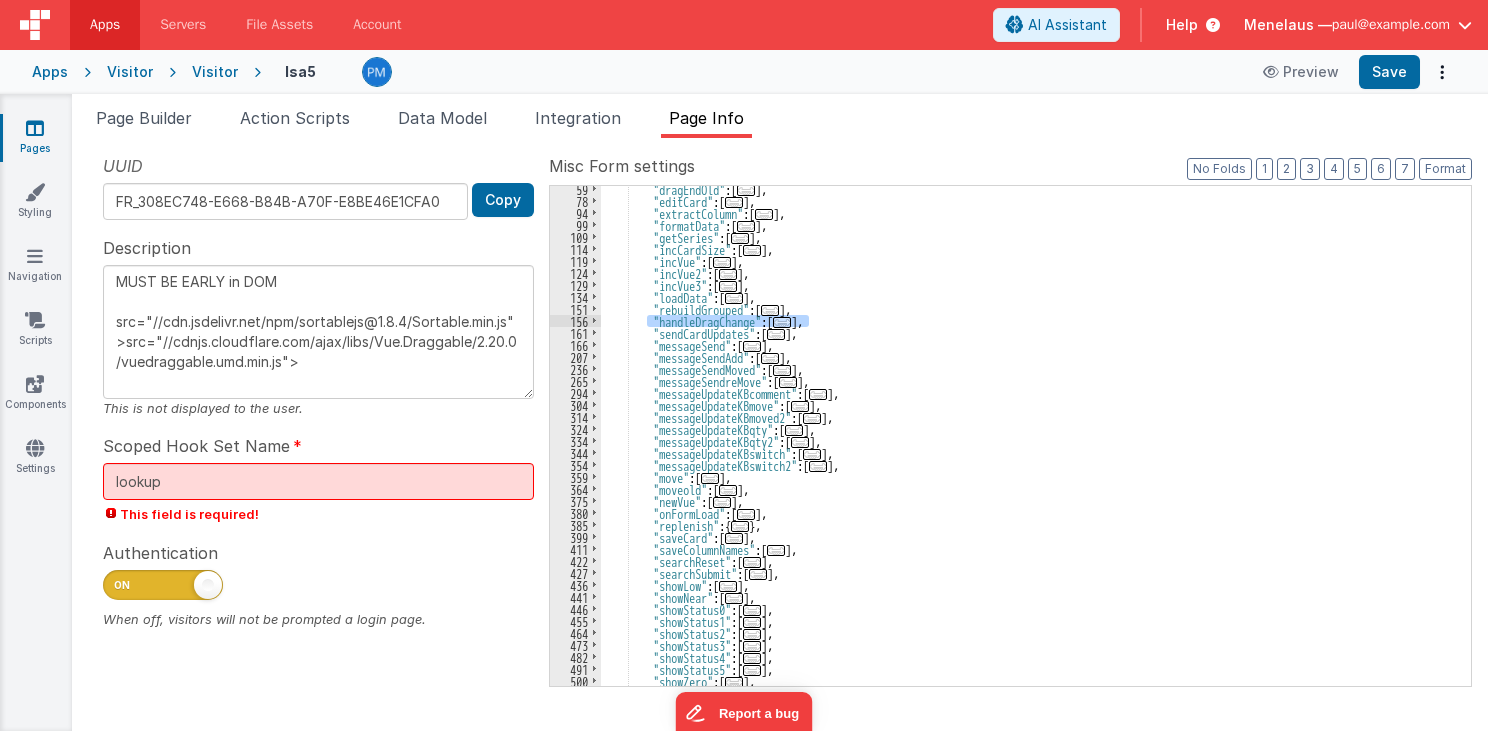 drag, startPoint x: 650, startPoint y: 317, endPoint x: 849, endPoint y: 323, distance: 199.09044 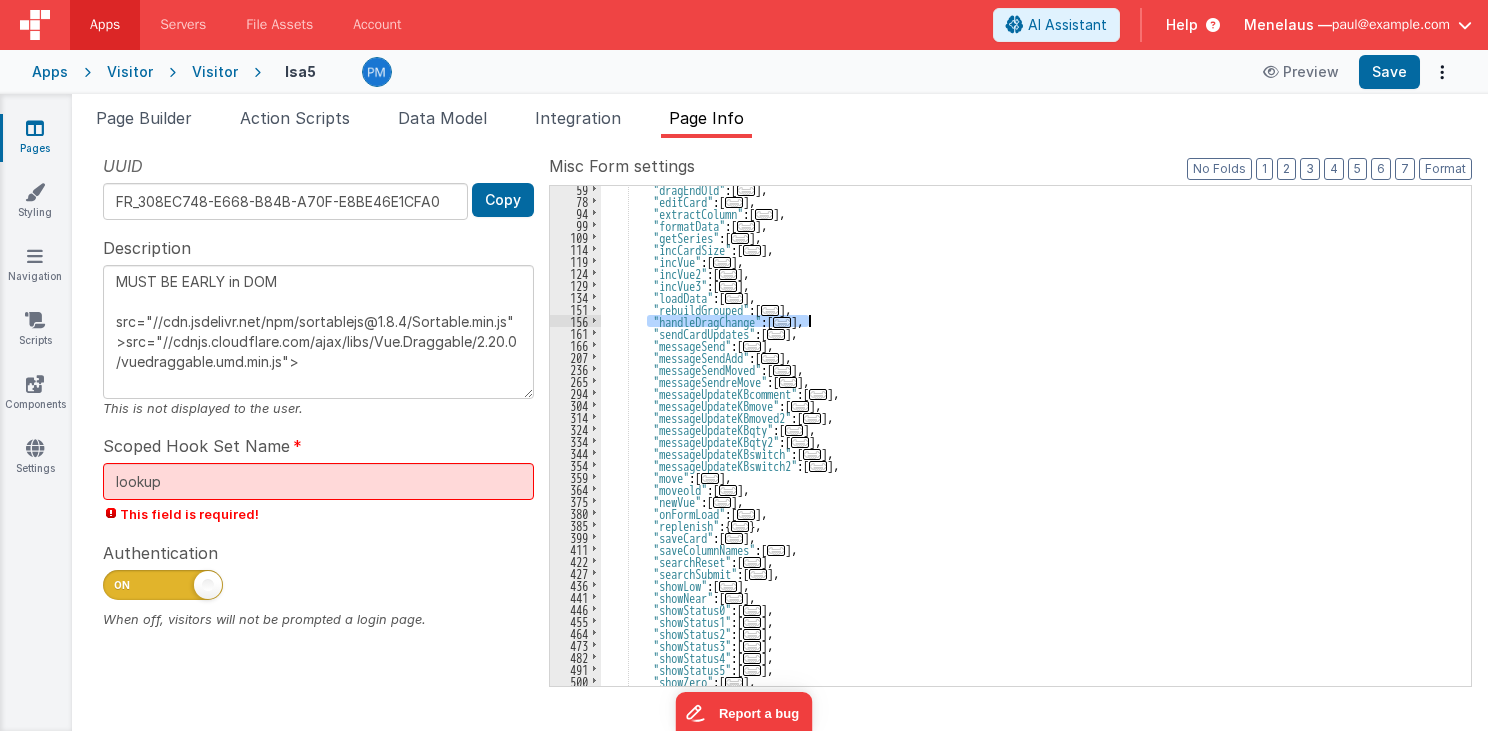 click on ""dragEndOld" :  [ ... ] ,           "editCard" :  [ ... ] ,           "extractColumn" :  [ ... ] ,           "formatData" :  [ ... ] ,           "getSeries" :  [ ... ] ,           "incCardSize" :  [ ... ] ,           "incVue" :  [ ... ] ,           "incVue2" :  [ ... ] ,           "incVue3" :  [ ... ] ,           "loadData" :  [ ... ] ,           "rebuildGrouped" :  [ ... ] ,           "handleDragChange" :  [ ... ] ,           "sendCardUpdates" :  [ ... ] ,           "messageSend" :  [ ... ] ,           "messageSendAdd" :  [ ... ] ,           "messageSendMoved" :  [ ... ] ,           "messageSendreMove" :  [ ... ] ,           "messageUpdateKBcomment" :  [ ... ] ,           "messageUpdateKBmove" :  [ ... ] ,           "messageUpdateKBmoved2" :  [ ... ] ,           "messageUpdateKBqty" :  [ ... ] ,           "messageUpdateKBqty2" :  [ ... ] ,           "messageUpdateKBswitch" :  [ ... ] ,           "messageUpdateKBswitch2" :  [ ... ] ,           "move" :  [ ... ] ,           "moveold" :  [ ... ] , :" at bounding box center [1030, 436] 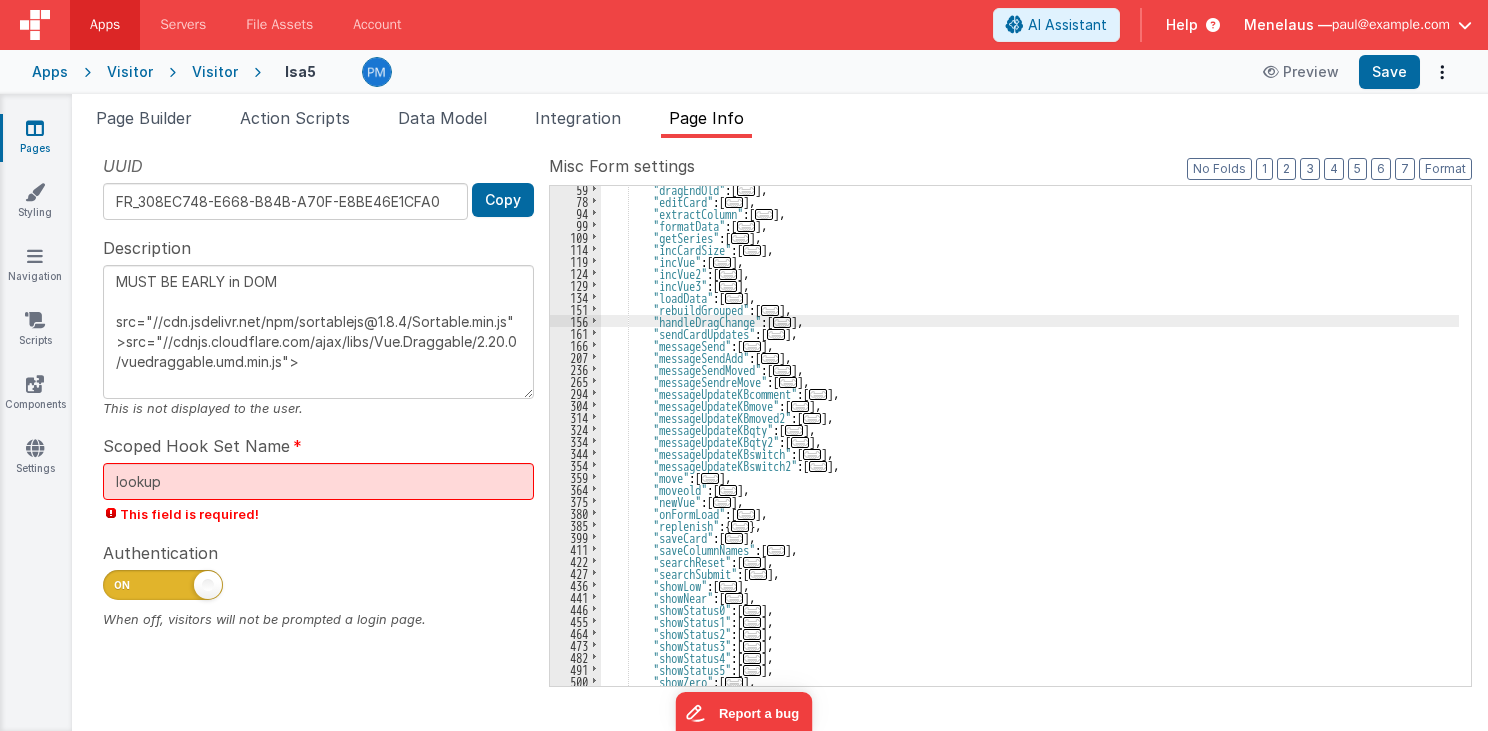 type on "MUST BE EARLY in DOM
src="//cdn.jsdelivr.net/npm/sortablejs@1.8.4/Sortable.min.js">src="//cdnjs.cloudflare.com/ajax/libs/Vue.Draggable/2.20.0/vuedraggable.umd.min.js">" 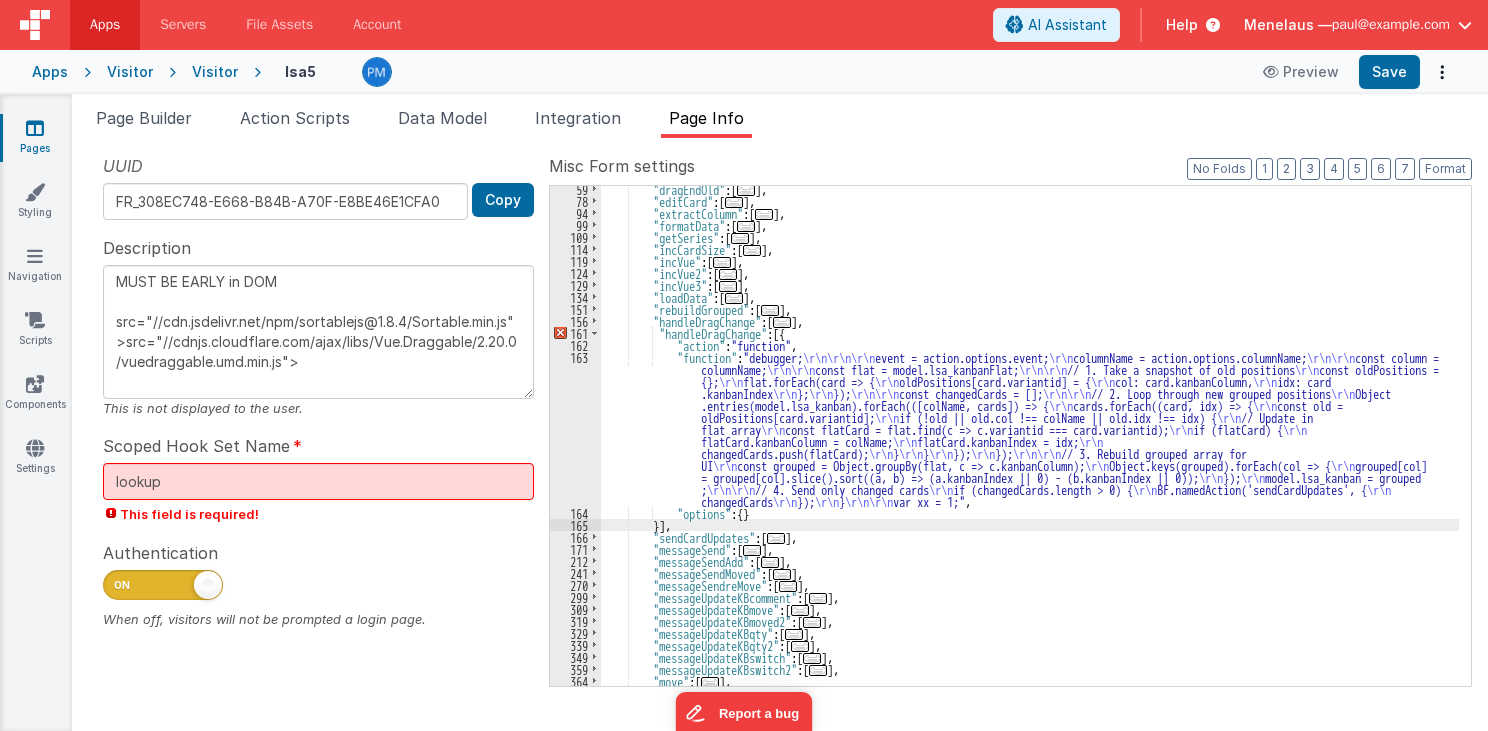 click on ""dragEndOld" :  [ ... ] ,           "editCard" :  [ ... ] ,           "extractColumn" :  [ ... ] ,           "formatData" :  [ ... ] ,           "getSeries" :  [ ... ] ,           "incCardSize" :  [ ... ] ,           "incVue" :  [ ... ] ,           "incVue2" :  [ ... ] ,           "incVue3" :  [ ... ] ,           "loadData" :  [ ... ] ,           "rebuildGrouped" :  [ ... ] ,           "handleDragChange" :  [ ... ] ,             "handleDragChange" :  [{                "action" :  "function" ,                "function" :  "debugger; \r\n\r\n\r\n event = action.options.event; \r\n columnName = action.options.columnName; \r\n\r\n const column =                   columnName; \r\n\r\n const flat = model.lsa_kanbanFlat; \r\n\r\n // 1. Take a snapshot of old positions \r\n const oldPositions =                   {}; \r\n flat.forEach(card => { \r\n     oldPositions[card.variantid] = { \r\n         col: card.kanbanColumn, \r\n         idx: card" at bounding box center (1030, 445) 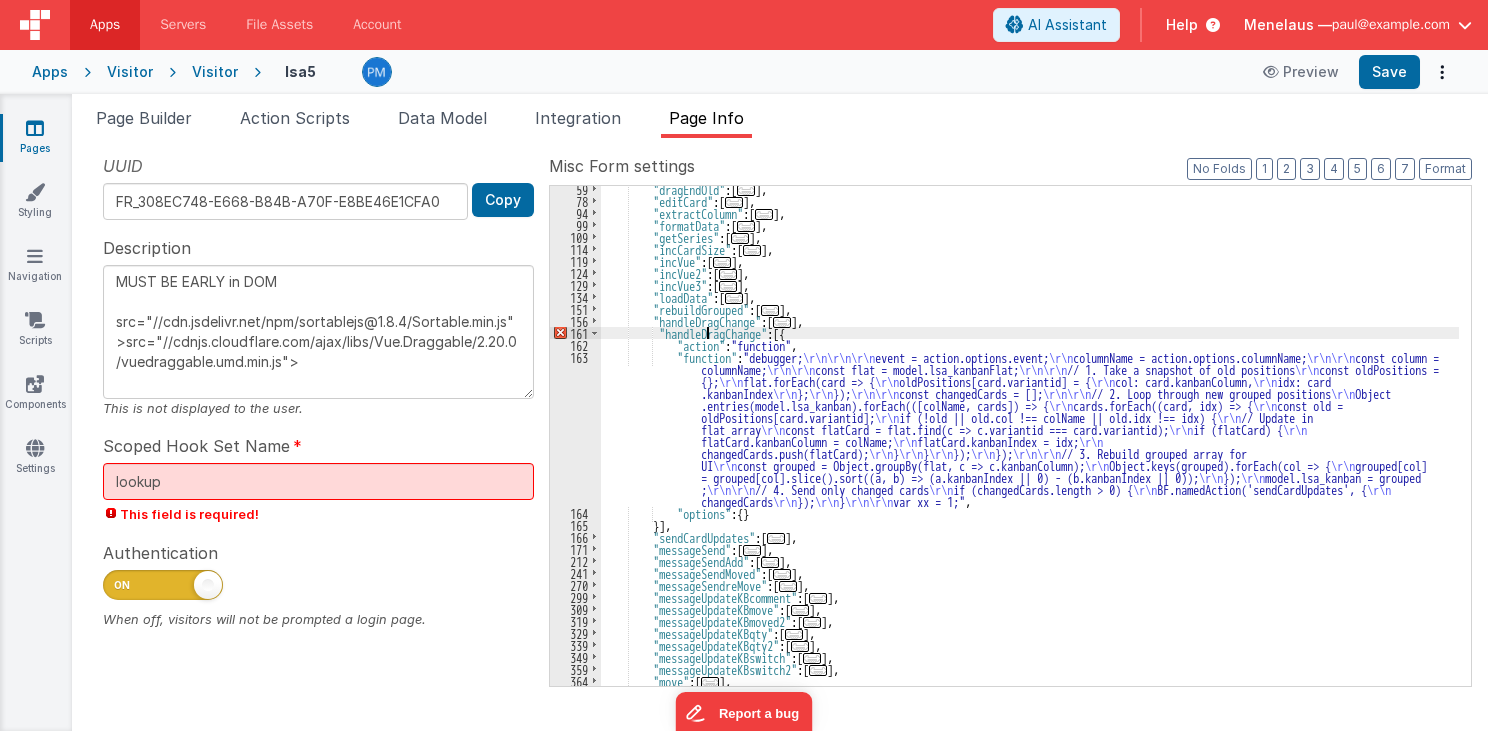 click on ""dragEndOld" :  [ ... ] ,           "editCard" :  [ ... ] ,           "extractColumn" :  [ ... ] ,           "formatData" :  [ ... ] ,           "getSeries" :  [ ... ] ,           "incCardSize" :  [ ... ] ,           "incVue" :  [ ... ] ,           "incVue2" :  [ ... ] ,           "incVue3" :  [ ... ] ,           "loadData" :  [ ... ] ,           "rebuildGrouped" :  [ ... ] ,           "handleDragChange" :  [ ... ] ,             "handleDragChange" :  [{                "action" :  "function" ,                "function" :  "debugger; \r\n\r\n\r\n event = action.options.event; \r\n columnName = action.options.columnName; \r\n\r\n const column =                   columnName; \r\n\r\n const flat = model.lsa_kanbanFlat; \r\n\r\n // 1. Take a snapshot of old positions \r\n const oldPositions =                   {}; \r\n flat.forEach(card => { \r\n     oldPositions[card.variantid] = { \r\n         col: card.kanbanColumn, \r\n         idx: card" at bounding box center (1030, 445) 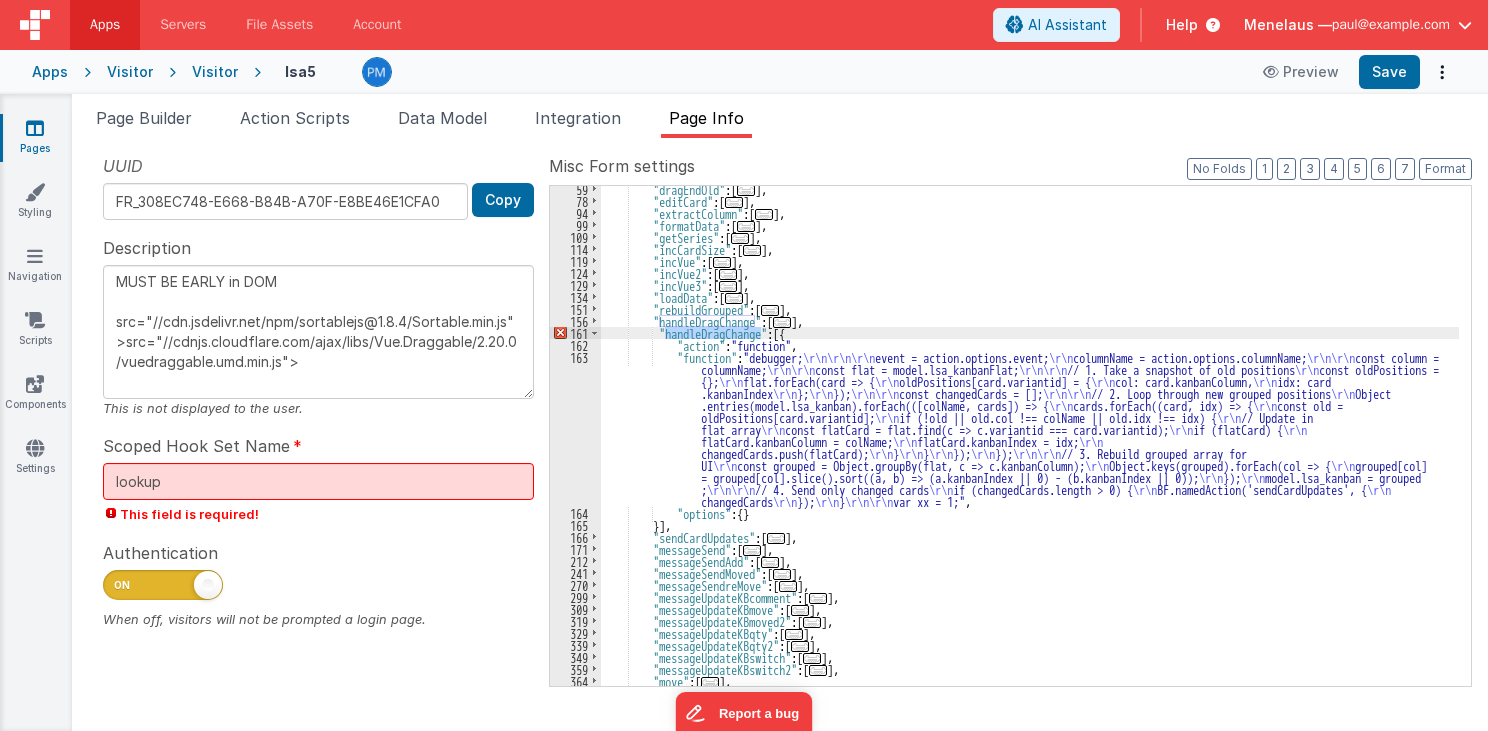 type on "MUST BE EARLY in DOM
src="//cdn.jsdelivr.net/npm/sortablejs@1.8.4/Sortable.min.js">src="//cdnjs.cloudflare.com/ajax/libs/Vue.Draggable/2.20.0/vuedraggable.umd.min.js">" 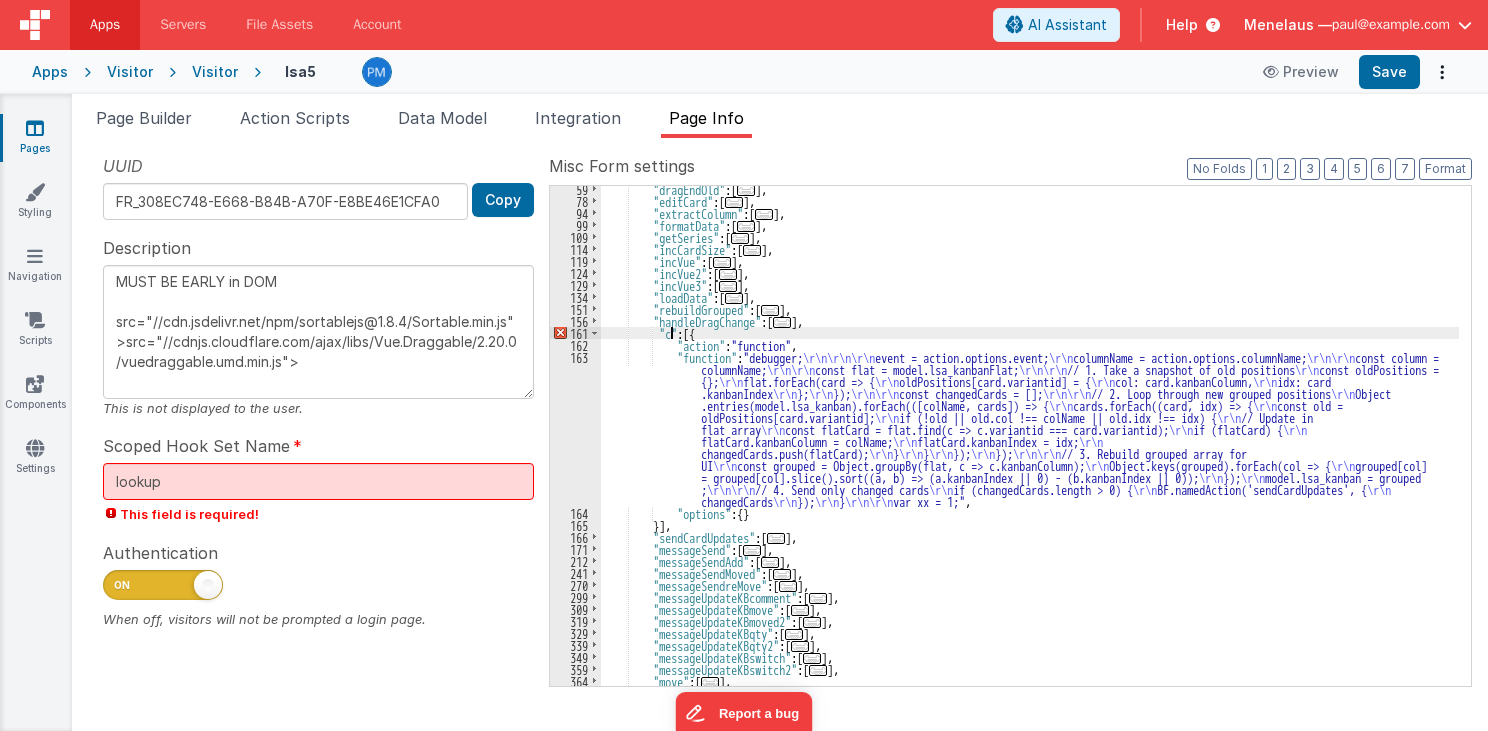 type on "MUST BE EARLY in DOM
src="//cdn.jsdelivr.net/npm/sortablejs@1.8.4/Sortable.min.js">src="//cdnjs.cloudflare.com/ajax/libs/Vue.Draggable/2.20.0/vuedraggable.umd.min.js">" 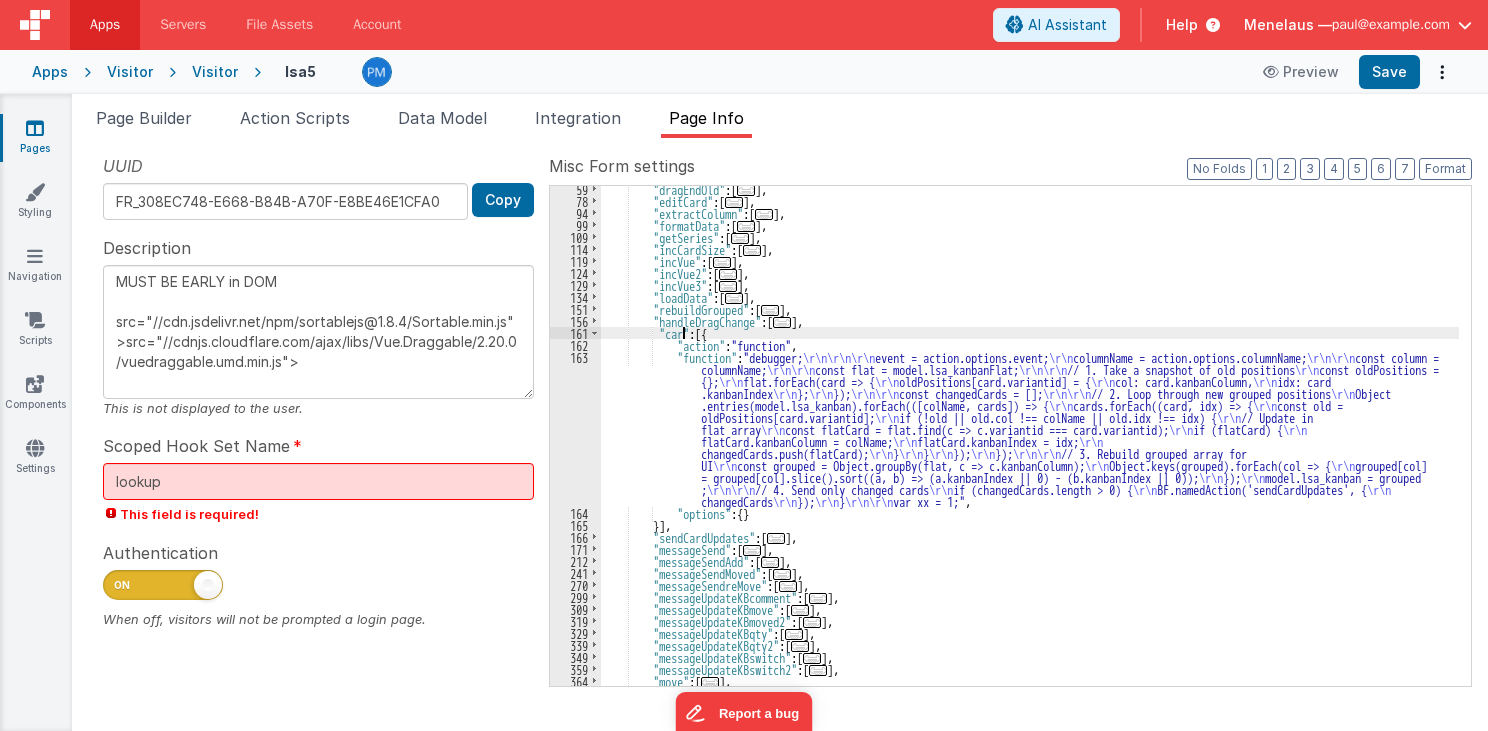 type on "MUST BE EARLY in DOM
src="//cdn.jsdelivr.net/npm/sortablejs@1.8.4/Sortable.min.js">src="//cdnjs.cloudflare.com/ajax/libs/Vue.Draggable/2.20.0/vuedraggable.umd.min.js">" 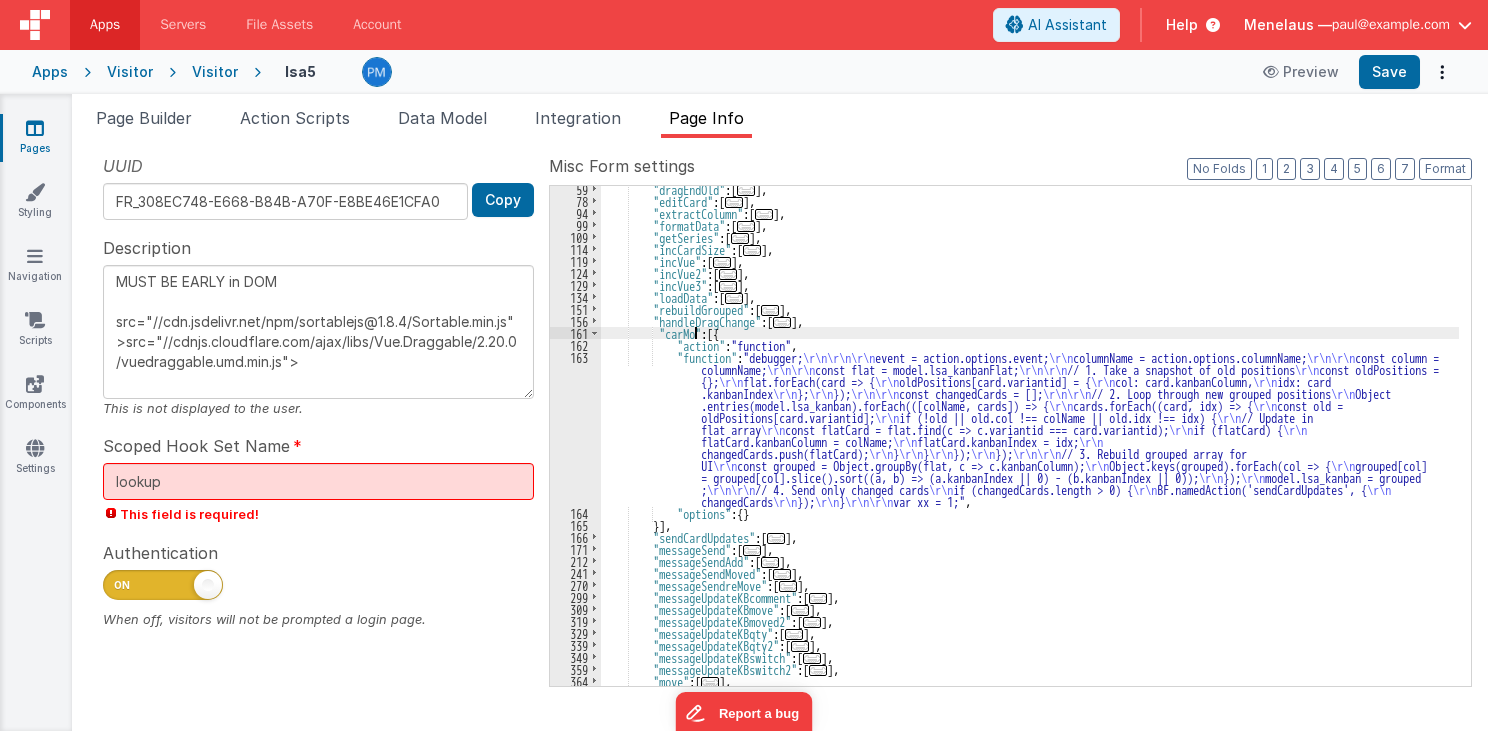 type on "MUST BE EARLY in DOM
src="//cdn.jsdelivr.net/npm/sortablejs@1.8.4/Sortable.min.js">src="//cdnjs.cloudflare.com/ajax/libs/Vue.Draggable/2.20.0/vuedraggable.umd.min.js">" 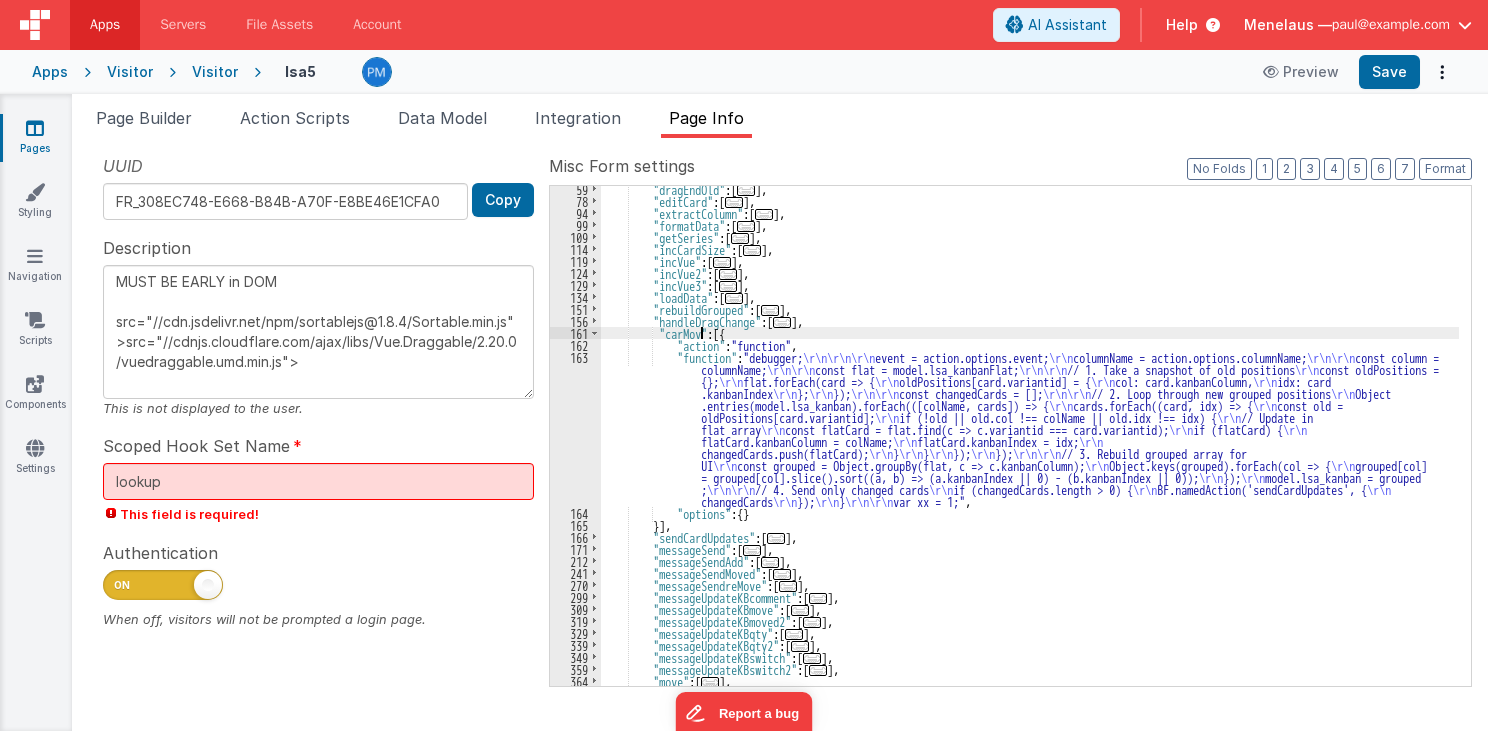 type on "MUST BE EARLY in DOM
src="//cdn.jsdelivr.net/npm/sortablejs@1.8.4/Sortable.min.js">src="//cdnjs.cloudflare.com/ajax/libs/Vue.Draggable/2.20.0/vuedraggable.umd.min.js">" 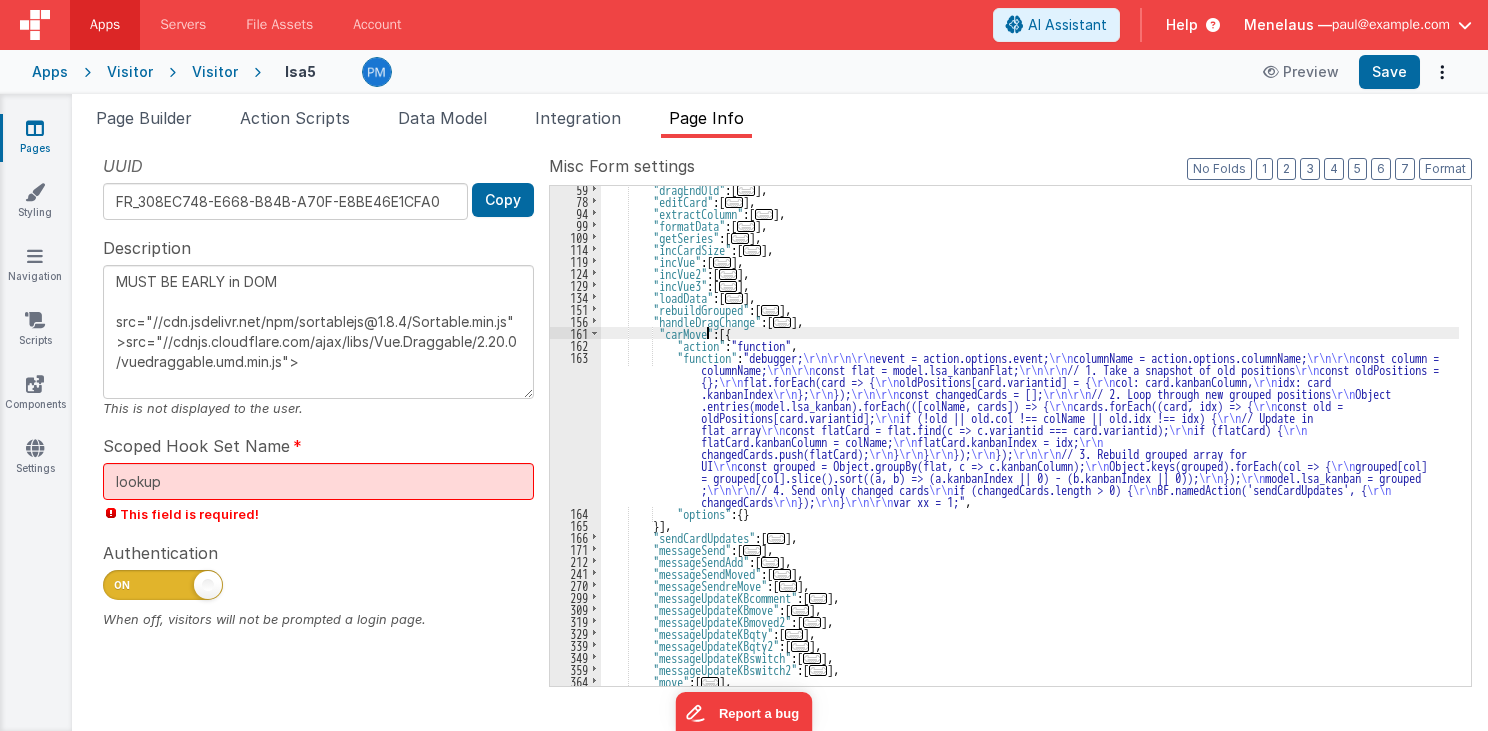 type on "MUST BE EARLY in DOM
src="//cdn.jsdelivr.net/npm/sortablejs@1.8.4/Sortable.min.js">src="//cdnjs.cloudflare.com/ajax/libs/Vue.Draggable/2.20.0/vuedraggable.umd.min.js">" 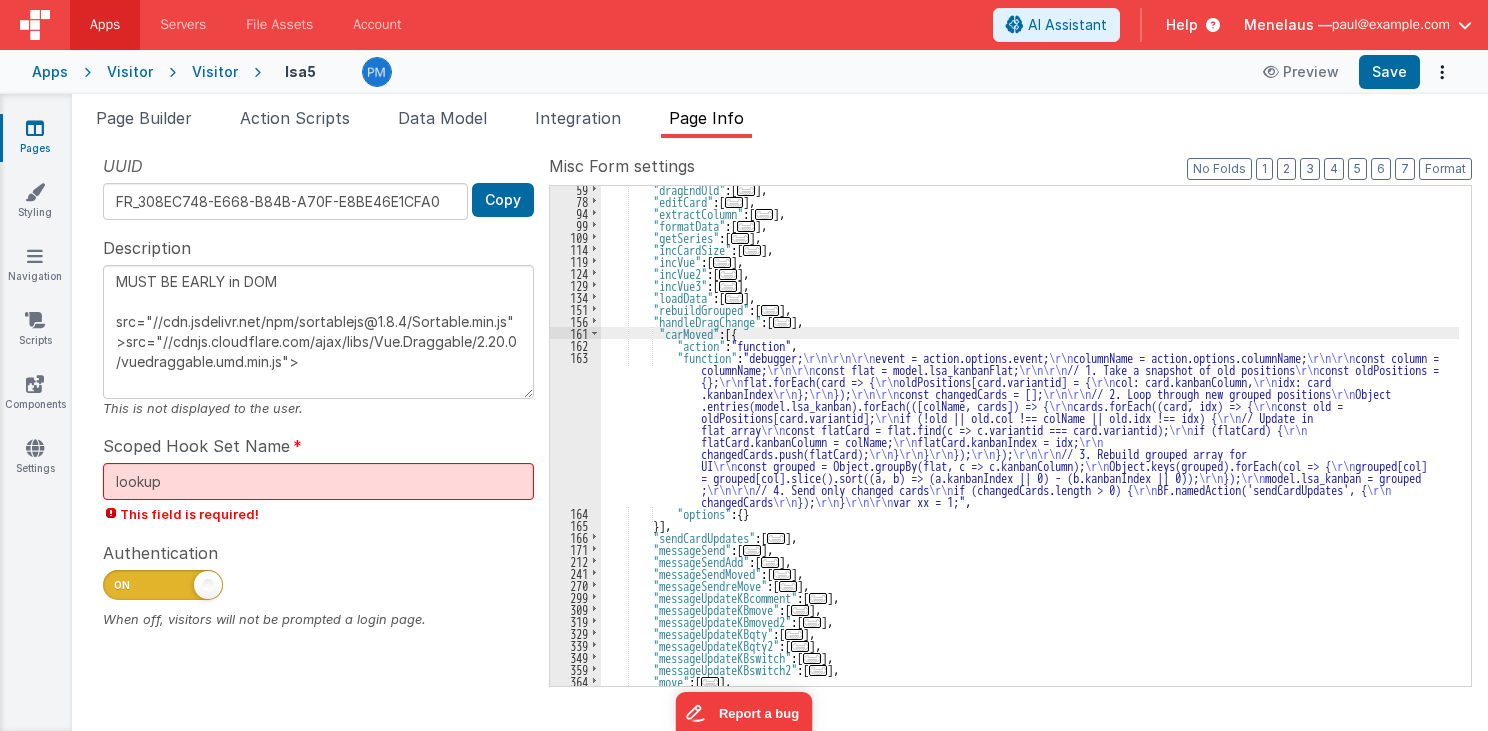 click on ""dragEndOld" :  [ ... ] ,           "editCard" :  [ ... ] ,           "extractColumn" :  [ ... ] ,           "formatData" :  [ ... ] ,           "getSeries" :  [ ... ] ,           "incCardSize" :  [ ... ] ,           "incVue" :  [ ... ] ,           "incVue2" :  [ ... ] ,           "incVue3" :  [ ... ] ,           "loadData" :  [ ... ] ,           "rebuildGrouped" :  [ ... ] ,           "handleDragChange" :  [ ... ] ,             "carMoved" :  [{                "action" :  "function" ,                "function" :  "debugger; \r\n\r\n\r\n event = action.options.event; \r\n columnName = action.options.columnName; \r\n\r\n const column =                   columnName; \r\n\r\n const flat = model.lsa_kanbanFlat; \r\n\r\n // 1. Take a snapshot of old positions \r\n const oldPositions =                   {}; \r\n flat.forEach(card => { \r\n     oldPositions[card.variantid] = { \r\n         col: card.kanbanColumn, \r\n         idx: card                  \r\n" at bounding box center [1030, 445] 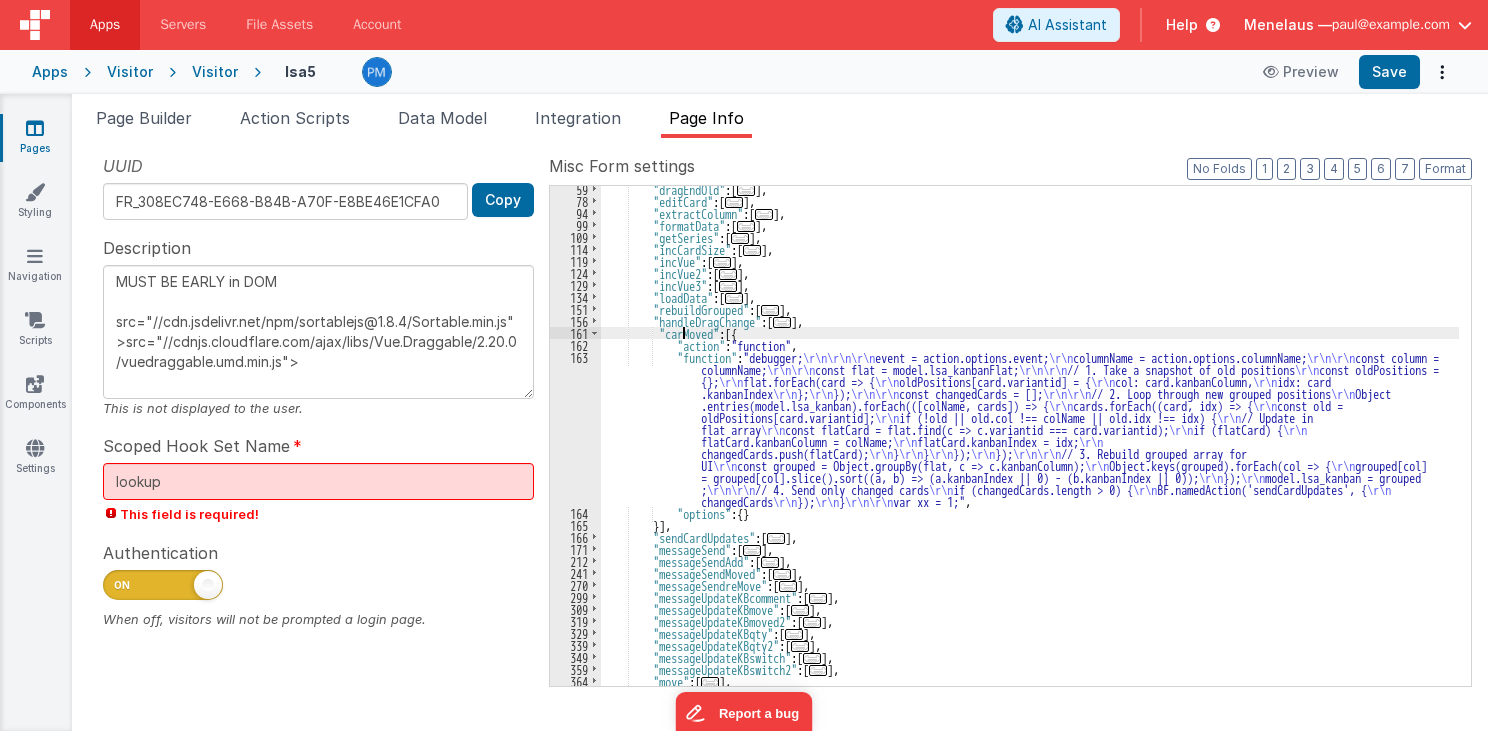 type on "MUST BE EARLY in DOM
src="//cdn.jsdelivr.net/npm/sortablejs@1.8.4/Sortable.min.js">src="//cdnjs.cloudflare.com/ajax/libs/Vue.Draggable/2.20.0/vuedraggable.umd.min.js">" 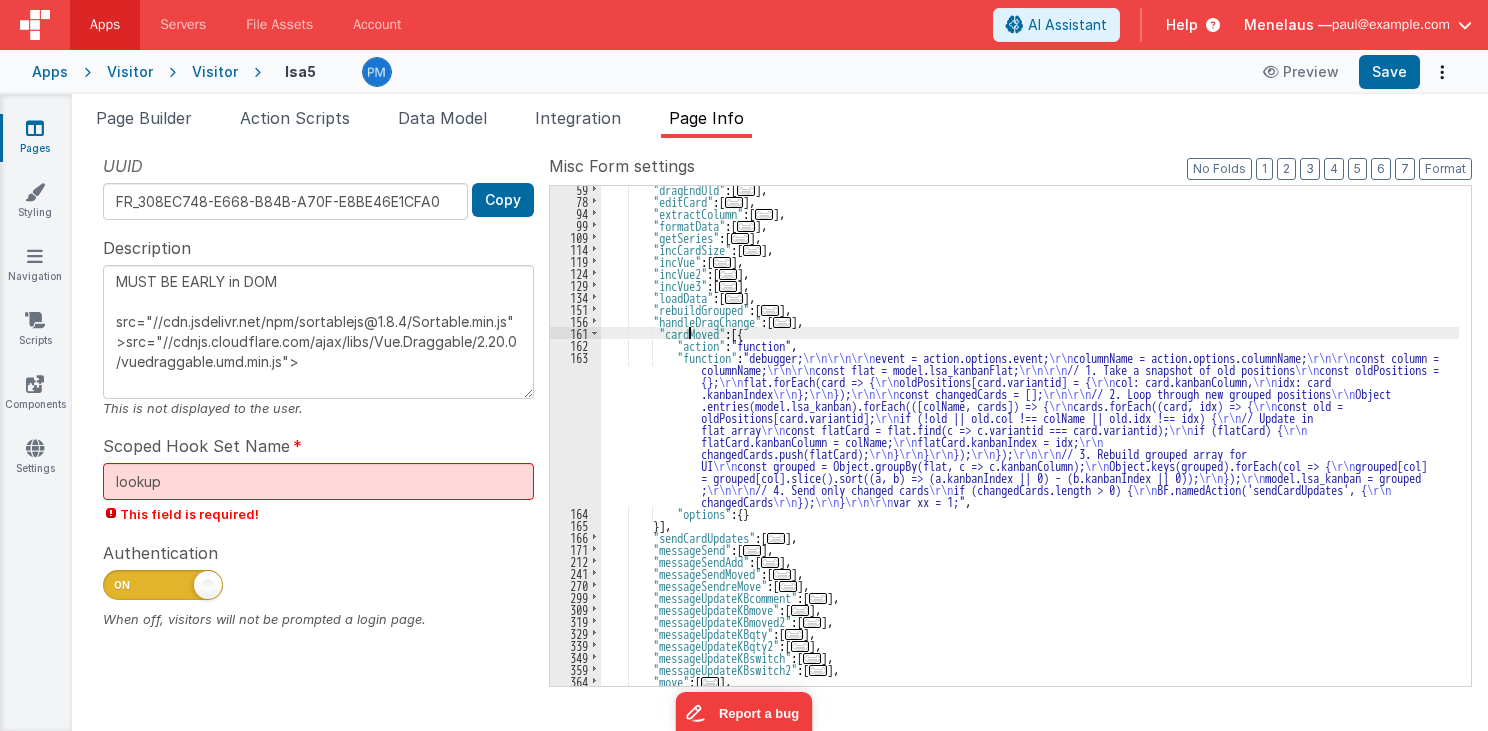 click on ""dragEndOld" :  [ ... ] ,           "editCard" :  [ ... ] ,           "extractColumn" :  [ ... ] ,           "formatData" :  [ ... ] ,           "getSeries" :  [ ... ] ,           "incCardSize" :  [ ... ] ,           "incVue" :  [ ... ] ,           "incVue2" :  [ ... ] ,           "incVue3" :  [ ... ] ,           "loadData" :  [ ... ] ,           "rebuildGrouped" :  [ ... ] ,           "handleDragChange" :  [ ... ] ,             "cardMoved" :  [{                "action" :  "function" ,                "function" :  "debugger; \r\n\r\n\r\n event = action.options.event; \r\n columnName = action.options.columnName; \r\n\r\n const column =                   columnName; \r\n\r\n const flat = model.lsa_kanbanFlat; \r\n\r\n // 1. Take a snapshot of old positions \r\n const oldPositions =                   {}; \r\n flat.forEach(card => { \r\n     oldPositions[card.variantid] = { \r\n         col: card.kanbanColumn, \r\n         idx: card                  \r\n" at bounding box center (1030, 445) 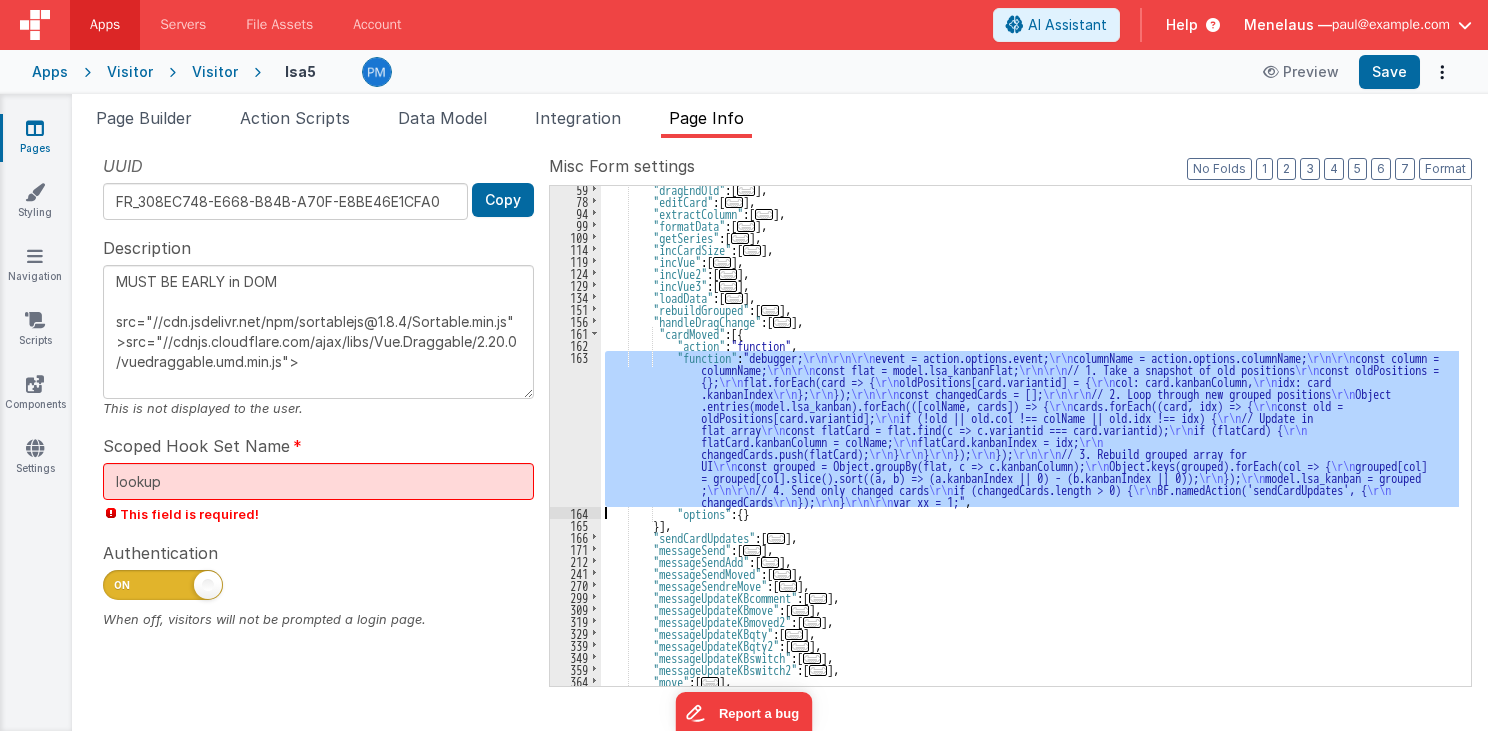 click on "163" at bounding box center (575, 429) 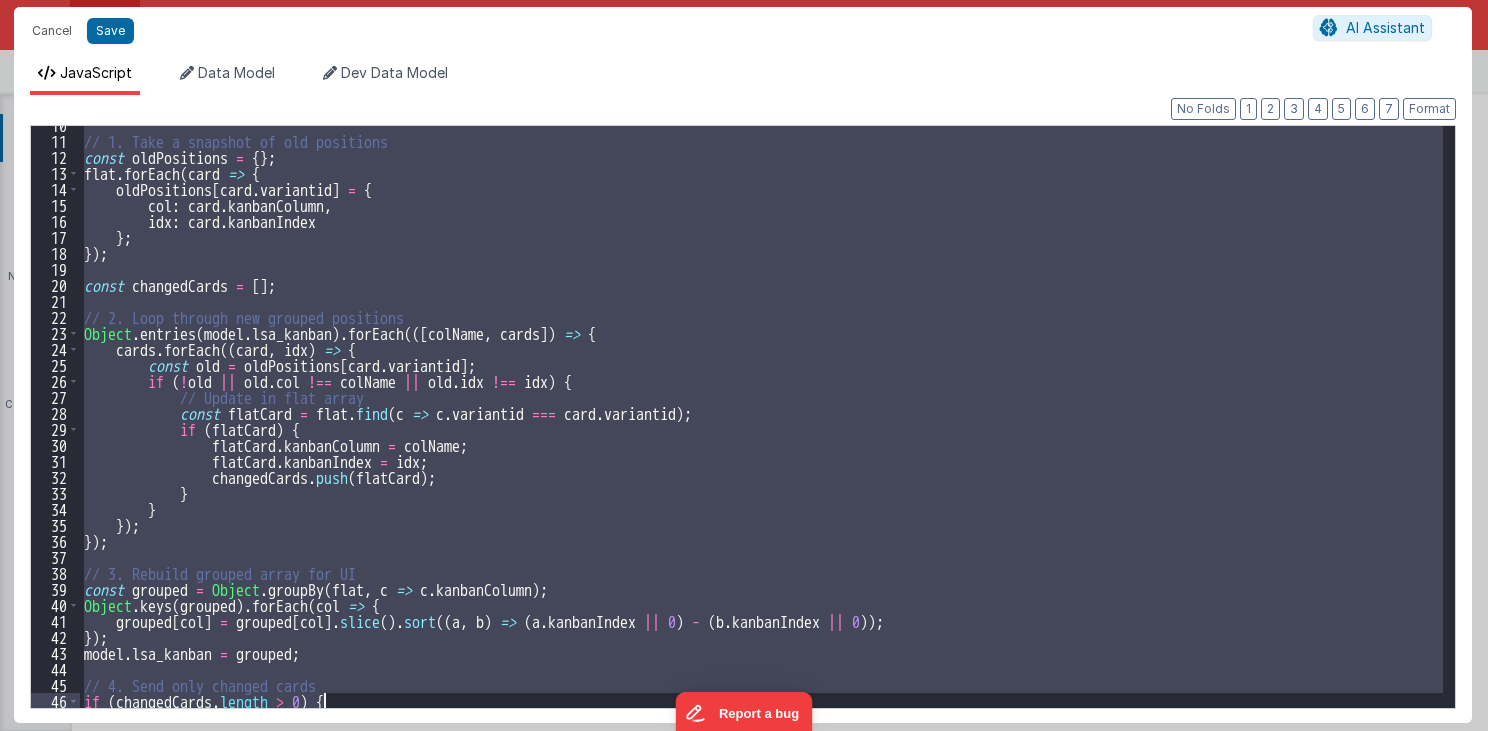 scroll, scrollTop: 248, scrollLeft: 0, axis: vertical 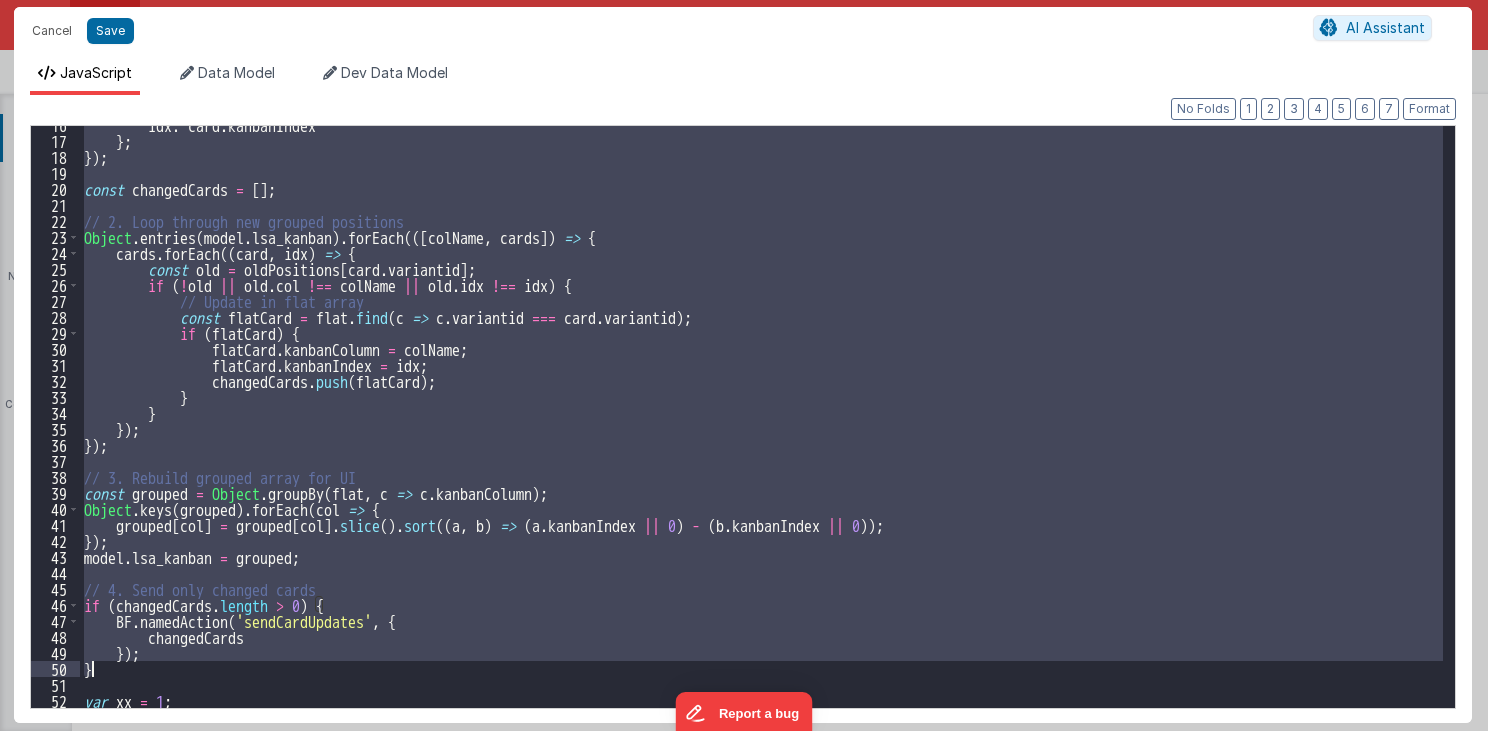 drag, startPoint x: 88, startPoint y: 226, endPoint x: 370, endPoint y: 676, distance: 531.0593 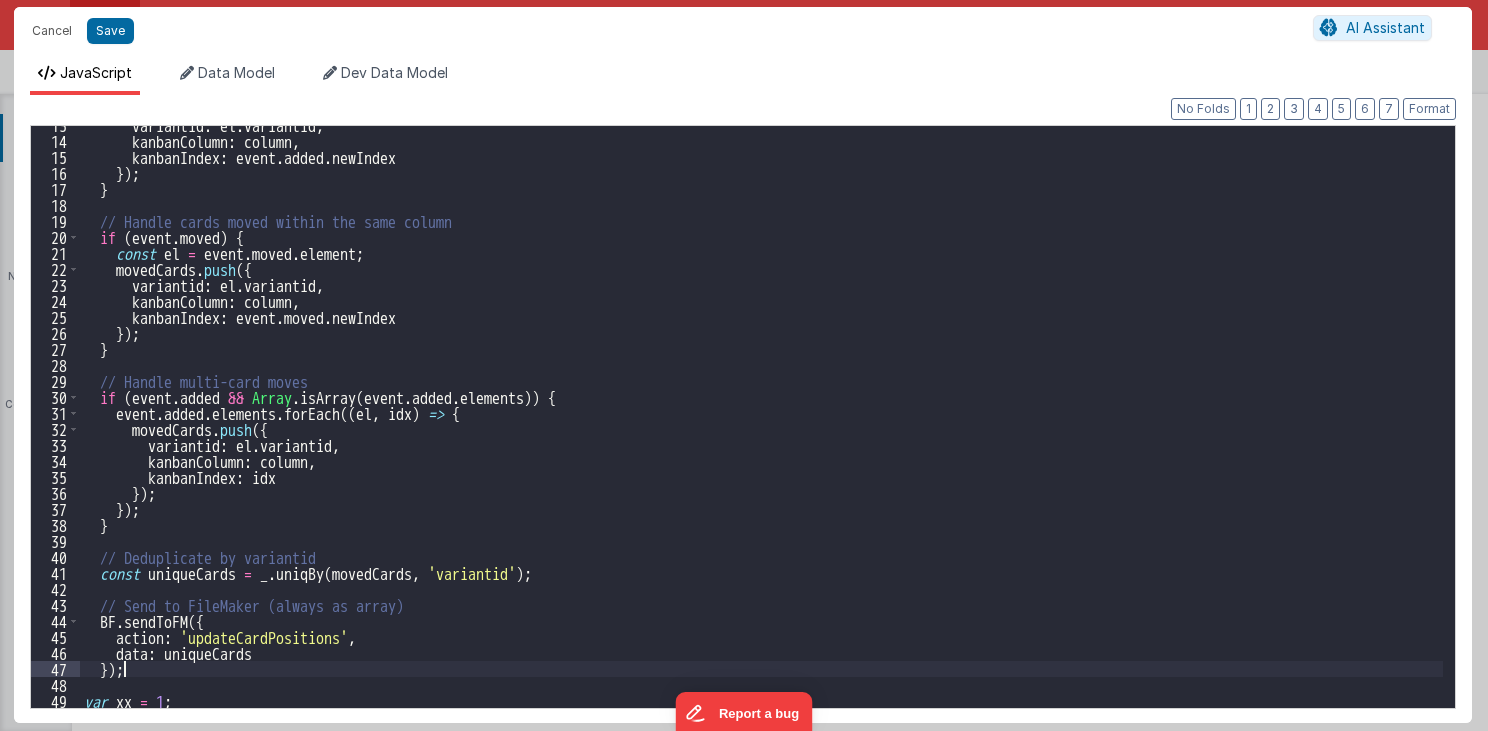 scroll, scrollTop: 200, scrollLeft: 0, axis: vertical 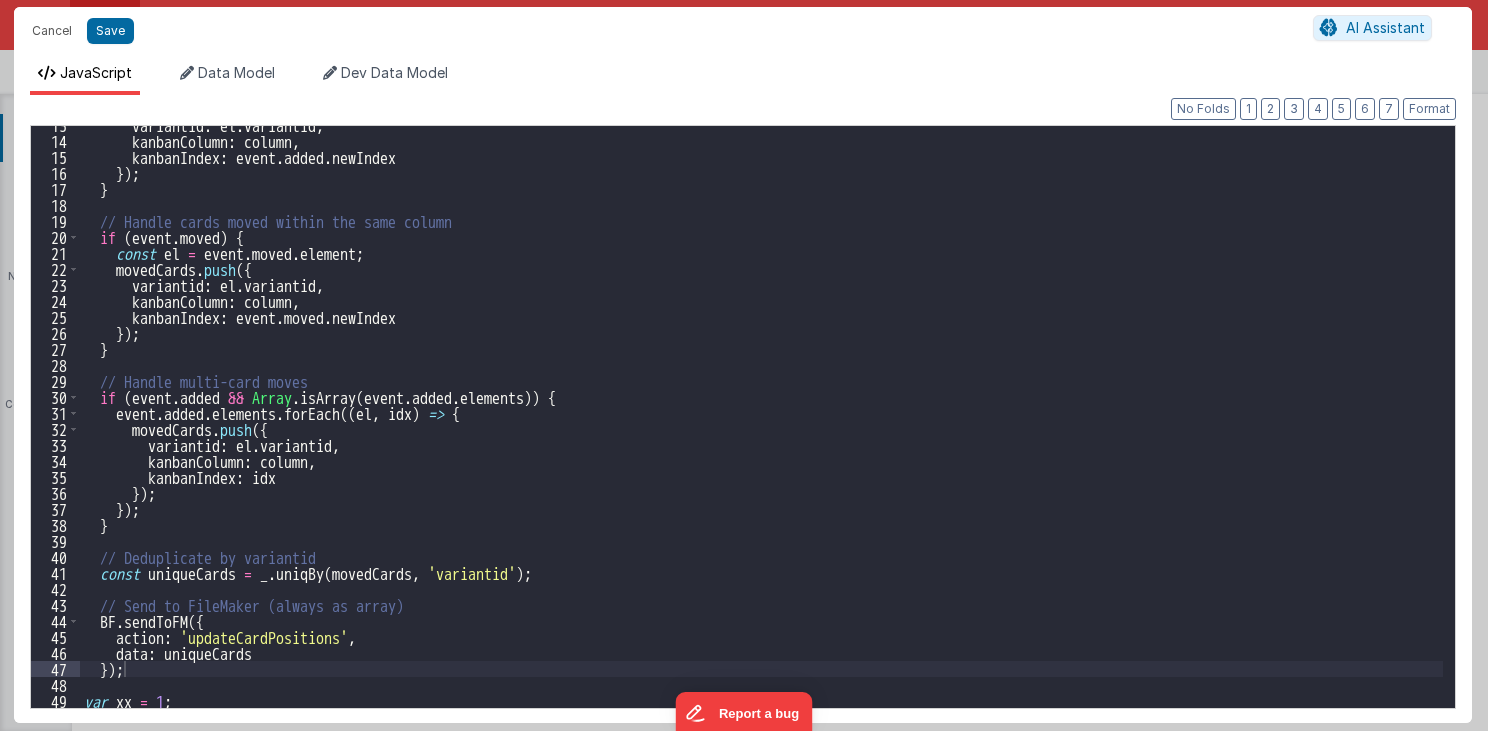 click on "Cancel
Save
AI Assistant" at bounding box center (743, 31) 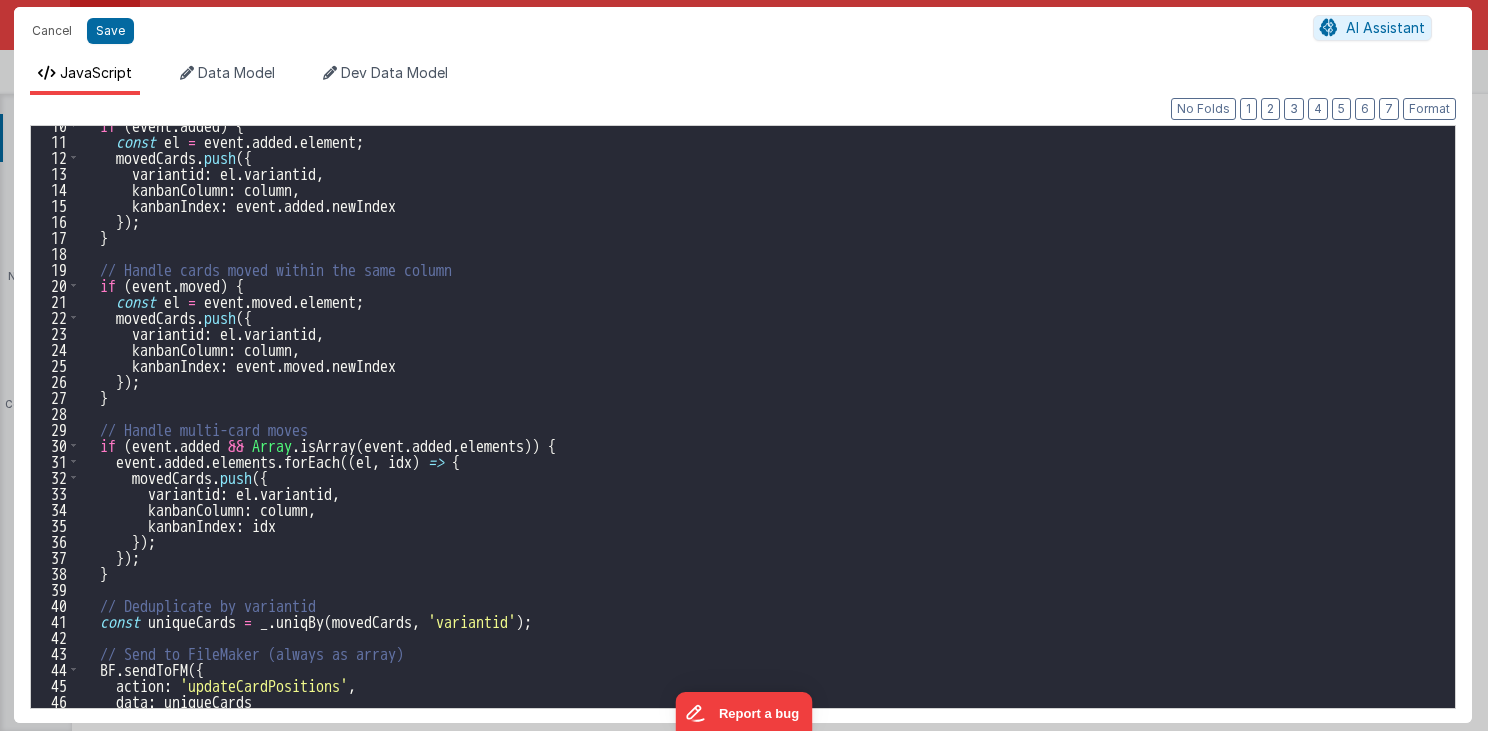 scroll, scrollTop: 152, scrollLeft: 0, axis: vertical 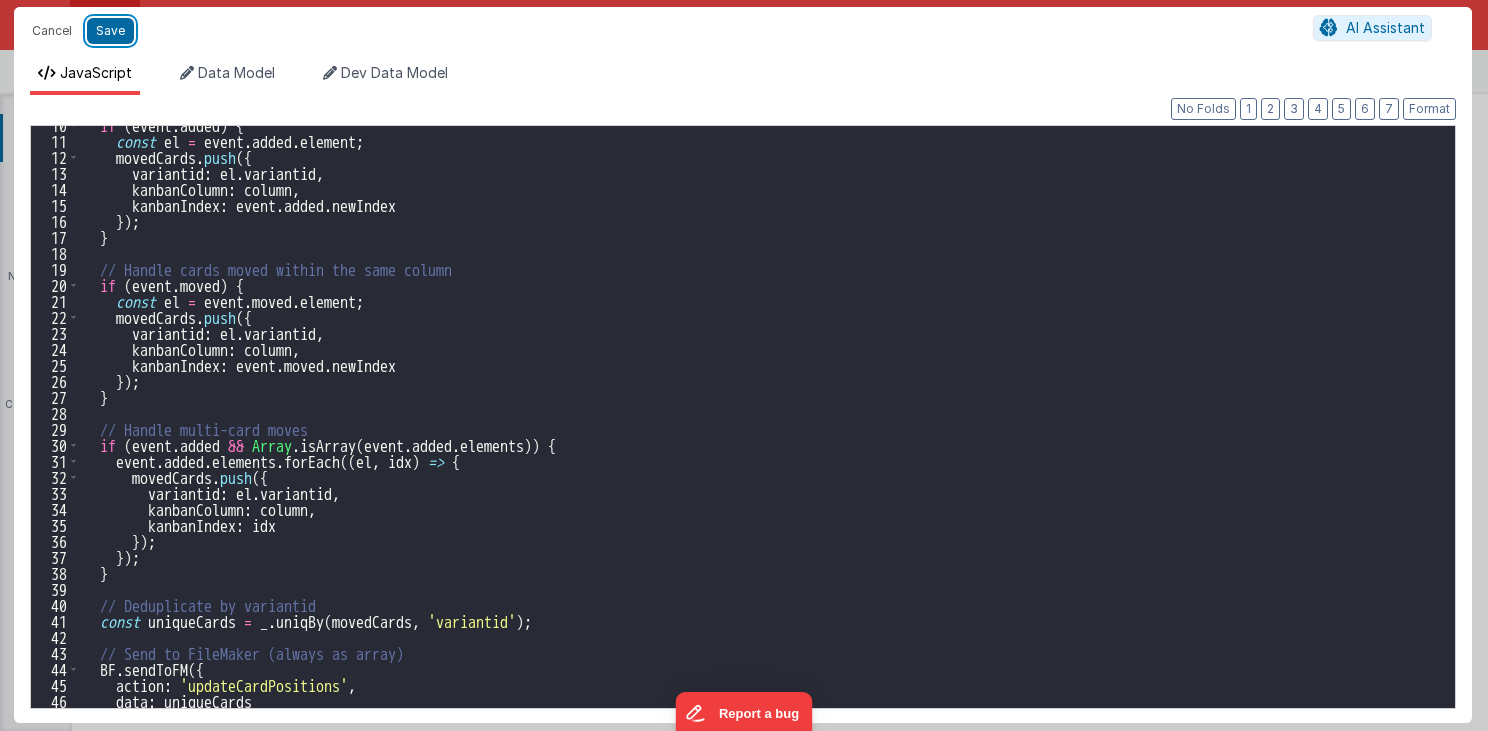 drag, startPoint x: 104, startPoint y: 28, endPoint x: 271, endPoint y: 283, distance: 304.818 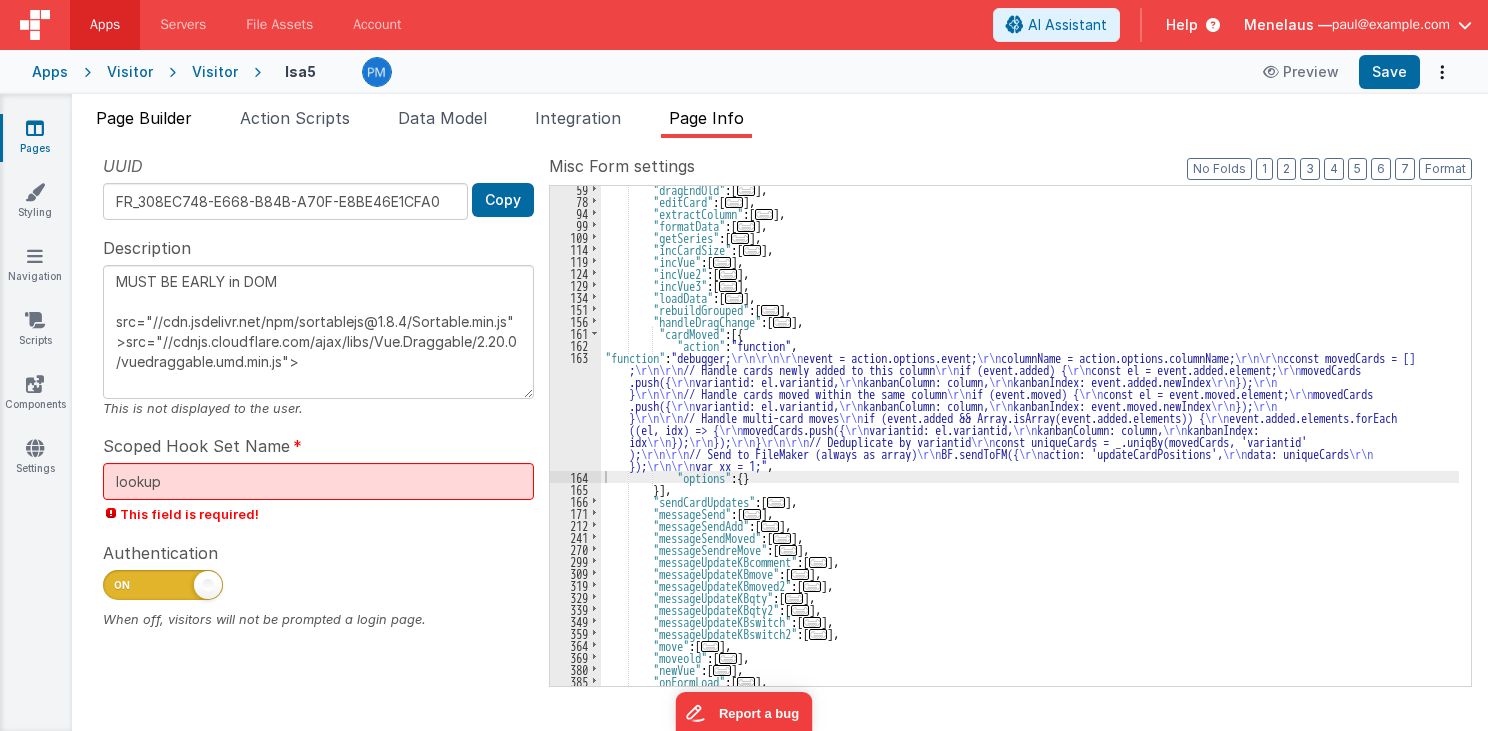 click on "Page Builder" at bounding box center [144, 118] 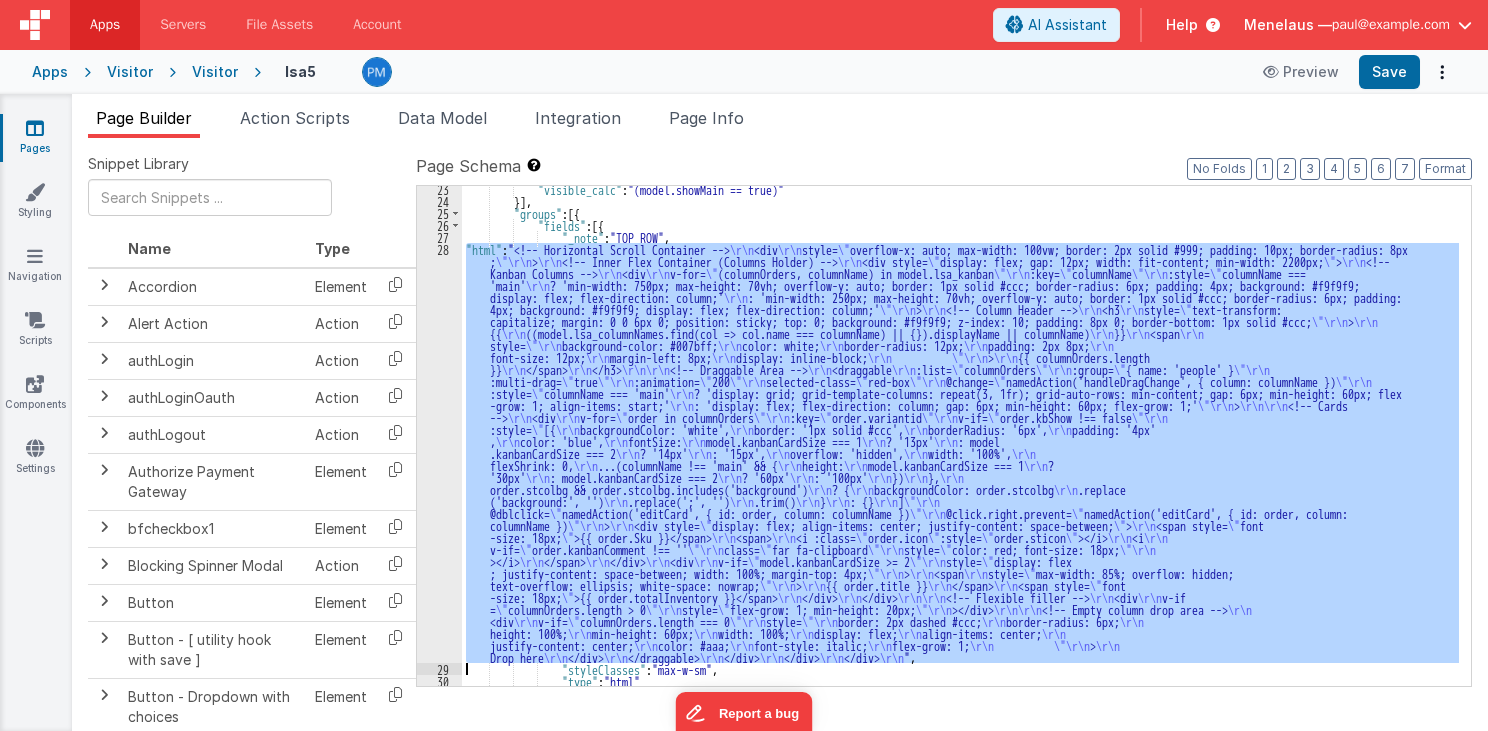 click on "28" at bounding box center [439, 453] 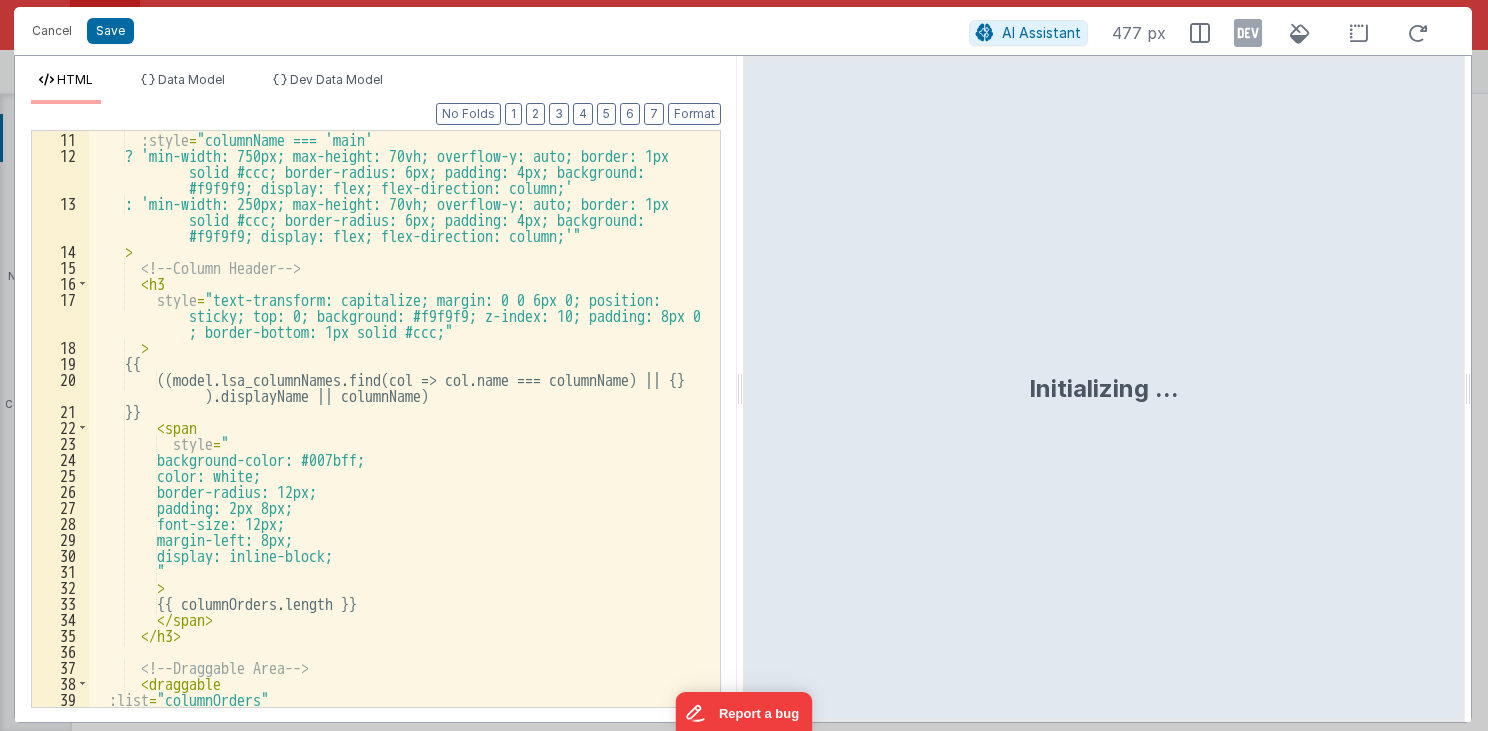 scroll, scrollTop: 384, scrollLeft: 0, axis: vertical 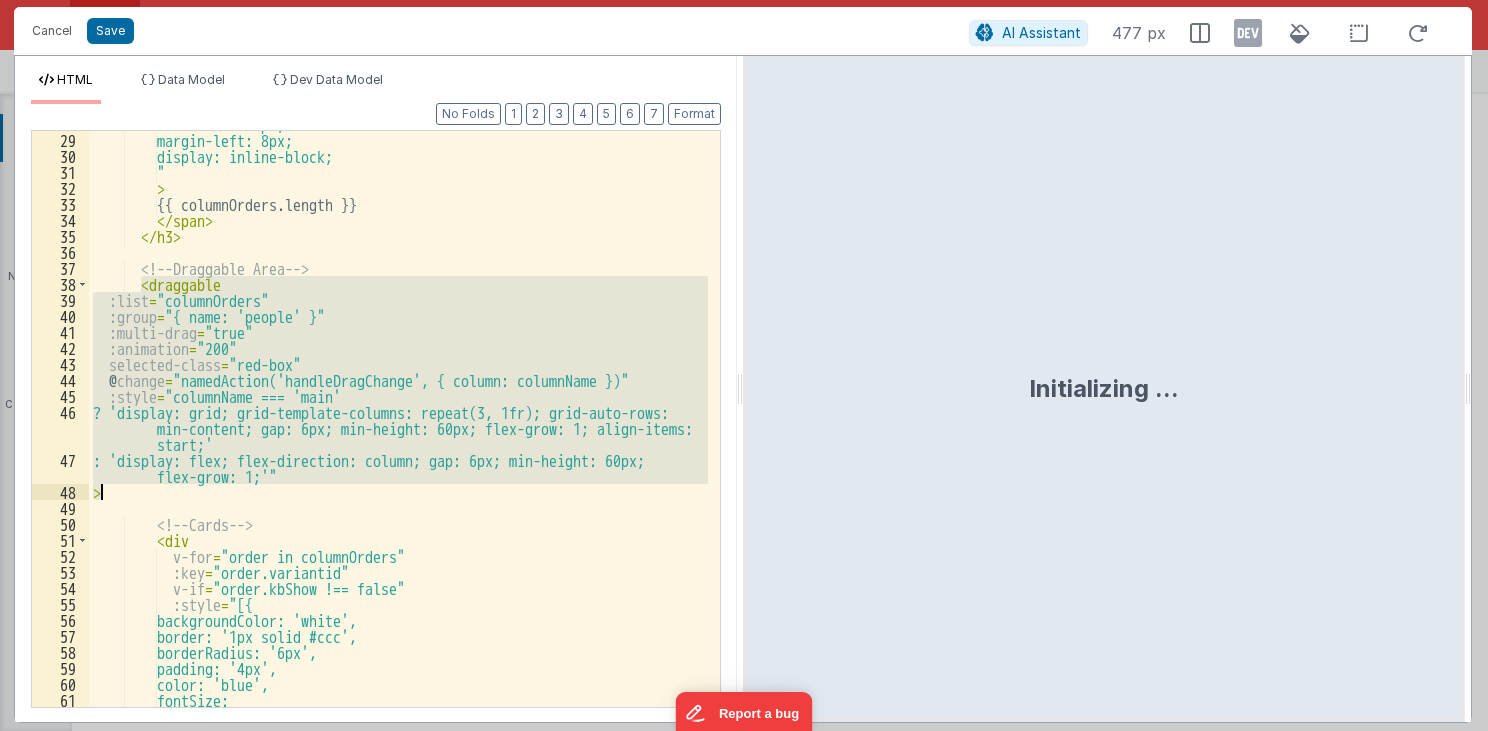 drag, startPoint x: 141, startPoint y: 488, endPoint x: 102, endPoint y: 493, distance: 39.319206 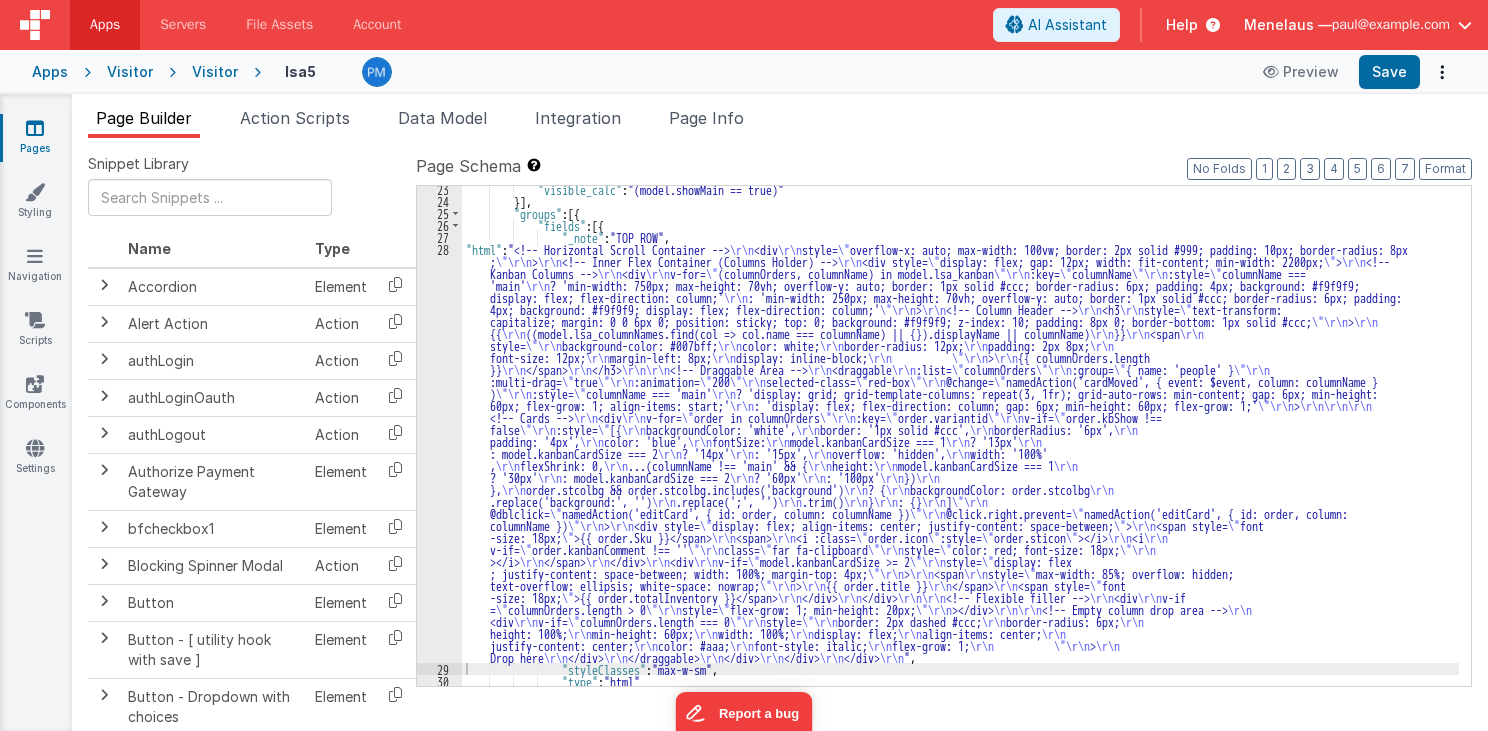 drag, startPoint x: 692, startPoint y: 471, endPoint x: 655, endPoint y: 460, distance: 38.600517 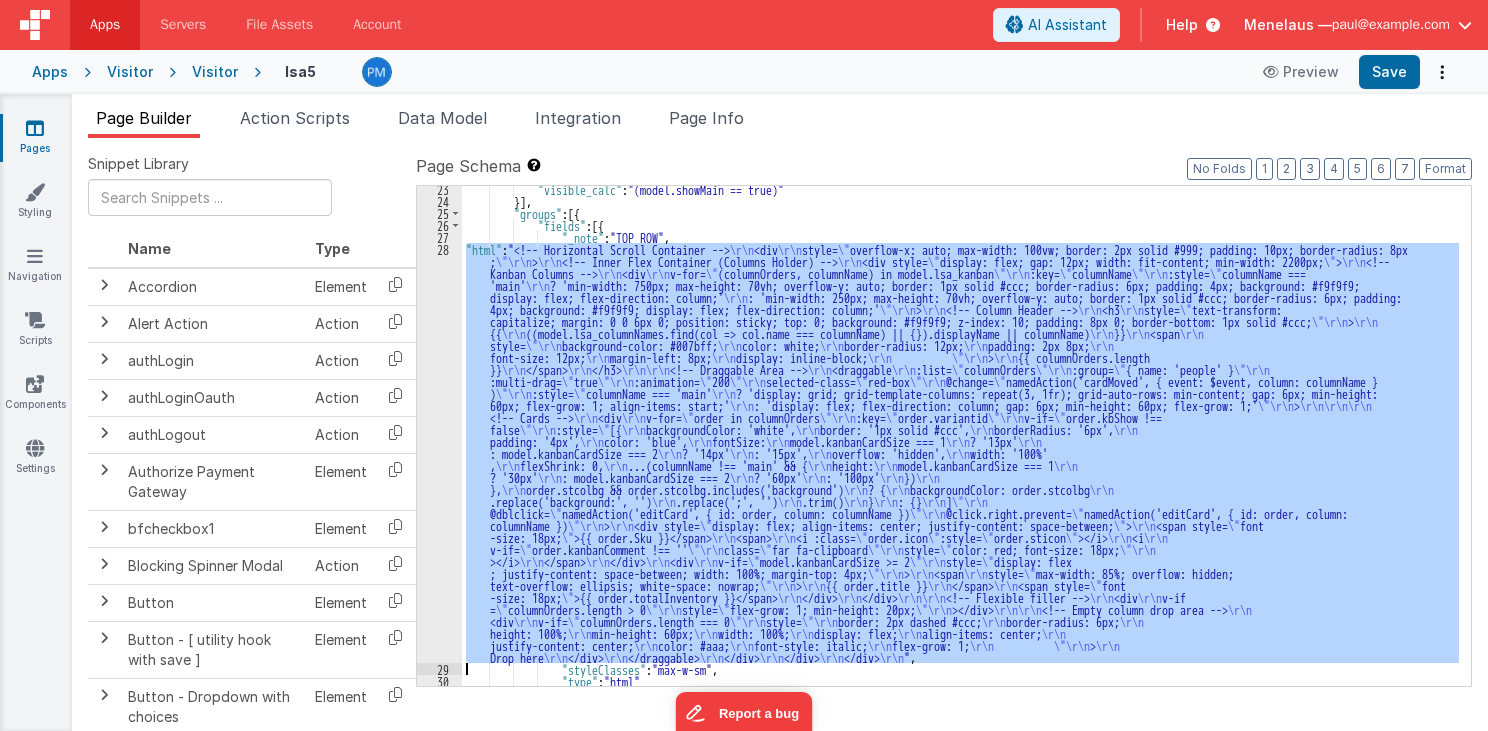 click on "28" at bounding box center (439, 453) 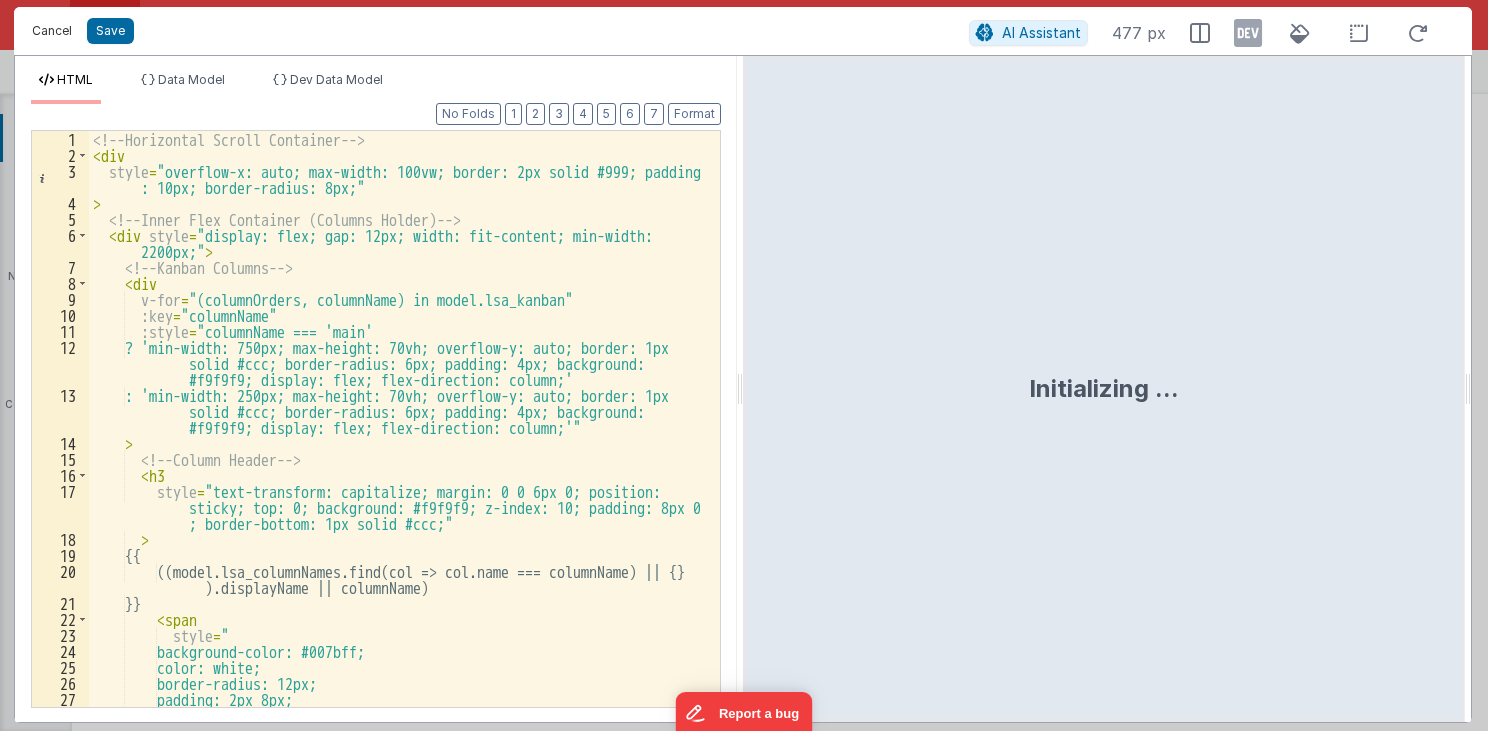 click on "Cancel" at bounding box center [52, 31] 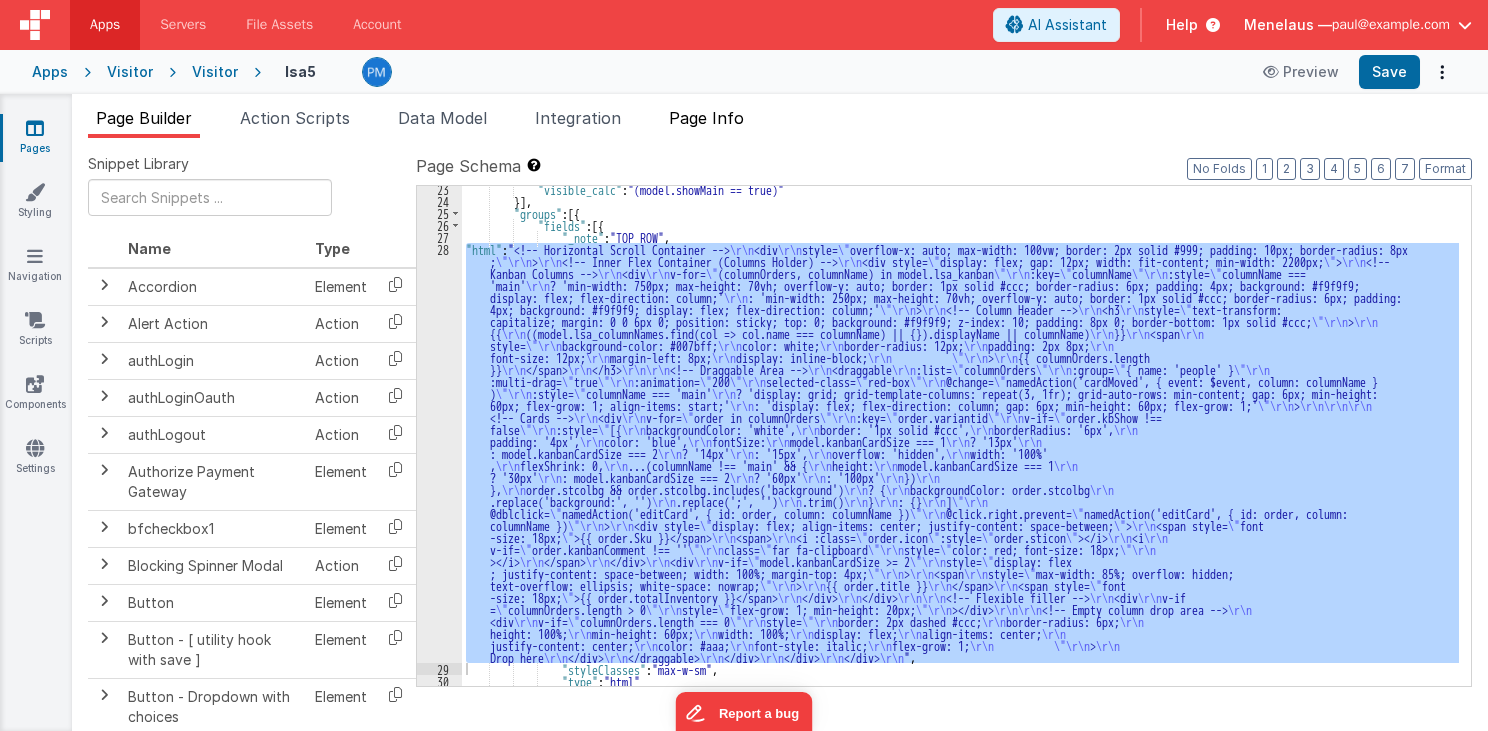click on "Page Info" at bounding box center [706, 118] 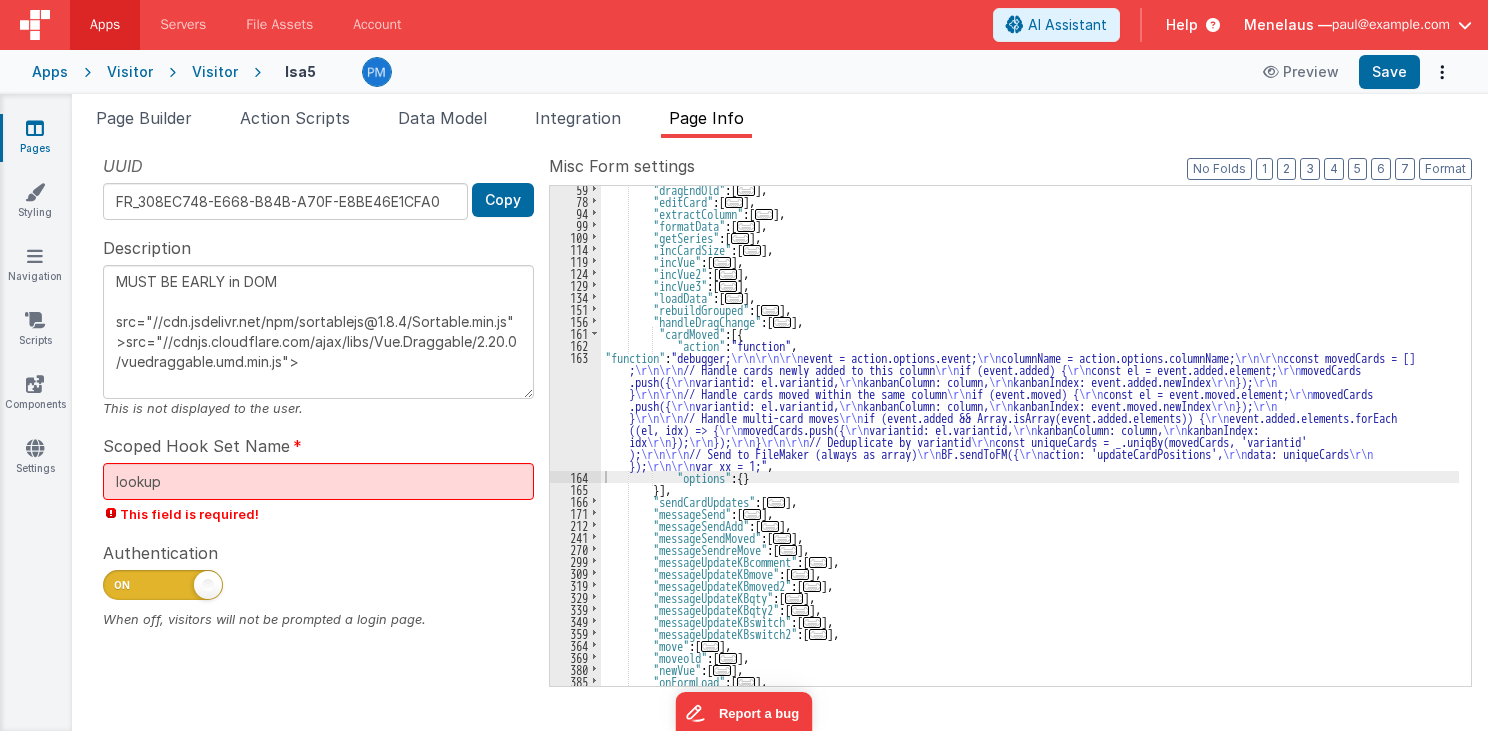 click on ""dragEndOld" :  [ ... ] ,           "editCard" :  [ ... ] ,           "extractColumn" :  [ ... ] ,           "formatData" :  [ ... ] ,           "getSeries" :  [ ... ] ,           "incCardSize" :  [ ... ] ,           "incVue" :  [ ... ] ,           "incVue2" :  [ ... ] ,           "incVue3" :  [ ... ] ,           "loadData" :  [ ... ] ,           "rebuildGrouped" :  [ ... ] ,           "handleDragChange" :  [ ... ] ,             "cardMoved" :  [{                "action" :  "function" , "function" :  "debugger; \r\n\r\n\r\n event = action.options.event; \r\n columnName = action.options.columnName; \r\n\r\n cconst movedCards = []      ; \r\n\r\n   // Handle cards newly added to this column \r\n   if (event.added) { \r\n     const el = event.added.element; \r\n     movedCards      .push({ \r\n       variantid: el.variantid, \r\n       kanbanColumn: column, \r\n       kanbanIndex: event.added.newIndex \r\n     }); \r\n         } \r\n\r\n   // Handle cards moved within the same column \r\n" at bounding box center (1030, 445) 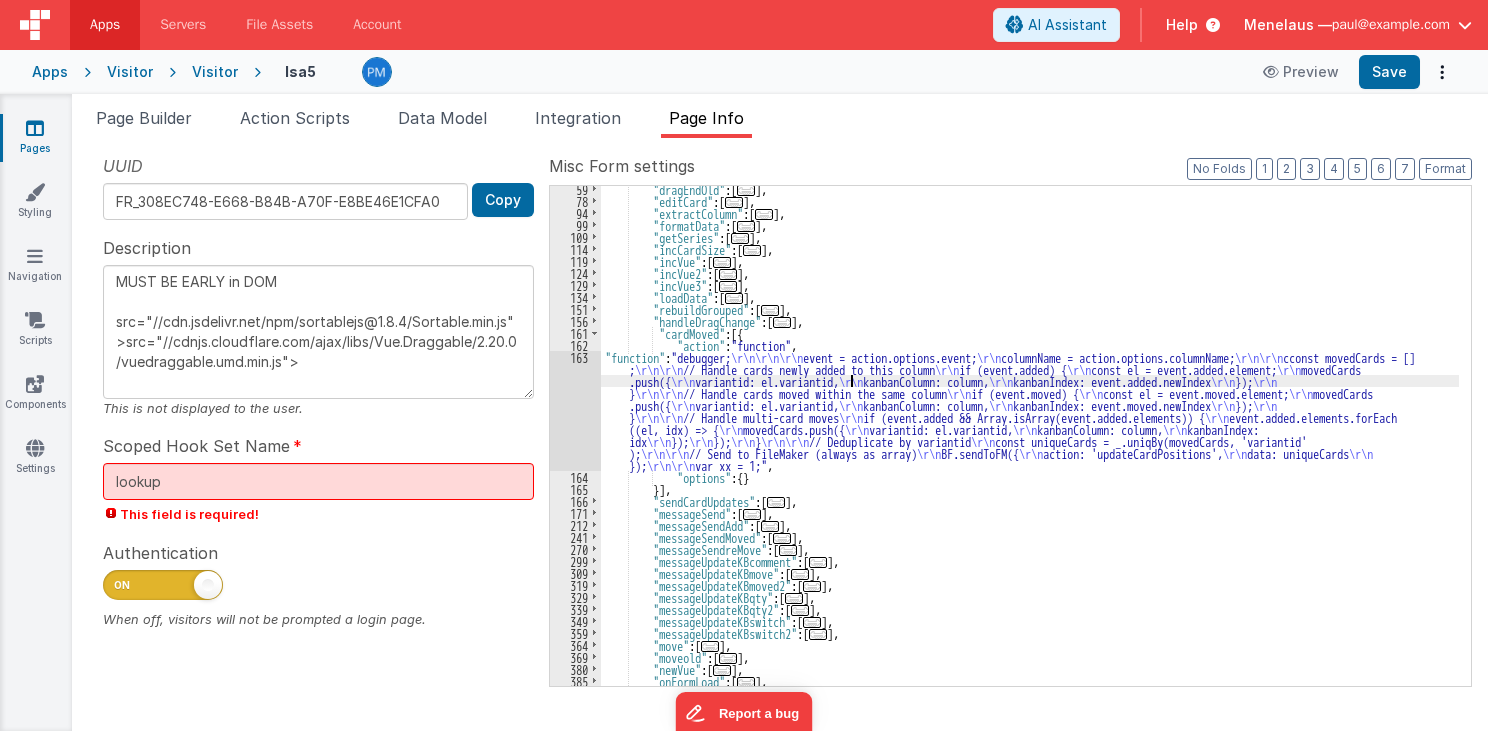 click on "163" at bounding box center [575, 411] 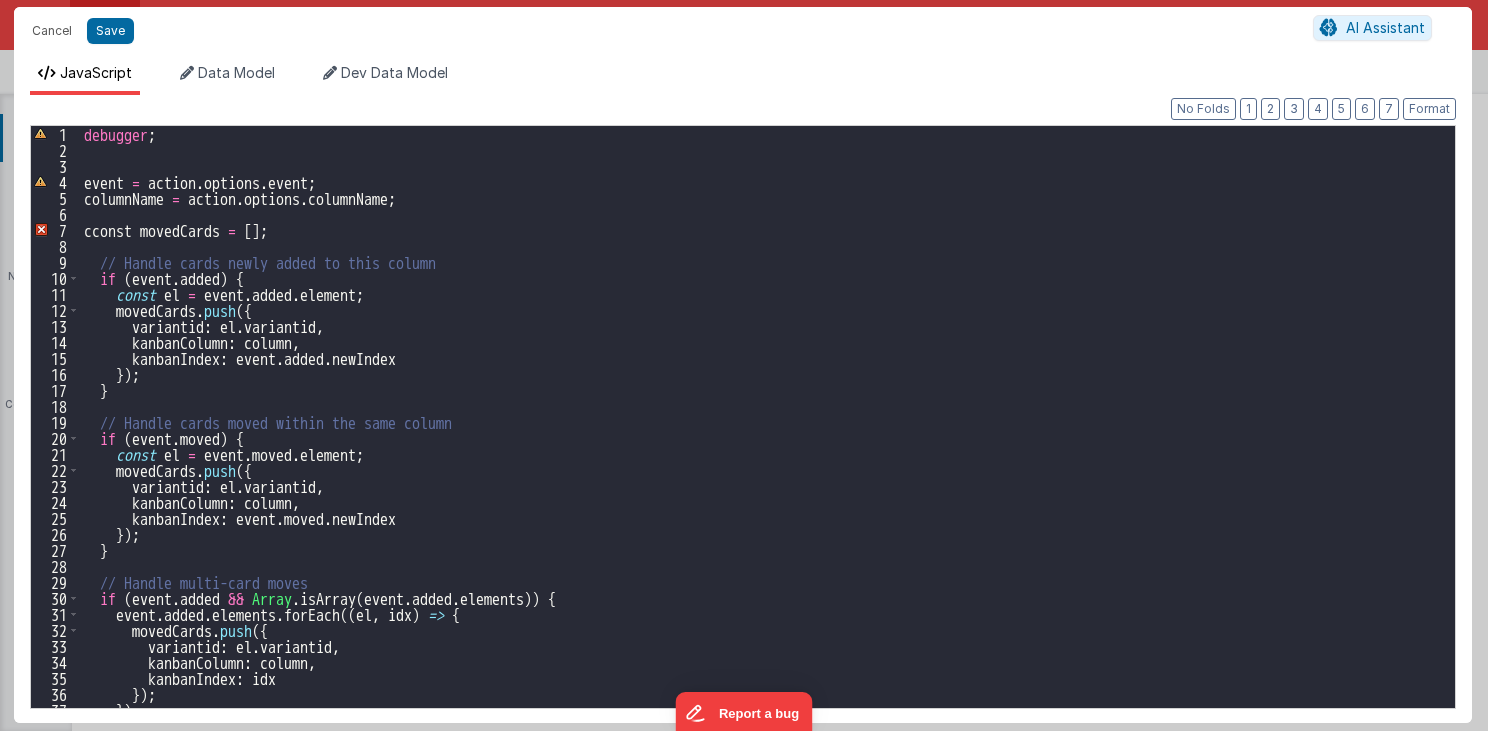 click on "debugger ; event   =   action . options . event ; columnName   =   action . options . columnName ; cconst   movedCards   =   [ ] ;    // Handle cards newly added to this column    if   ( event . added )   {      const   el   =   event . added . element ;      movedCards . push ({         variantid :   el . variantid ,         kanbanColumn :   column ,         kanbanIndex :   event . added . newIndex      }) ;    }    // Handle cards moved within the same column    if   ( event . moved )   {      const   el   =   event . moved . element ;      movedCards . push ({         variantid :   el . variantid ,         kanbanColumn :   column ,         kanbanIndex :   event . moved . newIndex      }) ;    }    // Handle multi-card moves    if   ( event . added   &&   Array . isArray ( event . added . elements ))   {      event . added . elements . forEach (( el ,   idx )   =>   {         movedCards . push ({           variantid :   el . variantid ,           kanbanColumn :   column ,           kanbanIndex :   idx" at bounding box center [762, 433] 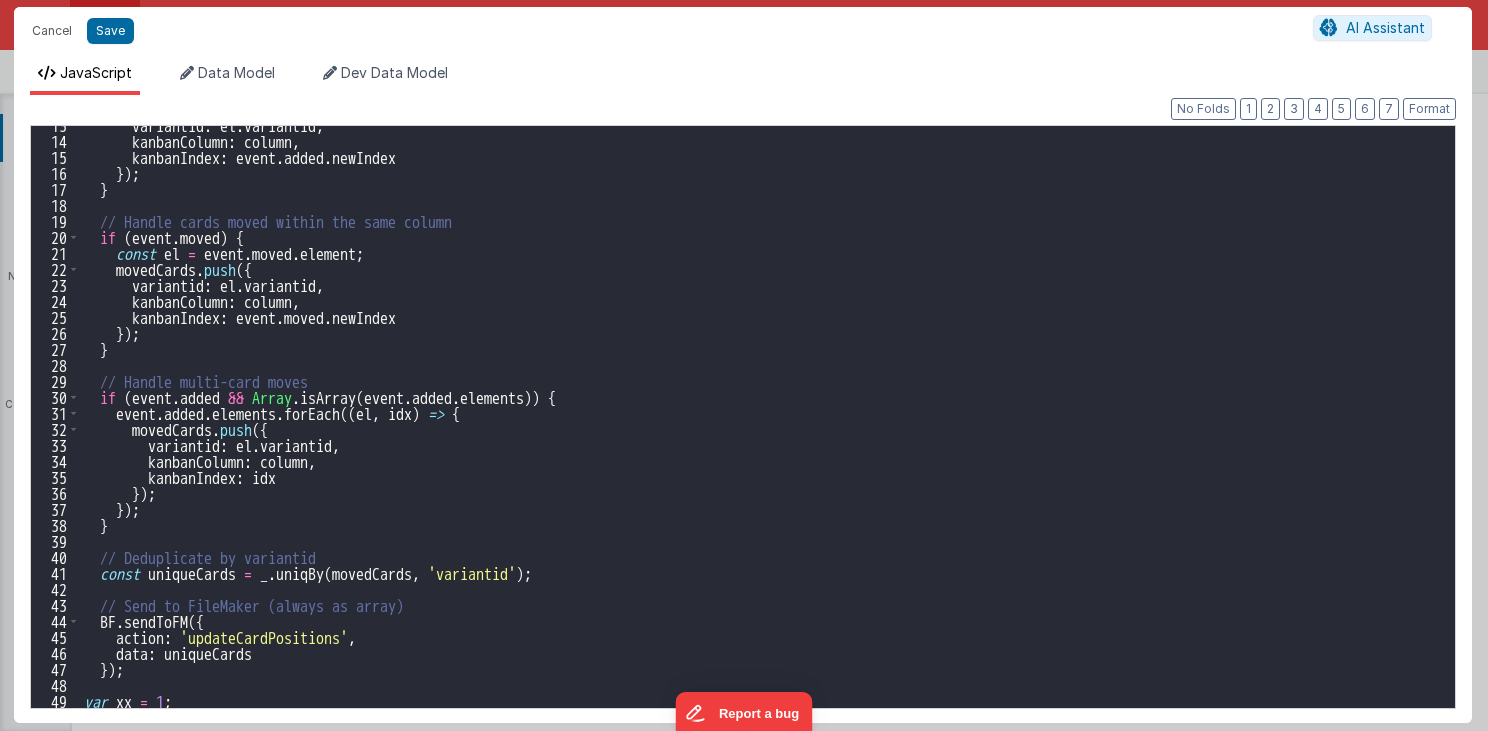 scroll, scrollTop: 200, scrollLeft: 0, axis: vertical 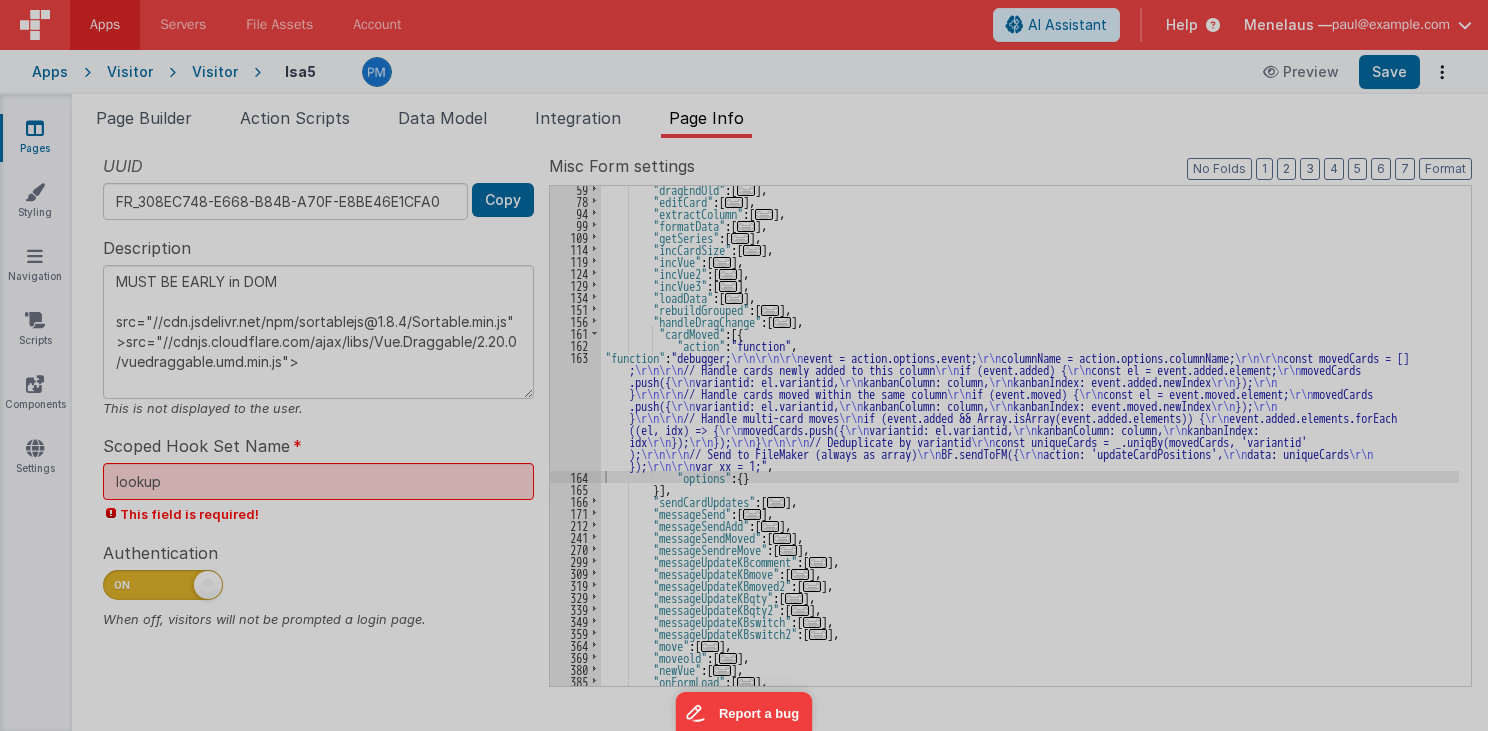 type on "MUST BE EARLY in DOM
src="//cdn.jsdelivr.net/npm/sortablejs@1.8.4/Sortable.min.js">src="//cdnjs.cloudflare.com/ajax/libs/Vue.Draggable/2.20.0/vuedraggable.umd.min.js">" 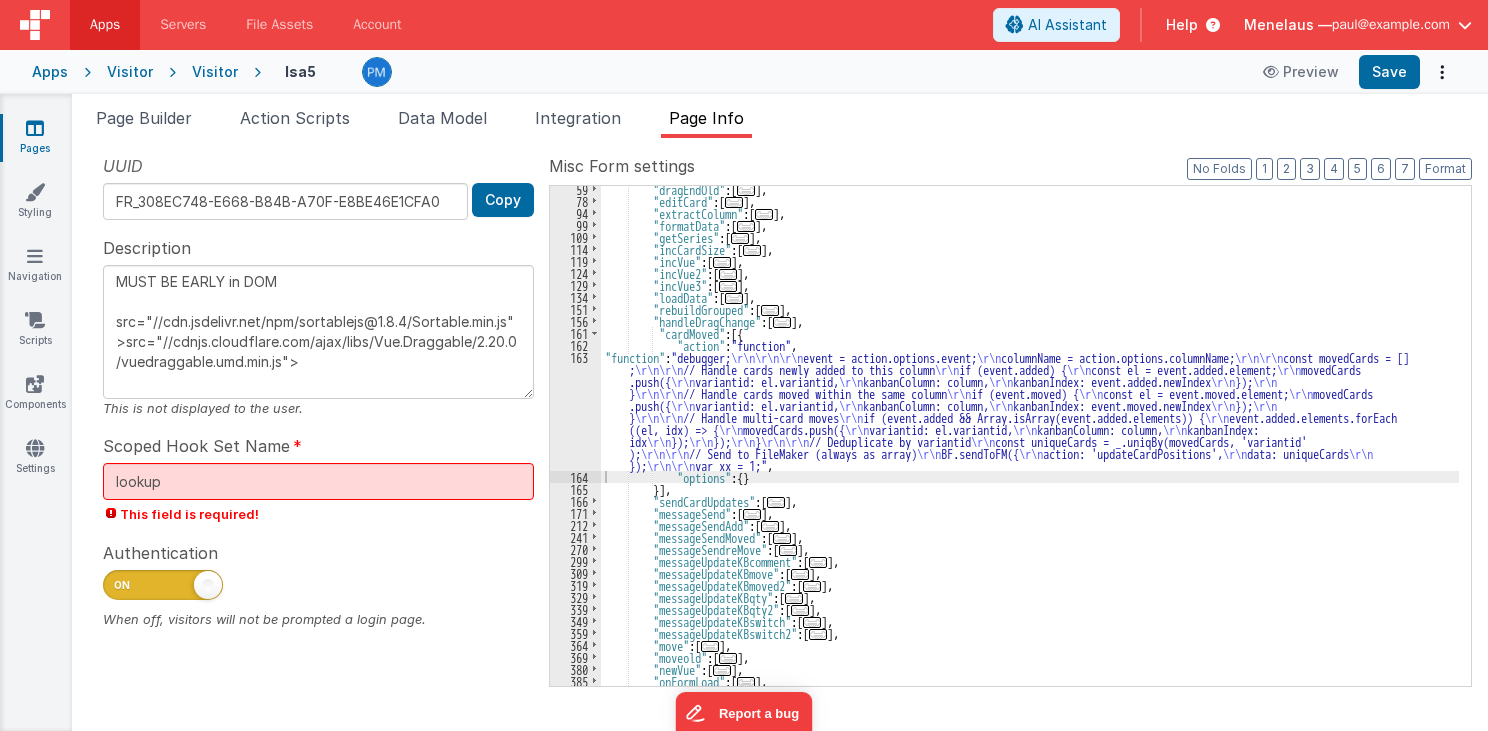 click on ""dragEndOld" :  [ ... ] ,           "editCard" :  [ ... ] ,           "extractColumn" :  [ ... ] ,           "formatData" :  [ ... ] ,           "getSeries" :  [ ... ] ,           "incCardSize" :  [ ... ] ,           "incVue" :  [ ... ] ,           "incVue2" :  [ ... ] ,           "incVue3" :  [ ... ] ,           "loadData" :  [ ... ] ,           "rebuildGrouped" :  [ ... ] ,           "handleDragChange" :  [ ... ] ,             "cardMoved" :  [{                "action" :  "function" , "function" :  "debugger; \r\n\r\n\r\n event = action.options.event; \r\n columnName = action.options.columnName; \r\n\r\n const movedCards = []      ; \r\n\r\n   // Handle cards newly added to this column \r\n   if (event.added) { \r\n     const el = event.added.element; \r\n     movedCards      .push({ \r\n       variantid: el.variantid, \r\n       kanbanColumn: column, \r\n       kanbanIndex: event.added.newIndex \r\n     }); \r\n         } \r\n\r\n   // Handle cards moved within the same column \r\n" at bounding box center (1030, 445) 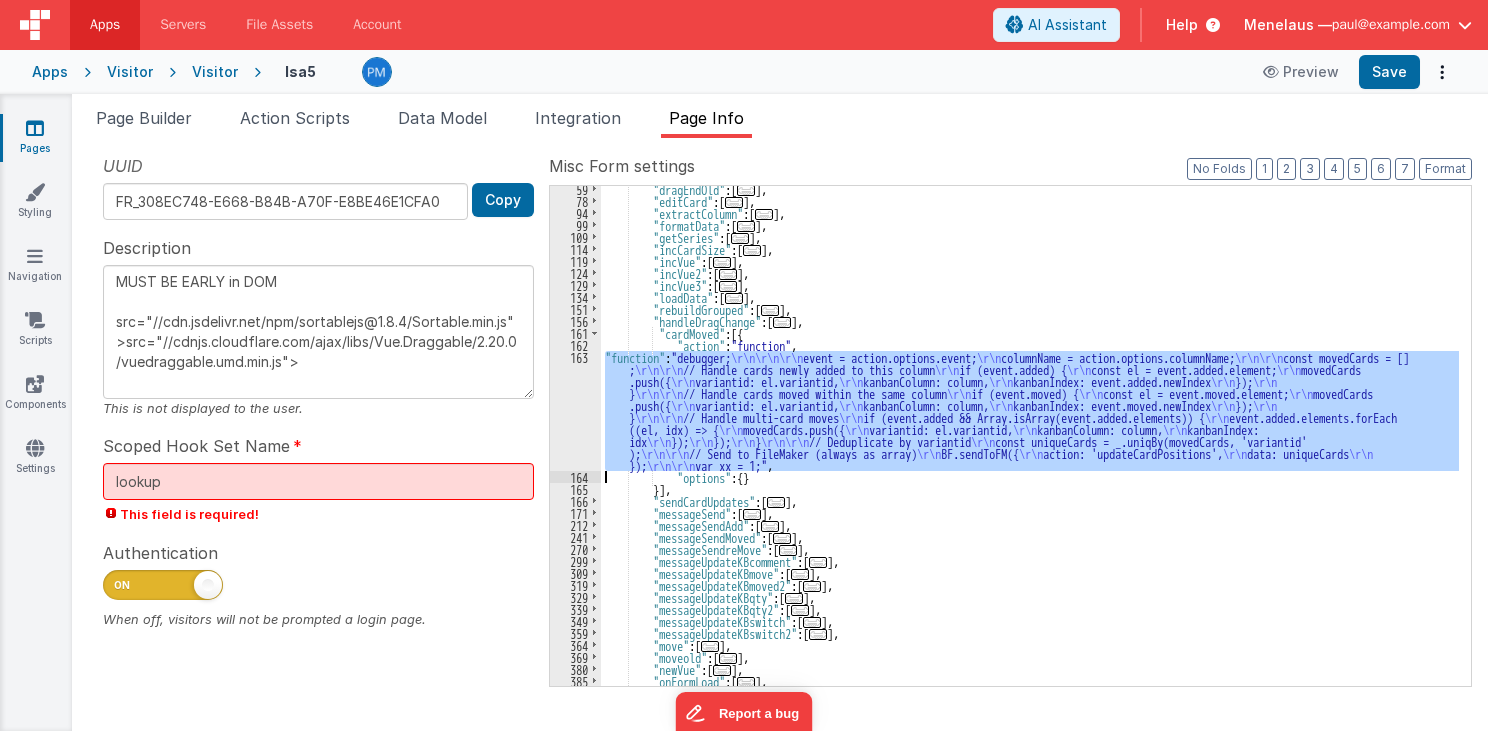 click on "163" at bounding box center (575, 411) 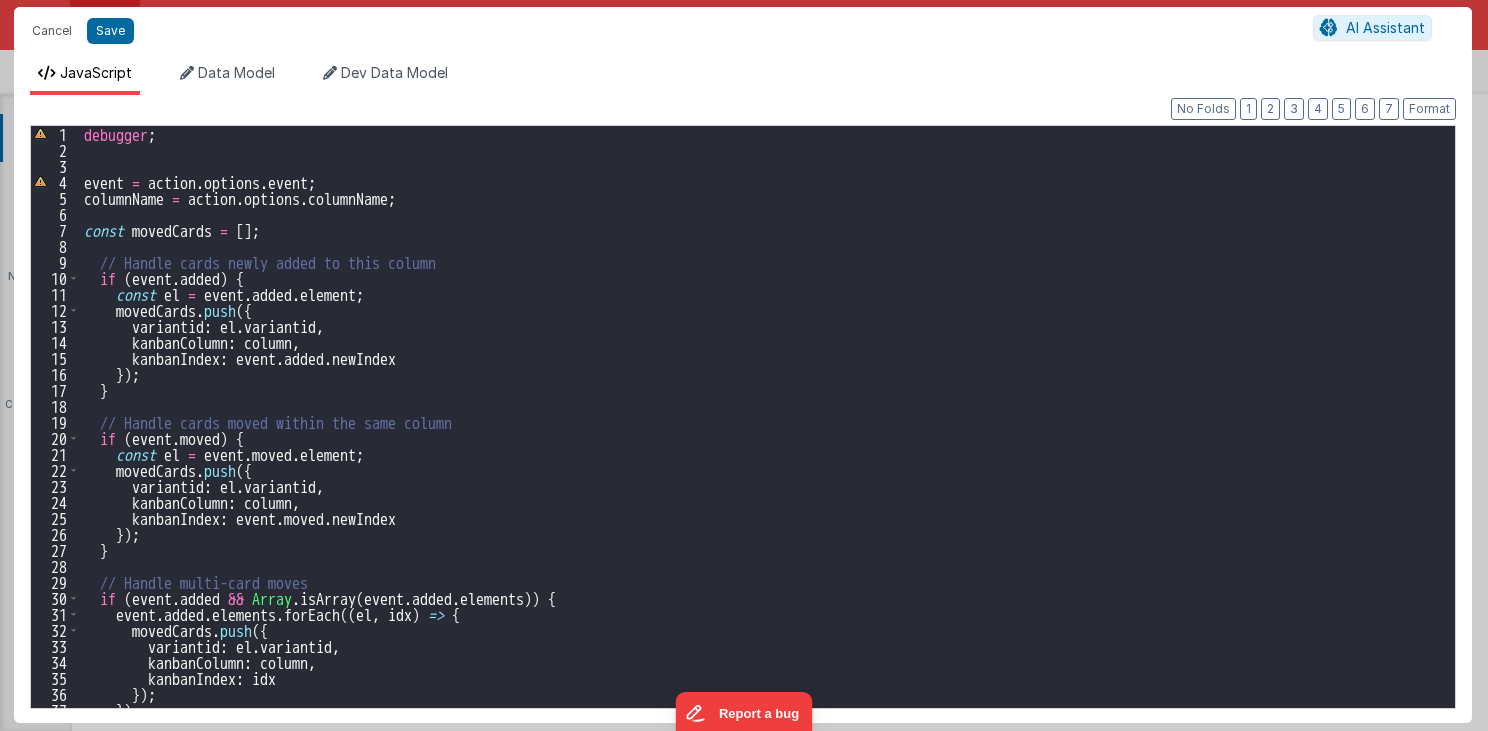 click on "debugger ; event   =   action . options . event ; columnName   =   action . options . columnName ; const   movedCards   =   [ ] ;    // Handle cards newly added to this column    if   ( event . added )   {      const   el   =   event . added . element ;      movedCards . push ({         variantid :   el . variantid ,         kanbanColumn :   column ,         kanbanIndex :   event . added . newIndex      }) ;    }    // Handle cards moved within the same column    if   ( event . moved )   {      const   el   =   event . moved . element ;      movedCards . push ({         variantid :   el . variantid ,         kanbanColumn :   column ,         kanbanIndex :   event . moved . newIndex      }) ;    }    // Handle multi-card moves    if   ( event . added   &&   Array . isArray ( event . added . elements ))   {      event . added . elements . forEach (( el ,   idx )   =>   {         movedCards . push ({           variantid :   el . variantid ,           kanbanColumn :   column ,           kanbanIndex :   idx      ;" at bounding box center (762, 433) 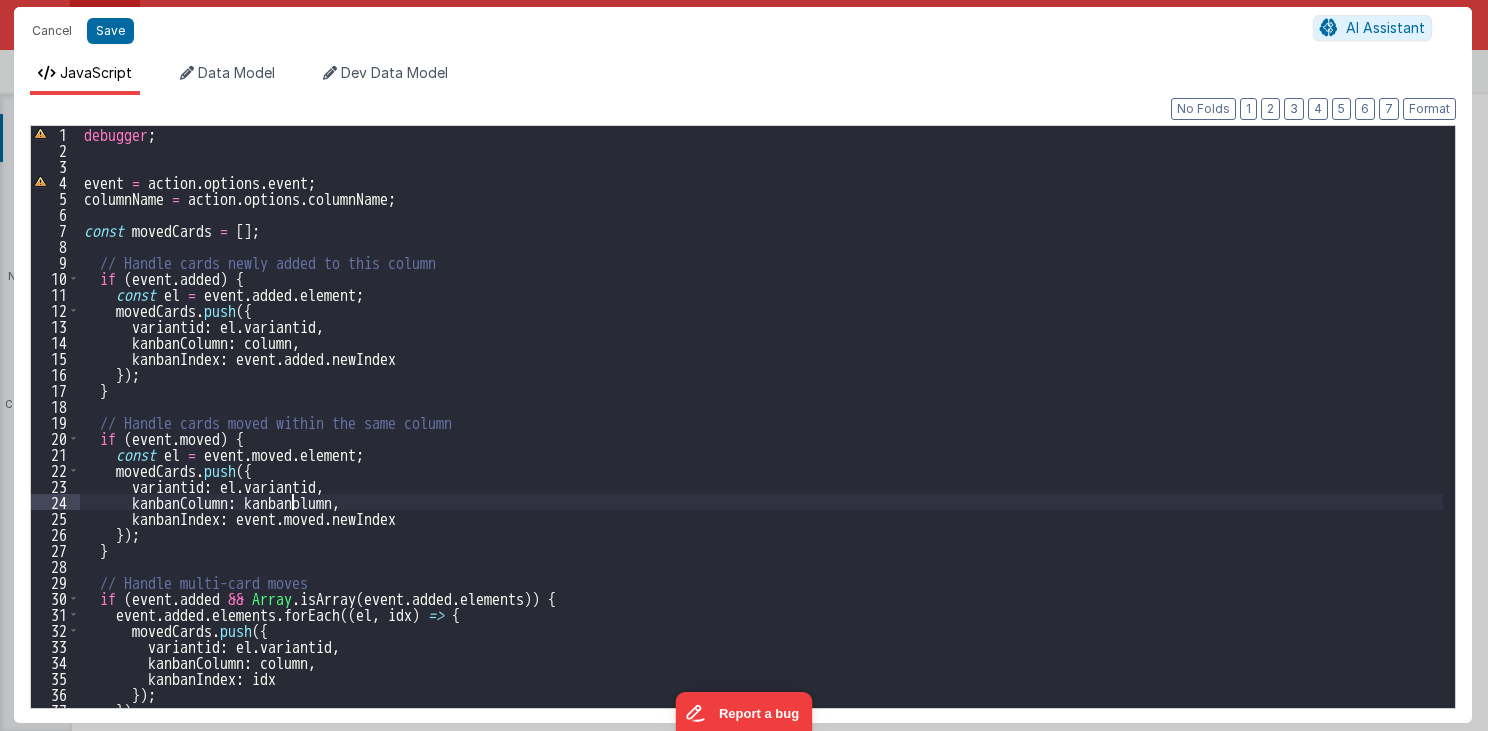 type 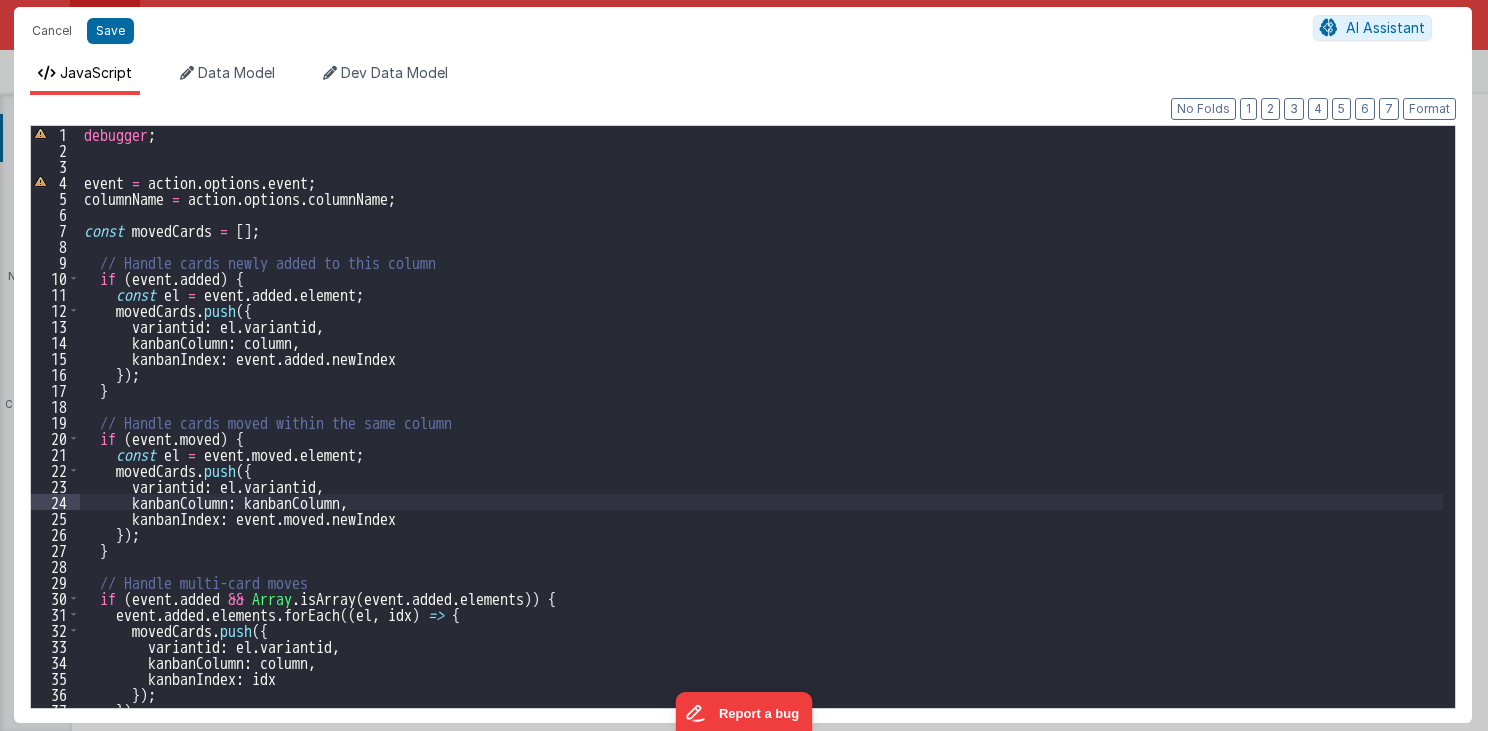 click on "debugger ; event   =   action . options . event ; columnName   =   action . options . columnName ; const   movedCards   =   [ ] ;    // Handle cards newly added to this column    if   ( event . added )   {      const   el   =   event . added . element ;      movedCards . push ({         variantid :   el . variantid ,         kanbanColumn :   column ,         kanbanIndex :   event . added . newIndex      }) ;    }    // Handle cards moved within the same column    if   ( event . moved )   {      const   el   =   event . moved . element ;      movedCards . push ({         variantid :   el . variantid ,         kanbanColumn :   kanbanColumn ,         kanbanIndex :   event . moved . newIndex      }) ;    }    // Handle multi-card moves    if   ( event . added   &&   Array . isArray ( event . added . elements ))   {      event . added . elements . forEach (( el ,   idx )   =>   {         movedCards . push ({           variantid :   el . variantid ,           kanbanColumn :   column ,           kanbanIndex :   idx" at bounding box center [762, 433] 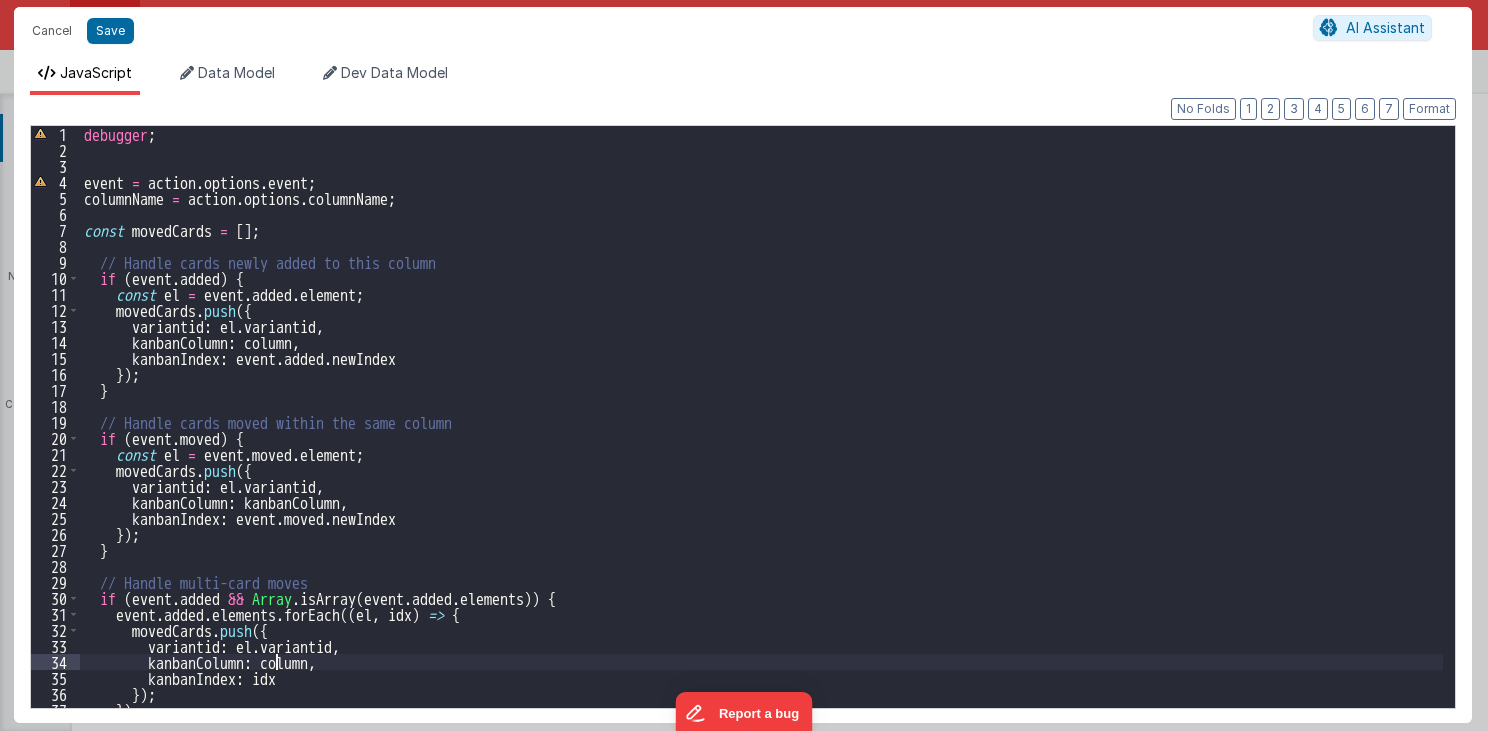 click on "debugger ; event   =   action . options . event ; columnName   =   action . options . columnName ; const   movedCards   =   [ ] ;    // Handle cards newly added to this column    if   ( event . added )   {      const   el   =   event . added . element ;      movedCards . push ({         variantid :   el . variantid ,         kanbanColumn :   column ,         kanbanIndex :   event . added . newIndex      }) ;    }    // Handle cards moved within the same column    if   ( event . moved )   {      const   el   =   event . moved . element ;      movedCards . push ({         variantid :   el . variantid ,         kanbanColumn :   kanbanColumn ,         kanbanIndex :   event . moved . newIndex      }) ;    }    // Handle multi-card moves    if   ( event . added   &&   Array . isArray ( event . added . elements ))   {      event . added . elements . forEach (( el ,   idx )   =>   {         movedCards . push ({           variantid :   el . variantid ,           kanbanColumn :   column ,           kanbanIndex :   idx" at bounding box center [762, 433] 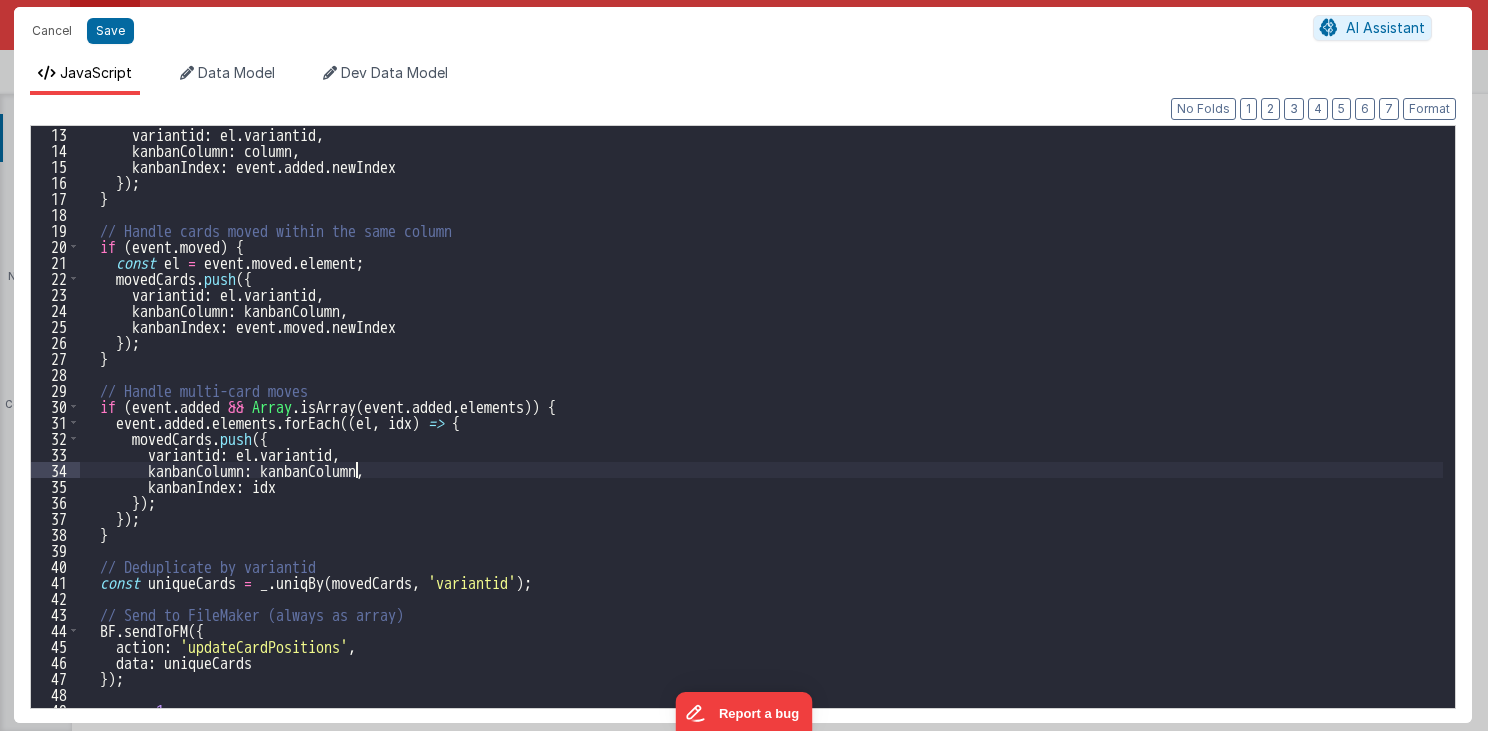 scroll, scrollTop: 0, scrollLeft: 0, axis: both 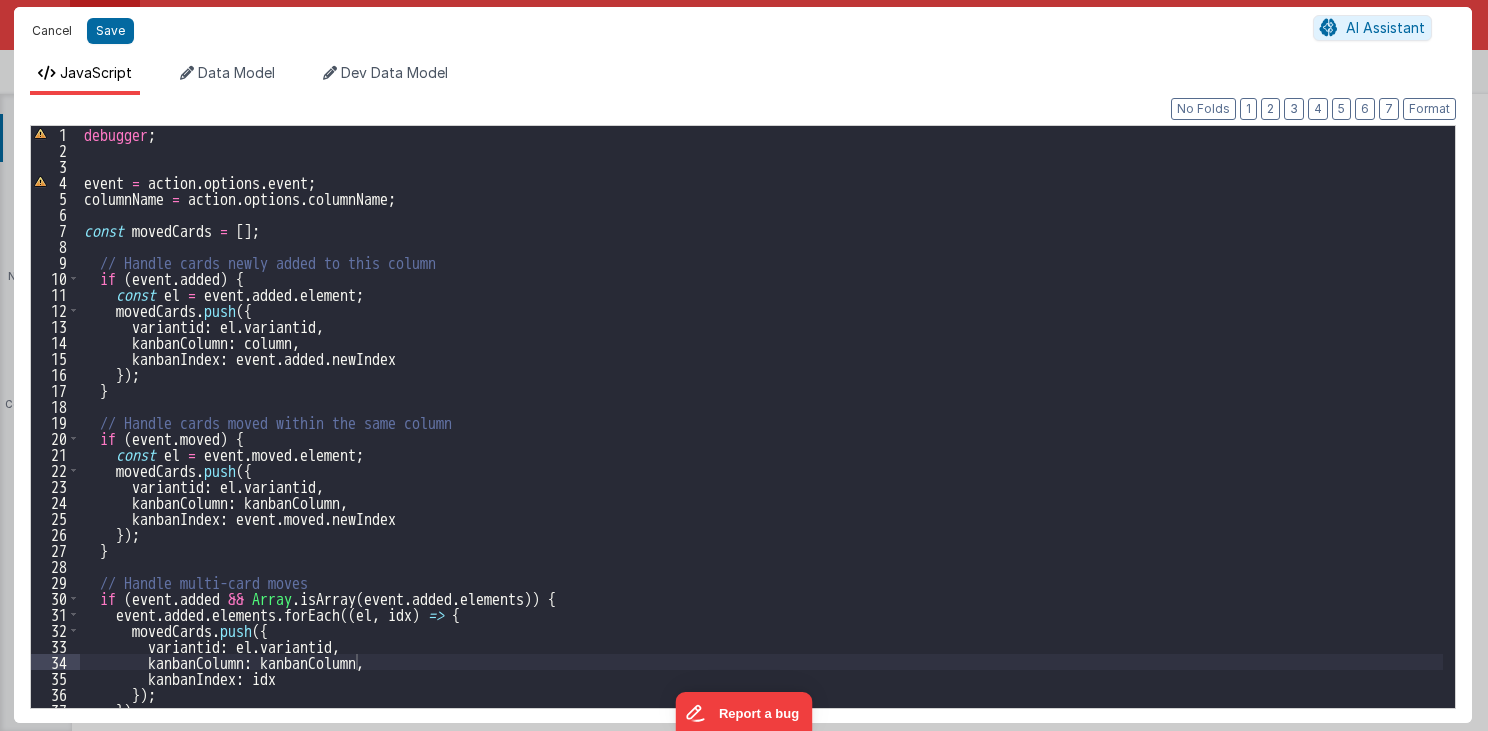 click on "Cancel" at bounding box center [52, 31] 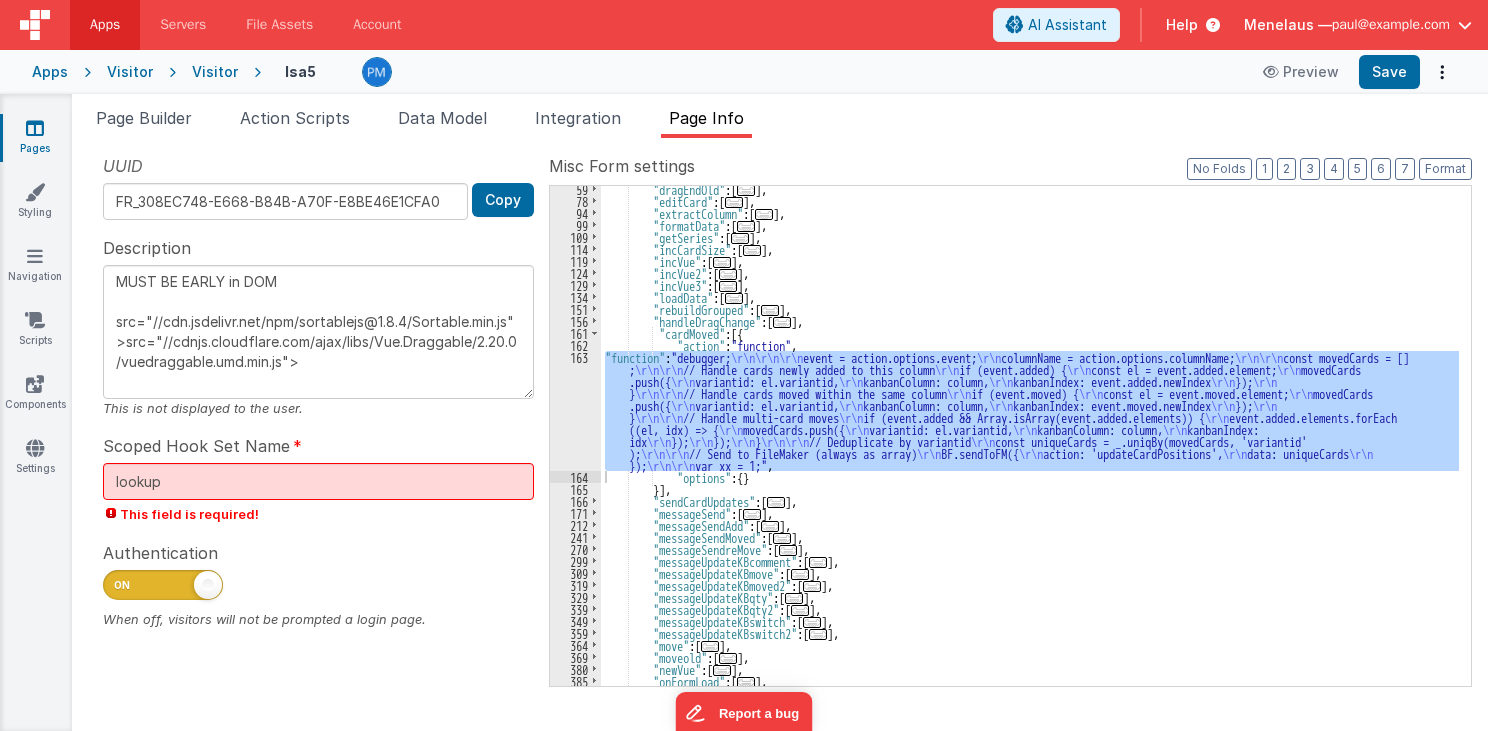 click on "163" at bounding box center [575, 411] 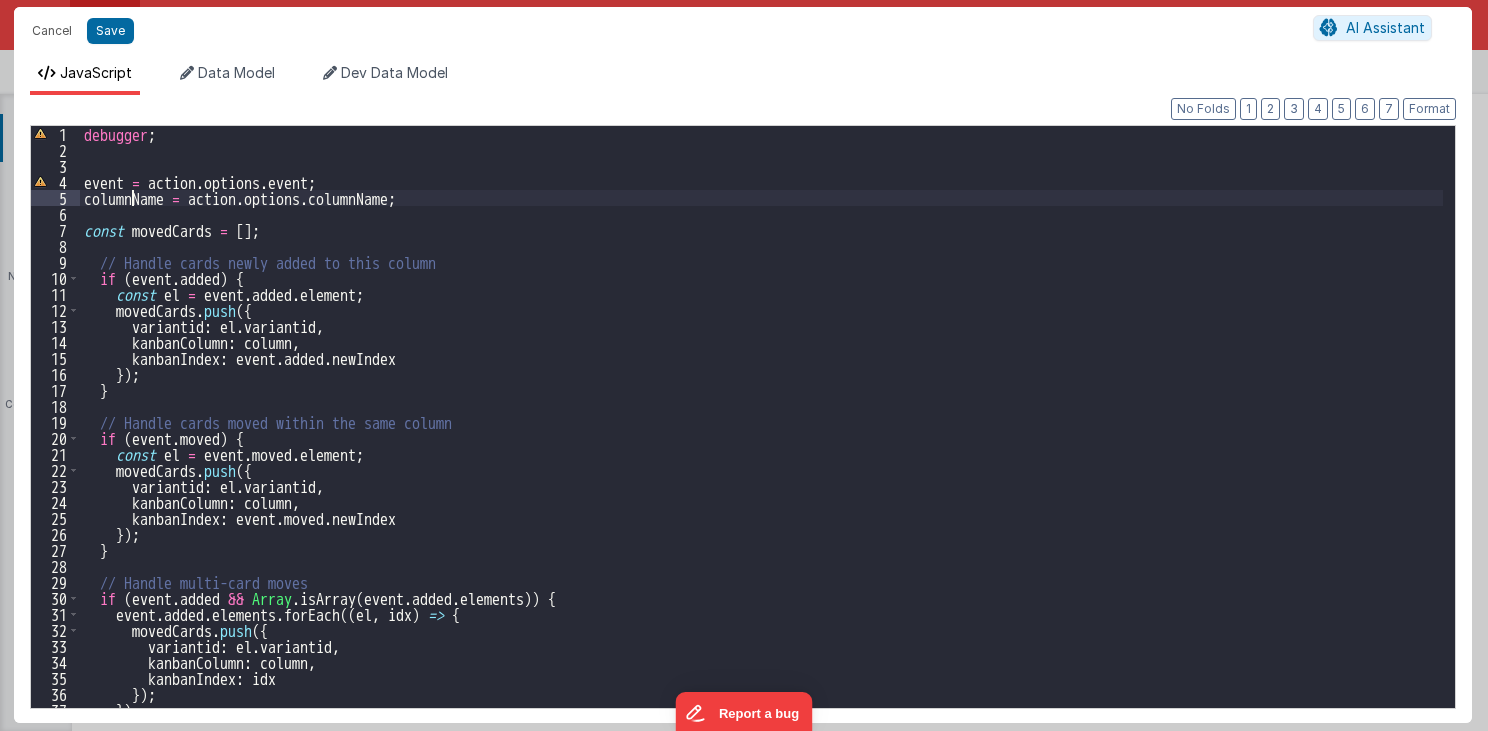 click on "debugger ; event   =   action . options . event ; columnName   =   action . options . columnName ; const   movedCards   =   [ ] ;    // Handle cards newly added to this column    if   ( event . added )   {      const   el   =   event . added . element ;      movedCards . push ({         variantid :   el . variantid ,         kanbanColumn :   column ,         kanbanIndex :   event . added . newIndex      }) ;    }    // Handle cards moved within the same column    if   ( event . moved )   {      const   el   =   event . moved . element ;      movedCards . push ({         variantid :   el . variantid ,         kanbanColumn :   column ,         kanbanIndex :   event . moved . newIndex      }) ;    }    // Handle multi-card moves    if   ( event . added   &&   Array . isArray ( event . added . elements ))   {      event . added . elements . forEach (( el ,   idx )   =>   {         movedCards . push ({           variantid :   el . variantid ,           kanbanColumn :   column ,           kanbanIndex :   idx      ;" at bounding box center (762, 433) 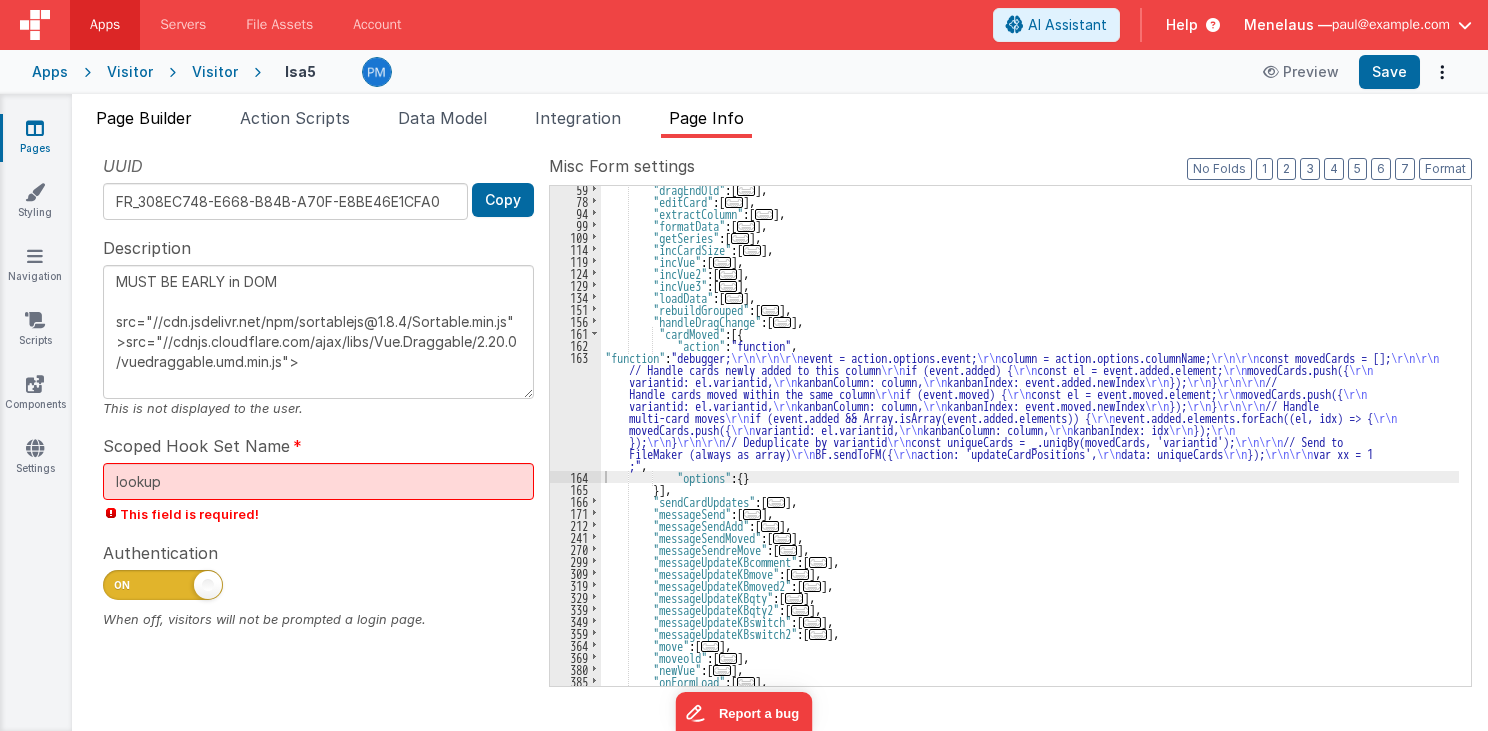click on "Page Builder" at bounding box center [144, 118] 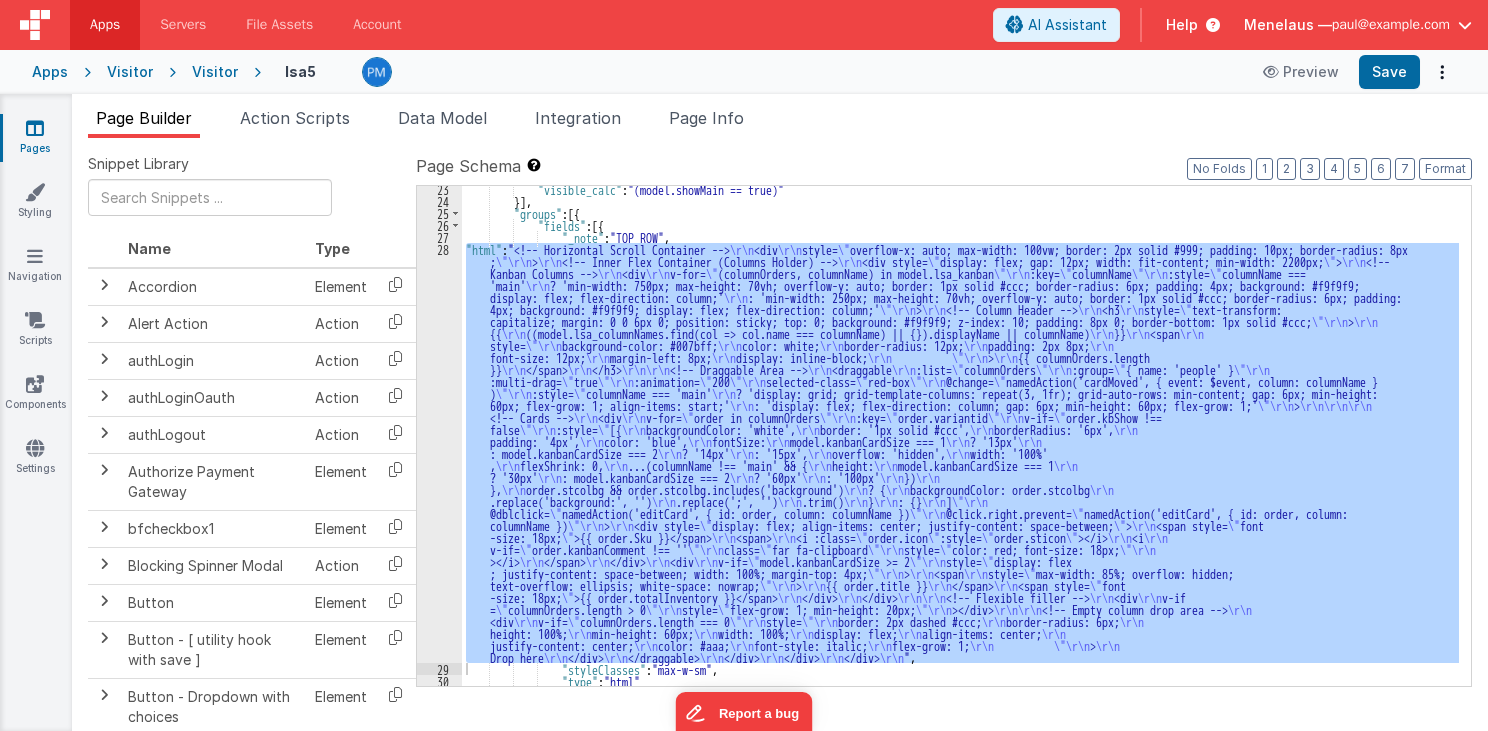 click on "28" at bounding box center (439, 453) 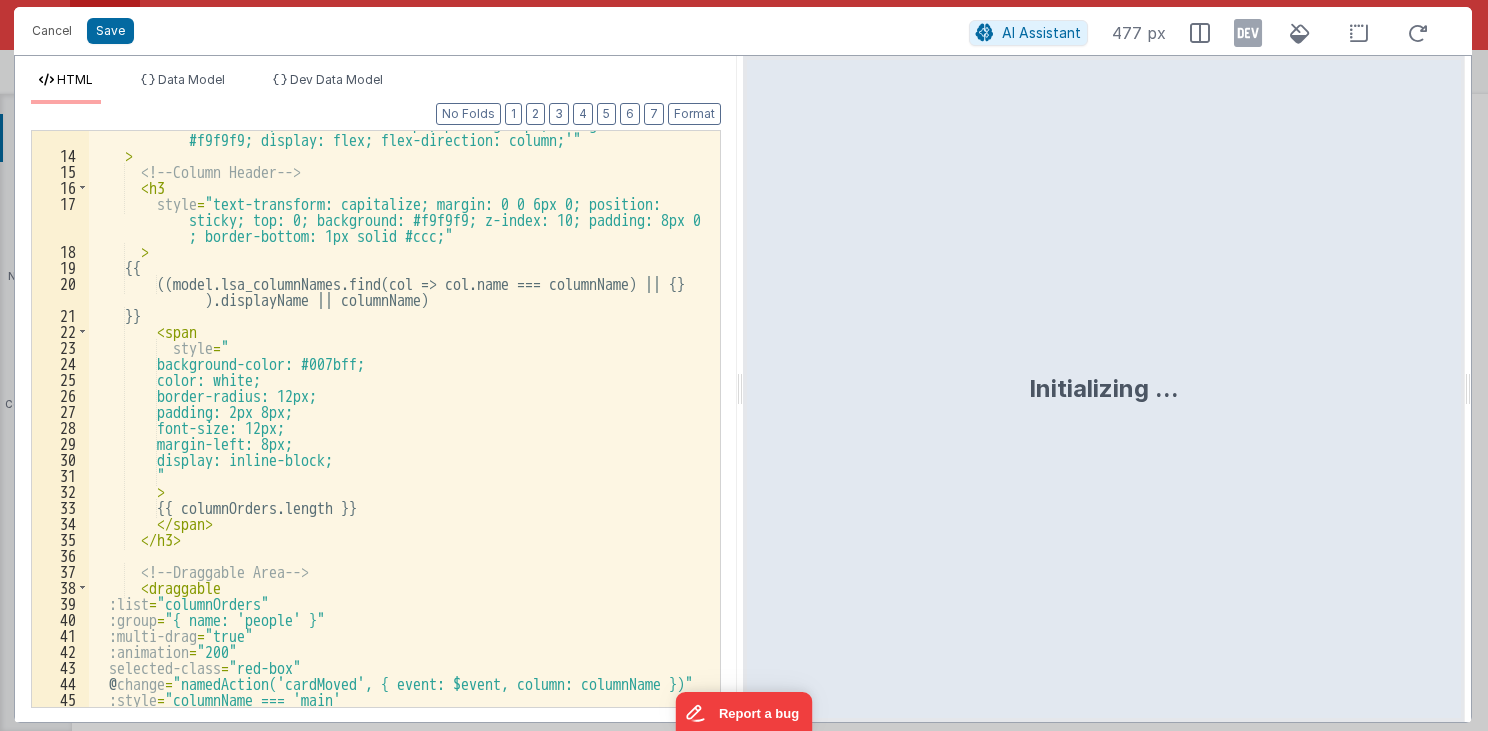 scroll, scrollTop: 384, scrollLeft: 0, axis: vertical 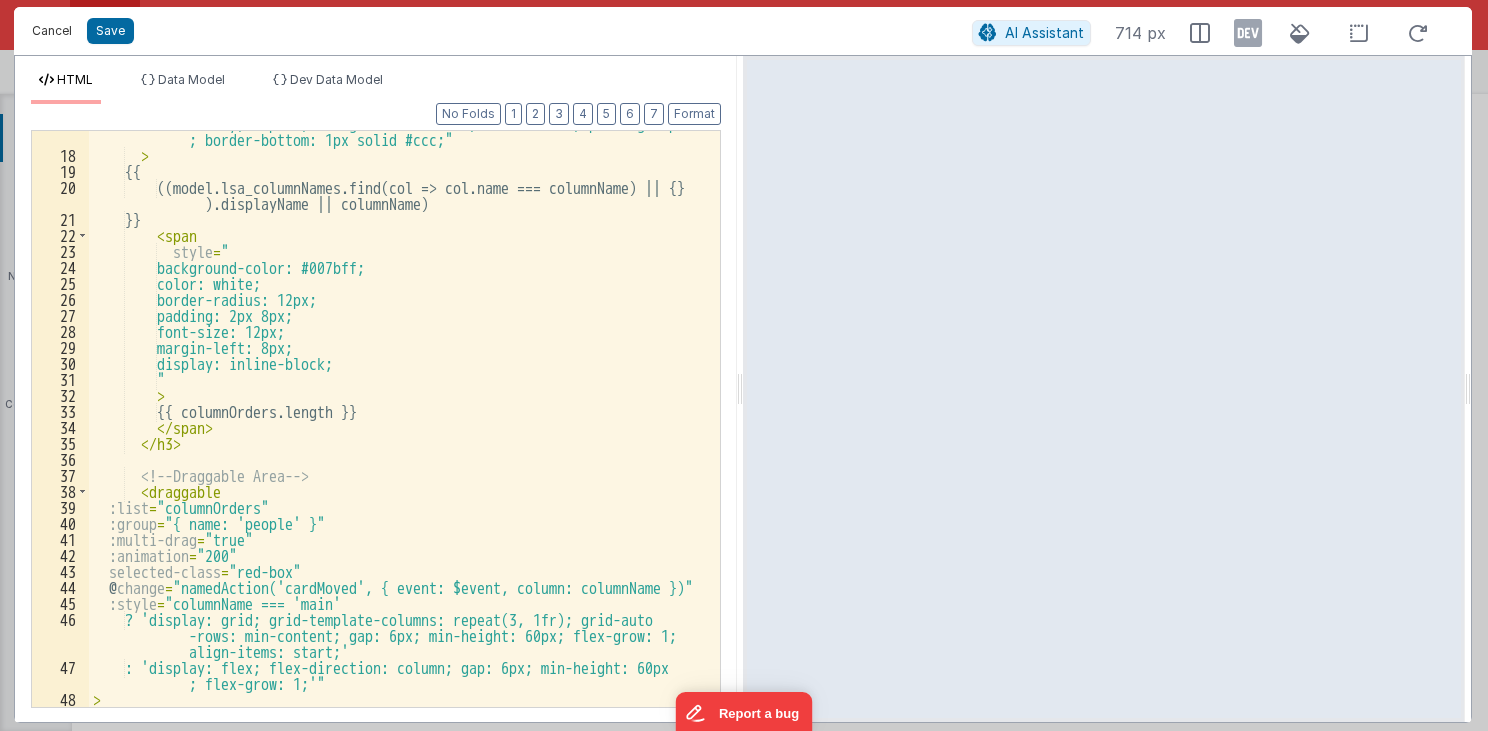click on "Cancel" at bounding box center [52, 31] 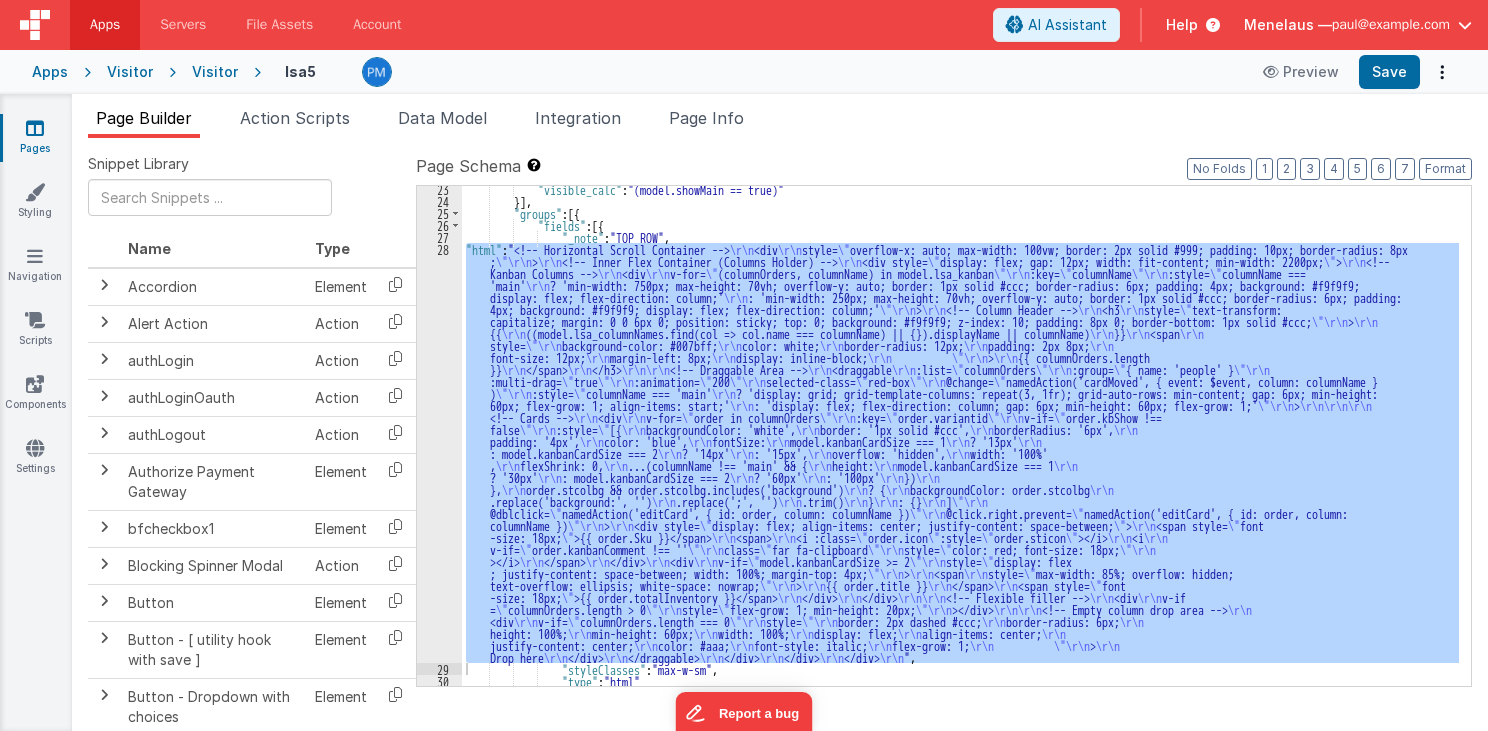 scroll, scrollTop: 1443, scrollLeft: 0, axis: vertical 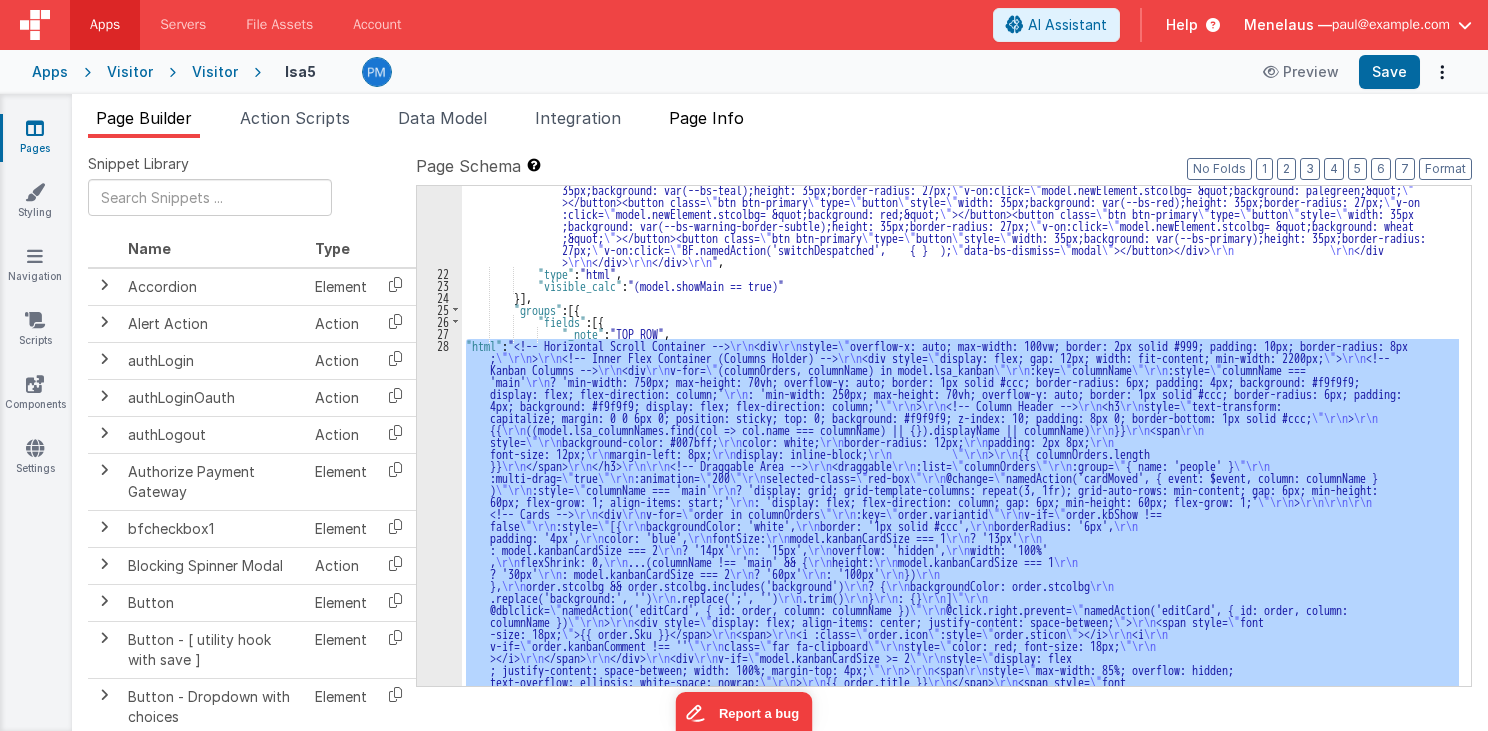 click on "Page Info" at bounding box center [706, 118] 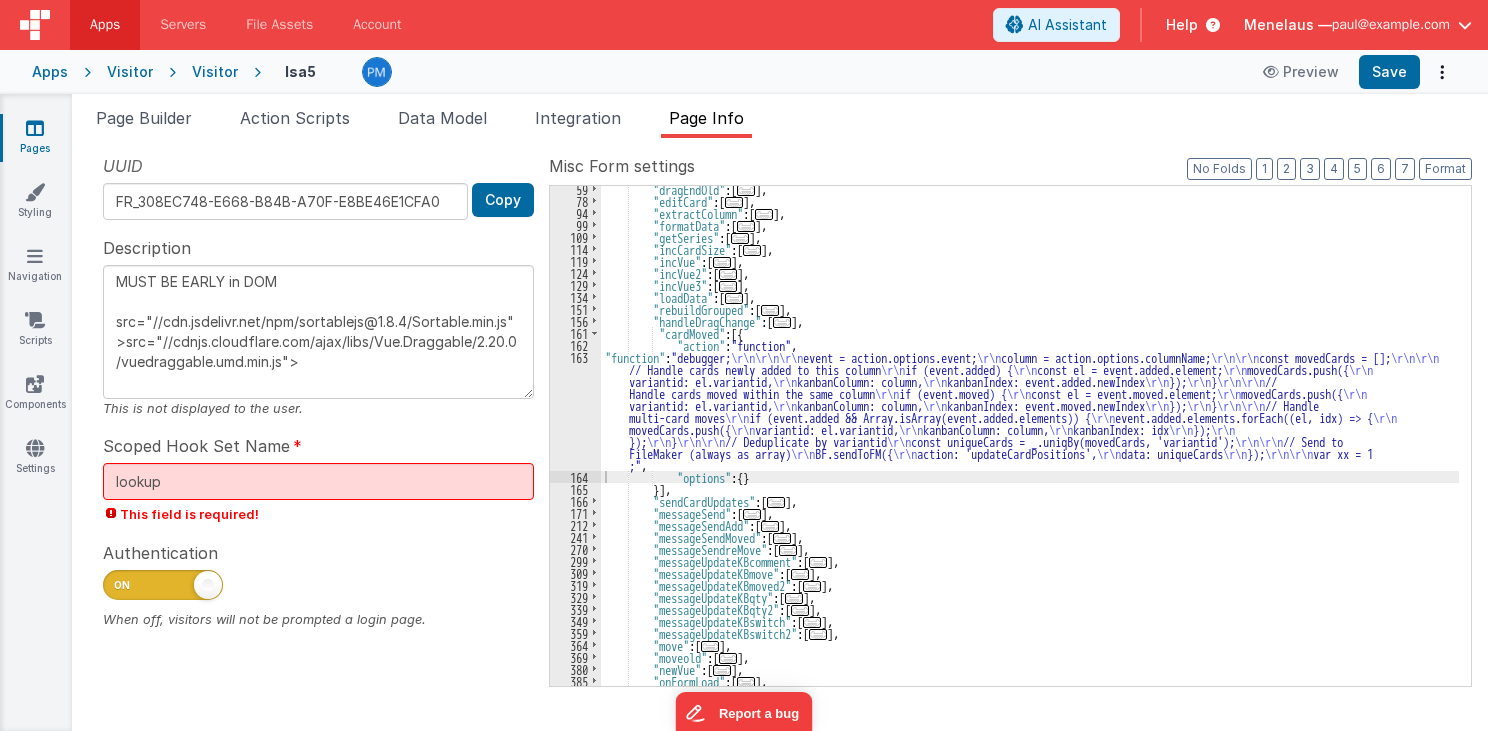 click on ""dragEndOld" :  [ ... ] ,           "editCard" :  [ ... ] ,           "extractColumn" :  [ ... ] ,           "formatData" :  [ ... ] ,           "getSeries" :  [ ... ] ,           "incCardSize" :  [ ... ] ,           "incVue" :  [ ... ] ,           "incVue2" :  [ ... ] ,           "incVue3" :  [ ... ] ,           "loadData" :  [ ... ] ,           "rebuildGrouped" :  [ ... ] ,           "handleDragChange" :  [ ... ] ,             "cardMoved" :  [{                "action" :  "function" , "function" :  "debugger; \r\n\r\n\r\n event = action.options.event; \r\n column = action.options.columnName; \r\n\r\n const movedCards = []; \r\n\r\n         // Handle cards newly added to this column \r\n   if (event.added) { \r\n     const el = event.added.element; \r\n     movedCards.push({ \r\n             variantid: el.variantid, \r\n       kanbanColumn: column, \r\n       kanbanIndex: event.added.newIndex \r\n     }); \r\n   } \r\n\r\n   //       Handle cards moved within the same column \r\n \r\n ;"" at bounding box center [1030, 445] 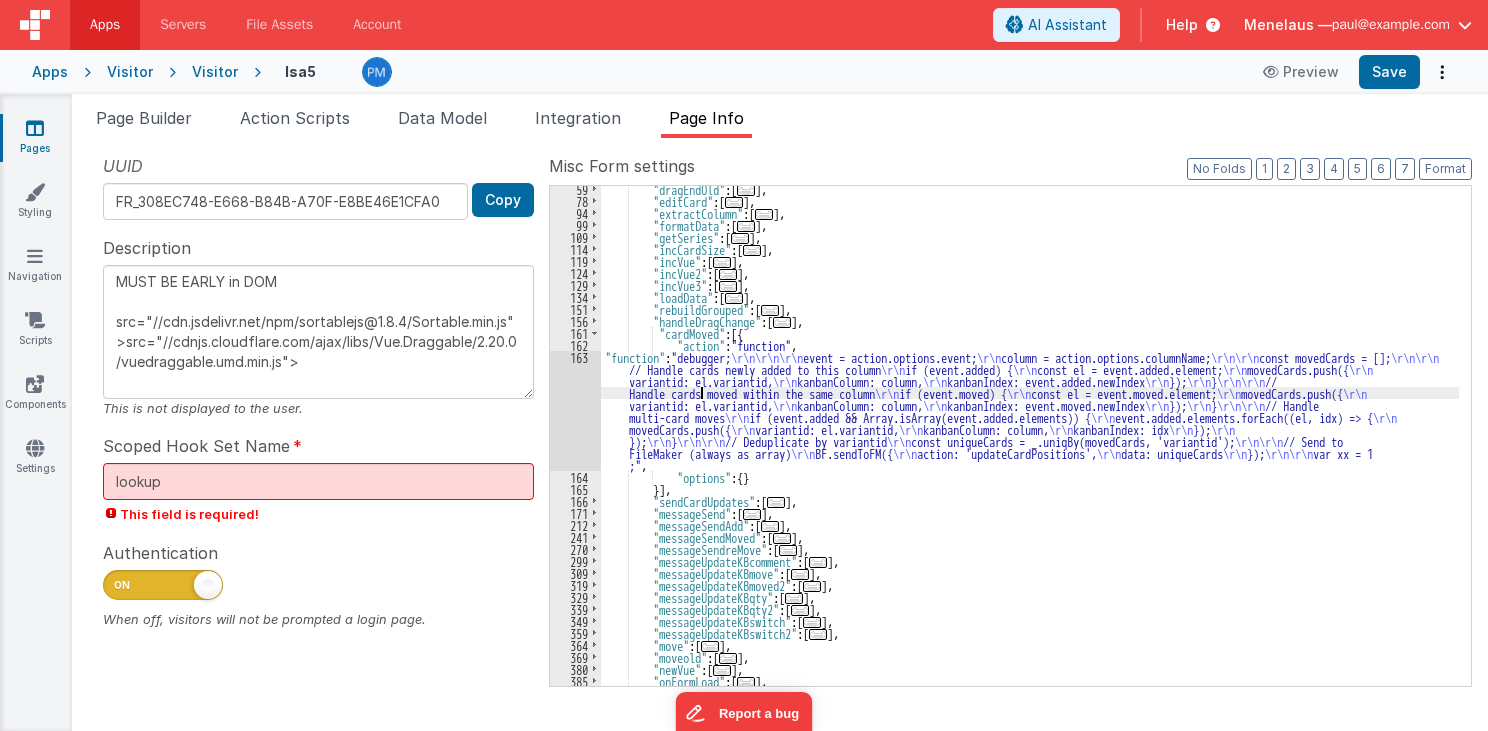 click on "163" at bounding box center (575, 411) 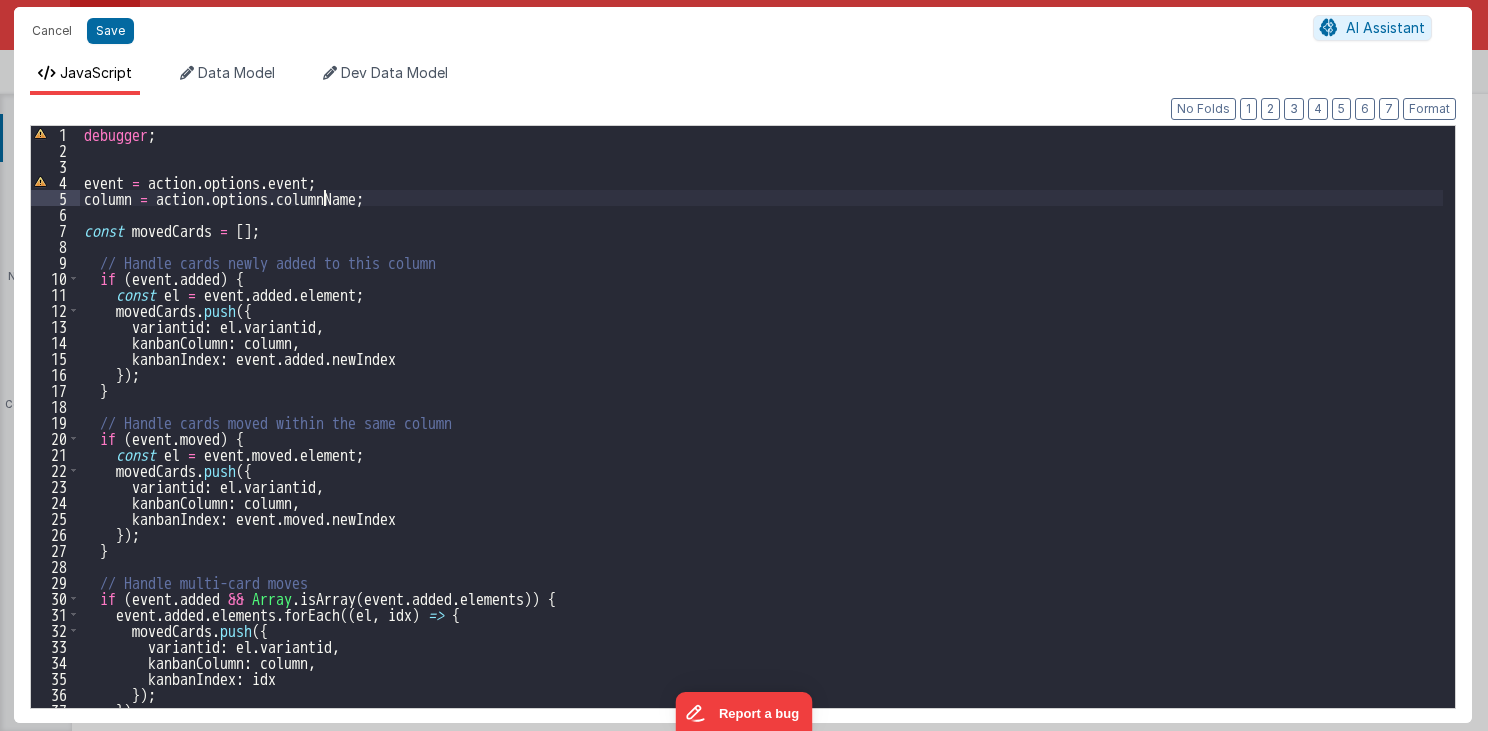 click on "debugger ; event   =   action . options . event ; column   =   action . options . columnName ; const   movedCards   =   [ ] ;    // Handle cards newly added to this column    if   ( event . added )   {      const   el   =   event . added . element ;      movedCards . push ({         variantid :   el . variantid ,         kanbanColumn :   column ,         kanbanIndex :   event . added . newIndex      }) ;    }    // Handle cards moved within the same column    if   ( event . moved )   {      const   el   =   event . moved . element ;      movedCards . push ({         variantid :   el . variantid ,         kanbanColumn :   column ,         kanbanIndex :   event . moved . newIndex      }) ;    }    // Handle multi-card moves    if   ( event . added   &&   Array . isArray ( event . added . elements ))   {      event . added . elements . forEach (( el ,   idx )   =>   {         movedCards . push ({           variantid :   el . variantid ,           kanbanColumn :   column ,           kanbanIndex :   idx         })" at bounding box center [762, 433] 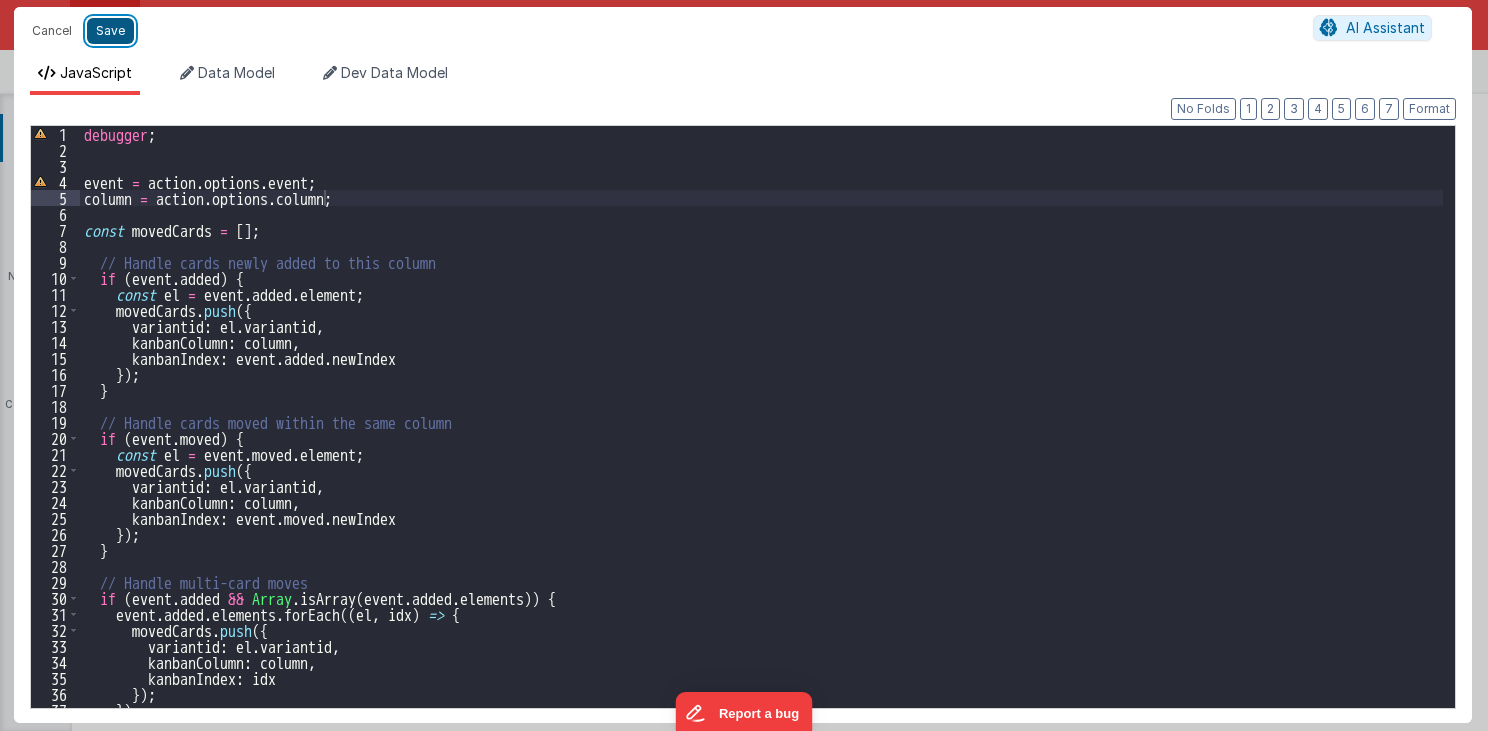 click on "Save" at bounding box center [110, 31] 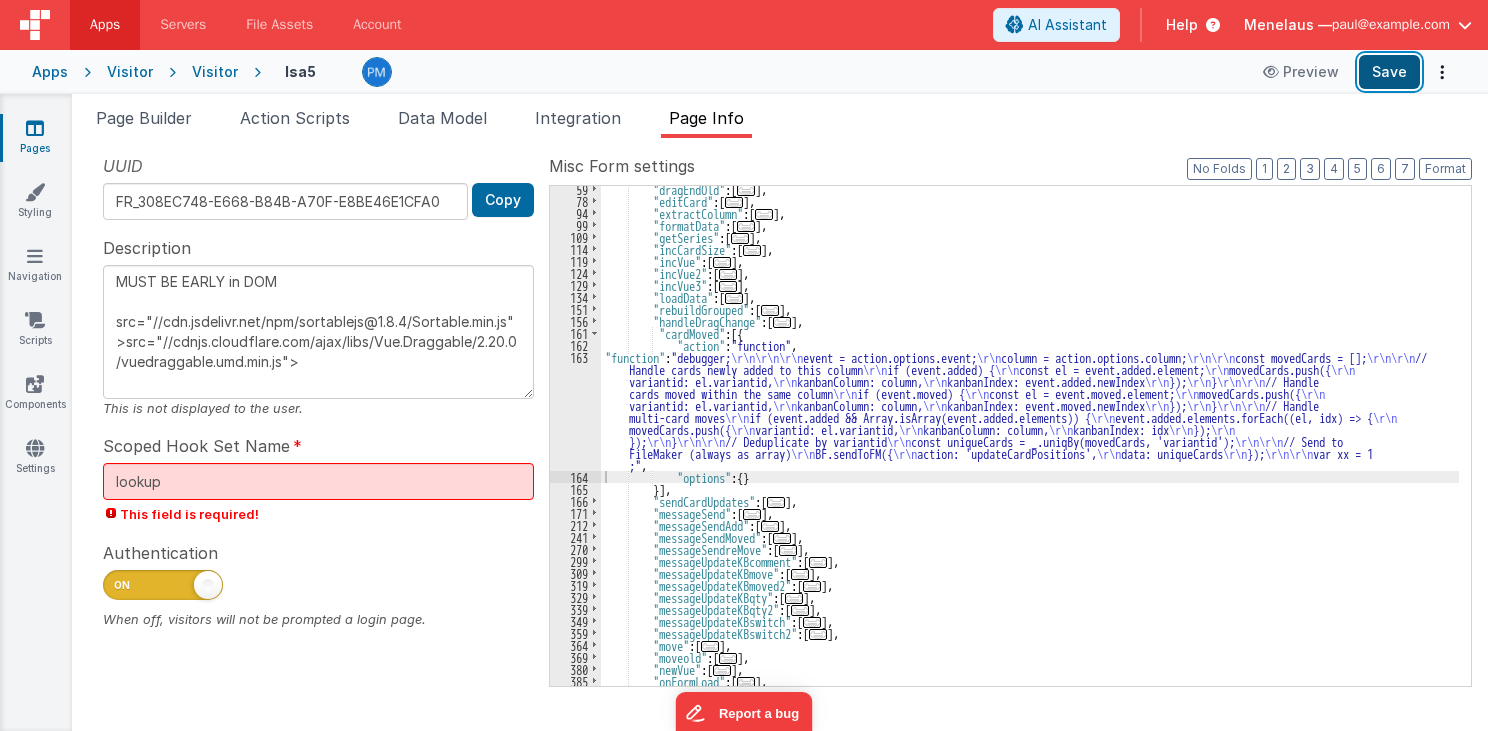 click on "Save" at bounding box center [1389, 72] 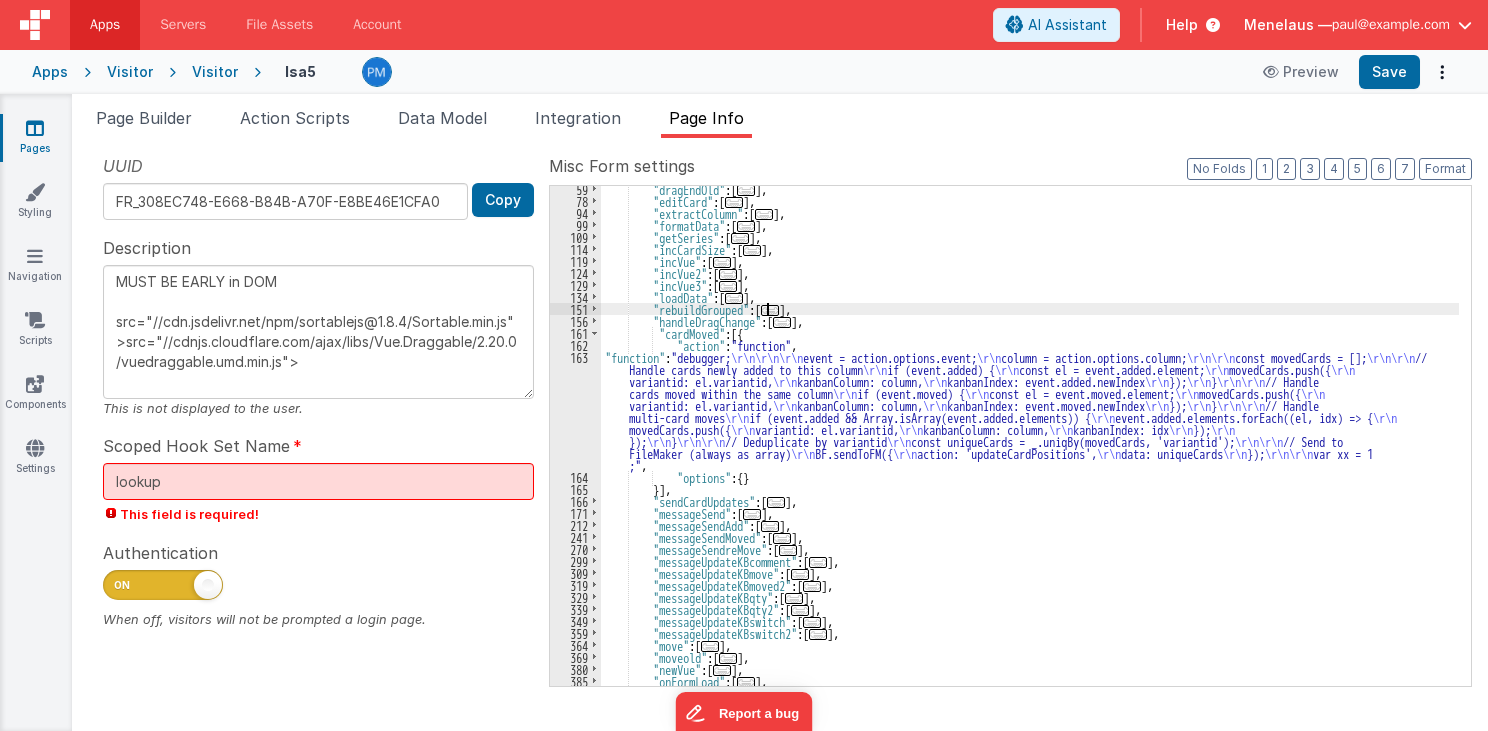 click on "..." at bounding box center [770, 310] 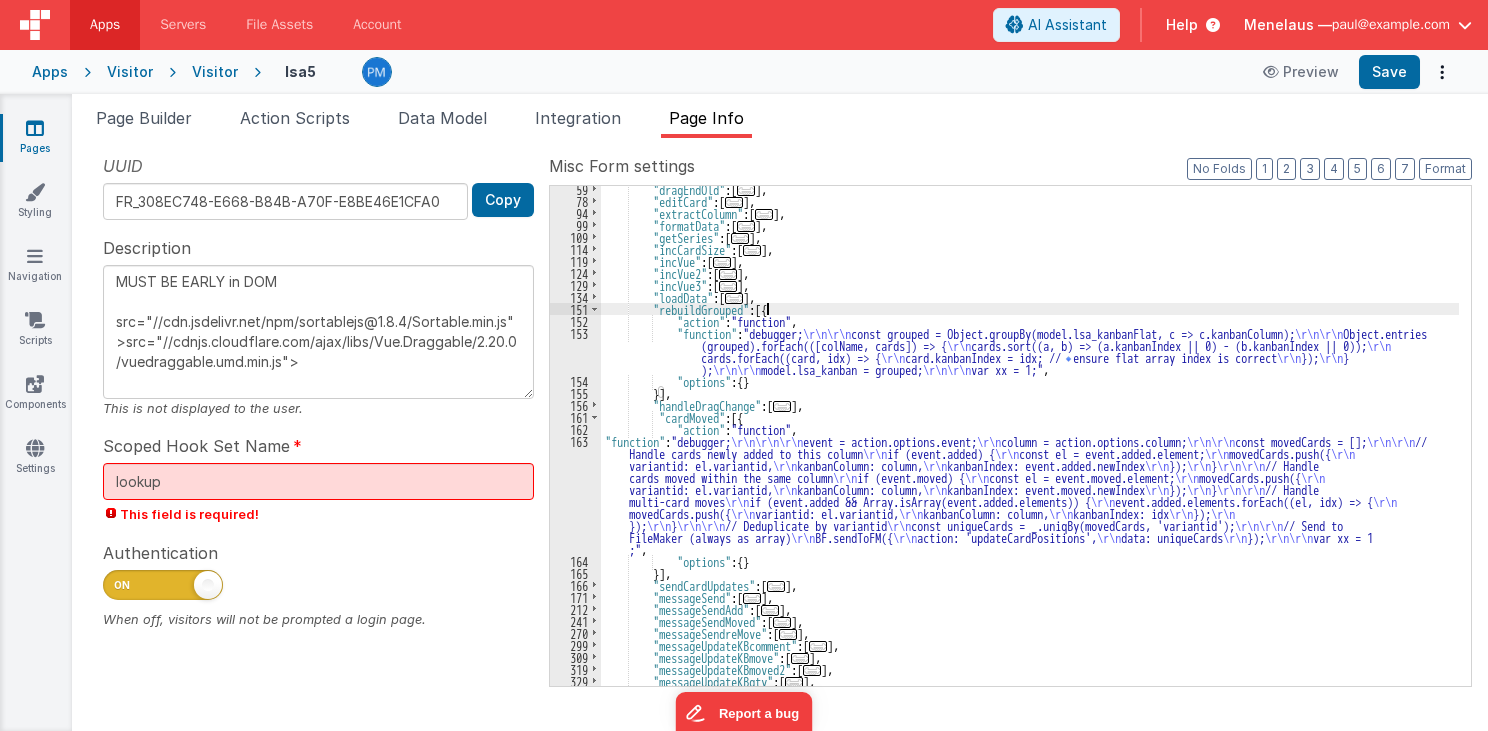 click on ""dragEndOld" :  [ ... ] ,           "editCard" :  [ ... ] ,           "extractColumn" :  [ ... ] ,           "formatData" :  [ ... ] ,           "getSeries" :  [ ... ] ,           "incCardSize" :  [ ... ] ,           "incVue" :  [ ... ] ,           "incVue2" :  [ ... ] ,           "incVue3" :  [ ... ] ,           "loadData" :  [ ... ] ,           "rebuildGrouped" :  [{                "action" :  "function" ,                "function" :  "debugger; \r\n\r\n const grouped = Object.groupBy(model.lsa_kanbanFlat, c => c.kanbanColumn); \r\n\r\n   Object.entries                  (grouped).forEach(([colName, cards]) => { \r\n     cards.sort((a, b) => (a.kanbanIndex || 0) - (b.kanbanIndex || 0)); \r\n                       cards.forEach((card, idx) => { \r\n       card.kanbanIndex = idx; //  🔹  ensure flat array index is correct \r\n     }); \r\n   }                  ); \r\n\r\n   model.lsa_kanban = grouped; \r\n\r\n var xx = 1;" ,                "options" {" at bounding box center (1030, 445) 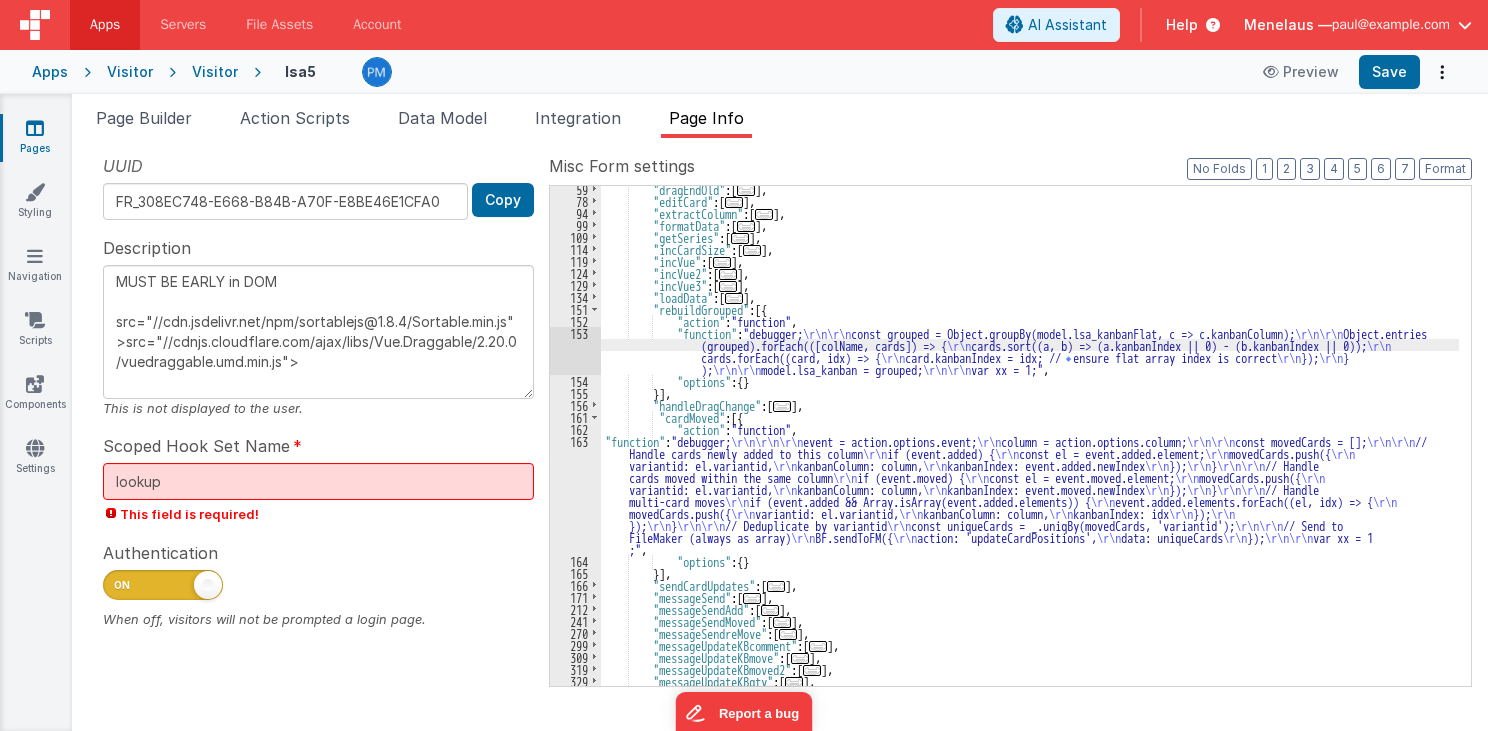 click on "153" at bounding box center (575, 351) 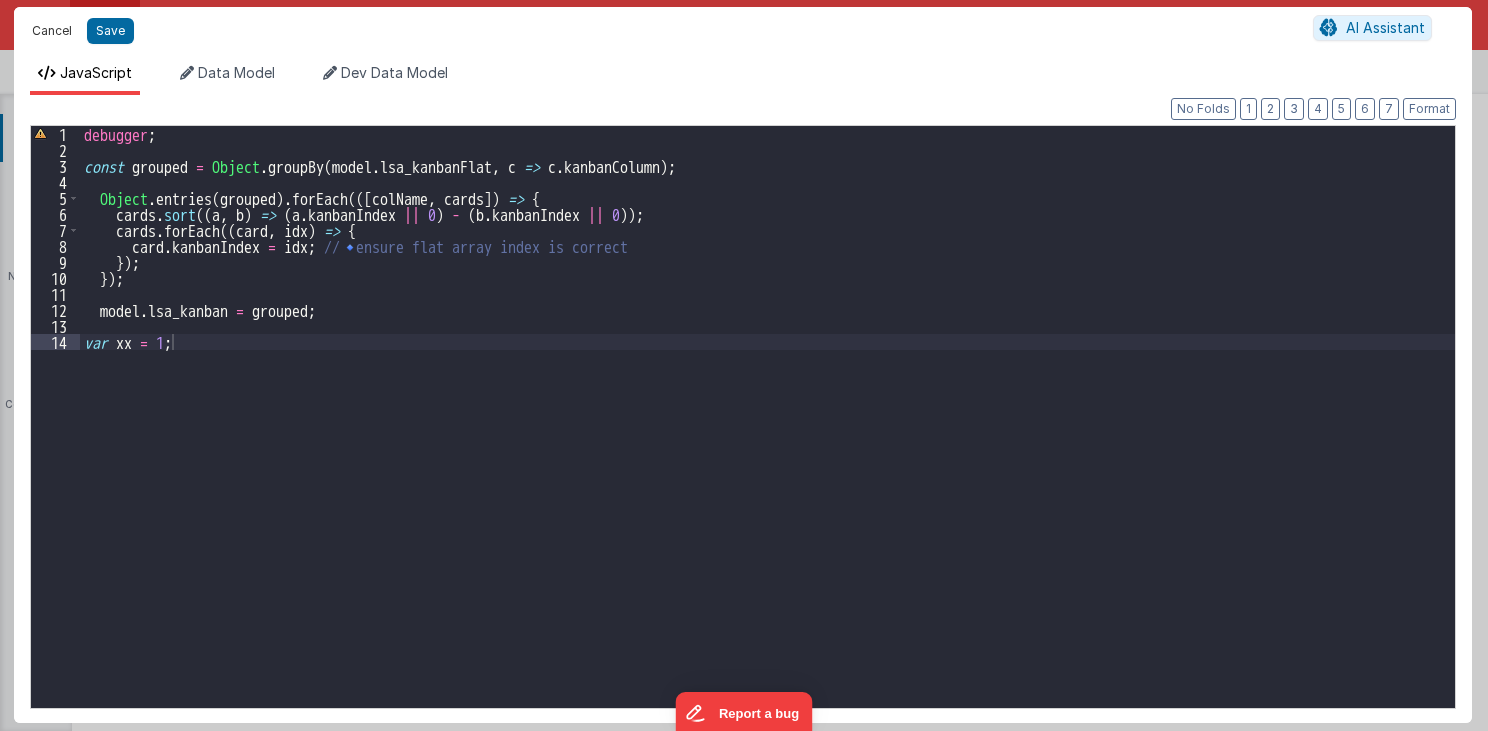 drag, startPoint x: 54, startPoint y: 28, endPoint x: 283, endPoint y: 716, distance: 725.11035 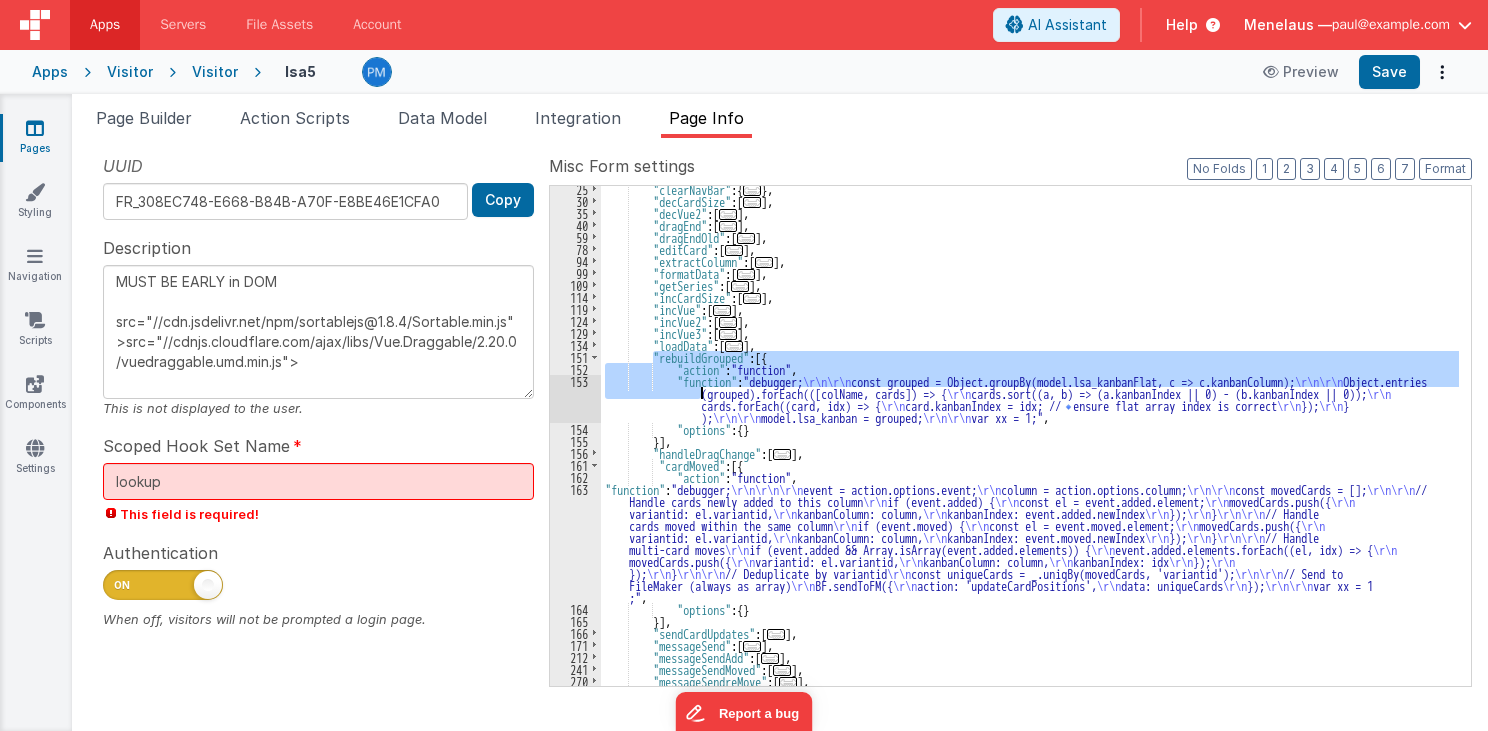 scroll, scrollTop: 135, scrollLeft: 0, axis: vertical 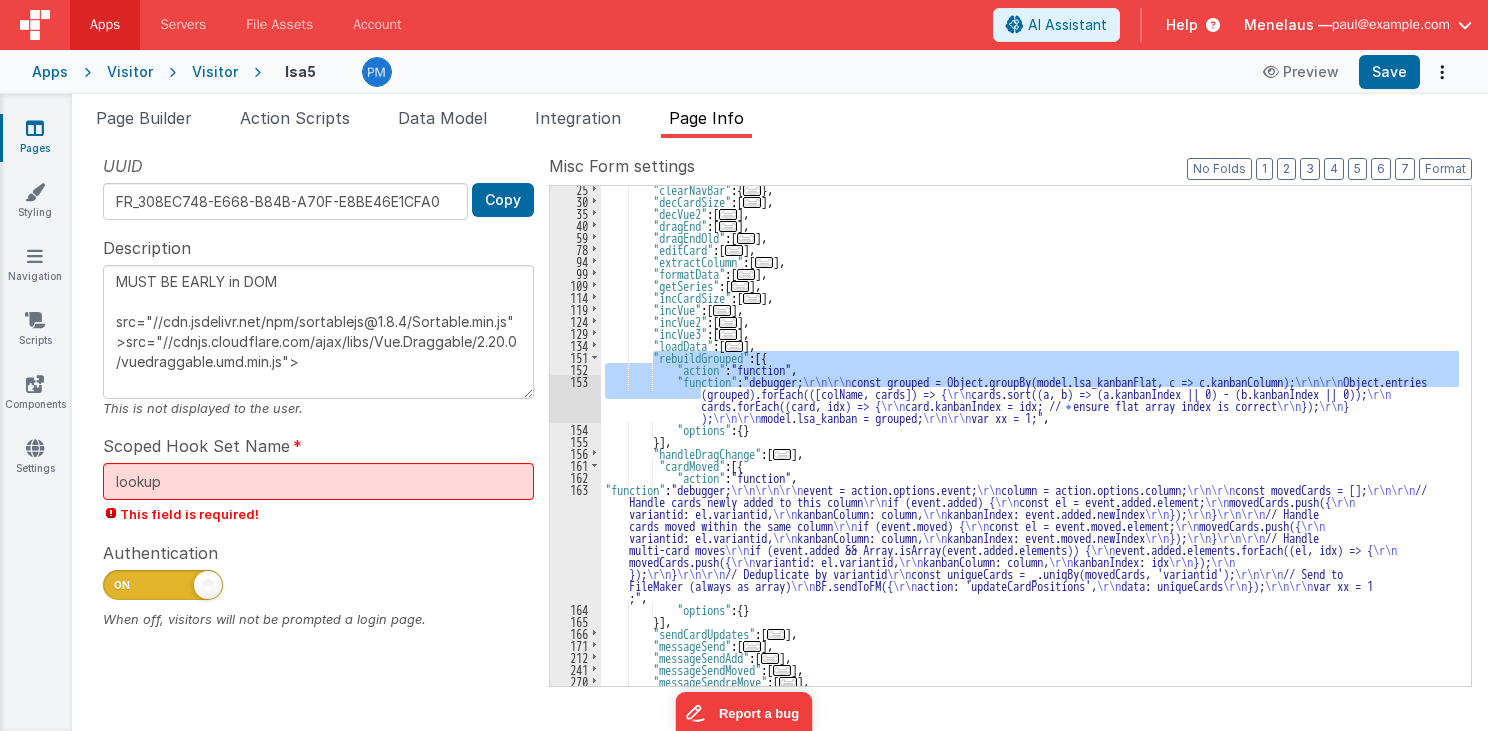 drag, startPoint x: 655, startPoint y: 304, endPoint x: 676, endPoint y: 393, distance: 91.44397 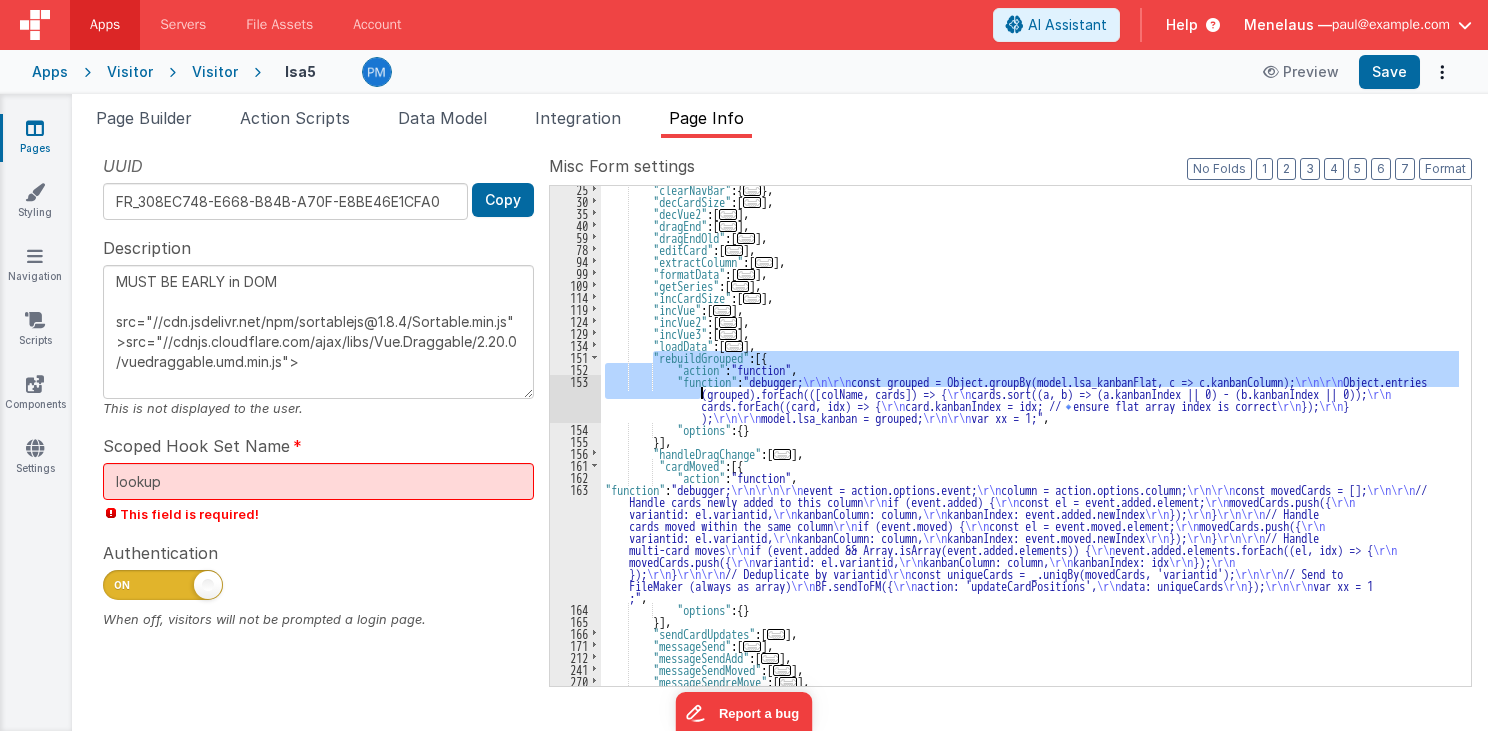 click on ""clearNavBar" :  { ... } ,           "decCardSize" :  [ ... ] ,           "decVue2" :  [ ... ] ,           "dragEnd" :  [ ... ] ,           "dragEndOld" :  [ ... ] ,           "editCard" :  [ ... ] ,           "extractColumn" :  [ ... ] ,           "formatData" :  [ ... ] ,           "getSeries" :  [ ... ] ,           "incCardSize" :  [ ... ] ,           "incVue" :  [ ... ] ,           "incVue2" :  [ ... ] ,           "incVue3" :  [ ... ] ,           "loadData" :  [ ... ] ,           "rebuildGrouped" :  [{                "action" :  "function" ,                "function" :  "debugger; \r\n\r\n const grouped = Object.groupBy(model.lsa_kanbanFlat, c => c.kanbanColumn); \r\n\r\n   Object.entries                  (grouped).forEach(([colName, cards]) => { \r\n     cards.sort((a, b) => (a.kanbanIndex || 0) - (b.kanbanIndex || 0)); \r\n                       cards.forEach((card, idx) => { \r\n       card.kanbanIndex = idx; //  🔹  ensure flat array index is correct \r\n );" at bounding box center [1030, 445] 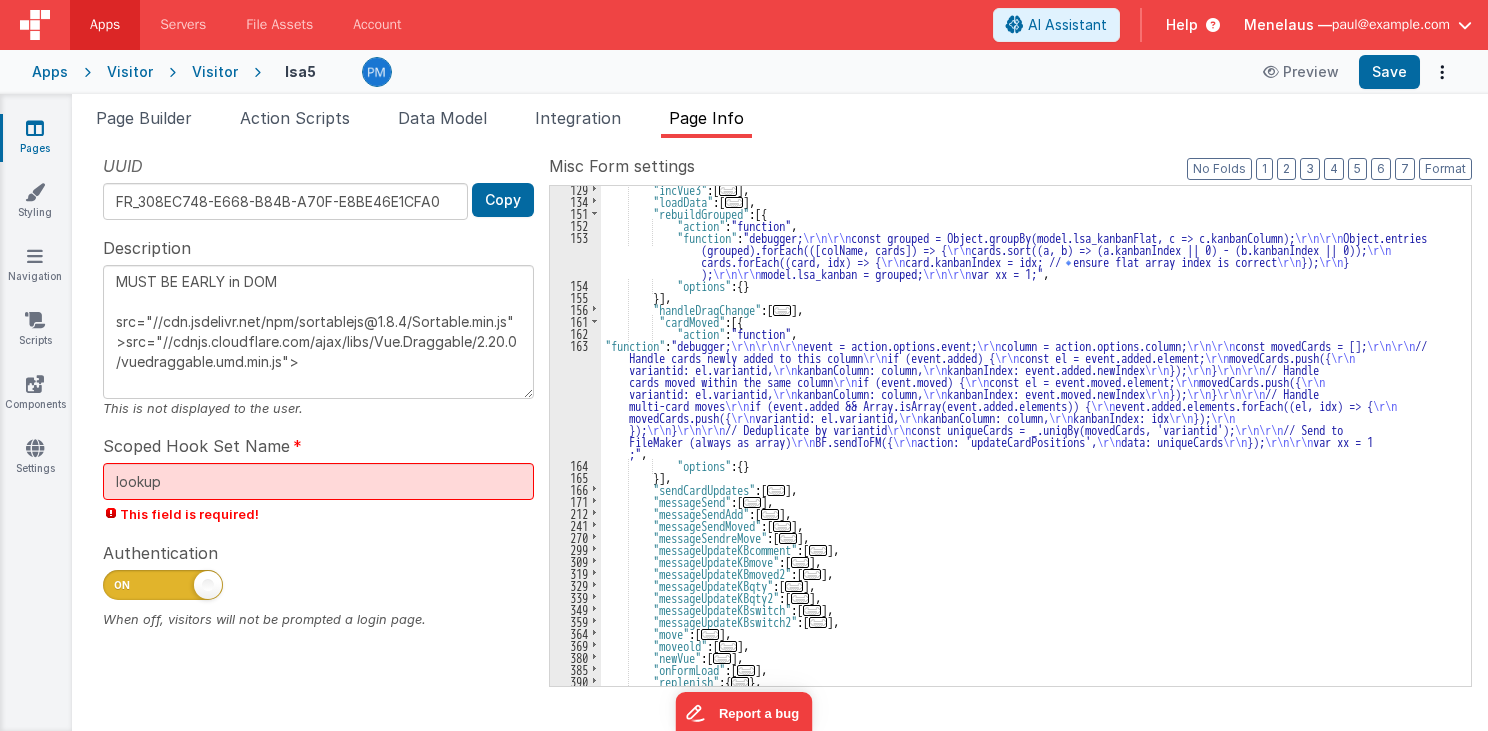 scroll, scrollTop: 279, scrollLeft: 0, axis: vertical 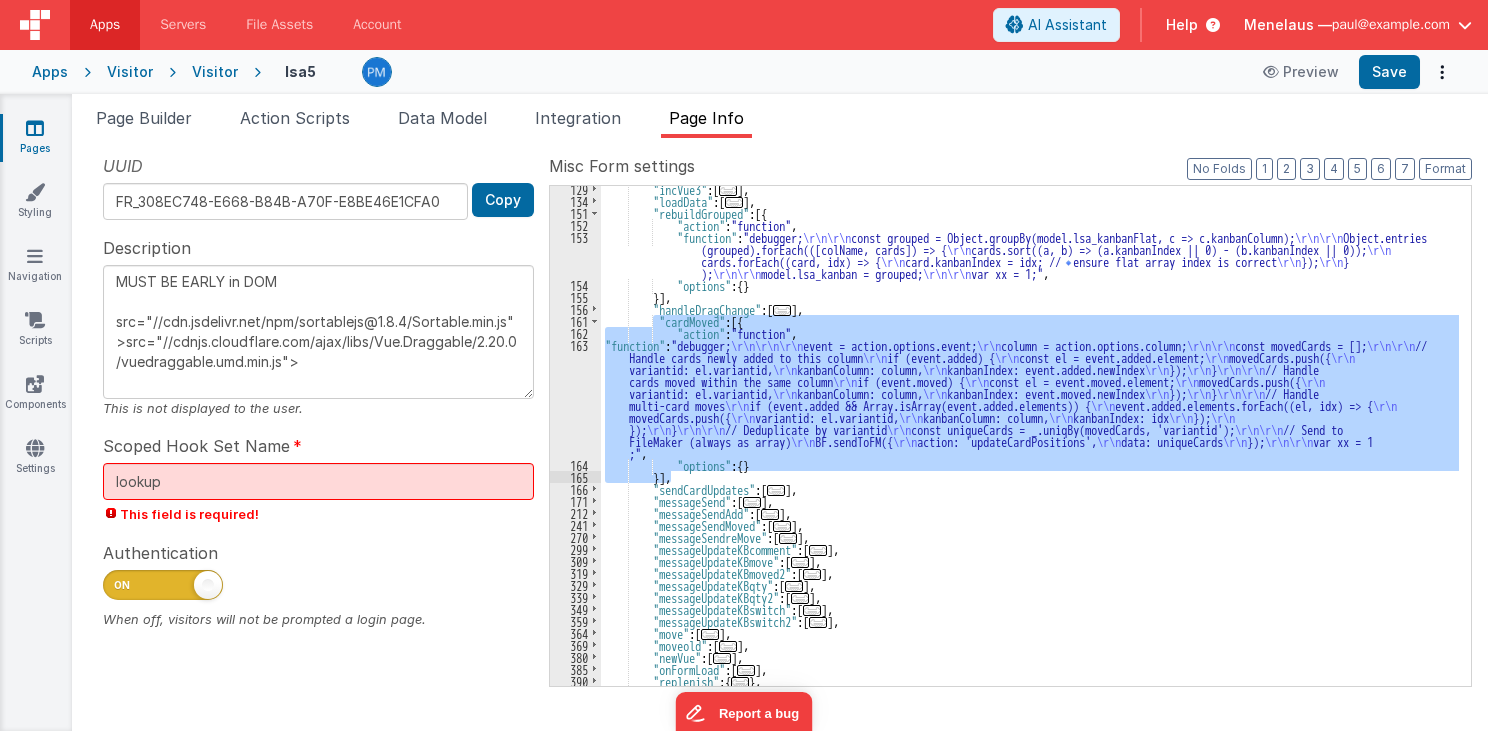 drag, startPoint x: 656, startPoint y: 317, endPoint x: 683, endPoint y: 472, distance: 157.33405 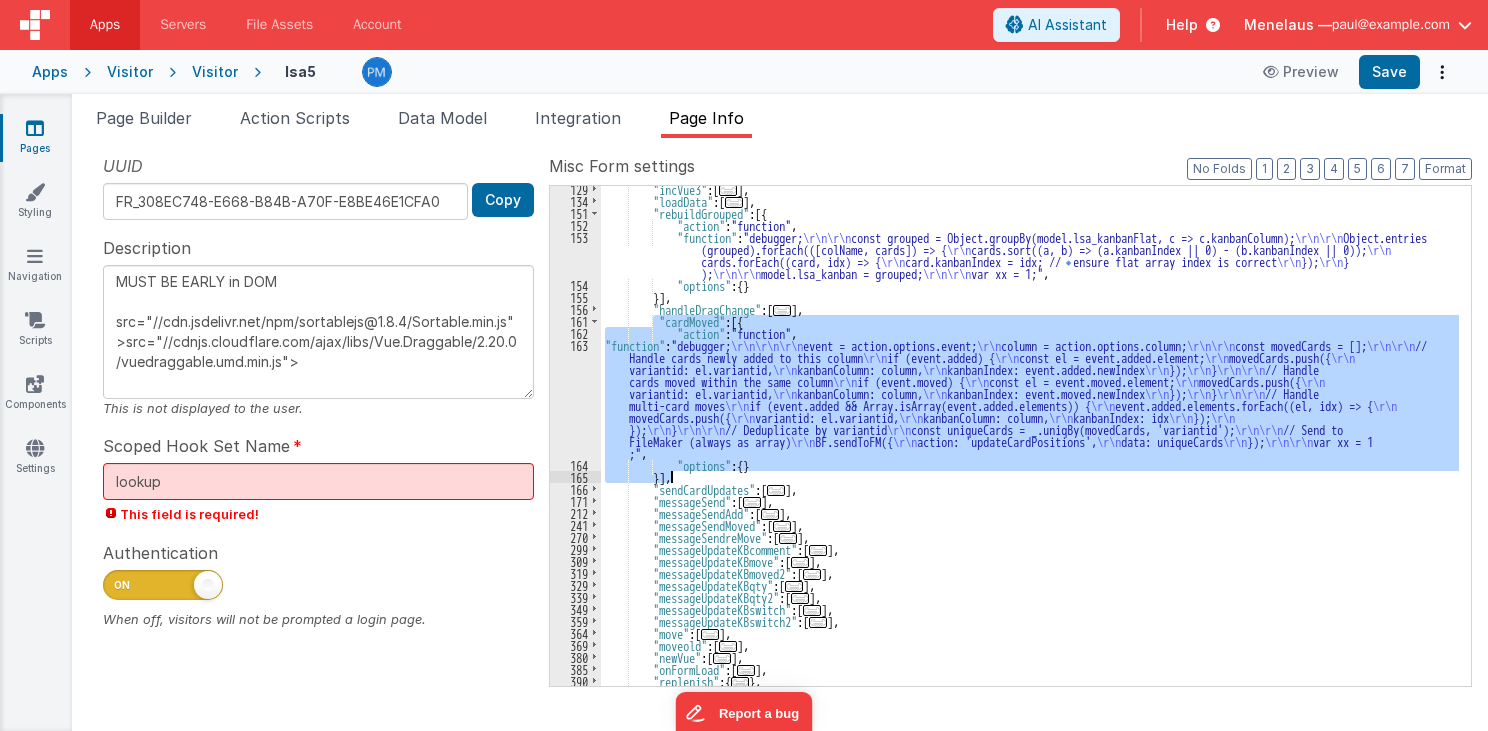 click on ""incVue3" :  [ ... ] ,           "loadData" :  [ ... ] ,           "rebuildGrouped" :  [{                "action" :  "function" ,                "function" :  "debugger; \r\n\r\n const grouped = Object.groupBy(model.lsa_kanbanFlat, c => c.kanbanColumn); \r\n\r\n   Object.entries                  (grouped).forEach(([colName, cards]) => { \r\n     cards.sort((a, b) => (a.kanbanIndex || 0) - (b.kanbanIndex || 0)); \r\n                       cards.forEach((card, idx) => { \r\n       card.kanbanIndex = idx; //  🔹  ensure flat array index is correct \r\n     }); \r\n   }                  ); \r\n\r\n   model.lsa_kanban = grouped; \r\n\r\n var xx = 1;" ,                "options" :  { }           }] ,           "handleDragChange" :  [ ... ] ,             "cardMoved" :  [{                "action" :  "function" , "function" :  "debugger; \r\n\r\n\r\n event = action.options.event; \r\n column = action.options.column; \r\n\r\n const movedCards = []; \r\n\r\n   }" at bounding box center [1030, 436] 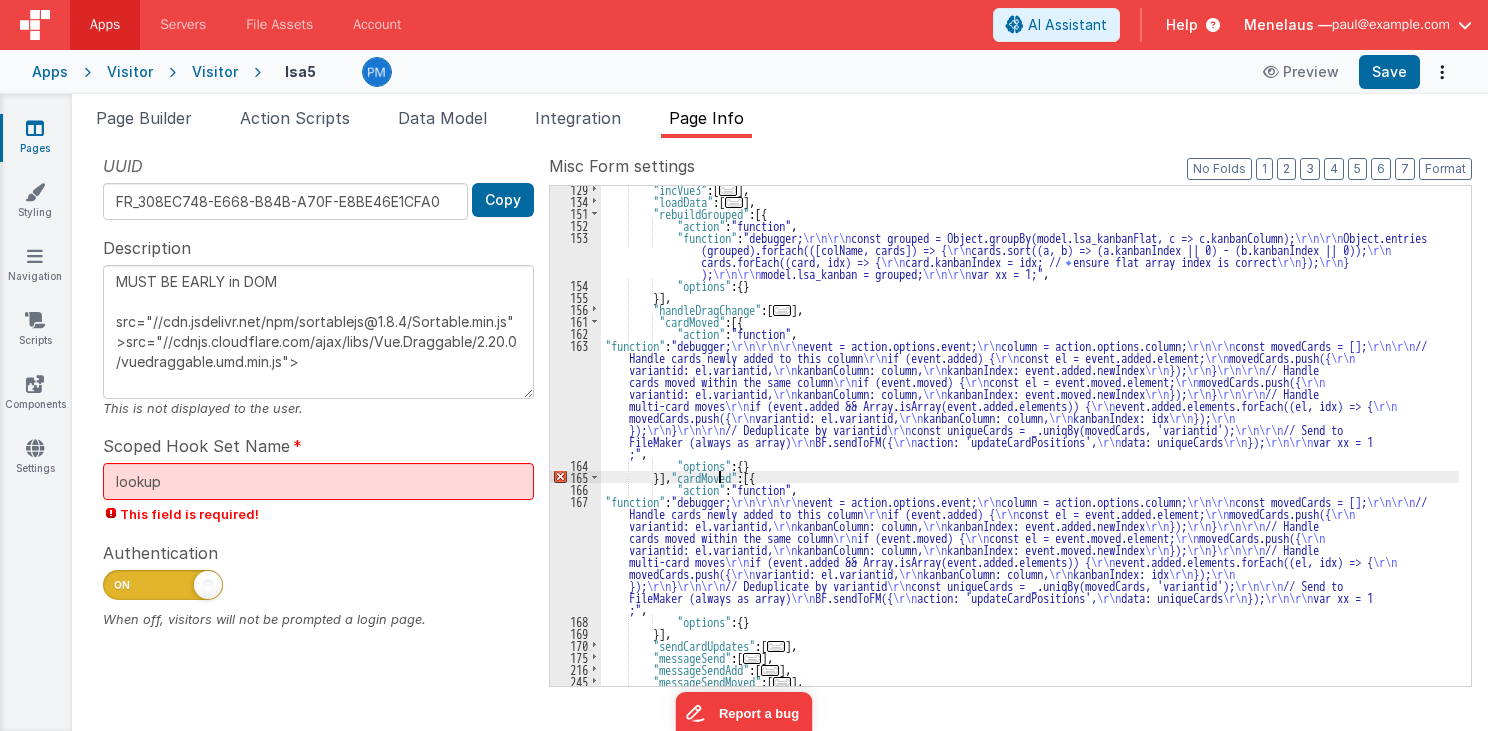 click on ""incVue3" :  [ ... ] ,           "loadData" :  [ ... ] ,           "rebuildGrouped" :  [{                "action" :  "function" ,                "function" :  "debugger; \r\n\r\n const grouped = Object.groupBy(model.lsa_kanbanFlat, c => c.kanbanColumn); \r\n\r\n   Object.entries                  (grouped).forEach(([colName, cards]) => { \r\n     cards.sort((a, b) => (a.kanbanIndex || 0) - (b.kanbanIndex || 0)); \r\n                       cards.forEach((card, idx) => { \r\n       card.kanbanIndex = idx; //  🔹  ensure flat array index is correct \r\n     }); \r\n   }                  ); \r\n\r\n   model.lsa_kanban = grouped; \r\n\r\n var xx = 1;" ,                "options" :  { }           }] ,           "handleDragChange" :  [ ... ] ,             "cardMoved" :  [{                "action" :  "function" , "function" :  "debugger; \r\n\r\n\r\n event = action.options.event; \r\n column = action.options.column; \r\n\r\n const movedCards = []; \r\n\r\n   }" at bounding box center (1030, 445) 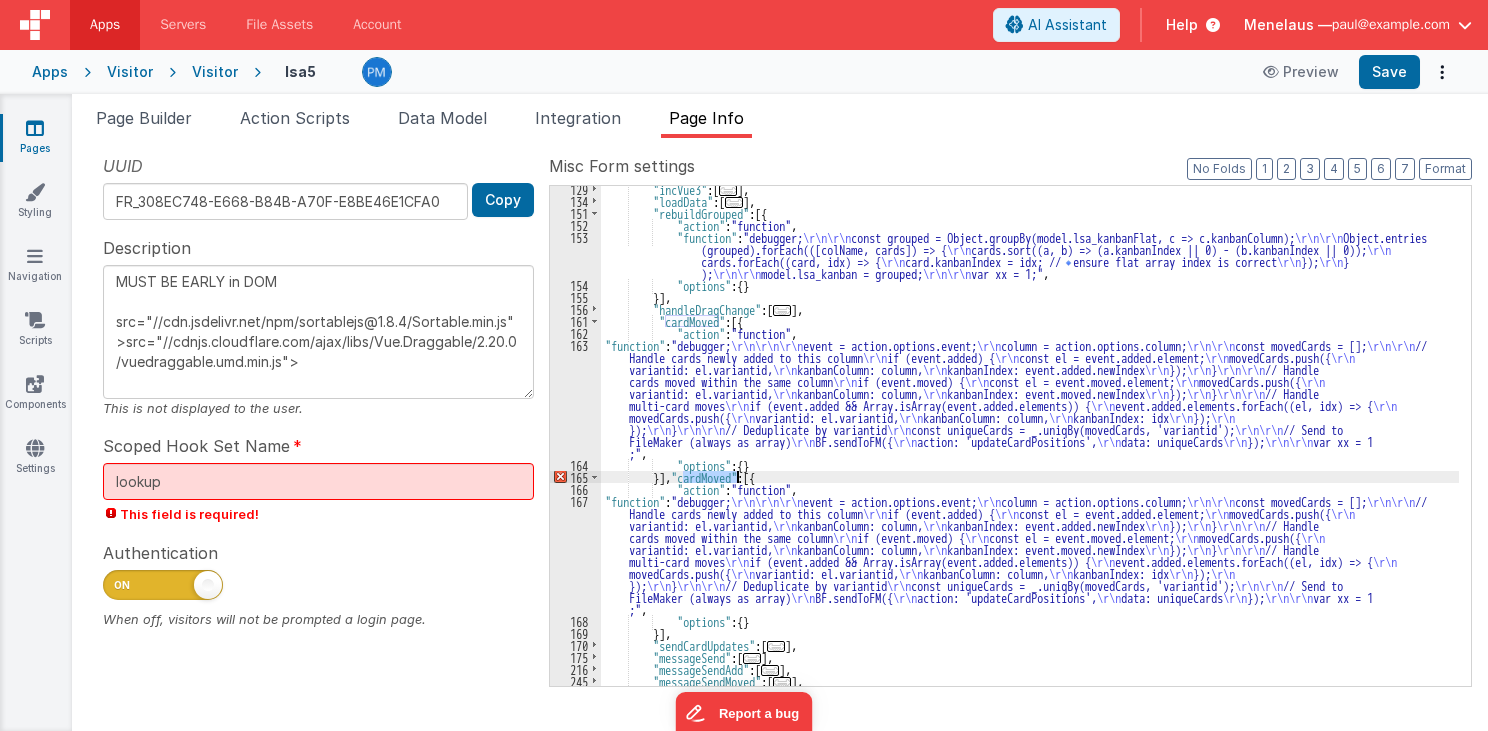 click on ""incVue3" :  [ ... ] ,           "loadData" :  [ ... ] ,           "rebuildGrouped" :  [{                "action" :  "function" ,                "function" :  "debugger; \r\n\r\n const grouped = Object.groupBy(model.lsa_kanbanFlat, c => c.kanbanColumn); \r\n\r\n   Object.entries                  (grouped).forEach(([colName, cards]) => { \r\n     cards.sort((a, b) => (a.kanbanIndex || 0) - (b.kanbanIndex || 0)); \r\n                       cards.forEach((card, idx) => { \r\n       card.kanbanIndex = idx; //  🔹  ensure flat array index is correct \r\n     }); \r\n   }                  ); \r\n\r\n   model.lsa_kanban = grouped; \r\n\r\n var xx = 1;" ,                "options" :  { }           }] ,           "handleDragChange" :  [ ... ] ,             "cardMoved" :  [{                "action" :  "function" , "function" :  "debugger; \r\n\r\n\r\n event = action.options.event; \r\n column = action.options.column; \r\n\r\n const movedCards = []; \r\n\r\n   }" at bounding box center (1030, 445) 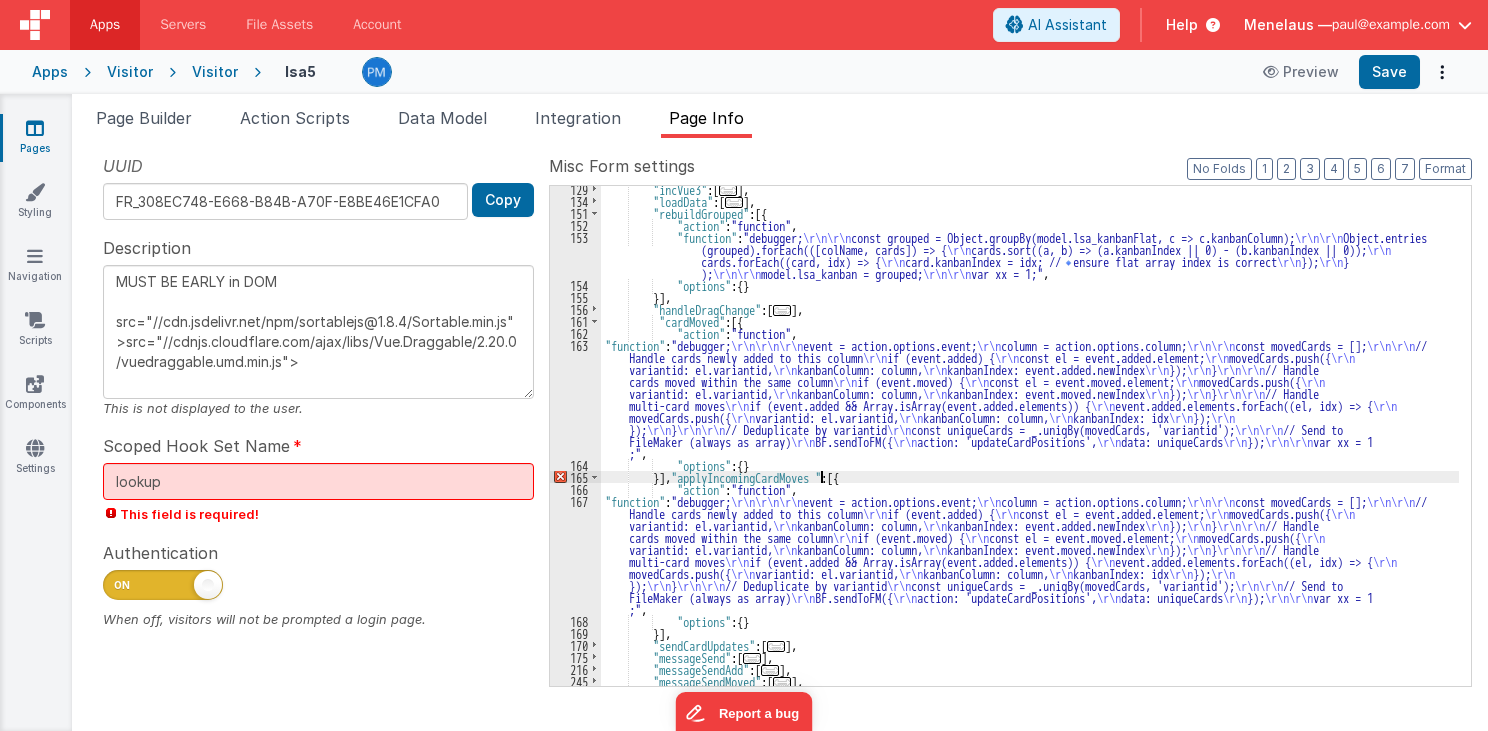 type on "MUST BE EARLY in DOM
src="//cdn.jsdelivr.net/npm/sortablejs@1.8.4/Sortable.min.js">src="//cdnjs.cloudflare.com/ajax/libs/Vue.Draggable/2.20.0/vuedraggable.umd.min.js">" 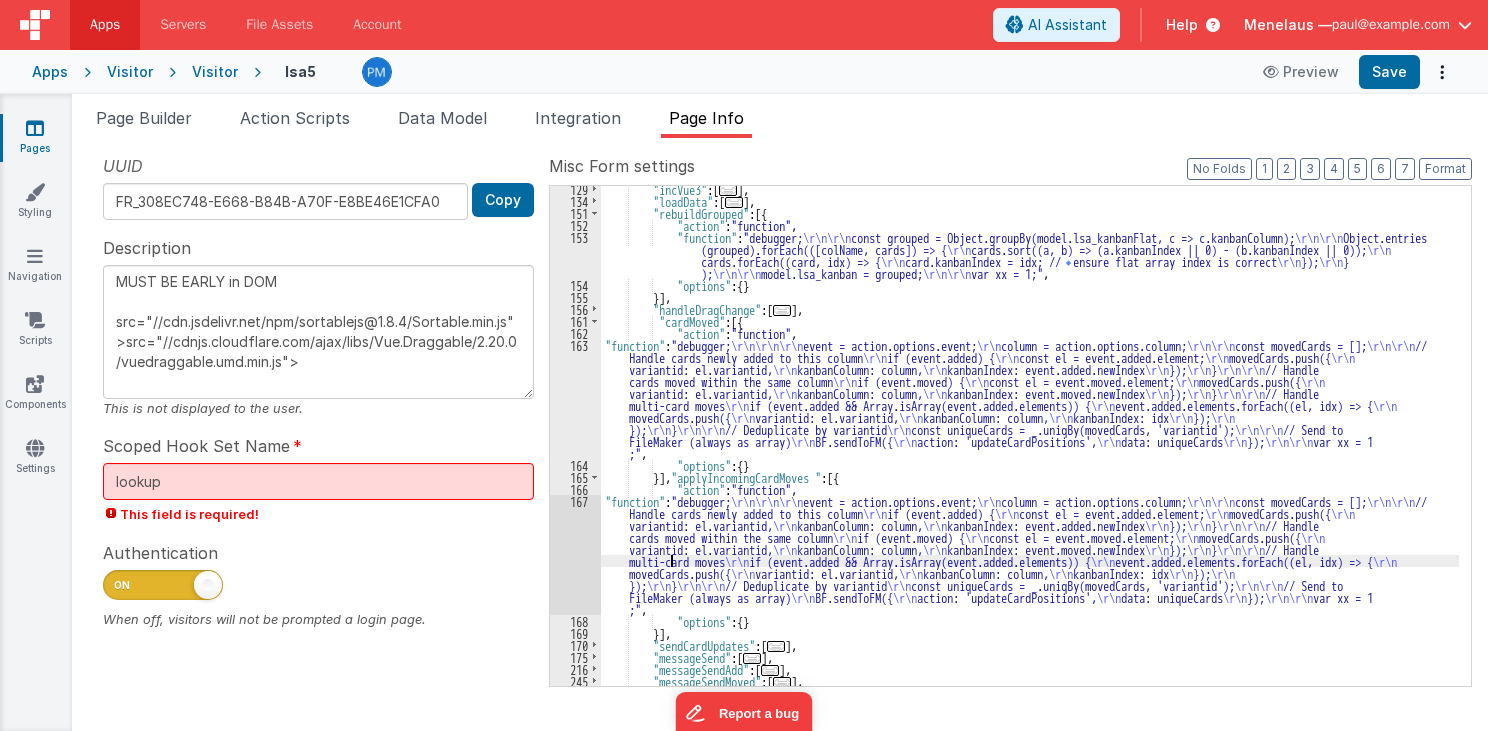 click on ""incVue3" :  [ ... ] ,           "loadData" :  [ ... ] ,           "rebuildGrouped" :  [{                "action" :  "function" ,                "function" :  "debugger; \r\n\r\n const grouped = Object.groupBy(model.lsa_kanbanFlat, c => c.kanbanColumn); \r\n\r\n   Object.entries                  (grouped).forEach(([colName, cards]) => { \r\n     cards.sort((a, b) => (a.kanbanIndex || 0) - (b.kanbanIndex || 0)); \r\n                       cards.forEach((card, idx) => { \r\n       card.kanbanIndex = idx; //  🔹  ensure flat array index is correct \r\n     }); \r\n   }                  ); \r\n\r\n   model.lsa_kanban = grouped; \r\n\r\n var xx = 1;" ,                "options" :  { }           }] ,           "handleDragChange" :  [ ... ] ,             "cardMoved" :  [{                "action" :  "function" , "function" :  "debugger; \r\n\r\n\r\n event = action.options.event; \r\n column = action.options.column; \r\n\r\n const movedCards = []; \r\n\r\n   }" at bounding box center [1030, 445] 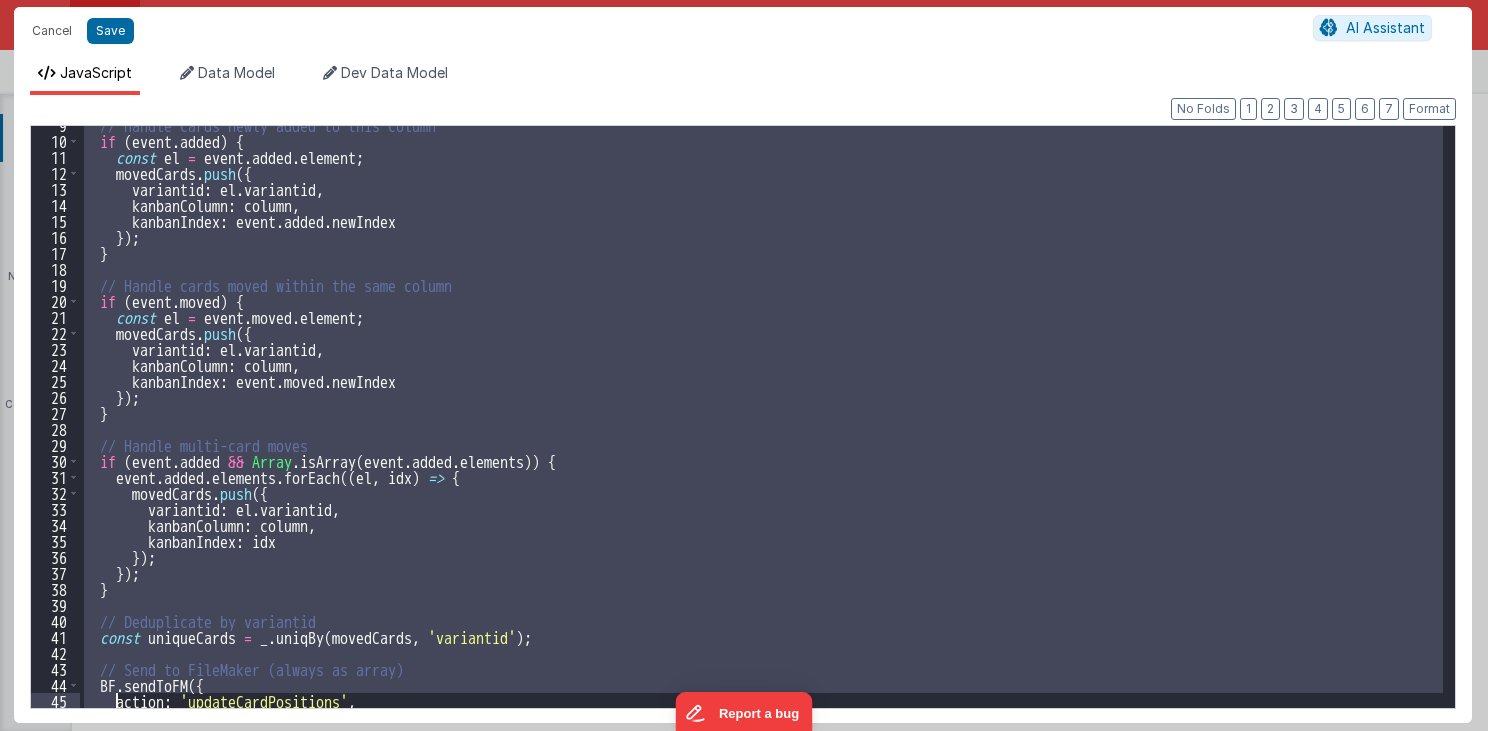 scroll, scrollTop: 200, scrollLeft: 0, axis: vertical 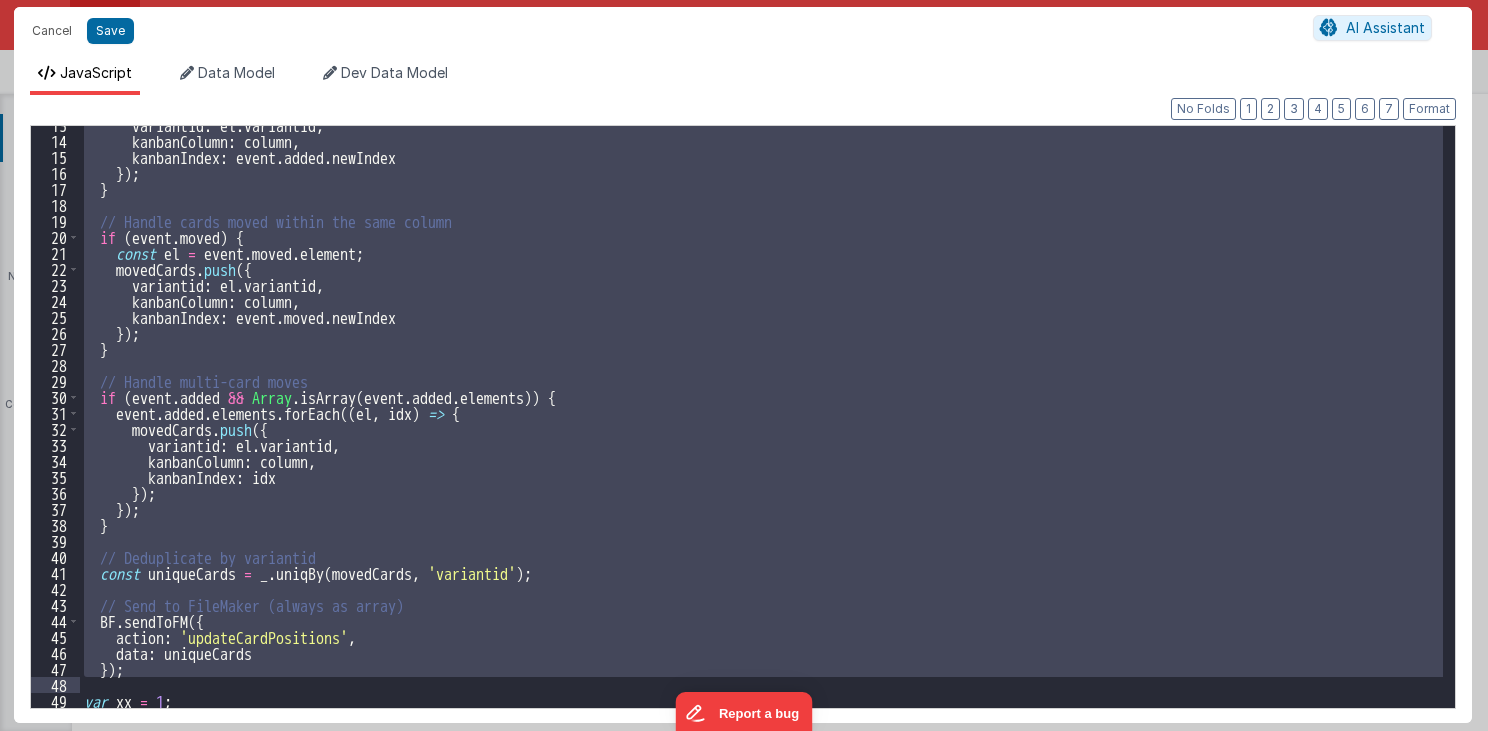 drag, startPoint x: 86, startPoint y: 231, endPoint x: 156, endPoint y: 680, distance: 454.4238 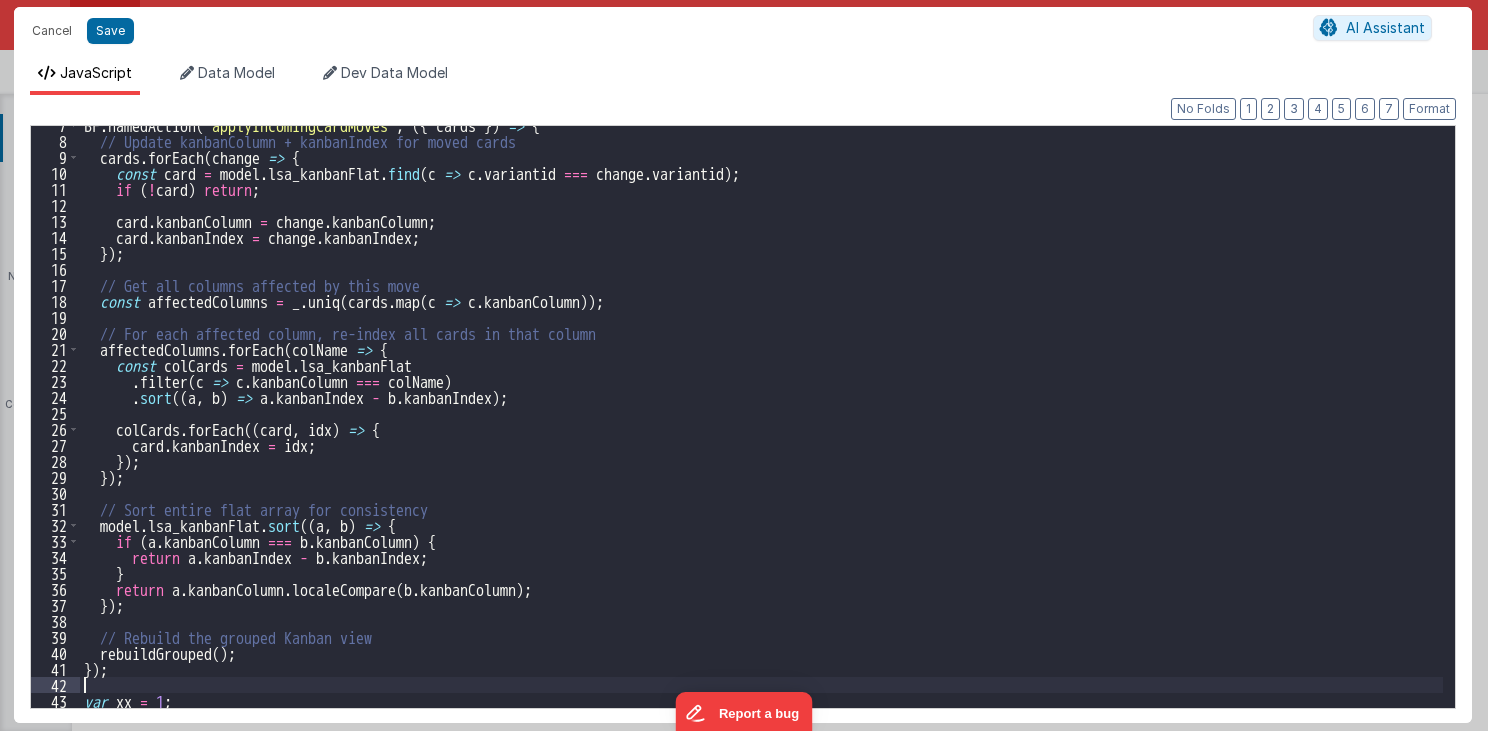 scroll, scrollTop: 104, scrollLeft: 0, axis: vertical 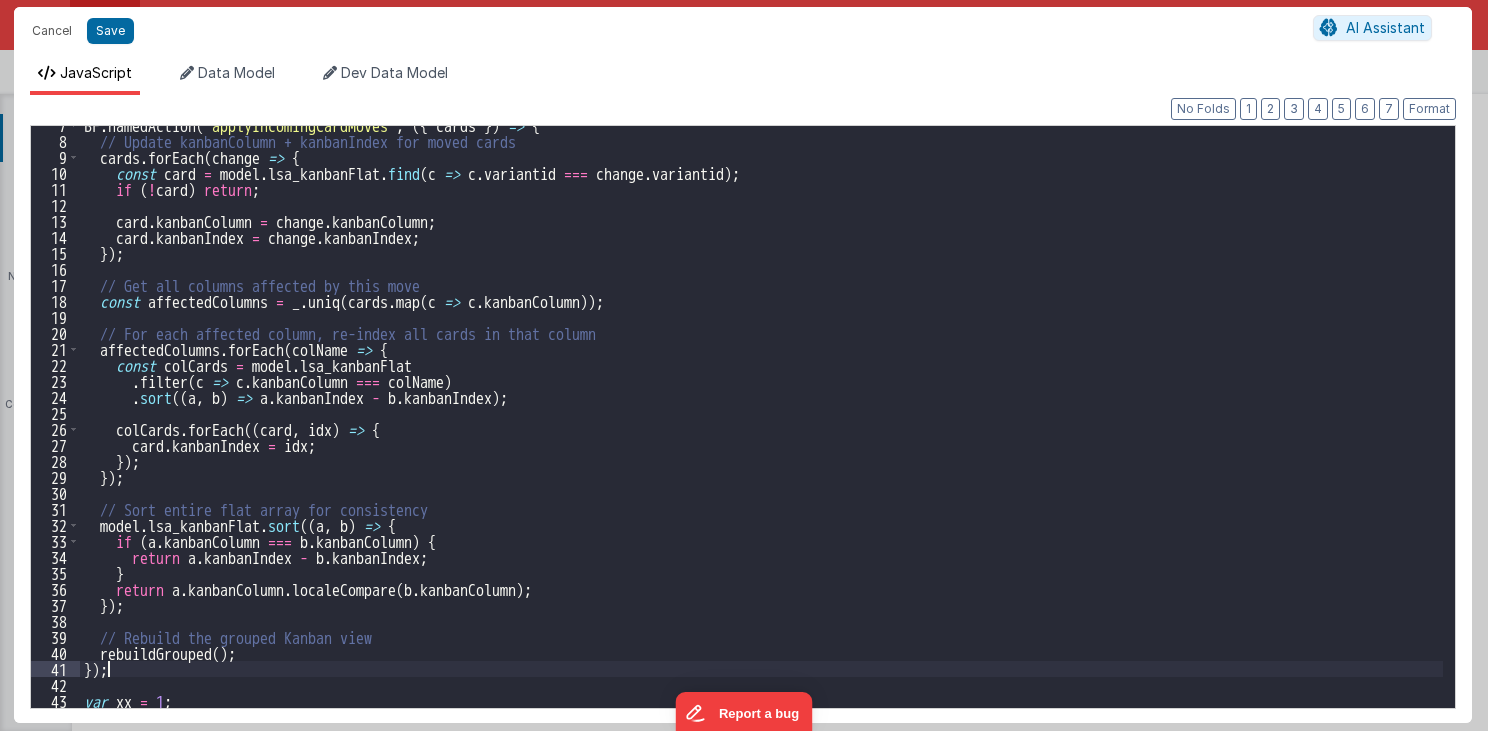 click on "BF . namedAction ( 'applyIncomingCardMoves' ,   ({   cards   })   =>   {    // Update kanbanColumn + kanbanIndex for moved cards    cards . forEach ( change   =>   {      const   card   =   model . lsa_kanbanFlat . find ( c   =>   c . variantid   ===   change . variantid ) ;      if   ( ! card )   return ;      card . kanbanColumn   =   change . kanbanColumn ;      card . kanbanIndex   =   change . kanbanIndex ;    }) ;    // Get all columns affected by this move    const   affectedColumns   =   _ . uniq ( cards . map ( c   =>   c . kanbanColumn )) ;    // For each affected column, re-index all cards in that column    affectedColumns . forEach ( colName   =>   {      const   colCards   =   model . lsa_kanbanFlat         . filter ( c   =>   c . kanbanColumn   ===   colName )         . sort (( a ,   b )   =>   a . kanbanIndex   -   b . kanbanIndex ) ;      colCards . forEach (( card ,   idx )   =>   {         card . kanbanIndex   =   idx ;      }) ;    }) ;    // Sort entire flat array for consistency    model" at bounding box center [762, 424] 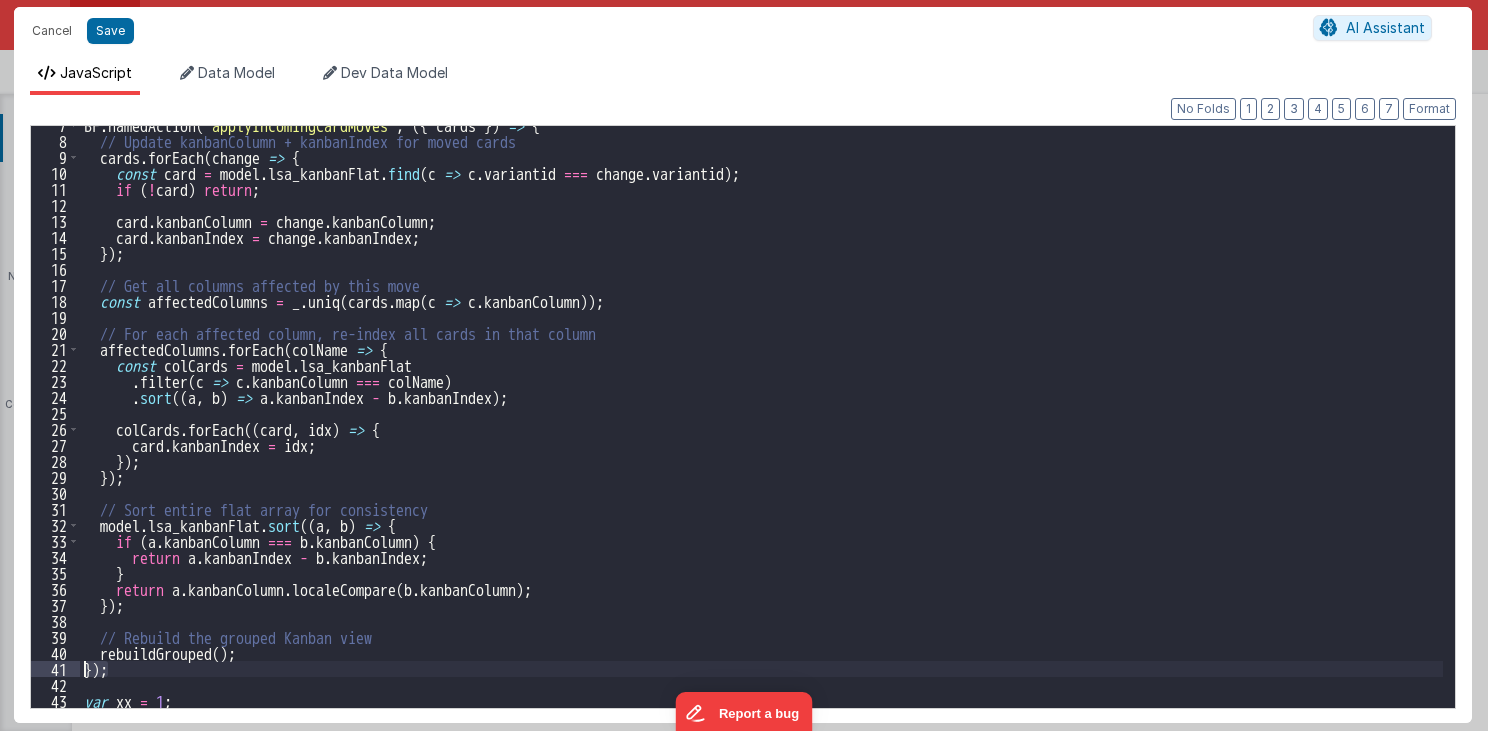 drag, startPoint x: 106, startPoint y: 671, endPoint x: 82, endPoint y: 674, distance: 24.186773 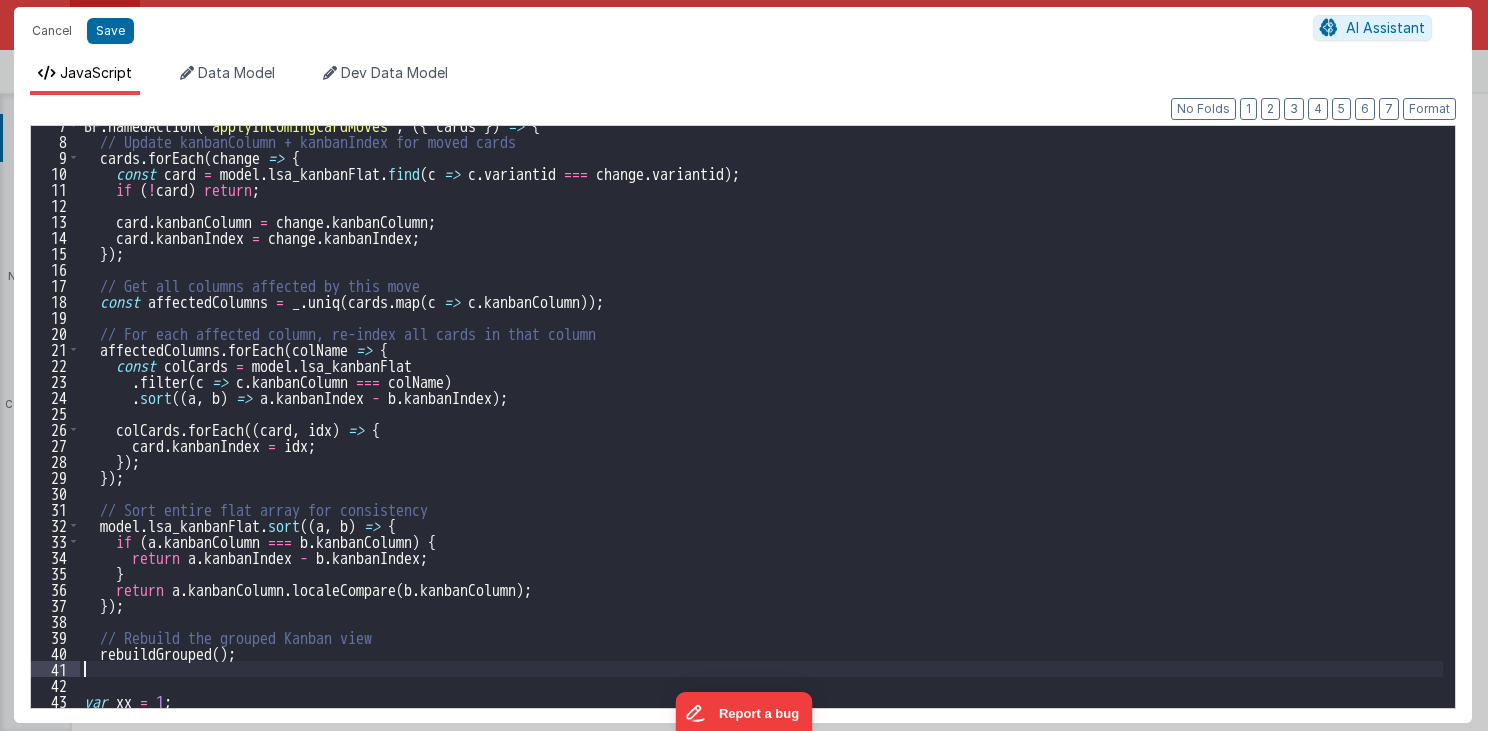 scroll, scrollTop: 0, scrollLeft: 0, axis: both 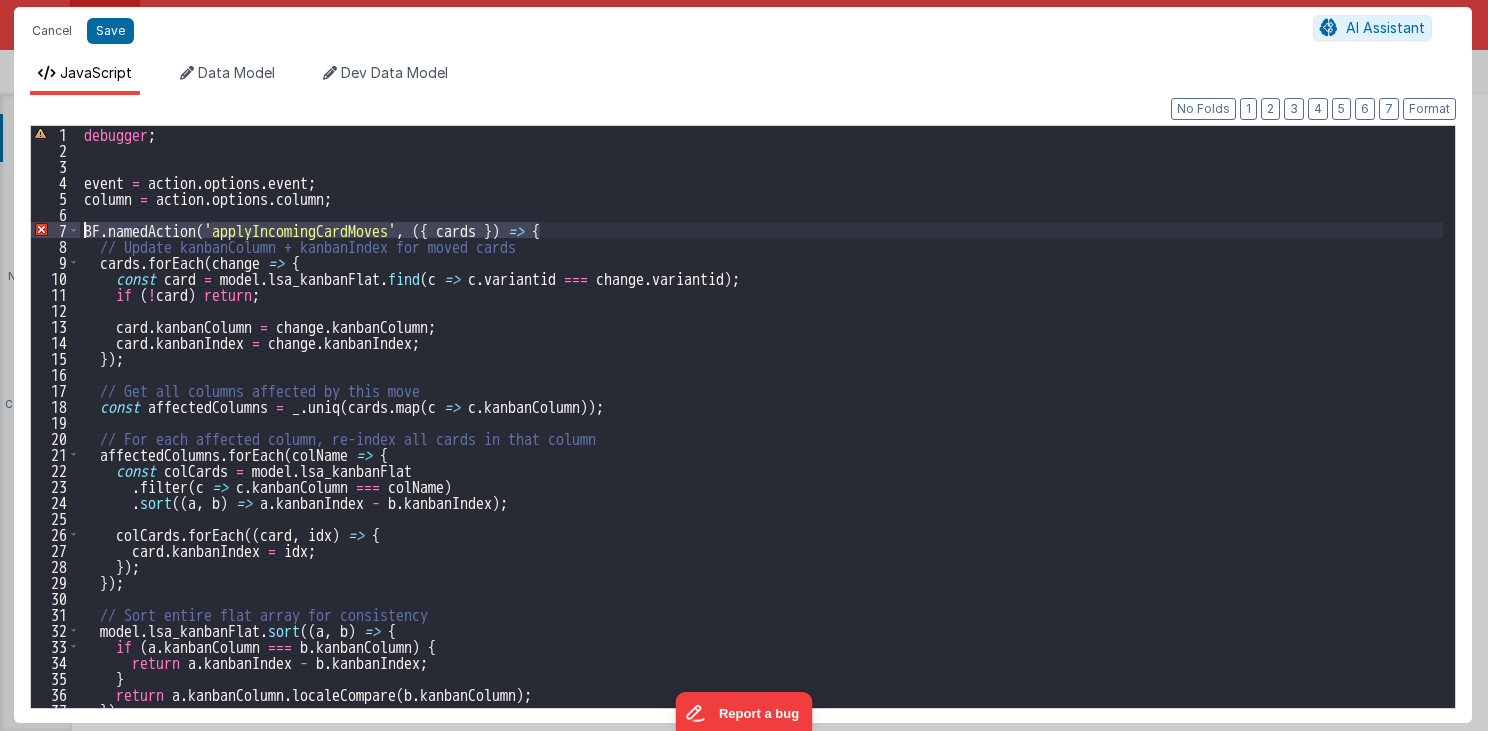 drag, startPoint x: 550, startPoint y: 224, endPoint x: 84, endPoint y: 228, distance: 466.01718 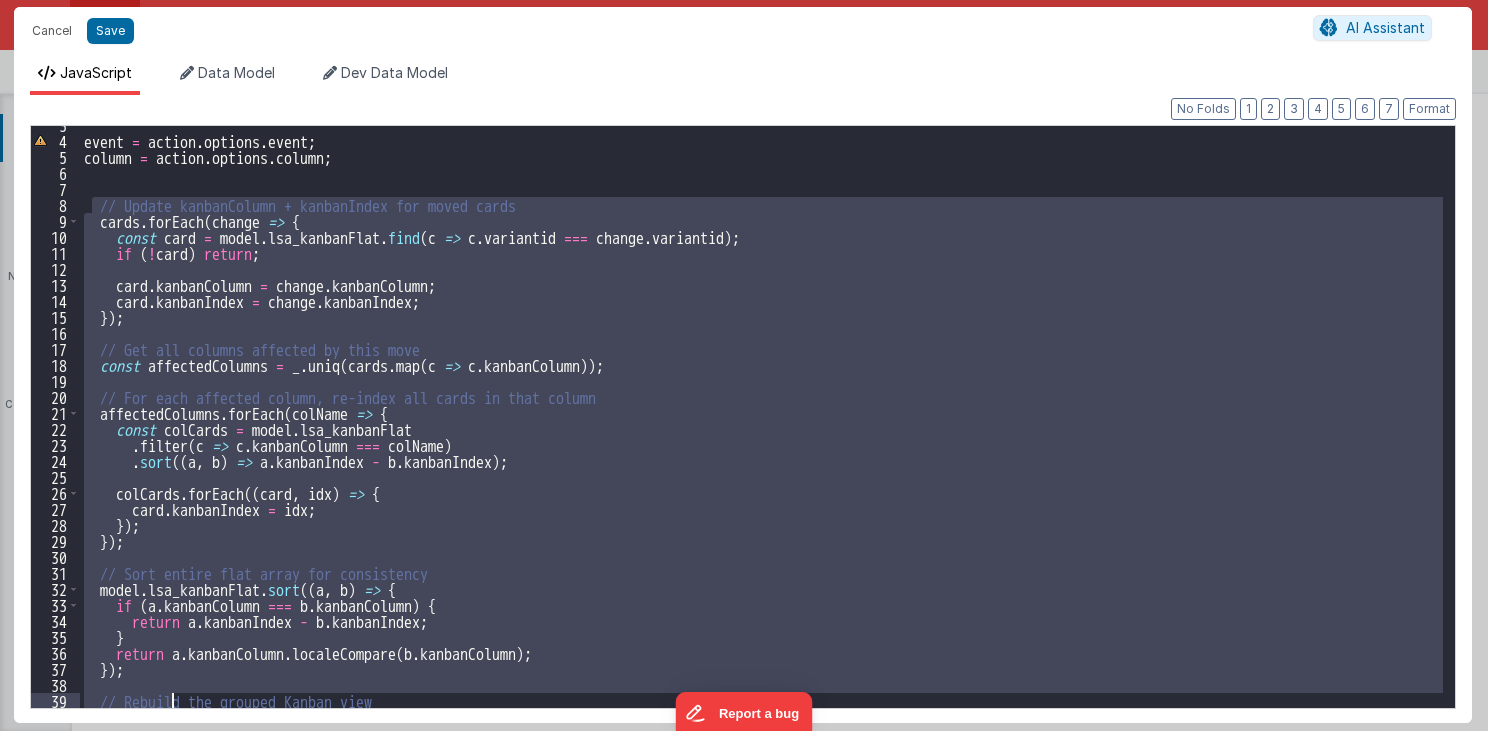 scroll, scrollTop: 104, scrollLeft: 0, axis: vertical 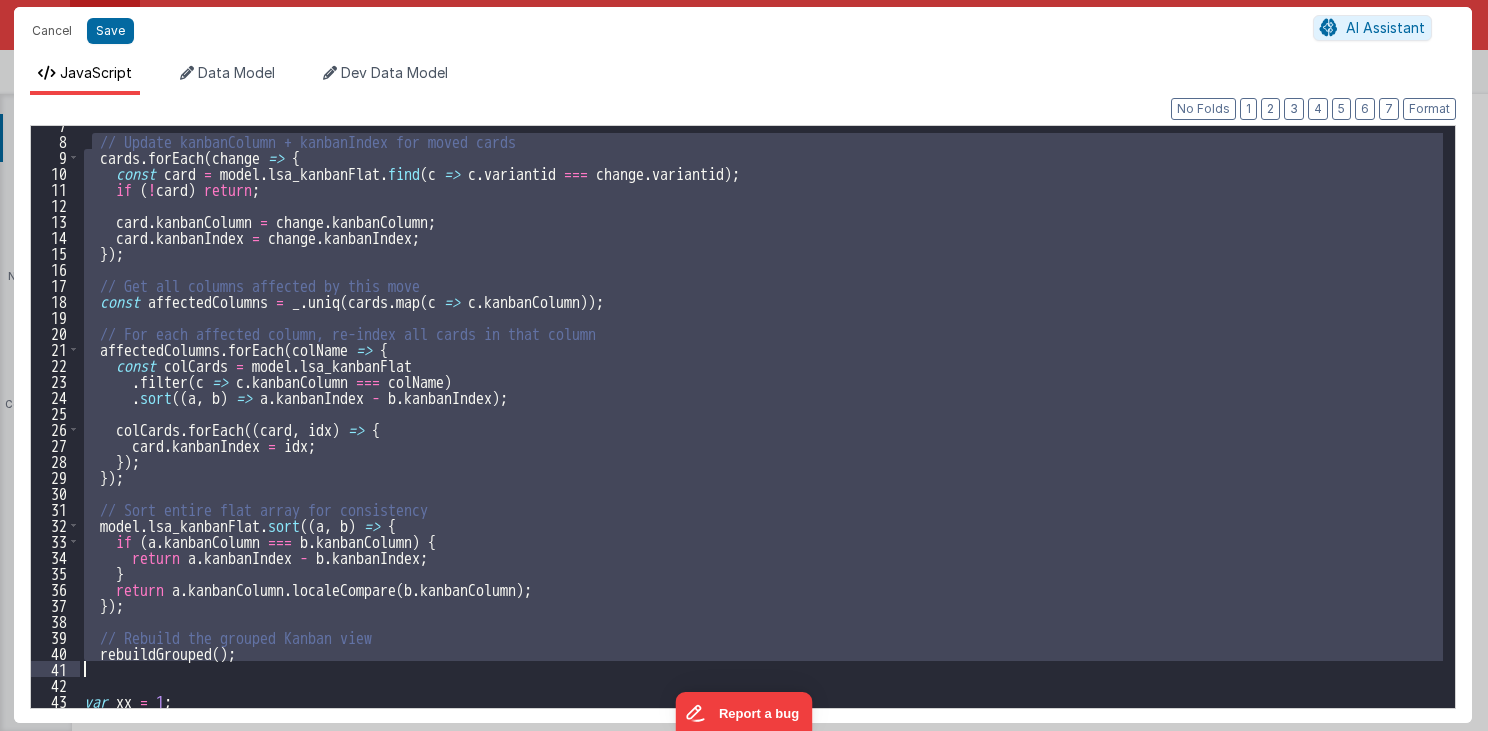 drag, startPoint x: 91, startPoint y: 240, endPoint x: 225, endPoint y: 674, distance: 454.21582 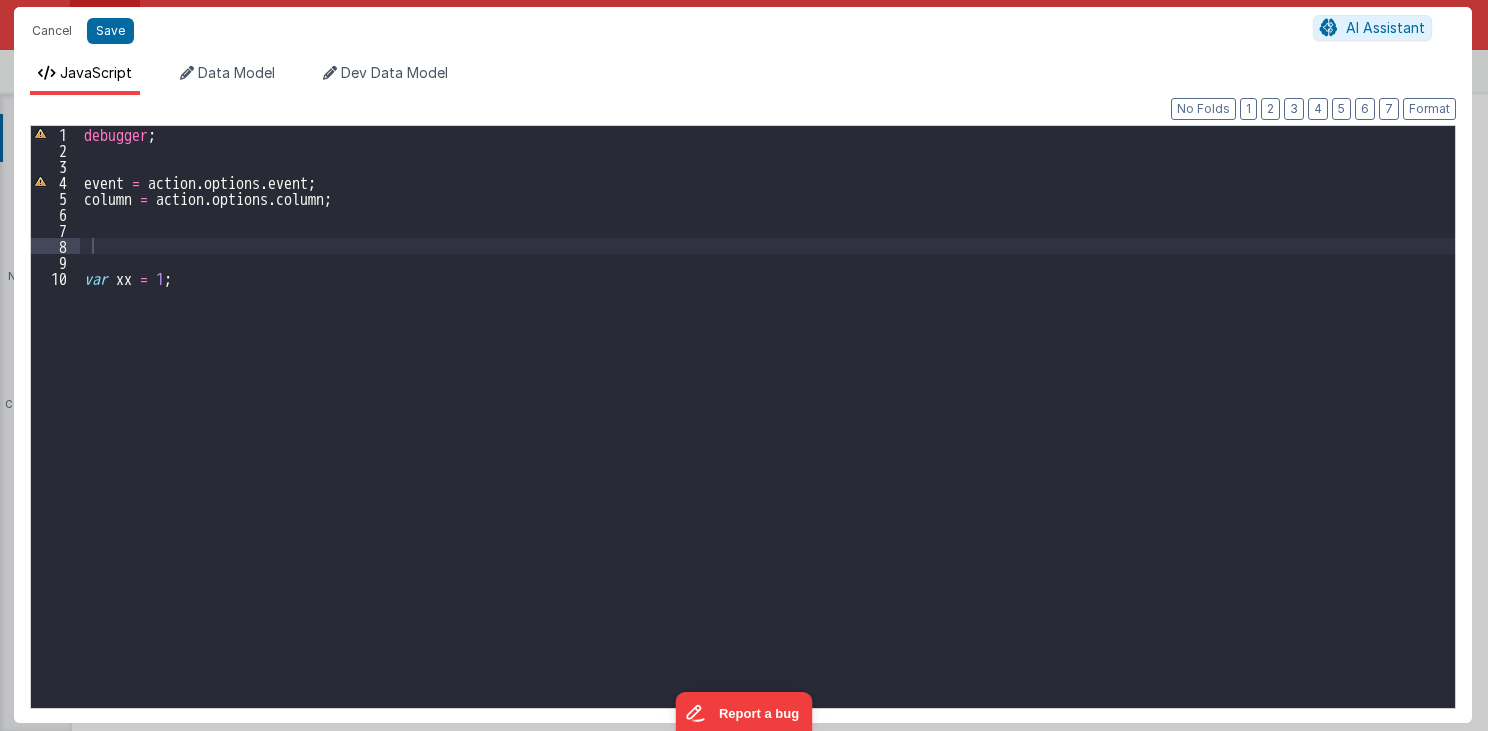 click on "debugger ; event   =   action . options . event ; column   =   action . options . column ;   var   xx   =   1 ;" at bounding box center [768, 433] 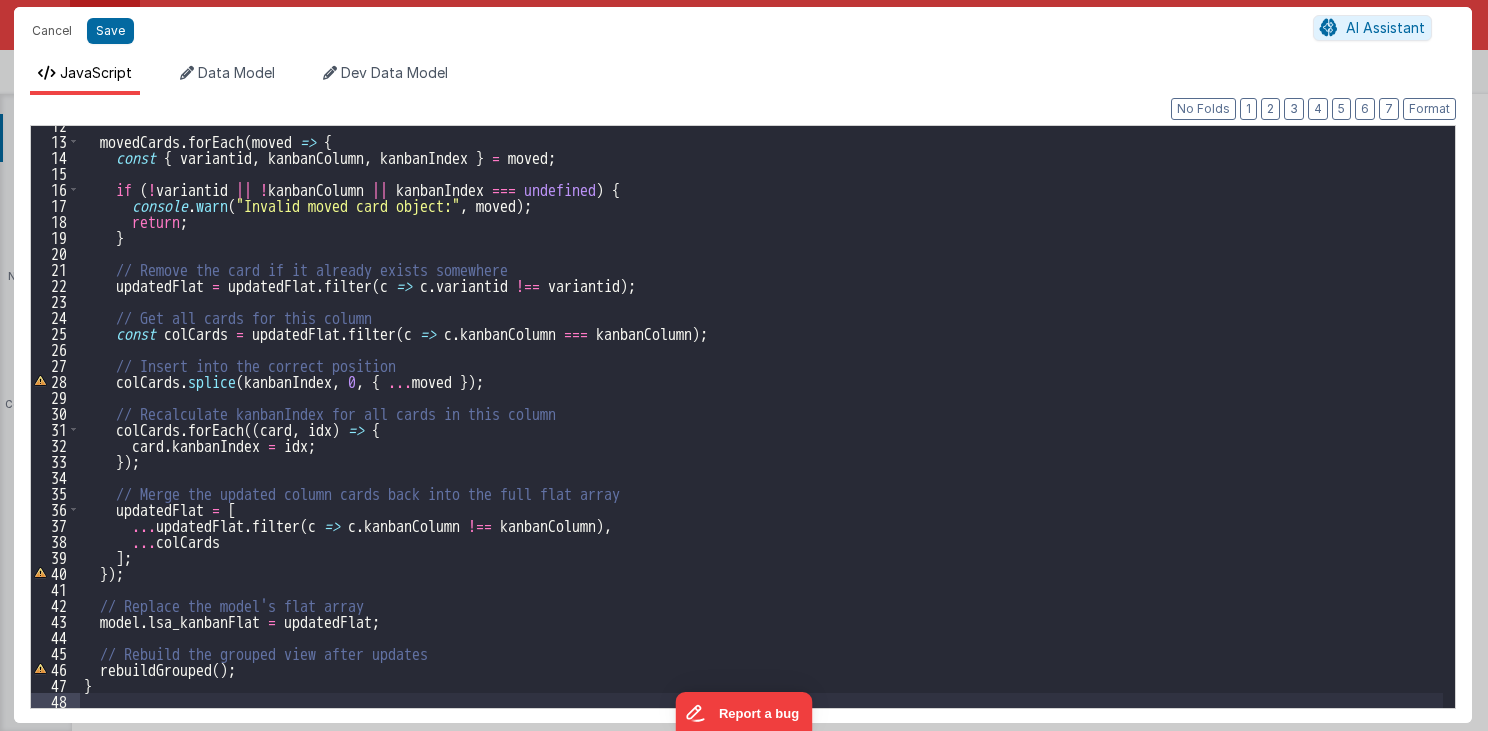 scroll, scrollTop: 0, scrollLeft: 0, axis: both 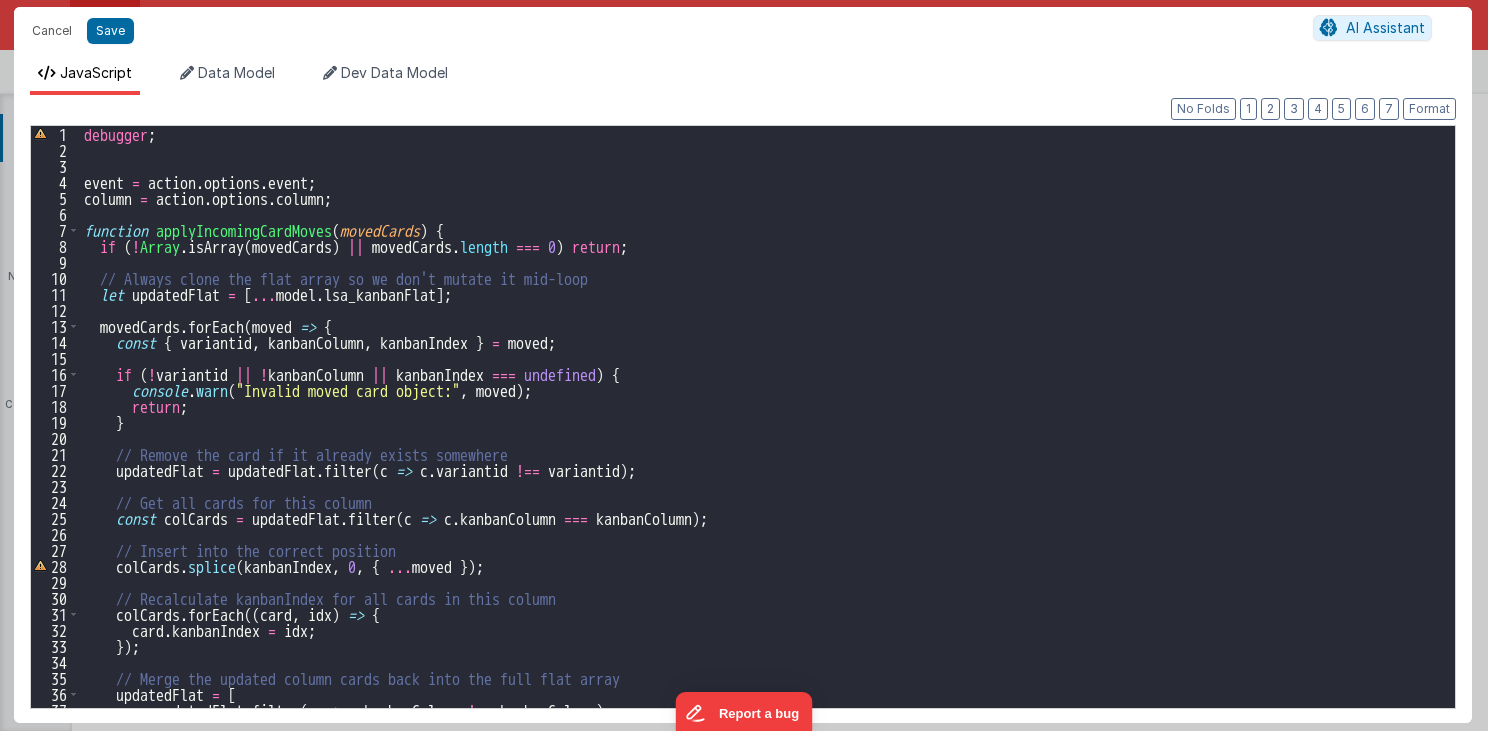 drag, startPoint x: 79, startPoint y: 225, endPoint x: 527, endPoint y: 224, distance: 448.00113 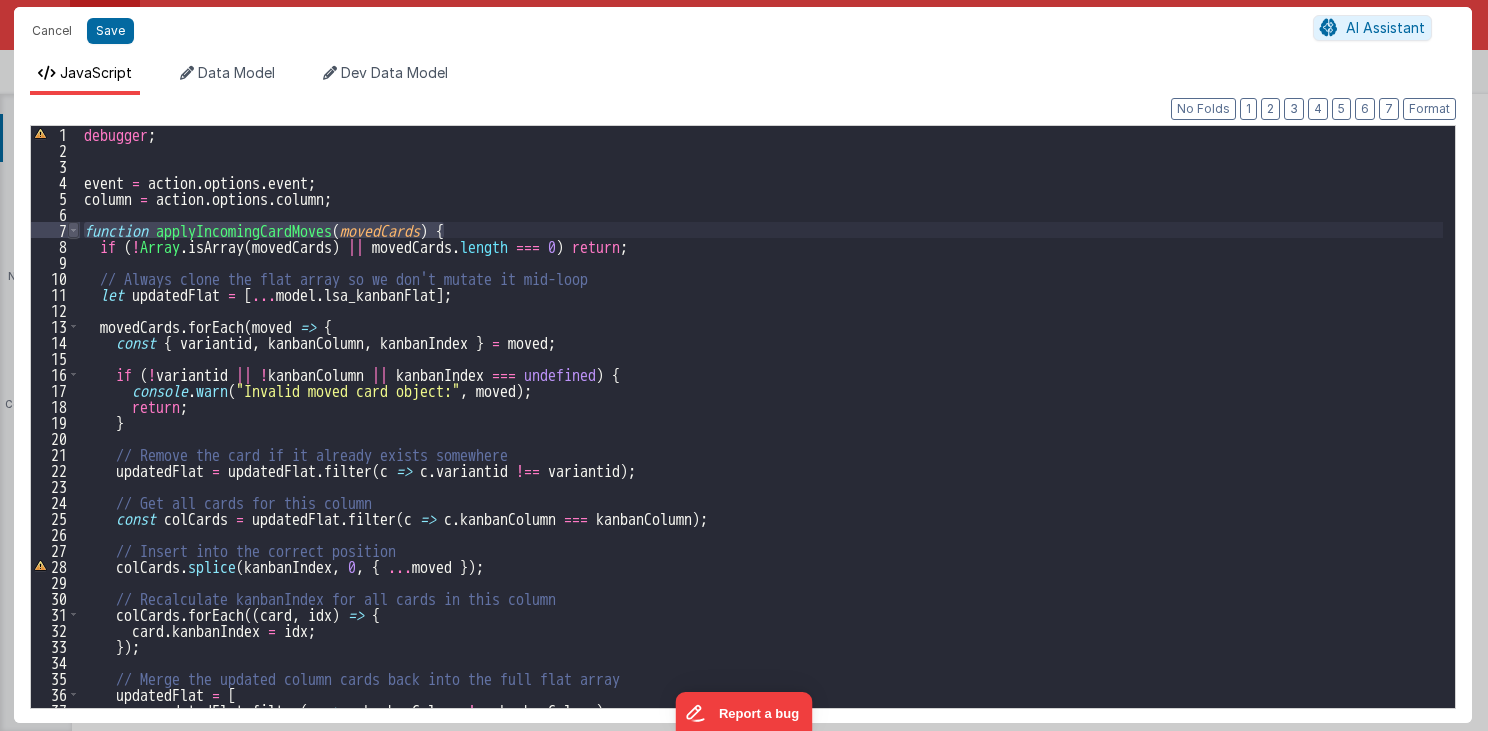 drag, startPoint x: 444, startPoint y: 233, endPoint x: 75, endPoint y: 236, distance: 369.0122 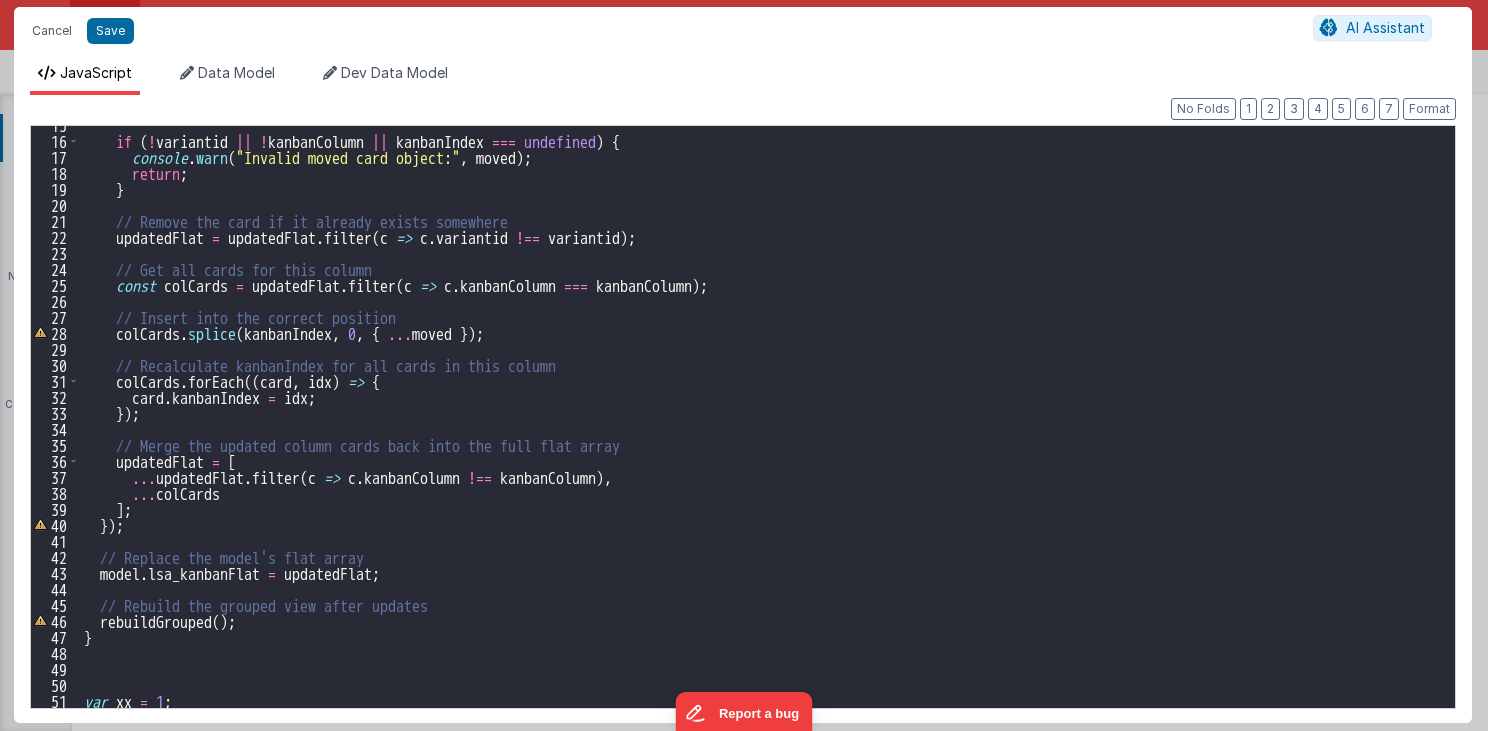 scroll, scrollTop: 0, scrollLeft: 0, axis: both 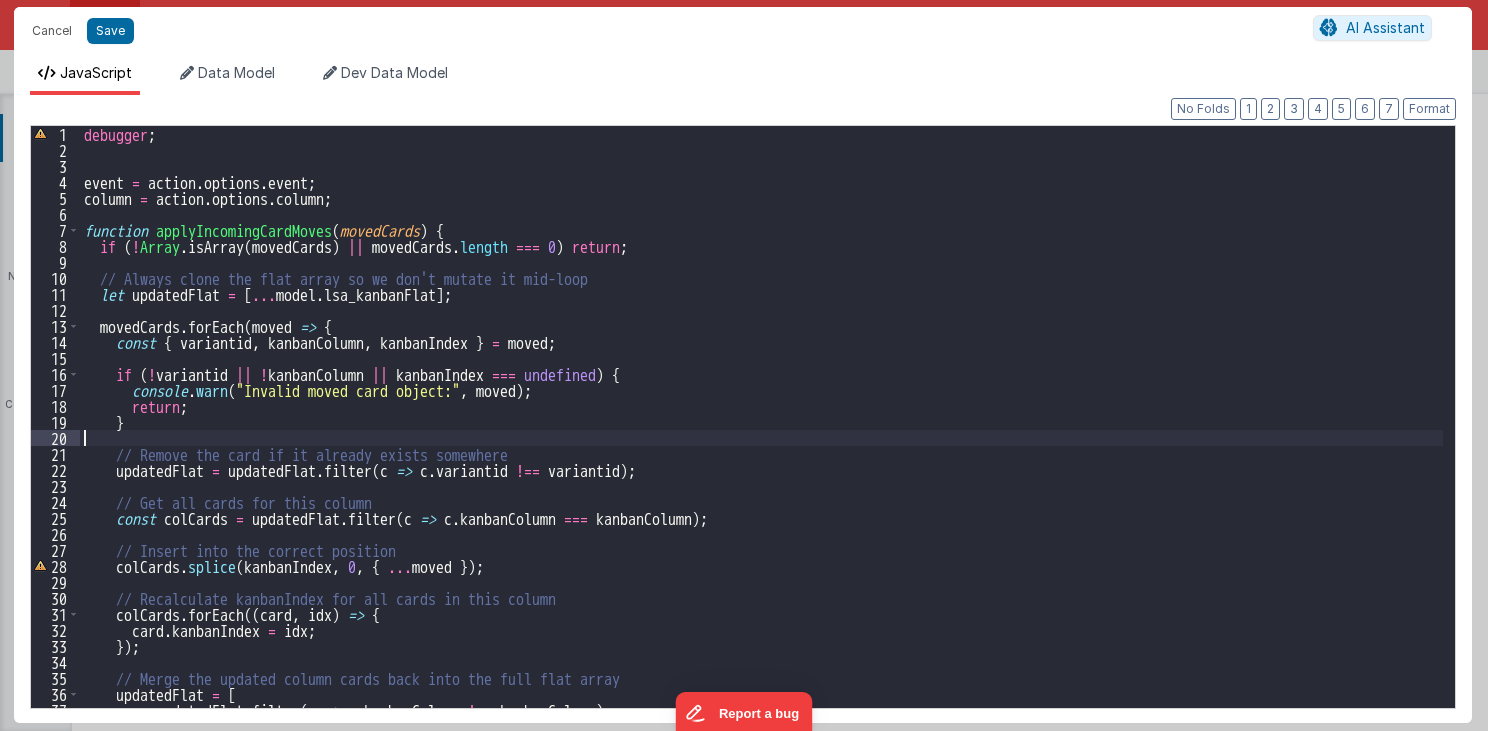 click on "debugger ; event   =   action . options . event ; column   =   action . options . column ; function   applyIncomingCardMoves ( movedCards )   {    if   ( ! Array . isArray ( movedCards )   ||   movedCards . length   ===   0 )   return ;    // Always clone the flat array so we don't mutate it mid-loop    let   updatedFlat   =   [ ... model . lsa_kanbanFlat ] ;    movedCards . forEach ( moved   =>   {      const   {   variantid ,   kanbanColumn ,   kanbanIndex   }   =   moved ;      if   ( ! variantid   ||   ! kanbanColumn   ||   kanbanIndex   ===   undefined )   {         console . warn ( "Invalid moved card object:" ,   moved ) ;         return ;      }      // Remove the card if it already exists somewhere      updatedFlat   =   updatedFlat . filter ( c   =>   c . variantid   !==   variantid ) ;      // Get all cards for this column      const   colCards   =   updatedFlat . filter ( c   =>   c . kanbanColumn   ===   kanbanColumn ) ;      // Insert into the correct position      colCards . splice ( ,   0 ," at bounding box center (762, 433) 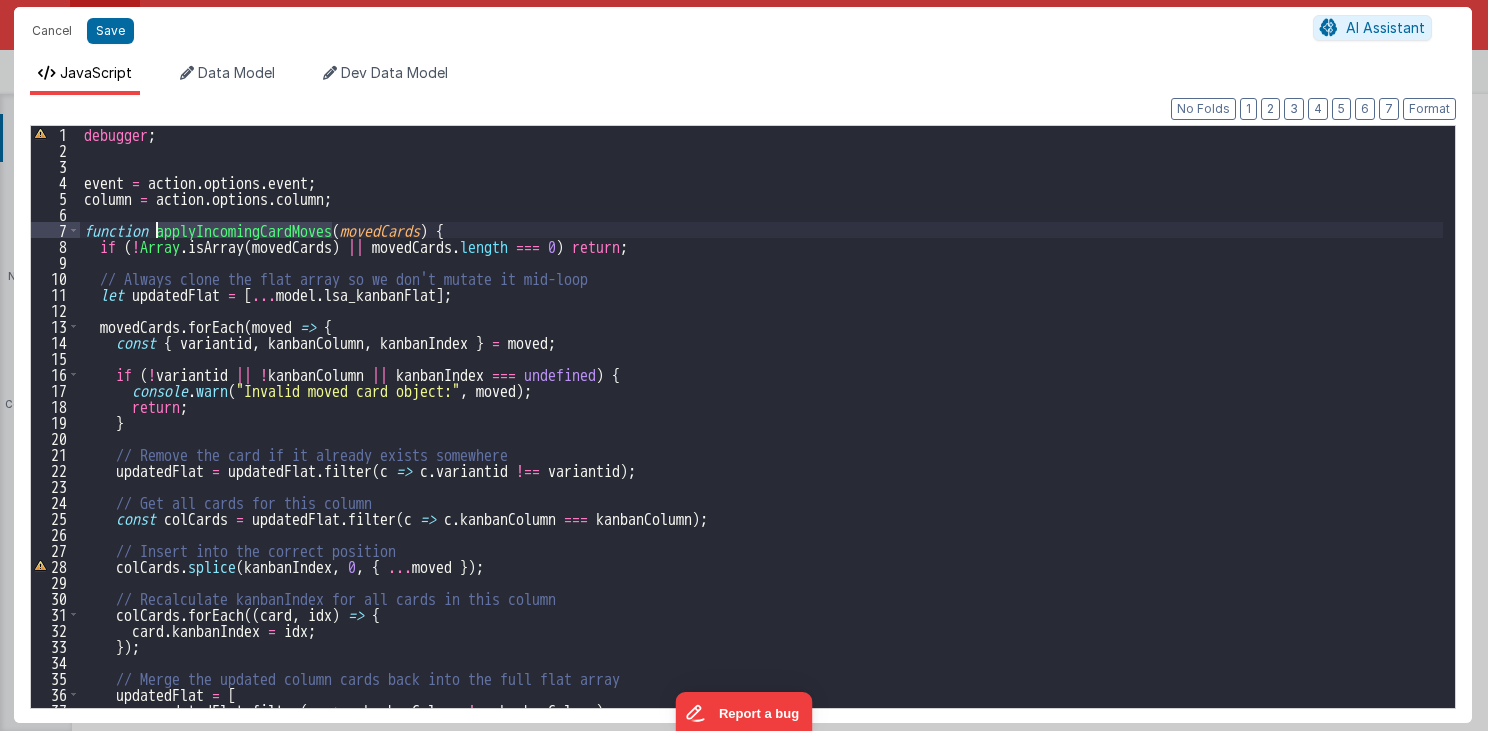 click on "debugger ; event   =   action . options . event ; column   =   action . options . column ; function   applyIncomingCardMoves ( movedCards )   {    if   ( ! Array . isArray ( movedCards )   ||   movedCards . length   ===   0 )   return ;    // Always clone the flat array so we don't mutate it mid-loop    let   updatedFlat   =   [ ... model . lsa_kanbanFlat ] ;    movedCards . forEach ( moved   =>   {      const   {   variantid ,   kanbanColumn ,   kanbanIndex   }   =   moved ;      if   ( ! variantid   ||   ! kanbanColumn   ||   kanbanIndex   ===   undefined )   {         console . warn ( "Invalid moved card object:" ,   moved ) ;         return ;      }      // Remove the card if it already exists somewhere      updatedFlat   =   updatedFlat . filter ( c   =>   c . variantid   !==   variantid ) ;      // Get all cards for this column      const   colCards   =   updatedFlat . filter ( c   =>   c . kanbanColumn   ===   kanbanColumn ) ;      // Insert into the correct position      colCards . splice ( ,   0 ," at bounding box center [762, 433] 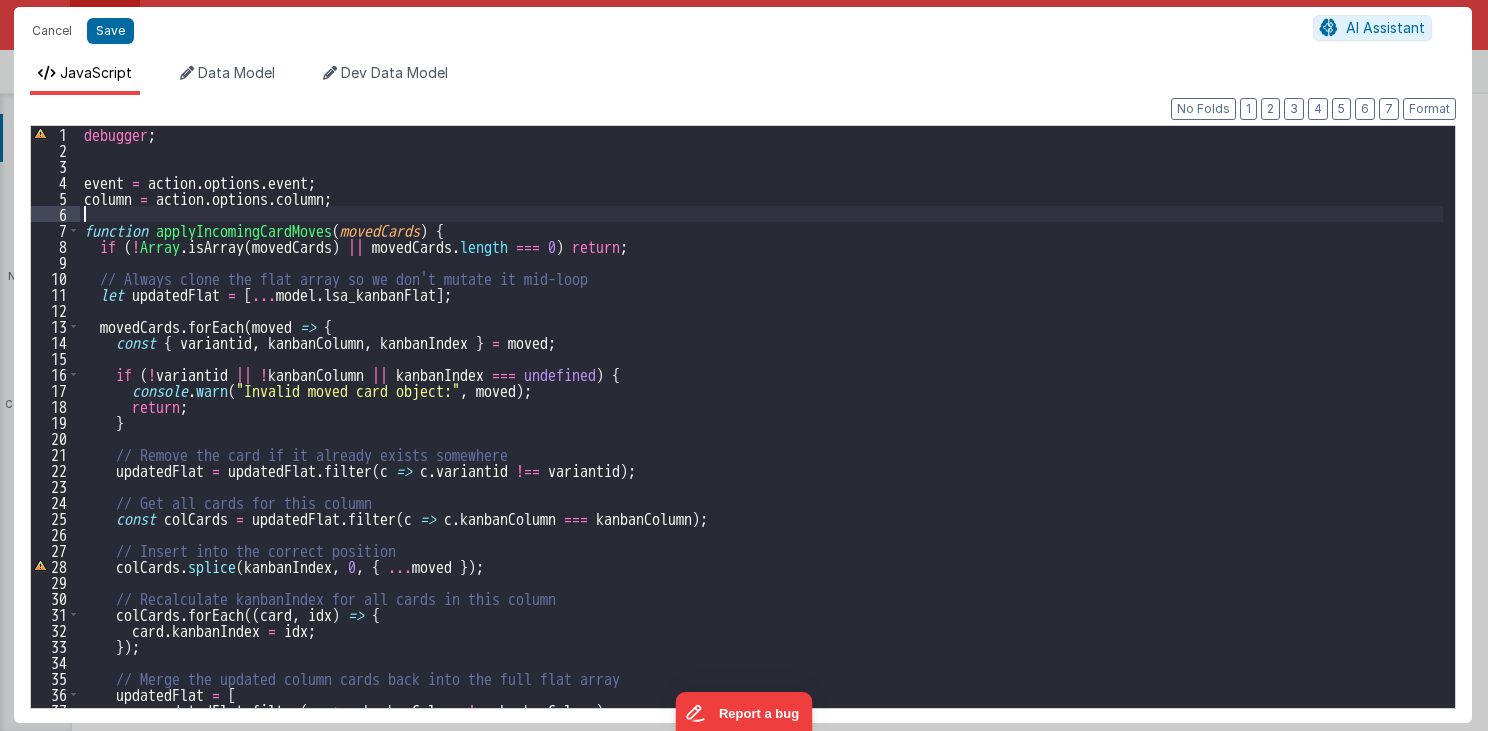 click on "debugger ; event   =   action . options . event ; column   =   action . options . column ; function   applyIncomingCardMoves ( movedCards )   {    if   ( ! Array . isArray ( movedCards )   ||   movedCards . length   ===   0 )   return ;    // Always clone the flat array so we don't mutate it mid-loop    let   updatedFlat   =   [ ... model . lsa_kanbanFlat ] ;    movedCards . forEach ( moved   =>   {      const   {   variantid ,   kanbanColumn ,   kanbanIndex   }   =   moved ;      if   ( ! variantid   ||   ! kanbanColumn   ||   kanbanIndex   ===   undefined )   {         console . warn ( "Invalid moved card object:" ,   moved ) ;         return ;      }      // Remove the card if it already exists somewhere      updatedFlat   =   updatedFlat . filter ( c   =>   c . variantid   !==   variantid ) ;      // Get all cards for this column      const   colCards   =   updatedFlat . filter ( c   =>   c . kanbanColumn   ===   kanbanColumn ) ;      // Insert into the correct position      colCards . splice ( ,   0 ," at bounding box center (762, 433) 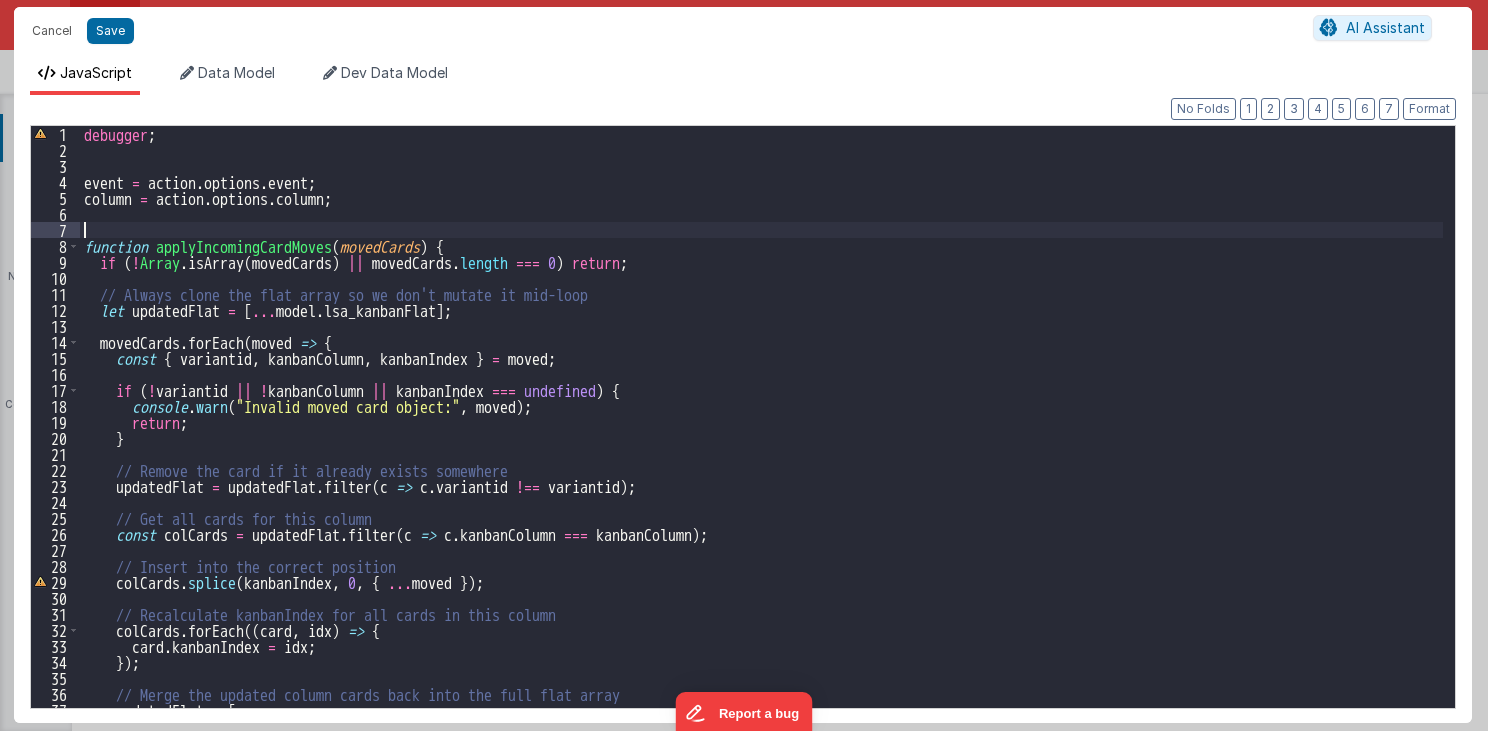 paste 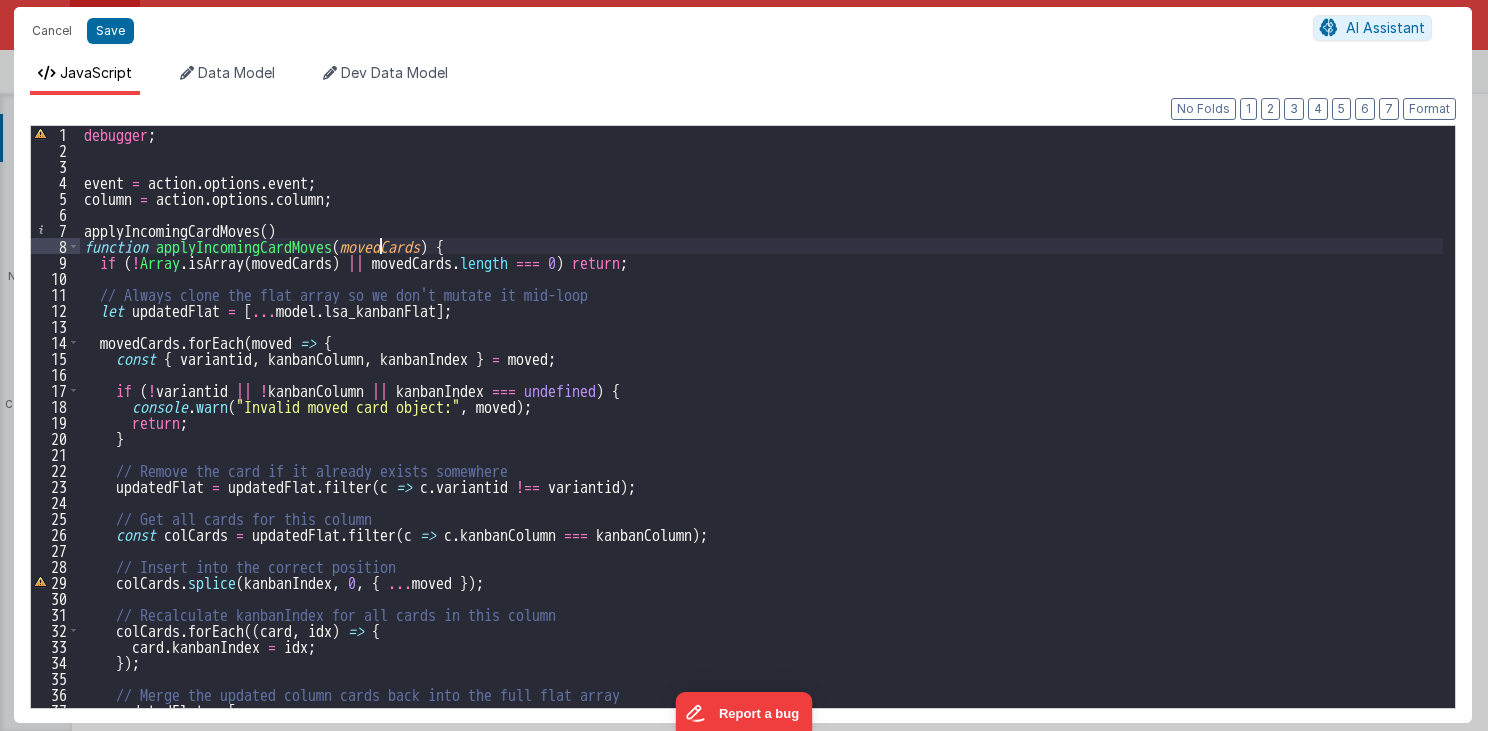 click on "debugger ; event   =   action . options . event ; column   =   action . options . column ; applyIncomingCardMoves ( ) function   applyIncomingCardMoves ( movedCards )   {    if   ( ! Array . isArray ( movedCards )   ||   movedCards . length   ===   0 )   return ;    // Always clone the flat array so we don't mutate it mid-loop    let   updatedFlat   =   [ ... model . lsa_kanbanFlat ] ;    movedCards . forEach ( moved   =>   {      const   {   variantid ,   kanbanColumn ,   kanbanIndex   }   =   moved ;      if   ( ! variantid   ||   ! kanbanColumn   ||   kanbanIndex   ===   undefined )   {         console . warn ( "Invalid moved card object:" ,   moved ) ;         return ;      }      // Remove the card if it already exists somewhere      updatedFlat   =   updatedFlat . filter ( c   =>   c . variantid   !==   variantid ) ;      // Get all cards for this column      const   colCards   =   updatedFlat . filter ( c   =>   c . kanbanColumn   ===   kanbanColumn ) ;      // Insert into the correct position      . (" at bounding box center [762, 433] 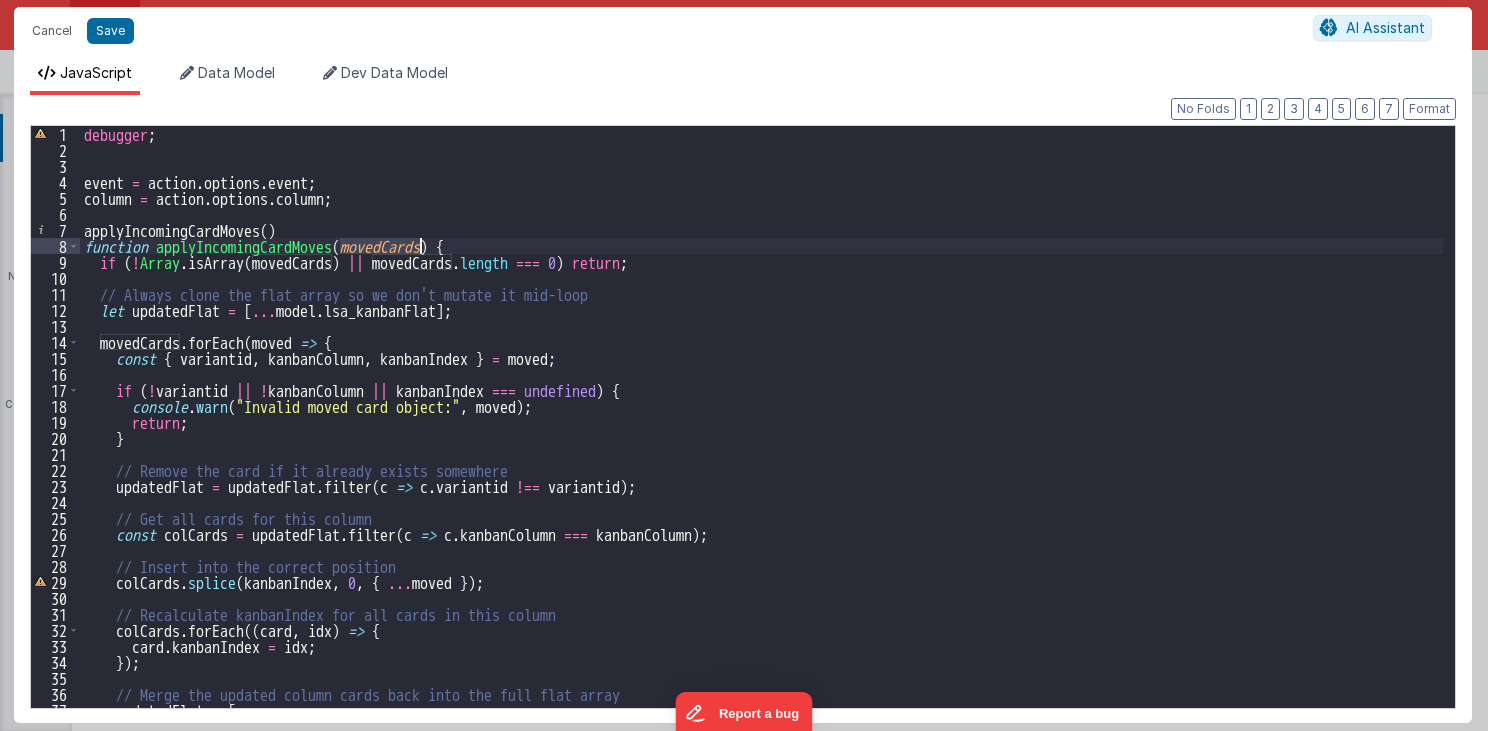 click on "debugger ; event   =   action . options . event ; column   =   action . options . column ; applyIncomingCardMoves ( ) function   applyIncomingCardMoves ( movedCards )   {    if   ( ! Array . isArray ( movedCards )   ||   movedCards . length   ===   0 )   return ;    // Always clone the flat array so we don't mutate it mid-loop    let   updatedFlat   =   [ ... model . lsa_kanbanFlat ] ;    movedCards . forEach ( moved   =>   {      const   {   variantid ,   kanbanColumn ,   kanbanIndex   }   =   moved ;      if   ( ! variantid   ||   ! kanbanColumn   ||   kanbanIndex   ===   undefined )   {         console . warn ( "Invalid moved card object:" ,   moved ) ;         return ;      }      // Remove the card if it already exists somewhere      updatedFlat   =   updatedFlat . filter ( c   =>   c . variantid   !==   variantid ) ;      // Get all cards for this column      const   colCards   =   updatedFlat . filter ( c   =>   c . kanbanColumn   ===   kanbanColumn ) ;      // Insert into the correct position      . (" at bounding box center (762, 433) 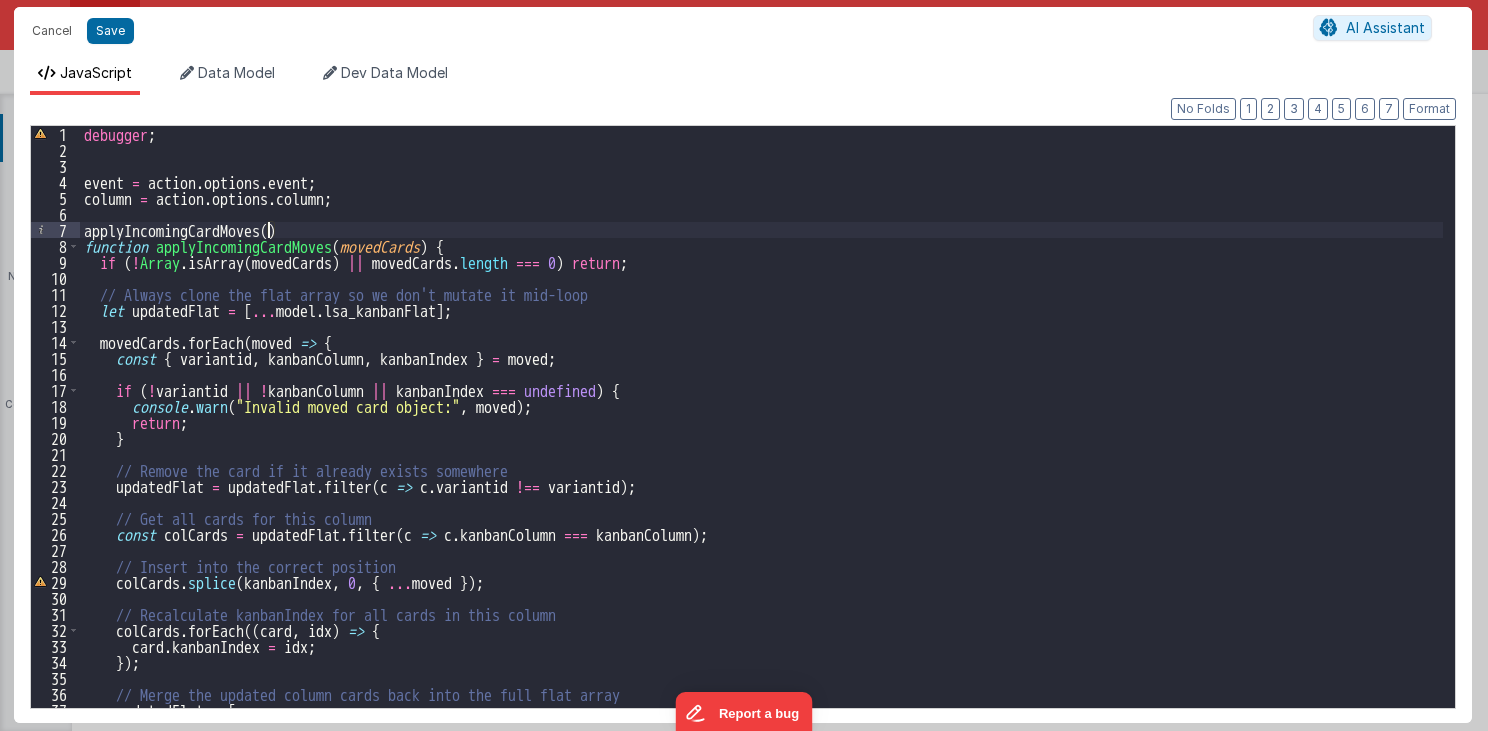 click on "debugger ; event   =   action . options . event ; column   =   action . options . column ; applyIncomingCardMoves ( ) function   applyIncomingCardMoves ( movedCards )   {    if   ( ! Array . isArray ( movedCards )   ||   movedCards . length   ===   0 )   return ;    // Always clone the flat array so we don't mutate it mid-loop    let   updatedFlat   =   [ ... model . lsa_kanbanFlat ] ;    movedCards . forEach ( moved   =>   {      const   {   variantid ,   kanbanColumn ,   kanbanIndex   }   =   moved ;      if   ( ! variantid   ||   ! kanbanColumn   ||   kanbanIndex   ===   undefined )   {         console . warn ( "Invalid moved card object:" ,   moved ) ;         return ;      }      // Remove the card if it already exists somewhere      updatedFlat   =   updatedFlat . filter ( c   =>   c . variantid   !==   variantid ) ;      // Get all cards for this column      const   colCards   =   updatedFlat . filter ( c   =>   c . kanbanColumn   ===   kanbanColumn ) ;      // Insert into the correct position      . (" at bounding box center (762, 433) 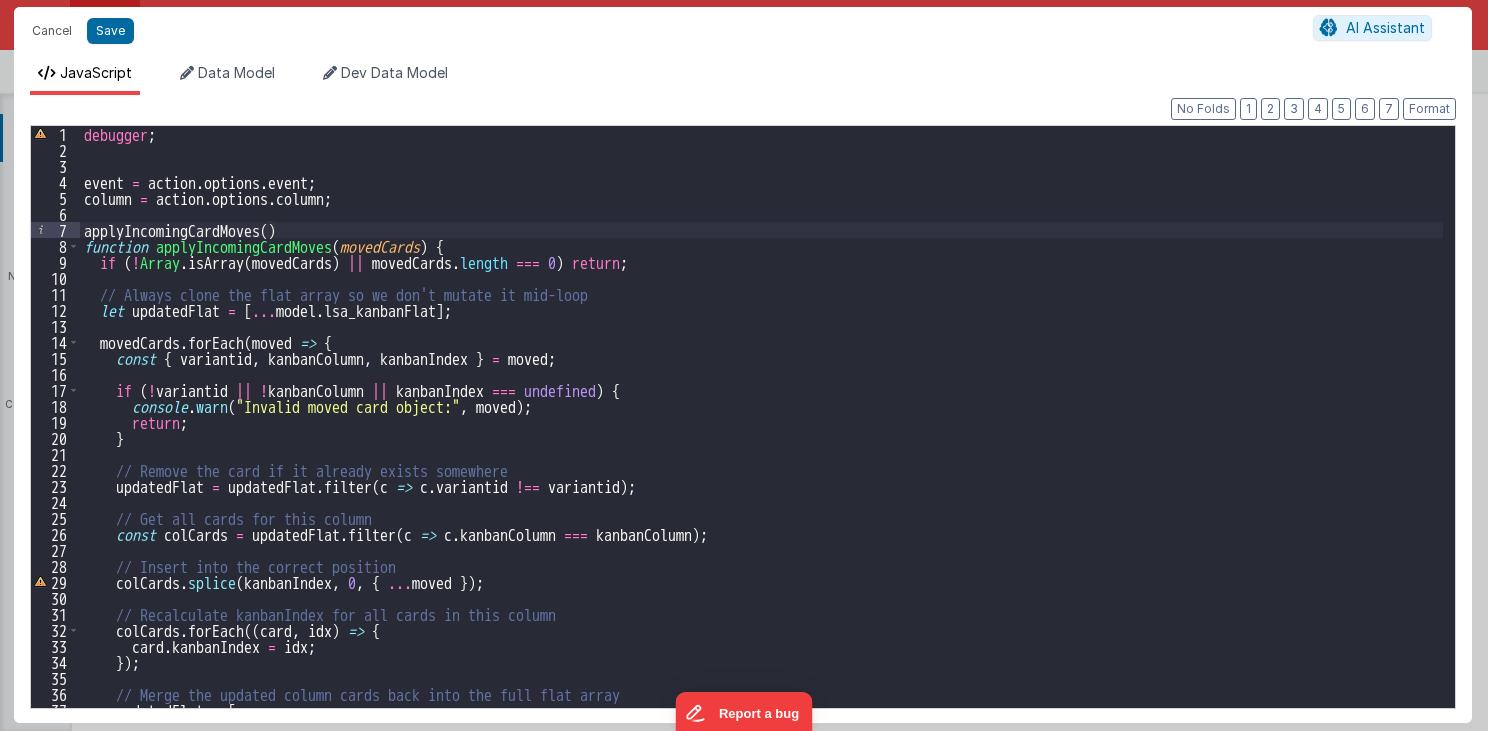 paste 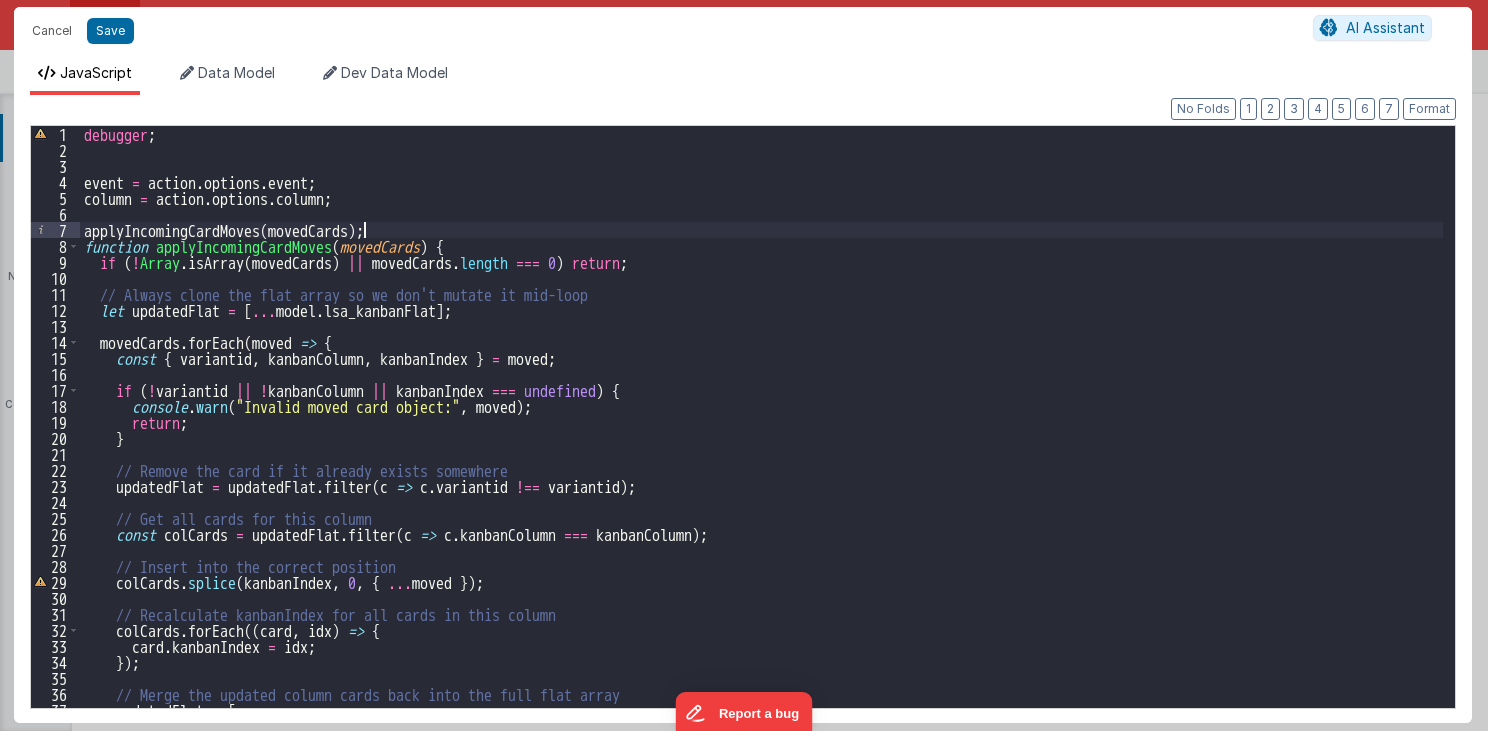 type 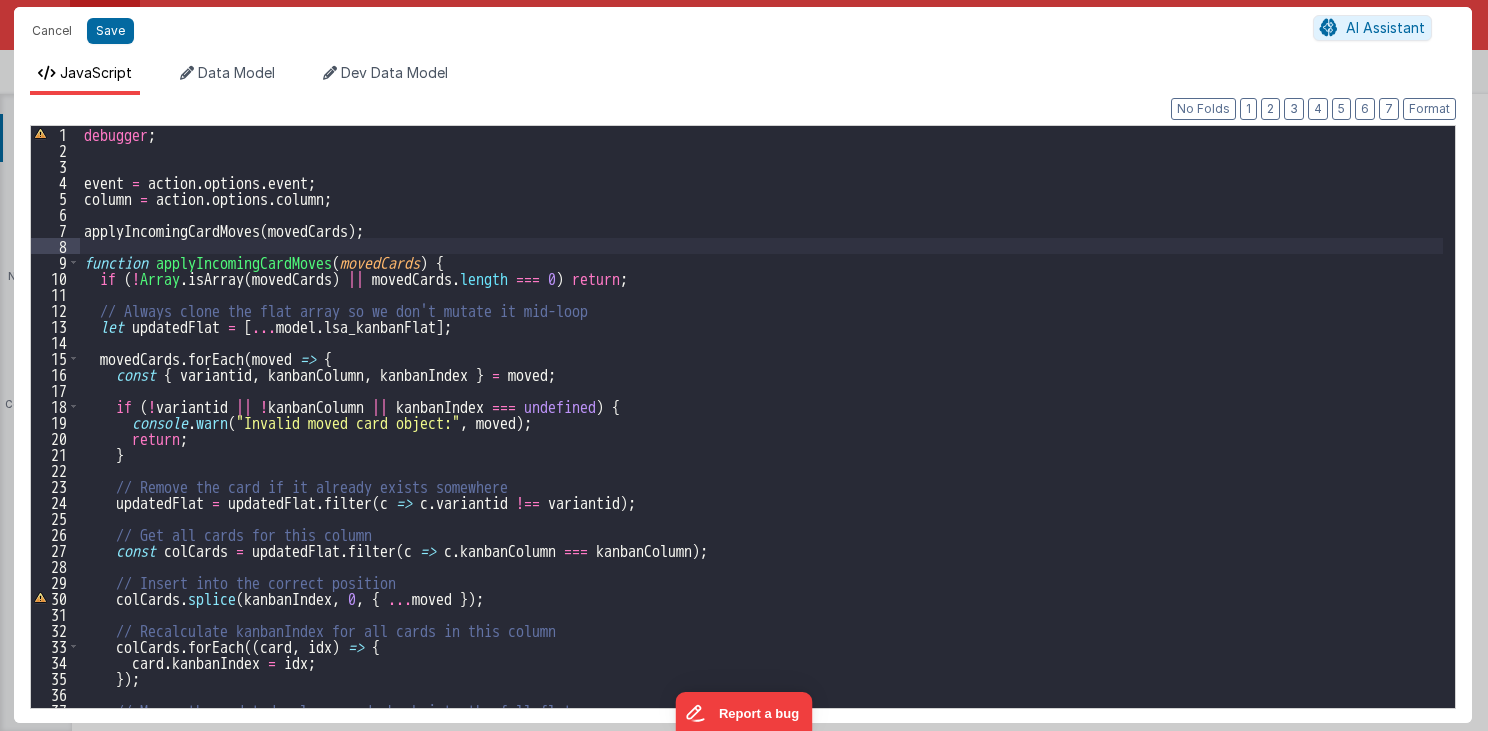 type on "MUST BE EARLY in DOM
src="//cdn.jsdelivr.net/npm/sortablejs@1.8.4/Sortable.min.js">src="//cdnjs.cloudflare.com/ajax/libs/Vue.Draggable/2.20.0/vuedraggable.umd.min.js">" 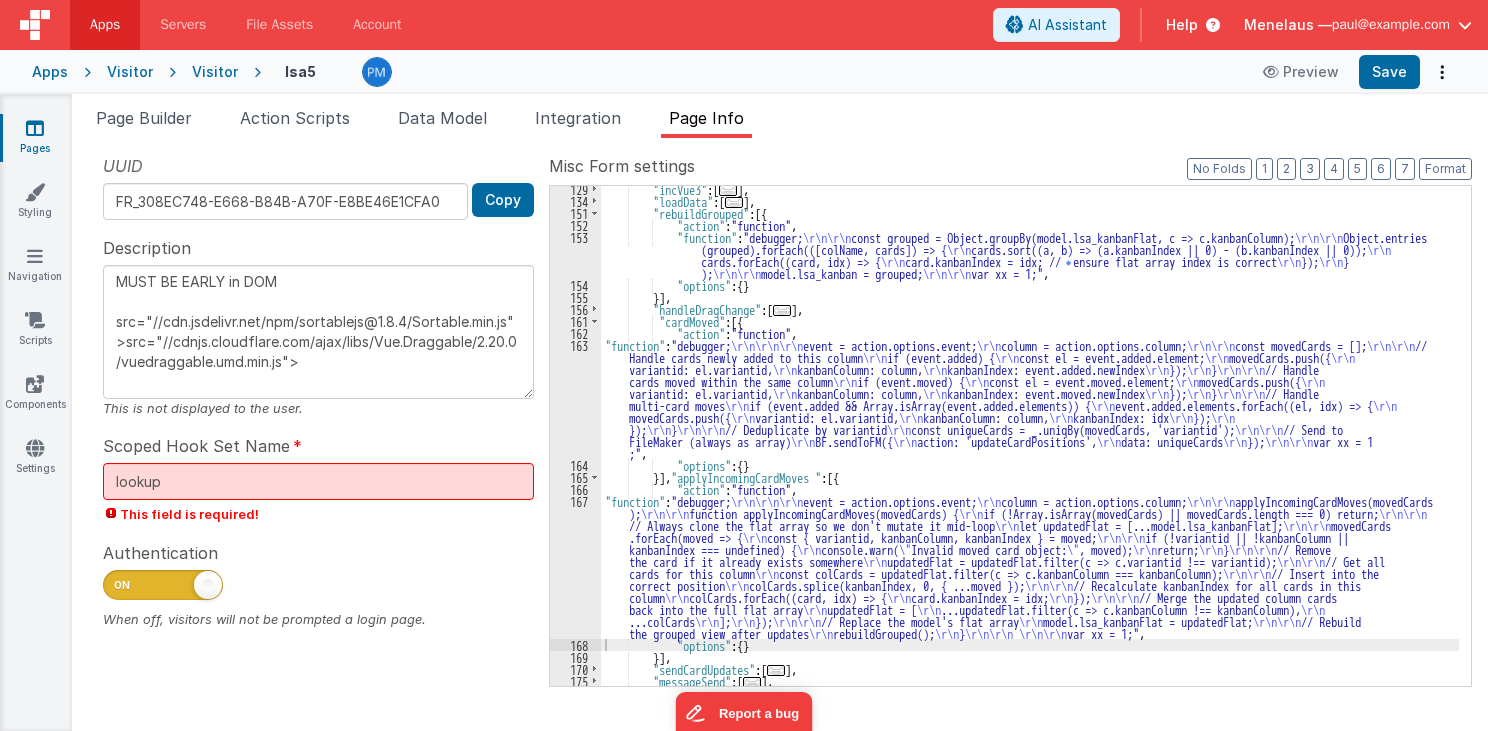 click on ""incVue3" :  [ ... ] ,           "loadData" :  [ ... ] ,           "rebuildGrouped" :  [{                "action" :  "function" ,                "function" :  "debugger; \r\n\r\n const grouped = Object.groupBy(model.lsa_kanbanFlat, c => c.kanbanColumn); \r\n\r\n   Object.entries                  (grouped).forEach(([colName, cards]) => { \r\n     cards.sort((a, b) => (a.kanbanIndex || 0) - (b.kanbanIndex || 0)); \r\n                       cards.forEach((card, idx) => { \r\n       card.kanbanIndex = idx; //  🔹  ensure flat array index is correct \r\n     }); \r\n   }                  ); \r\n\r\n   model.lsa_kanban = grouped; \r\n\r\n var xx = 1;" ,                "options" :  { }           }] ,           "handleDragChange" :  [ ... ] ,             "cardMoved" :  [{                "action" :  "function" , "function" :  "debugger; \r\n\r\n\r\n event = action.options.event; \r\n column = action.options.column; \r\n\r\n const movedCards = []; \r\n\r\n   }" at bounding box center [1030, 445] 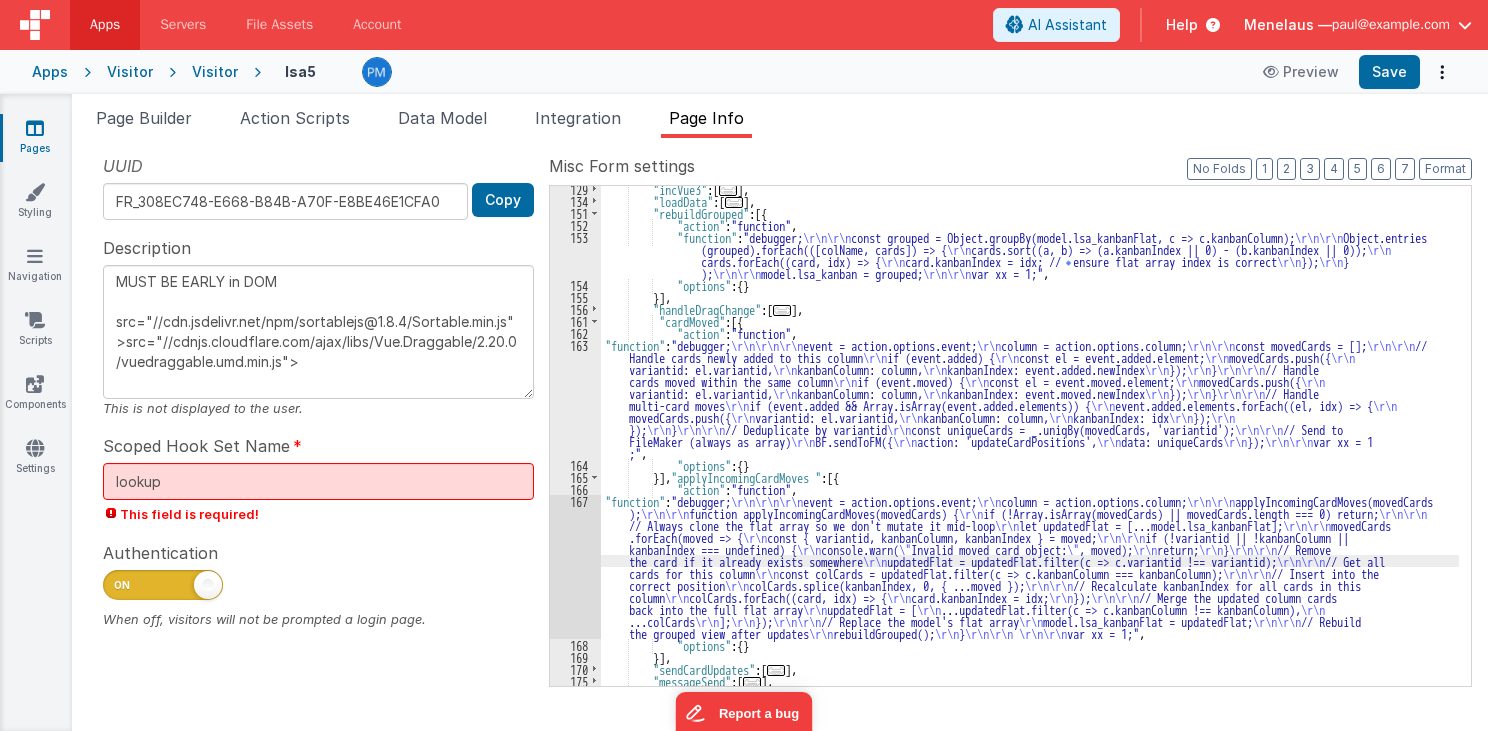 click on "167" at bounding box center (575, 567) 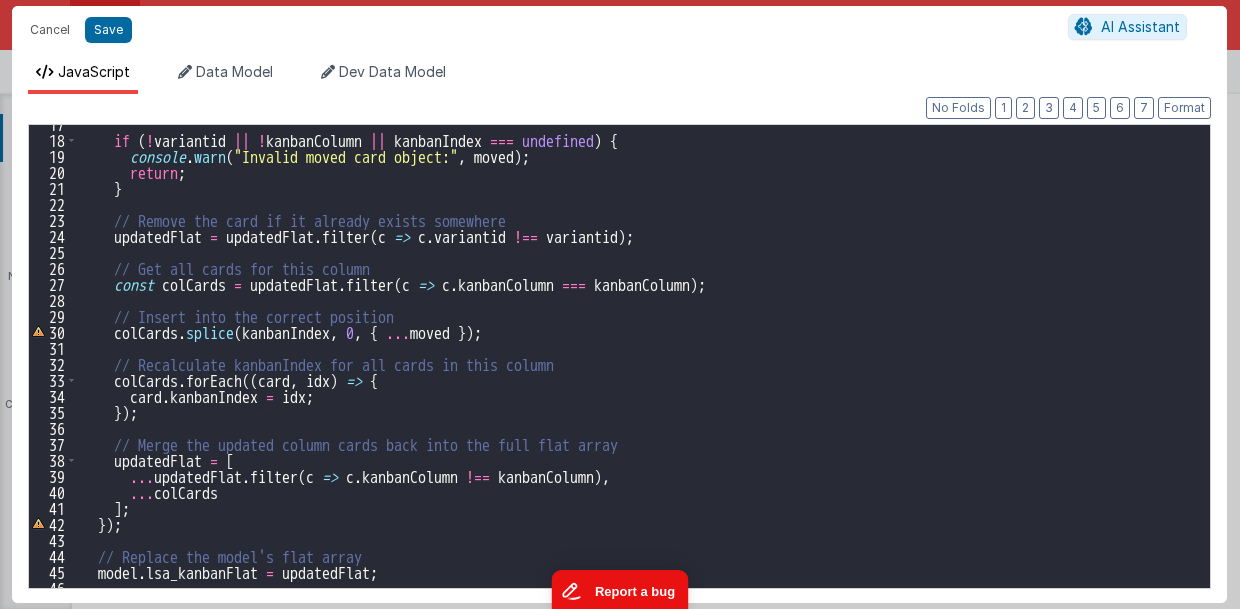 scroll, scrollTop: 264, scrollLeft: 0, axis: vertical 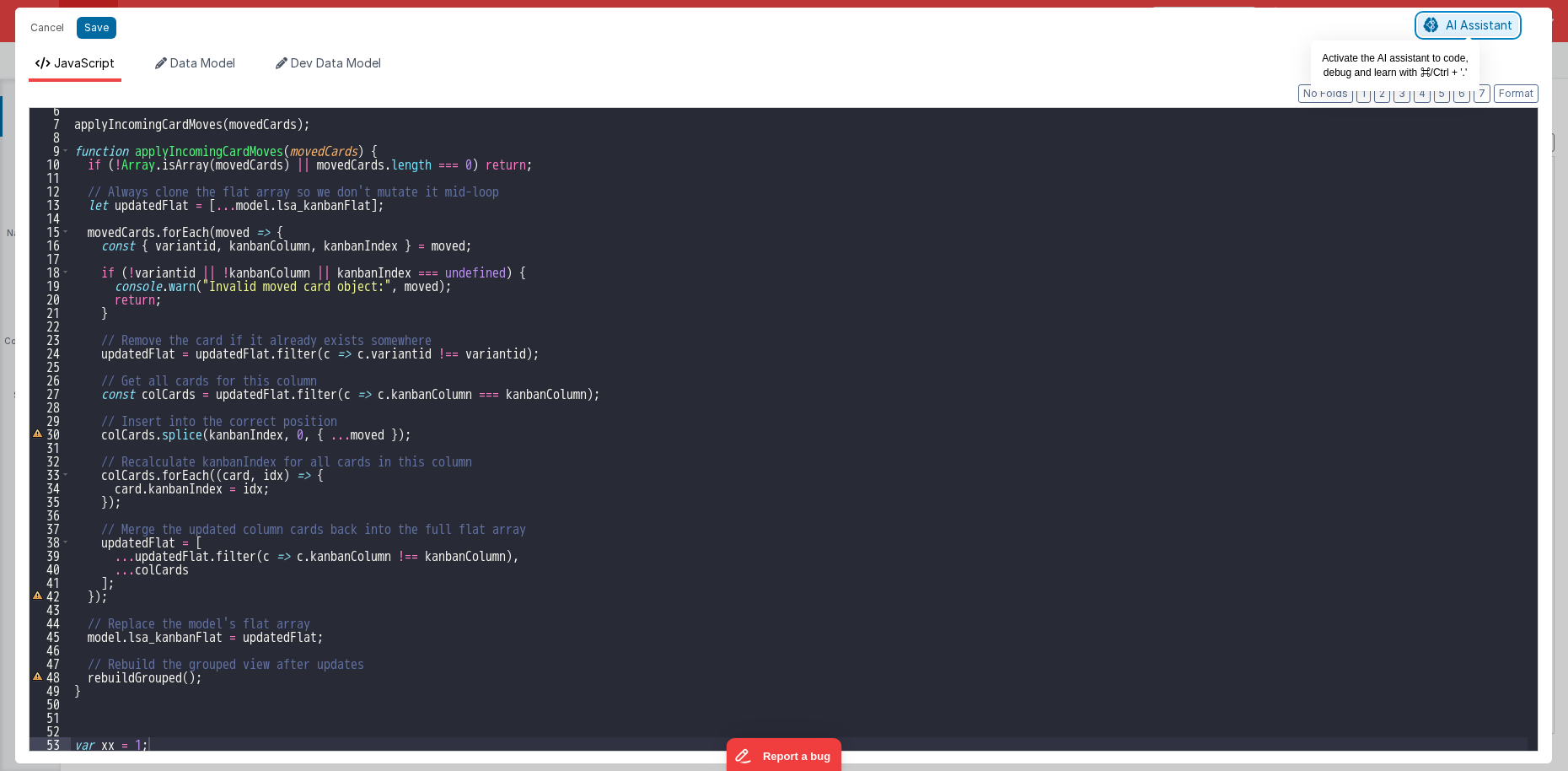 click on "AI Assistant" at bounding box center (1479, 24) 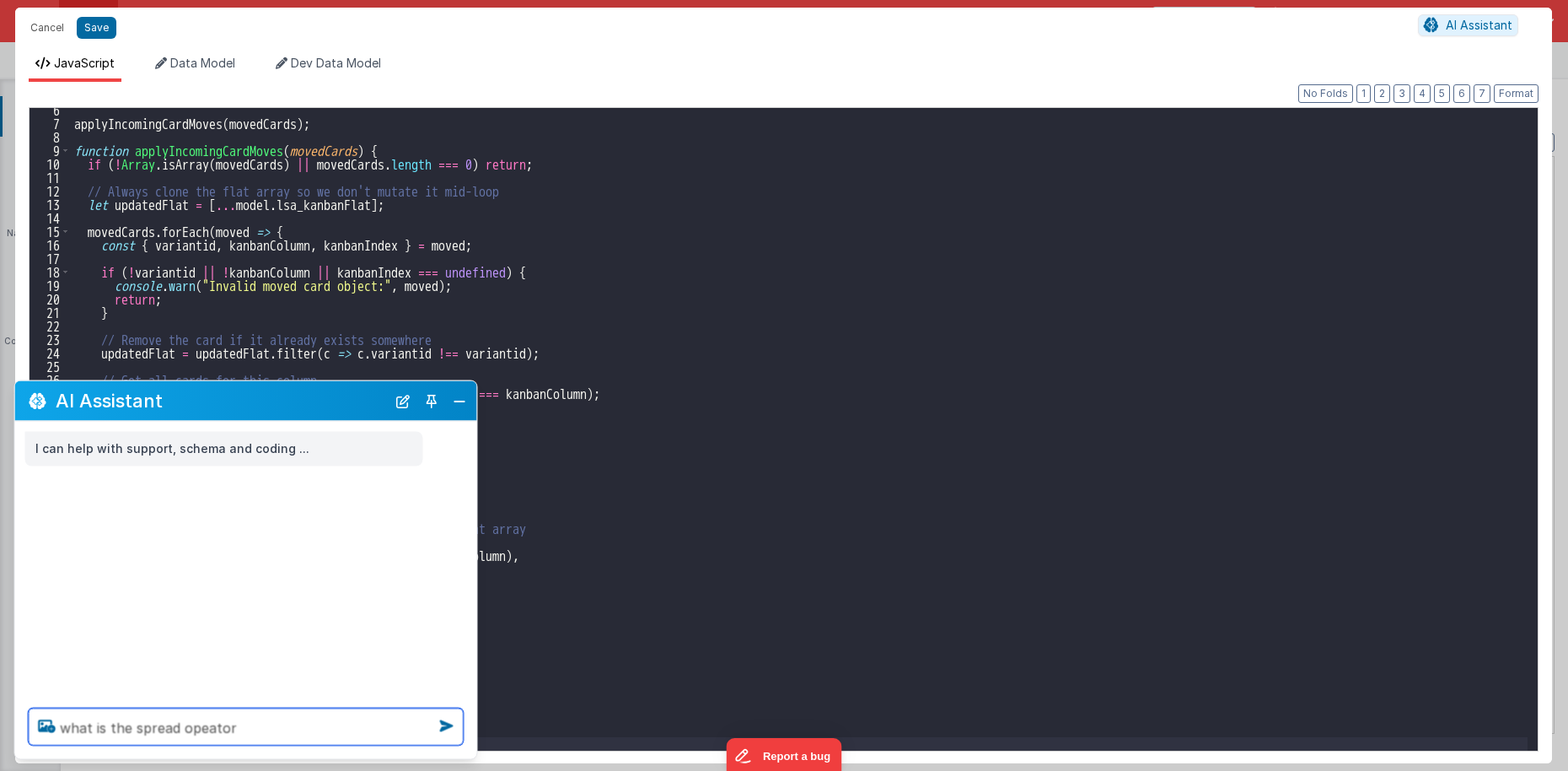 type on "what is the spread opeator" 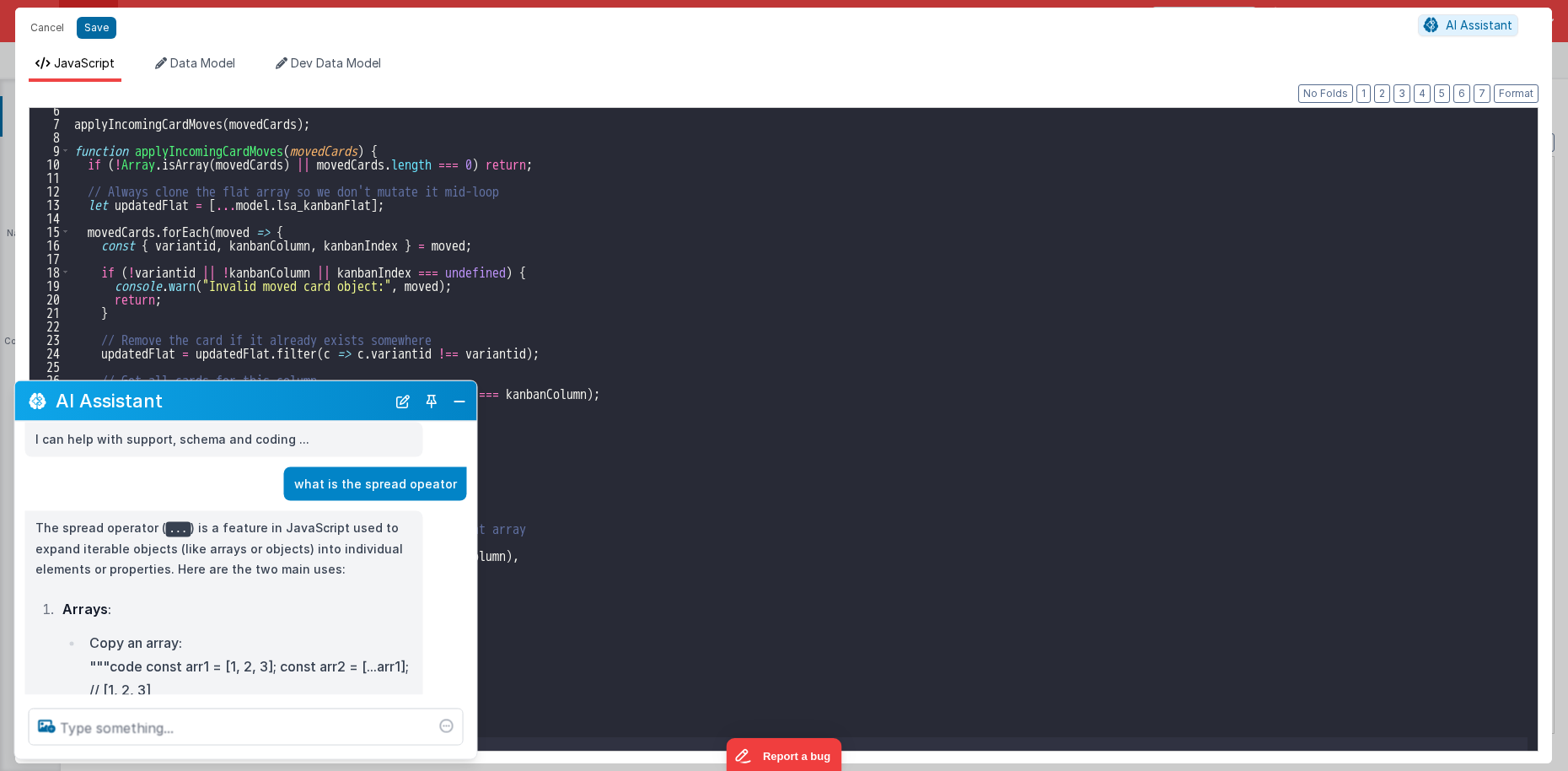 scroll, scrollTop: 85, scrollLeft: 0, axis: vertical 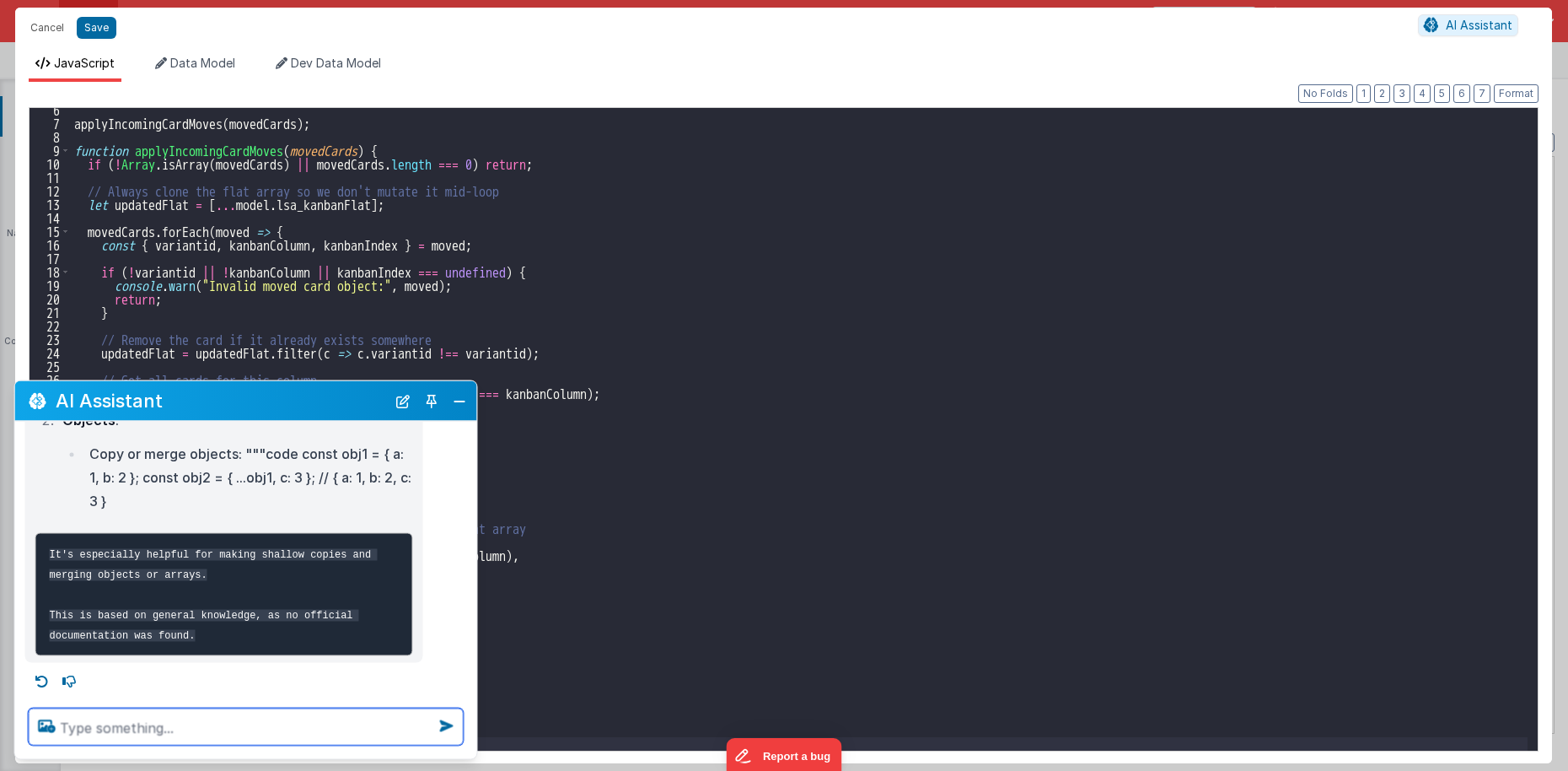 click at bounding box center (246, 727) 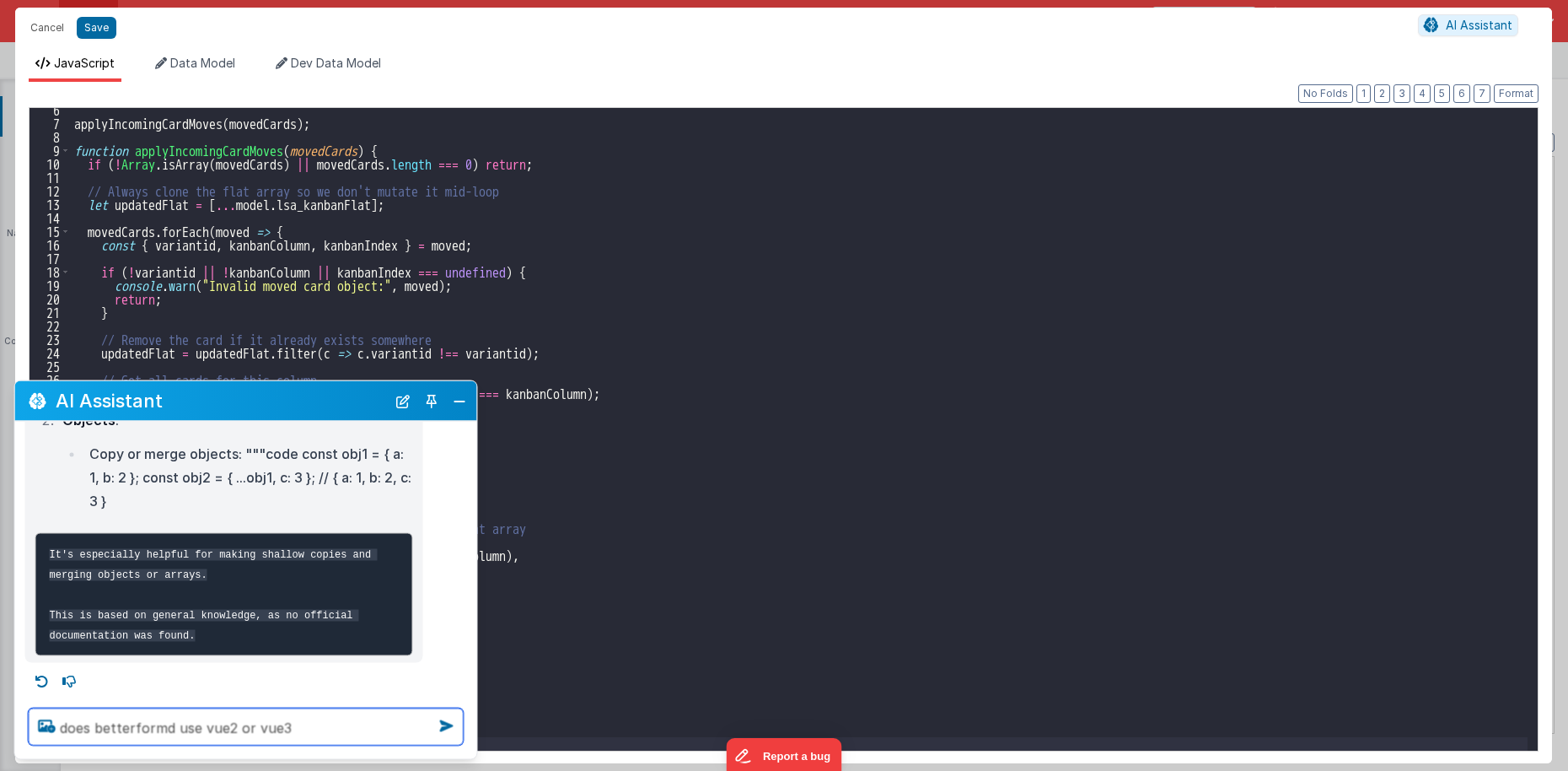 type on "does betterformd use vue2 or
vue3" 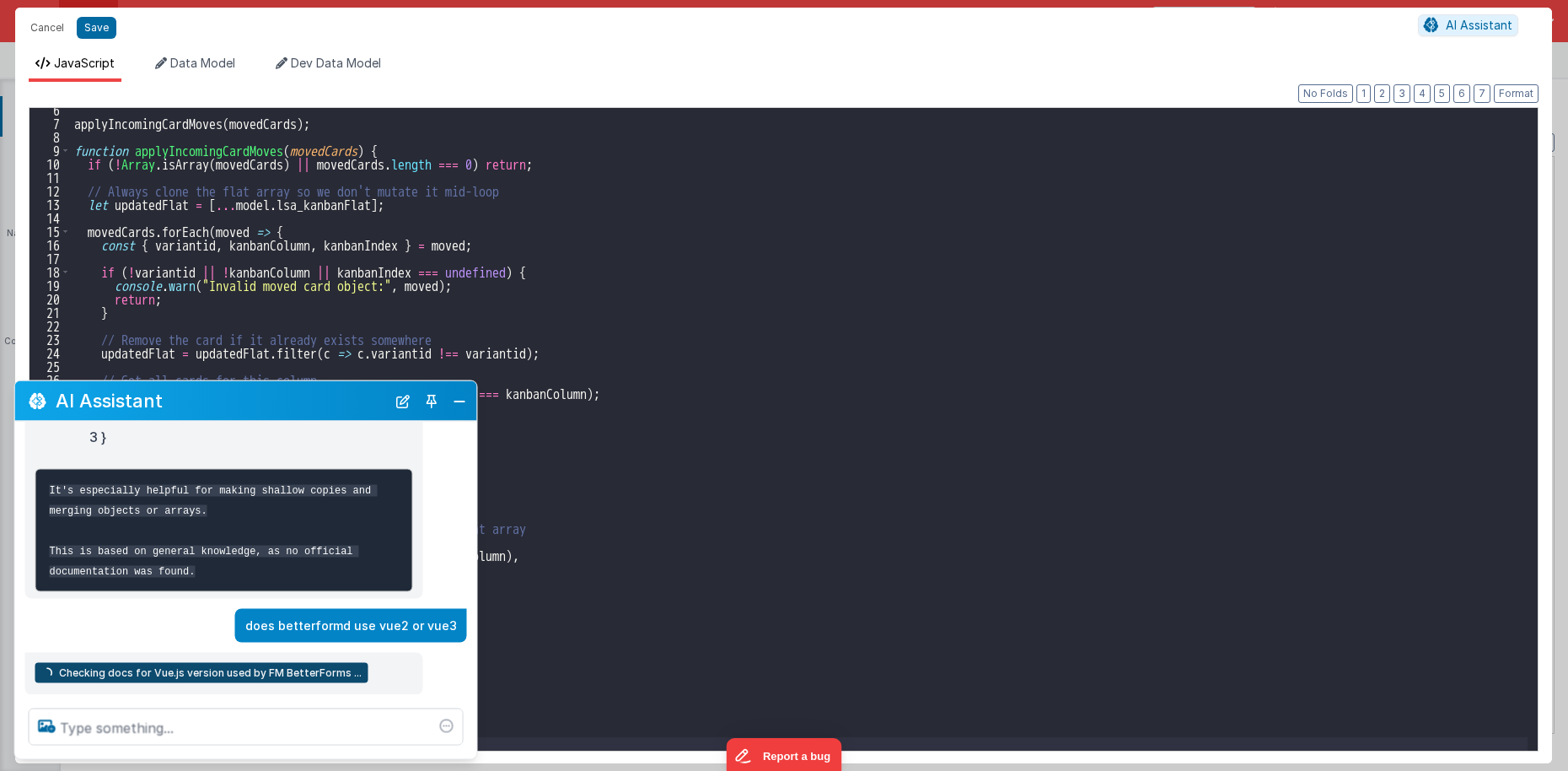 scroll, scrollTop: 531, scrollLeft: 0, axis: vertical 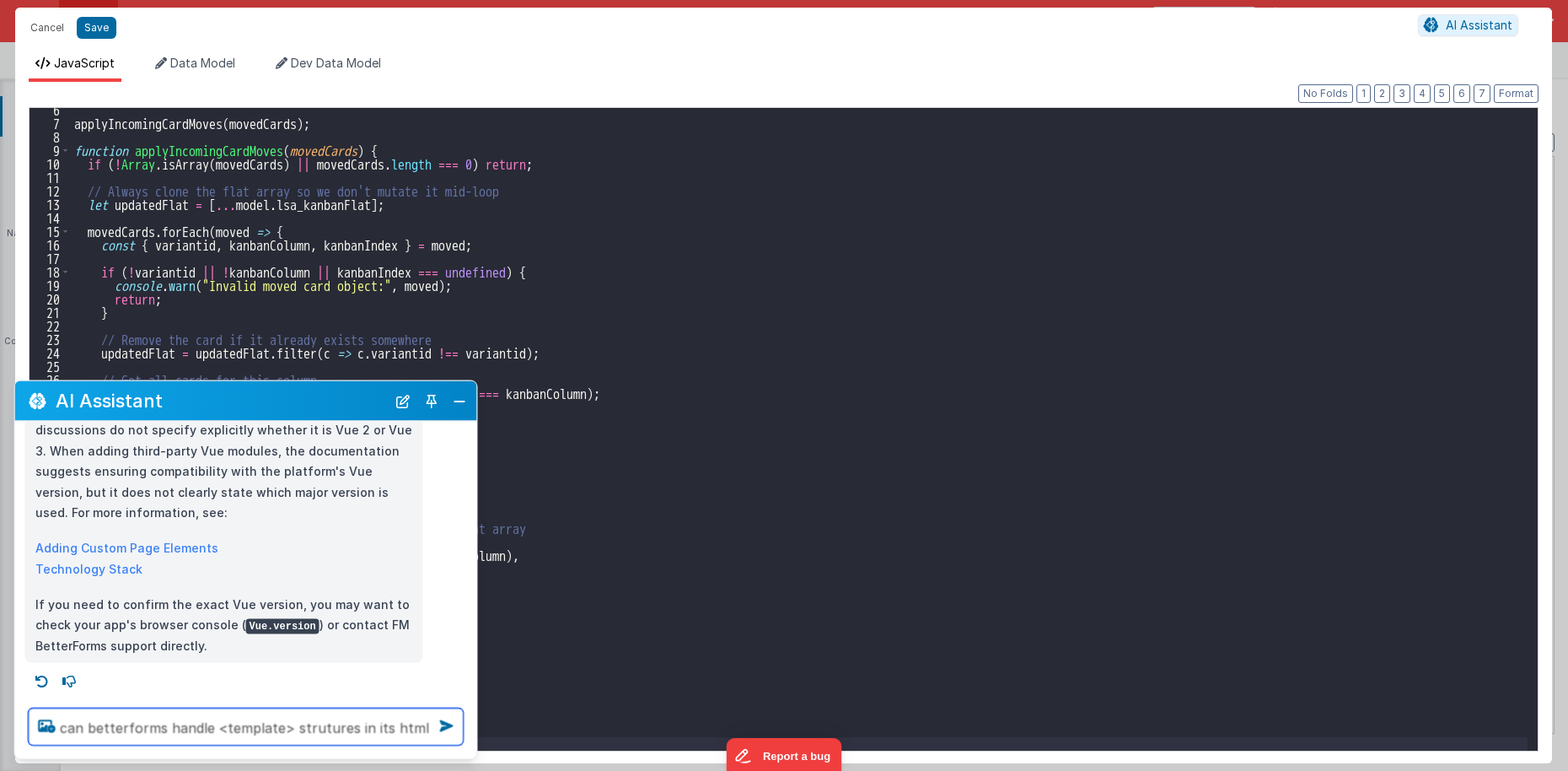 type on "can betterforms handle <template> strutures in its html" 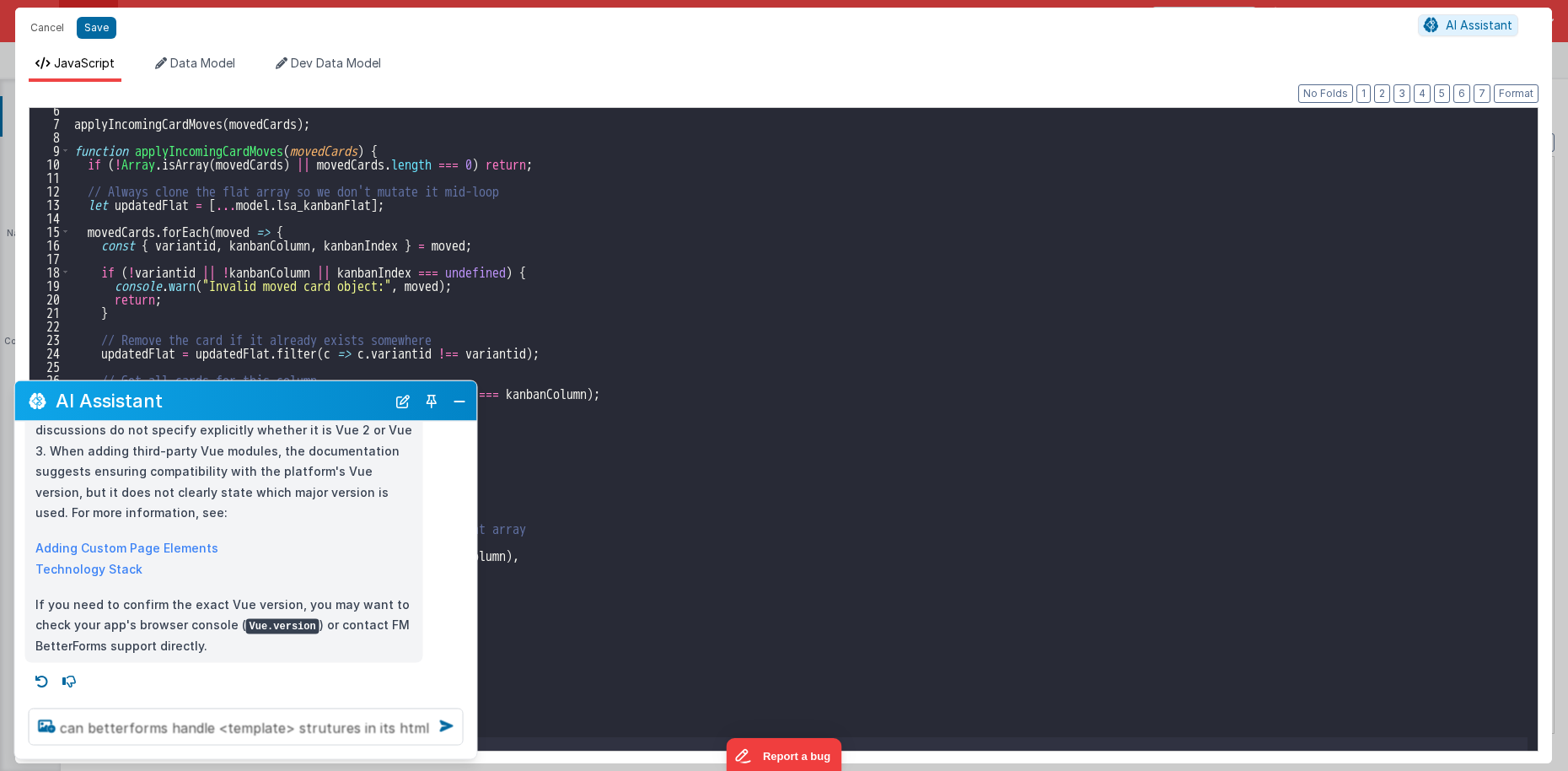 type 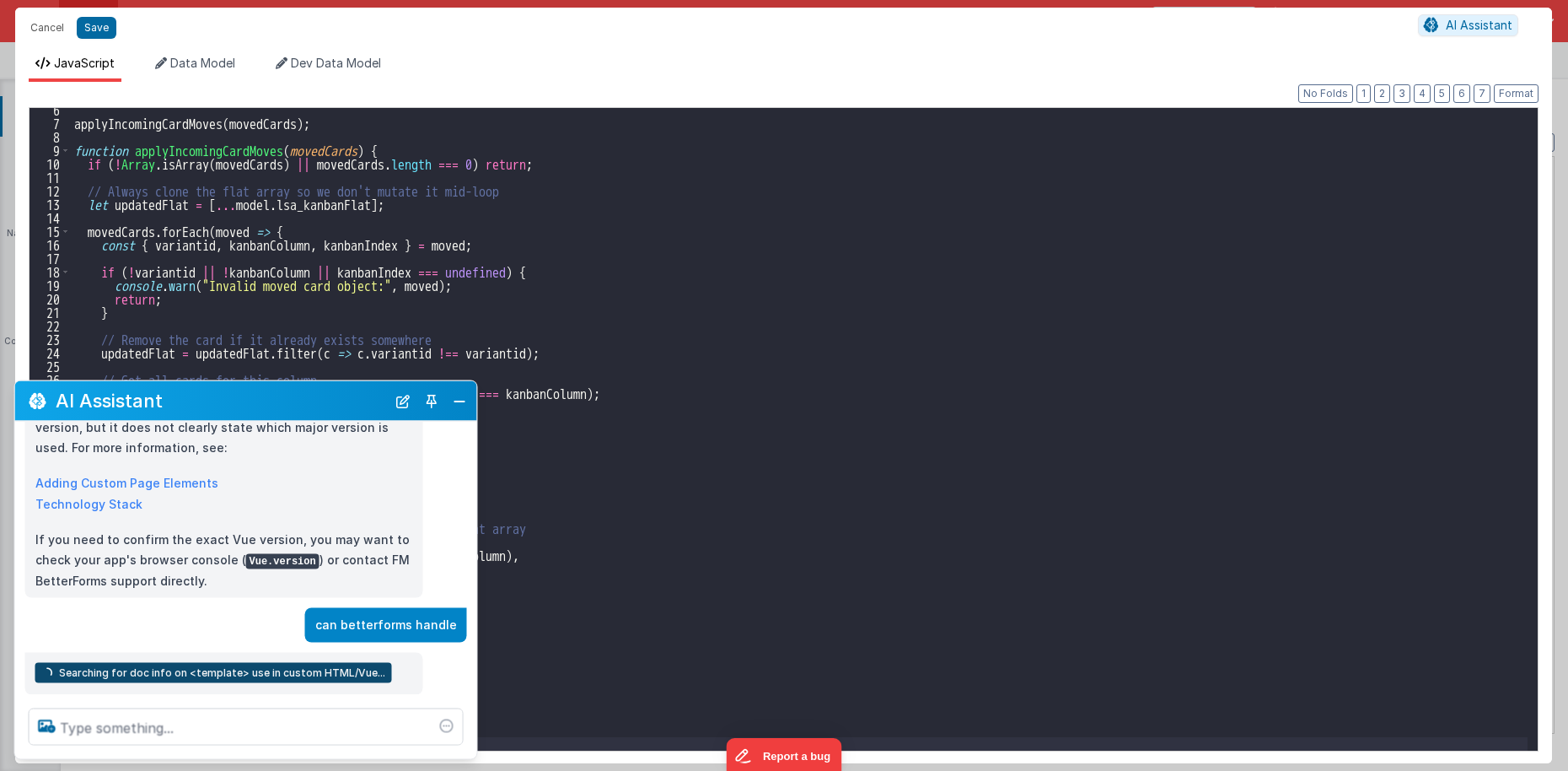 scroll, scrollTop: 876, scrollLeft: 0, axis: vertical 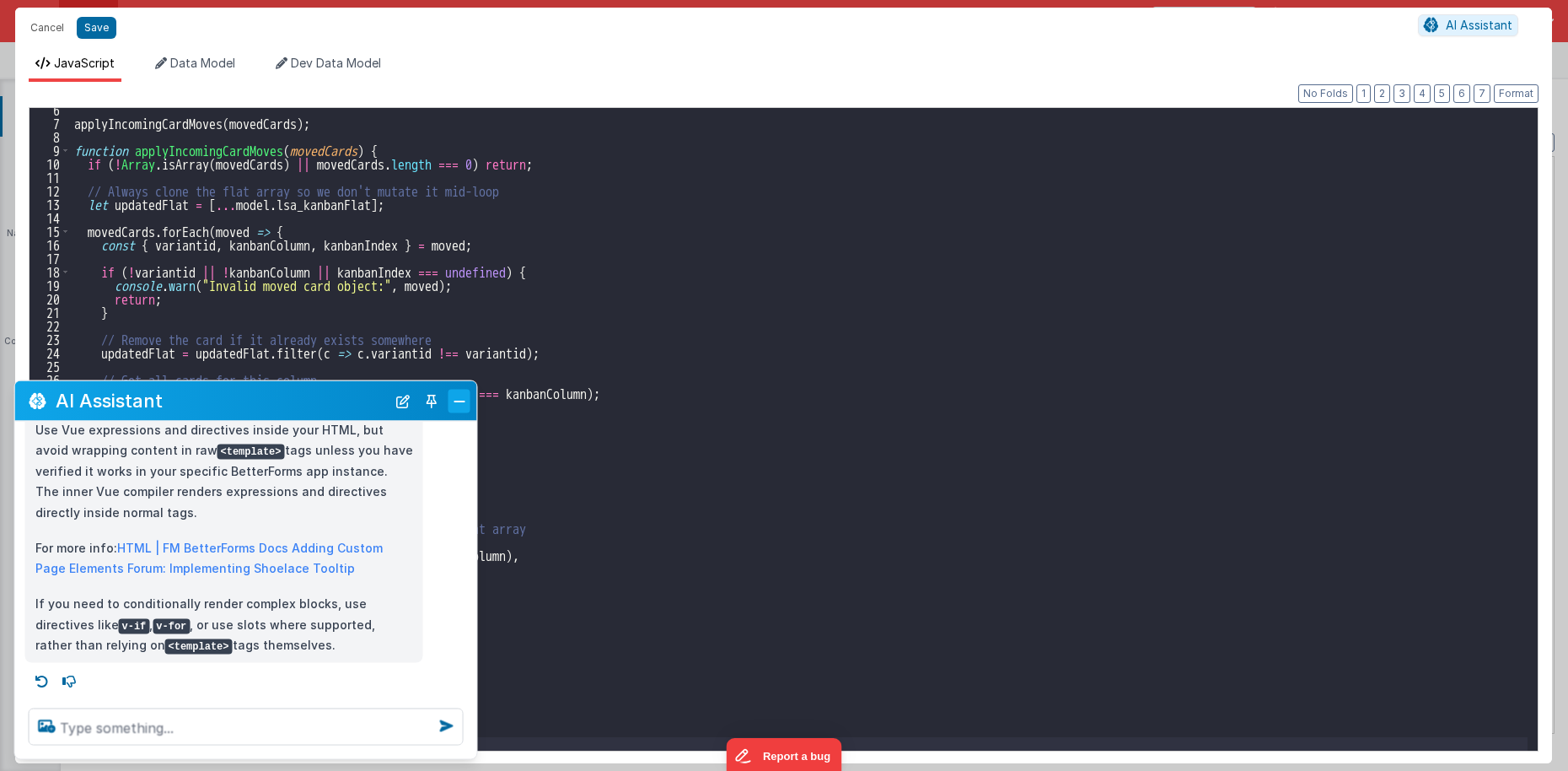 click at bounding box center (459, 401) 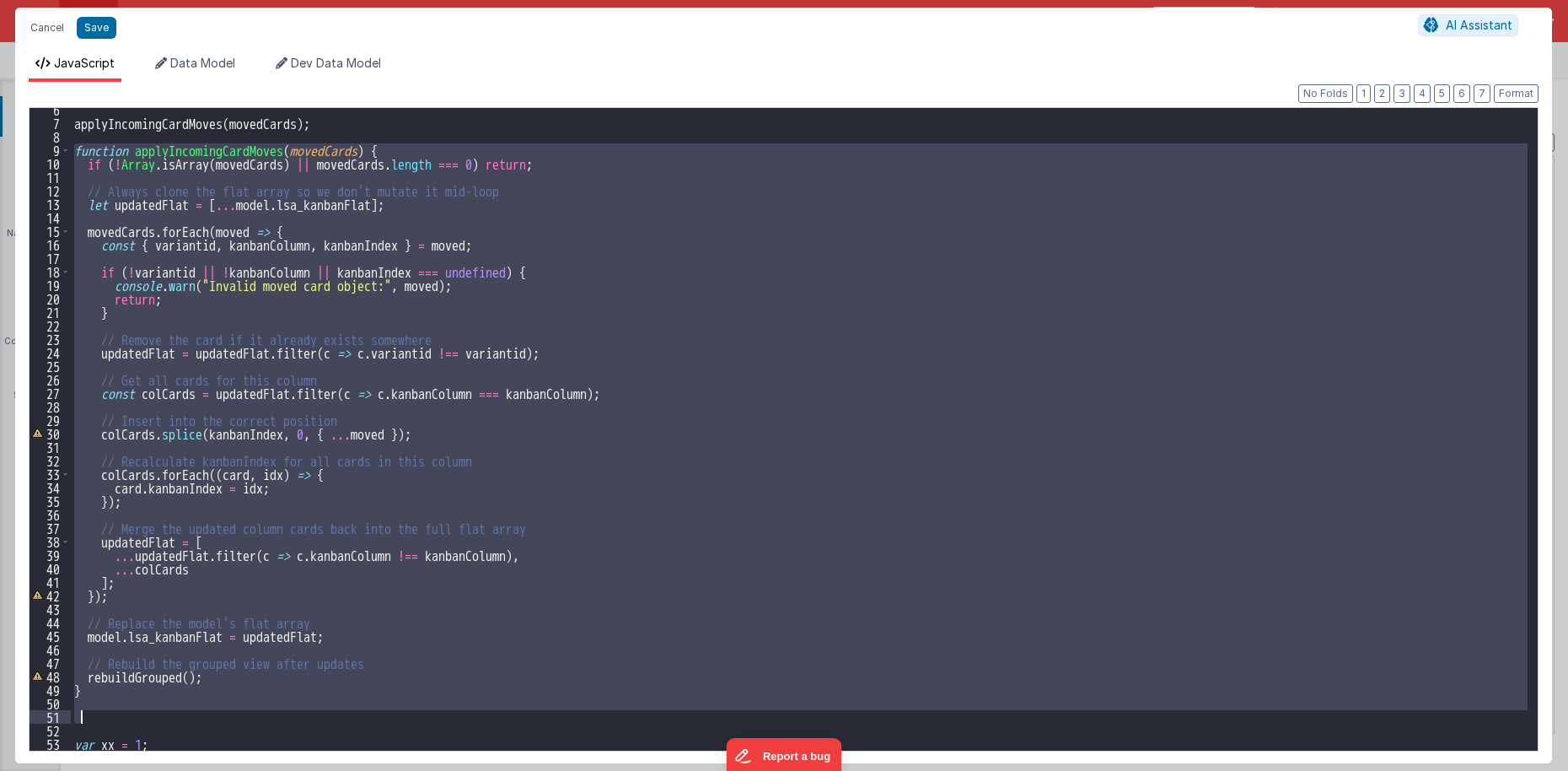 drag, startPoint x: 76, startPoint y: 148, endPoint x: 196, endPoint y: 710, distance: 574.6686 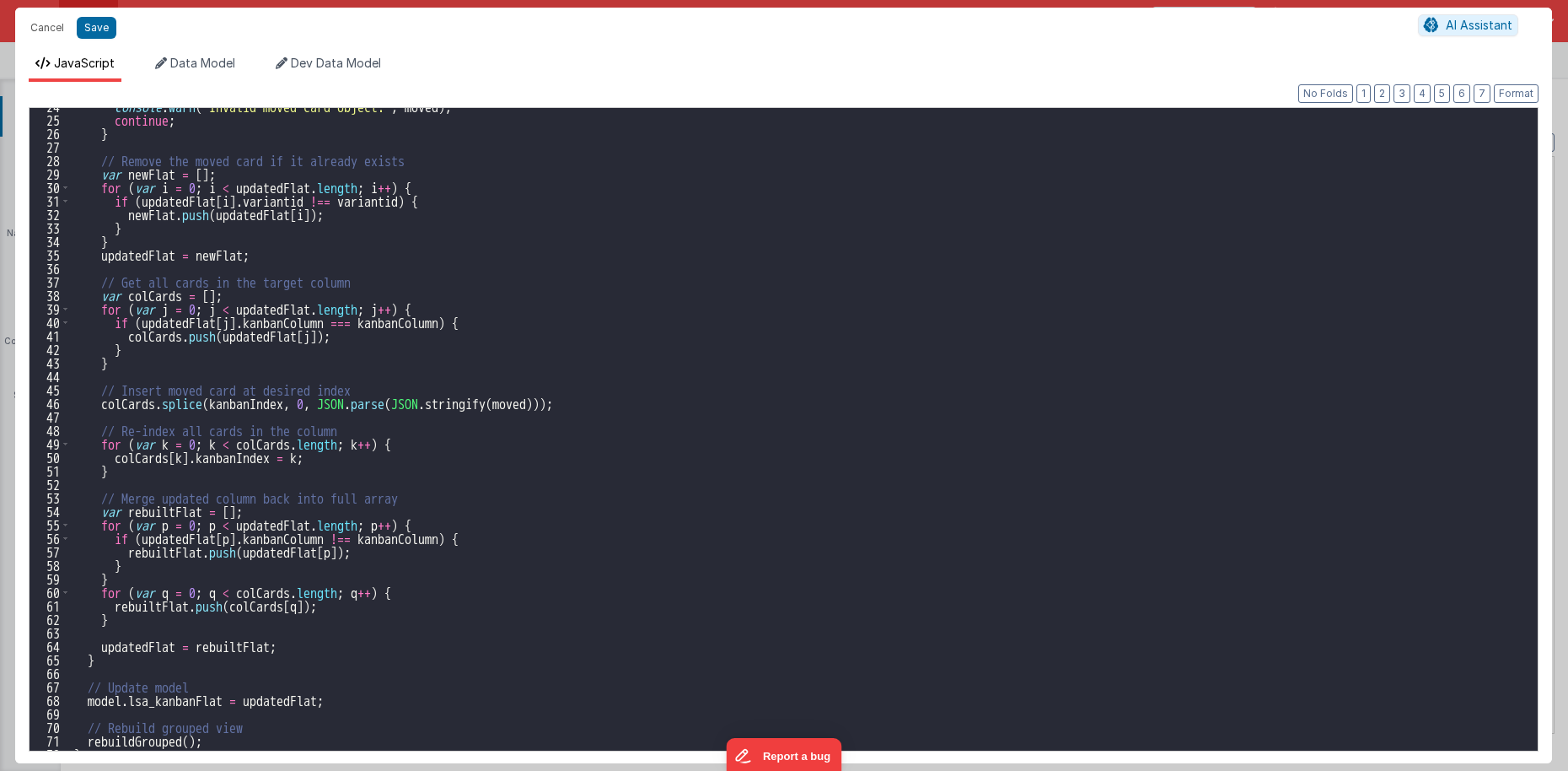 scroll, scrollTop: 369, scrollLeft: 0, axis: vertical 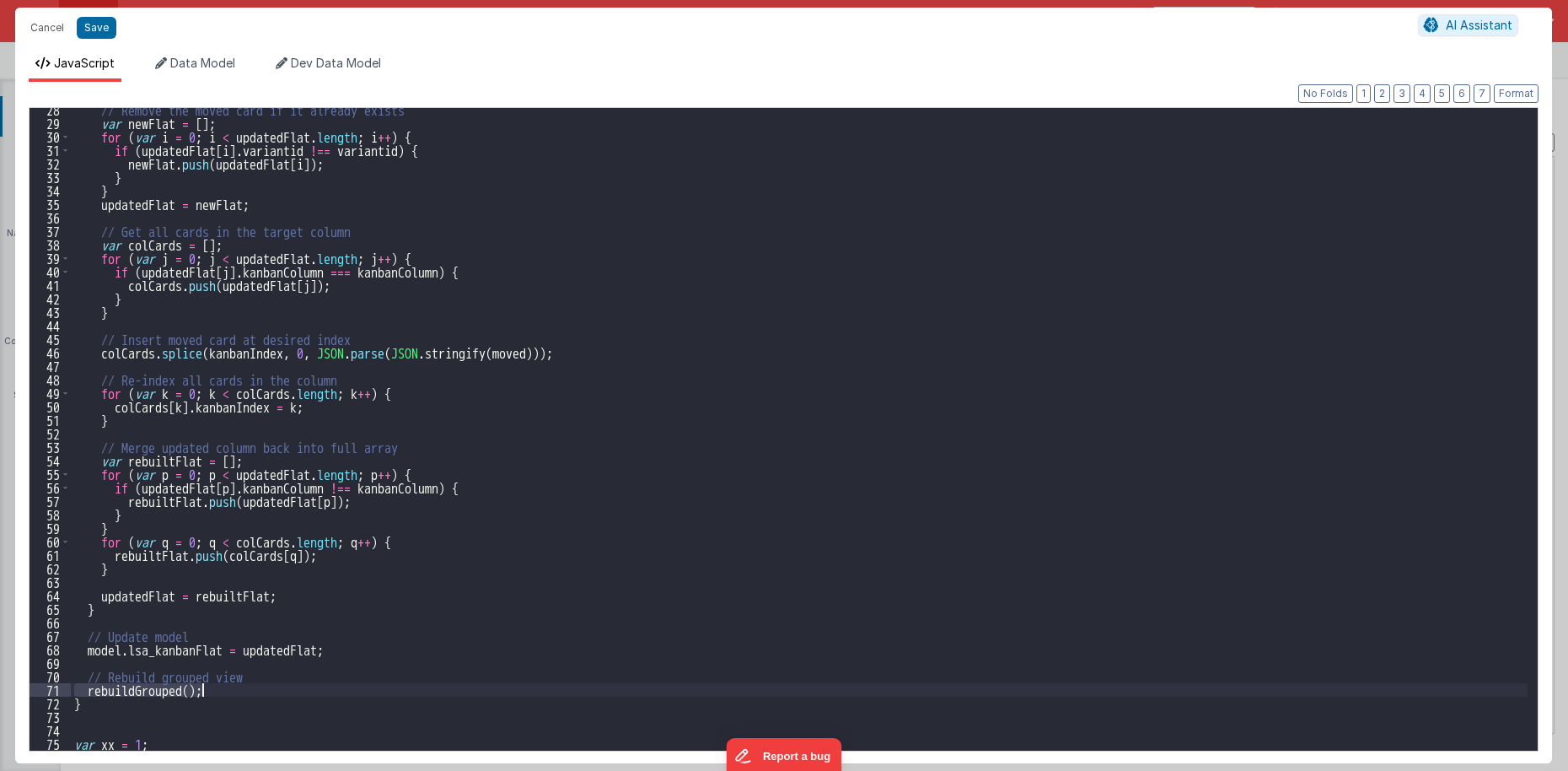 drag, startPoint x: 72, startPoint y: 687, endPoint x: 277, endPoint y: 690, distance: 205.02195 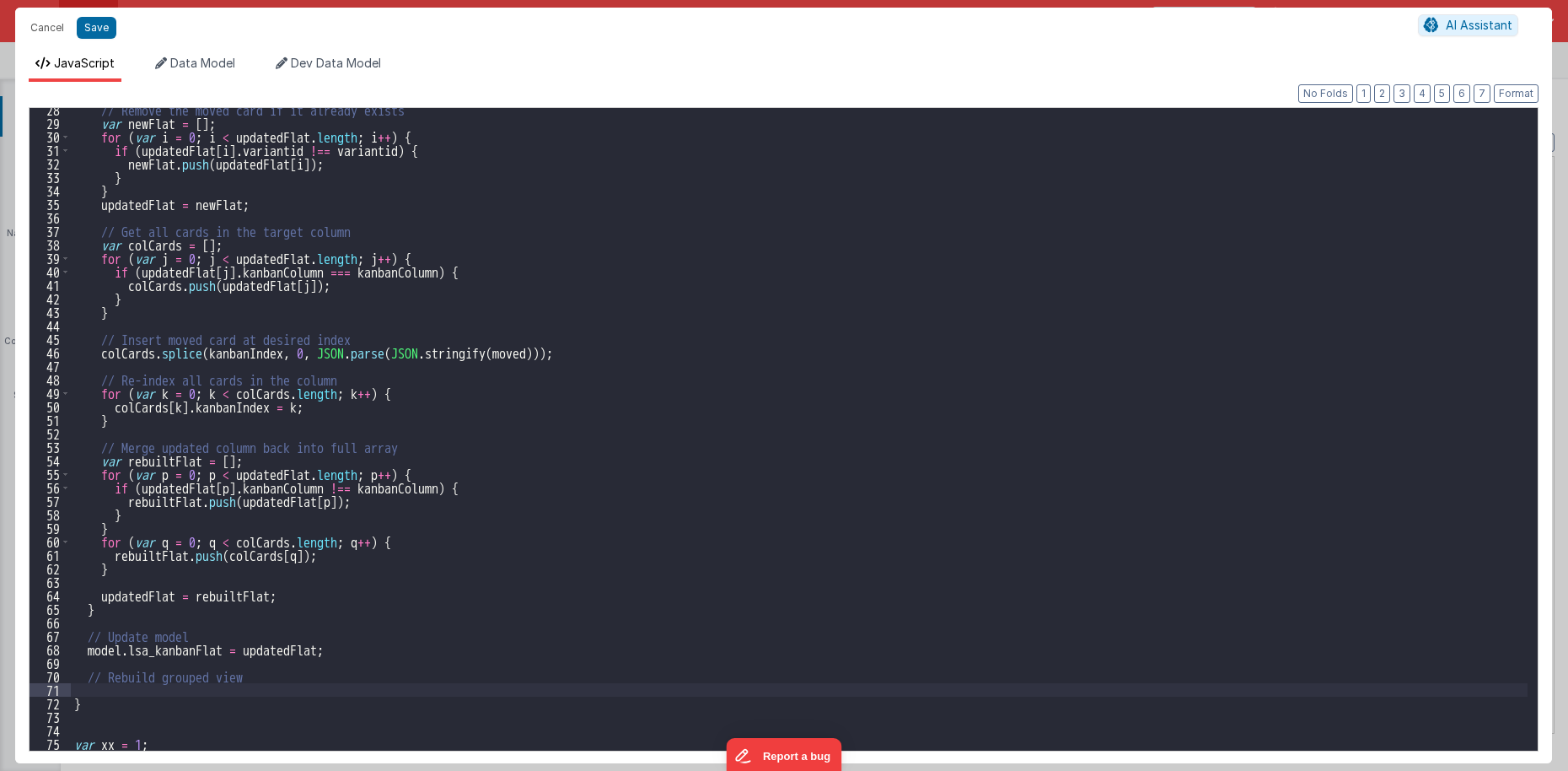 click on "// Remove the moved card if it already exists      var   newFlat   =   [ ] ;      for   ( var   i   =   0 ;   i   <   updatedFlat . length ;   i ++ )   {         if   ( updatedFlat [ i ] . variantid   !==   variantid )   {           newFlat . push ( updatedFlat [ i ]) ;         }      }      updatedFlat   =   newFlat ;      // Get all cards in the target column      var   colCards   =   [ ] ;      for   ( var   j   =   0 ;   j   <   updatedFlat . length ;   j ++ )   {         if   ( updatedFlat [ j ] . kanbanColumn   ===   kanbanColumn )   {           colCards . push ( updatedFlat [ j ]) ;         }      }      // Insert moved card at desired index      colCards . splice ( kanbanIndex ,   0 ,   JSON . parse ( JSON . stringify ( moved ))) ;      // Re-index all cards in the column      for   ( var   k   =   0 ;   k   <   colCards . length ;   k ++ )   {         colCards [ k ] . kanbanIndex   =   k ;      }      // Merge updated column back into full array      var   rebuiltFlat   =   [ ] ;      for   (" at bounding box center (799, 438) 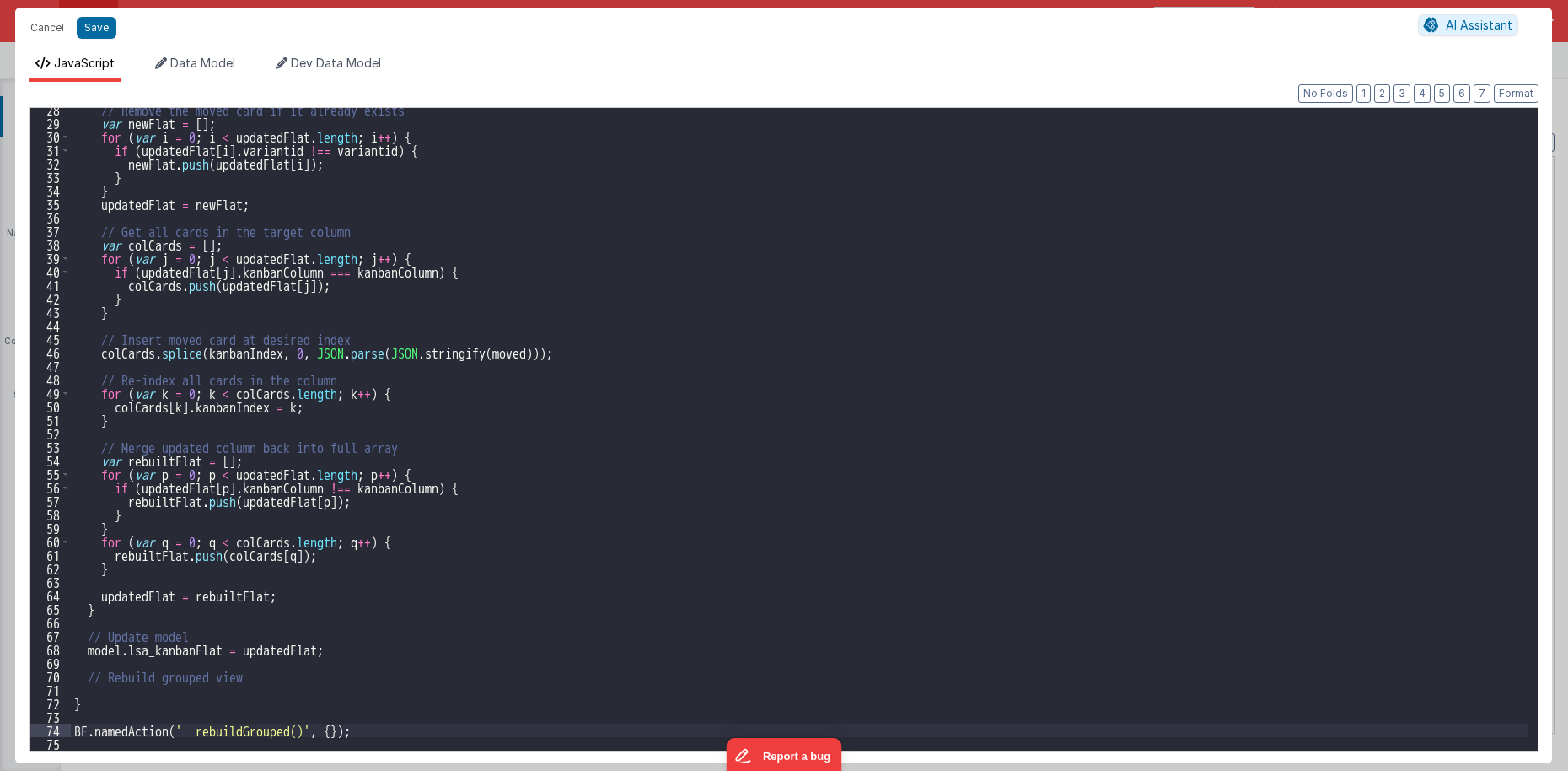 type 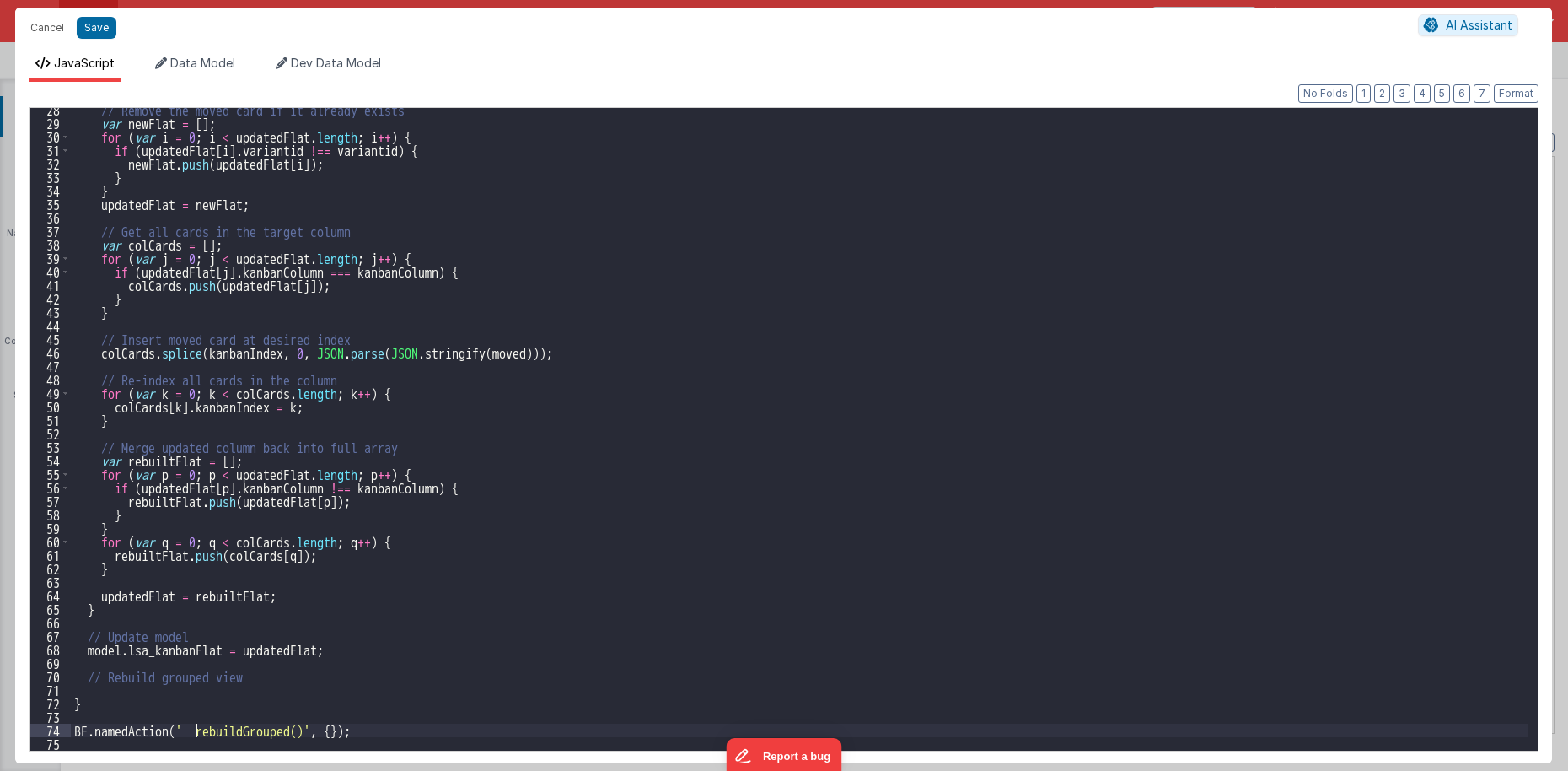 click on "// Remove the moved card if it already exists      var   newFlat   =   [ ] ;      for   ( var   i   =   0 ;   i   <   updatedFlat . length ;   i ++ )   {         if   ( updatedFlat [ i ] . variantid   !==   variantid )   {           newFlat . push ( updatedFlat [ i ]) ;         }      }      updatedFlat   =   newFlat ;      // Get all cards in the target column      var   colCards   =   [ ] ;      for   ( var   j   =   0 ;   j   <   updatedFlat . length ;   j ++ )   {         if   ( updatedFlat [ j ] . kanbanColumn   ===   kanbanColumn )   {           colCards . push ( updatedFlat [ j ]) ;         }      }      // Insert moved card at desired index      colCards . splice ( kanbanIndex ,   0 ,   JSON . parse ( JSON . stringify ( moved ))) ;      // Re-index all cards in the column      for   ( var   k   =   0 ;   k   <   colCards . length ;   k ++ )   {         colCards [ k ] . kanbanIndex   =   k ;      }      // Merge updated column back into full array      var   rebuiltFlat   =   [ ] ;      for   (" at bounding box center (799, 438) 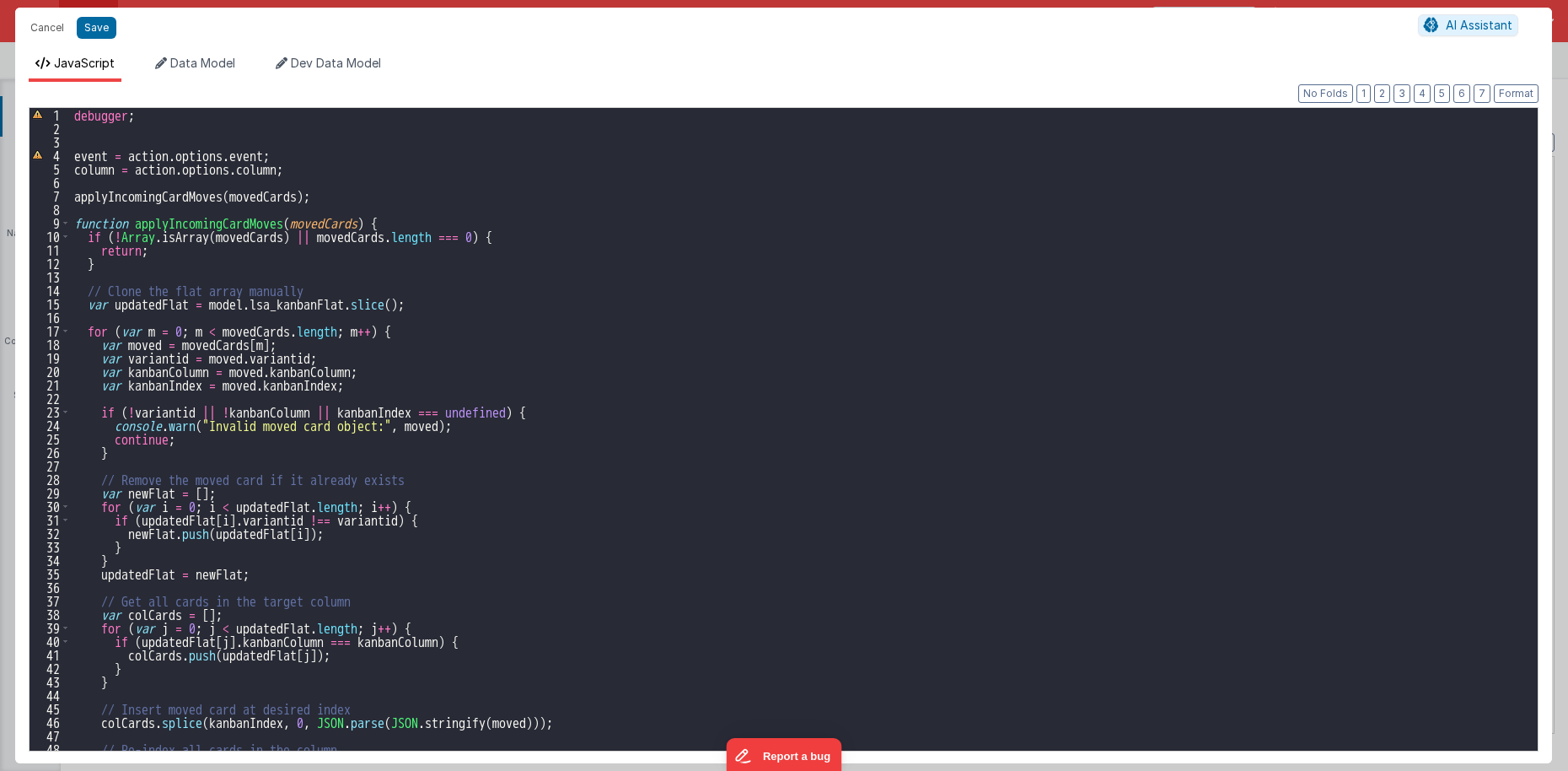 scroll, scrollTop: 0, scrollLeft: 0, axis: both 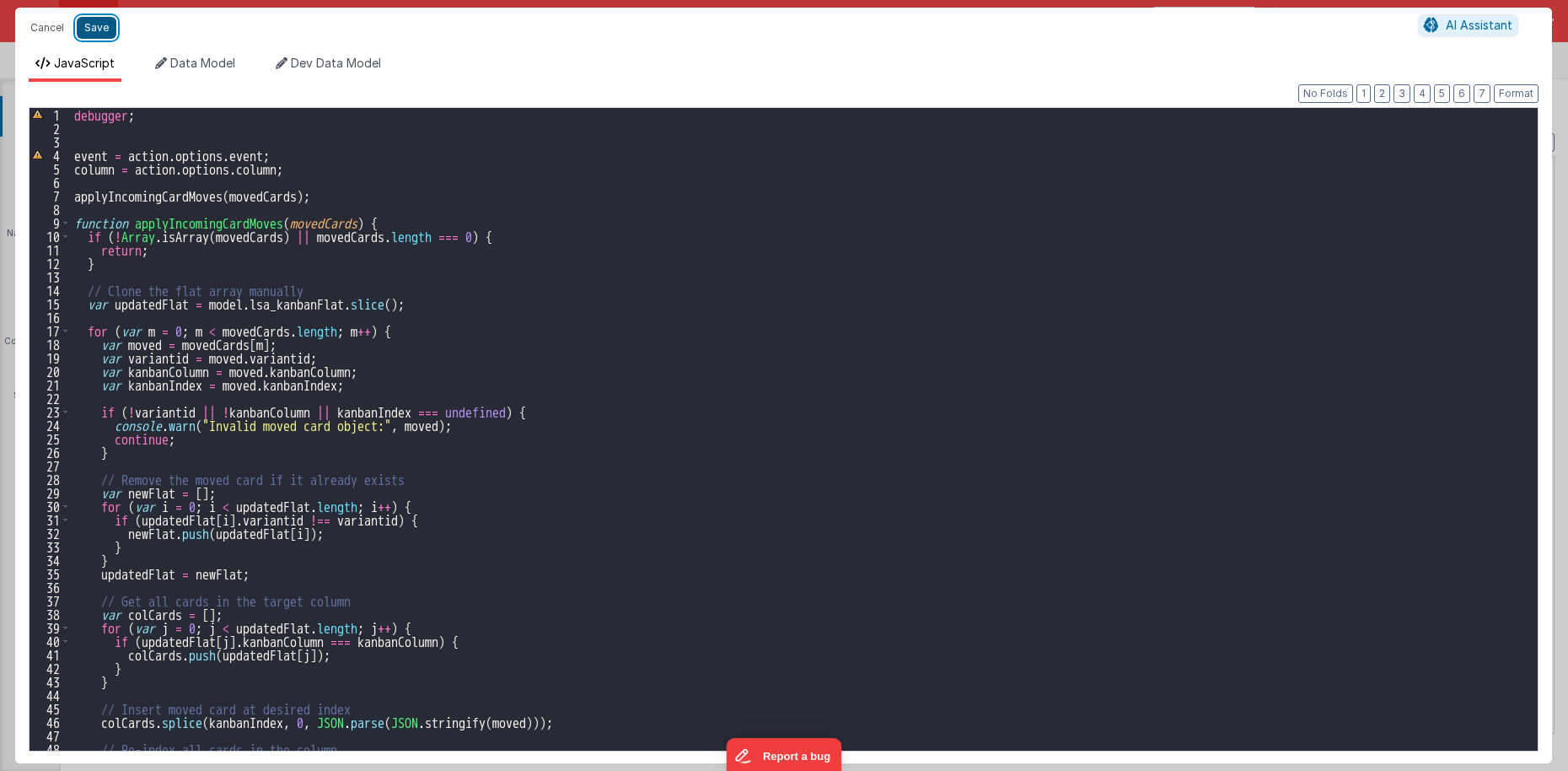 click on "Save" at bounding box center (96, 28) 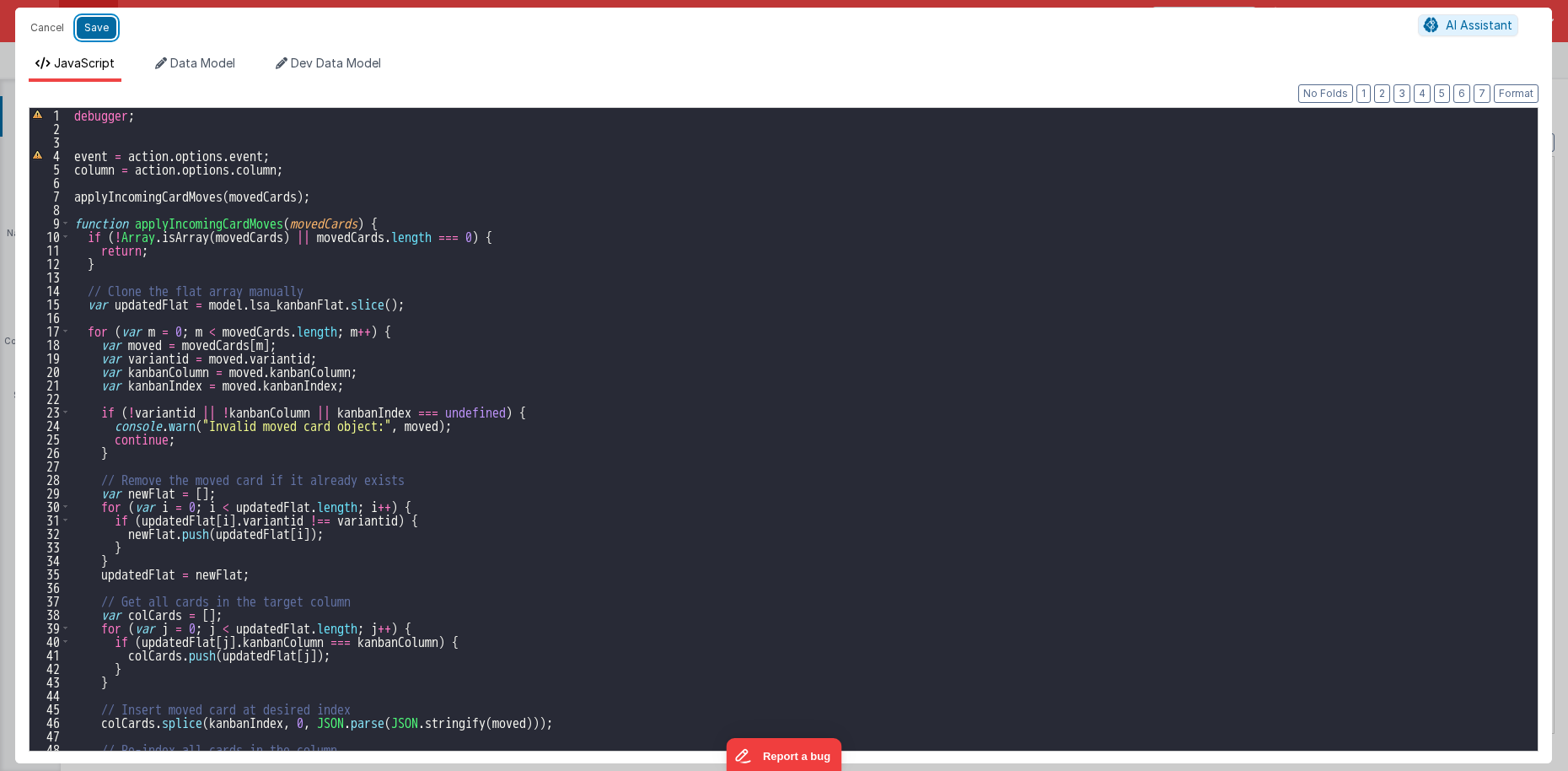 type on "MUST BE EARLY in DOM
src="//cdn.jsdelivr.net/npm/sortablejs@1.8.4/Sortable.min.js">src="//cdnjs.cloudflare.com/ajax/libs/Vue.Draggable/2.20.0/vuedraggable.umd.min.js">" 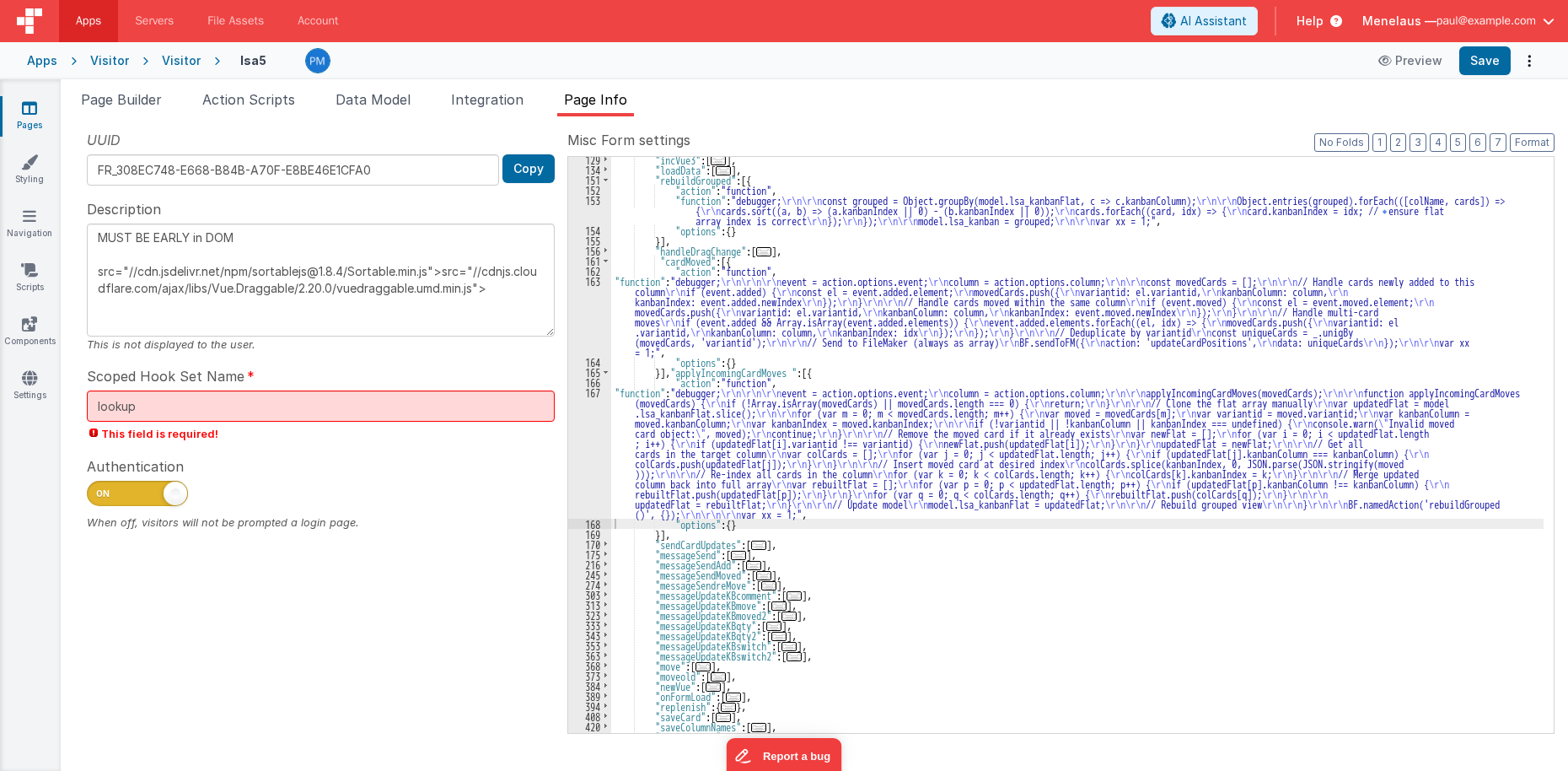 click on ""incVue3" :  [ ... ] ,           "loadData" :  [ ... ] ,           "rebuildGrouped" :  [{                "action" :  "function" ,                "function" :  "debugger; \r\n\r\n const grouped = Object.groupBy(model.lsa_kanbanFlat, c => c.kanbanColumn); \r\n\r\n   Object.entries(grouped).forEach(([colName, cards]) =>                   { \r\n     cards.sort((a, b) => (a.kanbanIndex || 0) - (b.kanbanIndex || 0)); \r\n     cards.forEach((card, idx) => { \r\n       card.kanbanIndex = idx; //  🔹  ensure flat                   array index is correct \r\n     }); \r\n   }); \r\n\r\n   model.lsa_kanban = grouped; \r\n\r\n var xx = 1;" ,                "options" :  { }           }] ,           "handleDragChange" :  [ ... ] ,             "cardMoved" :  [{                "action" :  "function" , "function" :  "debugger; \r\n\r\n\r\n event = action.options.event; \r\n column = action.options.column; \r\n\r\n const movedCards = []; \r\n\r\n      column \r\n \r\n \r\n \r\n ," at bounding box center (1077, 452) 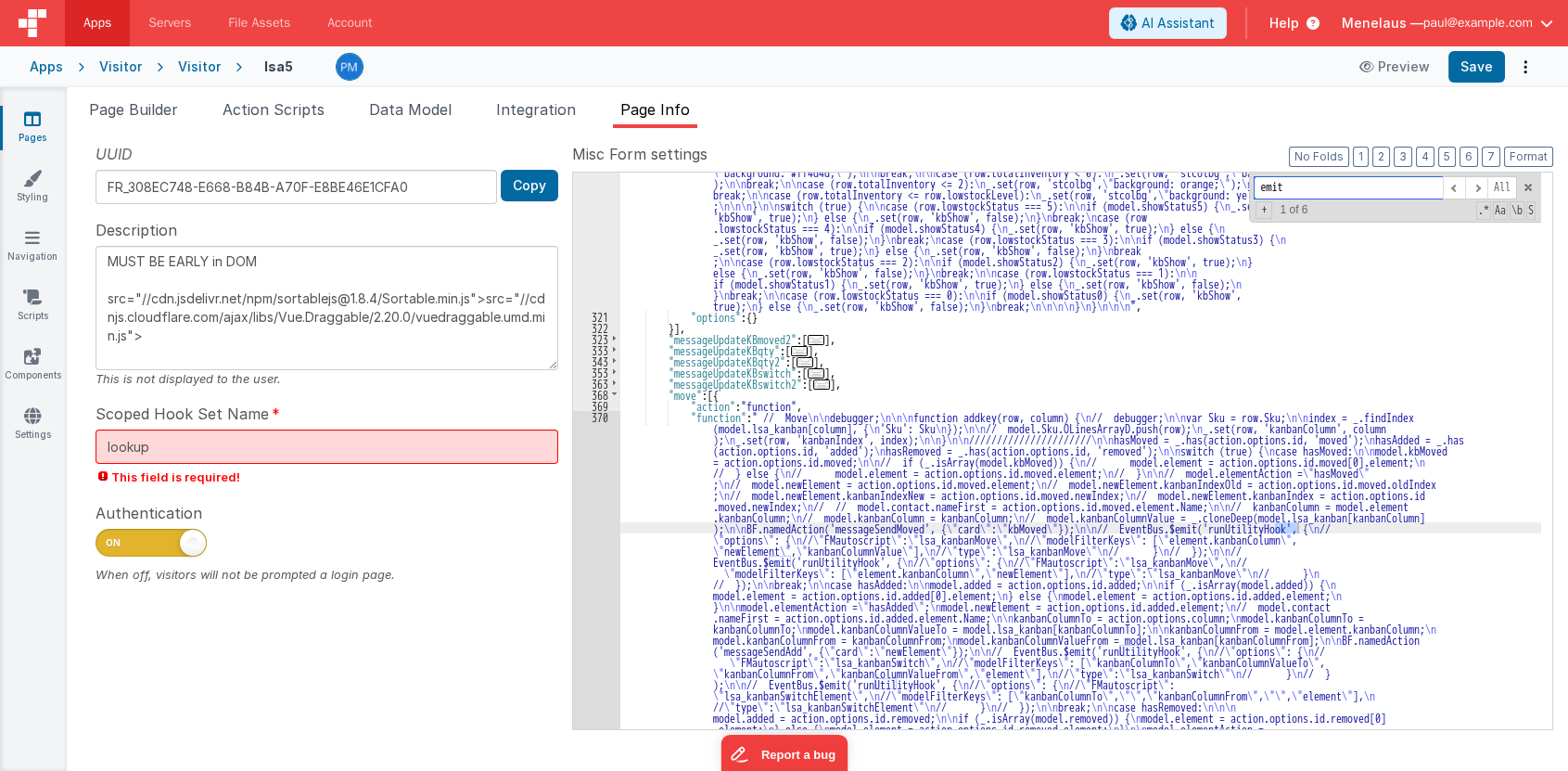 scroll, scrollTop: 953, scrollLeft: 0, axis: vertical 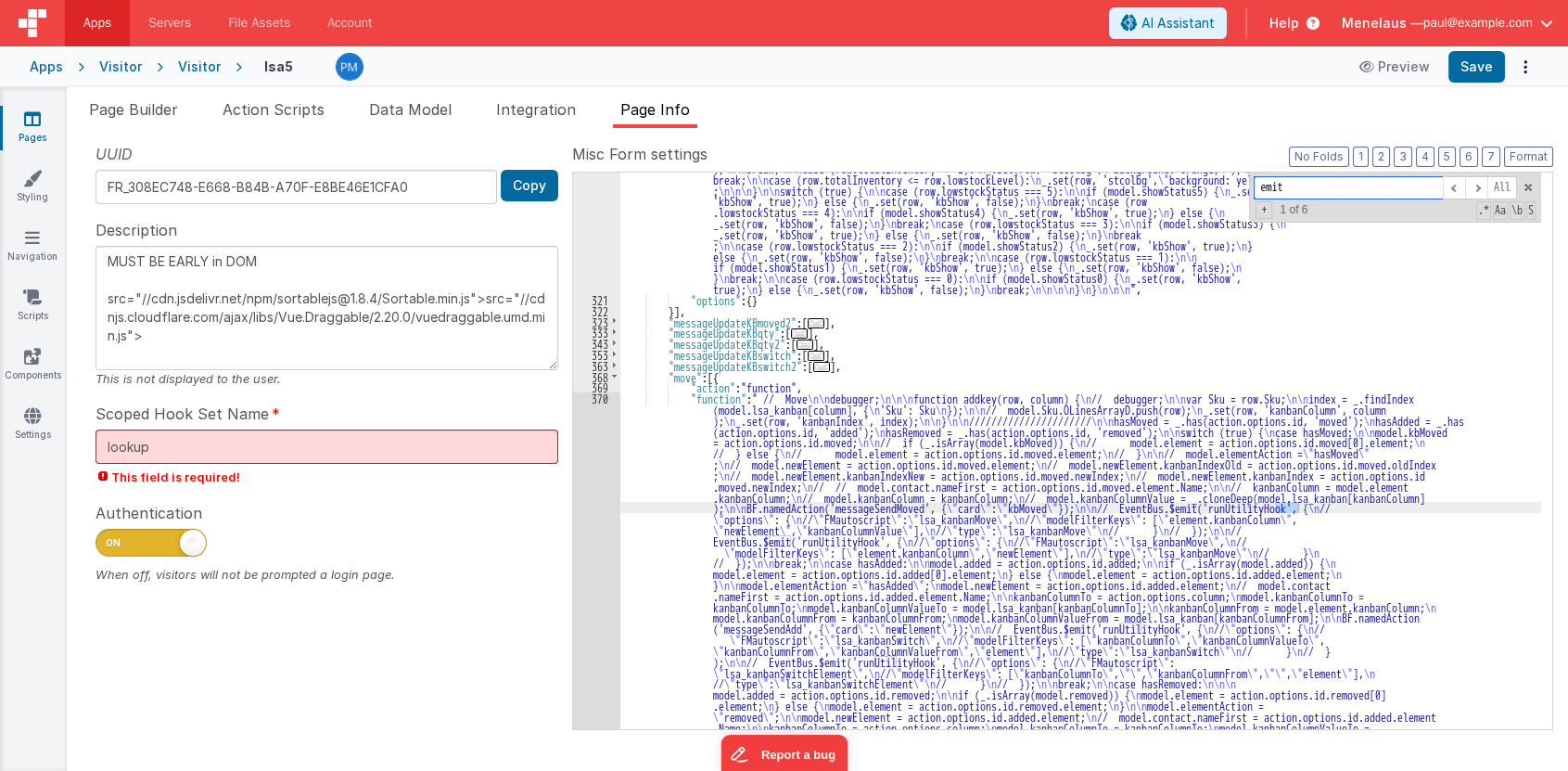 type on "emit" 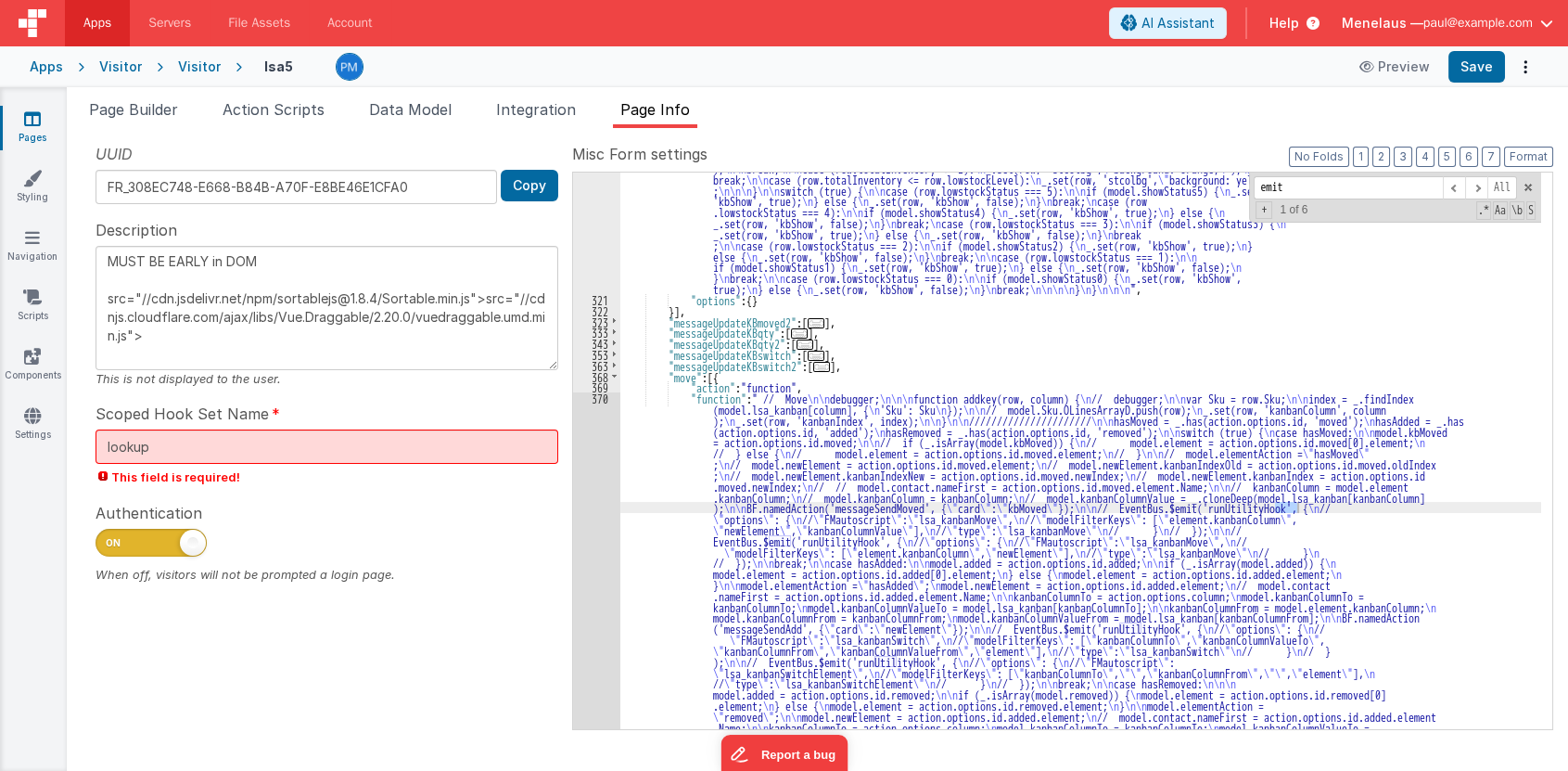 click on ""function" :  "// messageUpdateKBmove \n debugger; \n\n\n var col = model.kbchange.newElement.kanbanColumn; \n var colarray = model.lsa_kanban[col]; \n // var                   value = model.kbchange.value; \n\n var newElement = model.kbchange.newElement; \n\n console.log(model.kbchange.newElement.inventoryItemId); \n\n var                   invItemIdNew = model.kbchange.newElement.inventoryItemId; \n var invItemIdOld = colarray[newElement.kanbanIndexNew].inventoryItemId; \n\n //  Check if                   already moved \n if (invItemIdNew !== invItemIdOld) { \n     arraymove(model.lsa_kanban[col], newElement.kanbanIndexOld, newElement.kanbanIndexNew                  ); \n } \n\n // model.lsa_kanban[col] = value; \n //model.kbbbb = value; \n\n newColumn = action.options.column; \n\n _.forEach(model.lsa_kanban[col], row =>                   addkey(row, newColumn)); \n\n var xx = 1; \n return; \n\n\n \n \n \n\n     }" at bounding box center (1080, 649) 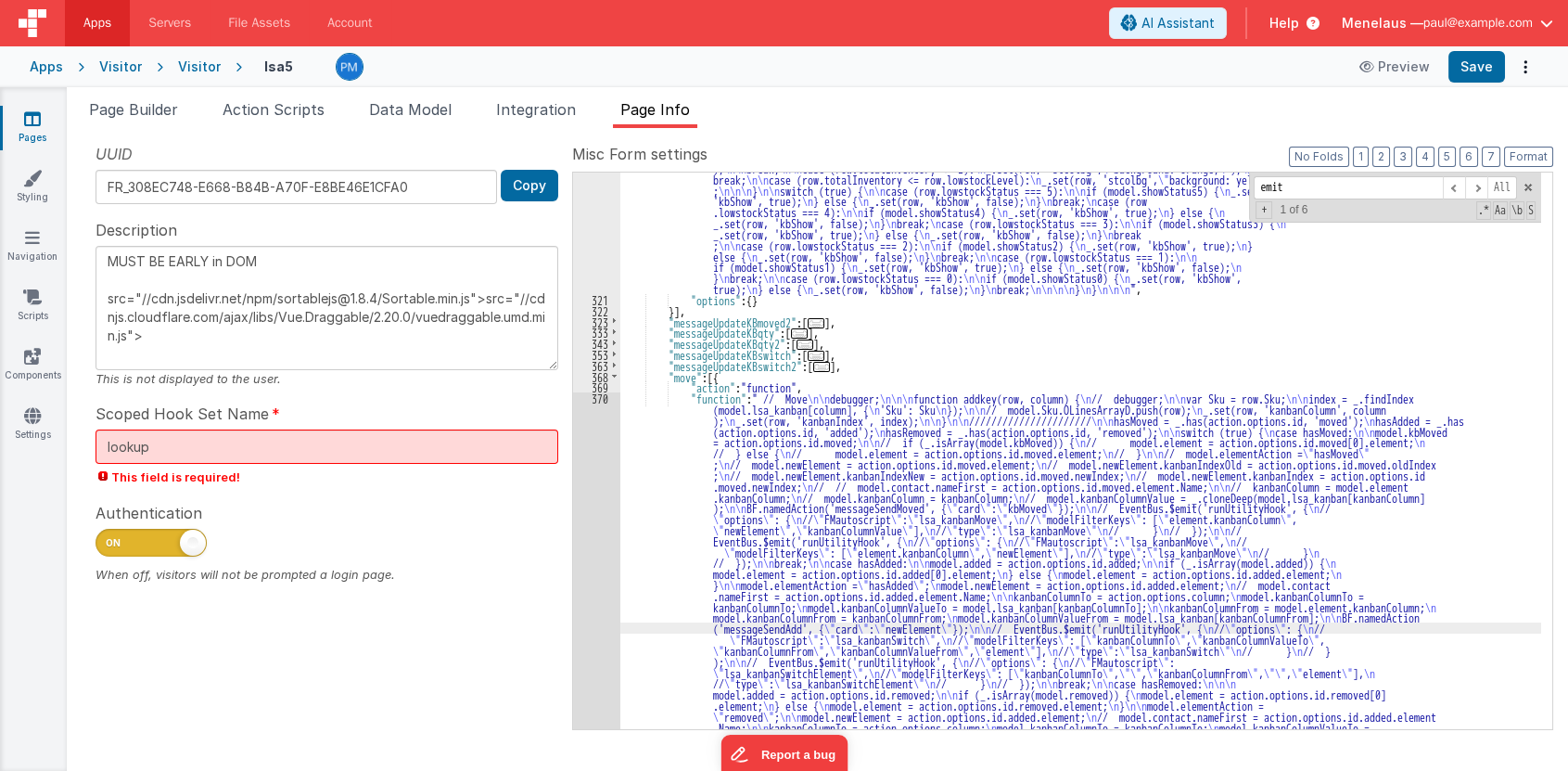 scroll, scrollTop: 1033, scrollLeft: 0, axis: vertical 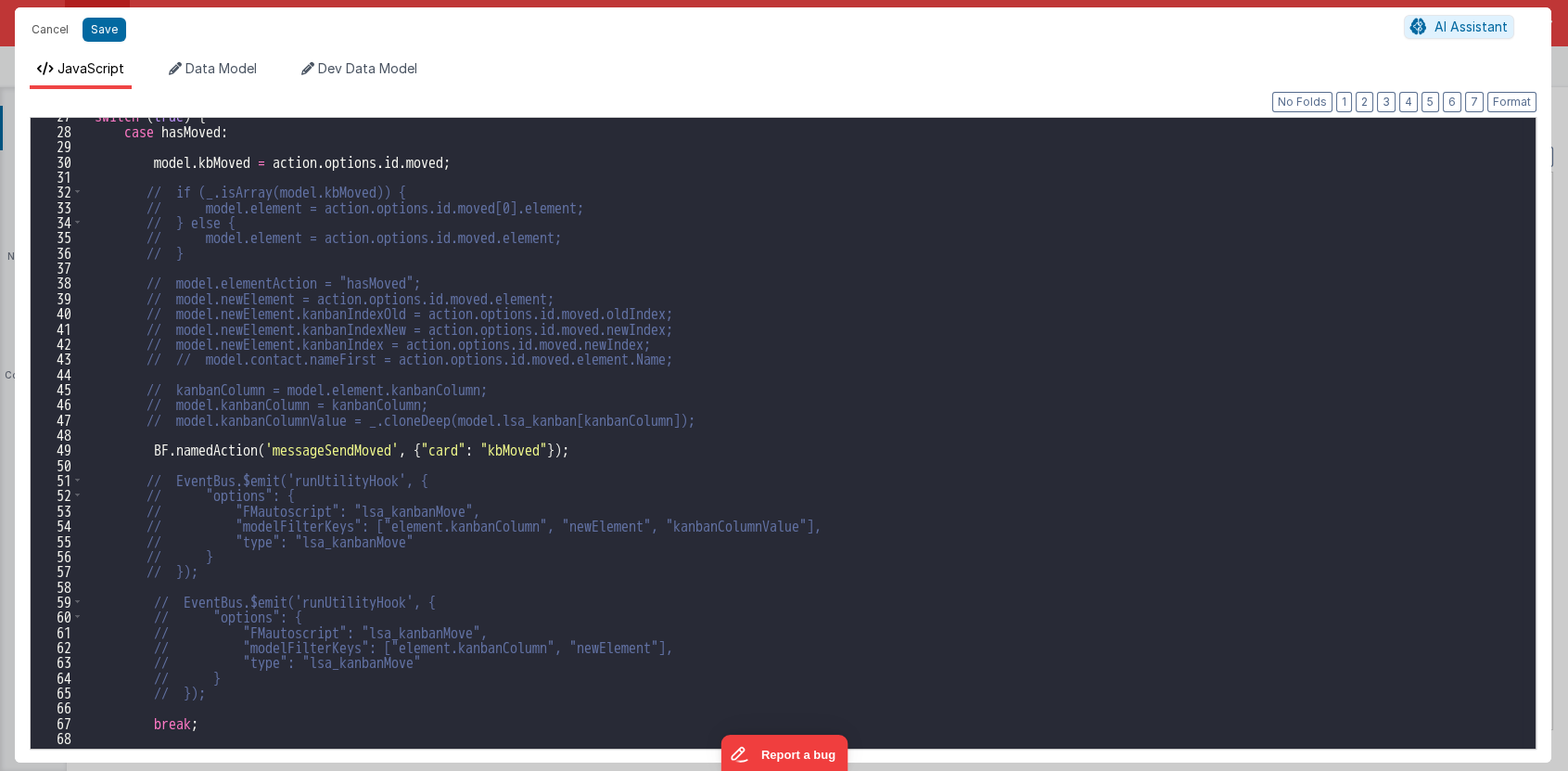 click on "Cancel
Save
AI Assistant" at bounding box center (783, 30) 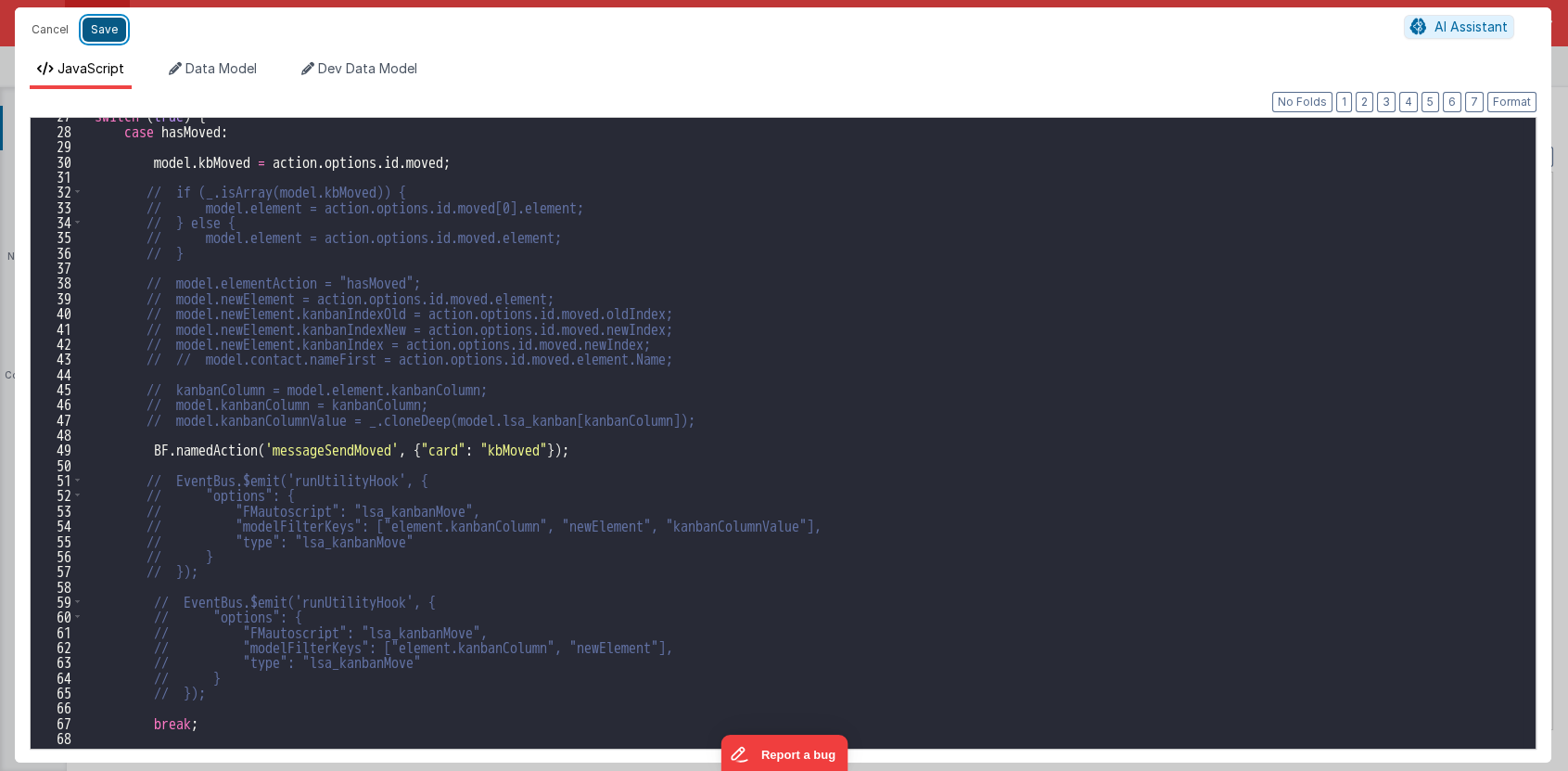 click on "Save" at bounding box center [104, 30] 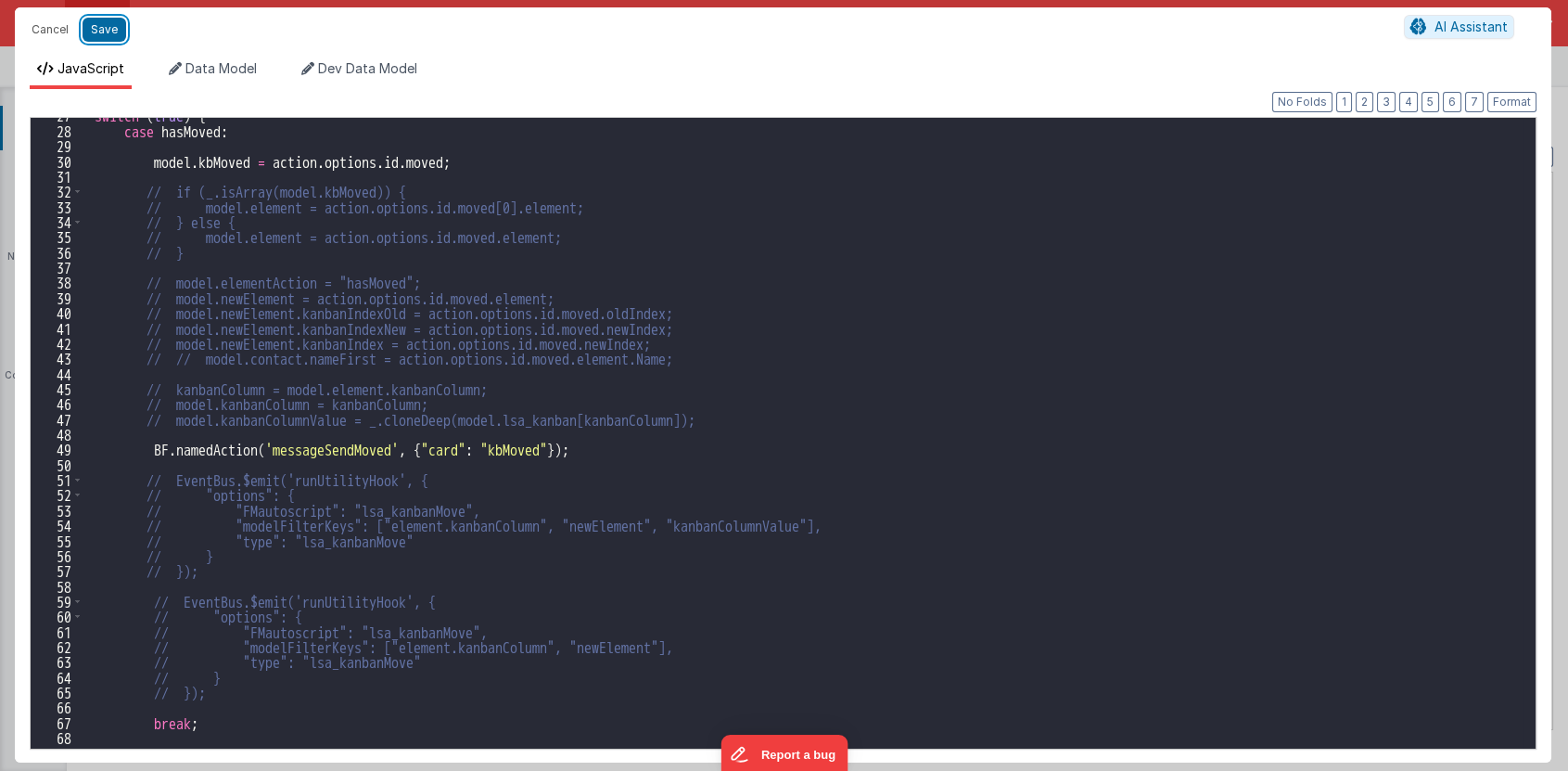 type on "MUST BE EARLY in DOM
src="//cdn.jsdelivr.net/npm/sortablejs@1.8.4/Sortable.min.js">src="//cdnjs.cloudflare.com/ajax/libs/Vue.Draggable/2.20.0/vuedraggable.umd.min.js">" 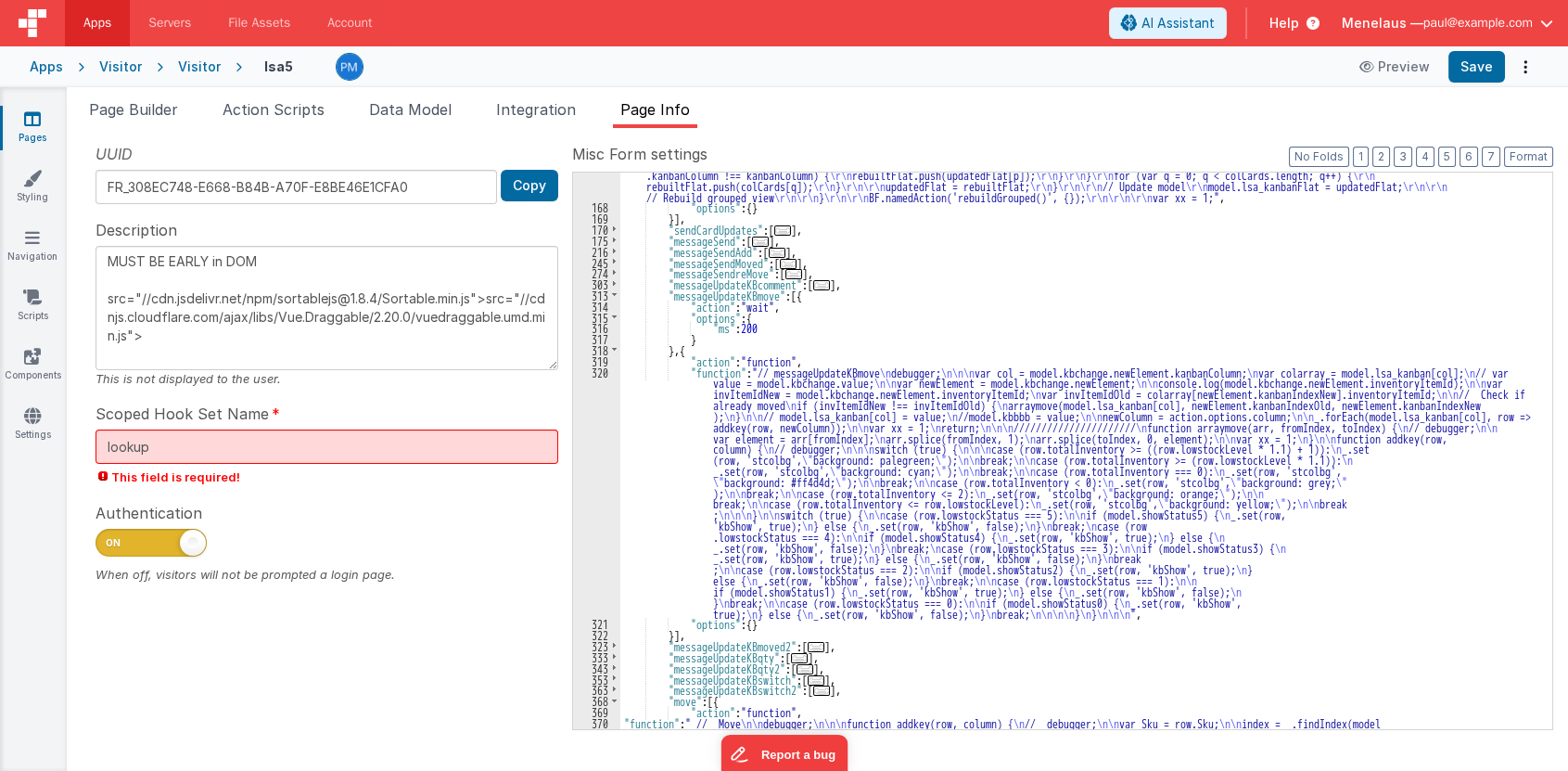 scroll, scrollTop: 628, scrollLeft: 0, axis: vertical 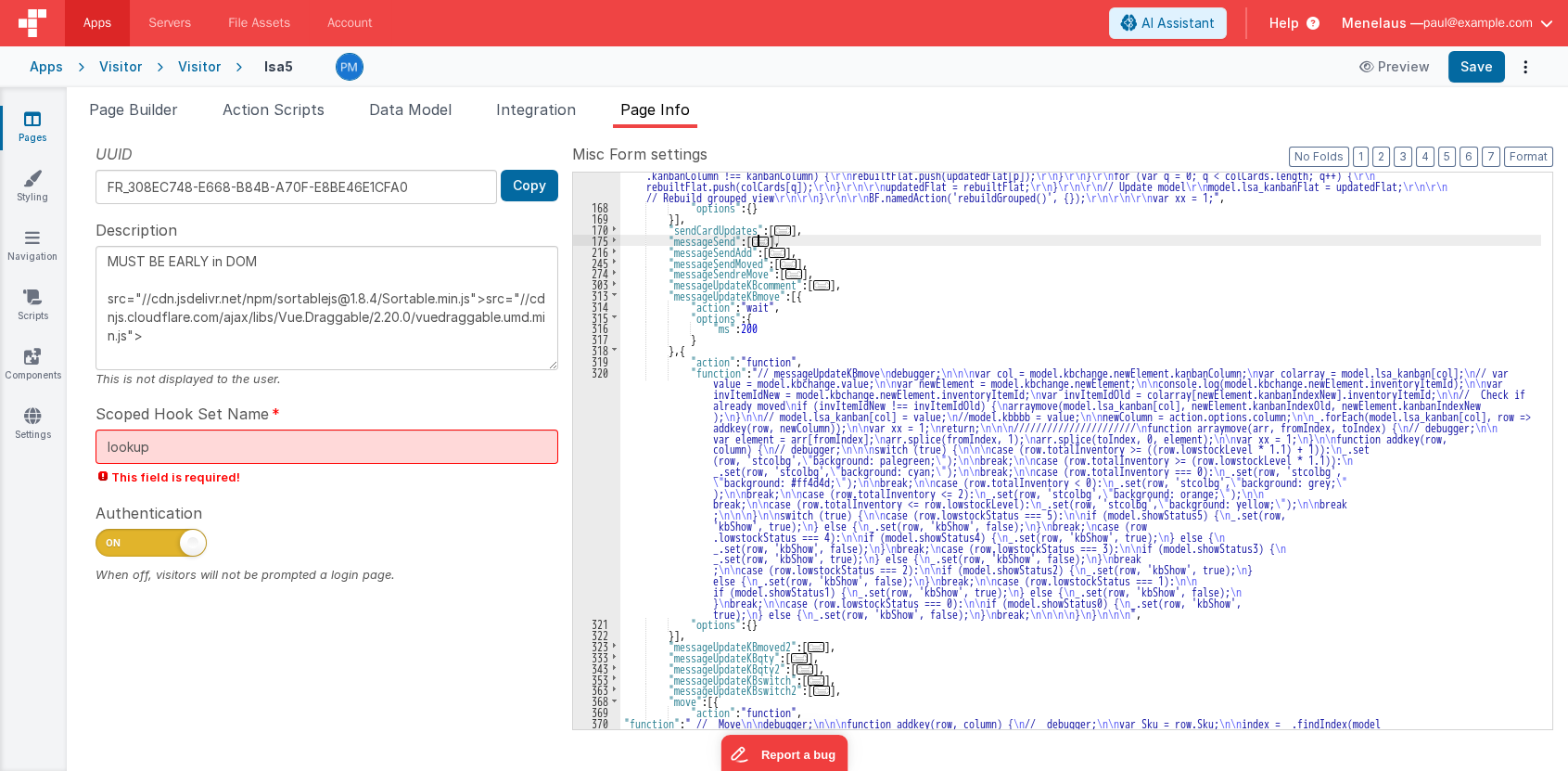 click on "..." at bounding box center [760, 241] 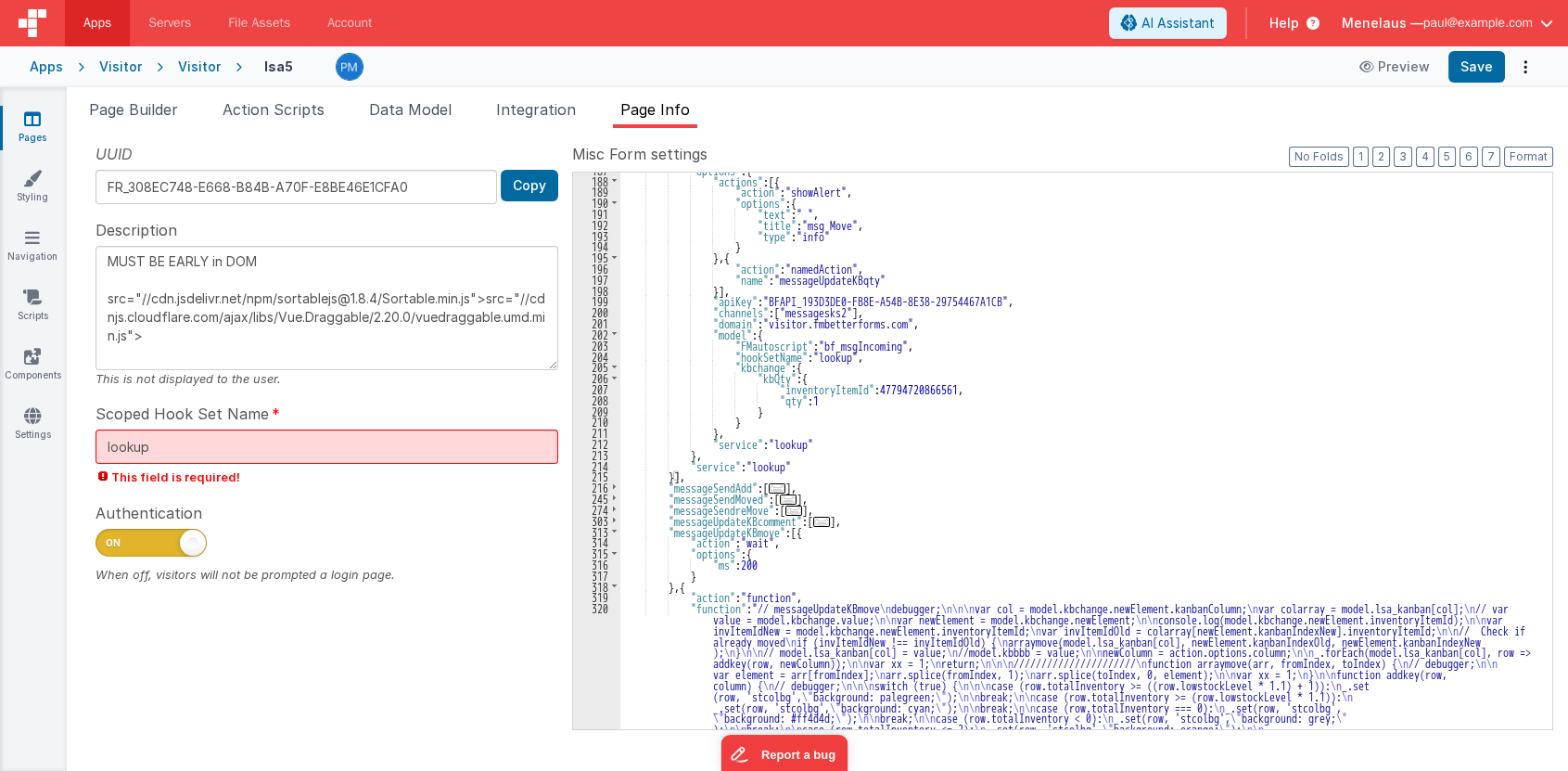 scroll, scrollTop: 830, scrollLeft: 0, axis: vertical 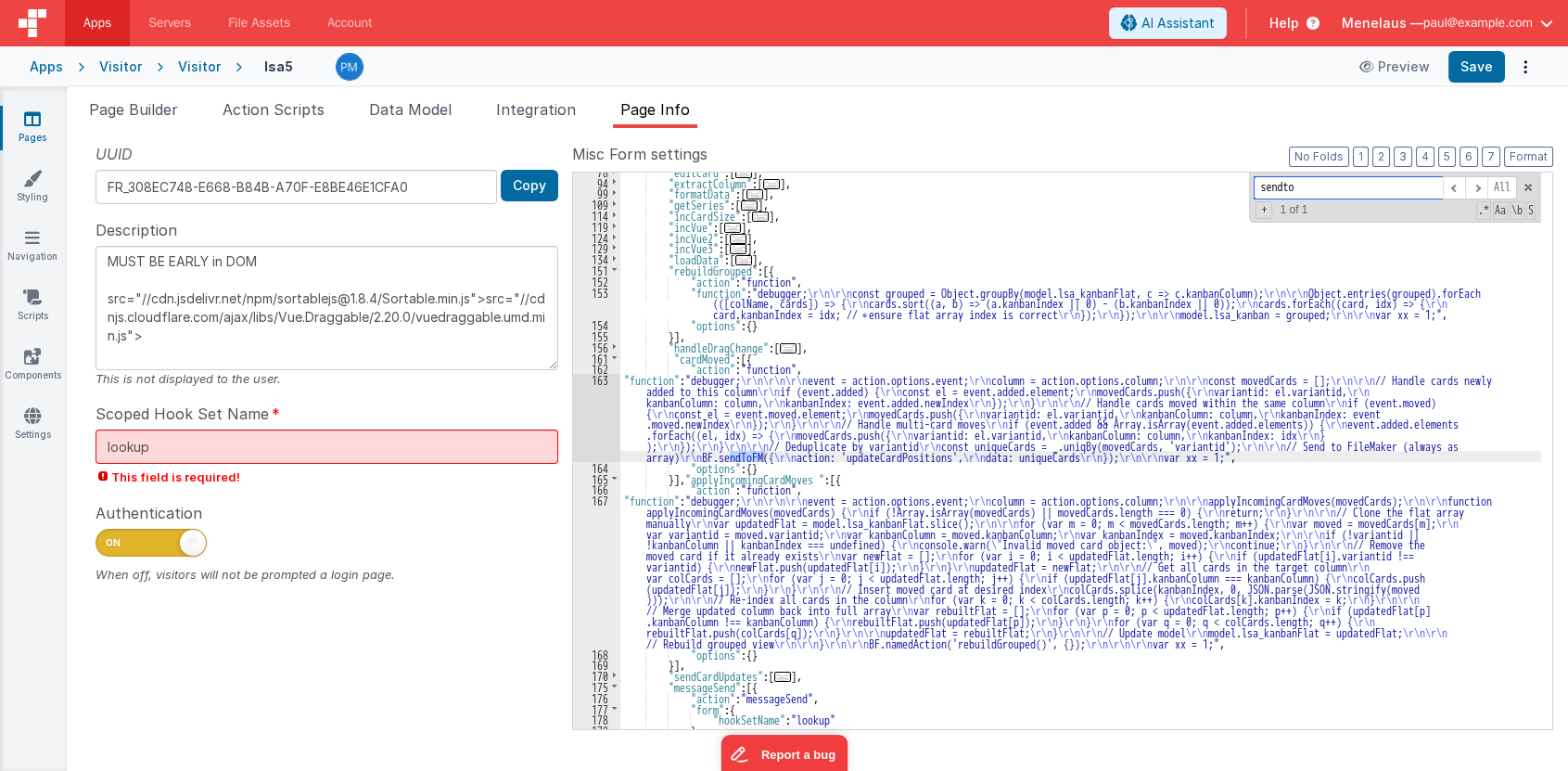 type on "sendto" 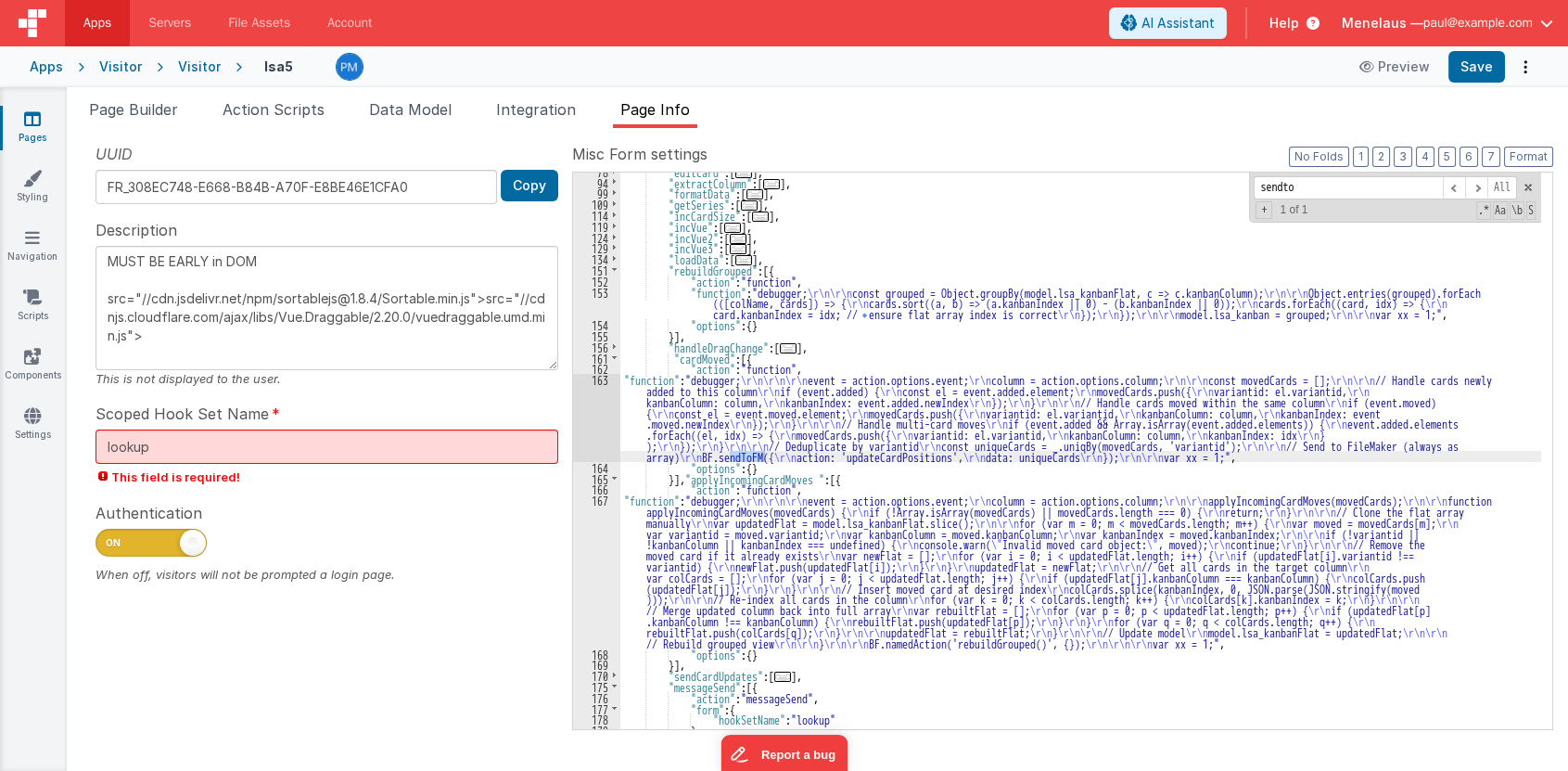 click on ""editCard" :  [ ... ] ,           "extractColumn" :  [ ... ] ,           "formatData" :  [ ... ] ,           "getSeries" :  [ ... ] ,           "incCardSize" :  [ ... ] ,           "incVue" :  [ ... ] ,           "incVue2" :  [ ... ] ,           "incVue3" :  [ ... ] ,           "loadData" :  [ ... ] ,           "rebuildGrouped" :  [{                "action" :  "function" ,                "function" :  "debugger; \r\n\r\n const grouped = Object.groupBy(model.lsa_kanbanFlat, c => c.kanbanColumn); \r\n\r\n   Object.entries(grouped).forEach                  (([colName, cards]) => { \r\n     cards.sort((a, b) => (a.kanbanIndex || 0) - (b.kanbanIndex || 0)); \r\n     cards.forEach((card, idx) => { \r\n                         card.kanbanIndex = idx; //  🔹  ensure flat array index is correct \r\n     }); \r\n   }); \r\n\r\n   model.lsa_kanban = grouped; \r\n\r\n var xx = 1;" ,                "options" :  { }           }] ,           "handleDragChange" :  [ ... ] ," at bounding box center [1080, 456] 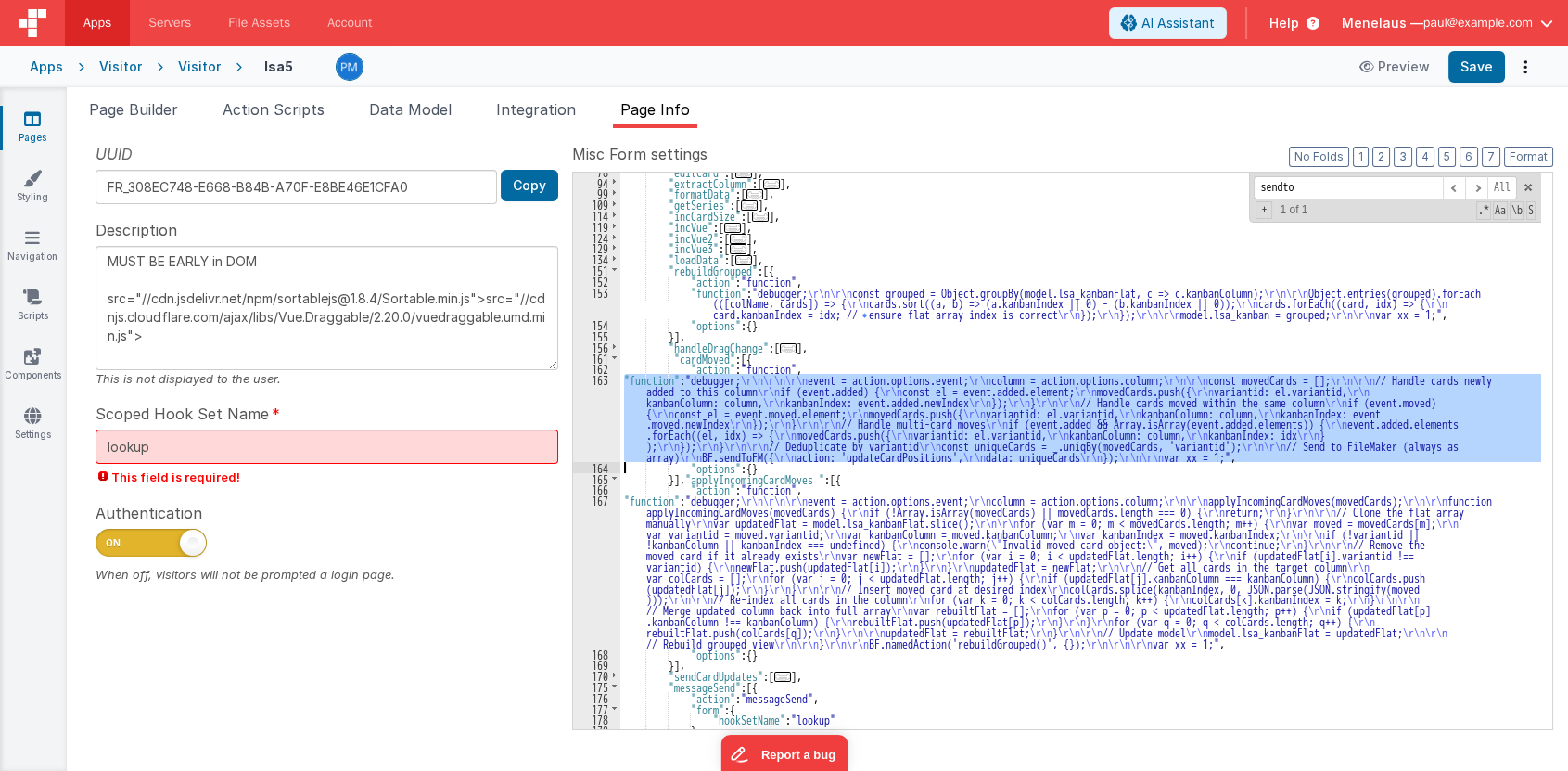 click on "163" at bounding box center [596, 418] 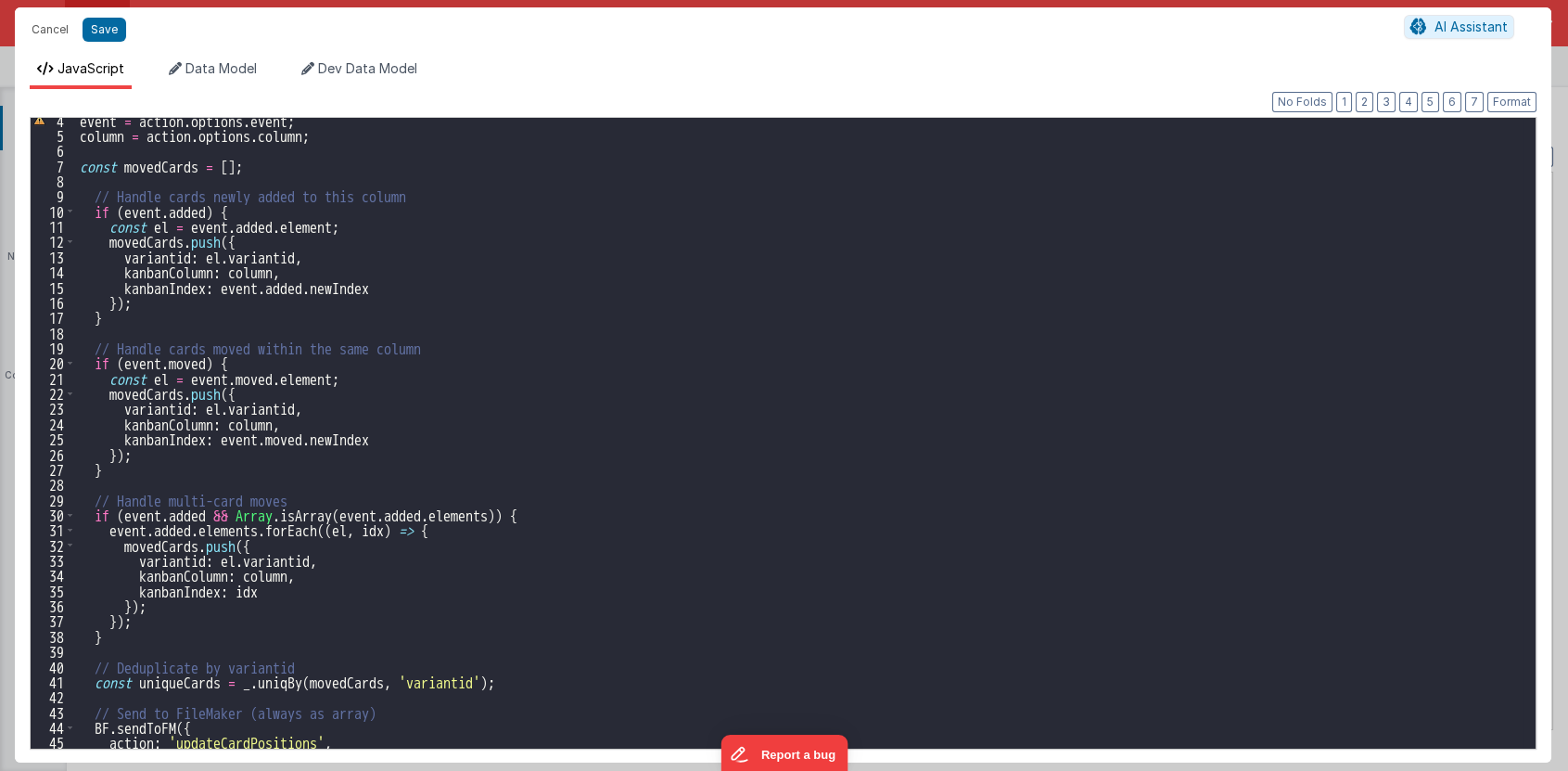 scroll, scrollTop: 111, scrollLeft: 0, axis: vertical 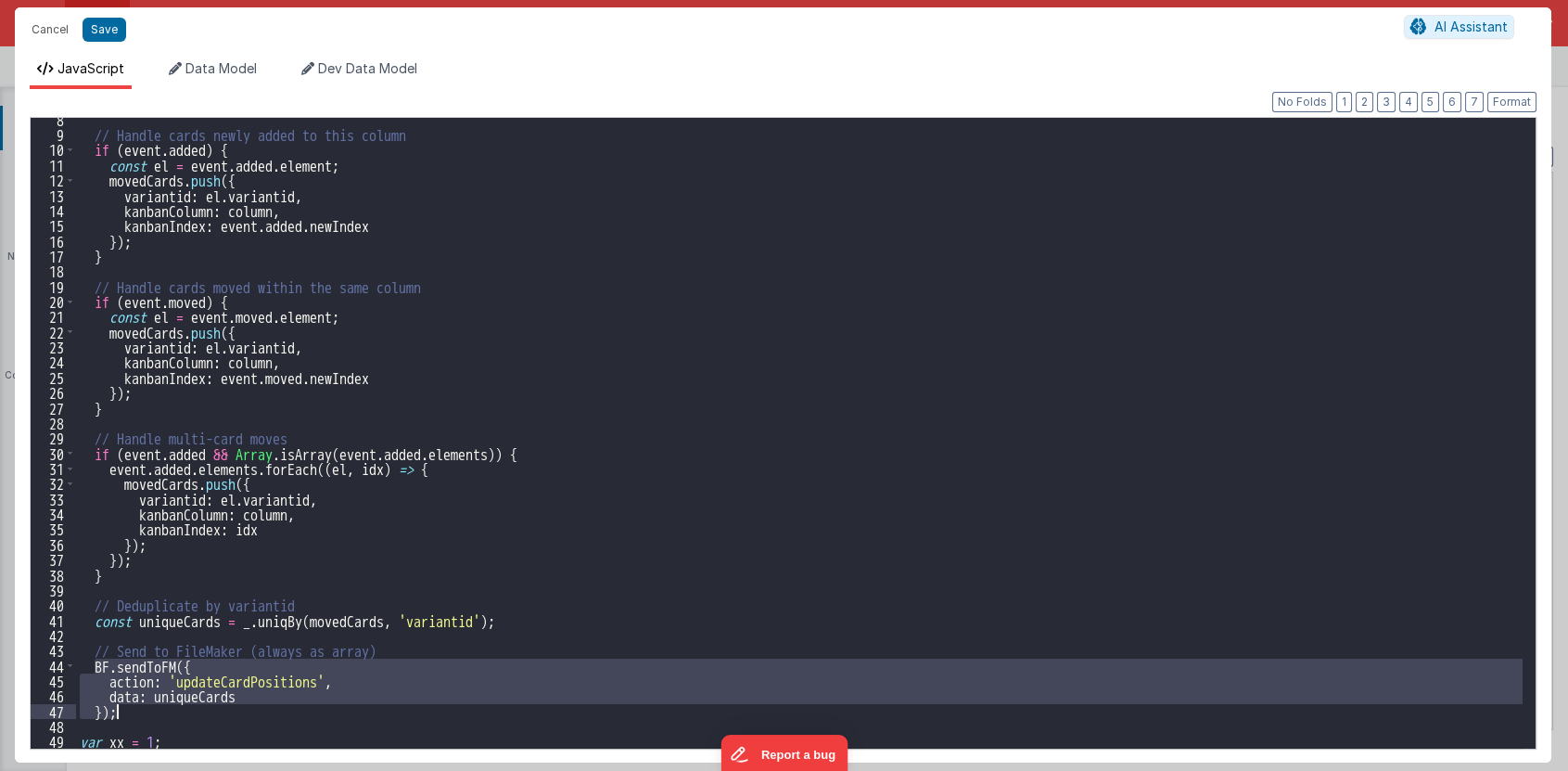 drag, startPoint x: 93, startPoint y: 659, endPoint x: 156, endPoint y: 718, distance: 86.31338 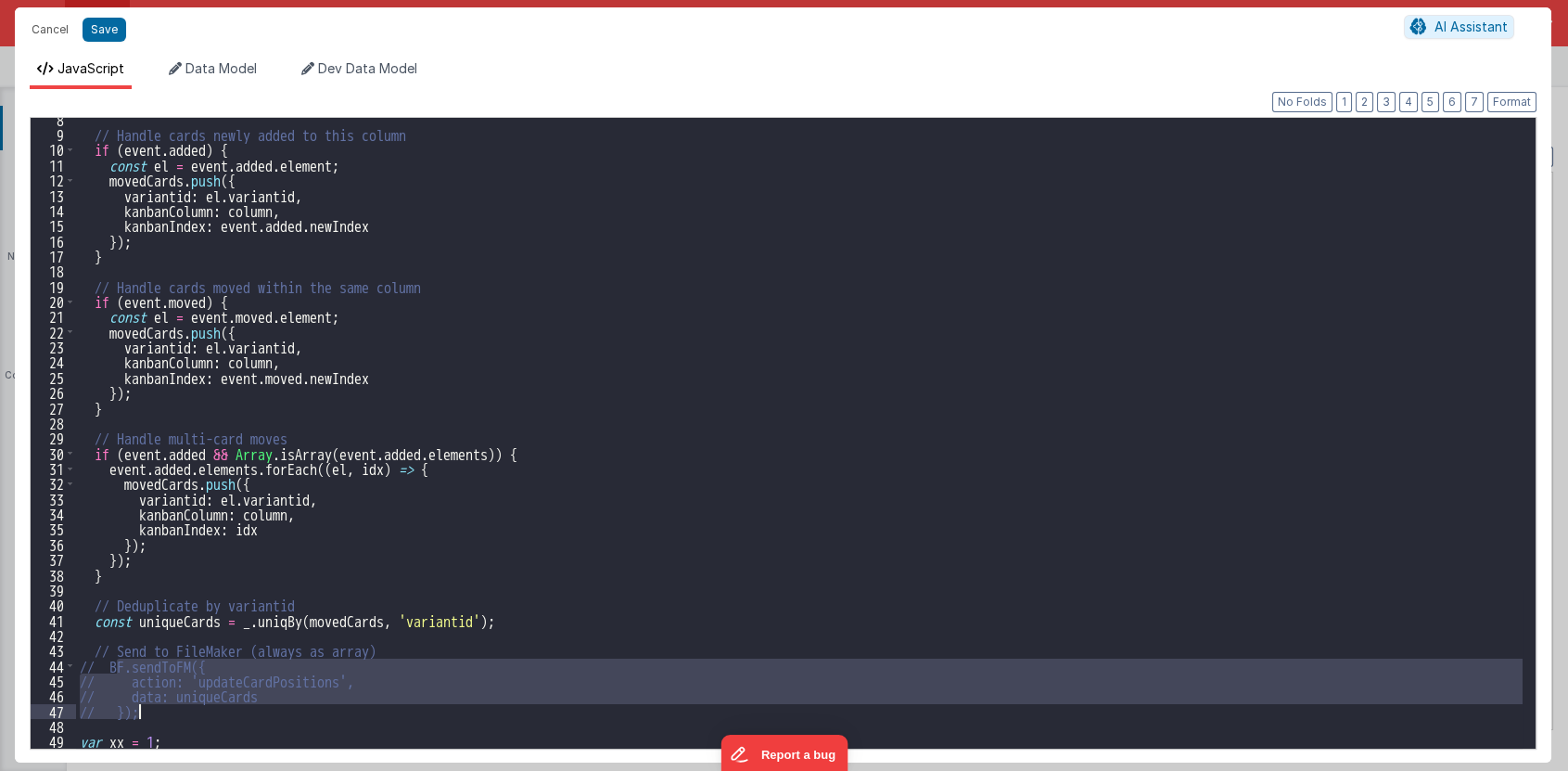 click on "// Handle cards newly added to this column    if   ( event . added )   {      const   el   =   event . added . element ;      movedCards . push ({         variantid :   el . variantid ,         kanbanColumn :   column ,         kanbanIndex :   event . added . newIndex      }) ;    }    // Handle cards moved within the same column    if   ( event . moved )   {      const   el   =   event . moved . element ;      movedCards . push ({         variantid :   el . variantid ,         kanbanColumn :   column ,         kanbanIndex :   event . moved . newIndex      }) ;    }    // Handle multi-card moves    if   ( event . added   &&   Array . isArray ( event . added . elements ))   {      event . added . elements . forEach (( el ,   idx )   =>   {         movedCards . push ({           variantid :   el . variantid ,           kanbanColumn :   column ,           kanbanIndex :   idx         }) ;      }) ;    }    // Deduplicate by variantid    const   uniqueCards   =   _ . uniqBy ( movedCards ,   'variantid' ) ;" at bounding box center [799, 433] 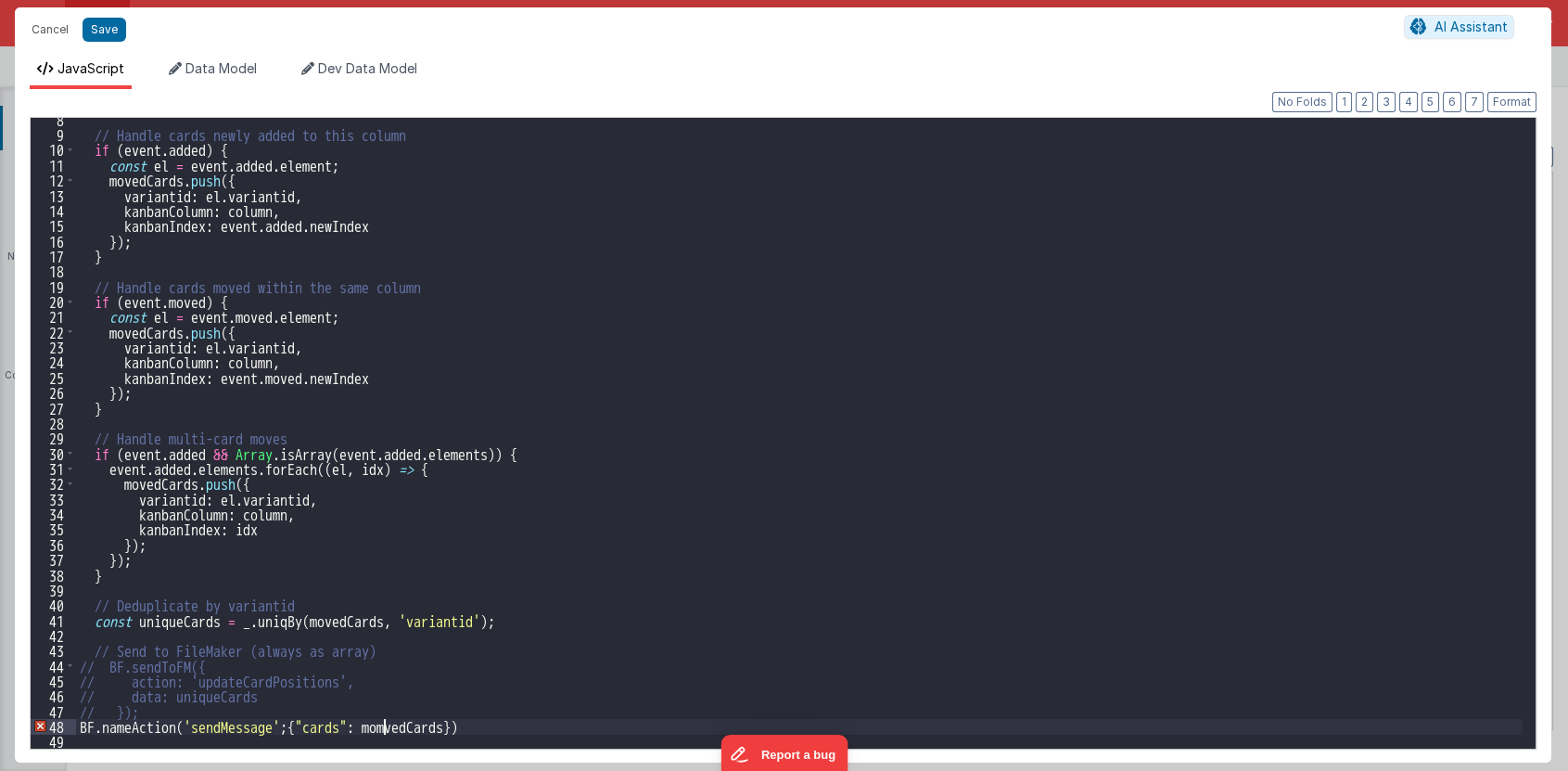 click on "// Handle cards newly added to this column    if   ( event . added )   {      const   el   =   event . added . element ;      movedCards . push ({         variantid :   el . variantid ,         kanbanColumn :   column ,         kanbanIndex :   event . added . newIndex      }) ;    }    // Handle cards moved within the same column    if   ( event . moved )   {      const   el   =   event . moved . element ;      movedCards . push ({         variantid :   el . variantid ,         kanbanColumn :   column ,         kanbanIndex :   event . moved . newIndex      }) ;    }    // Handle multi-card moves    if   ( event . added   &&   Array . isArray ( event . added . elements ))   {      event . added . elements . forEach (( el ,   idx )   =>   {         movedCards . push ({           variantid :   el . variantid ,           kanbanColumn :   column ,           kanbanIndex :   idx         }) ;      }) ;    }    // Deduplicate by variantid    const   uniqueCards   =   _ . uniqBy ( movedCards ,   'variantid' ) ;    ." at bounding box center [799, 443] 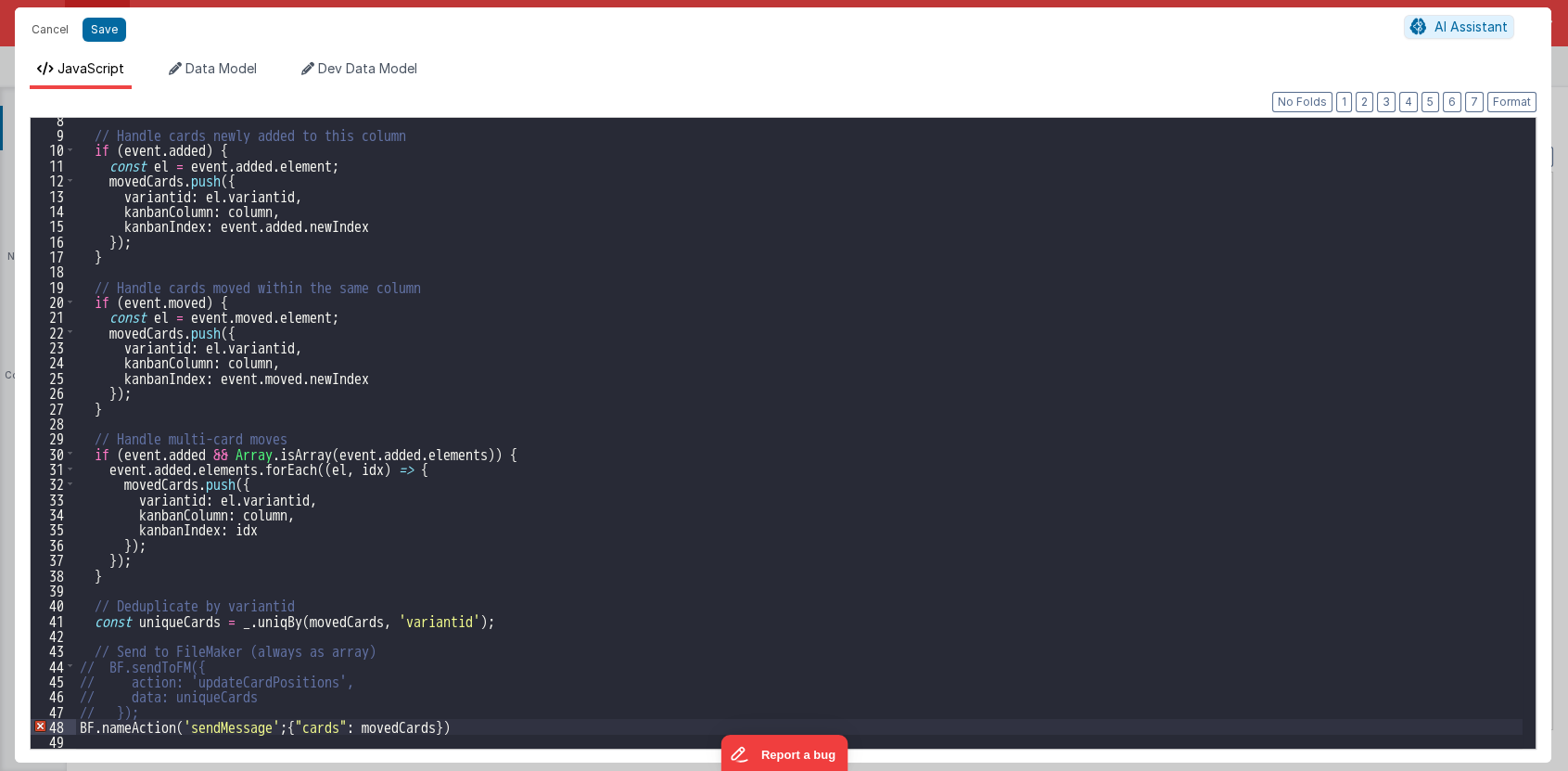 click on "// Handle cards newly added to this column    if   ( event . added )   {      const   el   =   event . added . element ;      movedCards . push ({         variantid :   el . variantid ,         kanbanColumn :   column ,         kanbanIndex :   event . added . newIndex      }) ;    }    // Handle cards moved within the same column    if   ( event . moved )   {      const   el   =   event . moved . element ;      movedCards . push ({         variantid :   el . variantid ,         kanbanColumn :   column ,         kanbanIndex :   event . moved . newIndex      }) ;    }    // Handle multi-card moves    if   ( event . added   &&   Array . isArray ( event . added . elements ))   {      event . added . elements . forEach (( el ,   idx )   =>   {         movedCards . push ({           variantid :   el . variantid ,           kanbanColumn :   column ,           kanbanIndex :   idx         }) ;      }) ;    }    // Deduplicate by variantid    const   uniqueCards   =   _ . uniqBy ( movedCards ,   'variantid' ) ;    ." at bounding box center [799, 443] 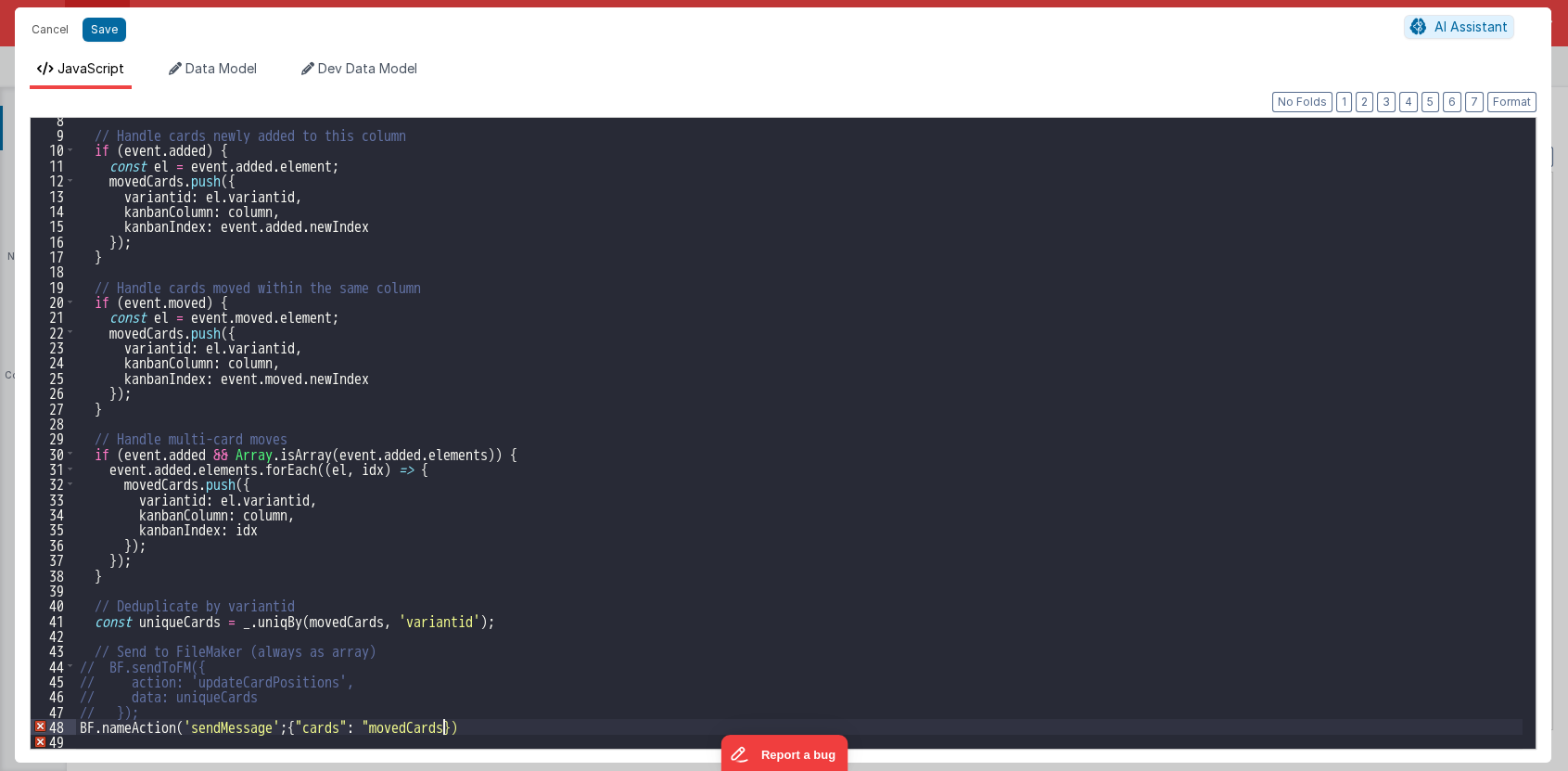 click on "// Handle cards newly added to this column    if   ( event . added )   {      const   el   =   event . added . element ;      movedCards . push ({         variantid :   el . variantid ,         kanbanColumn :   column ,         kanbanIndex :   event . added . newIndex      }) ;    }    // Handle cards moved within the same column    if   ( event . moved )   {      const   el   =   event . moved . element ;      movedCards . push ({         variantid :   el . variantid ,         kanbanColumn :   column ,         kanbanIndex :   event . moved . newIndex      }) ;    }    // Handle multi-card moves    if   ( event . added   &&   Array . isArray ( event . added . elements ))   {      event . added . elements . forEach (( el ,   idx )   =>   {         movedCards . push ({           variantid :   el . variantid ,           kanbanColumn :   column ,           kanbanIndex :   idx         }) ;      }) ;    }    // Deduplicate by variantid    const   uniqueCards   =   _ . uniqBy ( movedCards ,   'variantid' ) ;    ." at bounding box center [799, 443] 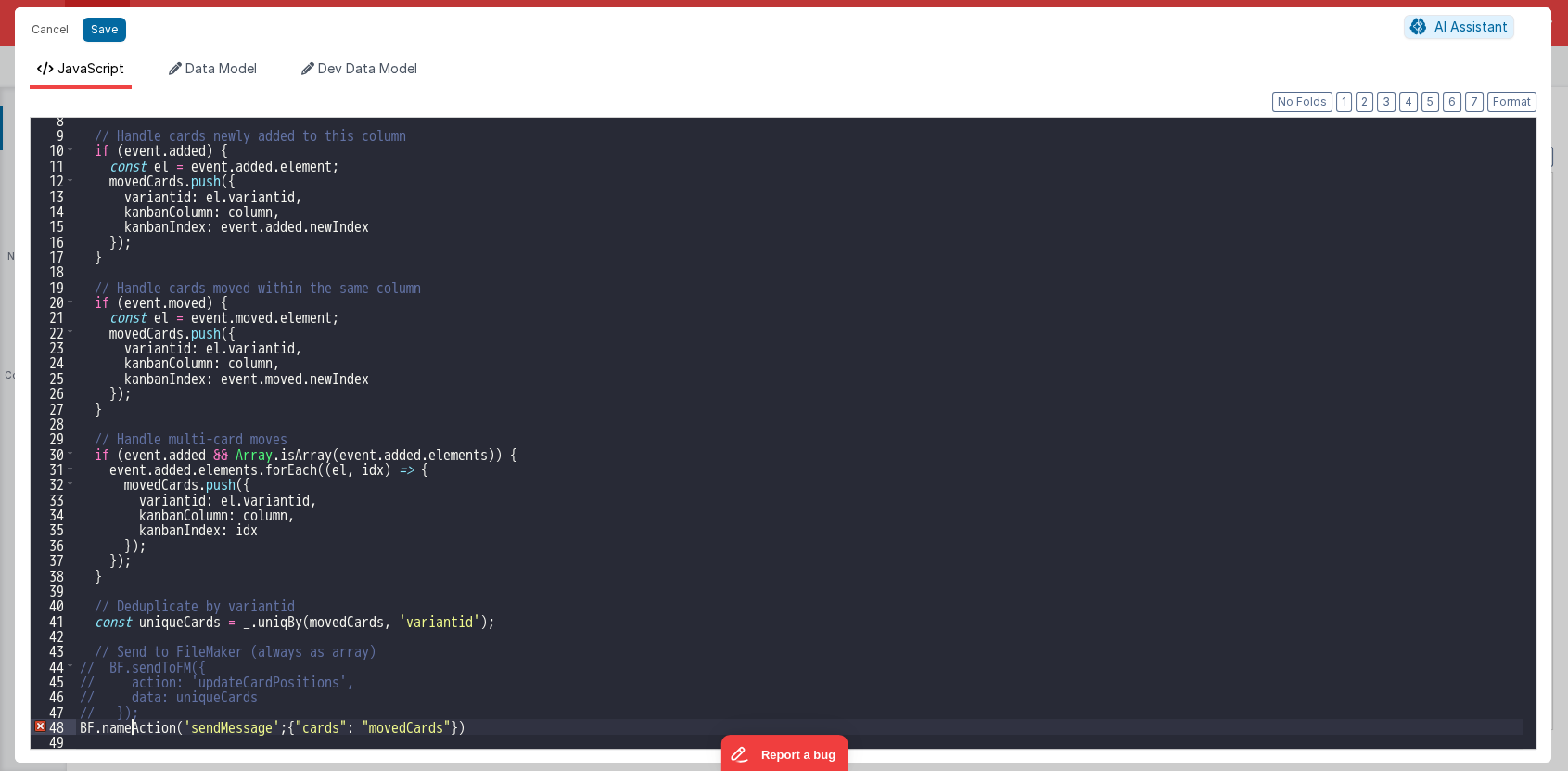 click on "// Handle cards newly added to this column    if   ( event . added )   {      const   el   =   event . added . element ;      movedCards . push ({         variantid :   el . variantid ,         kanbanColumn :   column ,         kanbanIndex :   event . added . newIndex      }) ;    }    // Handle cards moved within the same column    if   ( event . moved )   {      const   el   =   event . moved . element ;      movedCards . push ({         variantid :   el . variantid ,         kanbanColumn :   column ,         kanbanIndex :   event . moved . newIndex      }) ;    }    // Handle multi-card moves    if   ( event . added   &&   Array . isArray ( event . added . elements ))   {      event . added . elements . forEach (( el ,   idx )   =>   {         movedCards . push ({           variantid :   el . variantid ,           kanbanColumn :   column ,           kanbanIndex :   idx         }) ;      }) ;    }    // Deduplicate by variantid    const   uniqueCards   =   _ . uniqBy ( movedCards ,   'variantid' ) ;    ." at bounding box center [799, 443] 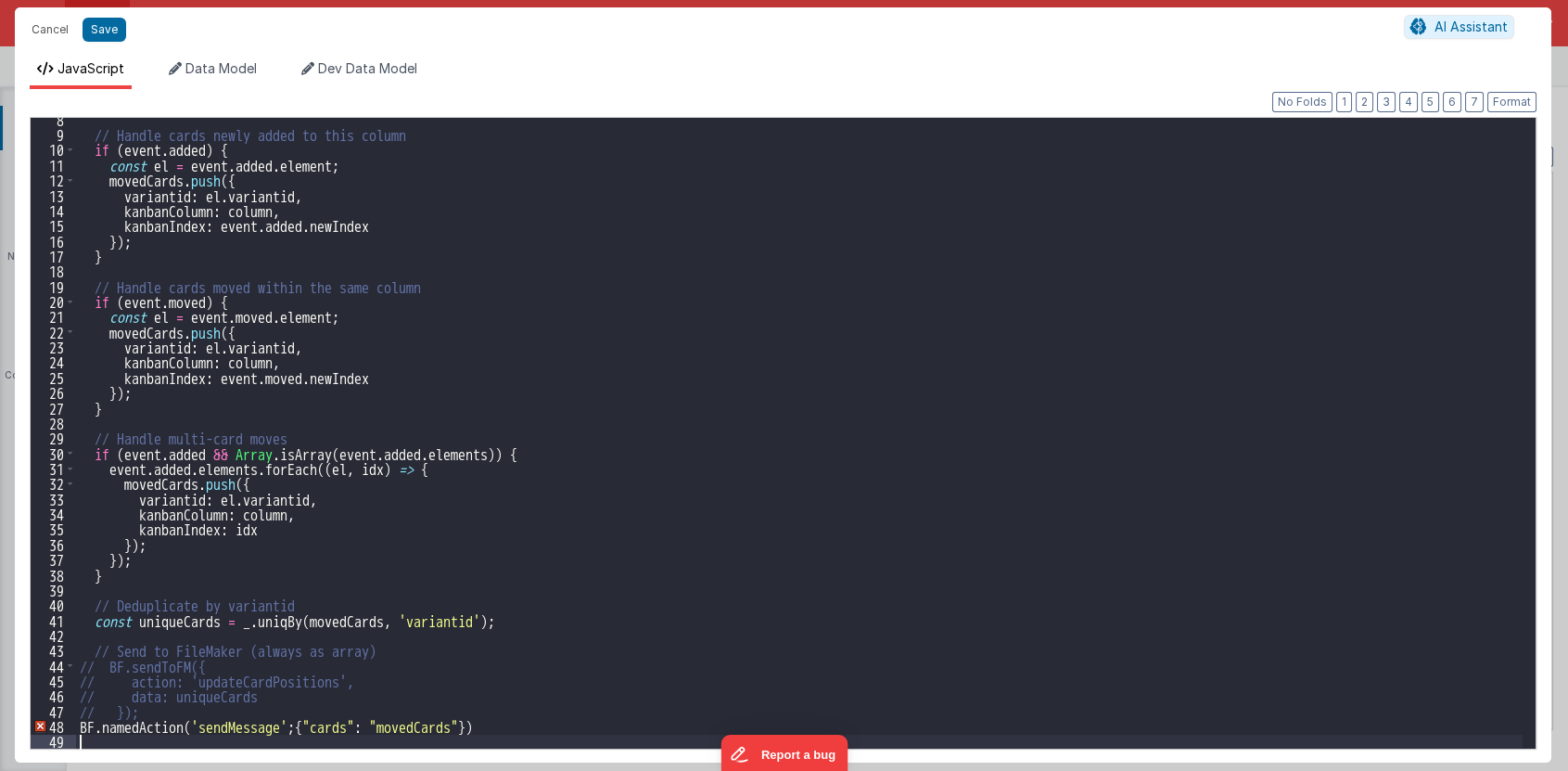 click on "// Handle cards newly added to this column    if   ( event . added )   {      const   el   =   event . added . element ;      movedCards . push ({         variantid :   el . variantid ,         kanbanColumn :   column ,         kanbanIndex :   event . added . newIndex      }) ;    }    // Handle cards moved within the same column    if   ( event . moved )   {      const   el   =   event . moved . element ;      movedCards . push ({         variantid :   el . variantid ,         kanbanColumn :   column ,         kanbanIndex :   event . moved . newIndex      }) ;    }    // Handle multi-card moves    if   ( event . added   &&   Array . isArray ( event . added . elements ))   {      event . added . elements . forEach (( el ,   idx )   =>   {         movedCards . push ({           variantid :   el . variantid ,           kanbanColumn :   column ,           kanbanIndex :   idx         }) ;      }) ;    }    // Deduplicate by variantid    const   uniqueCards   =   _ . uniqBy ( movedCards ,   'variantid' ) ;    ." at bounding box center (799, 443) 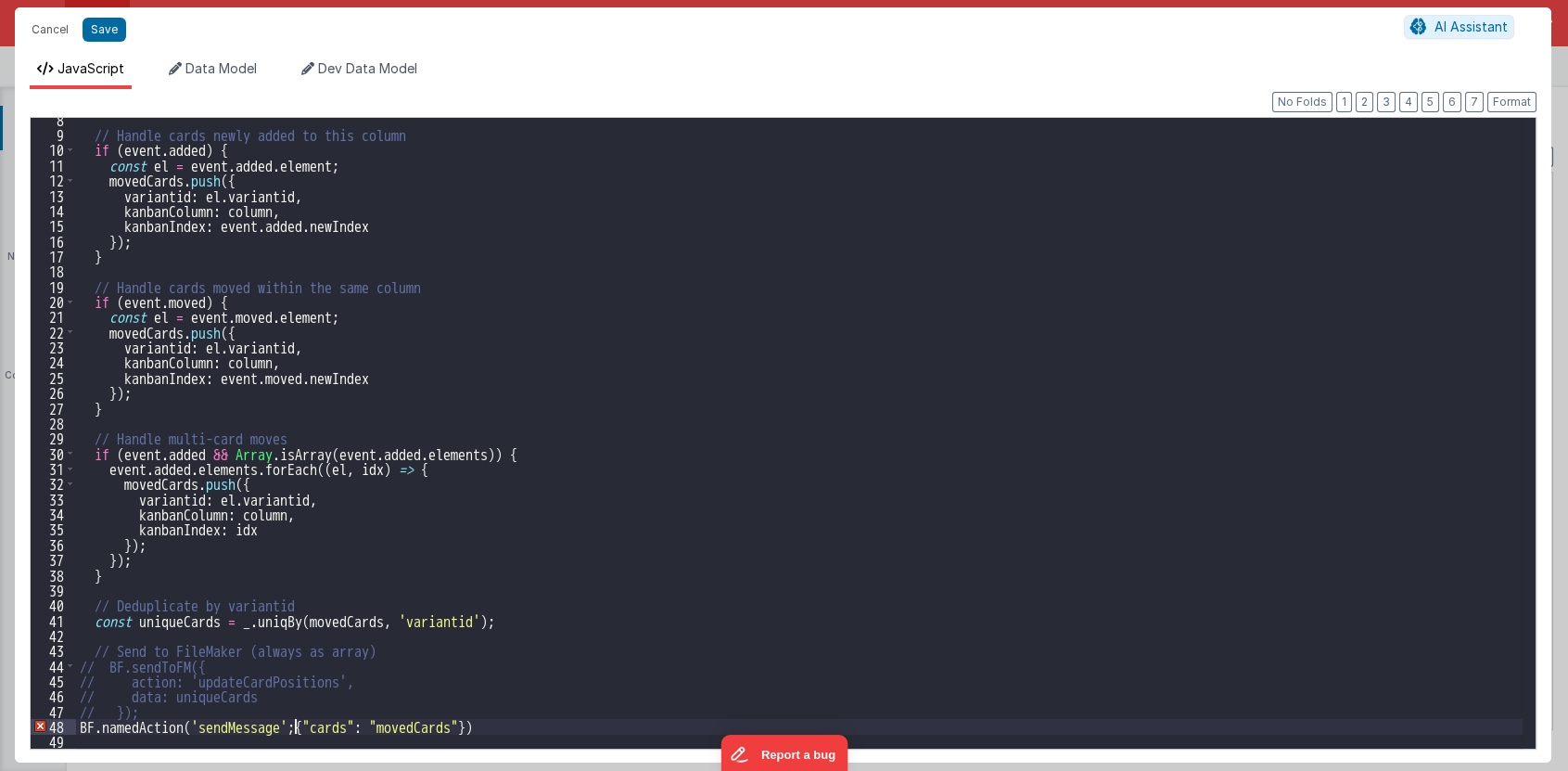click on "// Handle cards newly added to this column    if   ( event . added )   {      const   el   =   event . added . element ;      movedCards . push ({         variantid :   el . variantid ,         kanbanColumn :   column ,         kanbanIndex :   event . added . newIndex      }) ;    }    // Handle cards moved within the same column    if   ( event . moved )   {      const   el   =   event . moved . element ;      movedCards . push ({         variantid :   el . variantid ,         kanbanColumn :   column ,         kanbanIndex :   event . moved . newIndex      }) ;    }    // Handle multi-card moves    if   ( event . added   &&   Array . isArray ( event . added . elements ))   {      event . added . elements . forEach (( el ,   idx )   =>   {         movedCards . push ({           variantid :   el . variantid ,           kanbanColumn :   column ,           kanbanIndex :   idx         }) ;      }) ;    }    // Deduplicate by variantid    const   uniqueCards   =   _ . uniqBy ( movedCards ,   'variantid' ) ;    ." at bounding box center (799, 443) 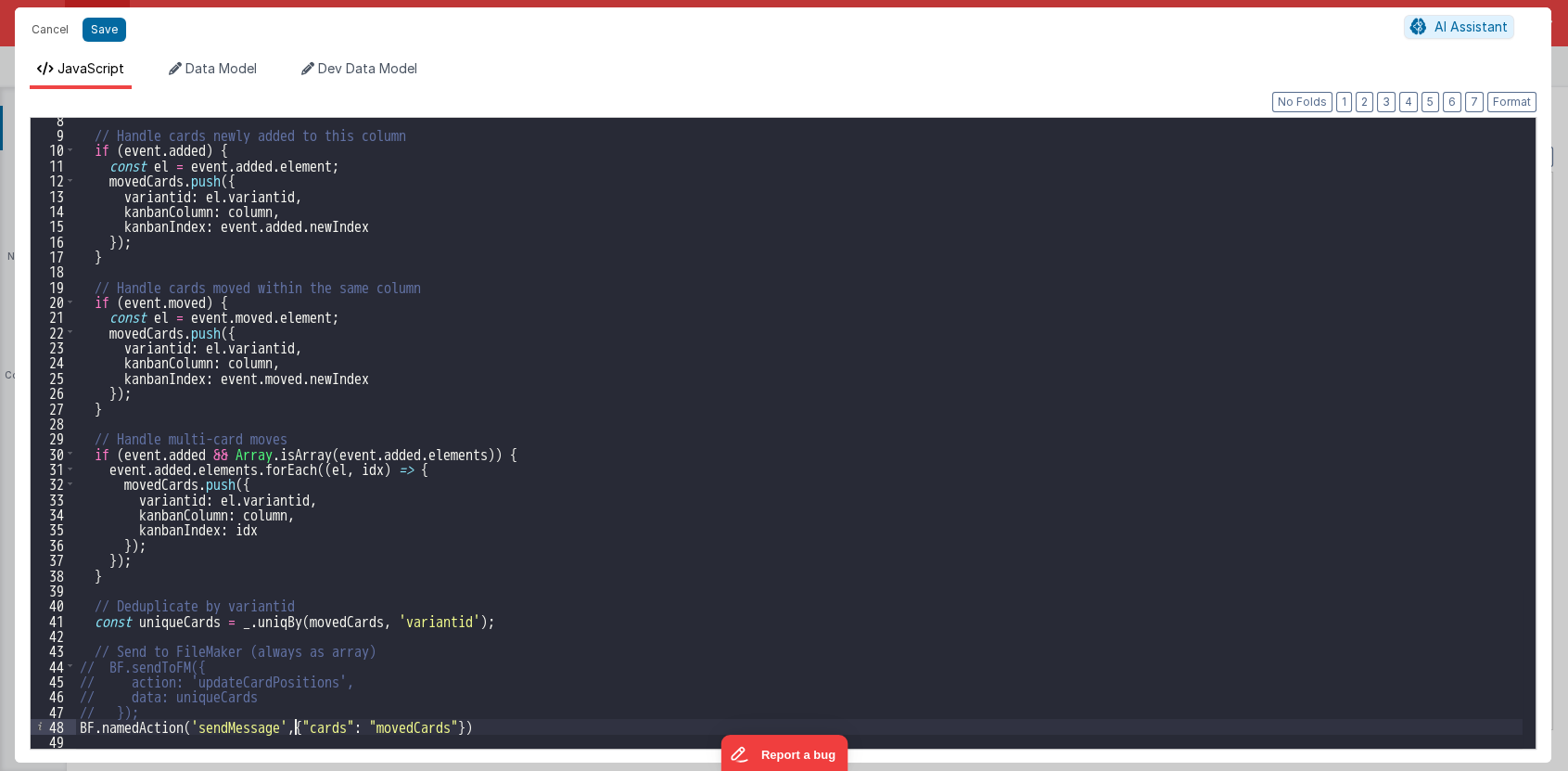 click on "// Handle cards newly added to this column    if   ( event . added )   {      const   el   =   event . added . element ;      movedCards . push ({         variantid :   el . variantid ,         kanbanColumn :   column ,         kanbanIndex :   event . added . newIndex      }) ;    }    // Handle cards moved within the same column    if   ( event . moved )   {      const   el   =   event . moved . element ;      movedCards . push ({         variantid :   el . variantid ,         kanbanColumn :   column ,         kanbanIndex :   event . moved . newIndex      }) ;    }    // Handle multi-card moves    if   ( event . added   &&   Array . isArray ( event . added . elements ))   {      event . added . elements . forEach (( el ,   idx )   =>   {         movedCards . push ({           variantid :   el . variantid ,           kanbanColumn :   column ,           kanbanIndex :   idx         }) ;      }) ;    }    // Deduplicate by variantid    const   uniqueCards   =   _ . uniqBy ( movedCards ,   'variantid' ) ;    ." at bounding box center [799, 443] 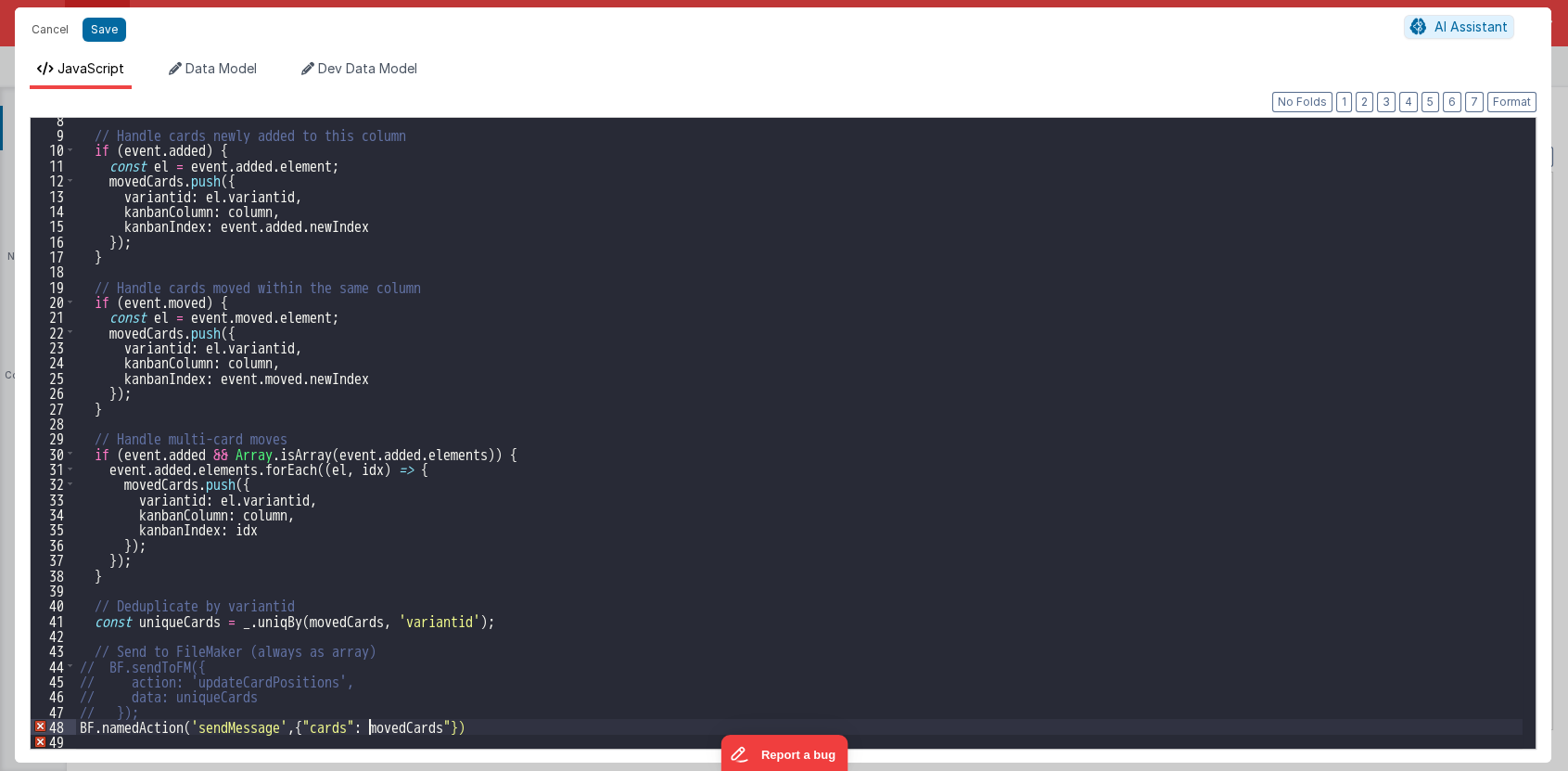 click on "// Handle cards newly added to this column    if   ( event . added )   {      const   el   =   event . added . element ;      movedCards . push ({         variantid :   el . variantid ,         kanbanColumn :   column ,         kanbanIndex :   event . added . newIndex      }) ;    }    // Handle cards moved within the same column    if   ( event . moved )   {      const   el   =   event . moved . element ;      movedCards . push ({         variantid :   el . variantid ,         kanbanColumn :   column ,         kanbanIndex :   event . moved . newIndex      }) ;    }    // Handle multi-card moves    if   ( event . added   &&   Array . isArray ( event . added . elements ))   {      event . added . elements . forEach (( el ,   idx )   =>   {         movedCards . push ({           variantid :   el . variantid ,           kanbanColumn :   column ,           kanbanIndex :   idx         }) ;      }) ;    }    // Deduplicate by variantid    const   uniqueCards   =   _ . uniqBy ( movedCards ,   'variantid' ) ;    ." at bounding box center (799, 443) 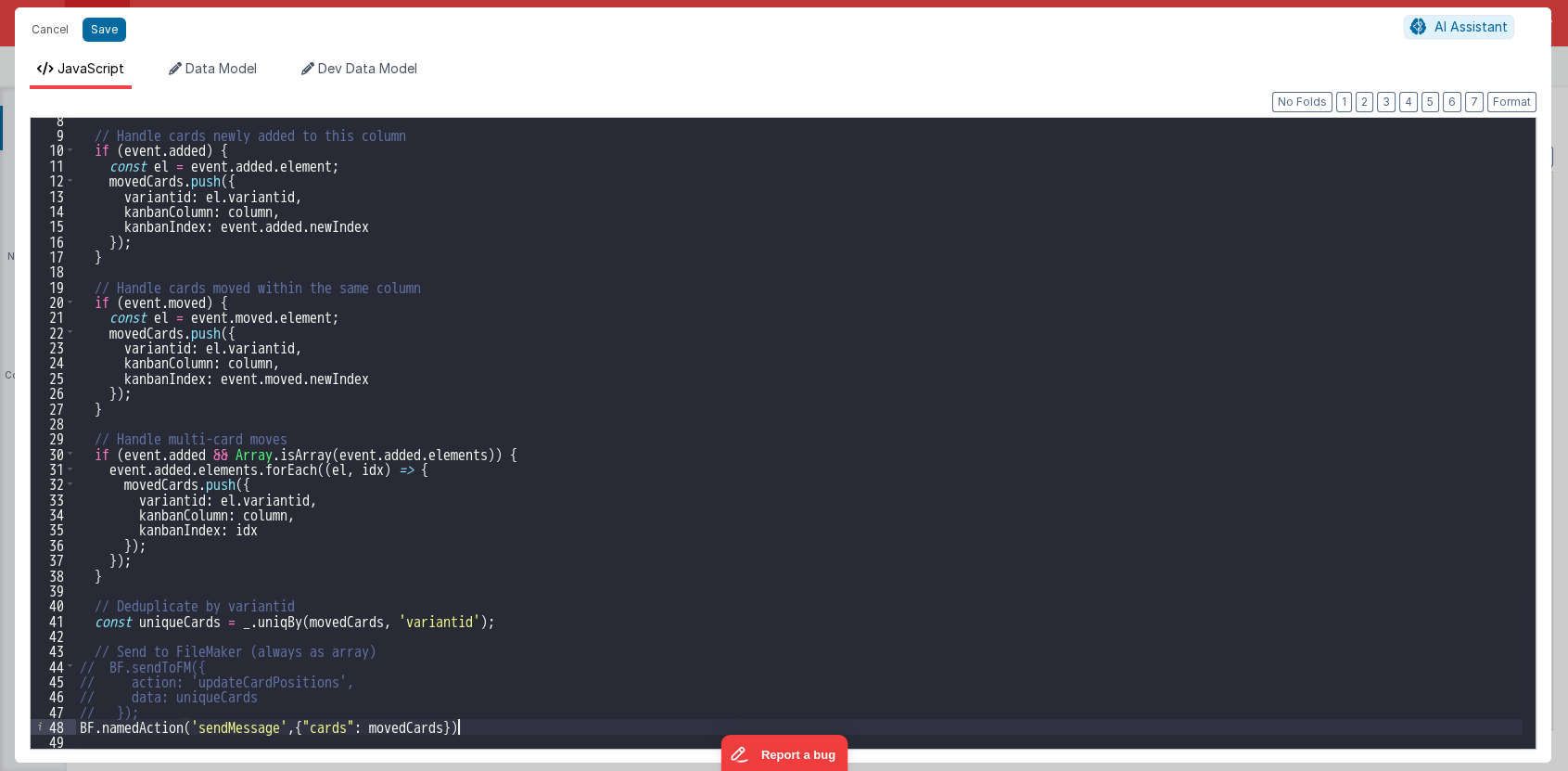 click on "// Handle cards newly added to this column    if   ( event . added )   {      const   el   =   event . added . element ;      movedCards . push ({         variantid :   el . variantid ,         kanbanColumn :   column ,         kanbanIndex :   event . added . newIndex      }) ;    }    // Handle cards moved within the same column    if   ( event . moved )   {      const   el   =   event . moved . element ;      movedCards . push ({         variantid :   el . variantid ,         kanbanColumn :   column ,         kanbanIndex :   event . moved . newIndex      }) ;    }    // Handle multi-card moves    if   ( event . added   &&   Array . isArray ( event . added . elements ))   {      event . added . elements . forEach (( el ,   idx )   =>   {         movedCards . push ({           variantid :   el . variantid ,           kanbanColumn :   column ,           kanbanIndex :   idx         }) ;      }) ;    }    // Deduplicate by variantid    const   uniqueCards   =   _ . uniqBy ( movedCards ,   'variantid' ) ;    ." at bounding box center [799, 443] 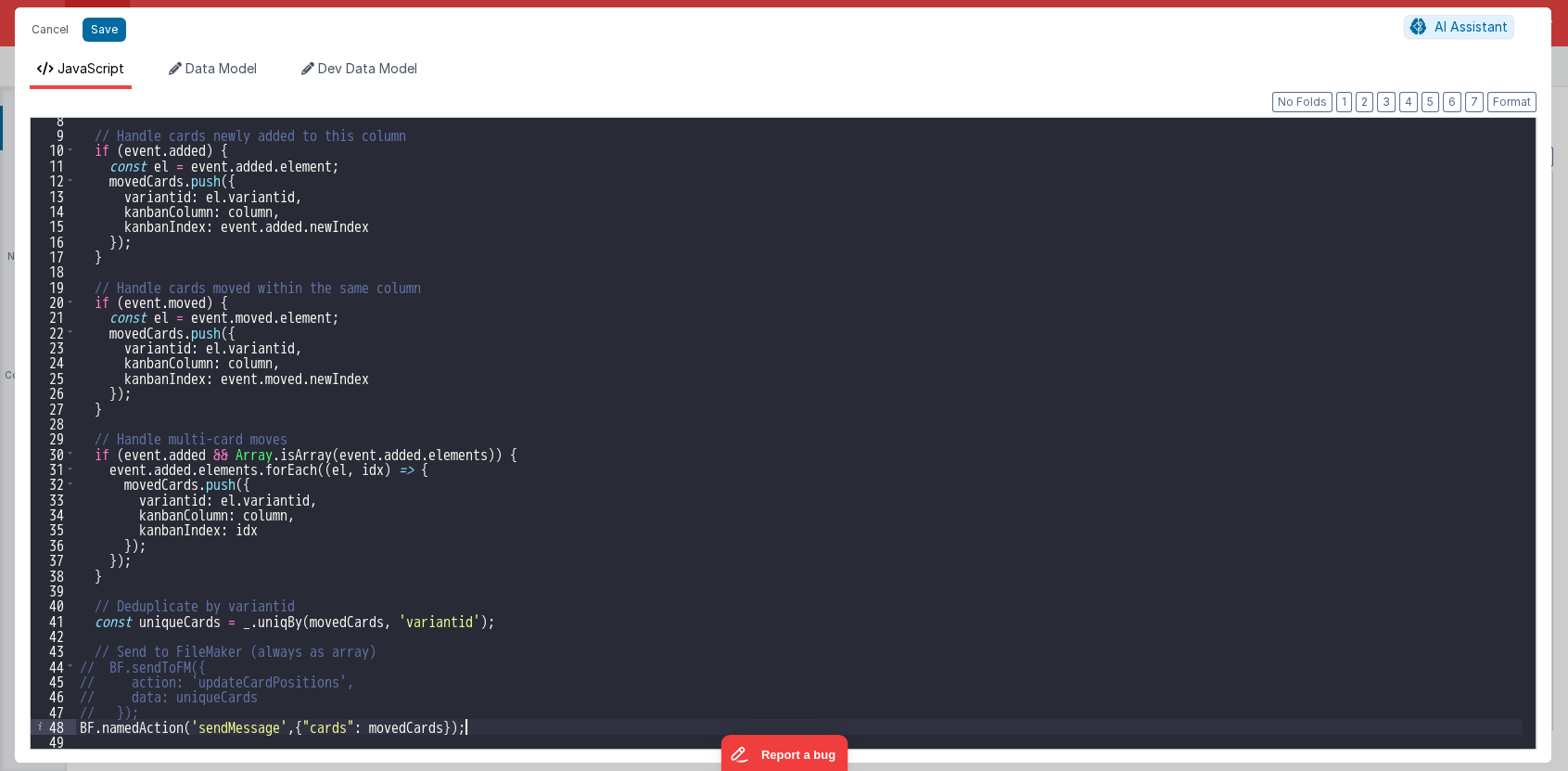 type 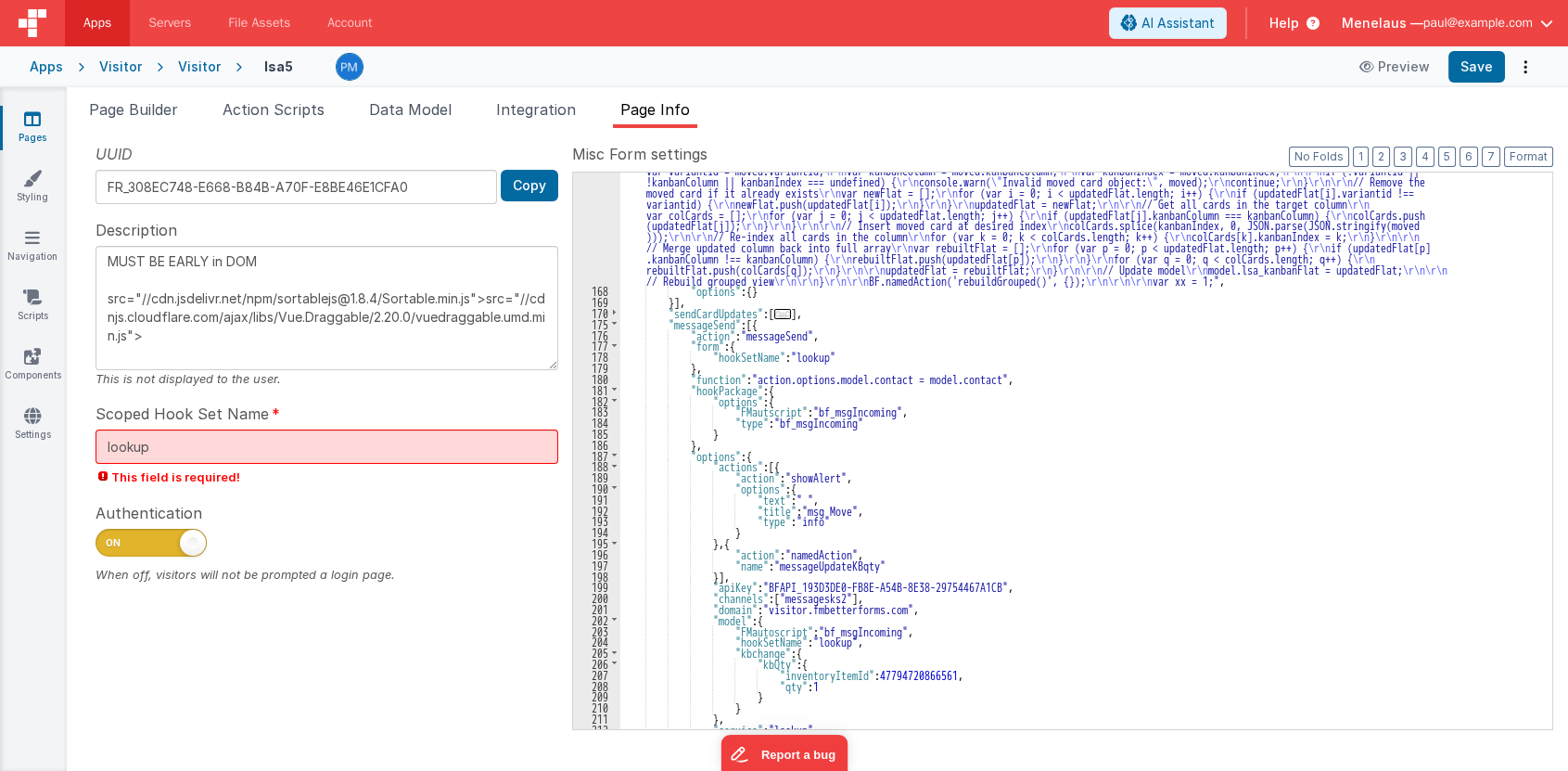 scroll, scrollTop: 506, scrollLeft: 0, axis: vertical 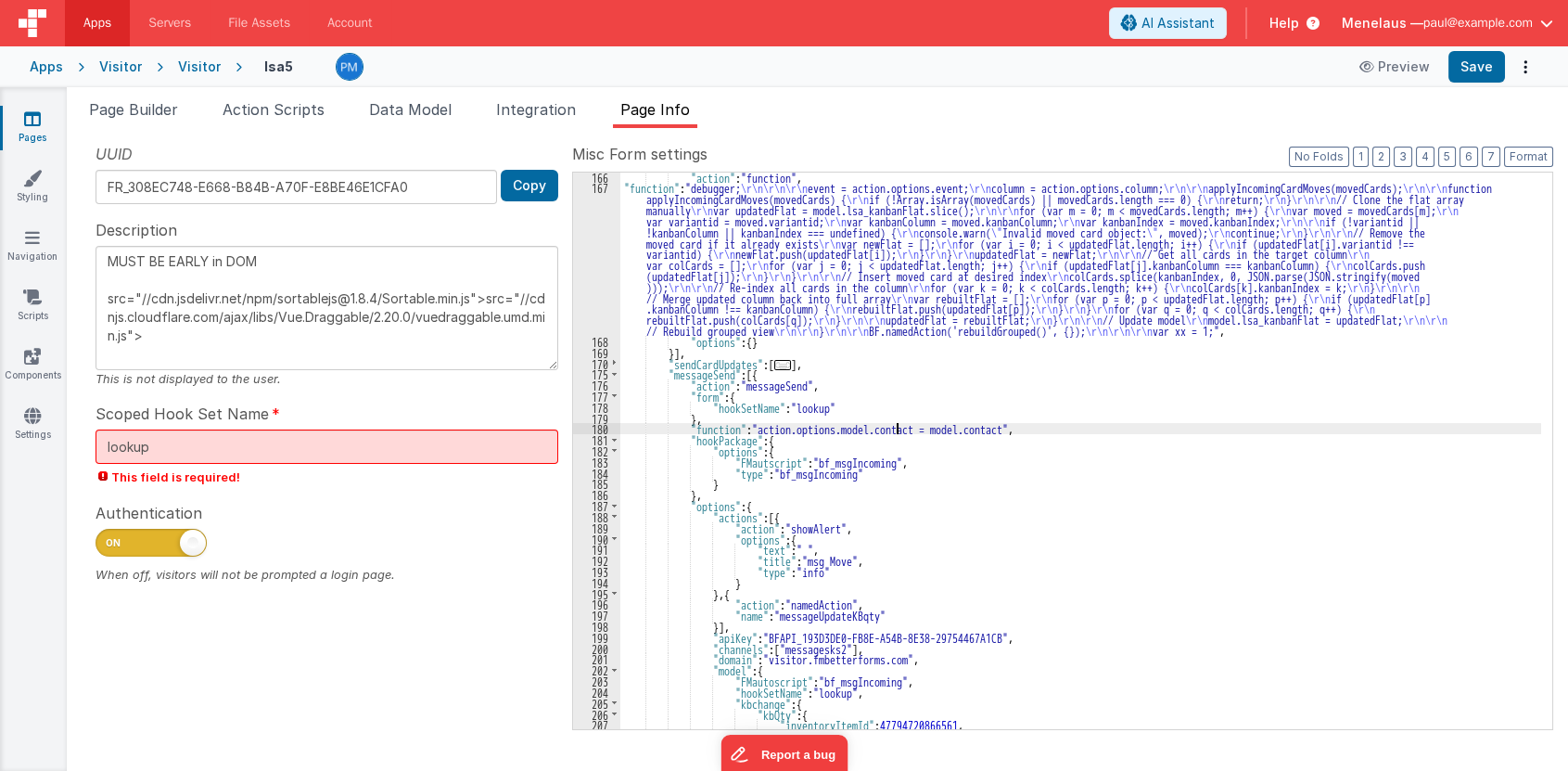 click on ""action" :  "function" , "function" :  "debugger; \r\n\r\n\r\n event = action.options.event; \r\n column = action.options.column; \r\n\r\n applyIncomingCardMoves(movedCards); \r\n\r\n function       applyIncomingCardMoves(movedCards) { \r\n   if (!Array.isArray(movedCards) || movedCards.length === 0) { \r\n     return; \r\n   } \r\n\r\n   // Clone the flat array       manually \r\n   var updatedFlat = model.lsa_kanbanFlat.slice(); \r\n\r\n   for (var m = 0; m < movedCards.length; m++) { \r\n     var moved = movedCards[m]; \r\n           var variantid = moved.variantid; \r\n     var kanbanColumn = moved.kanbanColumn; \r\n     var kanbanIndex = moved.kanbanIndex; \r\n\r\n     if (!variantid ||       !kanbanColumn || kanbanIndex === undefined) { \r\n       console.warn( \" Invalid moved card object: \" , moved); \r\n       continue; \r\n     } \r\n\r\n     // Remove the       moved card if it already exists \r\n     var newFlat = []; \r\n \r\n      variantid) { \r\n \r\n" at bounding box center [1080, 461] 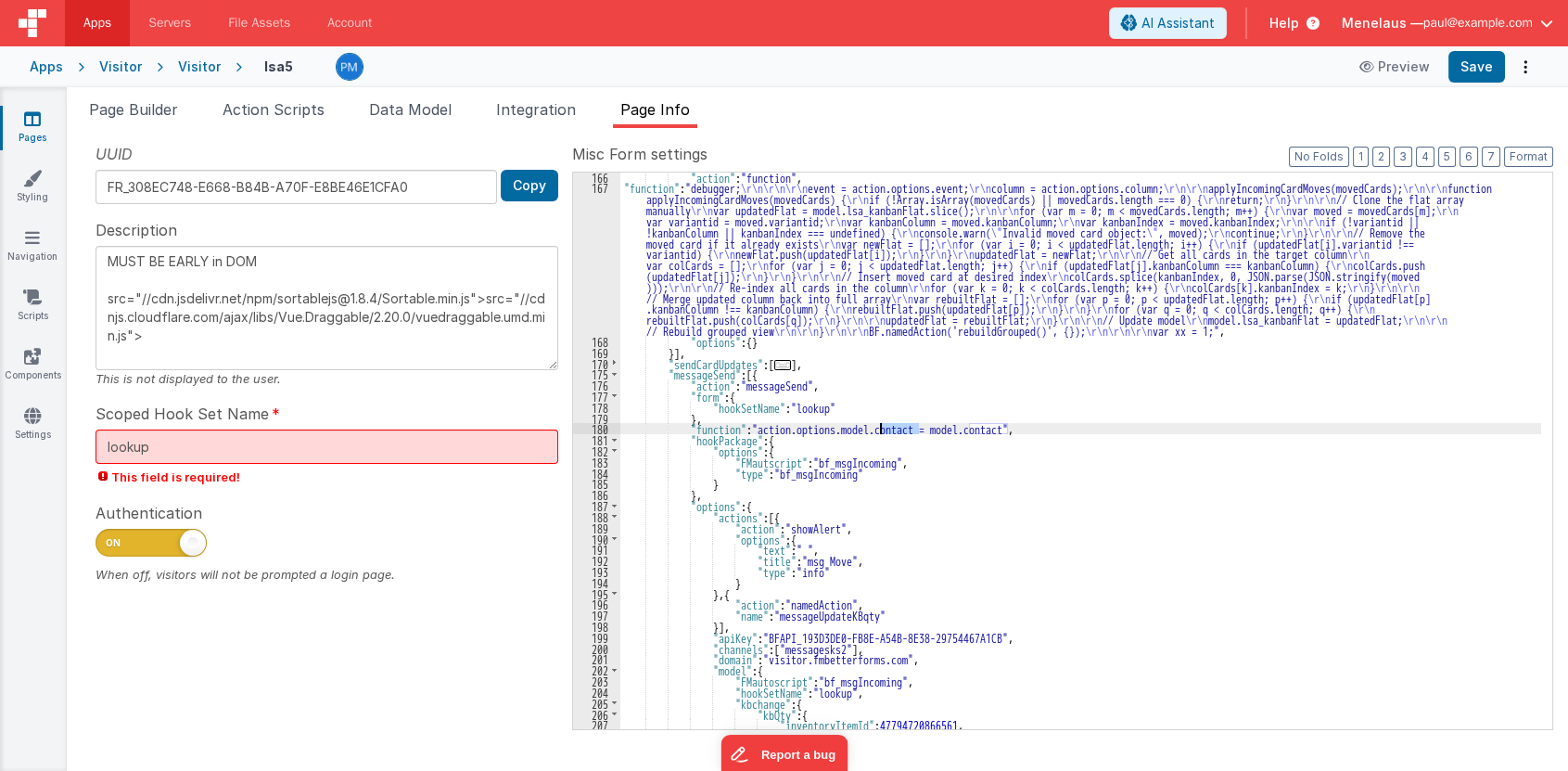 click on ""action" :  "function" , "function" :  "debugger; \r\n\r\n\r\n event = action.options.event; \r\n column = action.options.column; \r\n\r\n applyIncomingCardMoves(movedCards); \r\n\r\n function       applyIncomingCardMoves(movedCards) { \r\n   if (!Array.isArray(movedCards) || movedCards.length === 0) { \r\n     return; \r\n   } \r\n\r\n   // Clone the flat array       manually \r\n   var updatedFlat = model.lsa_kanbanFlat.slice(); \r\n\r\n   for (var m = 0; m < movedCards.length; m++) { \r\n     var moved = movedCards[m]; \r\n           var variantid = moved.variantid; \r\n     var kanbanColumn = moved.kanbanColumn; \r\n     var kanbanIndex = moved.kanbanIndex; \r\n\r\n     if (!variantid ||       !kanbanColumn || kanbanIndex === undefined) { \r\n       console.warn( \" Invalid moved card object: \" , moved); \r\n       continue; \r\n     } \r\n\r\n     // Remove the       moved card if it already exists \r\n     var newFlat = []; \r\n \r\n      variantid) { \r\n \r\n" at bounding box center [1080, 461] 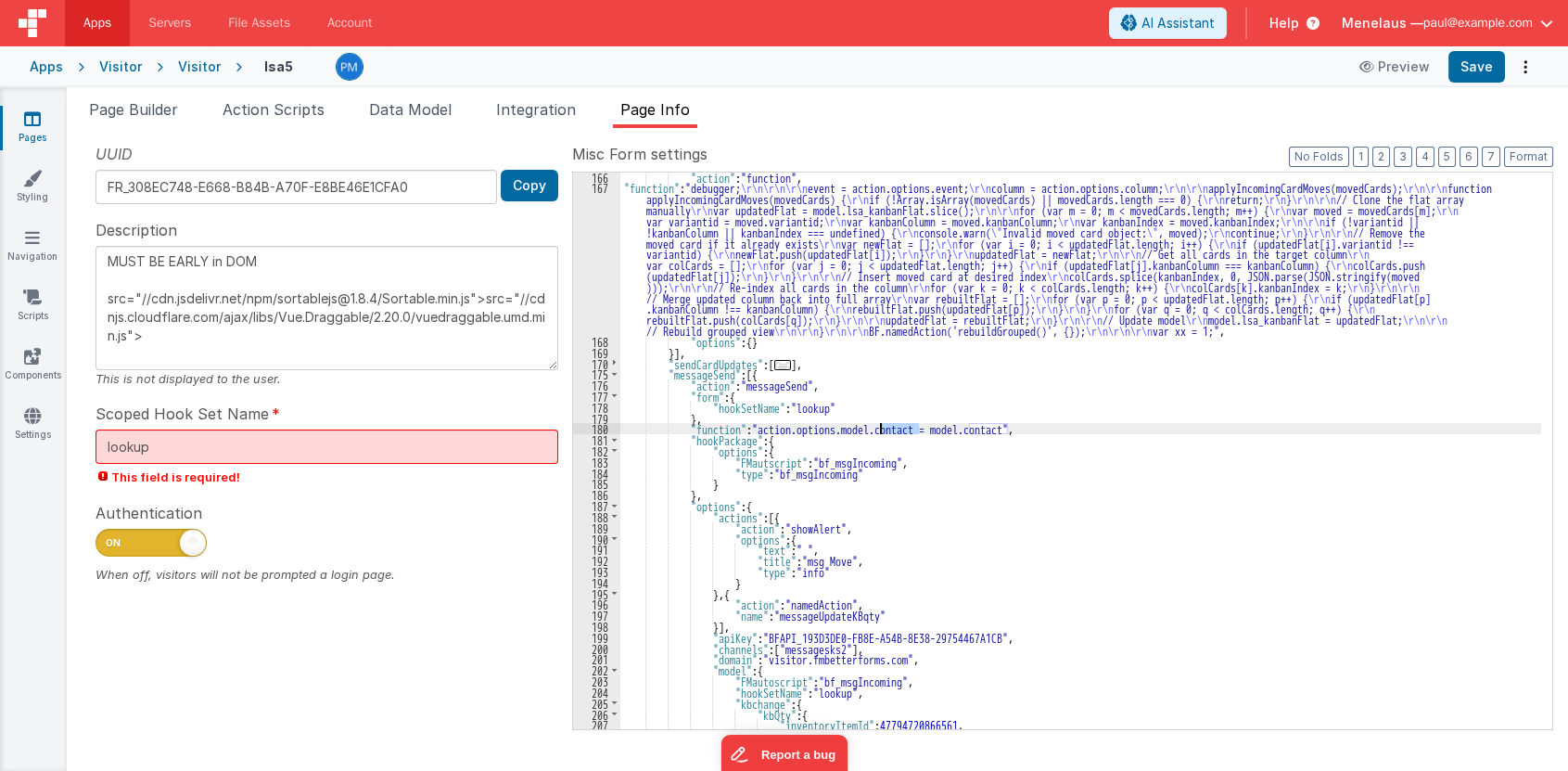 type on "MUST BE EARLY in DOM
src="//cdn.jsdelivr.net/npm/sortablejs@1.8.4/Sortable.min.js">src="//cdnjs.cloudflare.com/ajax/libs/Vue.Draggable/2.20.0/vuedraggable.umd.min.js">" 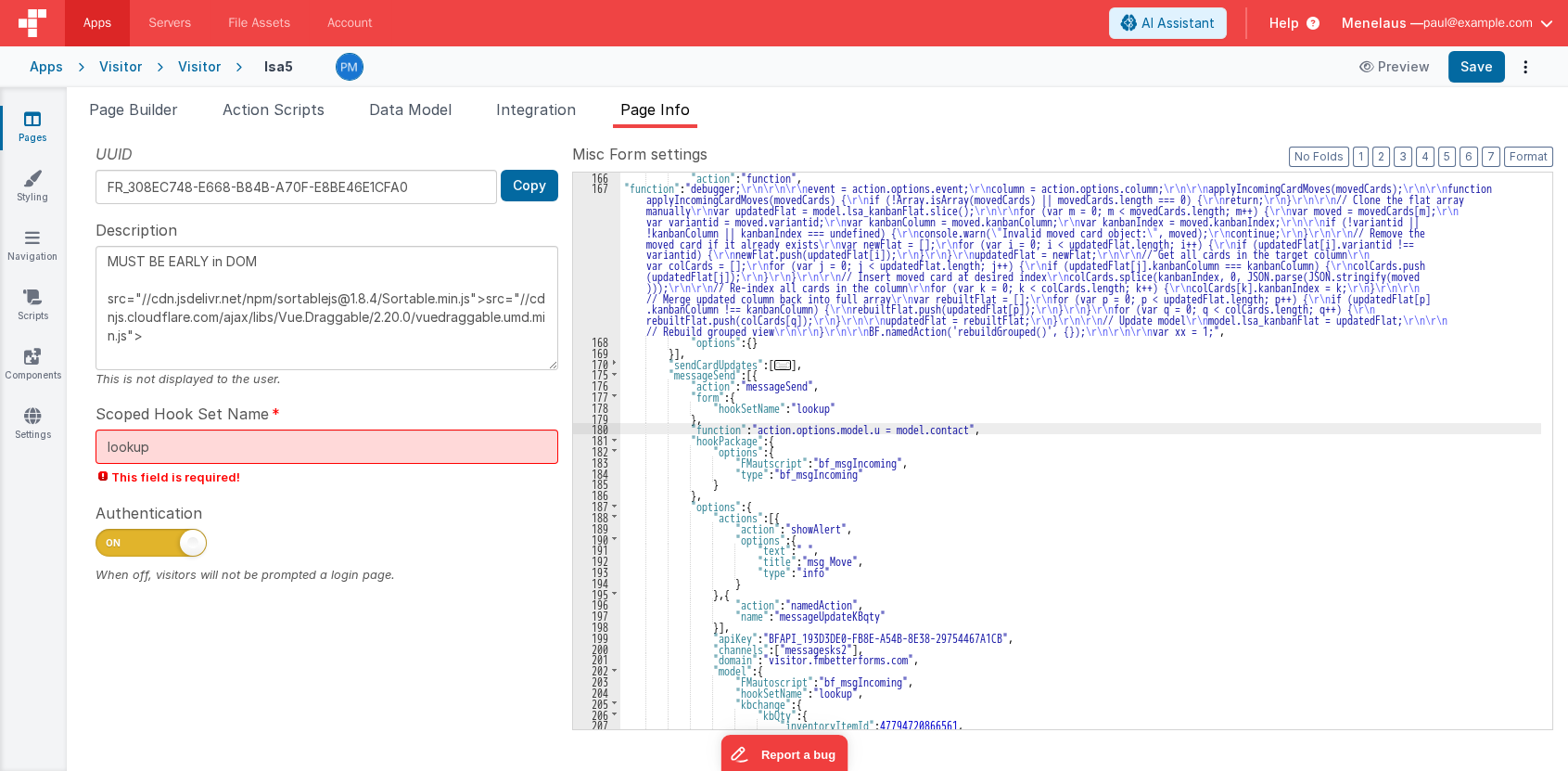 type on "MUST BE EARLY in DOM
src="//cdn.jsdelivr.net/npm/sortablejs@1.8.4/Sortable.min.js">src="//cdnjs.cloudflare.com/ajax/libs/Vue.Draggable/2.20.0/vuedraggable.umd.min.js">" 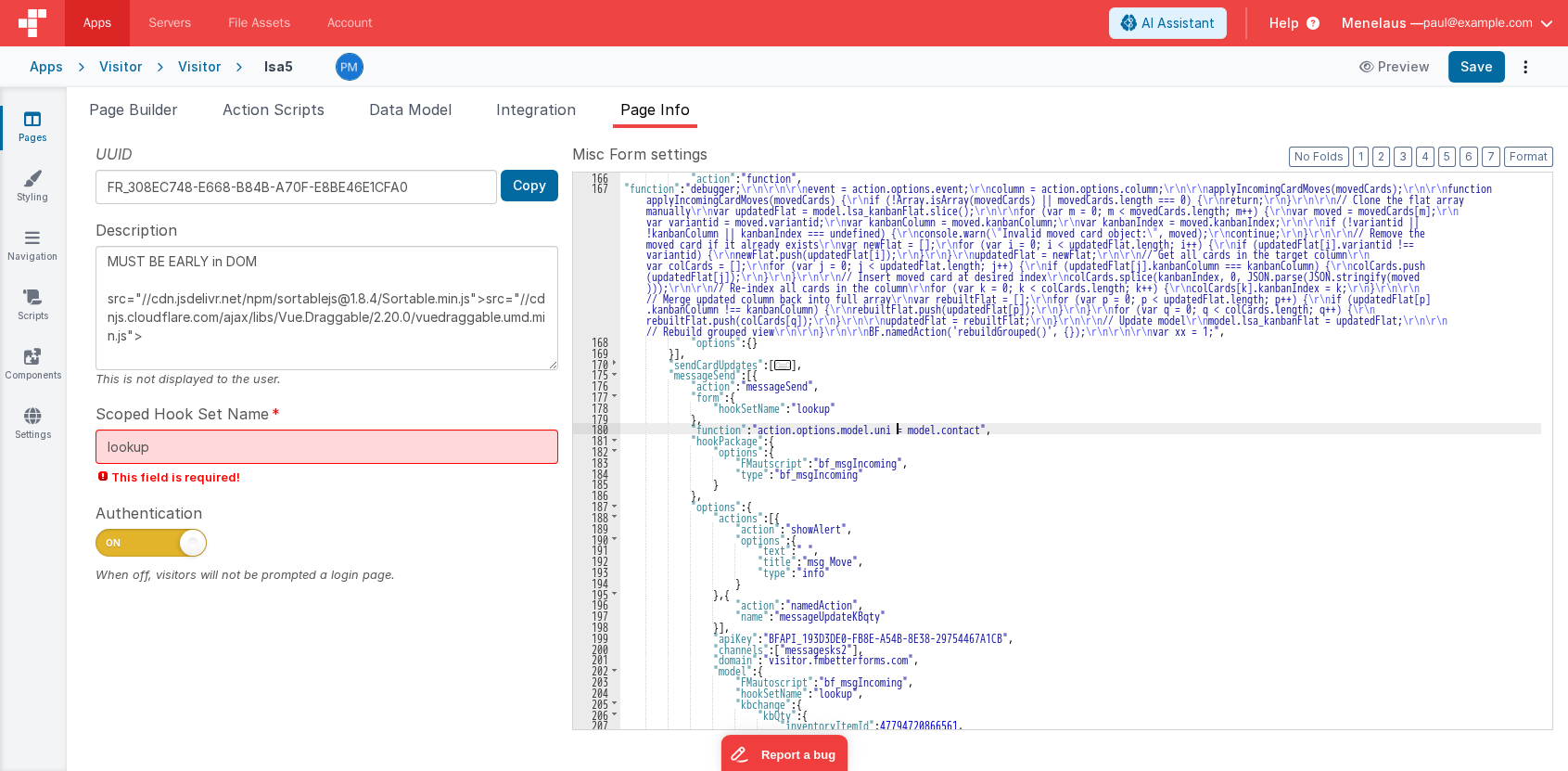 type on "MUST BE EARLY in DOM
src="//cdn.jsdelivr.net/npm/sortablejs@1.8.4/Sortable.min.js">src="//cdnjs.cloudflare.com/ajax/libs/Vue.Draggable/2.20.0/vuedraggable.umd.min.js">" 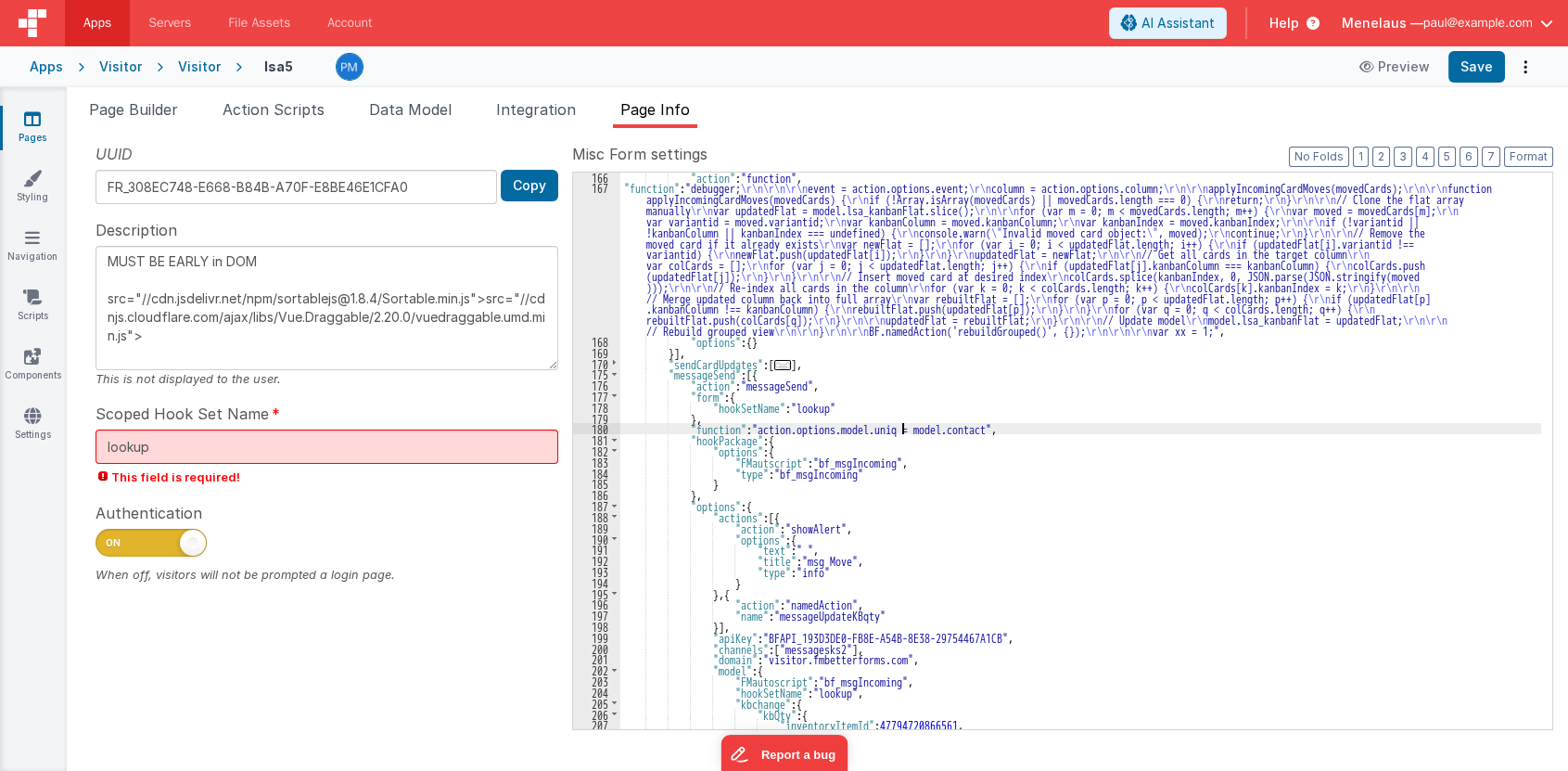 type on "MUST BE EARLY in DOM
src="//cdn.jsdelivr.net/npm/sortablejs@1.8.4/Sortable.min.js">src="//cdnjs.cloudflare.com/ajax/libs/Vue.Draggable/2.20.0/vuedraggable.umd.min.js">" 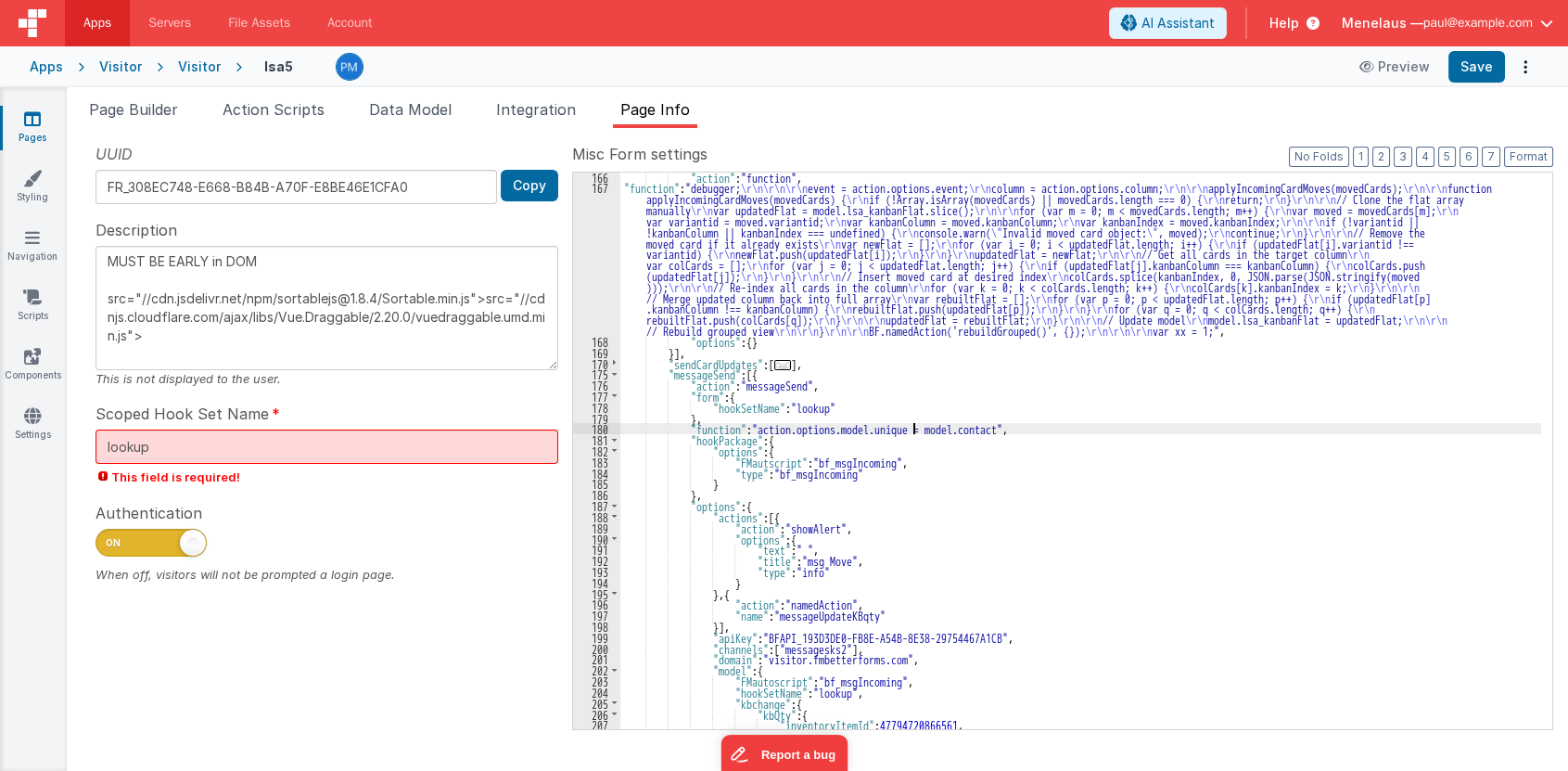 type on "MUST BE EARLY in DOM
src="//cdn.jsdelivr.net/npm/sortablejs@1.8.4/Sortable.min.js">src="//cdnjs.cloudflare.com/ajax/libs/Vue.Draggable/2.20.0/vuedraggable.umd.min.js">" 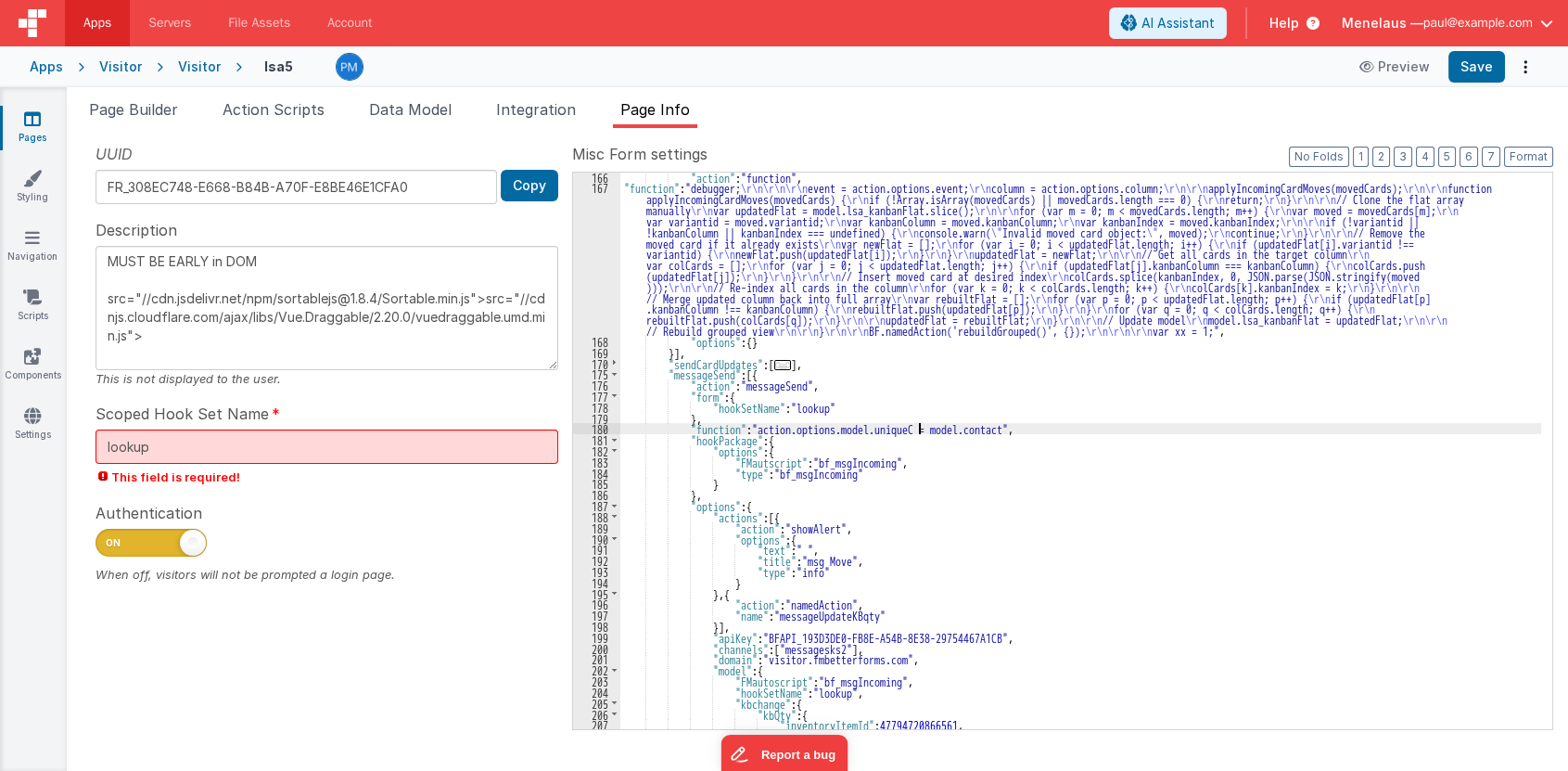 type on "MUST BE EARLY in DOM
src="//cdn.jsdelivr.net/npm/sortablejs@1.8.4/Sortable.min.js">src="//cdnjs.cloudflare.com/ajax/libs/Vue.Draggable/2.20.0/vuedraggable.umd.min.js">" 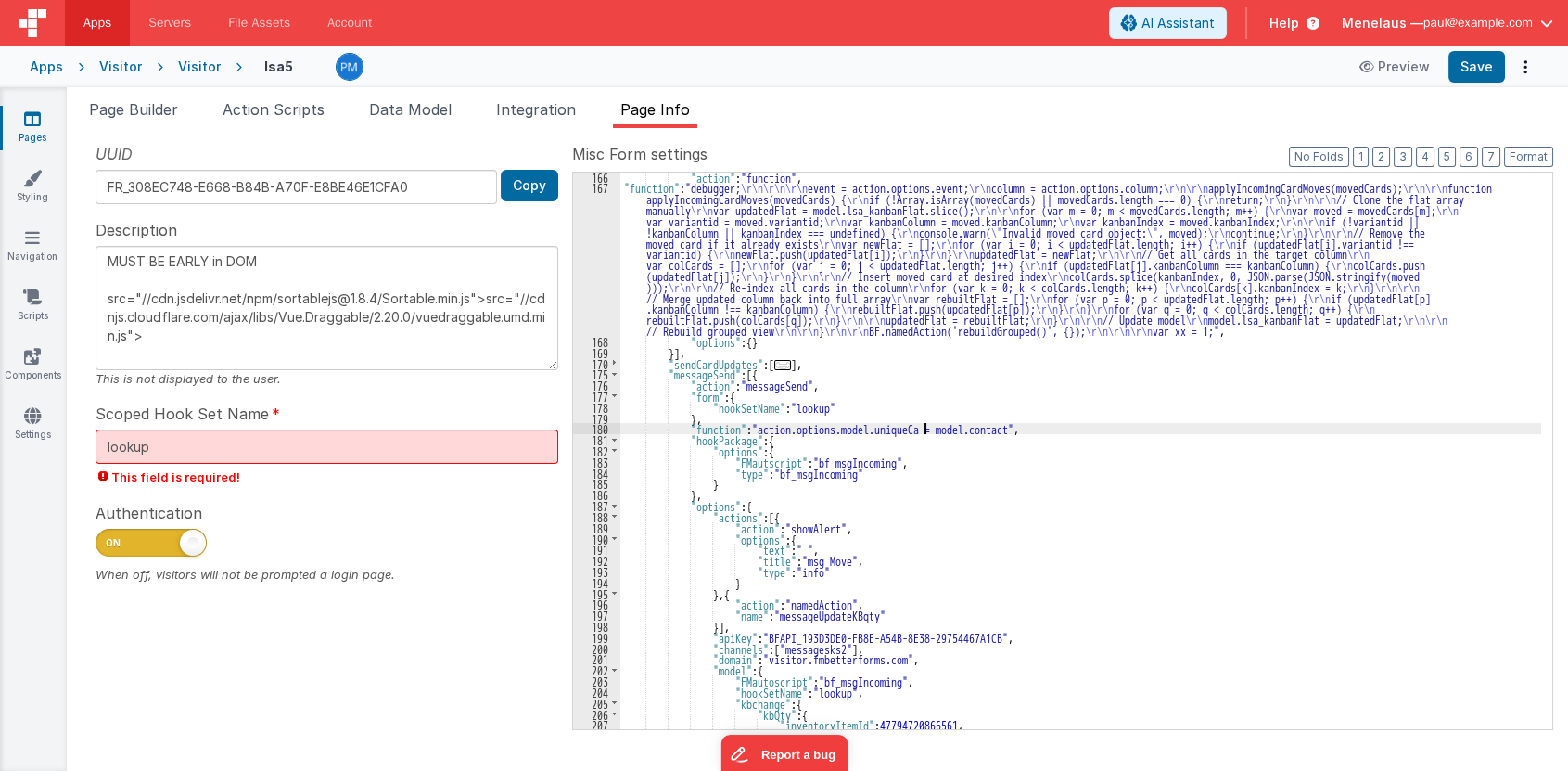 type on "MUST BE EARLY in DOM
src="//cdn.jsdelivr.net/npm/sortablejs@1.8.4/Sortable.min.js">src="//cdnjs.cloudflare.com/ajax/libs/Vue.Draggable/2.20.0/vuedraggable.umd.min.js">" 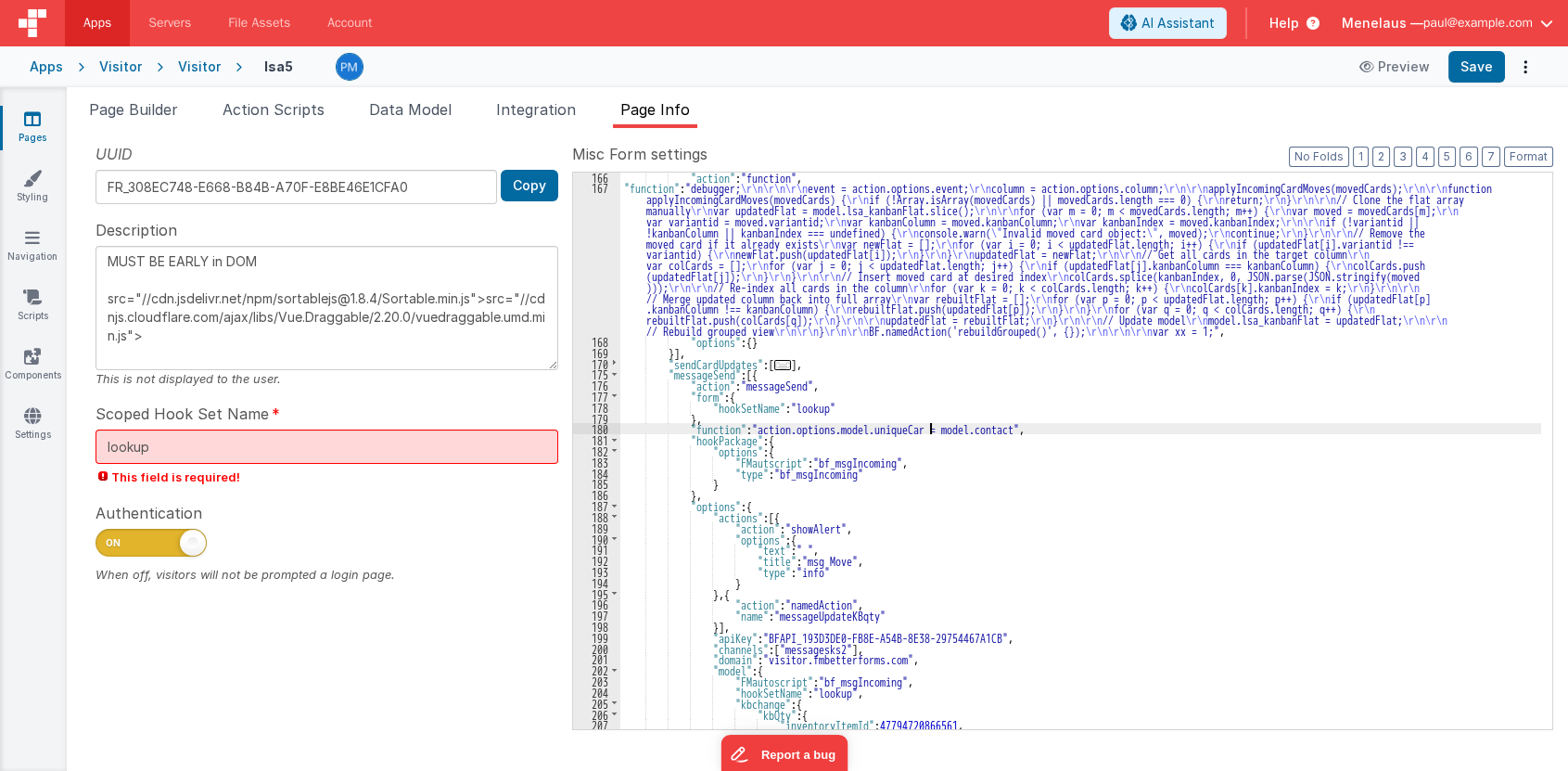 type on "MUST BE EARLY in DOM
src="//cdn.jsdelivr.net/npm/sortablejs@1.8.4/Sortable.min.js">src="//cdnjs.cloudflare.com/ajax/libs/Vue.Draggable/2.20.0/vuedraggable.umd.min.js">" 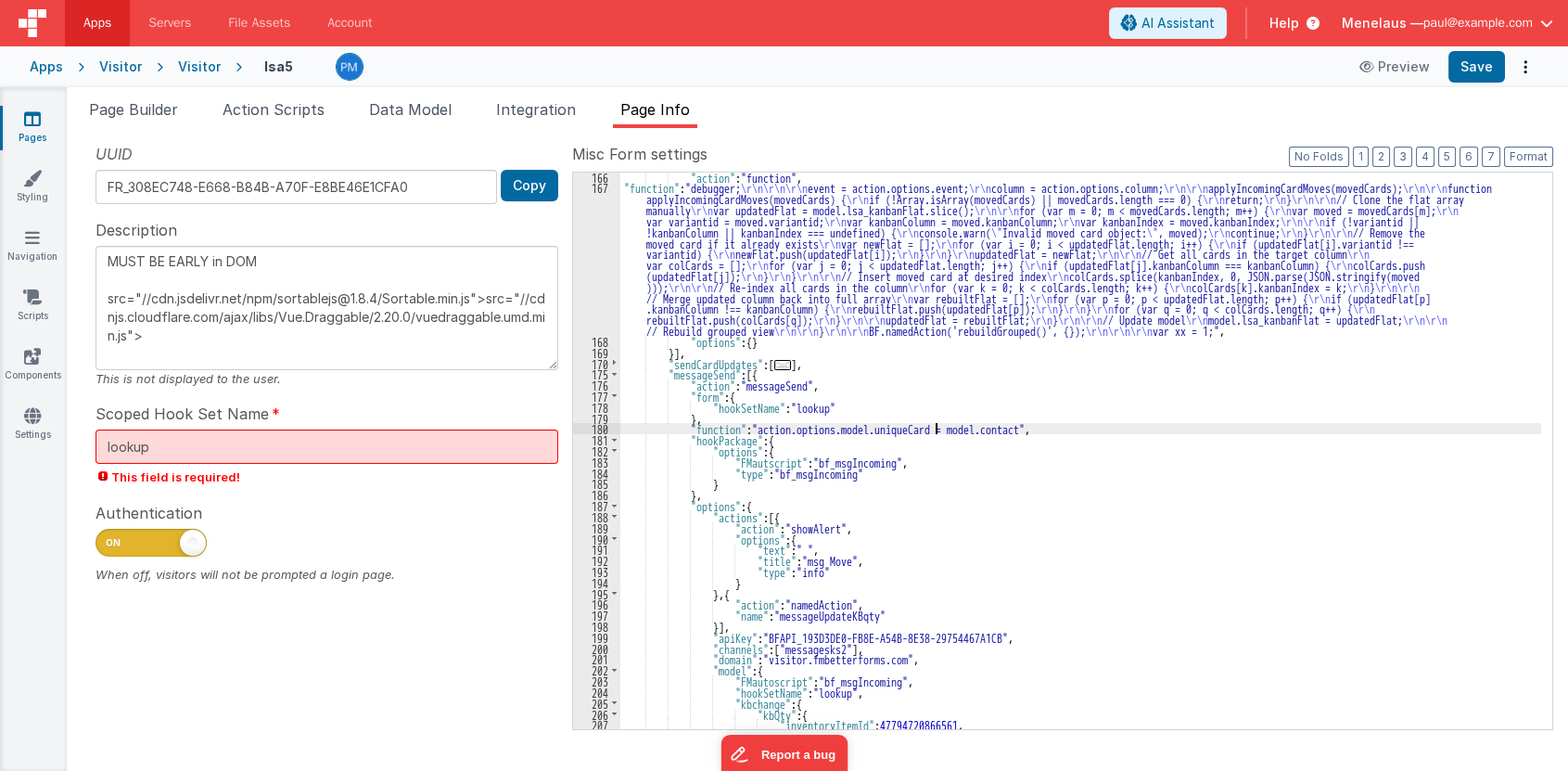 type on "MUST BE EARLY in DOM
src="//cdn.jsdelivr.net/npm/sortablejs@1.8.4/Sortable.min.js">src="//cdnjs.cloudflare.com/ajax/libs/Vue.Draggable/2.20.0/vuedraggable.umd.min.js">" 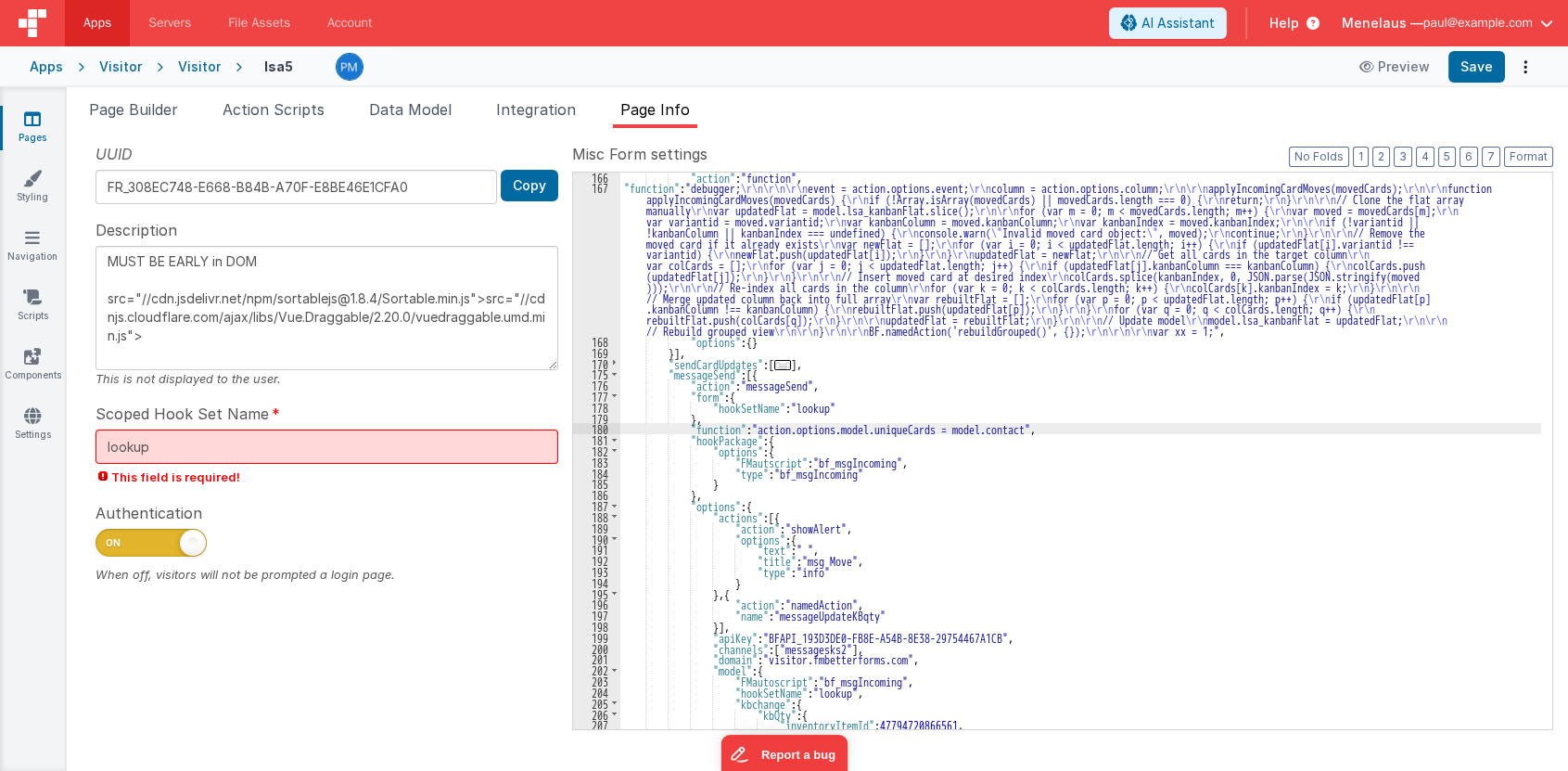 click on ""action" :  "function" , "function" :  "debugger; \r\n\r\n\r\n event = action.options.event; \r\n column = action.options.column; \r\n\r\n applyIncomingCardMoves(movedCards); \r\n\r\n function       applyIncomingCardMoves(movedCards) { \r\n   if (!Array.isArray(movedCards) || movedCards.length === 0) { \r\n     return; \r\n   } \r\n\r\n   // Clone the flat array       manually \r\n   var updatedFlat = model.lsa_kanbanFlat.slice(); \r\n\r\n   for (var m = 0; m < movedCards.length; m++) { \r\n     var moved = movedCards[m]; \r\n           var variantid = moved.variantid; \r\n     var kanbanColumn = moved.kanbanColumn; \r\n     var kanbanIndex = moved.kanbanIndex; \r\n\r\n     if (!variantid ||       !kanbanColumn || kanbanIndex === undefined) { \r\n       console.warn( \" Invalid moved card object: \" , moved); \r\n       continue; \r\n     } \r\n\r\n     // Remove the       moved card if it already exists \r\n     var newFlat = []; \r\n \r\n      variantid) { \r\n \r\n" at bounding box center [1080, 461] 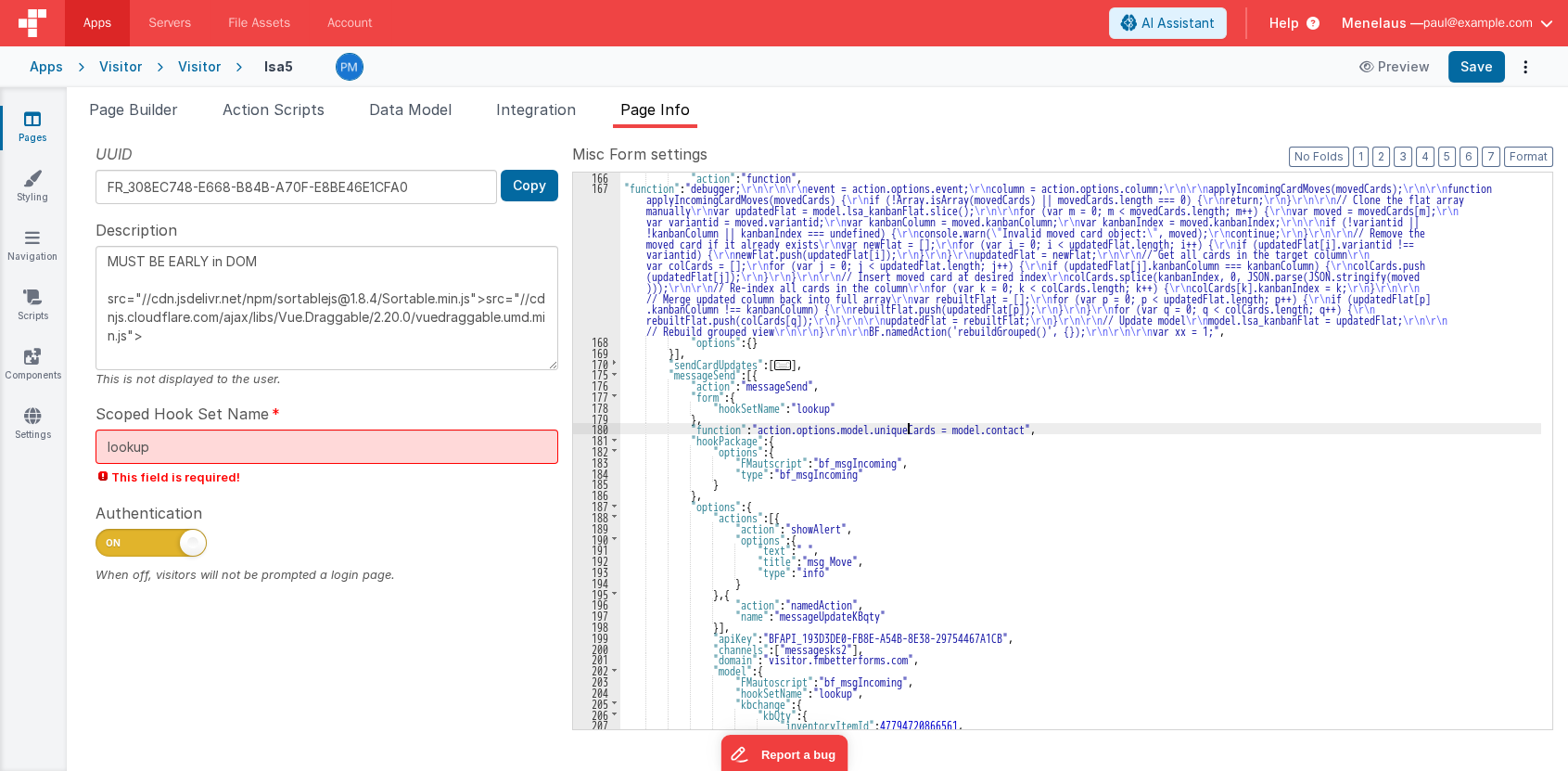 click on ""action" :  "function" , "function" :  "debugger; \r\n\r\n\r\n event = action.options.event; \r\n column = action.options.column; \r\n\r\n applyIncomingCardMoves(movedCards); \r\n\r\n function       applyIncomingCardMoves(movedCards) { \r\n   if (!Array.isArray(movedCards) || movedCards.length === 0) { \r\n     return; \r\n   } \r\n\r\n   // Clone the flat array       manually \r\n   var updatedFlat = model.lsa_kanbanFlat.slice(); \r\n\r\n   for (var m = 0; m < movedCards.length; m++) { \r\n     var moved = movedCards[m]; \r\n           var variantid = moved.variantid; \r\n     var kanbanColumn = moved.kanbanColumn; \r\n     var kanbanIndex = moved.kanbanIndex; \r\n\r\n     if (!variantid ||       !kanbanColumn || kanbanIndex === undefined) { \r\n       console.warn( \" Invalid moved card object: \" , moved); \r\n       continue; \r\n     } \r\n\r\n     // Remove the       moved card if it already exists \r\n     var newFlat = []; \r\n \r\n      variantid) { \r\n \r\n" at bounding box center (1080, 461) 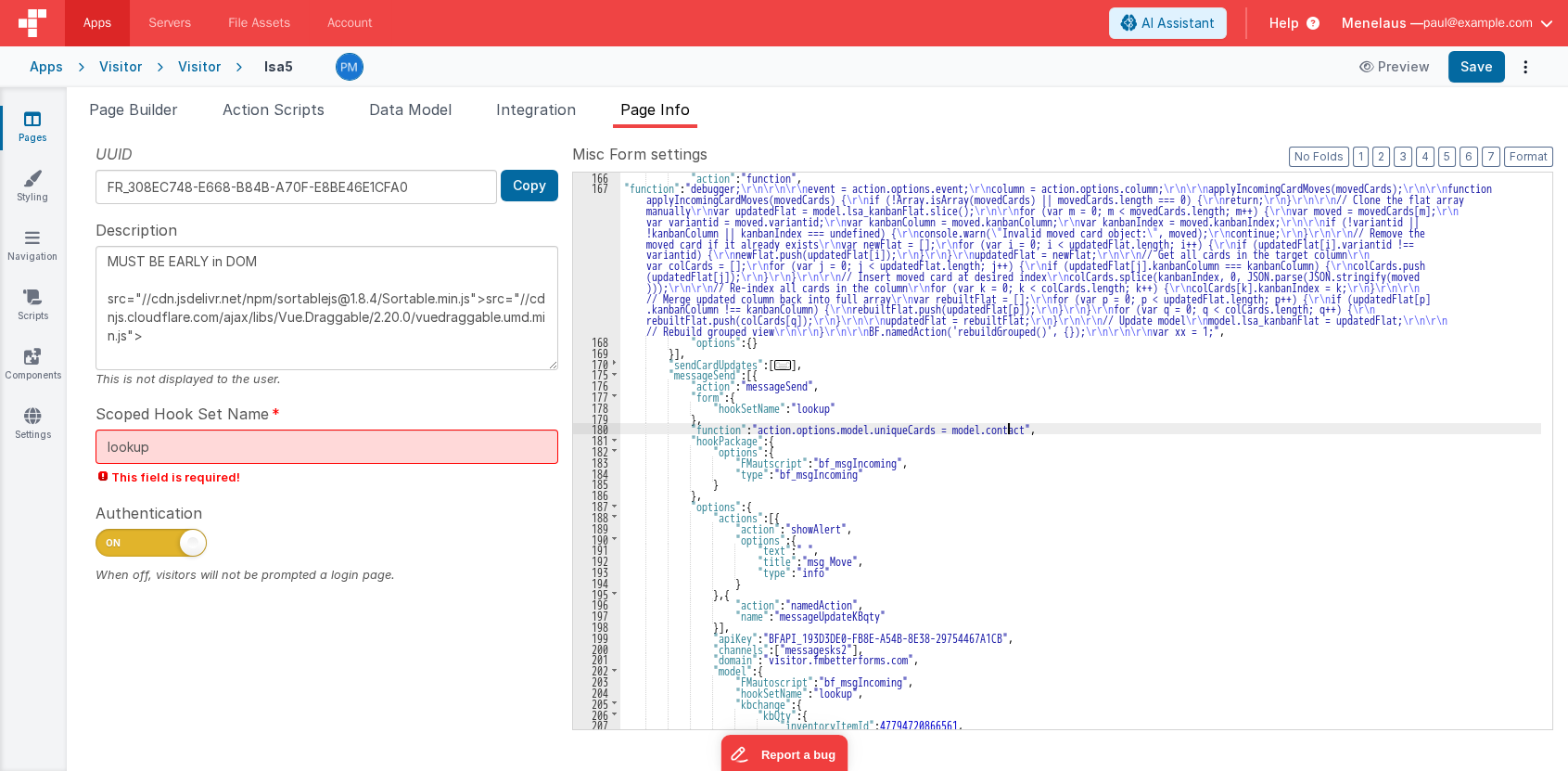 click on ""action" :  "function" , "function" :  "debugger; \r\n\r\n\r\n event = action.options.event; \r\n column = action.options.column; \r\n\r\n applyIncomingCardMoves(movedCards); \r\n\r\n function       applyIncomingCardMoves(movedCards) { \r\n   if (!Array.isArray(movedCards) || movedCards.length === 0) { \r\n     return; \r\n   } \r\n\r\n   // Clone the flat array       manually \r\n   var updatedFlat = model.lsa_kanbanFlat.slice(); \r\n\r\n   for (var m = 0; m < movedCards.length; m++) { \r\n     var moved = movedCards[m]; \r\n           var variantid = moved.variantid; \r\n     var kanbanColumn = moved.kanbanColumn; \r\n     var kanbanIndex = moved.kanbanIndex; \r\n\r\n     if (!variantid ||       !kanbanColumn || kanbanIndex === undefined) { \r\n       console.warn( \" Invalid moved card object: \" , moved); \r\n       continue; \r\n     } \r\n\r\n     // Remove the       moved card if it already exists \r\n     var newFlat = []; \r\n \r\n      variantid) { \r\n \r\n" at bounding box center [1080, 461] 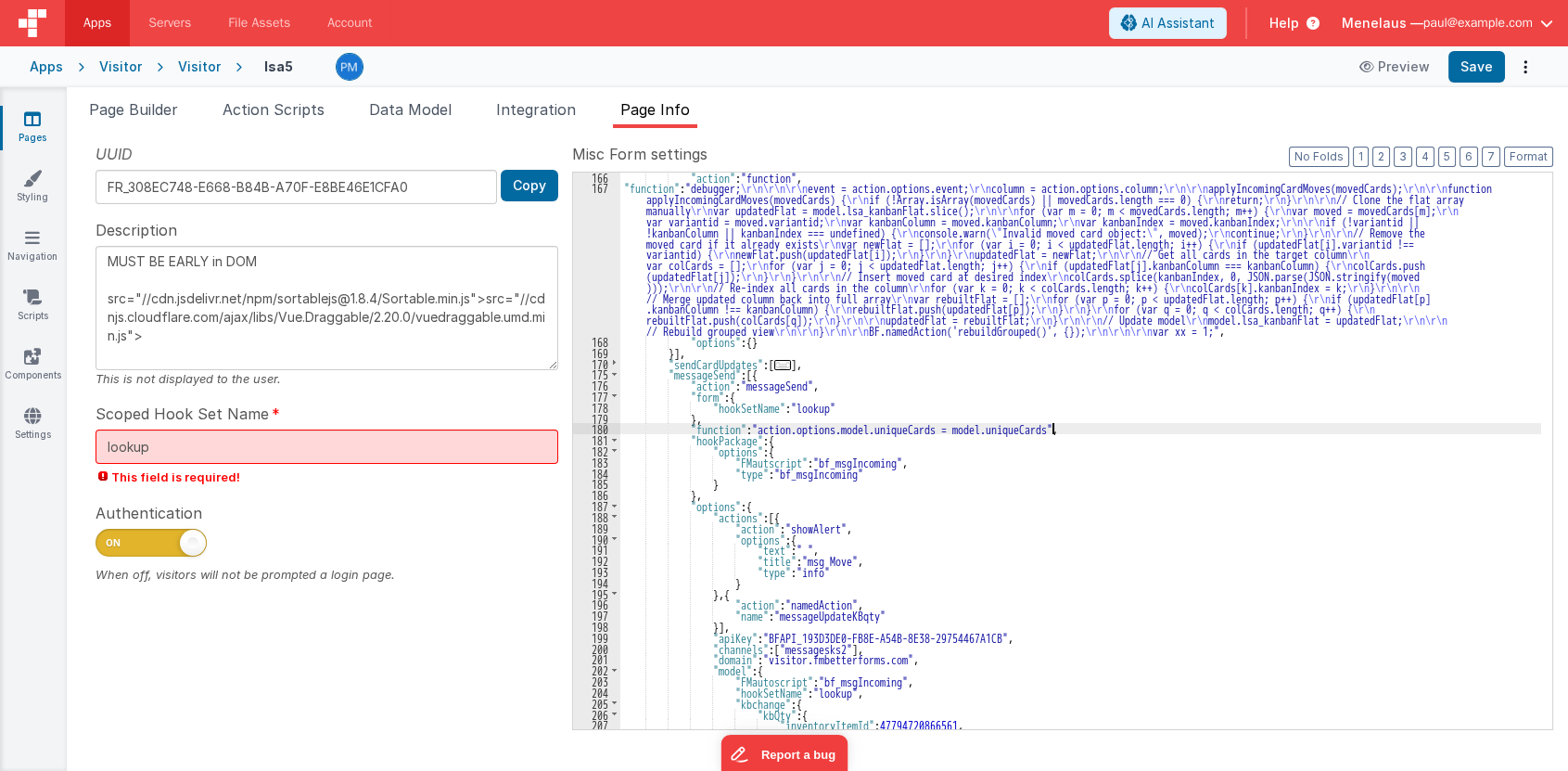 type on "MUST BE EARLY in DOM
src="//cdn.jsdelivr.net/npm/sortablejs@1.8.4/Sortable.min.js">src="//cdnjs.cloudflare.com/ajax/libs/Vue.Draggable/2.20.0/vuedraggable.umd.min.js">" 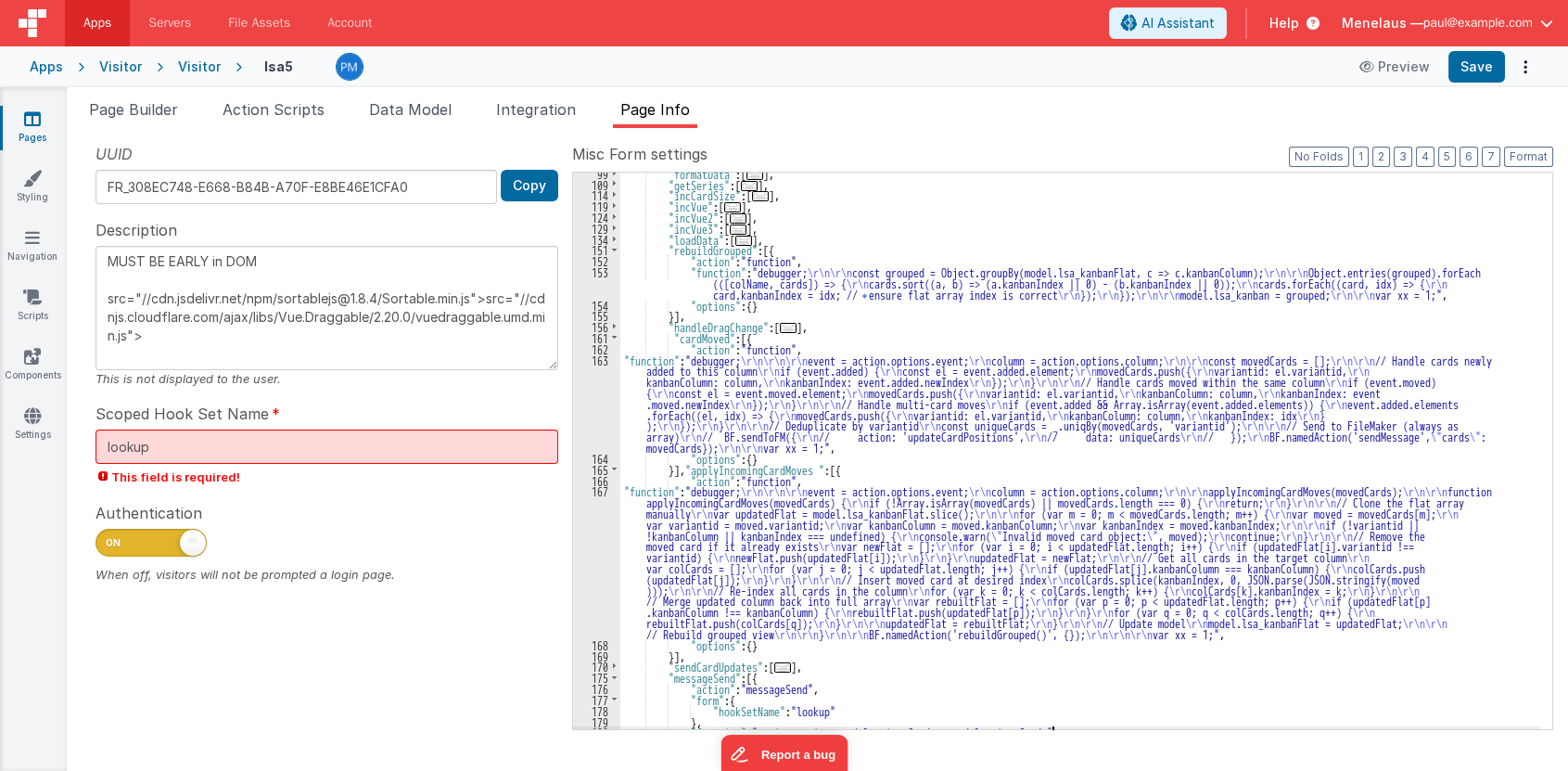 scroll, scrollTop: 202, scrollLeft: 0, axis: vertical 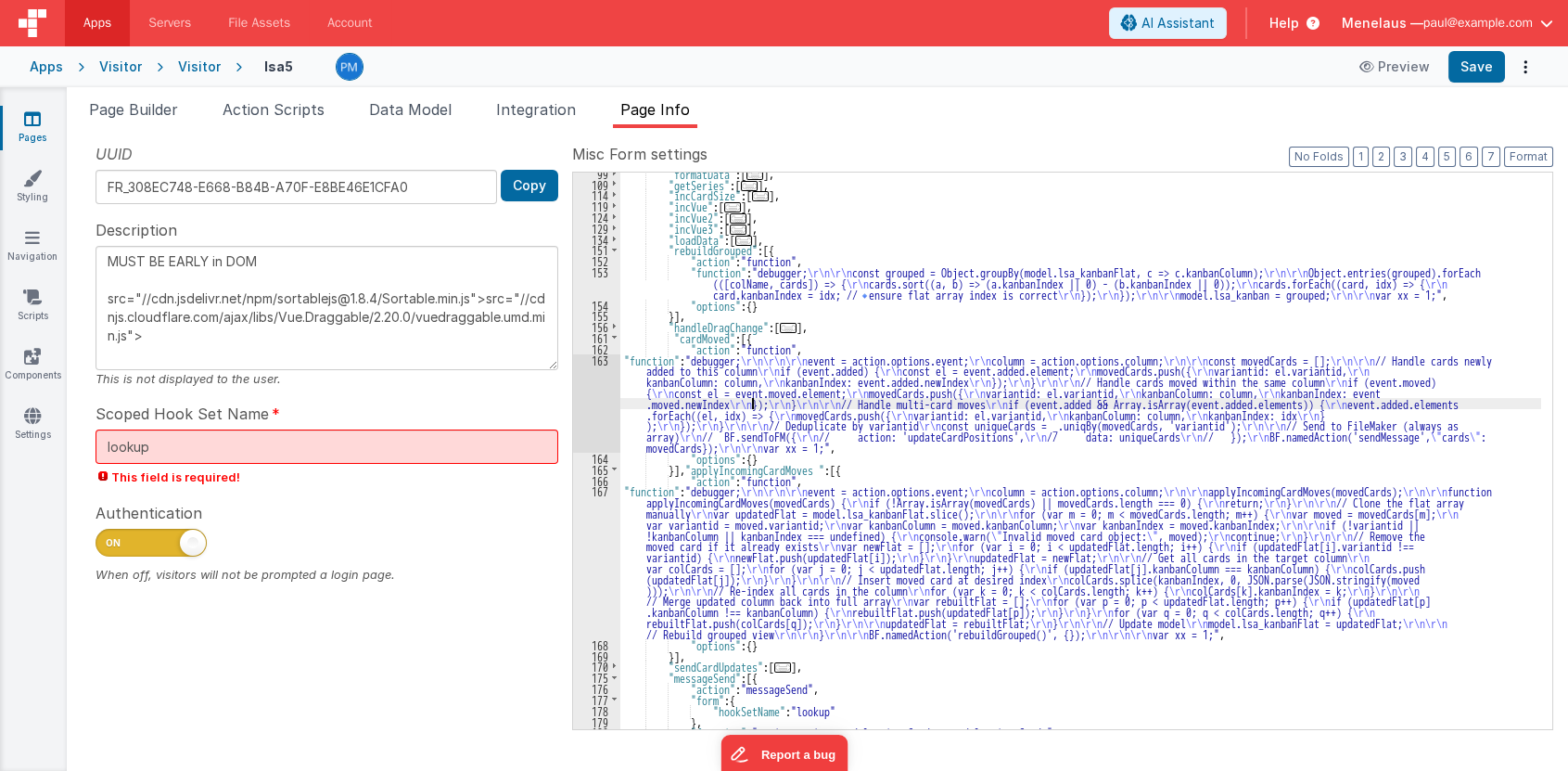 click on ""formatData" :  [ ... ] ,           "getSeries" :  [ ... ] ,           "incCardSize" :  [ ... ] ,           "incVue" :  [ ... ] ,           "incVue2" :  [ ... ] ,           "incVue3" :  [ ... ] ,           "loadData" :  [ ... ] ,           "rebuildGrouped" :  [{                "action" :  "function" ,                "function" :  "debugger; \r\n\r\n const grouped = Object.groupBy(model.lsa_kanbanFlat, c => c.kanbanColumn); \r\n\r\n   Object.entries(grouped).forEach                  (([colName, cards]) => { \r\n     cards.sort((a, b) => (a.kanbanIndex || 0) - (b.kanbanIndex || 0)); \r\n     cards.forEach((card, idx) => { \r\n                         card.kanbanIndex = idx; //  🔹  ensure flat array index is correct \r\n     }); \r\n   }); \r\n\r\n   model.lsa_kanban = grouped; \r\n\r\n var xx = 1;" ,                "options" :  { }           }] ,           "handleDragChange" :  [ ... ] ,             "cardMoved" :  [{                "action" :  "function" , "function"" at bounding box center (1080, 457) 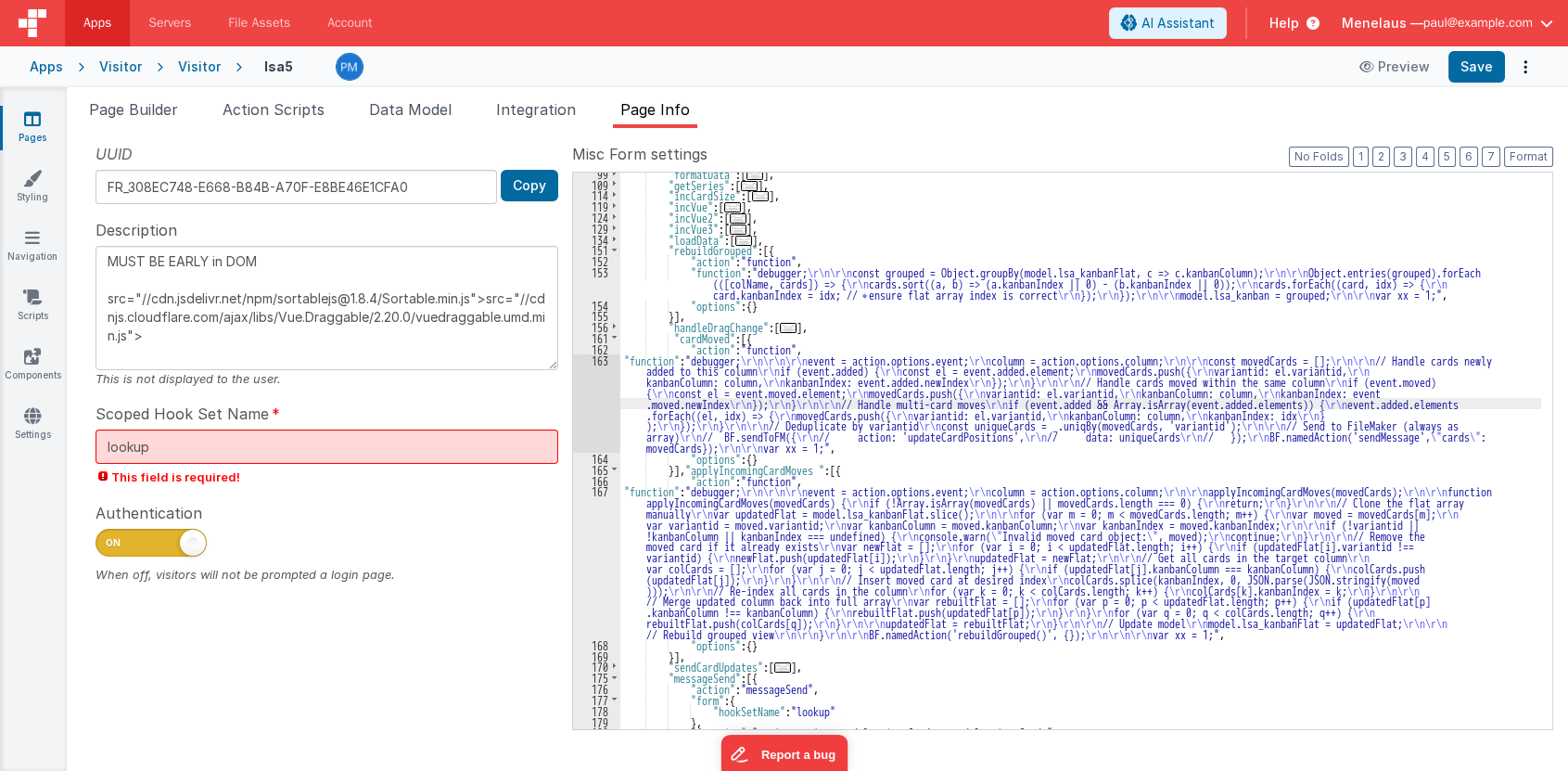 click on "163" at bounding box center [596, 404] 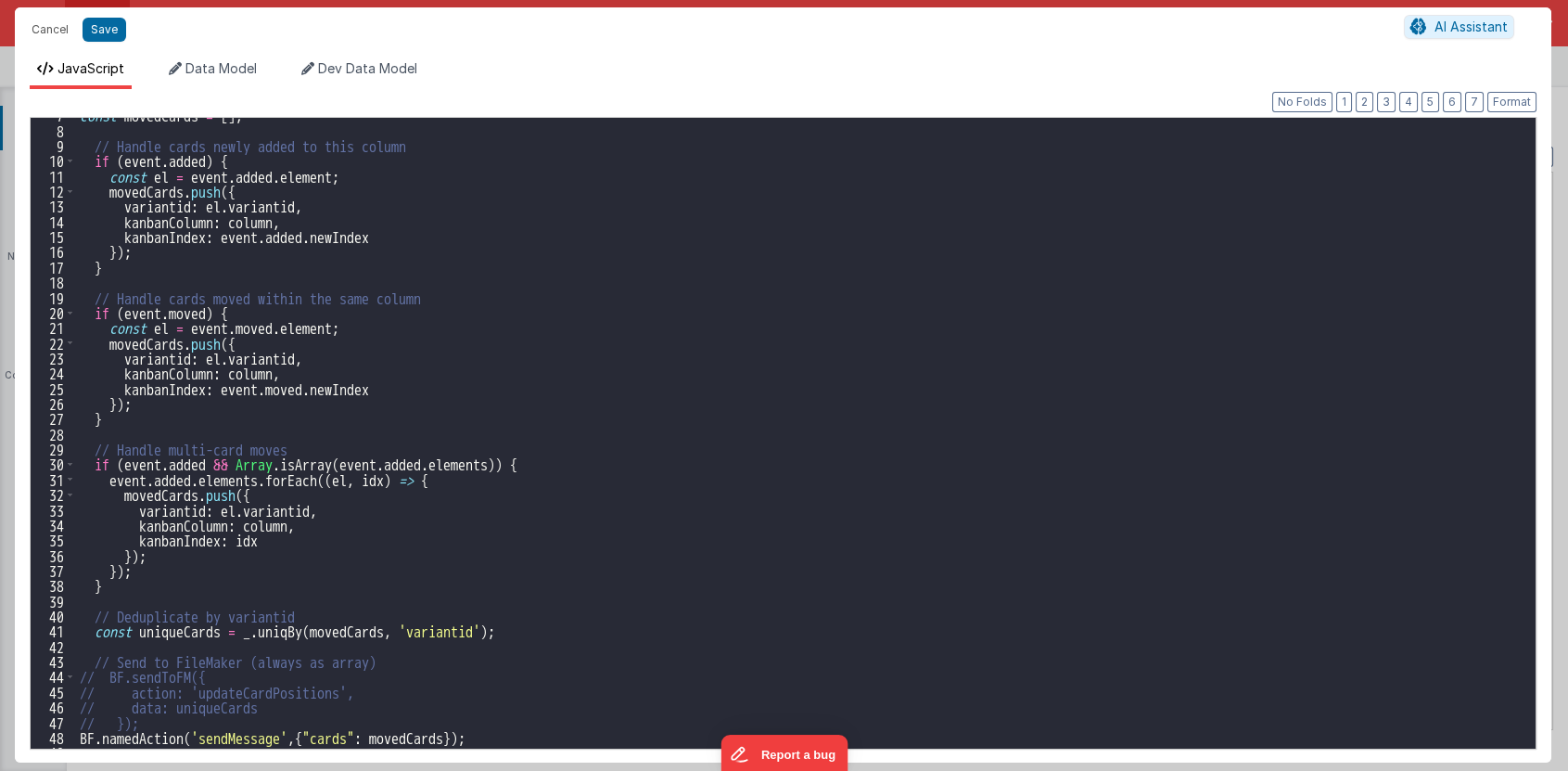 scroll, scrollTop: 127, scrollLeft: 0, axis: vertical 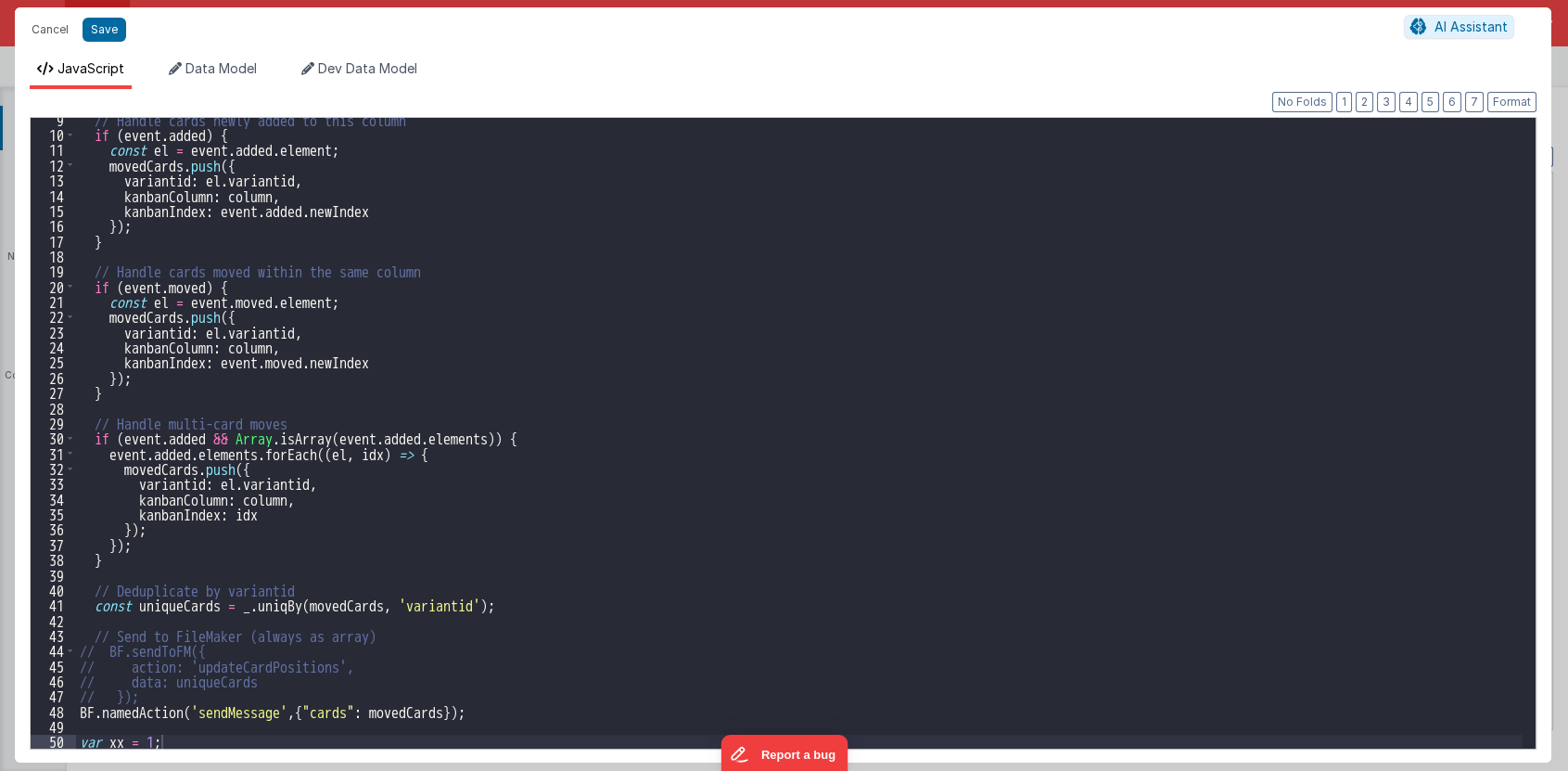 click on "// Handle cards newly added to this column    if   ( event . added )   {      const   el   =   event . added . element ;      movedCards . push ({         variantid :   el . variantid ,         kanbanColumn :   column ,         kanbanIndex :   event . added . newIndex      }) ;    }    // Handle cards moved within the same column    if   ( event . moved )   {      const   el   =   event . moved . element ;      movedCards . push ({         variantid :   el . variantid ,         kanbanColumn :   column ,         kanbanIndex :   event . moved . newIndex      }) ;    }    // Handle multi-card moves    if   ( event . added   &&   Array . isArray ( event . added . elements ))   {      event . added . elements . forEach (( el ,   idx )   =>   {         movedCards . push ({           variantid :   el . variantid ,           kanbanColumn :   column ,           kanbanIndex :   idx         }) ;      }) ;    }    // Deduplicate by variantid    const   uniqueCards   =   _ . uniqBy ( movedCards ,   'variantid' ) ;    ." at bounding box center (799, 443) 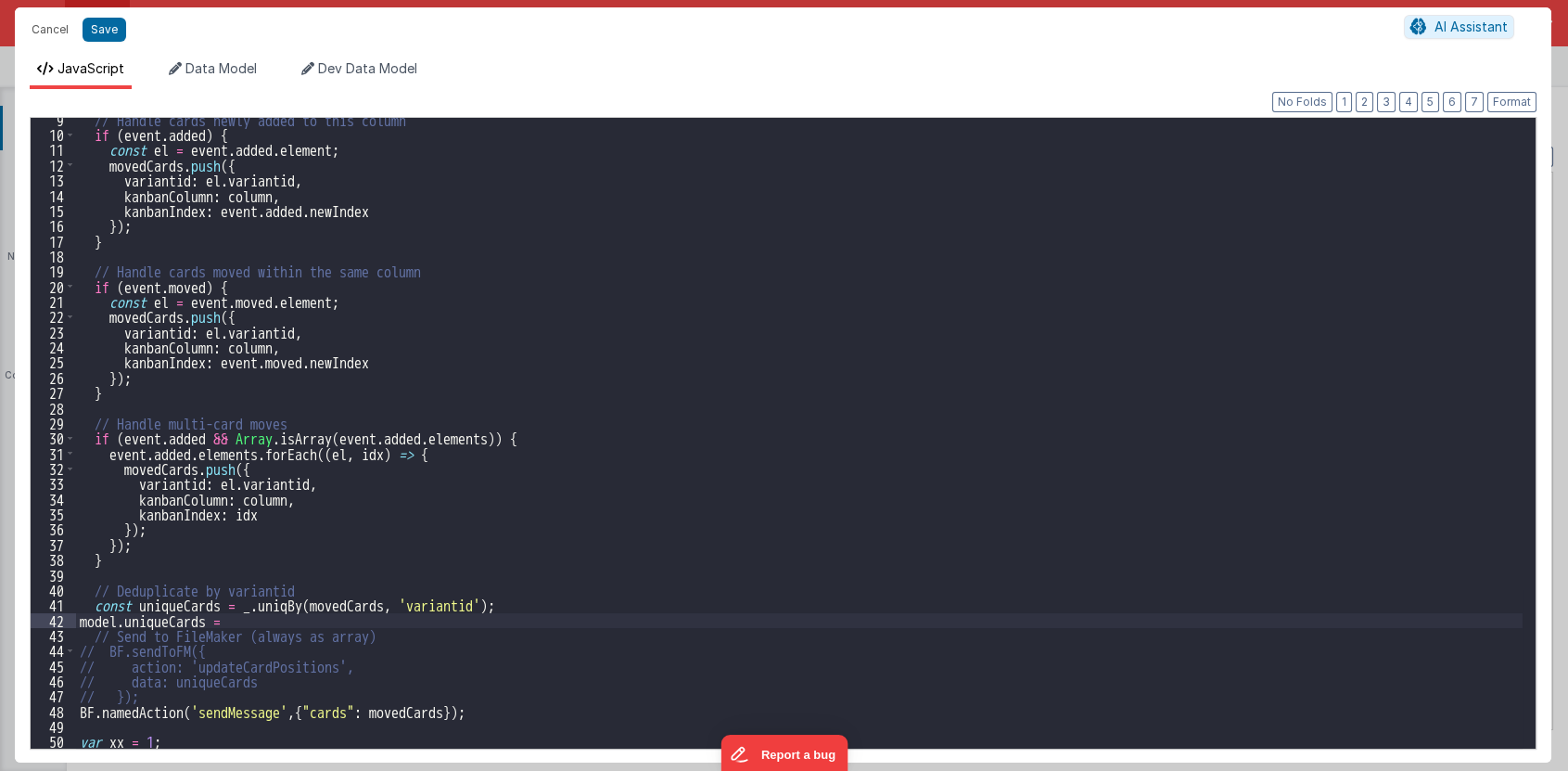 click on "// Handle cards newly added to this column    if   ( event . added )   {      const   el   =   event . added . element ;      movedCards . push ({         variantid :   el . variantid ,         kanbanColumn :   column ,         kanbanIndex :   event . added . newIndex      }) ;    }    // Handle cards moved within the same column    if   ( event . moved )   {      const   el   =   event . moved . element ;      movedCards . push ({         variantid :   el . variantid ,         kanbanColumn :   column ,         kanbanIndex :   event . moved . newIndex      }) ;    }    // Handle multi-card moves    if   ( event . added   &&   Array . isArray ( event . added . elements ))   {      event . added . elements . forEach (( el ,   idx )   =>   {         movedCards . push ({           variantid :   el . variantid ,           kanbanColumn :   column ,           kanbanIndex :   idx         }) ;      }) ;    }    // Deduplicate by variantid    const   uniqueCards   =   _ . uniqBy ( movedCards ,   'variantid' ) ; ." at bounding box center (799, 443) 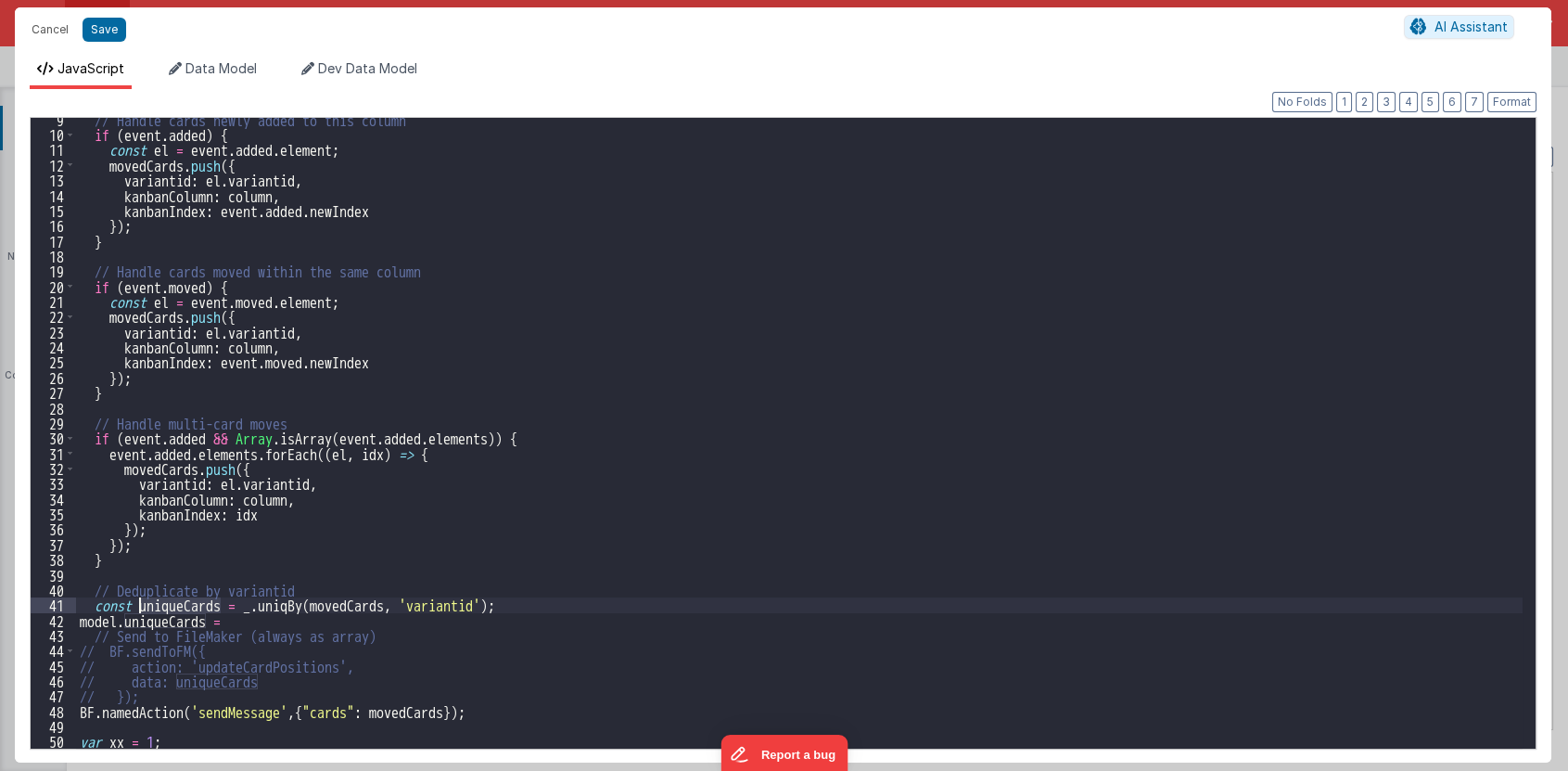 click on "// Handle cards newly added to this column    if   ( event . added )   {      const   el   =   event . added . element ;      movedCards . push ({         variantid :   el . variantid ,         kanbanColumn :   column ,         kanbanIndex :   event . added . newIndex      }) ;    }    // Handle cards moved within the same column    if   ( event . moved )   {      const   el   =   event . moved . element ;      movedCards . push ({         variantid :   el . variantid ,         kanbanColumn :   column ,         kanbanIndex :   event . moved . newIndex      }) ;    }    // Handle multi-card moves    if   ( event . added   &&   Array . isArray ( event . added . elements ))   {      event . added . elements . forEach (( el ,   idx )   =>   {         movedCards . push ({           variantid :   el . variantid ,           kanbanColumn :   column ,           kanbanIndex :   idx         }) ;      }) ;    }    // Deduplicate by variantid    const   uniqueCards   =   _ . uniqBy ( movedCards ,   'variantid' ) ; ." at bounding box center (799, 443) 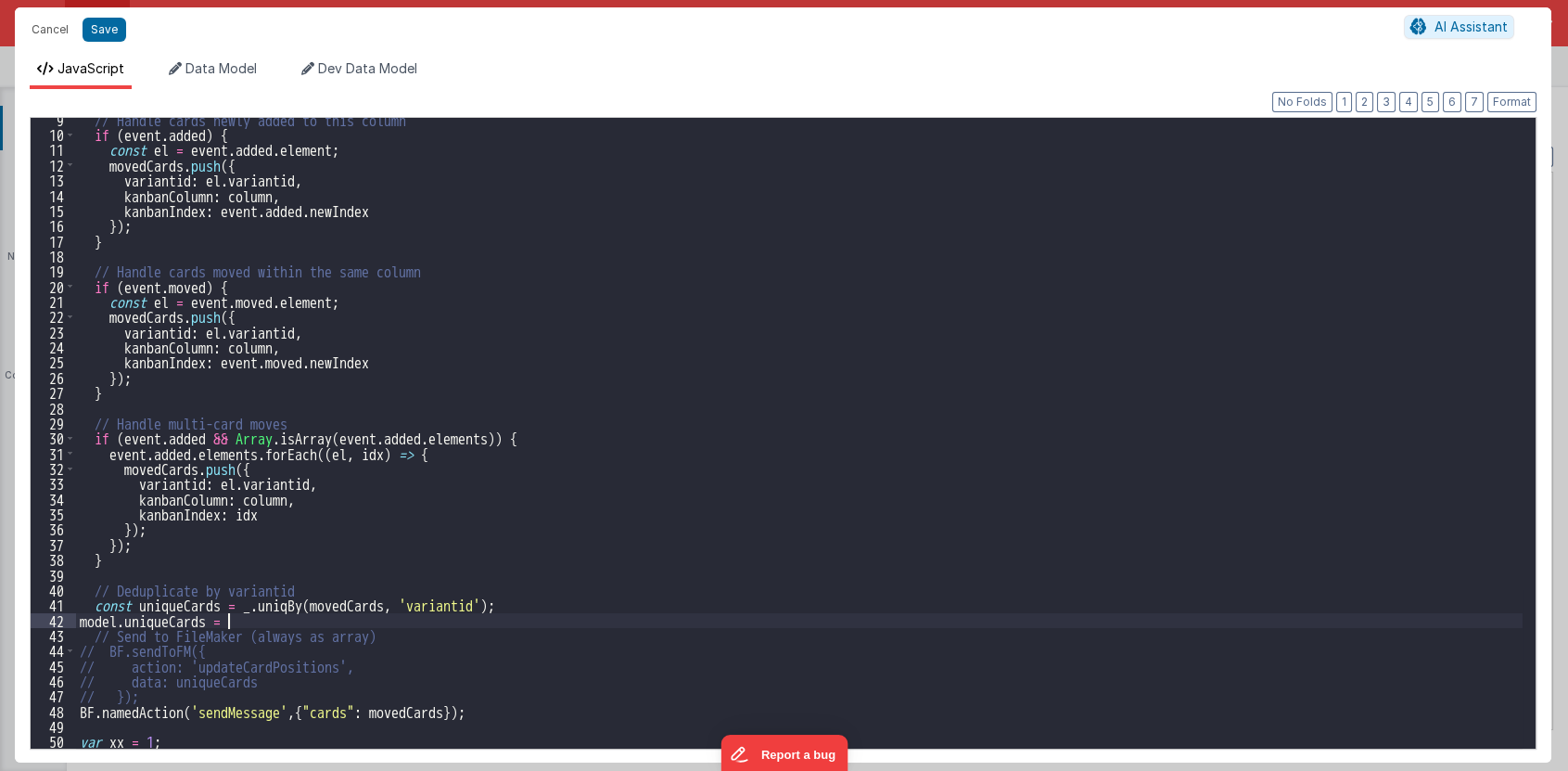 click on "// Handle cards newly added to this column    if   ( event . added )   {      const   el   =   event . added . element ;      movedCards . push ({         variantid :   el . variantid ,         kanbanColumn :   column ,         kanbanIndex :   event . added . newIndex      }) ;    }    // Handle cards moved within the same column    if   ( event . moved )   {      const   el   =   event . moved . element ;      movedCards . push ({         variantid :   el . variantid ,         kanbanColumn :   column ,         kanbanIndex :   event . moved . newIndex      }) ;    }    // Handle multi-card moves    if   ( event . added   &&   Array . isArray ( event . added . elements ))   {      event . added . elements . forEach (( el ,   idx )   =>   {         movedCards . push ({           variantid :   el . variantid ,           kanbanColumn :   column ,           kanbanIndex :   idx         }) ;      }) ;    }    // Deduplicate by variantid    const   uniqueCards   =   _ . uniqBy ( movedCards ,   'variantid' ) ; ." at bounding box center (799, 443) 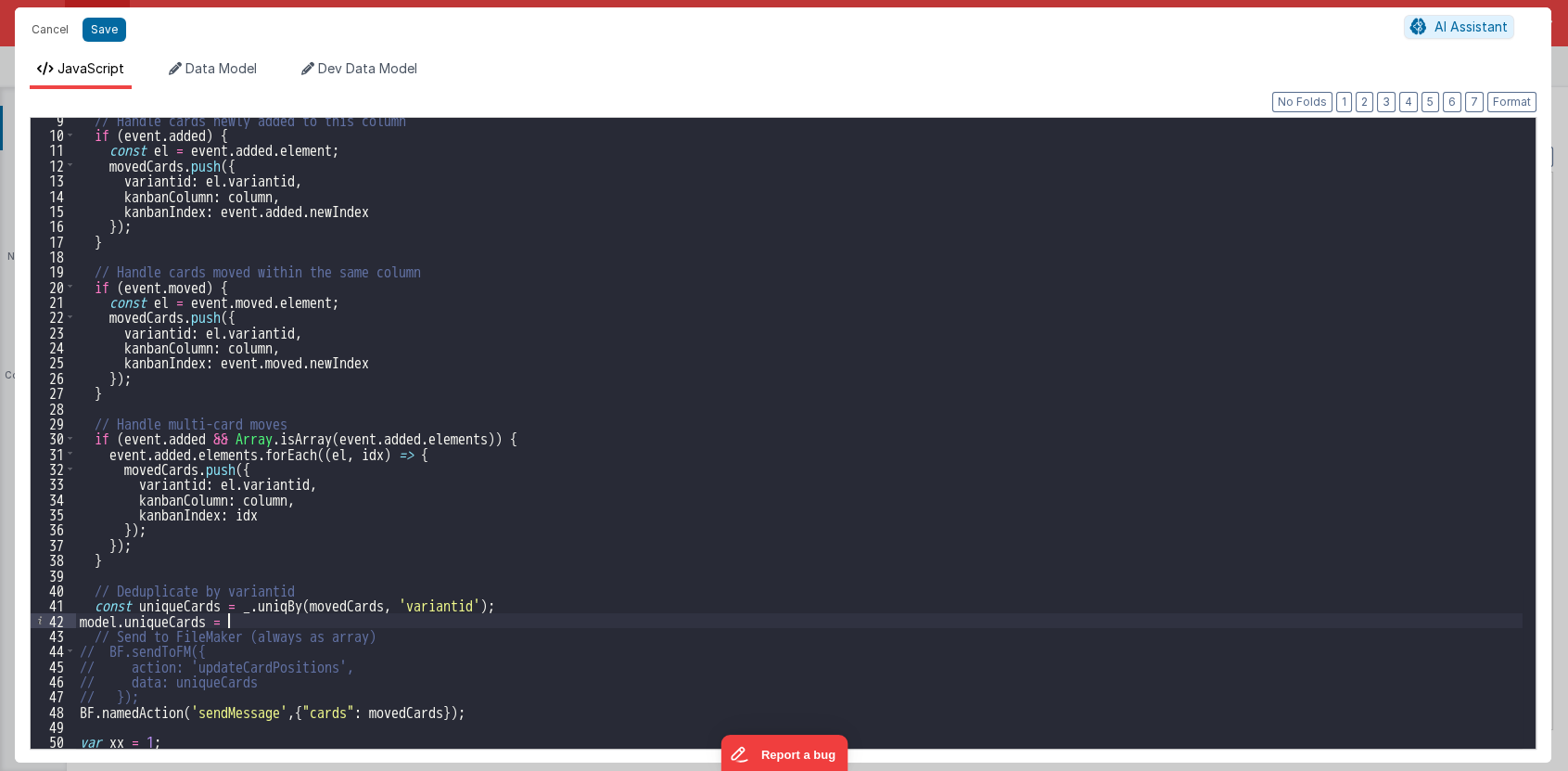 paste 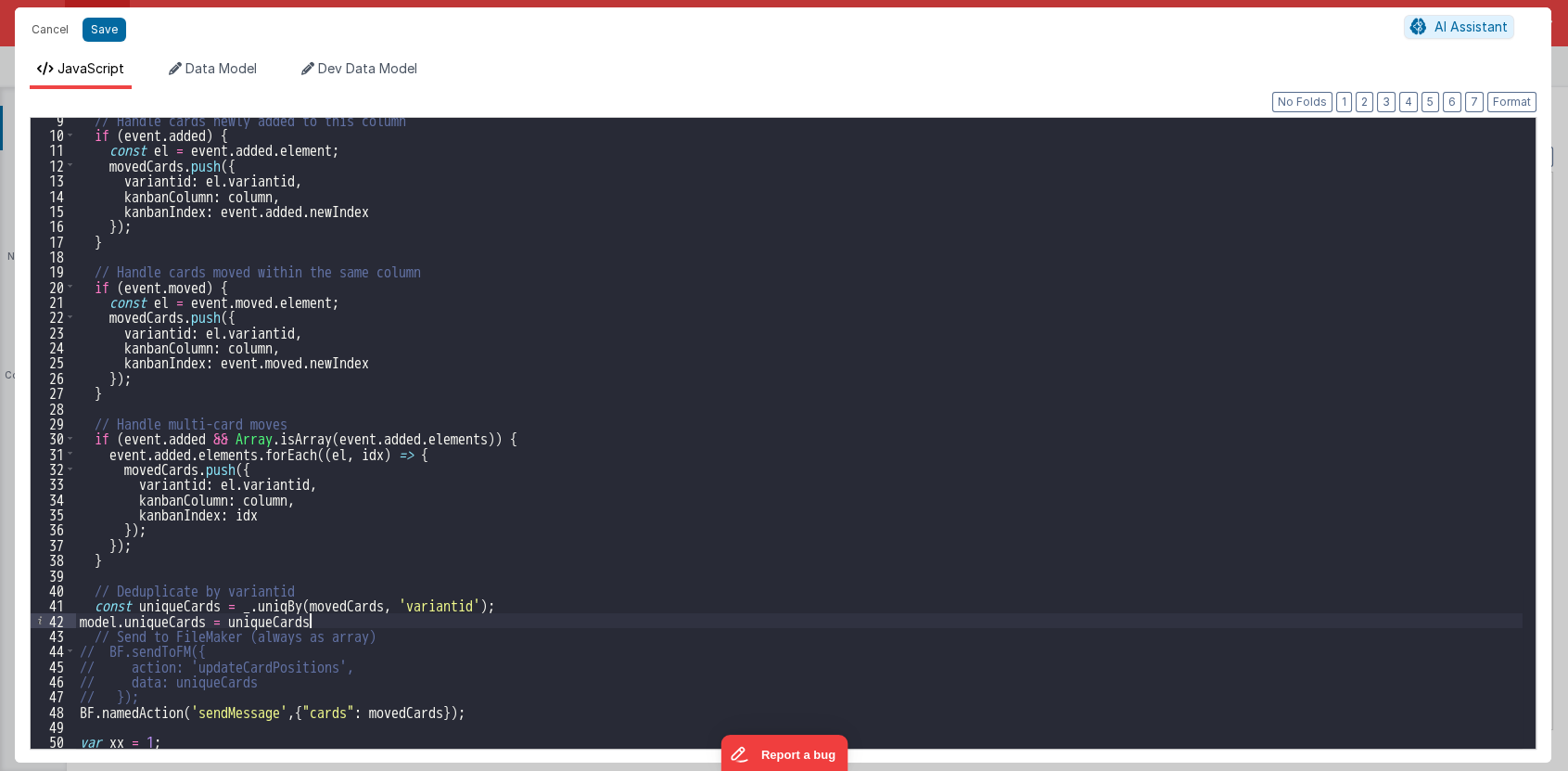 type 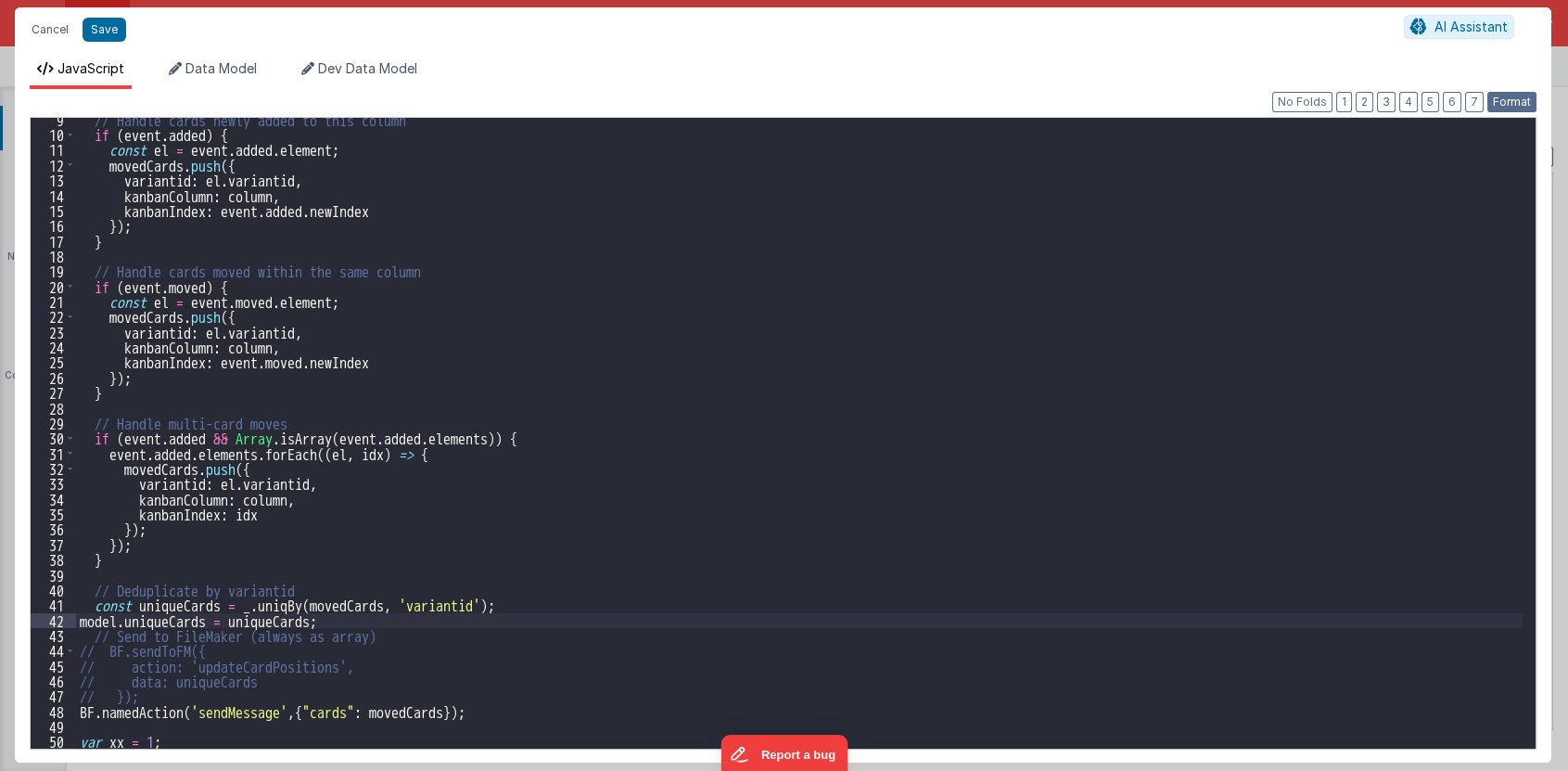 click on "Format" at bounding box center (1511, 102) 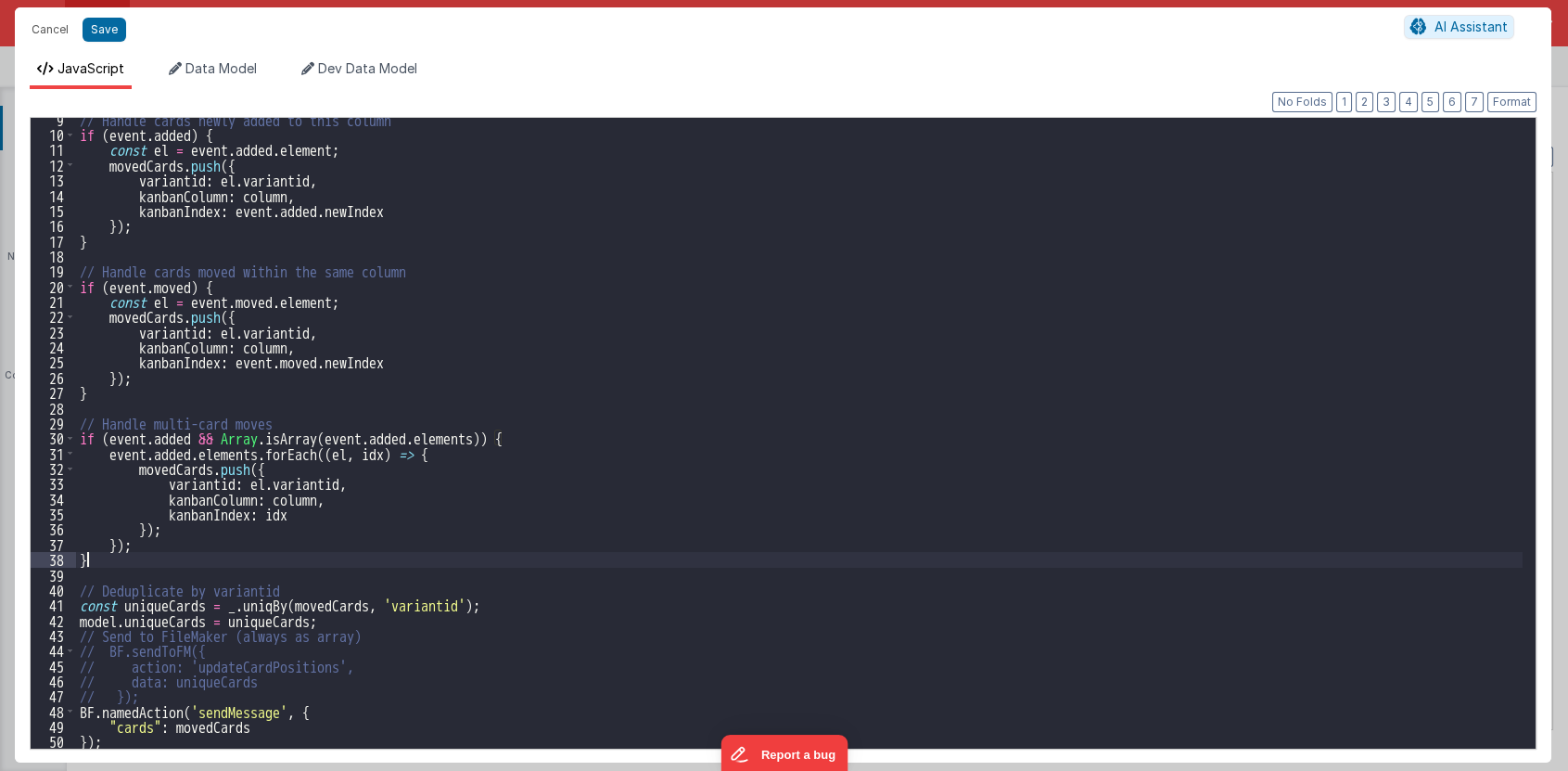 click on "// Handle cards newly added to this column if   ( event . added )   {      const   el   =   event . added . element ;      movedCards . push ({           variantid :   el . variantid ,           kanbanColumn :   column ,           kanbanIndex :   event . added . newIndex      }) ; } // Handle cards moved within the same column if   ( event . moved )   {      const   el   =   event . moved . element ;      movedCards . push ({           variantid :   el . variantid ,           kanbanColumn :   column ,           kanbanIndex :   event . moved . newIndex      }) ; } // Handle multi-card moves if   ( event . added   &&   Array . isArray ( event . added . elements ))   {      event . added . elements . forEach (( el ,   idx )   =>   {           movedCards . push ({                variantid :   el . variantid ,                kanbanColumn :   column ,                kanbanIndex :   idx           }) ;      }) ; } // Deduplicate by variantid const   uniqueCards   =   _ . uniqBy ( movedCards ,   'variantid' ) ; model" at bounding box center [799, 443] 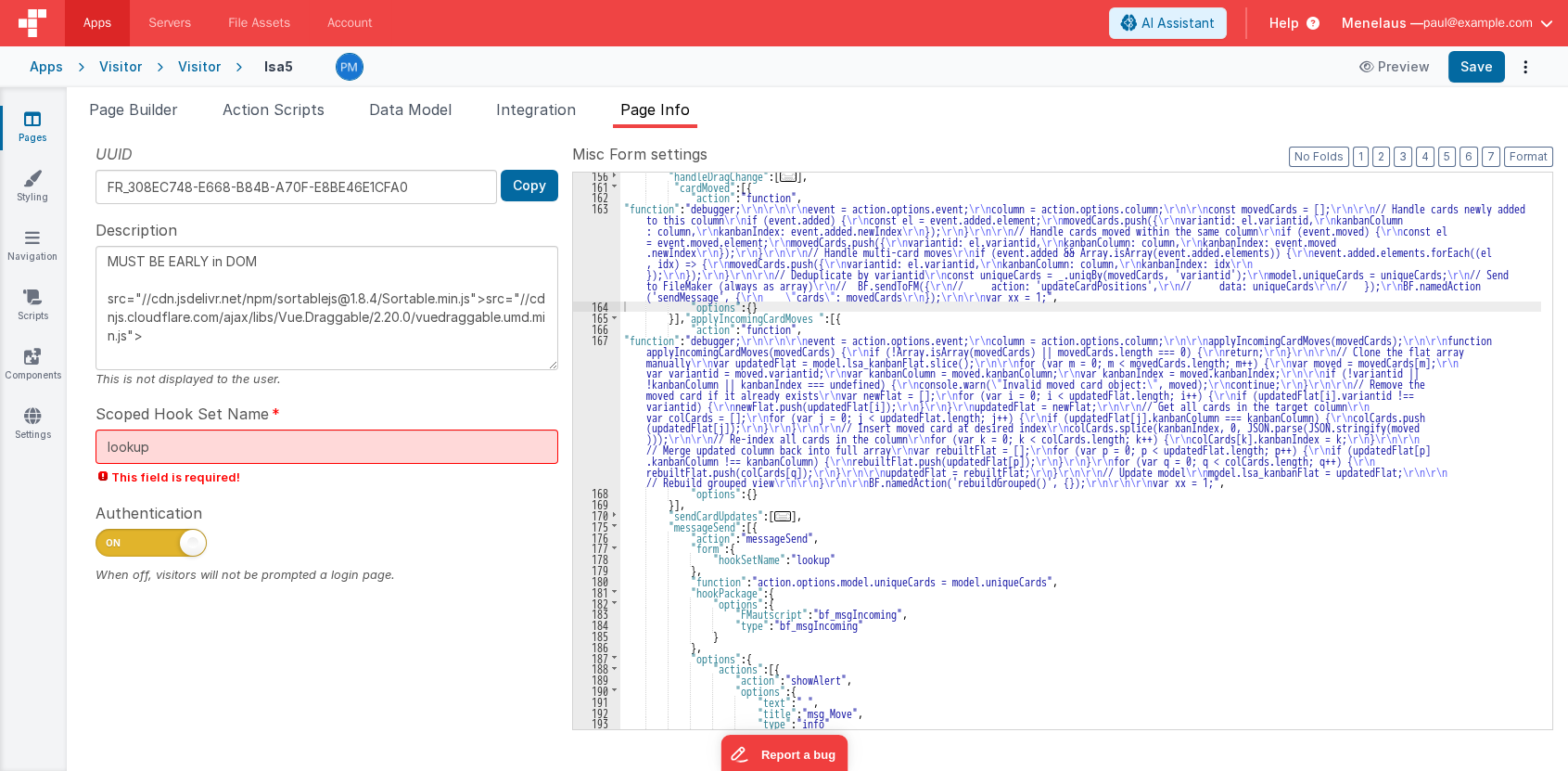 scroll, scrollTop: 506, scrollLeft: 0, axis: vertical 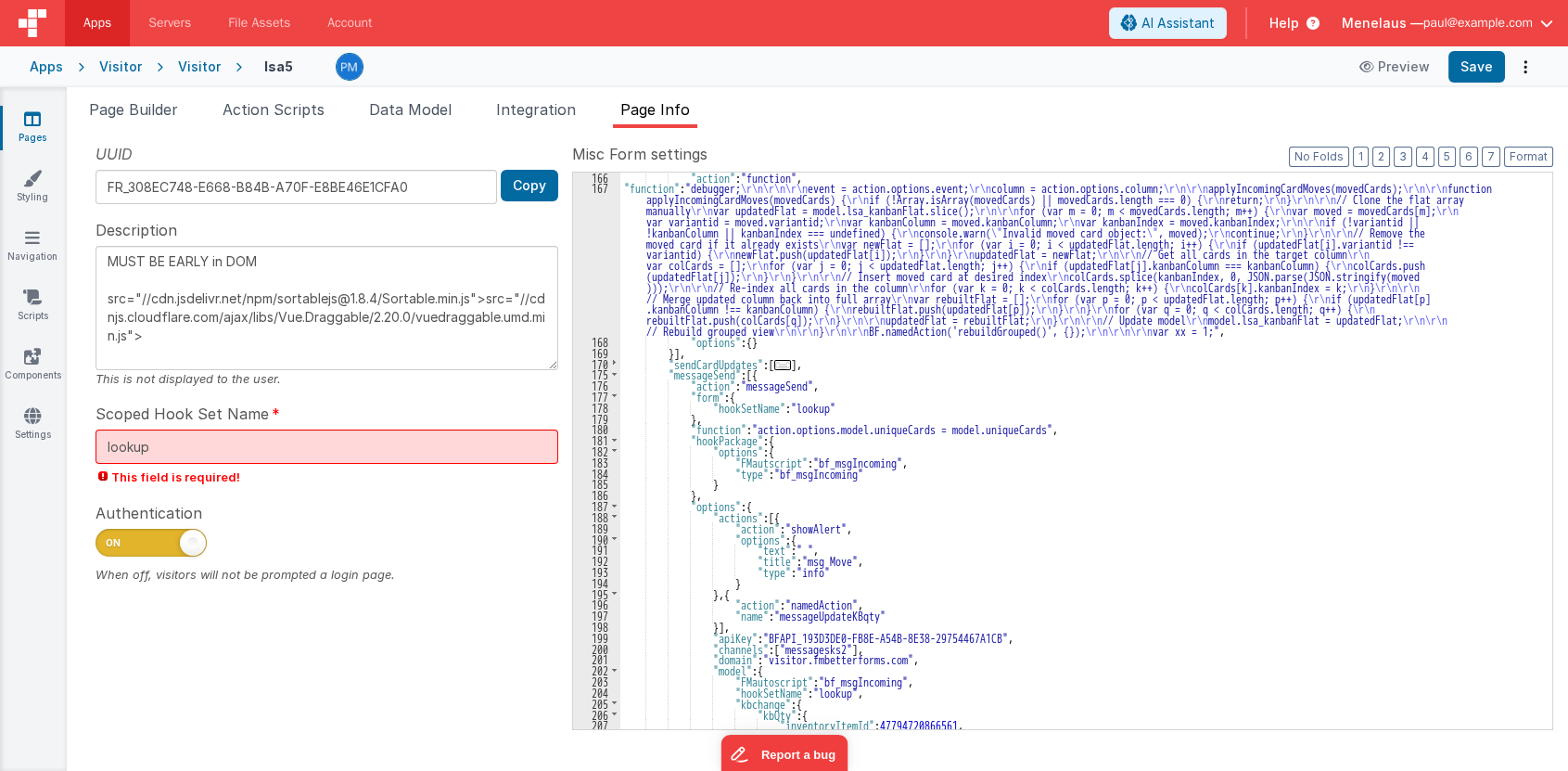 click on ""action" :  "function" , "function" :  "debugger; \r\n\r\n\r\n event = action.options.event; \r\n column = action.options.column; \r\n\r\n applyIncomingCardMoves(movedCards); \r\n\r\n function       applyIncomingCardMoves(movedCards) { \r\n   if (!Array.isArray(movedCards) || movedCards.length === 0) { \r\n     return; \r\n   } \r\n\r\n   // Clone the flat array       manually \r\n   var updatedFlat = model.lsa_kanbanFlat.slice(); \r\n\r\n   for (var m = 0; m < movedCards.length; m++) { \r\n     var moved = movedCards[m]; \r\n           var variantid = moved.variantid; \r\n     var kanbanColumn = moved.kanbanColumn; \r\n     var kanbanIndex = moved.kanbanIndex; \r\n\r\n     if (!variantid ||       !kanbanColumn || kanbanIndex === undefined) { \r\n       console.warn( \" Invalid moved card object: \" , moved); \r\n       continue; \r\n     } \r\n\r\n     // Remove the       moved card if it already exists \r\n     var newFlat = []; \r\n \r\n      variantid) { \r\n \r\n" at bounding box center (1080, 461) 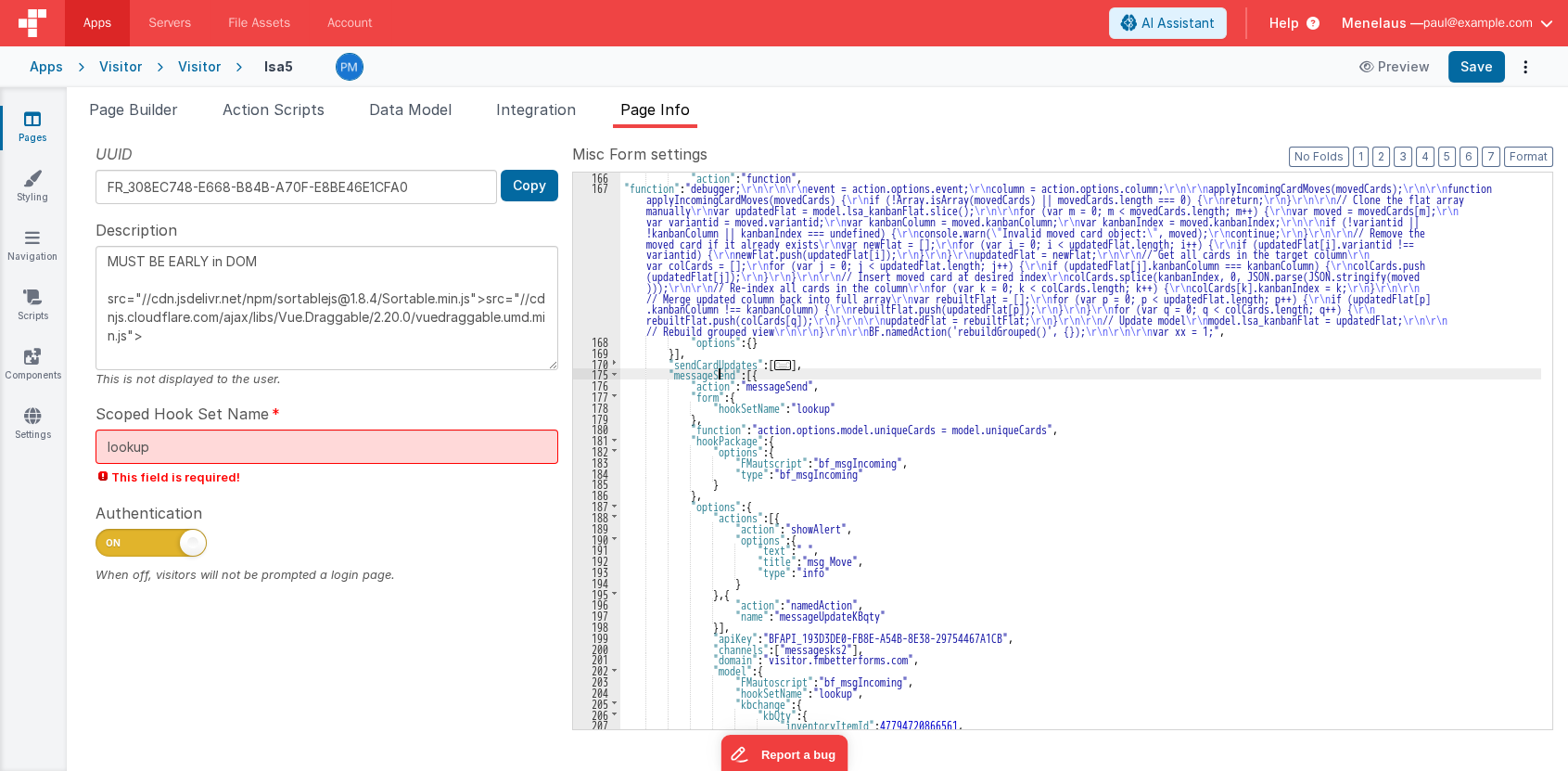 click on ""action" :  "function" , "function" :  "debugger; \r\n\r\n\r\n event = action.options.event; \r\n column = action.options.column; \r\n\r\n applyIncomingCardMoves(movedCards); \r\n\r\n function       applyIncomingCardMoves(movedCards) { \r\n   if (!Array.isArray(movedCards) || movedCards.length === 0) { \r\n     return; \r\n   } \r\n\r\n   // Clone the flat array       manually \r\n   var updatedFlat = model.lsa_kanbanFlat.slice(); \r\n\r\n   for (var m = 0; m < movedCards.length; m++) { \r\n     var moved = movedCards[m]; \r\n           var variantid = moved.variantid; \r\n     var kanbanColumn = moved.kanbanColumn; \r\n     var kanbanIndex = moved.kanbanIndex; \r\n\r\n     if (!variantid ||       !kanbanColumn || kanbanIndex === undefined) { \r\n       console.warn( \" Invalid moved card object: \" , moved); \r\n       continue; \r\n     } \r\n\r\n     // Remove the       moved card if it already exists \r\n     var newFlat = []; \r\n \r\n      variantid) { \r\n \r\n" at bounding box center (1080, 461) 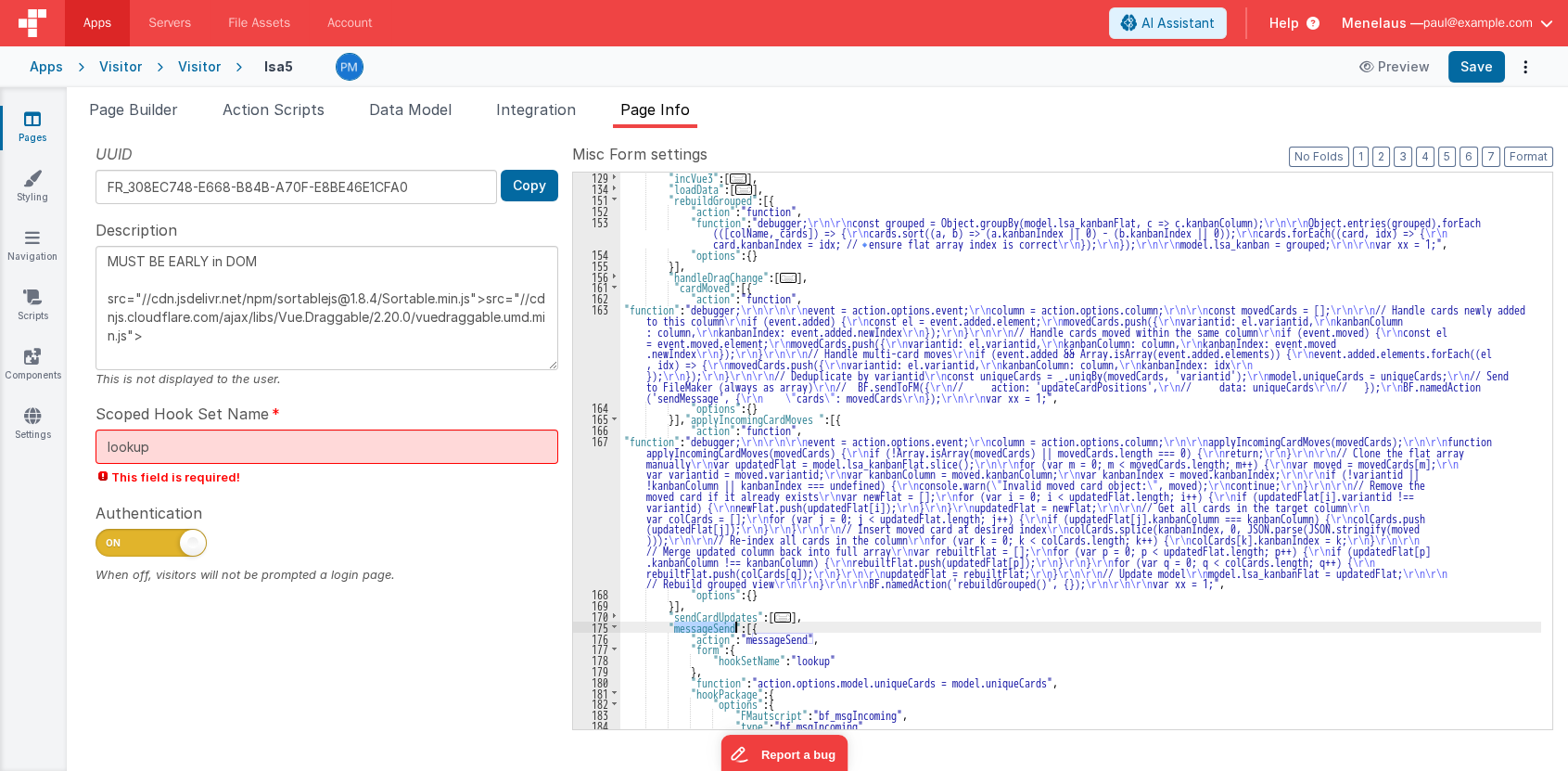 scroll, scrollTop: 252, scrollLeft: 0, axis: vertical 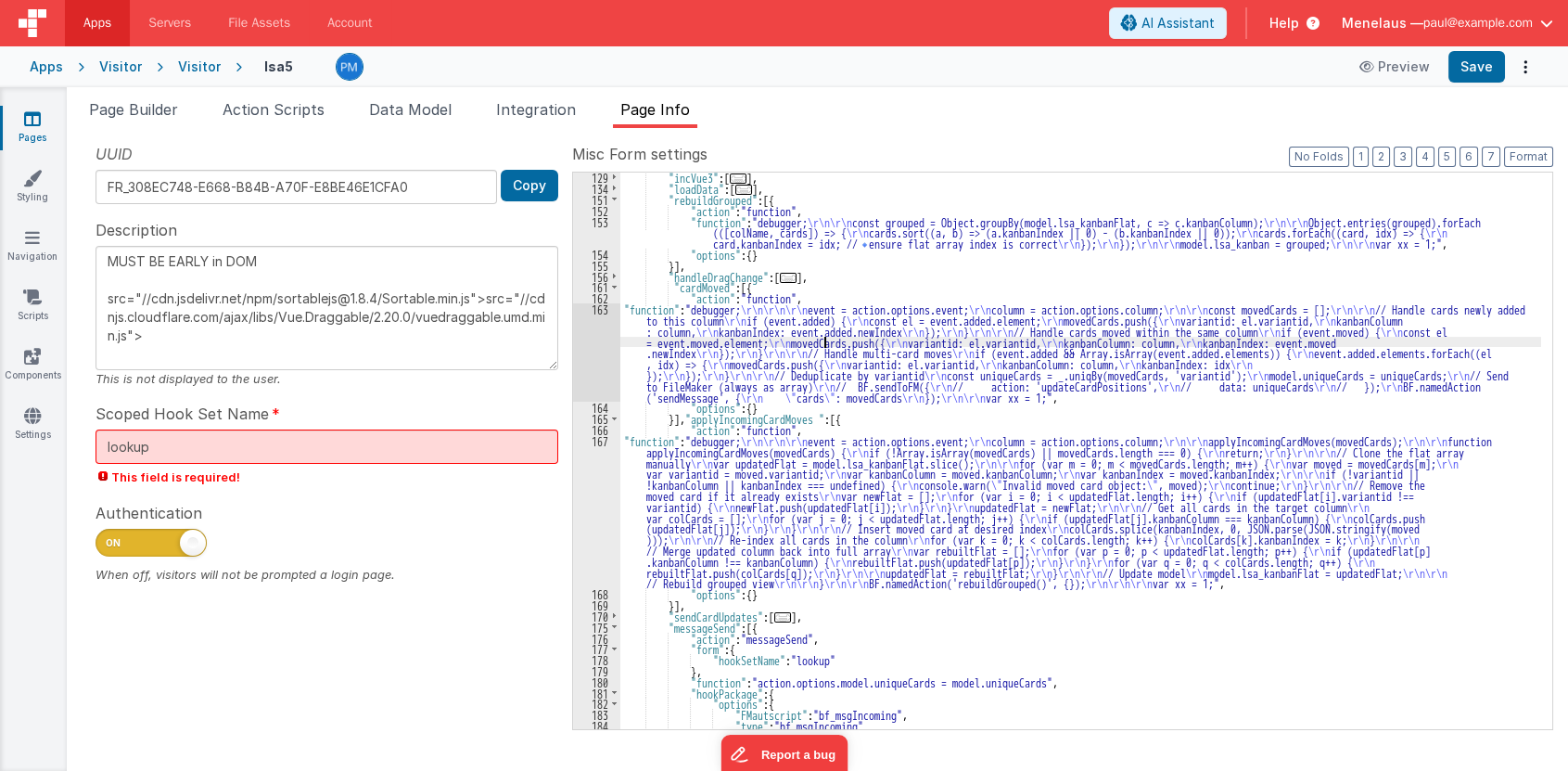 click on ""incVue3" :  [ ... ] ,           "loadData" :  [ ... ] ,           "rebuildGrouped" :  [{                "action" :  "function" ,                "function" :  "debugger; \r\n\r\n const grouped = Object.groupBy(model.lsa_kanbanFlat, c => c.kanbanColumn); \r\n\r\n   Object.entries(grouped).forEach                  (([colName, cards]) => { \r\n     cards.sort((a, b) => (a.kanbanIndex || 0) - (b.kanbanIndex || 0)); \r\n     cards.forEach((card, idx) => { \r\n                         card.kanbanIndex = idx; //  🔹  ensure flat array index is correct \r\n     }); \r\n   }); \r\n\r\n   model.lsa_kanban = grouped; \r\n\r\n var xx = 1;" ,                "options" :  { }           }] ,           "handleDragChange" :  [ ... ] ,             "cardMoved" :  [{                "action" :  "function" , "function" :  "debugger; \r\n\r\n\r\n event = action.options.event; \r\n column = action.options.column; \r\n\r\n const movedCards = []; \r\n\r\n // Handle cards newly added" at bounding box center (1080, 461) 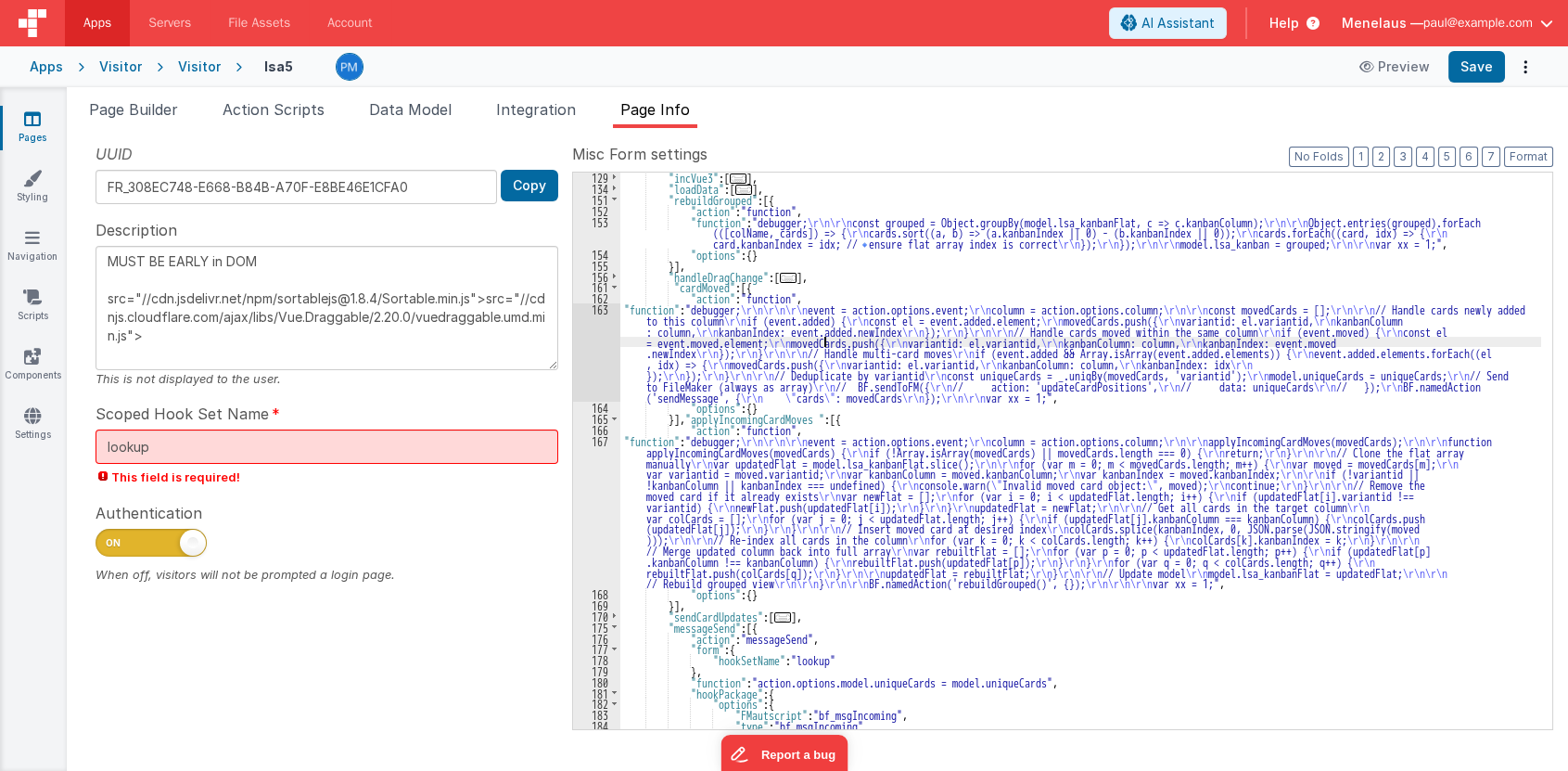 click on ""incVue3" :  [ ... ] ,           "loadData" :  [ ... ] ,           "rebuildGrouped" :  [{                "action" :  "function" ,                "function" :  "debugger; \r\n\r\n const grouped = Object.groupBy(model.lsa_kanbanFlat, c => c.kanbanColumn); \r\n\r\n   Object.entries(grouped).forEach                  (([colName, cards]) => { \r\n     cards.sort((a, b) => (a.kanbanIndex || 0) - (b.kanbanIndex || 0)); \r\n     cards.forEach((card, idx) => { \r\n                         card.kanbanIndex = idx; //  🔹  ensure flat array index is correct \r\n     }); \r\n   }); \r\n\r\n   model.lsa_kanban = grouped; \r\n\r\n var xx = 1;" ,                "options" :  { }           }] ,           "handleDragChange" :  [ ... ] ,             "cardMoved" :  [{                "action" :  "function" , "function" :  "debugger; \r\n\r\n\r\n event = action.options.event; \r\n column = action.options.column; \r\n\r\n const movedCards = []; \r\n\r\n // Handle cards newly added" at bounding box center [1080, 461] 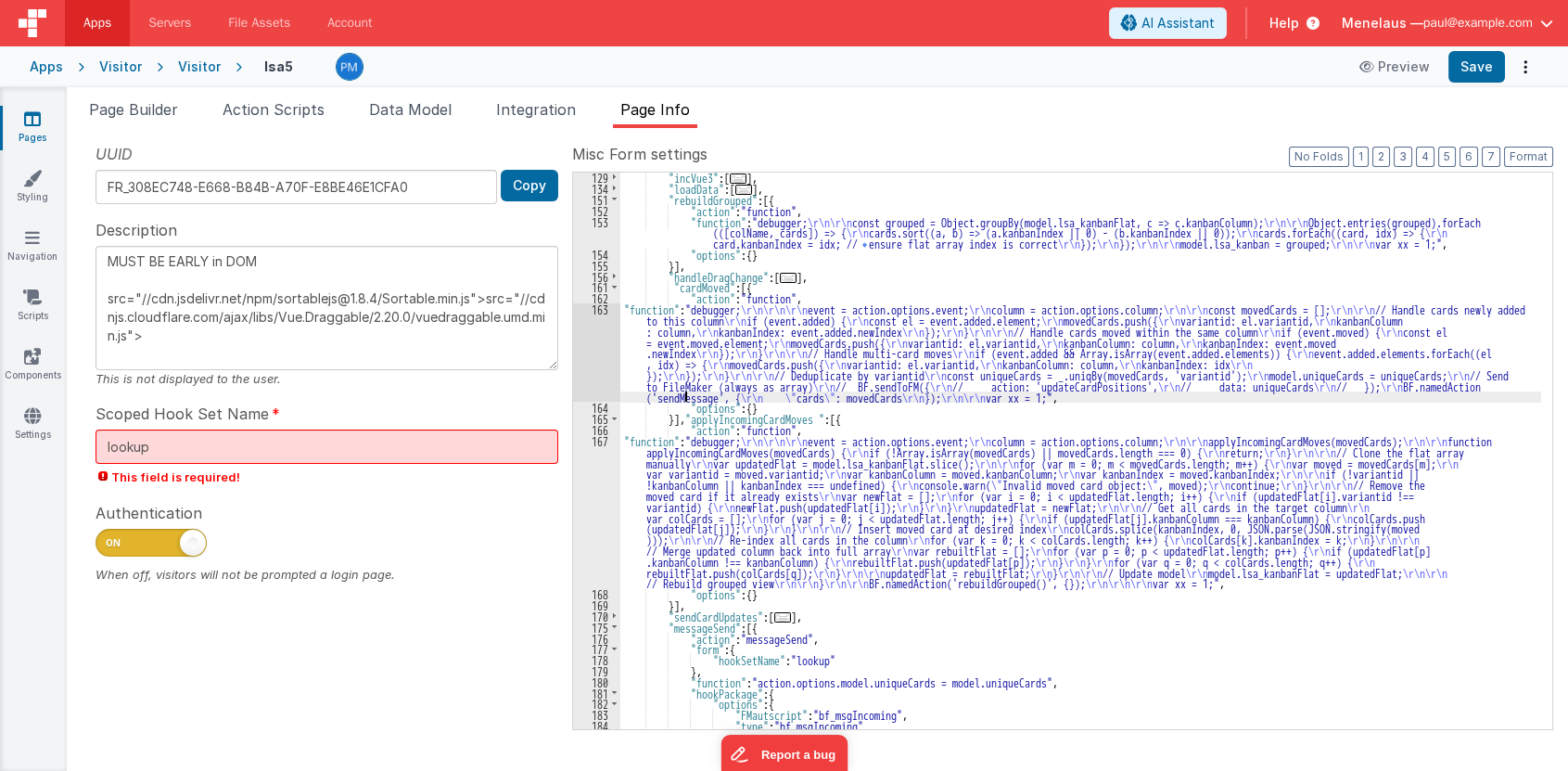 click on ""incVue3" :  [ ... ] ,           "loadData" :  [ ... ] ,           "rebuildGrouped" :  [{                "action" :  "function" ,                "function" :  "debugger; \r\n\r\n const grouped = Object.groupBy(model.lsa_kanbanFlat, c => c.kanbanColumn); \r\n\r\n   Object.entries(grouped).forEach                  (([colName, cards]) => { \r\n     cards.sort((a, b) => (a.kanbanIndex || 0) - (b.kanbanIndex || 0)); \r\n     cards.forEach((card, idx) => { \r\n                         card.kanbanIndex = idx; //  🔹  ensure flat array index is correct \r\n     }); \r\n   }); \r\n\r\n   model.lsa_kanban = grouped; \r\n\r\n var xx = 1;" ,                "options" :  { }           }] ,           "handleDragChange" :  [ ... ] ,             "cardMoved" :  [{                "action" :  "function" , "function" :  "debugger; \r\n\r\n\r\n event = action.options.event; \r\n column = action.options.column; \r\n\r\n const movedCards = []; \r\n\r\n // Handle cards newly added" at bounding box center (1080, 461) 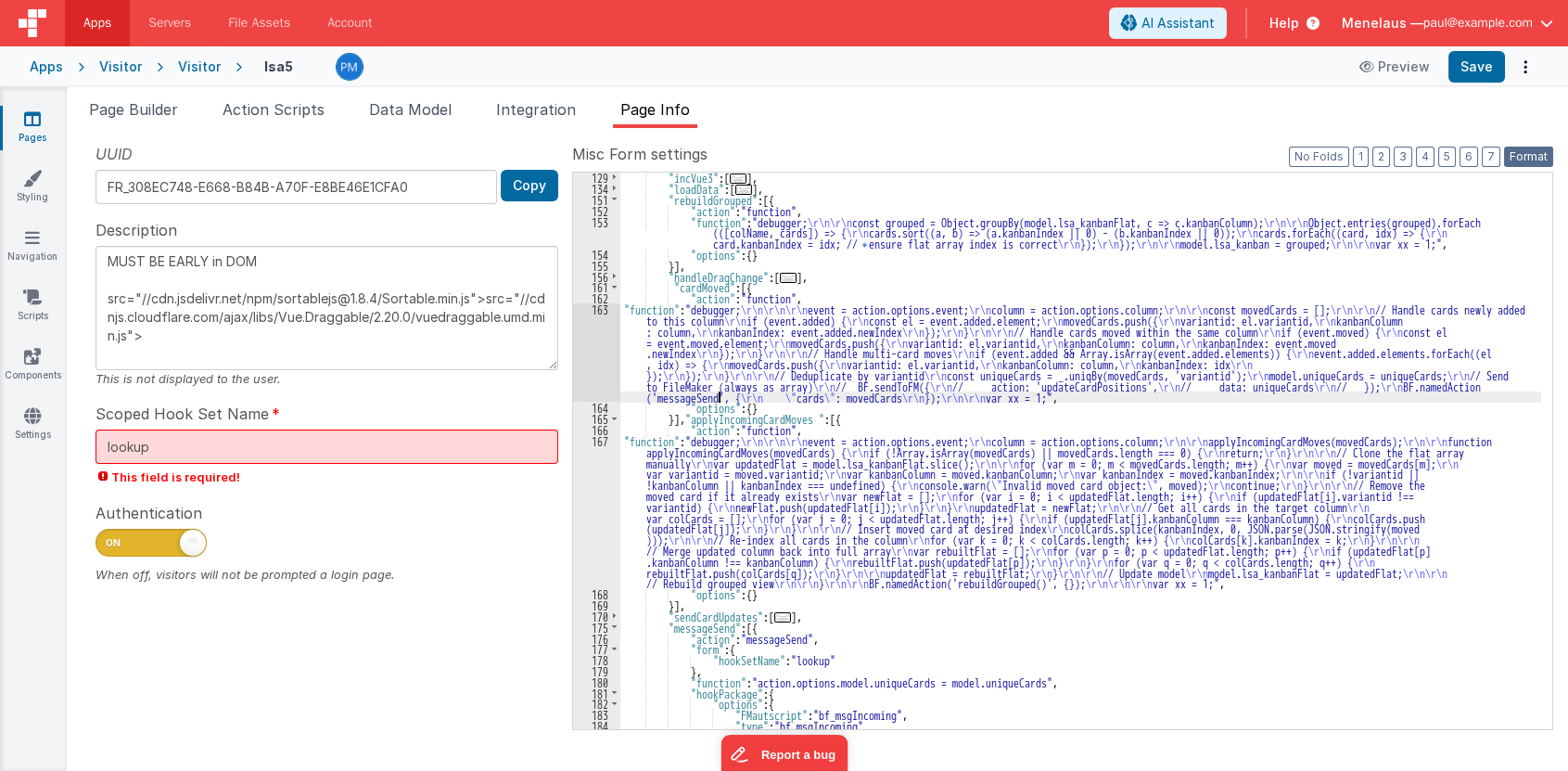 click on "Format" at bounding box center (1528, 157) 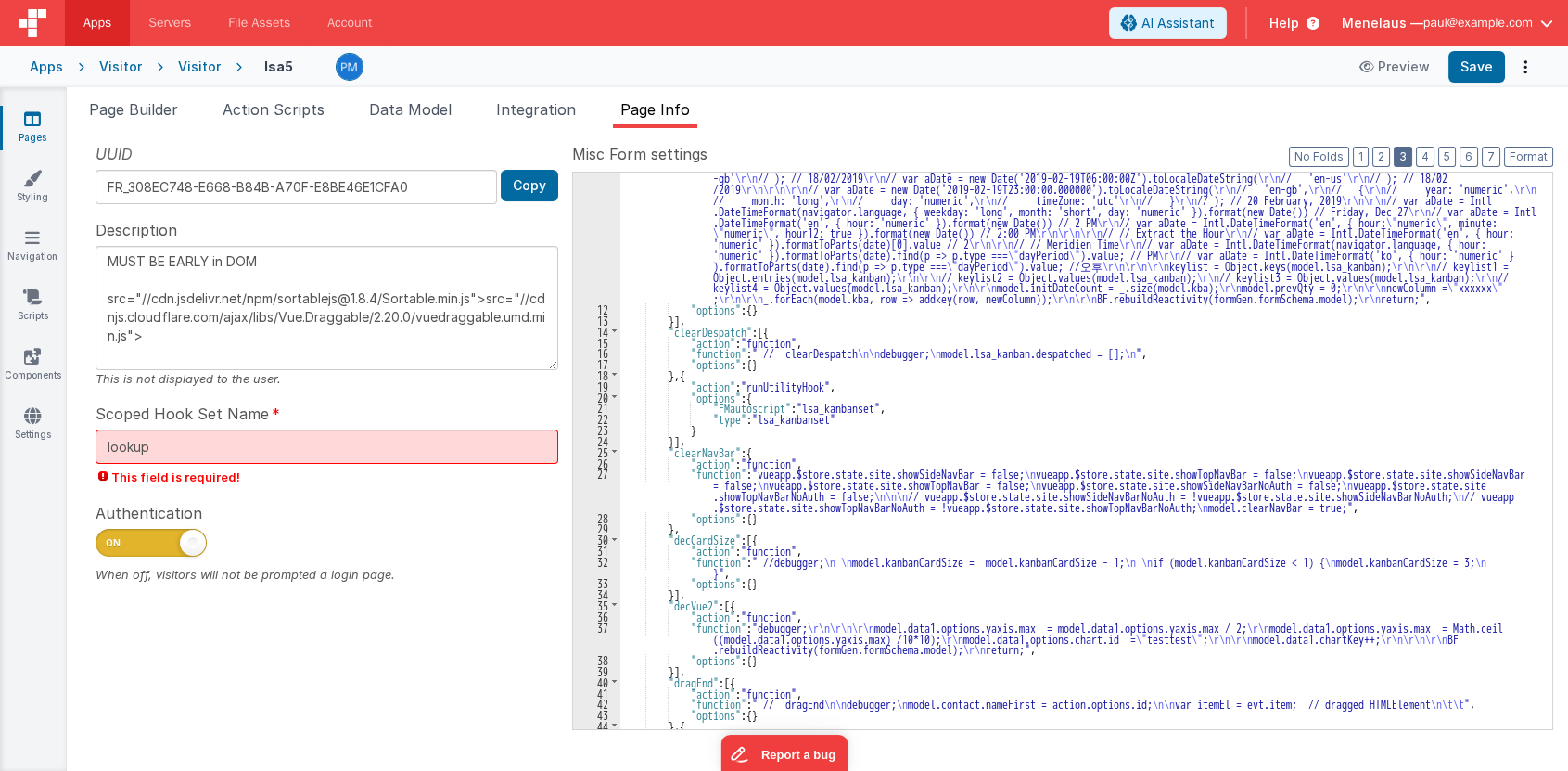 click on "3" at bounding box center [1403, 157] 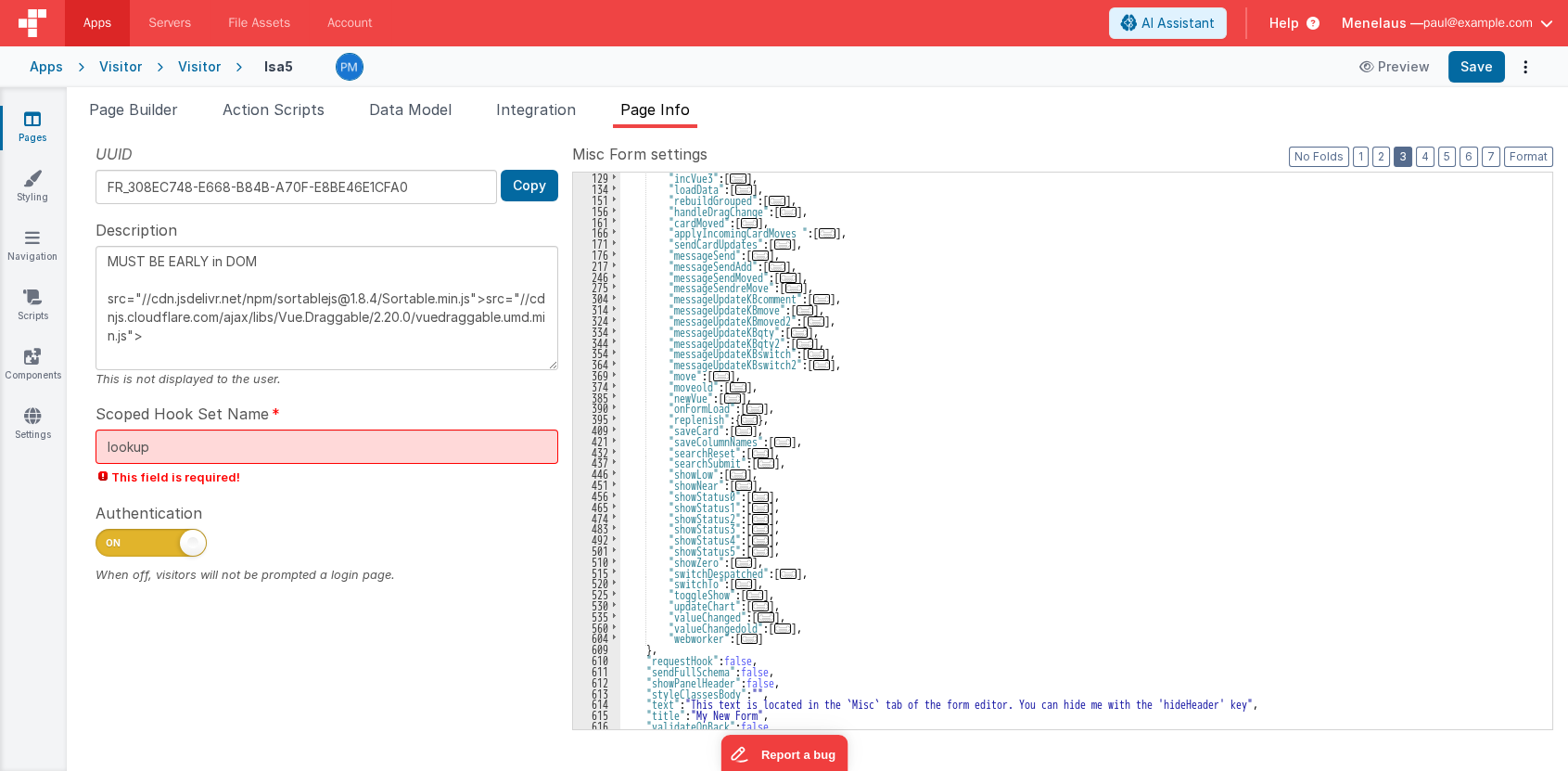type 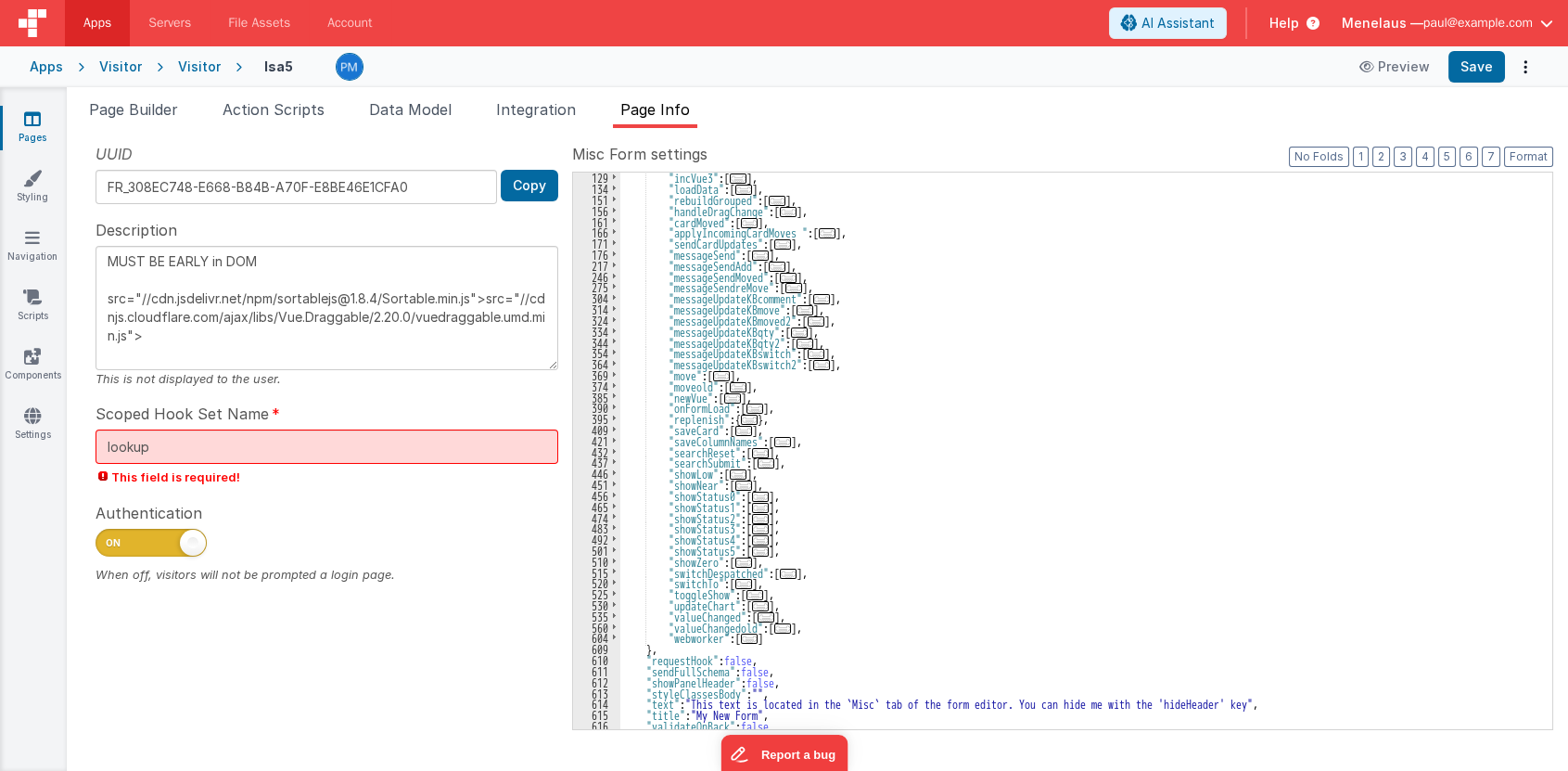 click on "..." at bounding box center [760, 255] 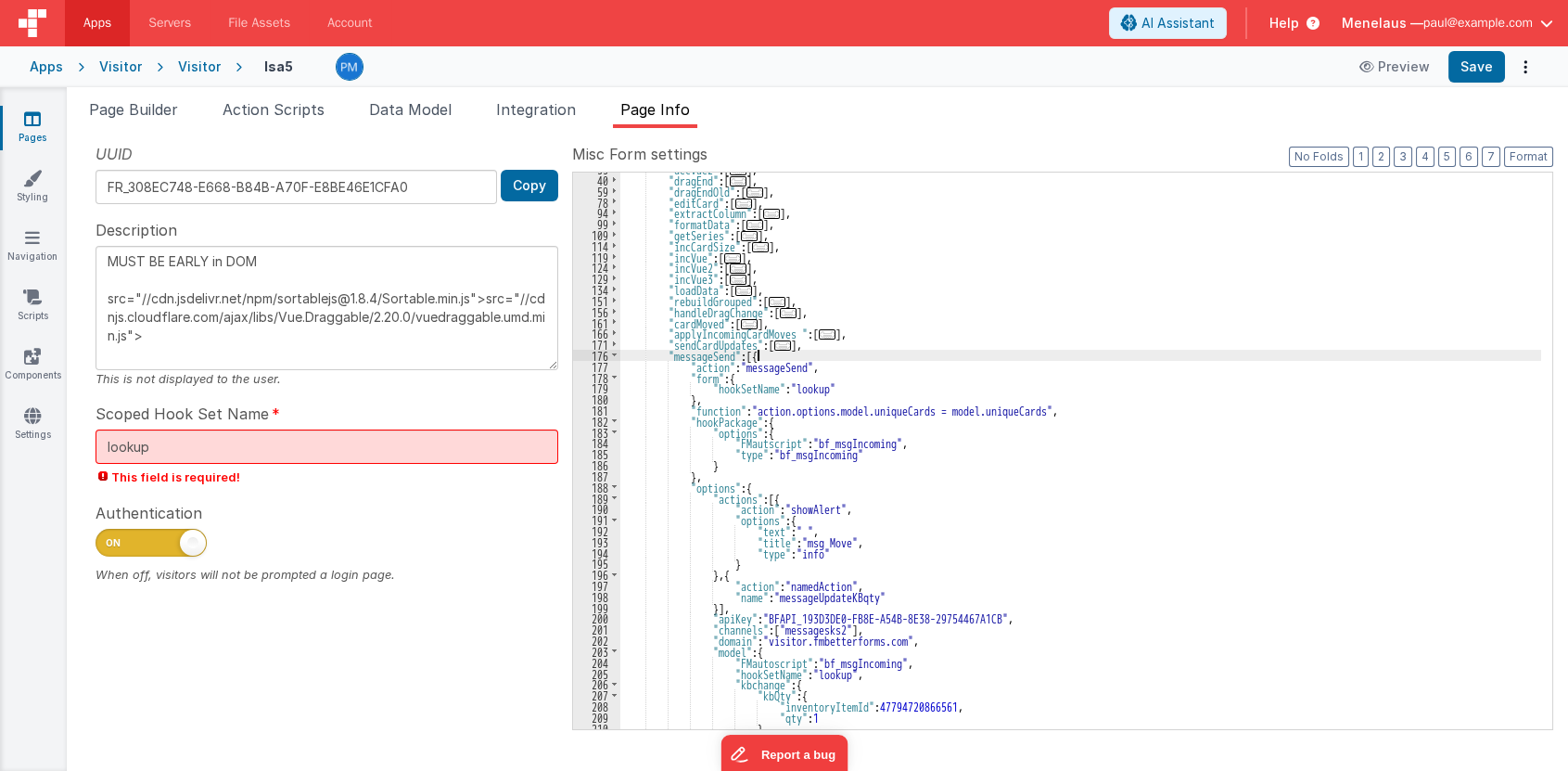 scroll, scrollTop: 151, scrollLeft: 0, axis: vertical 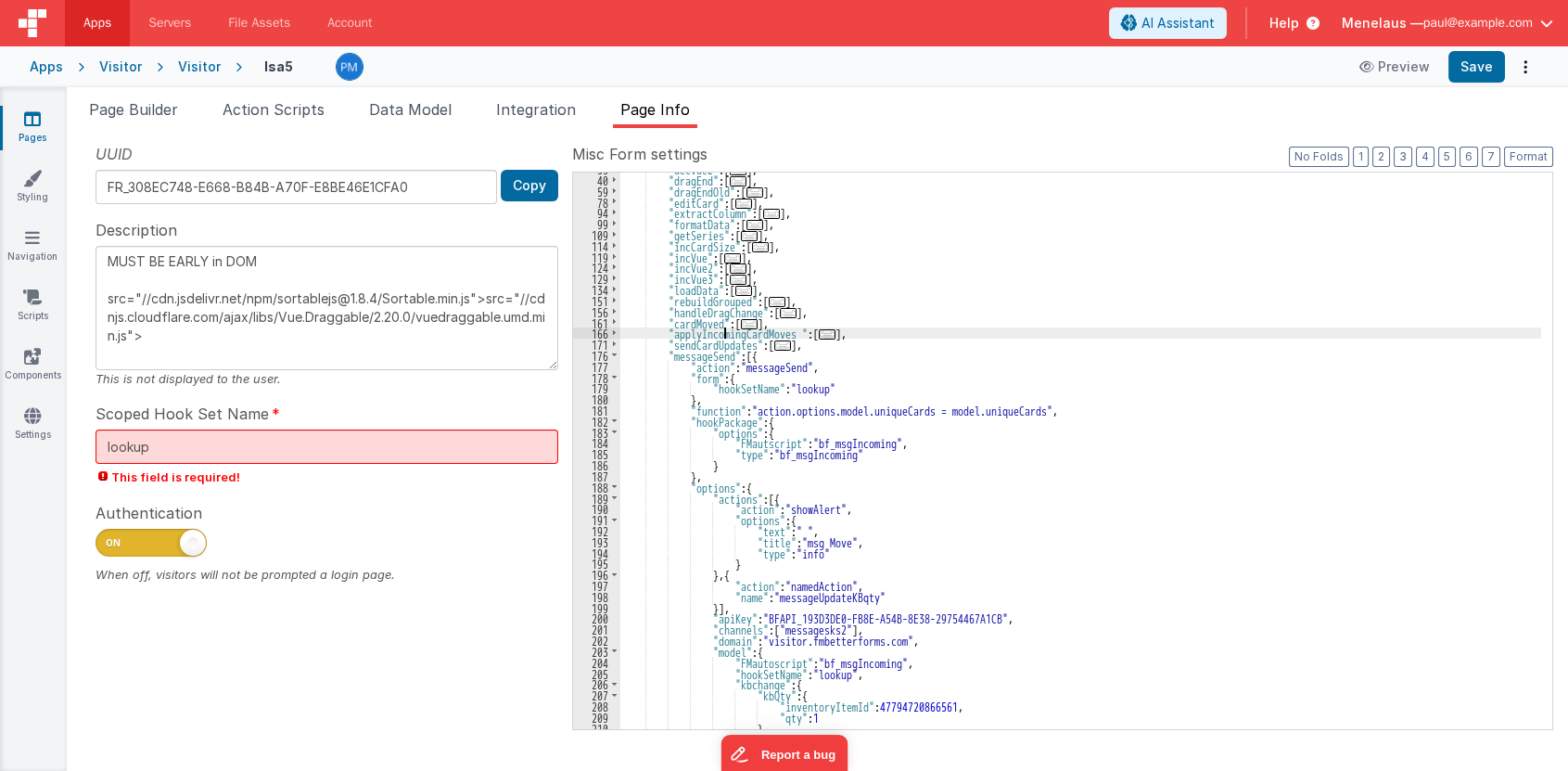 click on ""decVue2" :  [ ... ] ,           "dragEnd" :  [ ... ] ,           "dragEndOld" :  [ ... ] ,           "editCard" :  [ ... ] ,           "extractColumn" :  [ ... ] ,           "formatData" :  [ ... ] ,           "getSeries" :  [ ... ] ,           "incCardSize" :  [ ... ] ,           "incVue" :  [ ... ] ,           "incVue2" :  [ ... ] ,           "incVue3" :  [ ... ] ,           "loadData" :  [ ... ] ,           "rebuildGrouped" :  [ ... ] ,           "handleDragChange" :  [ ... ] ,           "cardMoved" :  [ ... ] ,           "applyIncomingCardMoves " :  [ ... ] ,           "sendCardUpdates" :  [ ... ] ,           "messageSend" :  [{                "action" :  "messageSend" ,                "form" :  {                     "hookSetName" :  "lookup"                } ,                "function" :  "action.options.model.uniqueCards = model.uniqueCards" ,                "hookPackage" :  {                     "options" :  {                          "FMautscript" :  "bf_msgIncoming" ,                     }" at bounding box center [1080, 453] 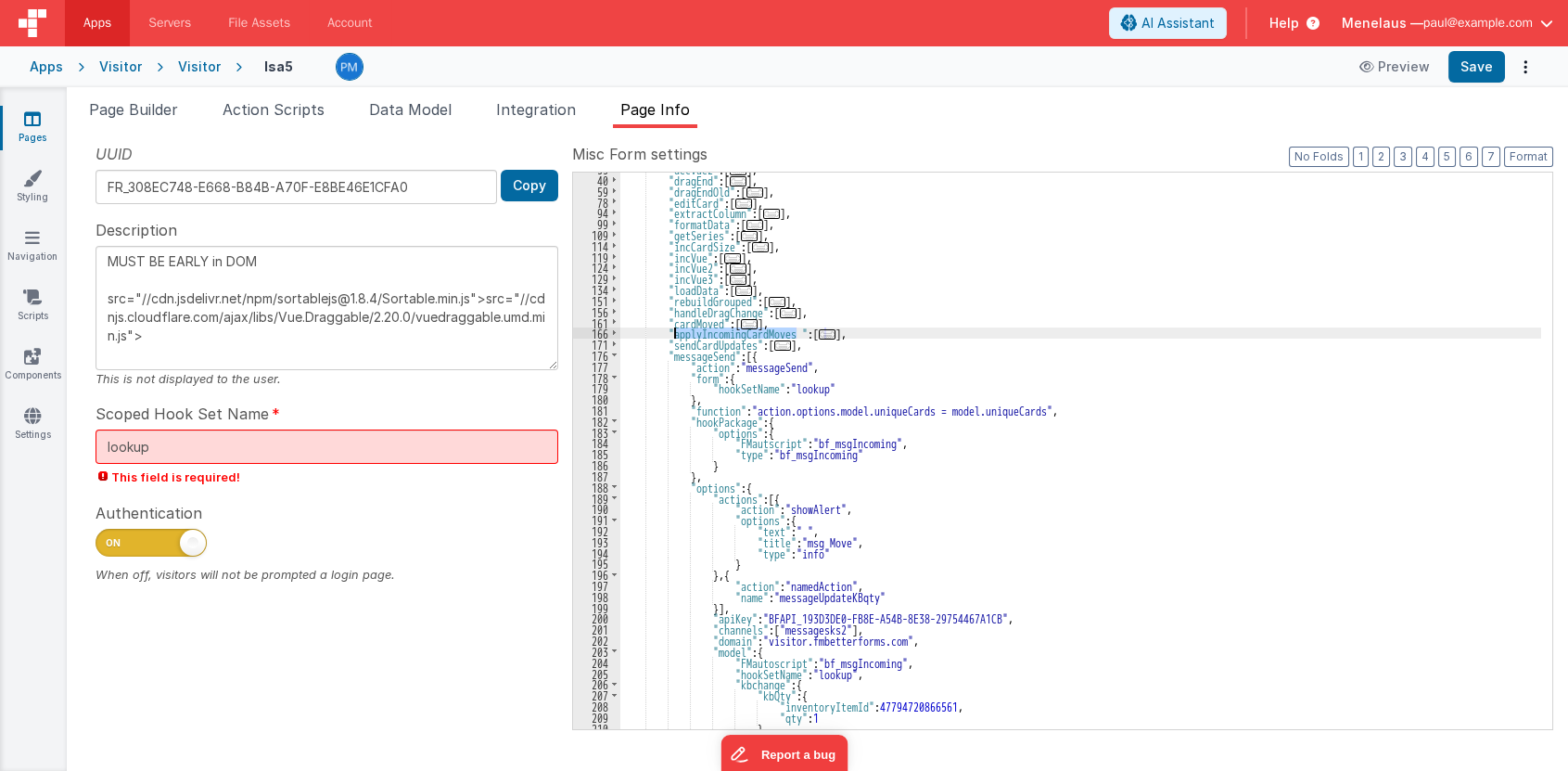 click on ""decVue2" :  [ ... ] ,           "dragEnd" :  [ ... ] ,           "dragEndOld" :  [ ... ] ,           "editCard" :  [ ... ] ,           "extractColumn" :  [ ... ] ,           "formatData" :  [ ... ] ,           "getSeries" :  [ ... ] ,           "incCardSize" :  [ ... ] ,           "incVue" :  [ ... ] ,           "incVue2" :  [ ... ] ,           "incVue3" :  [ ... ] ,           "loadData" :  [ ... ] ,           "rebuildGrouped" :  [ ... ] ,           "handleDragChange" :  [ ... ] ,           "cardMoved" :  [ ... ] ,           "applyIncomingCardMoves " :  [ ... ] ,           "sendCardUpdates" :  [ ... ] ,           "messageSend" :  [{                "action" :  "messageSend" ,                "form" :  {                     "hookSetName" :  "lookup"                } ,                "function" :  "action.options.model.uniqueCards = model.uniqueCards" ,                "hookPackage" :  {                     "options" :  {                          "FMautscript" :  "bf_msgIncoming" ,                     }" at bounding box center (1080, 453) 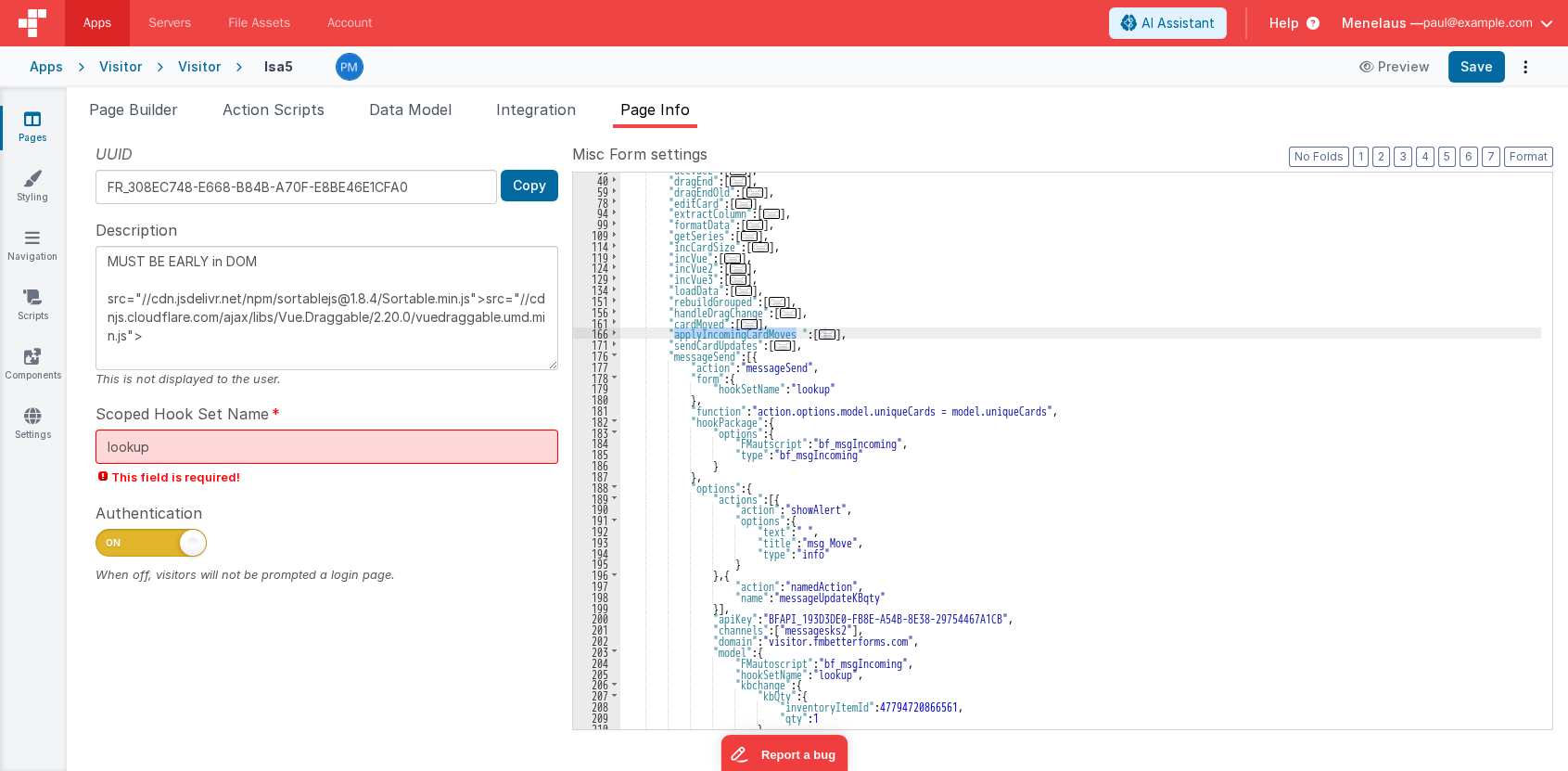 scroll, scrollTop: 202, scrollLeft: 0, axis: vertical 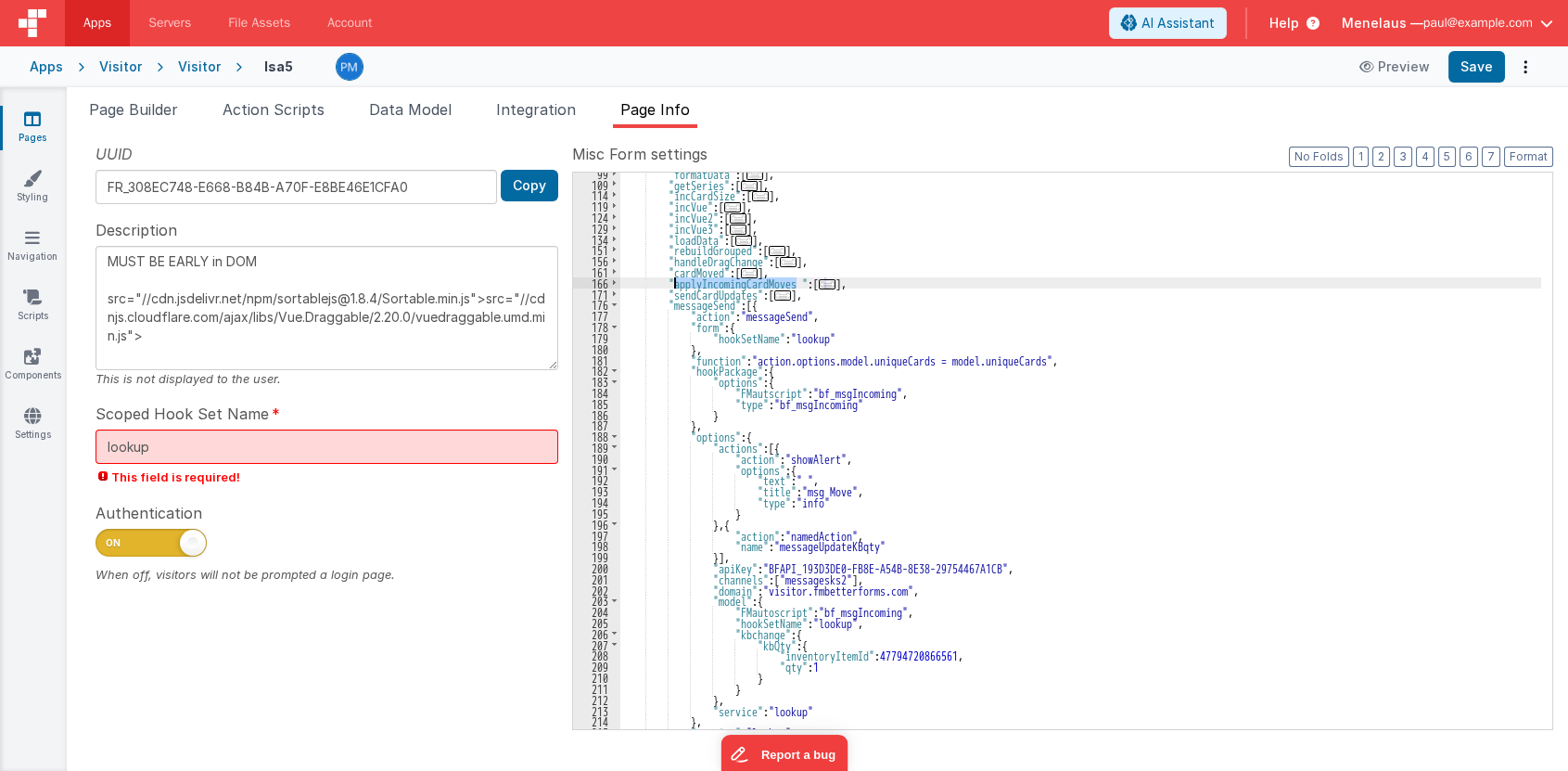 click on ""formatData" :  [ ... ] ,           "getSeries" :  [ ... ] ,           "incCardSize" :  [ ... ] ,           "incVue" :  [ ... ] ,           "incVue2" :  [ ... ] ,           "incVue3" :  [ ... ] ,           "loadData" :  [ ... ] ,           "rebuildGrouped" :  [ ... ] ,           "handleDragChange" :  [ ... ] ,           "cardMoved" :  [ ... ] ,           "applyIncomingCardMoves " :  [ ... ] ,           "sendCardUpdates" :  [ ... ] ,           "messageSend" :  [{                "action" :  "messageSend" ,                "form" :  {                     "hookSetName" :  "lookup"                } ,                "function" :  "action.options.model.uniqueCards = model.uniqueCards" ,                "hookPackage" :  {                     "options" :  {                          "FMautscript" :  "bf_msgIncoming" ,                          "type" :  "bf_msgIncoming"                     }                } ,                "options" :  {                     "actions" :  [{                          "action" :" at bounding box center (1080, 457) 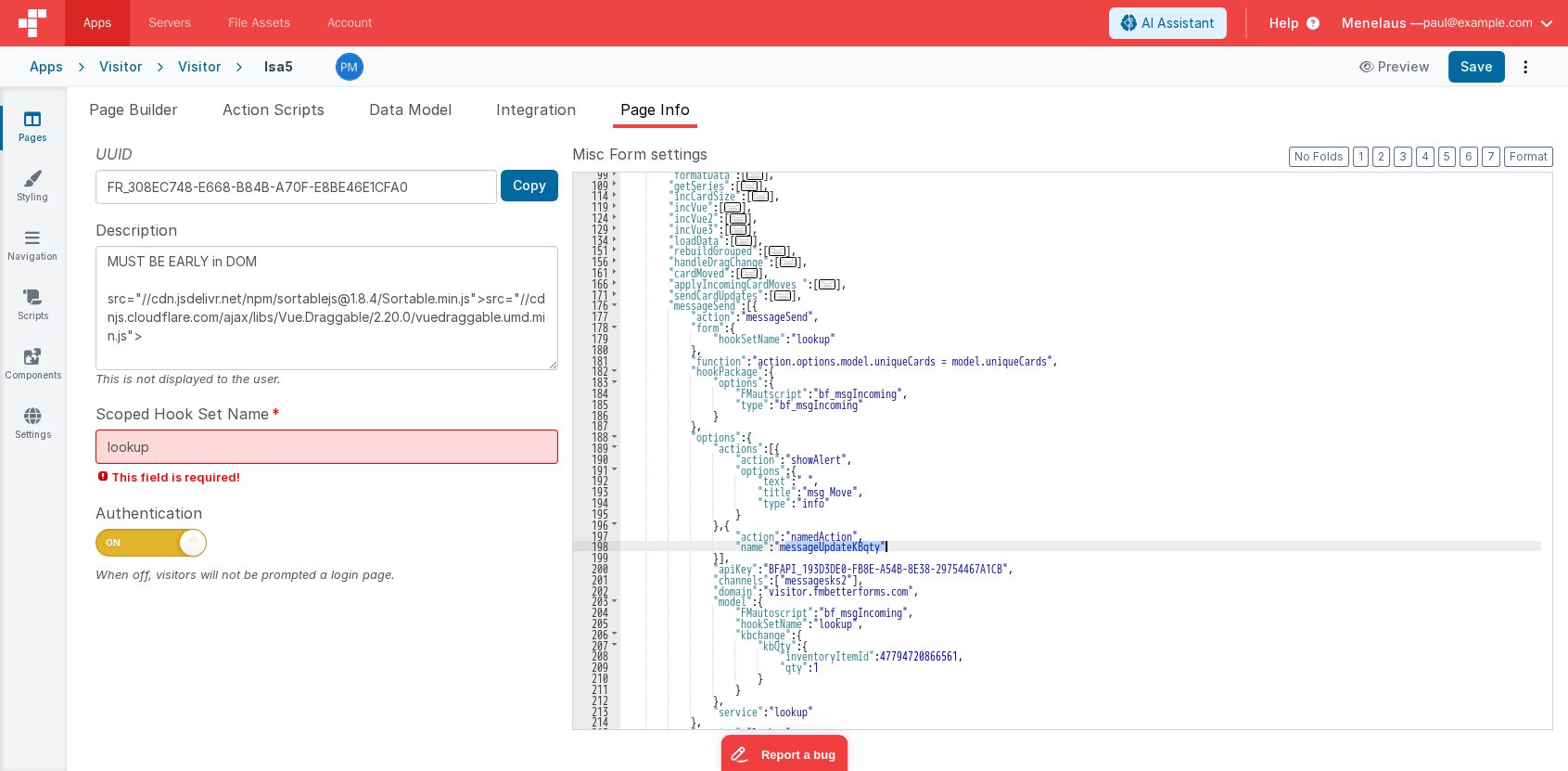 click on ""formatData" :  [ ... ] ,           "getSeries" :  [ ... ] ,           "incCardSize" :  [ ... ] ,           "incVue" :  [ ... ] ,           "incVue2" :  [ ... ] ,           "incVue3" :  [ ... ] ,           "loadData" :  [ ... ] ,           "rebuildGrouped" :  [ ... ] ,           "handleDragChange" :  [ ... ] ,           "cardMoved" :  [ ... ] ,           "applyIncomingCardMoves " :  [ ... ] ,           "sendCardUpdates" :  [ ... ] ,           "messageSend" :  [{                "action" :  "messageSend" ,                "form" :  {                     "hookSetName" :  "lookup"                } ,                "function" :  "action.options.model.uniqueCards = model.uniqueCards" ,                "hookPackage" :  {                     "options" :  {                          "FMautscript" :  "bf_msgIncoming" ,                          "type" :  "bf_msgIncoming"                     }                } ,                "options" :  {                     "actions" :  [{                          "action" :" at bounding box center [1080, 457] 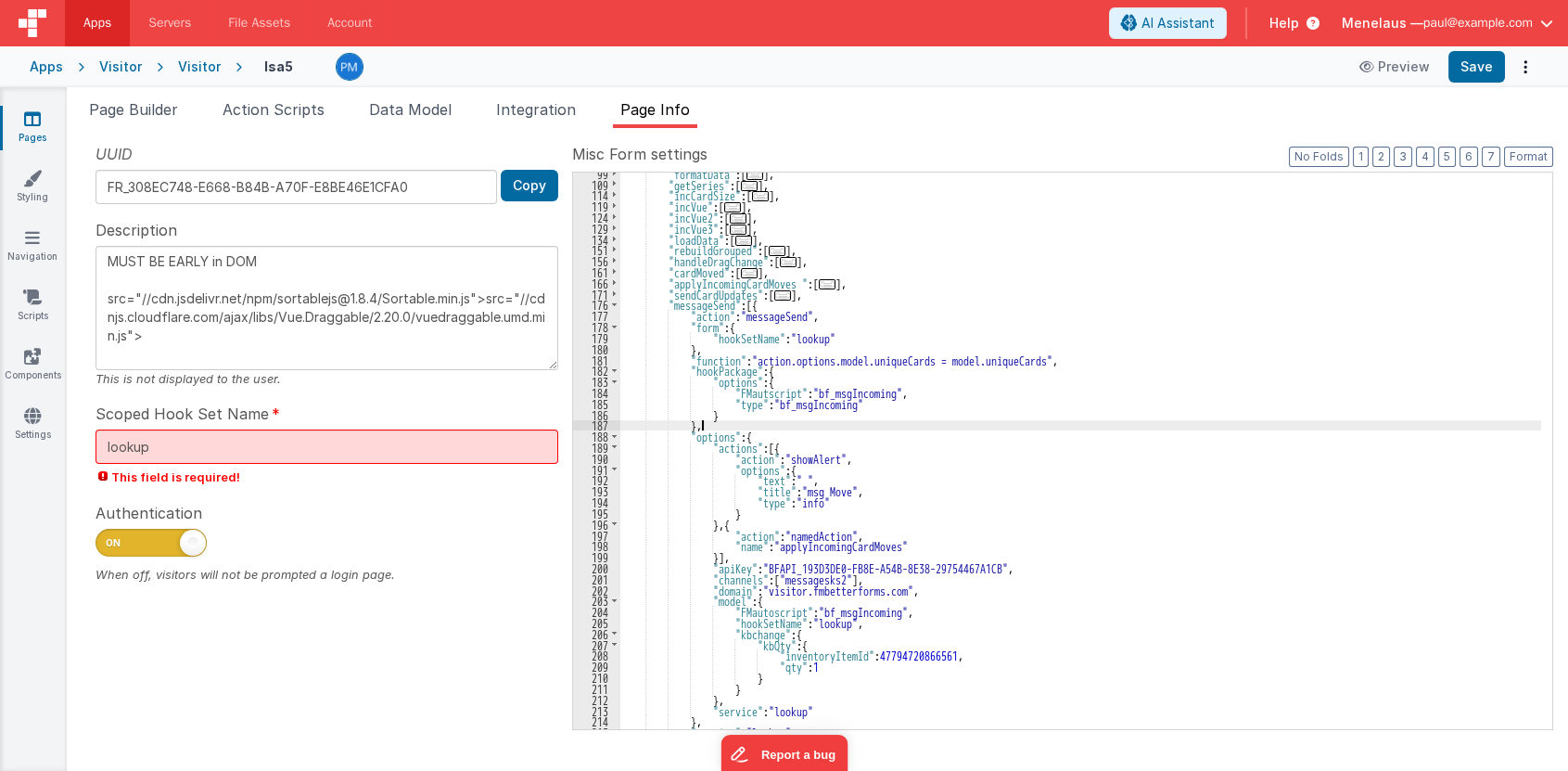 click on ""formatData" :  [ ... ] ,           "getSeries" :  [ ... ] ,           "incCardSize" :  [ ... ] ,           "incVue" :  [ ... ] ,           "incVue2" :  [ ... ] ,           "incVue3" :  [ ... ] ,           "loadData" :  [ ... ] ,           "rebuildGrouped" :  [ ... ] ,           "handleDragChange" :  [ ... ] ,           "cardMoved" :  [ ... ] ,           "applyIncomingCardMoves " :  [ ... ] ,           "sendCardUpdates" :  [ ... ] ,           "messageSend" :  [{                "action" :  "messageSend" ,                "form" :  {                     "hookSetName" :  "lookup"                } ,                "function" :  "action.options.model.uniqueCards = model.uniqueCards" ,                "hookPackage" :  {                     "options" :  {                          "FMautscript" :  "bf_msgIncoming" ,                          "type" :  "bf_msgIncoming"                     }                } ,                "options" :  {                     "actions" :  [{                          "action" :" at bounding box center [1080, 457] 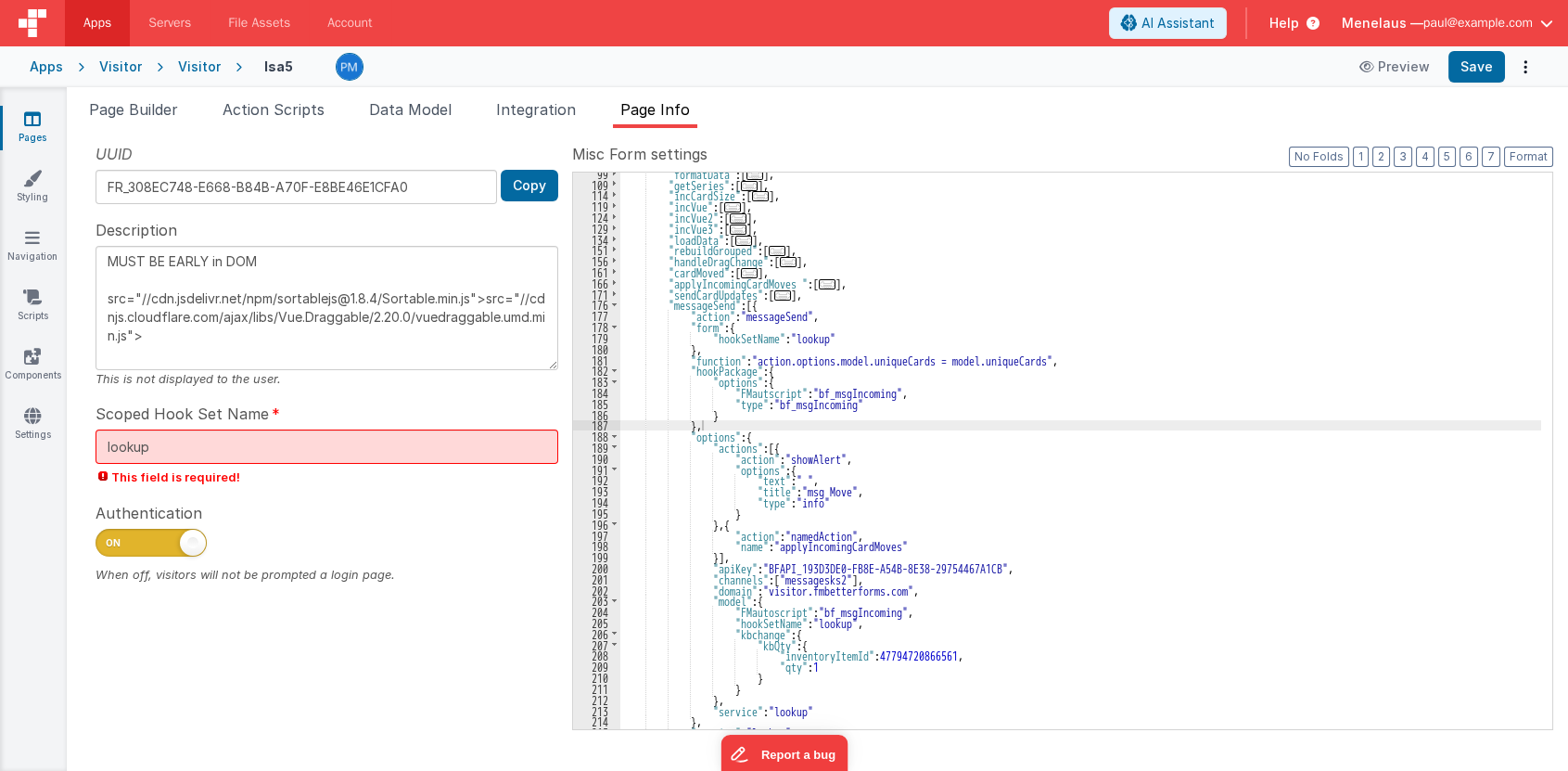 click on "..." at bounding box center (827, 284) 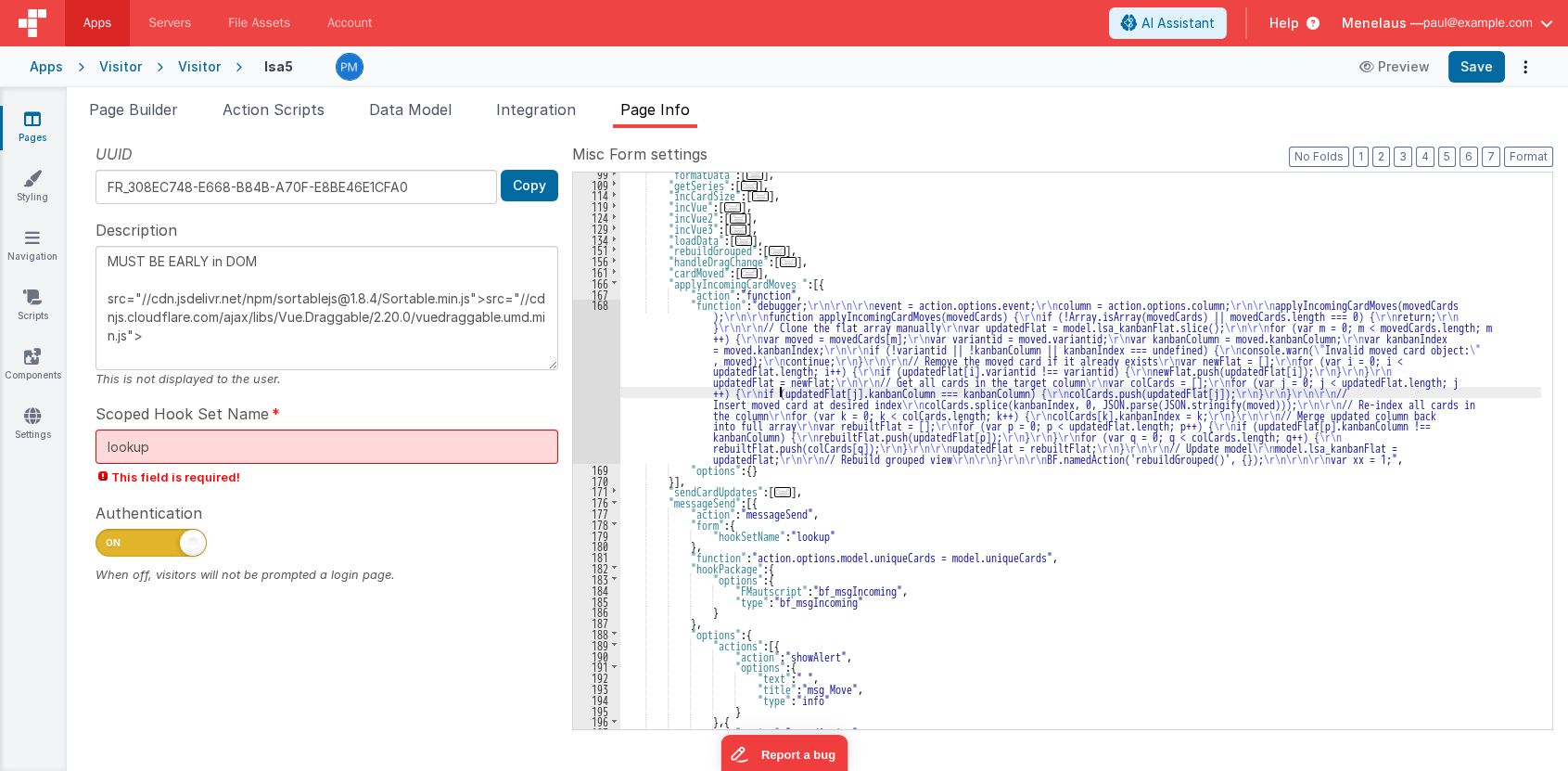 drag, startPoint x: 781, startPoint y: 390, endPoint x: 695, endPoint y: 396, distance: 86.20905 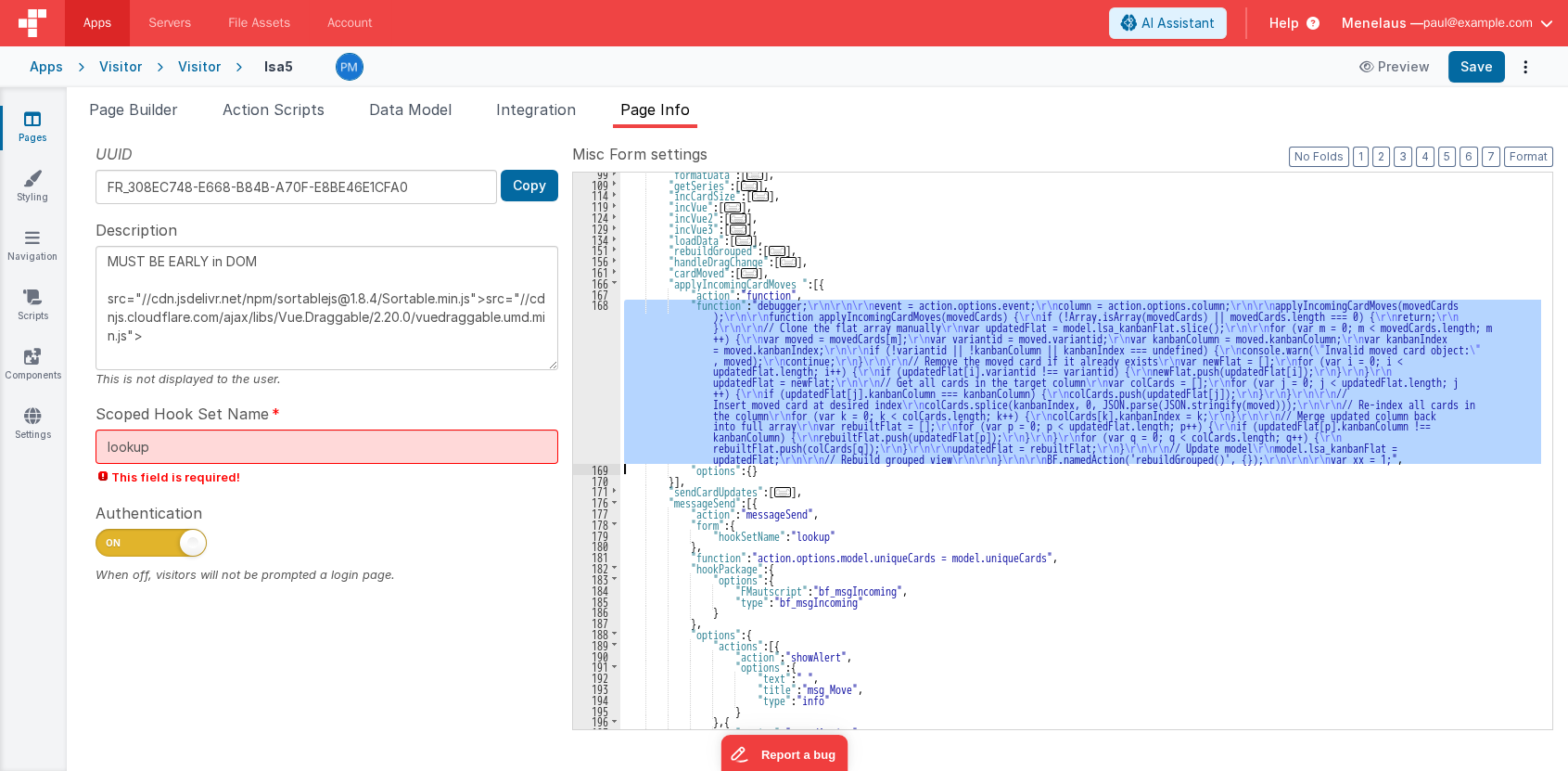 click on "168" at bounding box center (596, 380) 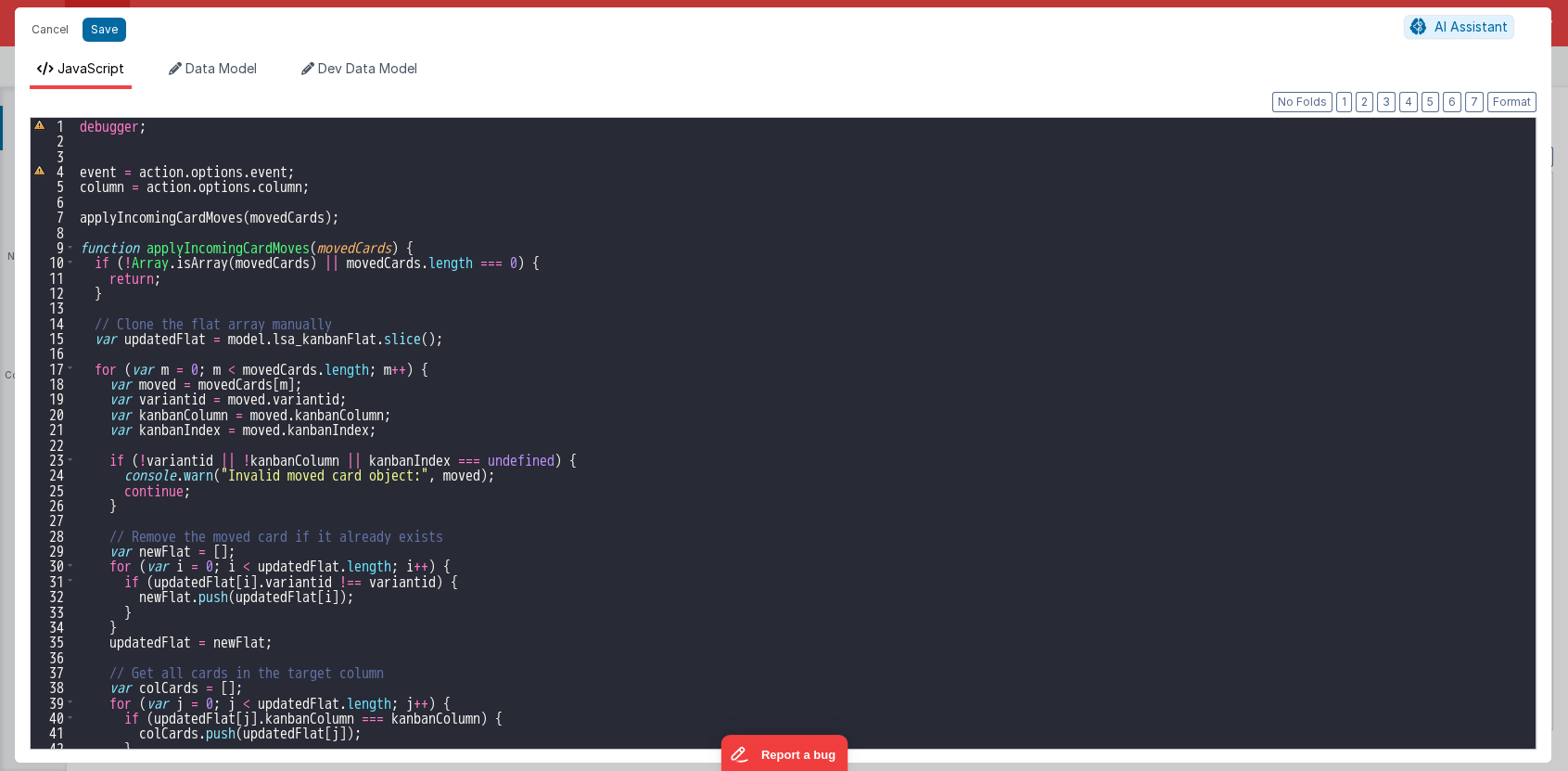 scroll, scrollTop: 0, scrollLeft: 0, axis: both 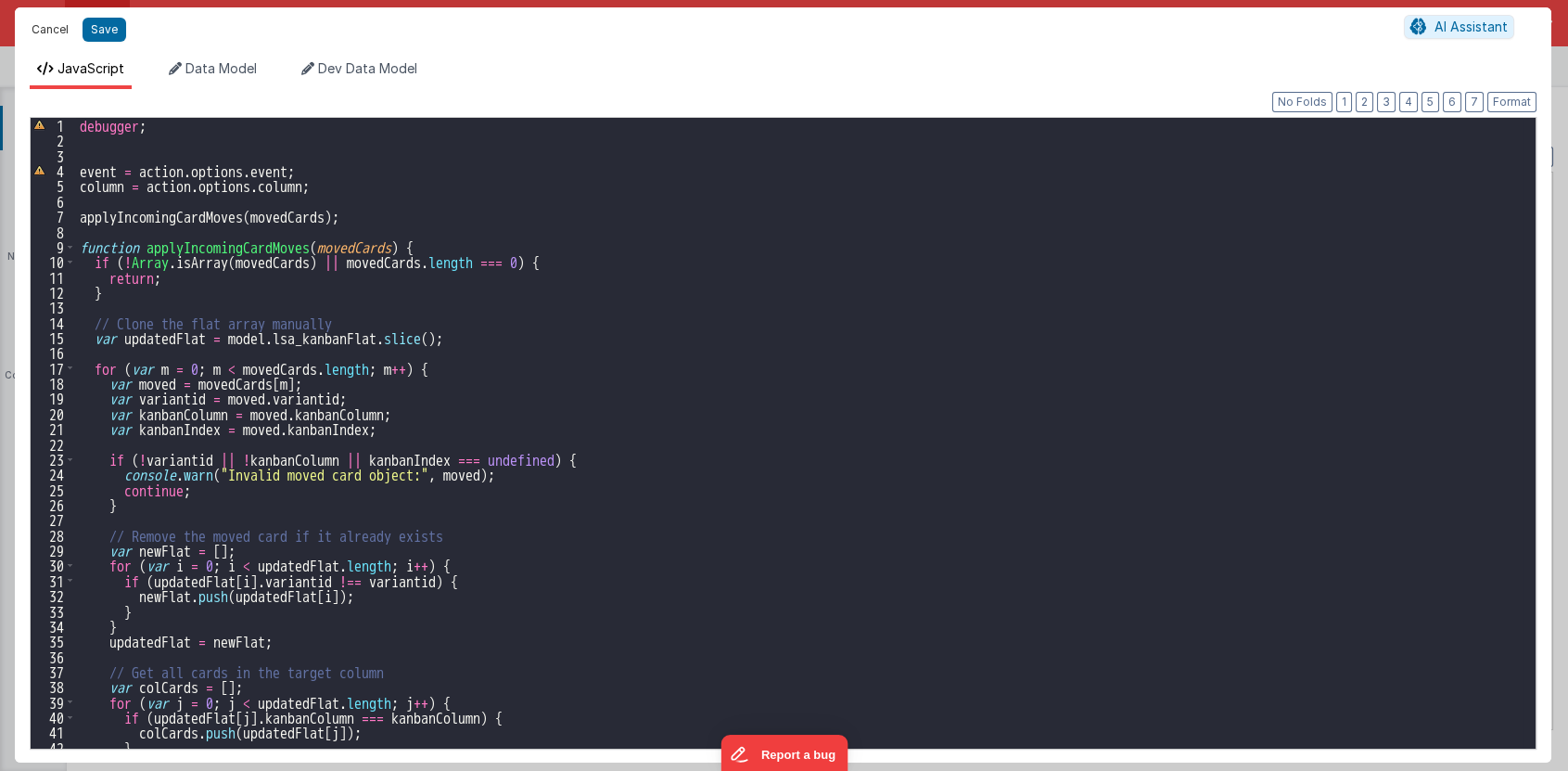 click on "Cancel" at bounding box center (50, 30) 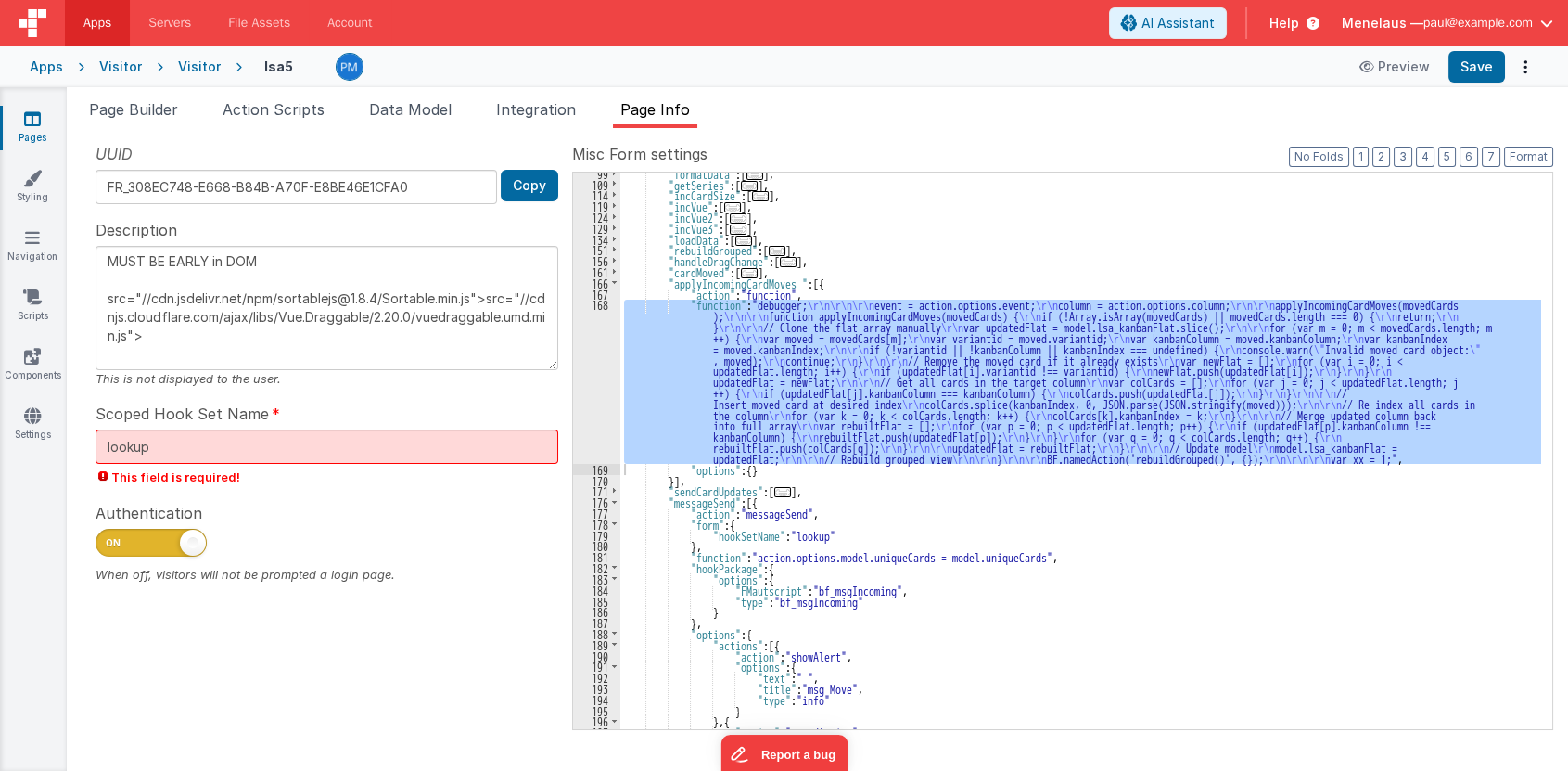 scroll, scrollTop: 202, scrollLeft: 0, axis: vertical 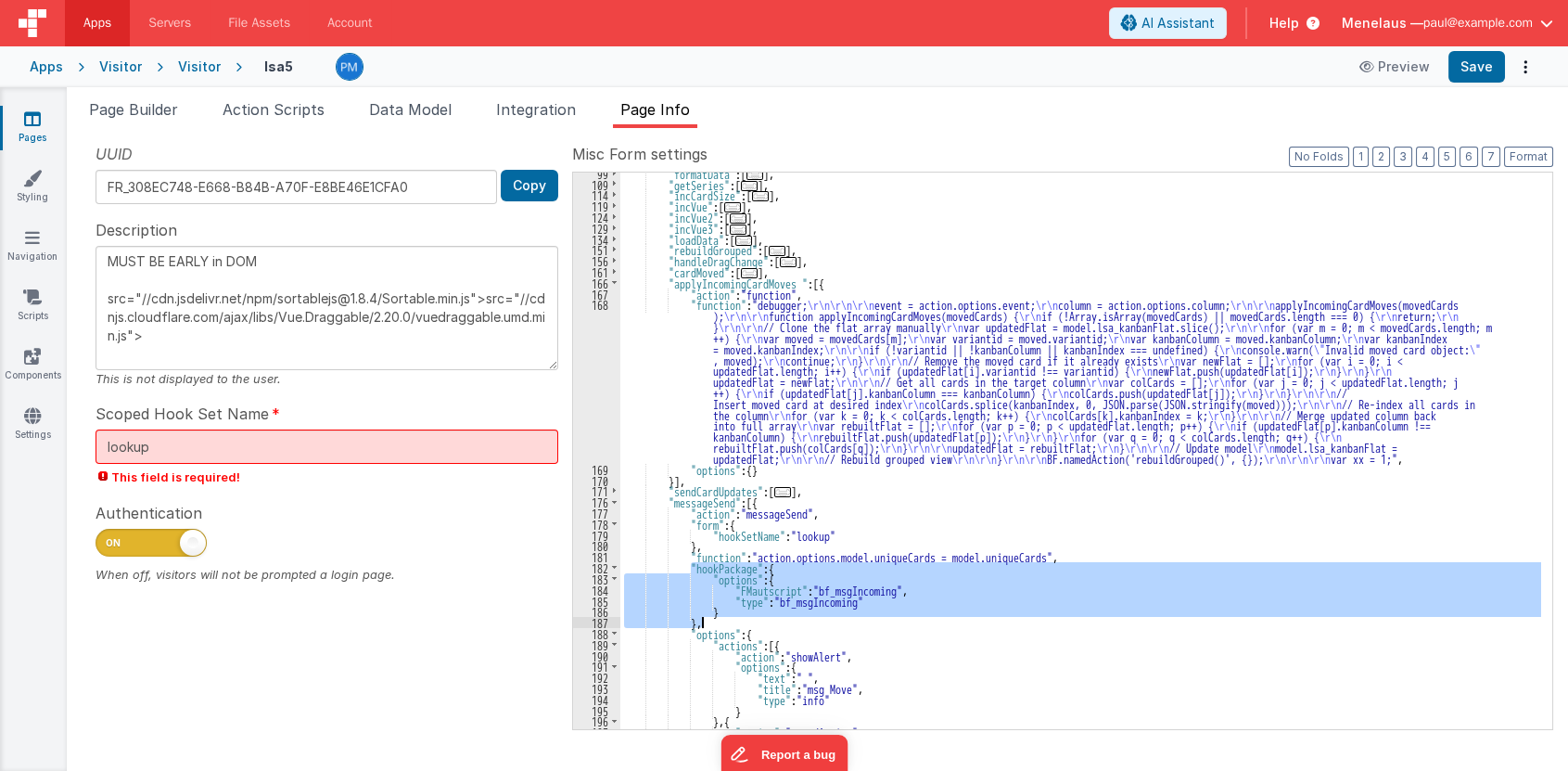 drag, startPoint x: 690, startPoint y: 567, endPoint x: 708, endPoint y: 617, distance: 53.141321 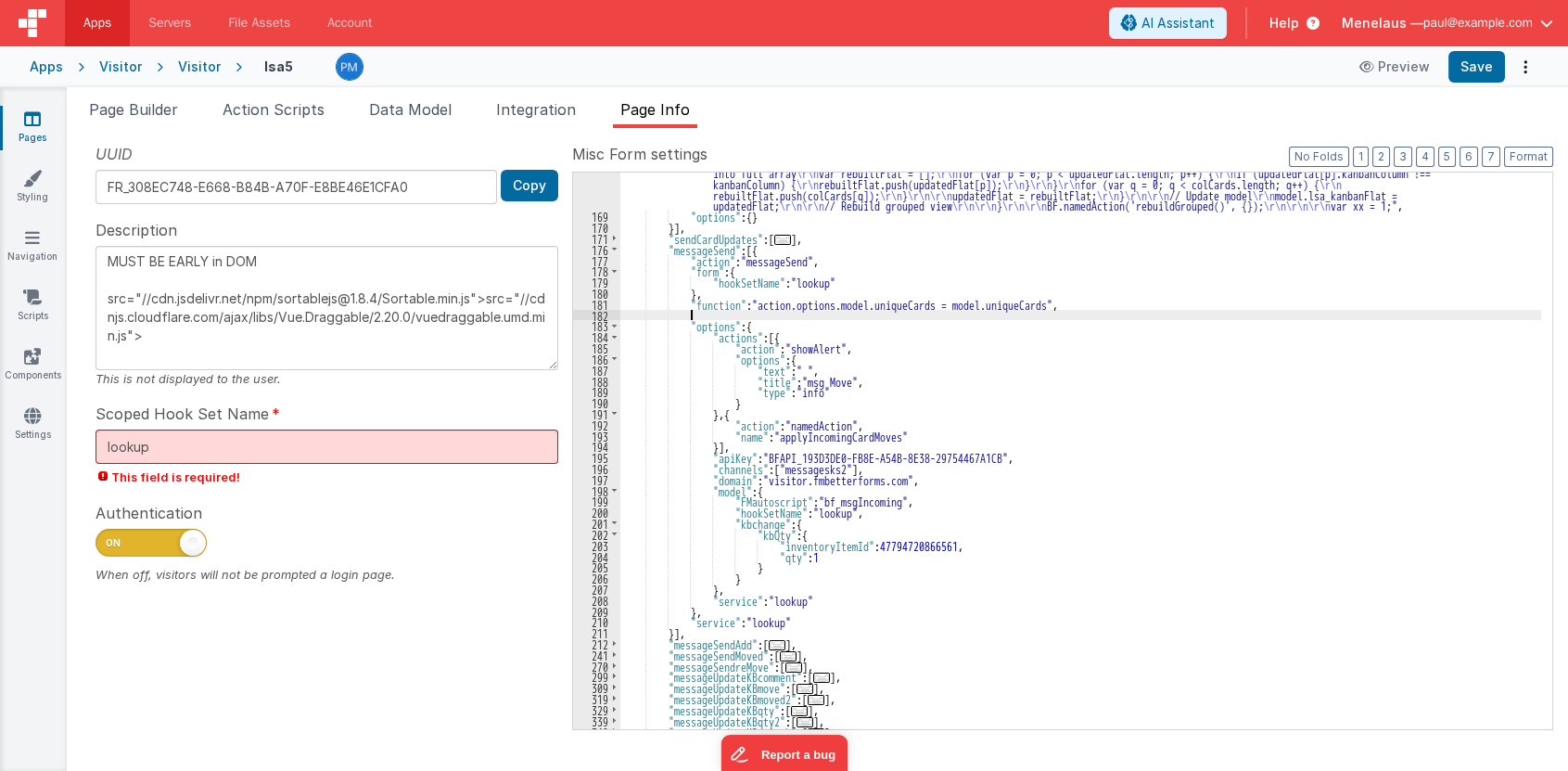 scroll, scrollTop: 455, scrollLeft: 0, axis: vertical 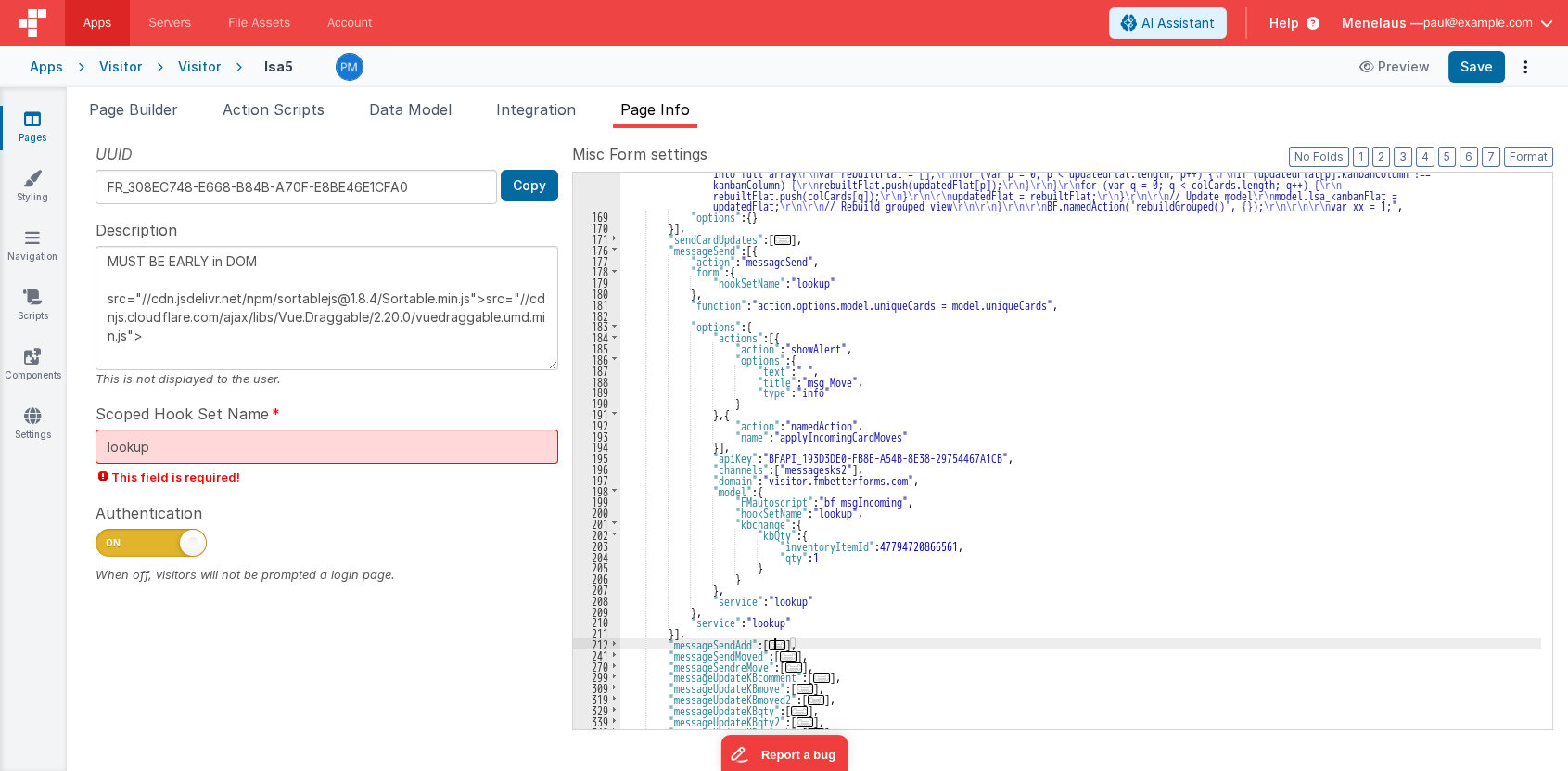 click on "..." at bounding box center (777, 645) 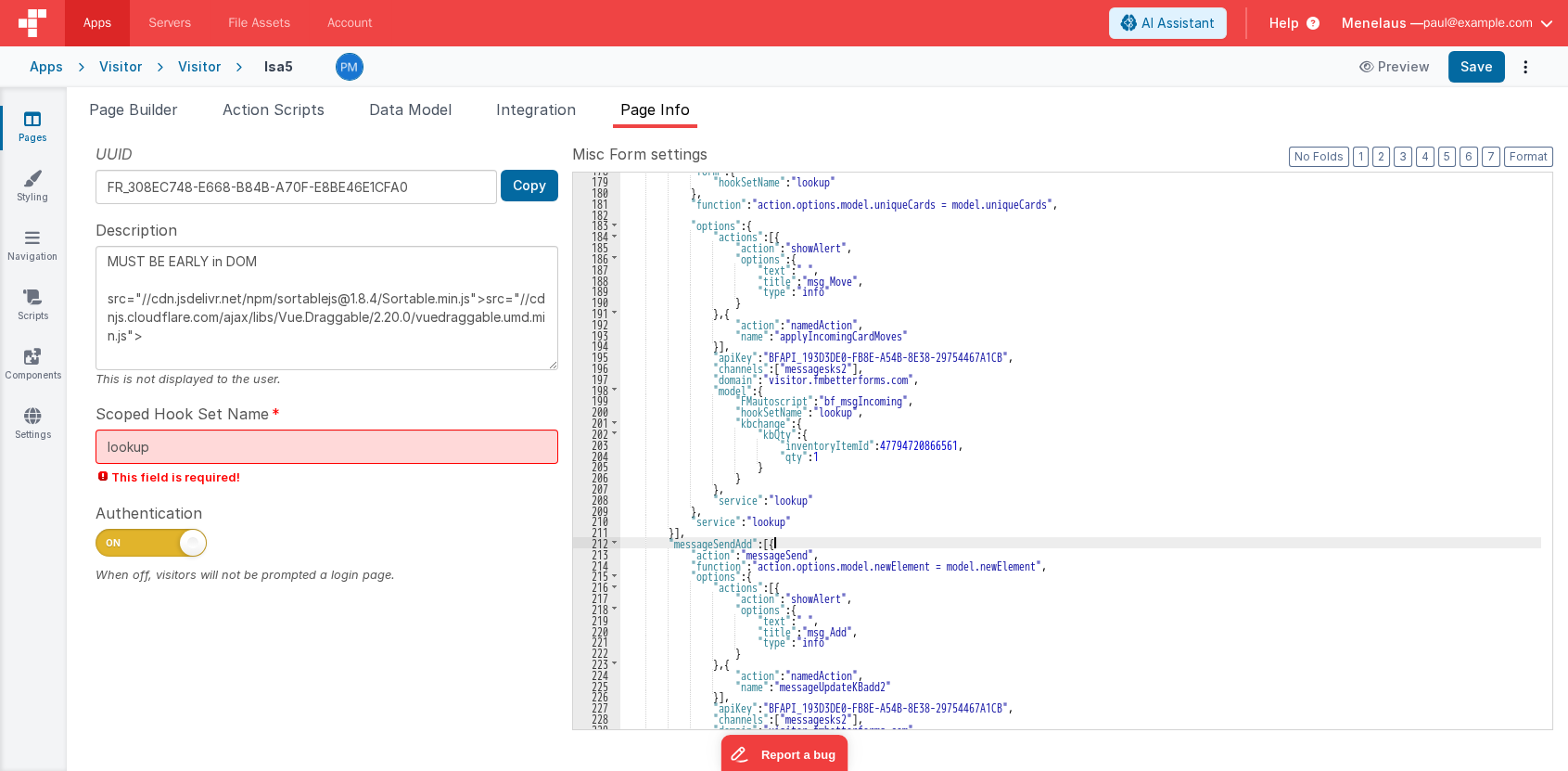 scroll, scrollTop: 657, scrollLeft: 0, axis: vertical 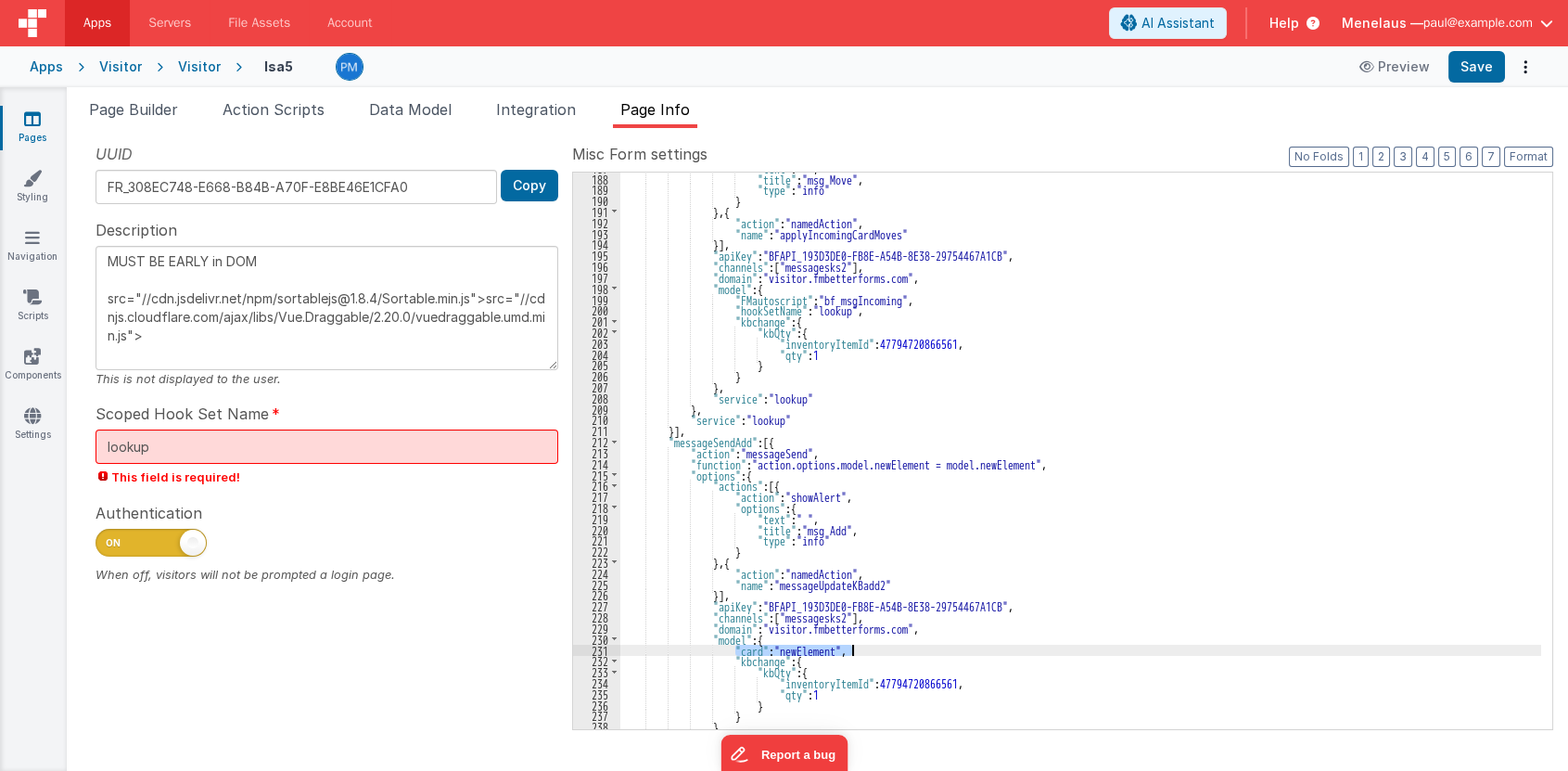 drag, startPoint x: 734, startPoint y: 646, endPoint x: 853, endPoint y: 649, distance: 119.03781 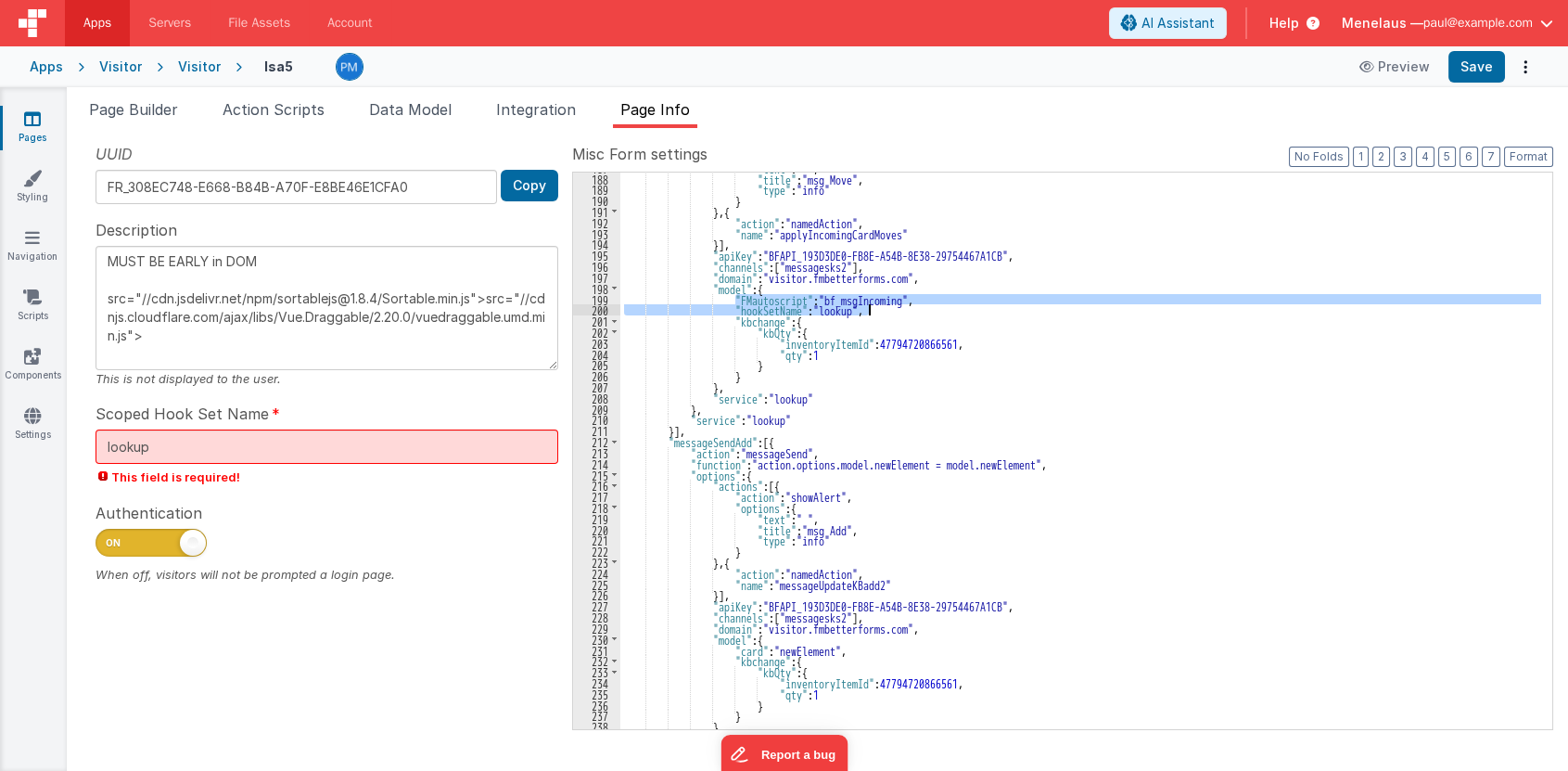 drag, startPoint x: 733, startPoint y: 298, endPoint x: 872, endPoint y: 308, distance: 139.35925 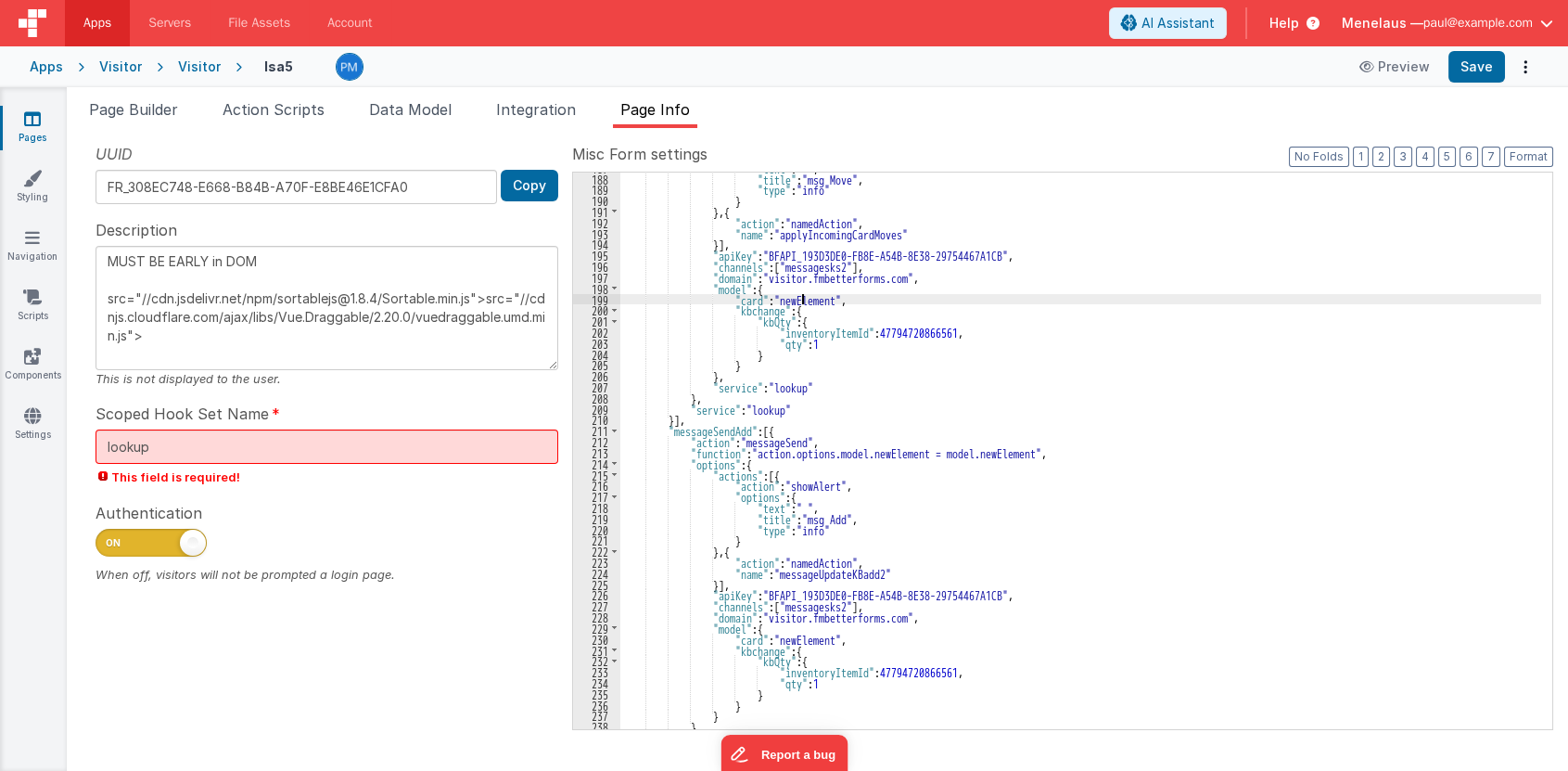 click on ""text" :  " " ,                               "title" :  "msg Move" ,                               "type" :  "info"                          }                     } ,  {                          "action" :  "namedAction" ,                          "name" :  "applyIncomingCardMoves"                     }] ,                     "apiKey" :  "BFAPI_193D3DE0-FB8E-A54B-8E38-29754467A1CB" ,                     "channels" :  [ "messagesks2" ] ,                     "domain" :  "visitor.fmbetterforms.com" ,                     "model" :  {                          "card" :  "newElement" ,                          "kbchange" :  {                               "kbQty" :  {                                    "inventoryItemId" :  47794720866561 ,                                    "qty" :  1                               }                          }                     } ,                     "service" :  "lookup"                } ,                "service" :  "lookup"           }] ,      :" at bounding box center (1080, 452) 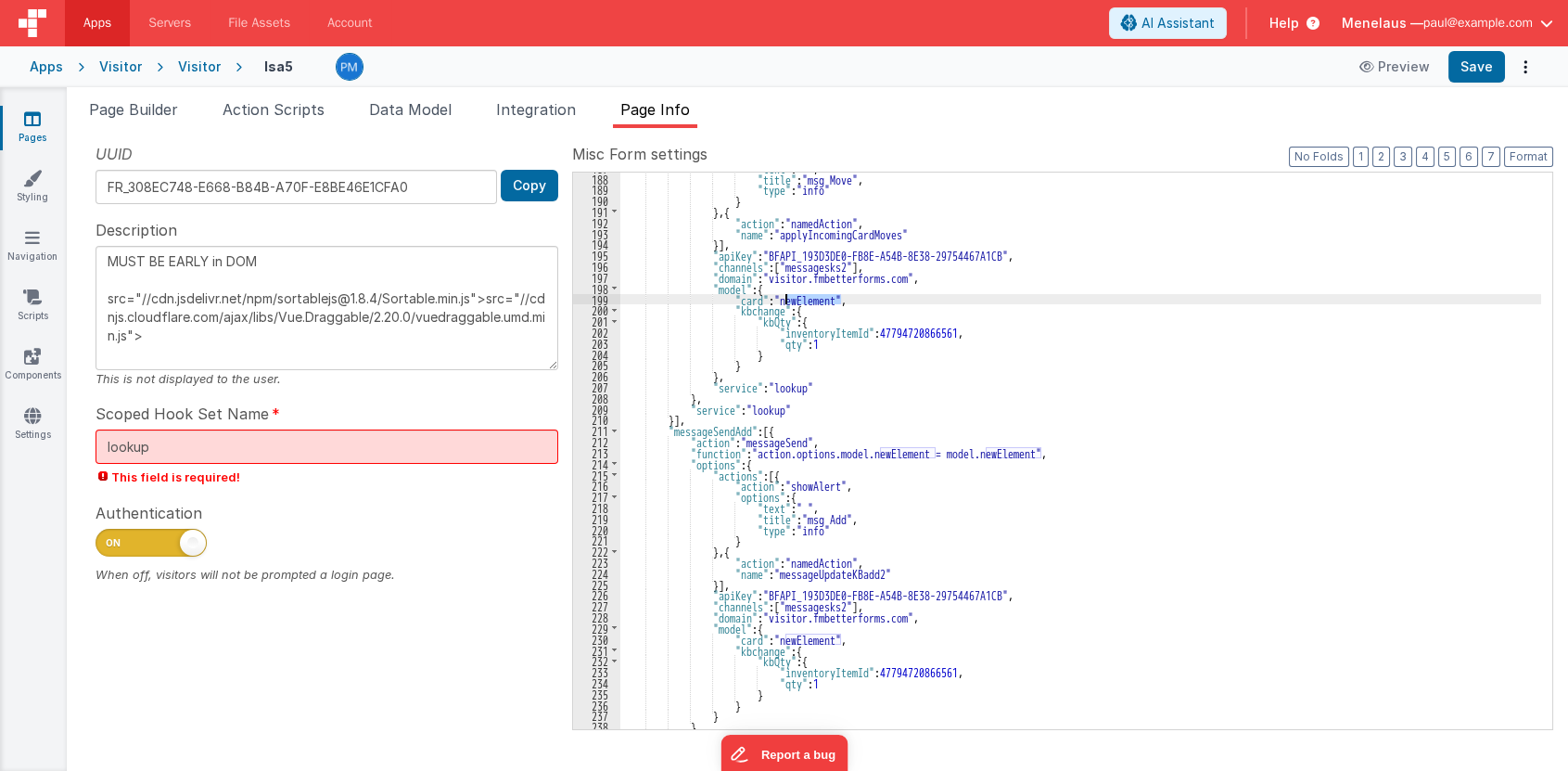 click on ""text" :  " " ,                               "title" :  "msg Move" ,                               "type" :  "info"                          }                     } ,  {                          "action" :  "namedAction" ,                          "name" :  "applyIncomingCardMoves"                     }] ,                     "apiKey" :  "BFAPI_193D3DE0-FB8E-A54B-8E38-29754467A1CB" ,                     "channels" :  [ "messagesks2" ] ,                     "domain" :  "visitor.fmbetterforms.com" ,                     "model" :  {                          "card" :  "newElement" ,                          "kbchange" :  {                               "kbQty" :  {                                    "inventoryItemId" :  47794720866561 ,                                    "qty" :  1                               }                          }                     } ,                     "service" :  "lookup"                } ,                "service" :  "lookup"           }] ,      :" at bounding box center (1080, 452) 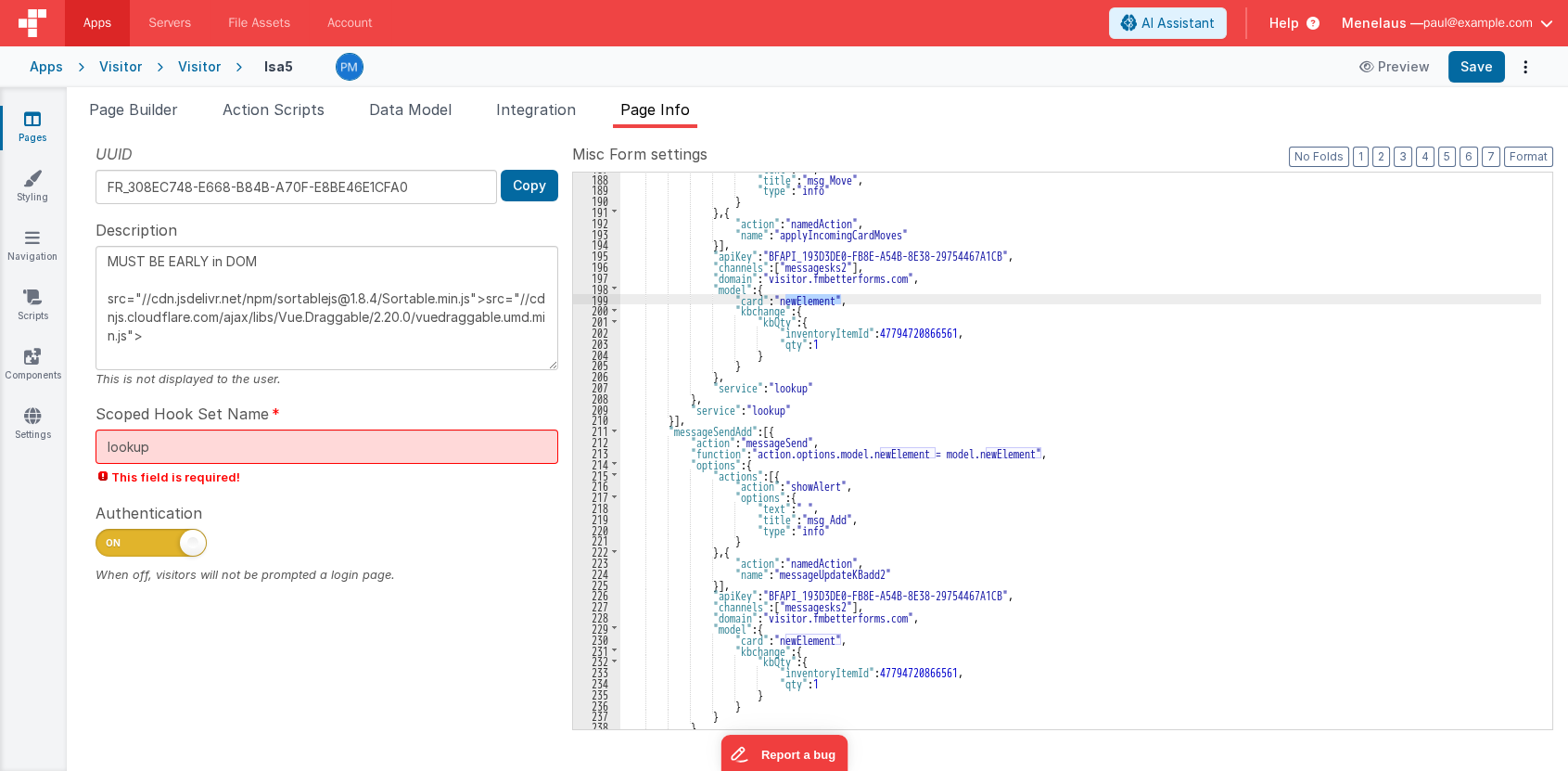 type on "MUST BE EARLY in DOM
src="//cdn.jsdelivr.net/npm/sortablejs@1.8.4/Sortable.min.js">src="//cdnjs.cloudflare.com/ajax/libs/Vue.Draggable/2.20.0/vuedraggable.umd.min.js">" 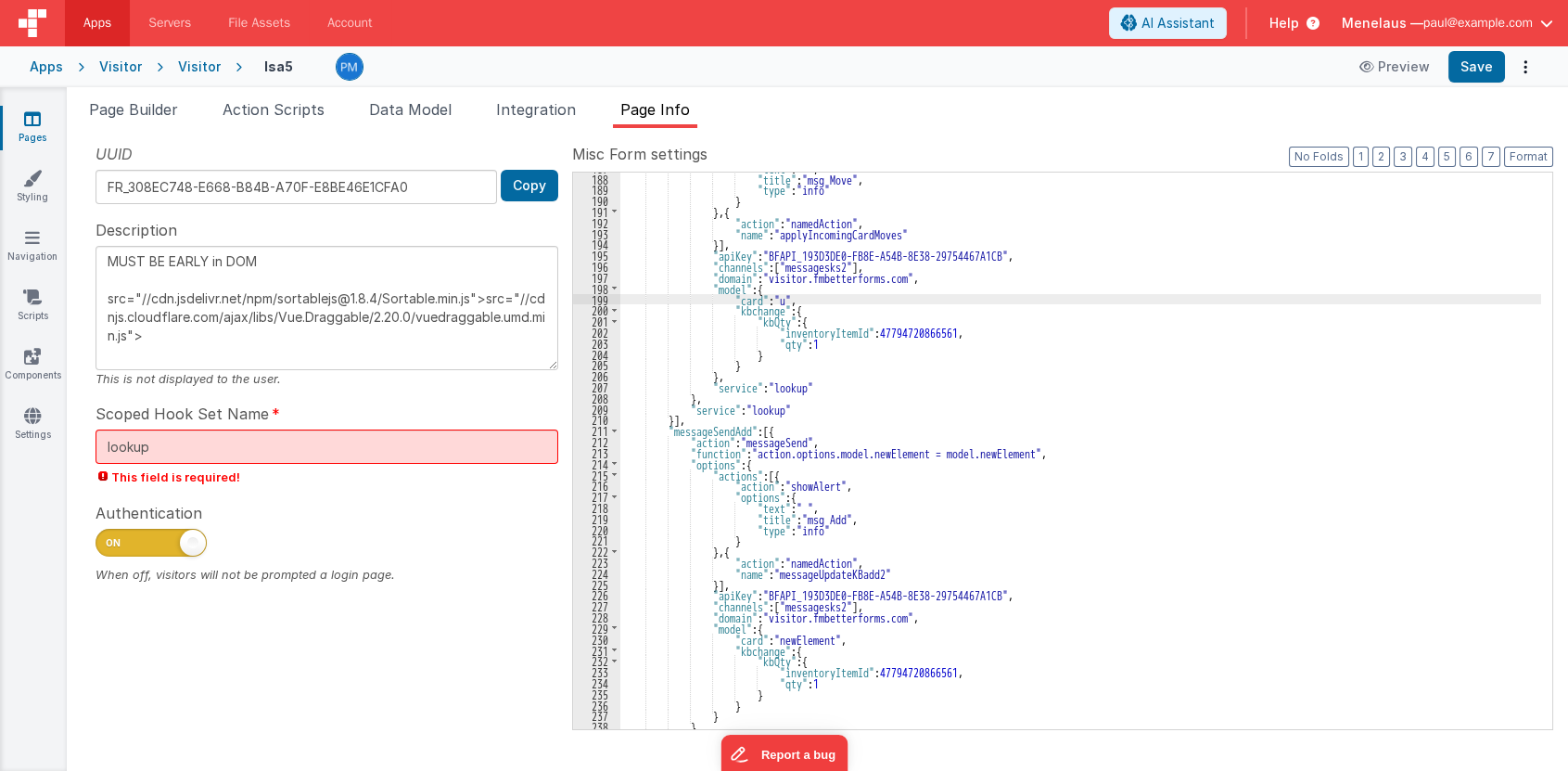 type on "MUST BE EARLY in DOM
src="//cdn.jsdelivr.net/npm/sortablejs@1.8.4/Sortable.min.js">src="//cdnjs.cloudflare.com/ajax/libs/Vue.Draggable/2.20.0/vuedraggable.umd.min.js">" 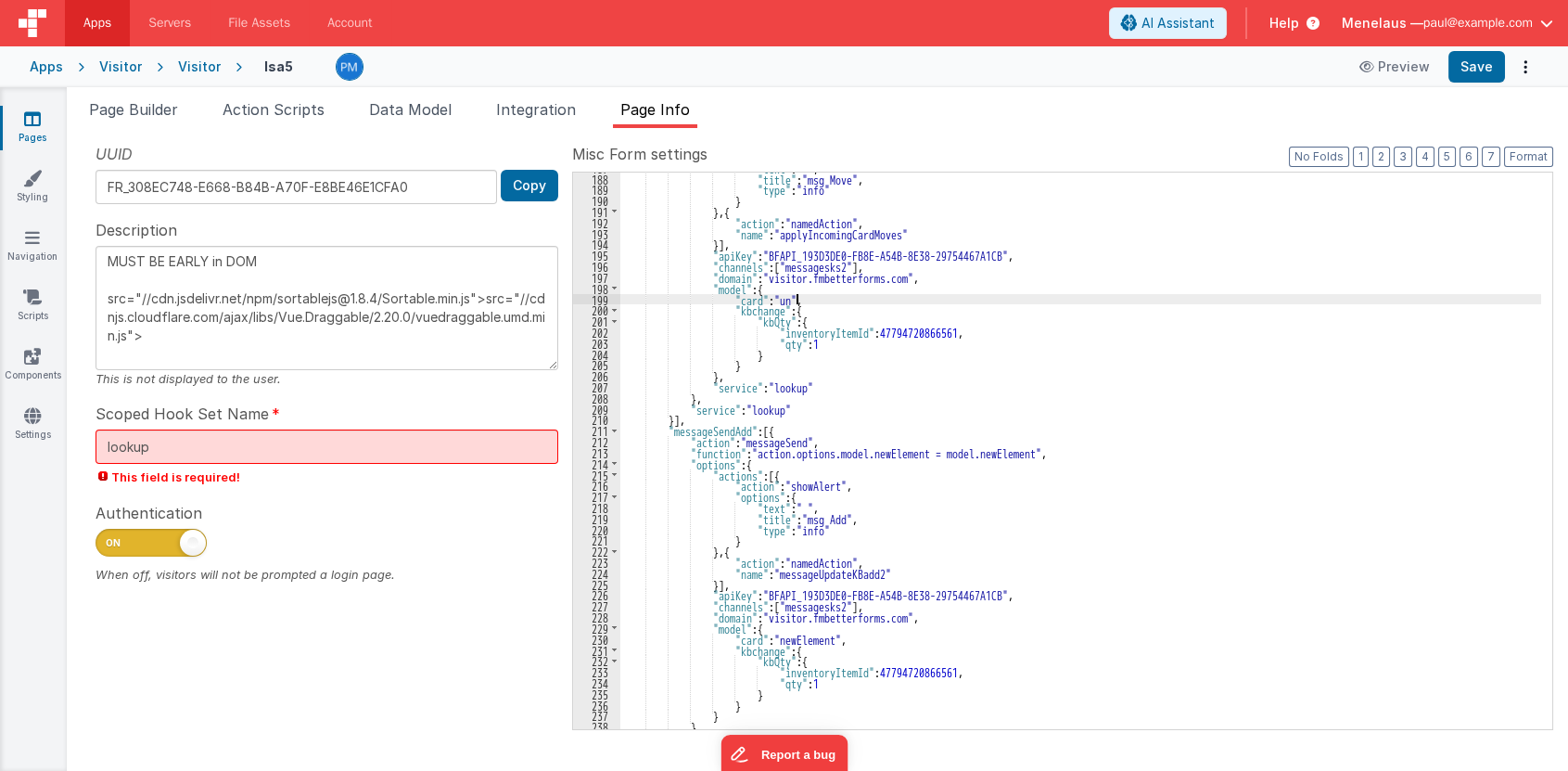 type on "MUST BE EARLY in DOM
src="//cdn.jsdelivr.net/npm/sortablejs@1.8.4/Sortable.min.js">src="//cdnjs.cloudflare.com/ajax/libs/Vue.Draggable/2.20.0/vuedraggable.umd.min.js">" 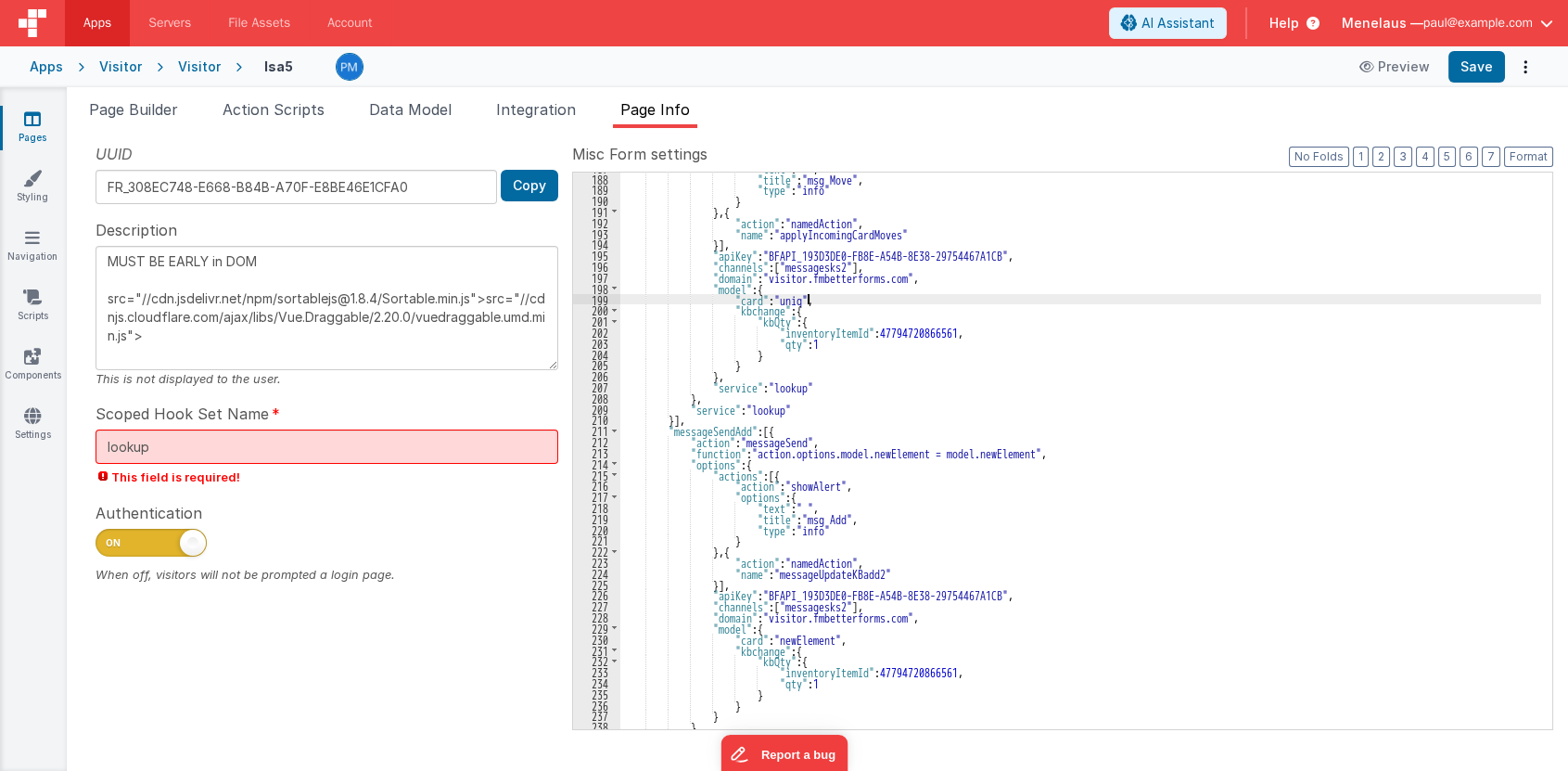 type on "MUST BE EARLY in DOM
src="//cdn.jsdelivr.net/npm/sortablejs@1.8.4/Sortable.min.js">src="//cdnjs.cloudflare.com/ajax/libs/Vue.Draggable/2.20.0/vuedraggable.umd.min.js">" 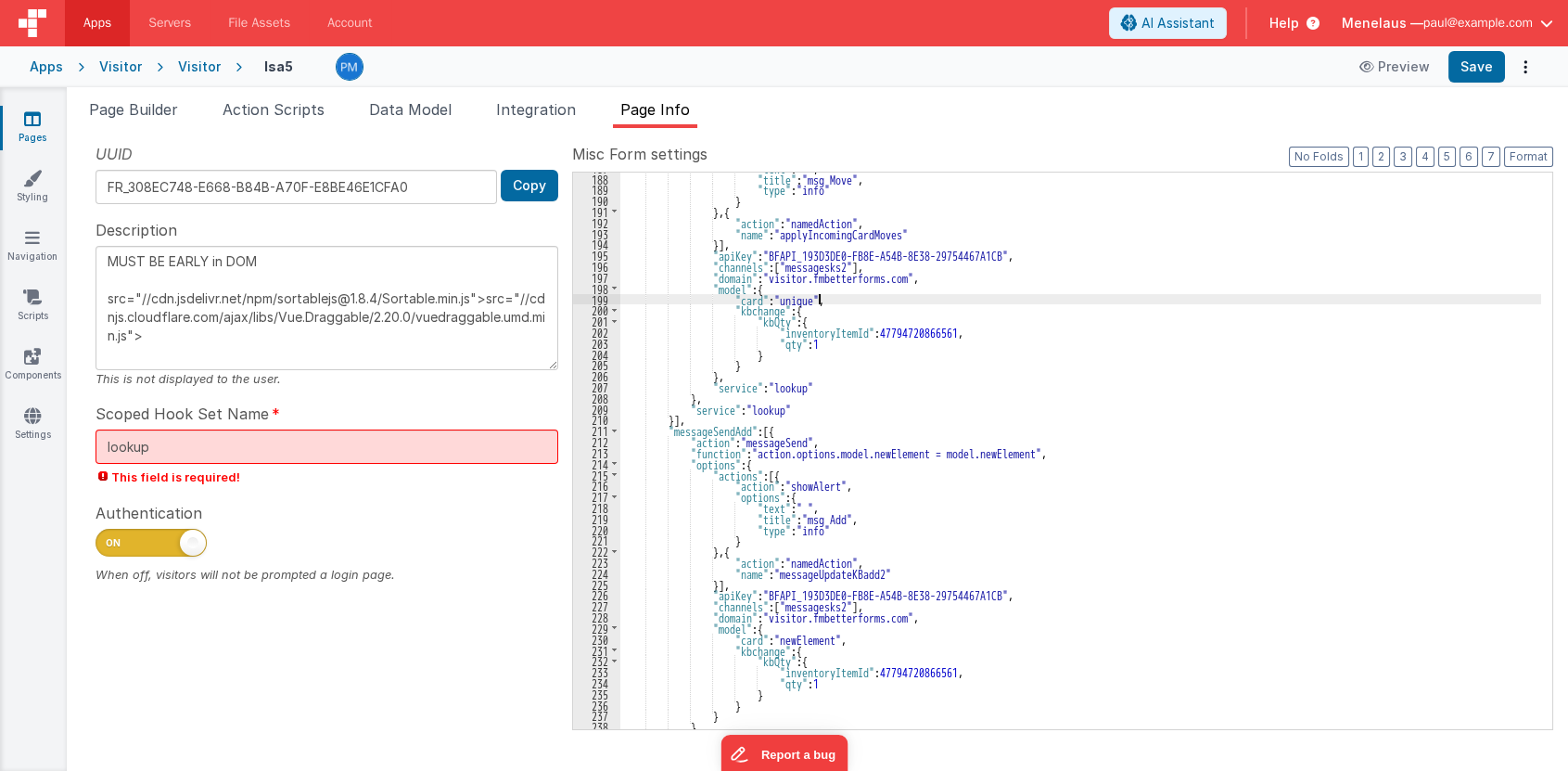 type on "MUST BE EARLY in DOM
src="//cdn.jsdelivr.net/npm/sortablejs@1.8.4/Sortable.min.js">src="//cdnjs.cloudflare.com/ajax/libs/Vue.Draggable/2.20.0/vuedraggable.umd.min.js">" 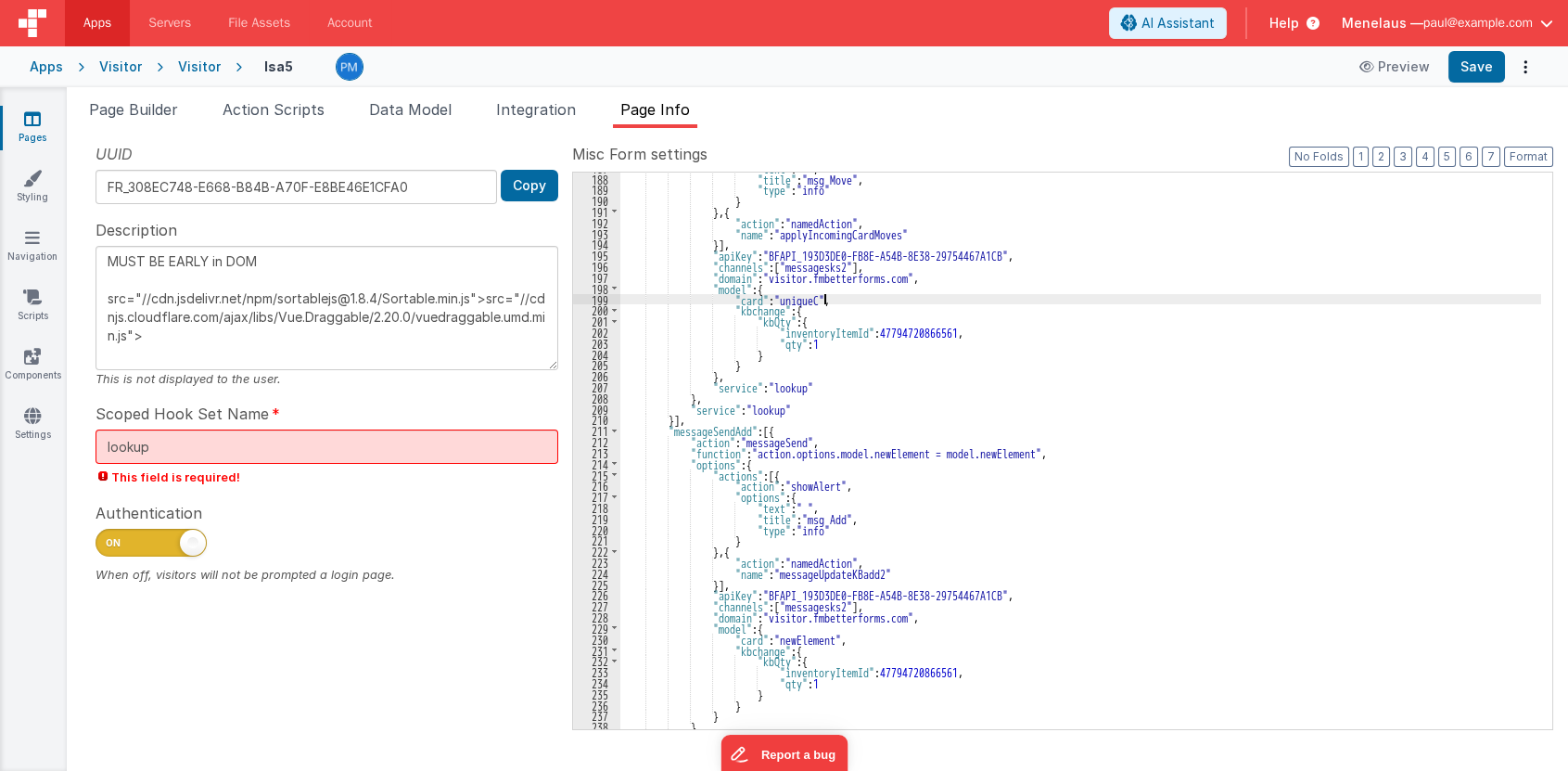 type on "MUST BE EARLY in DOM
src="//cdn.jsdelivr.net/npm/sortablejs@1.8.4/Sortable.min.js">src="//cdnjs.cloudflare.com/ajax/libs/Vue.Draggable/2.20.0/vuedraggable.umd.min.js">" 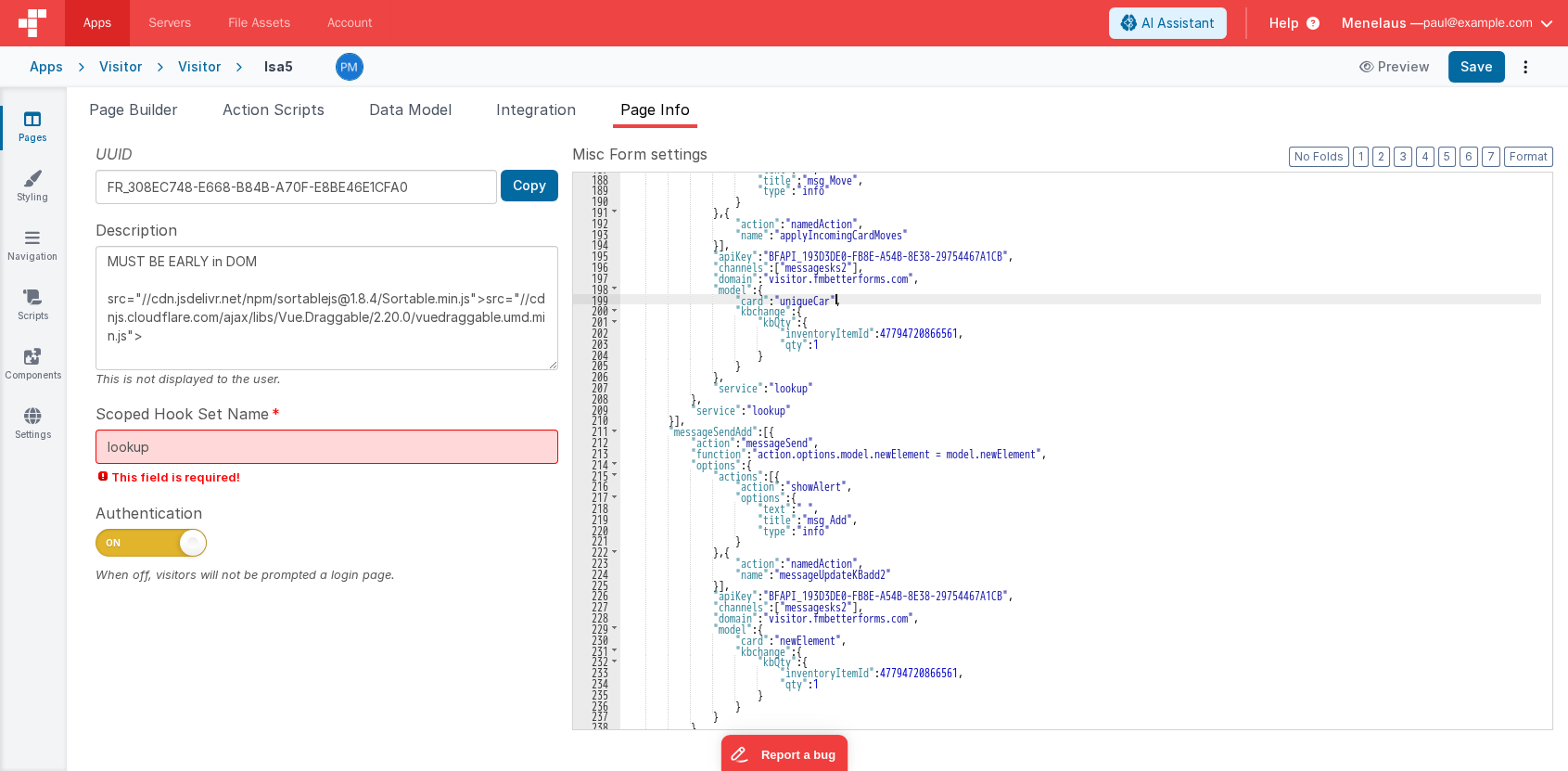 type on "MUST BE EARLY in DOM
src="//cdn.jsdelivr.net/npm/sortablejs@1.8.4/Sortable.min.js">src="//cdnjs.cloudflare.com/ajax/libs/Vue.Draggable/2.20.0/vuedraggable.umd.min.js">" 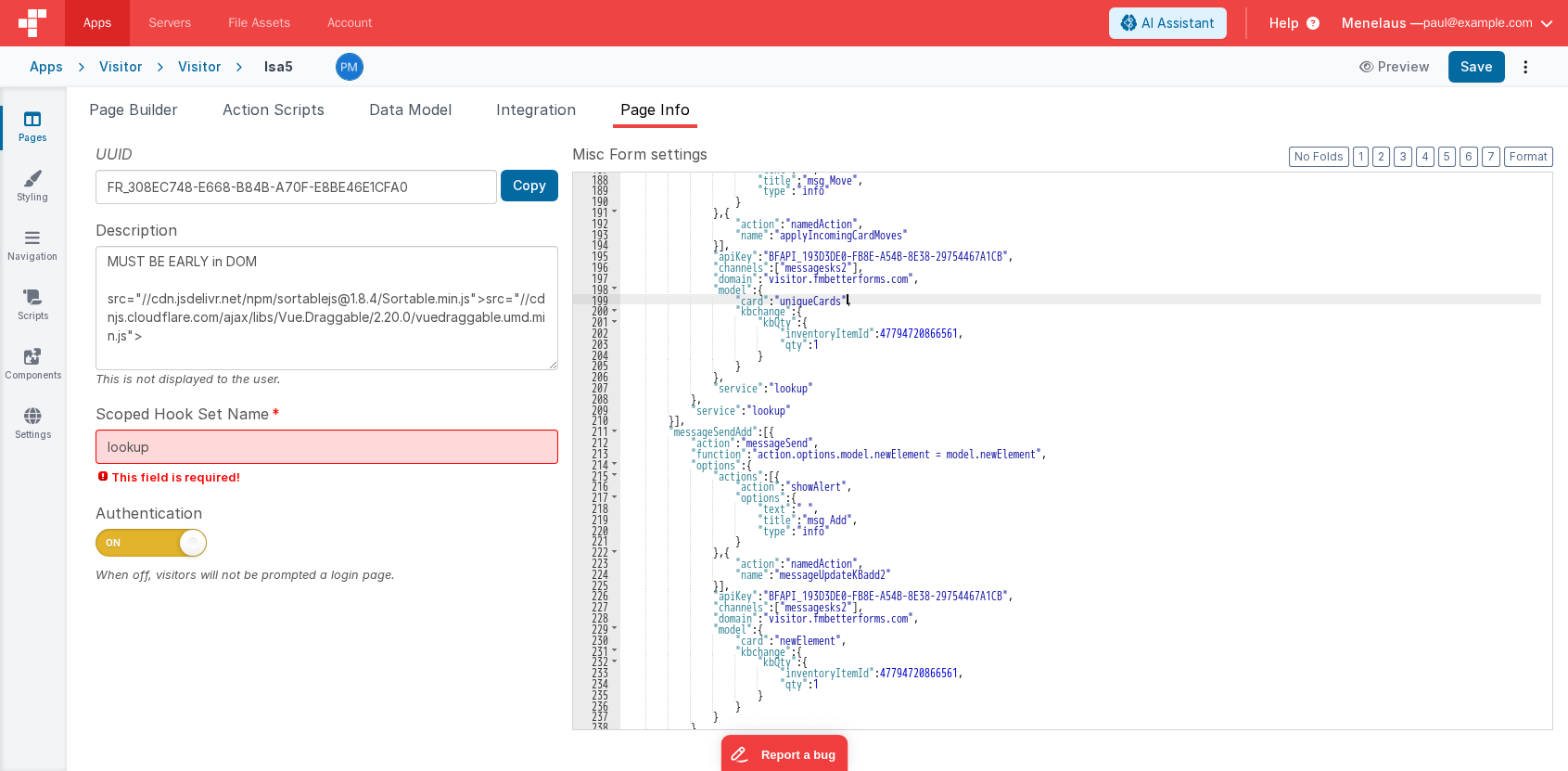 type on "MUST BE EARLY in DOM
src="//cdn.jsdelivr.net/npm/sortablejs@1.8.4/Sortable.min.js">src="//cdnjs.cloudflare.com/ajax/libs/Vue.Draggable/2.20.0/vuedraggable.umd.min.js">" 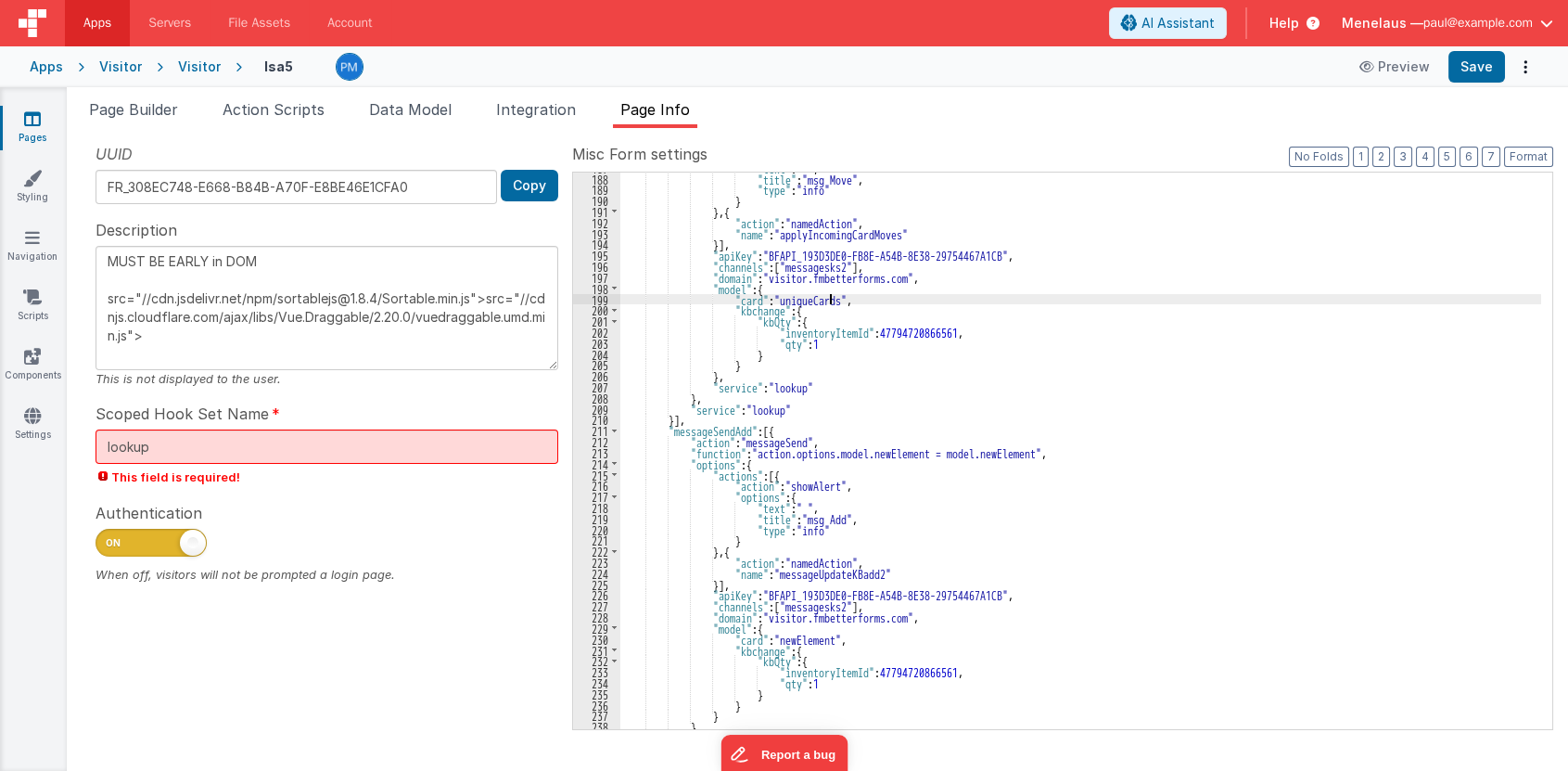 click on ""text" :  " " ,                               "title" :  "msg Move" ,                               "type" :  "info"                          }                     } ,  {                          "action" :  "namedAction" ,                          "name" :  "applyIncomingCardMoves"                     }] ,                     "apiKey" :  "BFAPI_193D3DE0-FB8E-A54B-8E38-29754467A1CB" ,                     "channels" :  [ "messagesks2" ] ,                     "domain" :  "visitor.fmbetterforms.com" ,                     "model" :  {                          "card" :  "uniqueCards" ,                          "kbchange" :  {                               "kbQty" :  {                                    "inventoryItemId" :  47794720866561 ,                                    "qty" :  1                               }                          }                     } ,                     "service" :  "lookup"                } ,                "service" :  "lookup"           }] ,      :" at bounding box center [1080, 452] 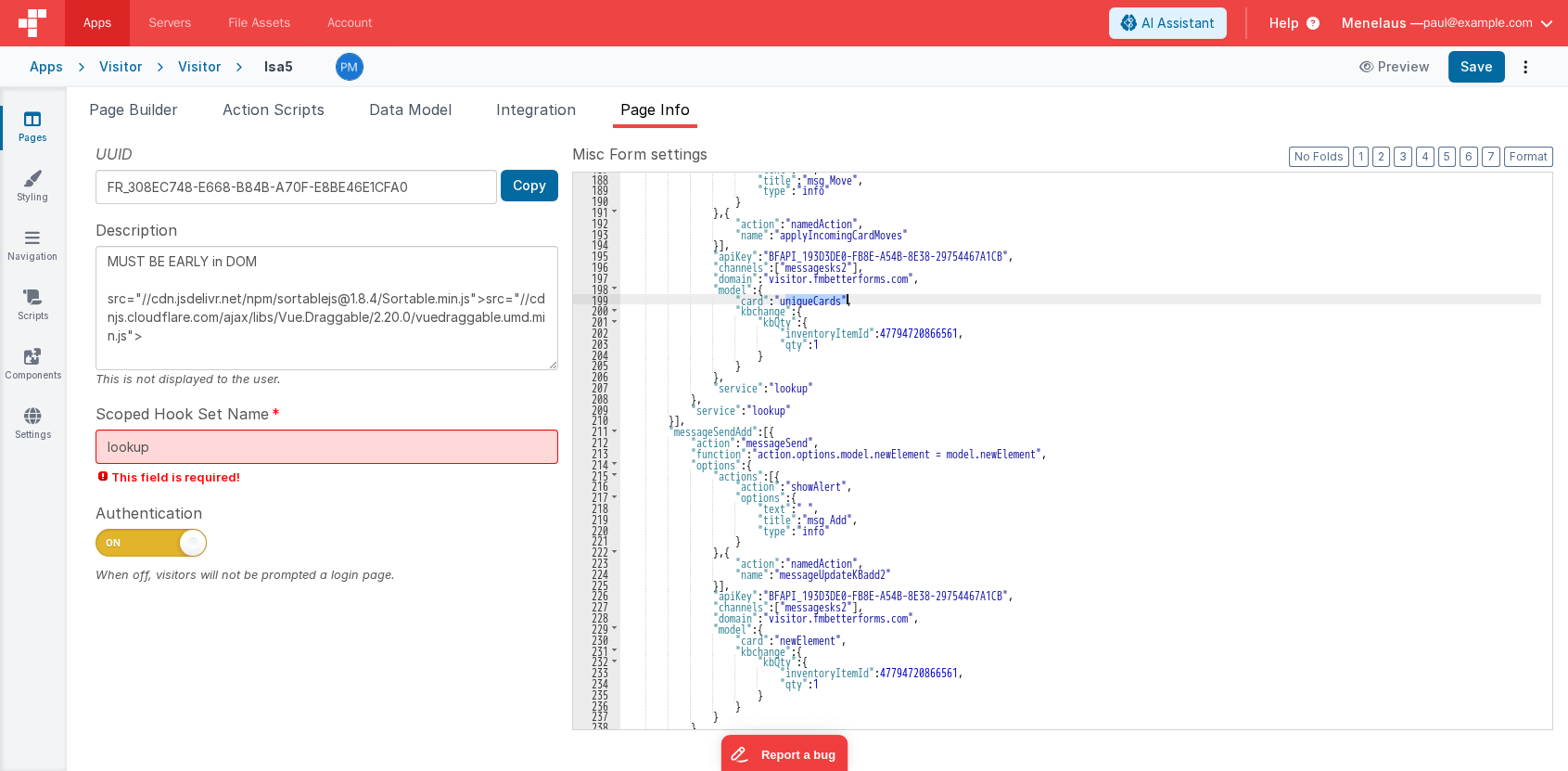 click on ""text" :  " " ,                               "title" :  "msg Move" ,                               "type" :  "info"                          }                     } ,  {                          "action" :  "namedAction" ,                          "name" :  "applyIncomingCardMoves"                     }] ,                     "apiKey" :  "BFAPI_193D3DE0-FB8E-A54B-8E38-29754467A1CB" ,                     "channels" :  [ "messagesks2" ] ,                     "domain" :  "visitor.fmbetterforms.com" ,                     "model" :  {                          "card" :  "uniqueCards" ,                          "kbchange" :  {                               "kbQty" :  {                                    "inventoryItemId" :  47794720866561 ,                                    "qty" :  1                               }                          }                     } ,                     "service" :  "lookup"                } ,                "service" :  "lookup"           }] ,      :" at bounding box center [1080, 452] 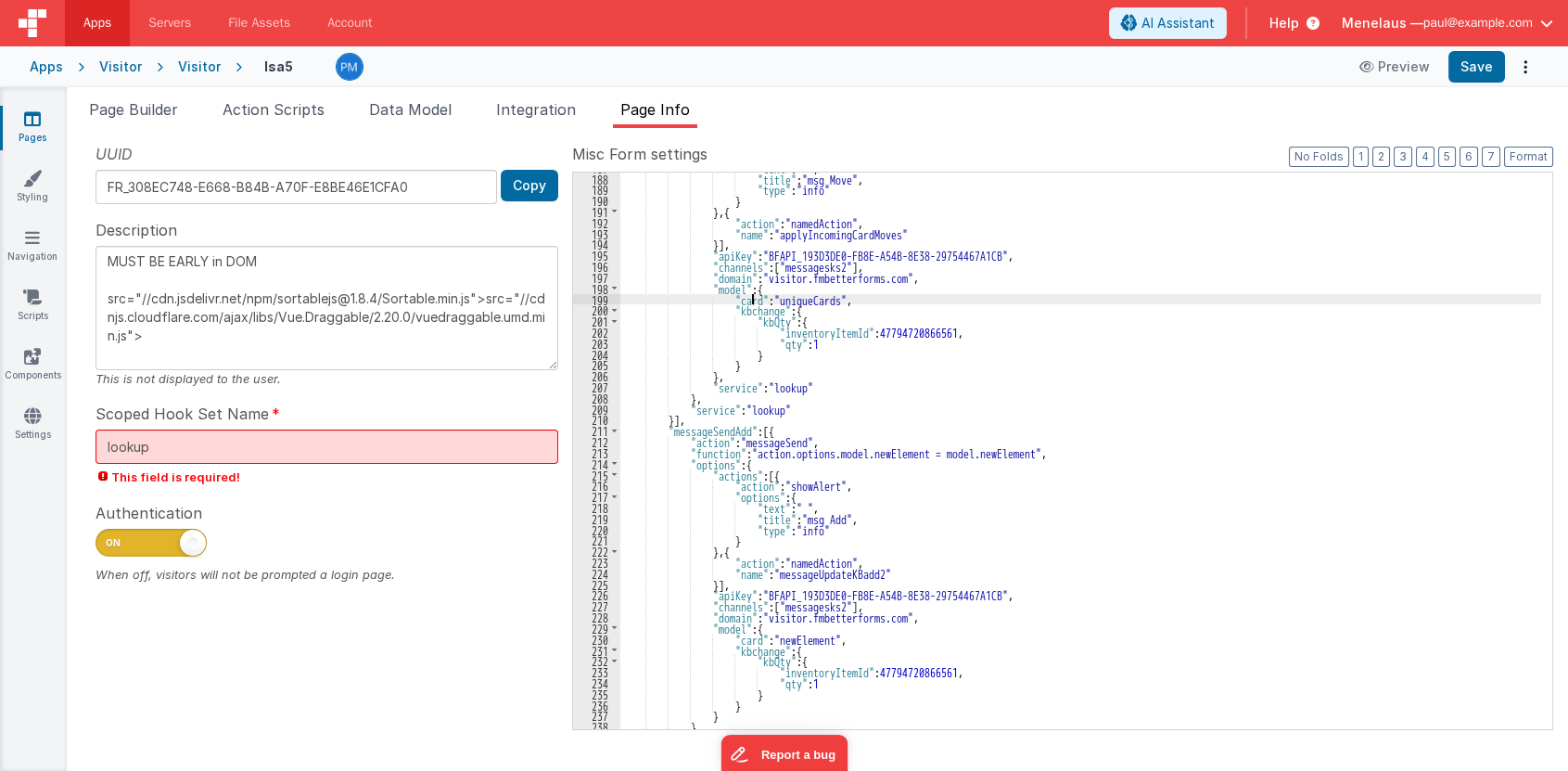 click on ""text" :  " " ,                               "title" :  "msg Move" ,                               "type" :  "info"                          }                     } ,  {                          "action" :  "namedAction" ,                          "name" :  "applyIncomingCardMoves"                     }] ,                     "apiKey" :  "BFAPI_193D3DE0-FB8E-A54B-8E38-29754467A1CB" ,                     "channels" :  [ "messagesks2" ] ,                     "domain" :  "visitor.fmbetterforms.com" ,                     "model" :  {                          "card" :  "uniqueCards" ,                          "kbchange" :  {                               "kbQty" :  {                                    "inventoryItemId" :  47794720866561 ,                                    "qty" :  1                               }                          }                     } ,                     "service" :  "lookup"                } ,                "service" :  "lookup"           }] ,      :" at bounding box center [1080, 452] 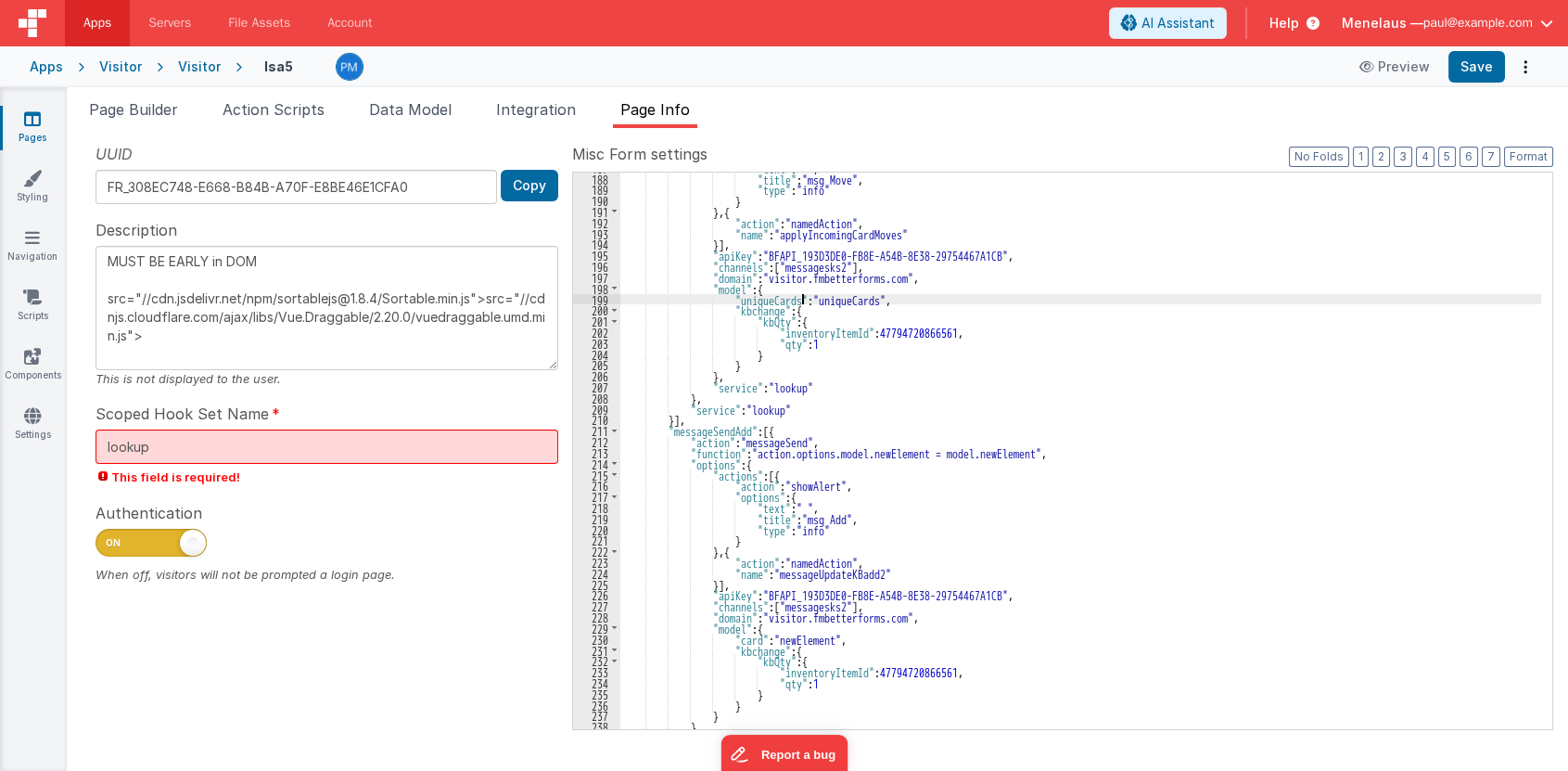 type on "MUST BE EARLY in DOM
src="//cdn.jsdelivr.net/npm/sortablejs@1.8.4/Sortable.min.js">src="//cdnjs.cloudflare.com/ajax/libs/Vue.Draggable/2.20.0/vuedraggable.umd.min.js">" 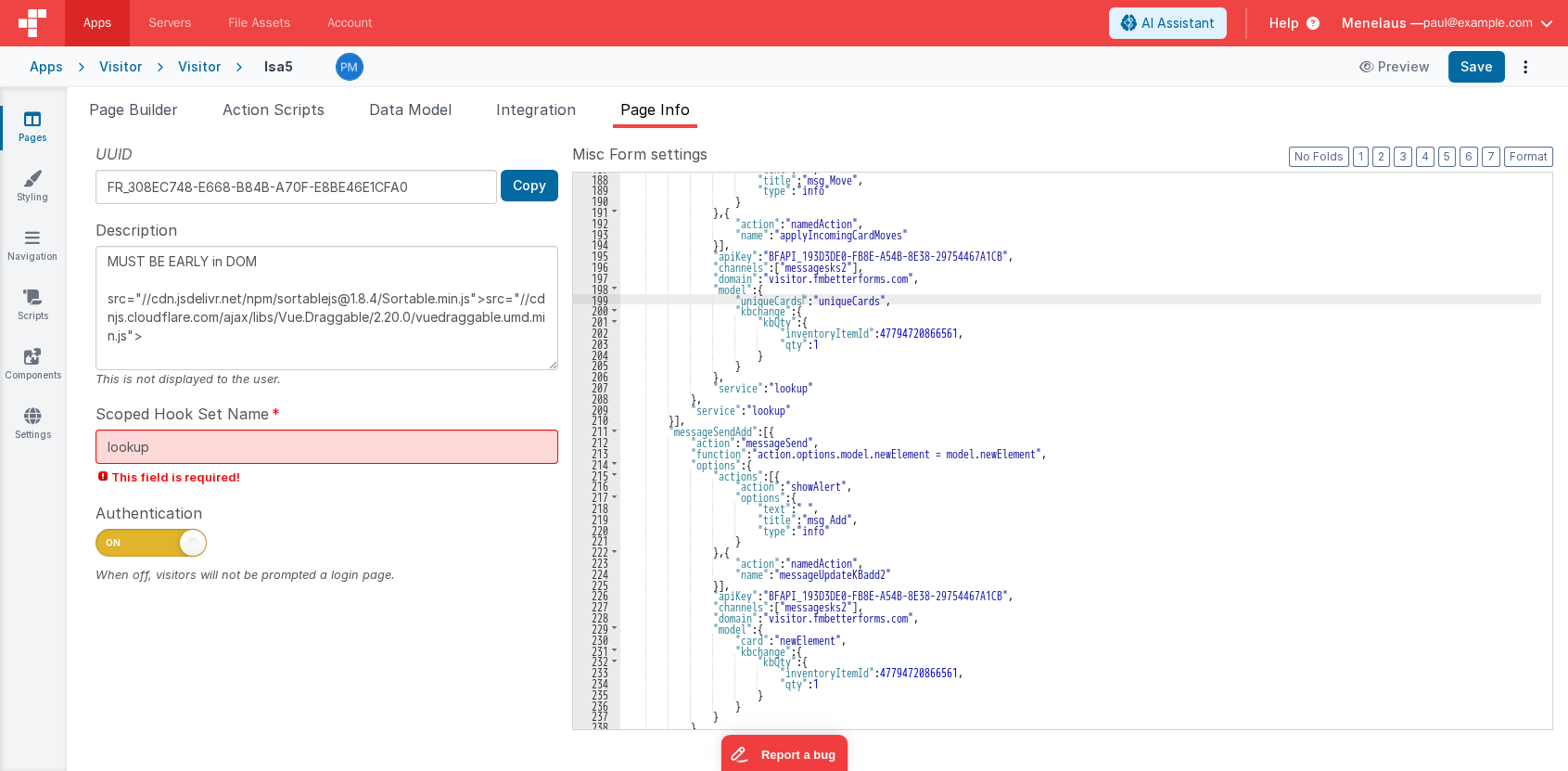 click on ""text" :  " " ,                               "title" :  "msg Move" ,                               "type" :  "info"                          }                     } ,  {                          "action" :  "namedAction" ,                          "name" :  "applyIncomingCardMoves"                     }] ,                     "apiKey" :  "BFAPI_193D3DE0-FB8E-A54B-8E38-29754467A1CB" ,                     "channels" :  [ "messagesks2" ] ,                     "domain" :  "visitor.fmbetterforms.com" ,                     "model" :  {                          "uniqueCards" :  "uniqueCards" ,                          "kbchange" :  {                               "kbQty" :  {                                    "inventoryItemId" :  47794720866561 ,                                    "qty" :  1                               }                          }                     } ,                     "service" :  "lookup"                } ,                "service" :  "lookup"           }] ," at bounding box center (1080, 452) 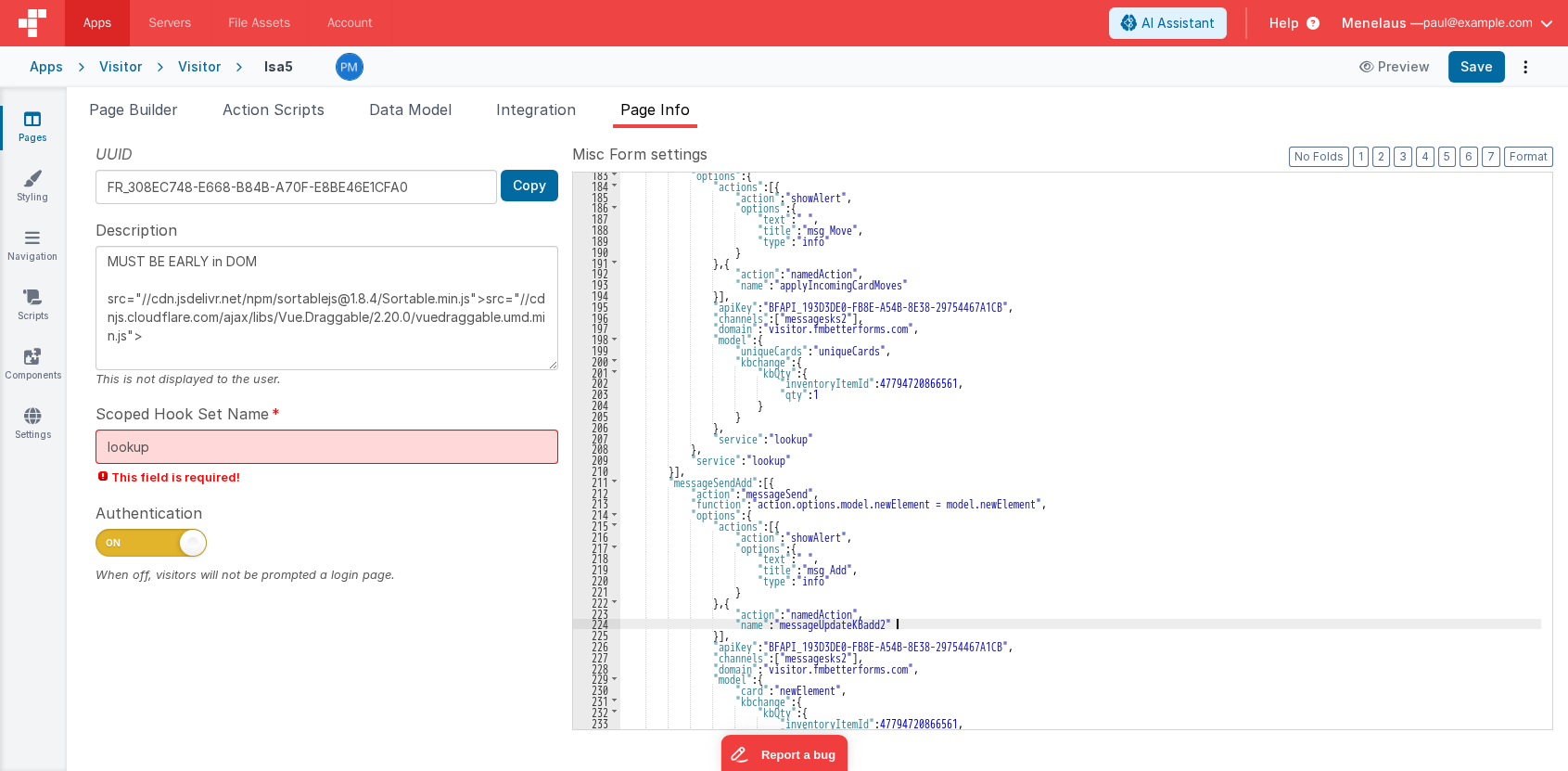 scroll, scrollTop: 556, scrollLeft: 0, axis: vertical 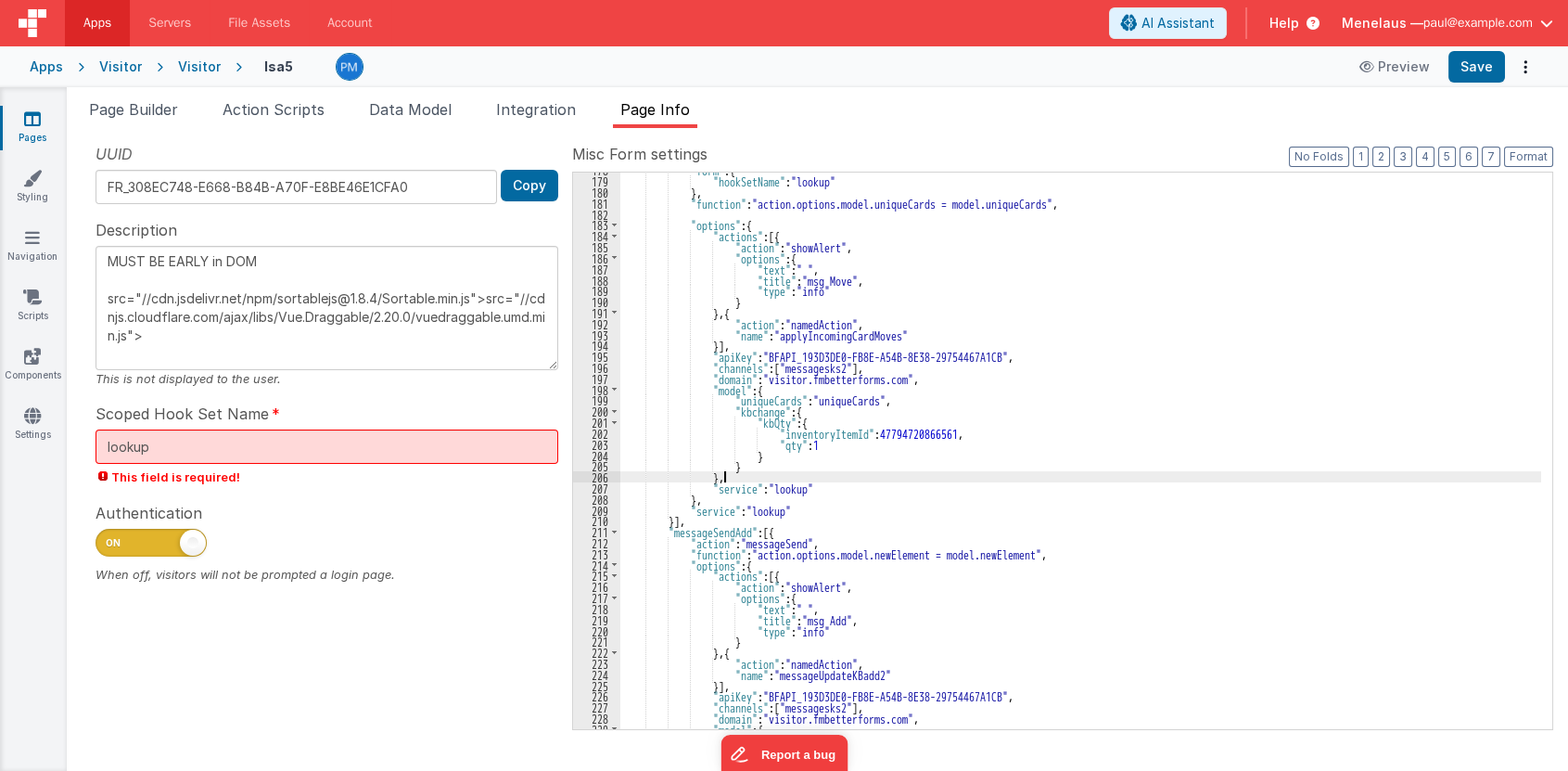 click on ""form" :  {                     "hookSetName" :  "lookup"                } ,                "function" :  "action.options.model.uniqueCards = model.uniqueCards" ,                               "options" :  {                     "actions" :  [{                          "action" :  "showAlert" ,                          "options" :  {                               "text" :  " " ,                               "title" :  "msg Move" ,                               "type" :  "info"                          }                     } ,  {                          "action" :  "namedAction" ,                          "name" :  "applyIncomingCardMoves"                     }] ,                     "apiKey" :  "BFAPI_193D3DE0-FB8E-A54B-8E38-29754467A1CB" ,                     "channels" :  [ "messagesks2" ] ,                     "domain" :  "visitor.fmbetterforms.com" ,                     "model" :  {                          "uniqueCards" :  "uniqueCards" ,                          "kbchange" :  {      :" at bounding box center (1080, 454) 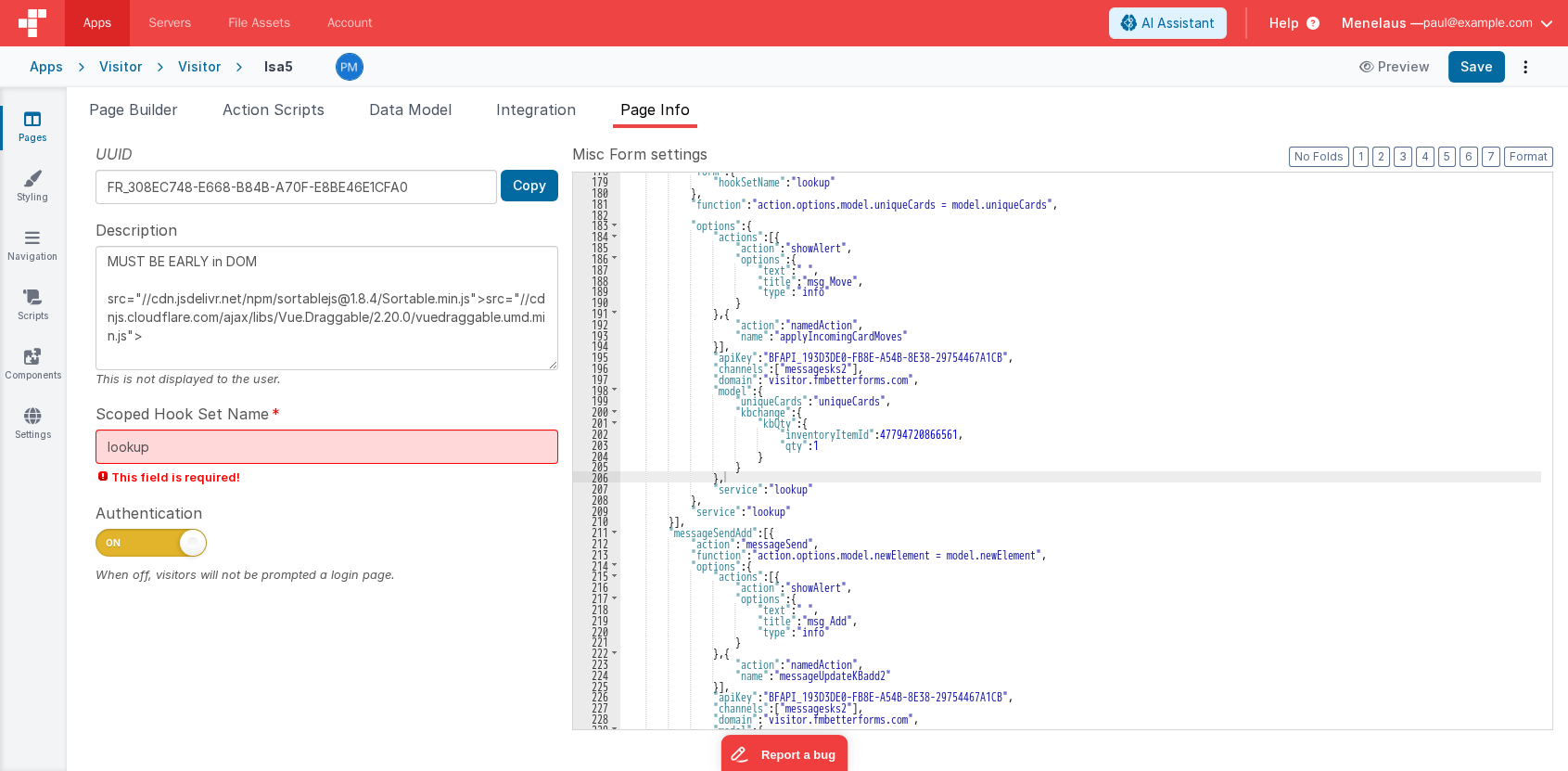 drag, startPoint x: 377, startPoint y: 117, endPoint x: 654, endPoint y: 402, distance: 397.43427 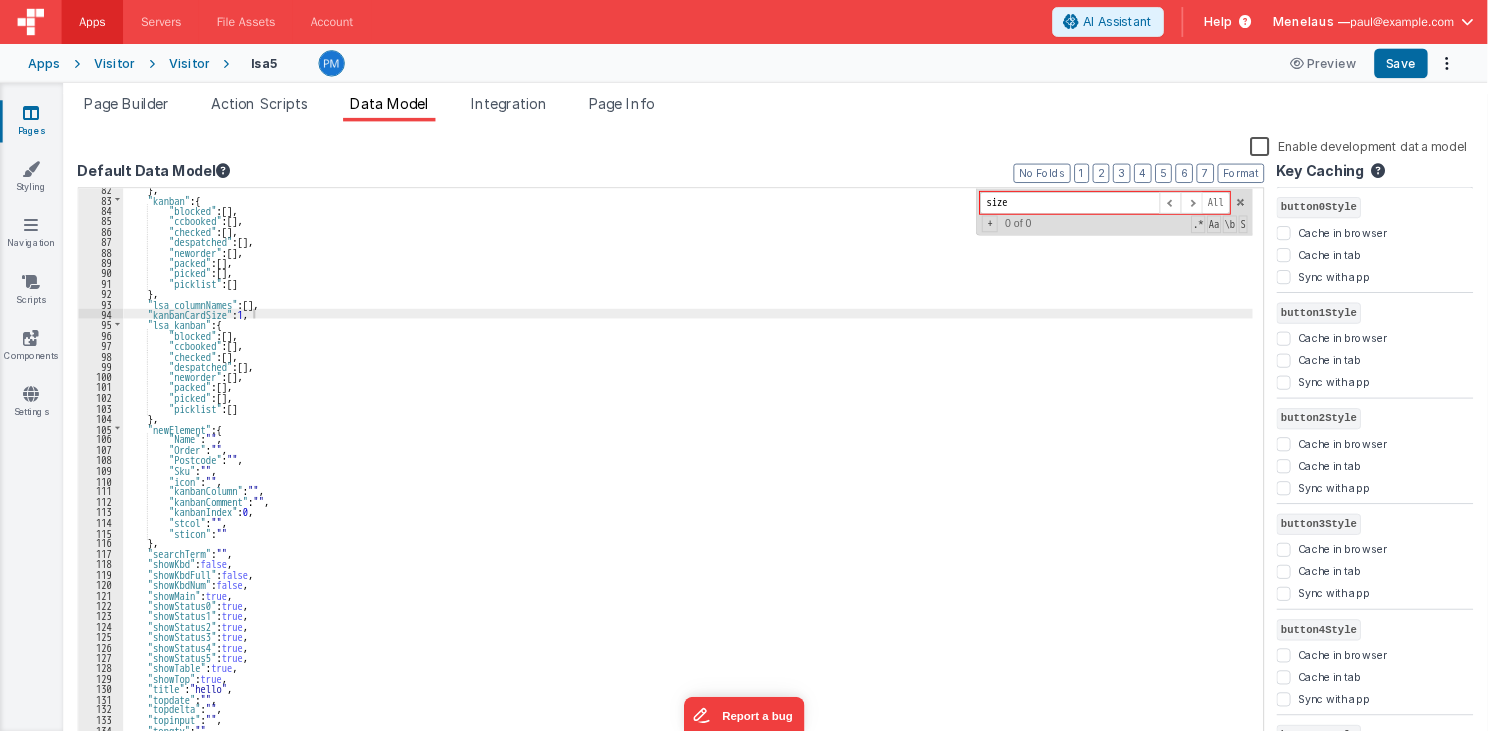 scroll, scrollTop: 961, scrollLeft: 0, axis: vertical 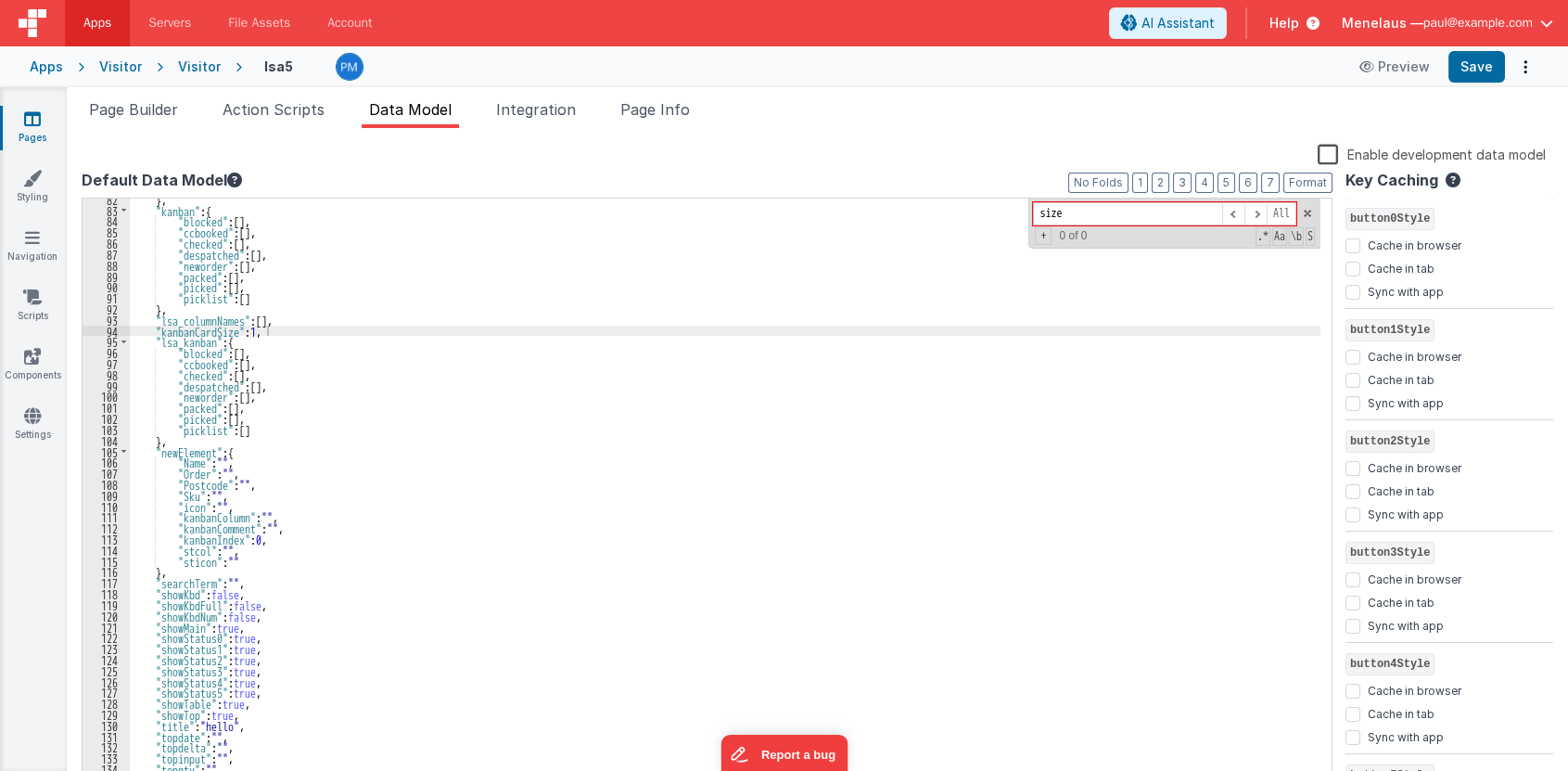 click on "} ,      "kanban" :  {           "blocked" :  [ ] ,           "ccbooked" :  [ ] ,           "checked" :  [ ] ,           "despatched" :  [ ] ,           "neworder" :  [ ] ,           "packed" :  [ ] ,           "picked" :  [ ] ,           "picklist" :  [ ]      } ,      "lsa_columnNames" :  [ ] ,      "kanbanCardSize" :  1 ,      "lsa_kanban" :  {           "blocked" :  [ ] ,           "ccbooked" :  [ ] ,           "checked" :  [ ] ,           "despatched" :  [ ] ,           "neworder" :  [ ] ,           "packed" :  [ ] ,           "picked" :  [ ] ,           "picklist" :  [ ]      } ,      "newElement" :  {           "Name" :  "" ,           "Order" :  "" ,           "Postcode" :  "" ,           "Sku" :  "" ,           "icon" :  "" ,           "kanbanColumn" :  "" ,           "kanbanComment" :  "" ,           "kanbanIndex" :  0 ,           "stcol" :  "" ,           "sticon" :  ""      } ,      "searchTerm" :  "" ,      "showKbd" :  false ,      "showKbdFull" :  false ,      "showKbdNum" :  false ," at bounding box center (725, 498) 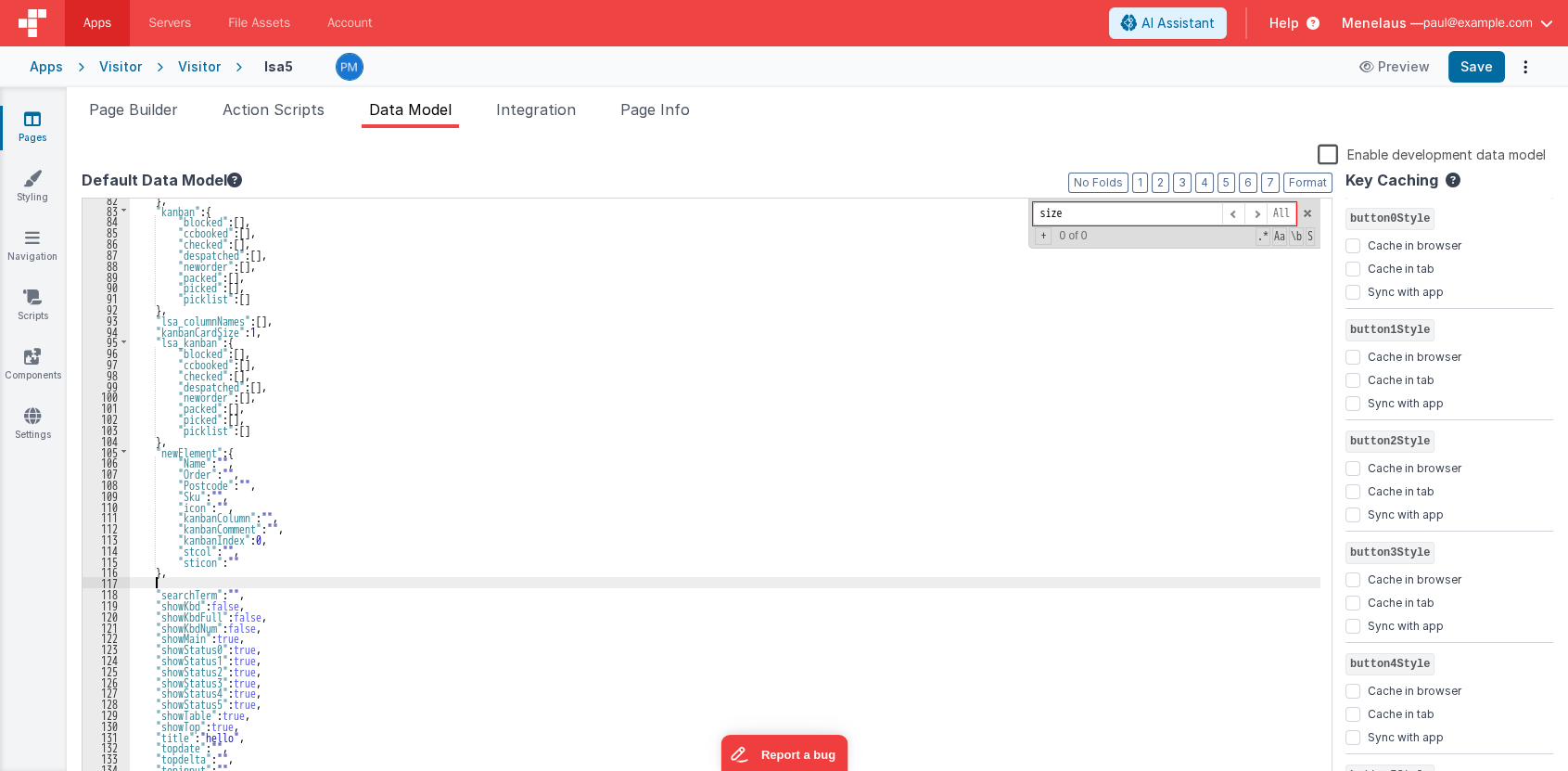 click on "} ,      "kanban" :  {           "blocked" :  [ ] ,           "ccbooked" :  [ ] ,           "checked" :  [ ] ,           "despatched" :  [ ] ,           "neworder" :  [ ] ,           "packed" :  [ ] ,           "picked" :  [ ] ,           "picklist" :  [ ]      } ,      "lsa_columnNames" :  [ ] ,      "kanbanCardSize" :  1 ,      "lsa_kanban" :  {           "blocked" :  [ ] ,           "ccbooked" :  [ ] ,           "checked" :  [ ] ,           "despatched" :  [ ] ,           "neworder" :  [ ] ,           "packed" :  [ ] ,           "picked" :  [ ] ,           "picklist" :  [ ]      } ,      "newElement" :  {           "Name" :  "" ,           "Order" :  "" ,           "Postcode" :  "" ,           "Sku" :  "" ,           "icon" :  "" ,           "kanbanColumn" :  "" ,           "kanbanComment" :  "" ,           "kanbanIndex" :  0 ,           "stcol" :  "" ,           "sticon" :  ""      } ,           "searchTerm" :  "" ,      "showKbd" :  false ,      "showKbdFull" :  false ,      "showKbdNum" :  false ," at bounding box center [725, 498] 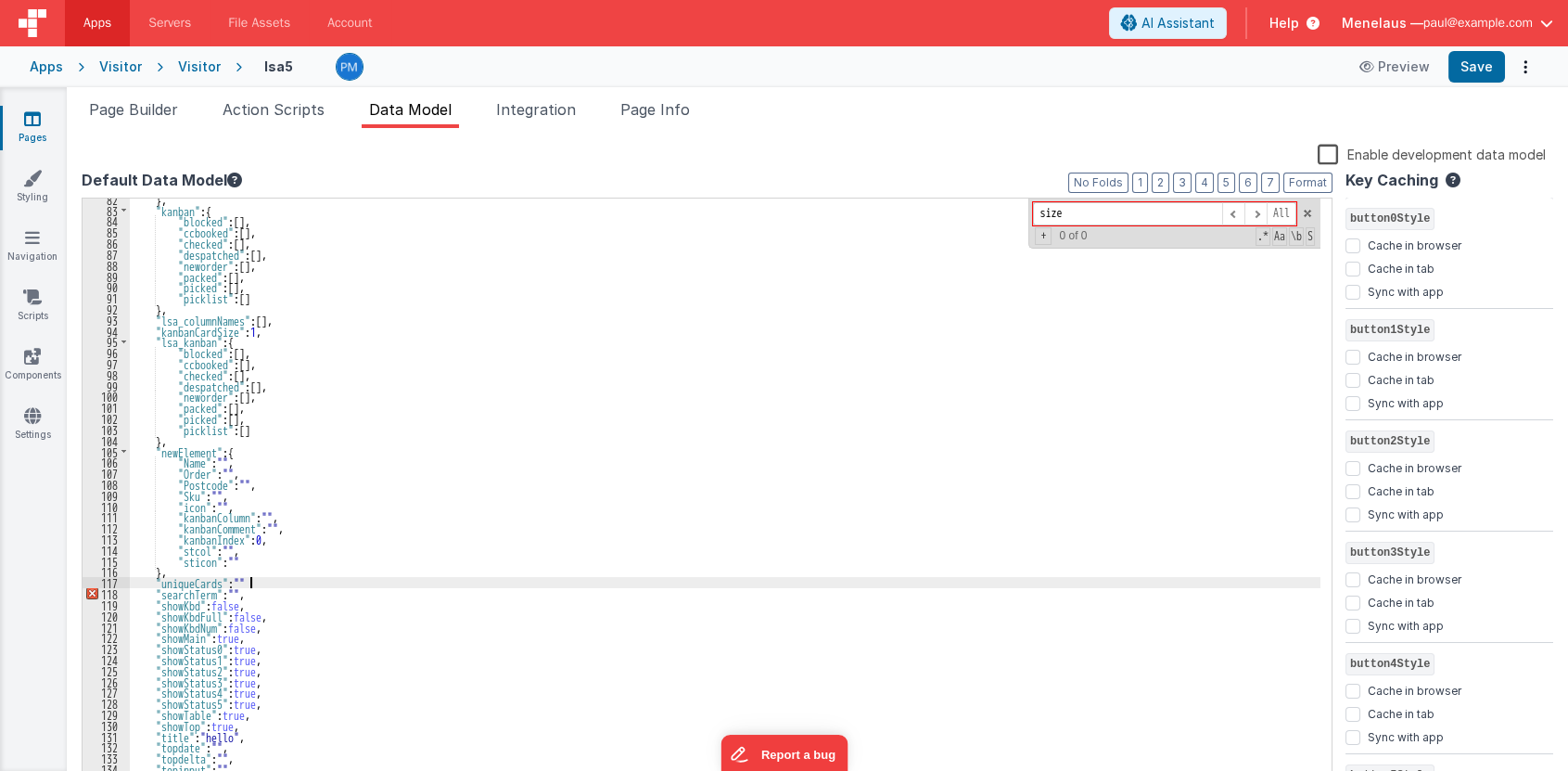 type 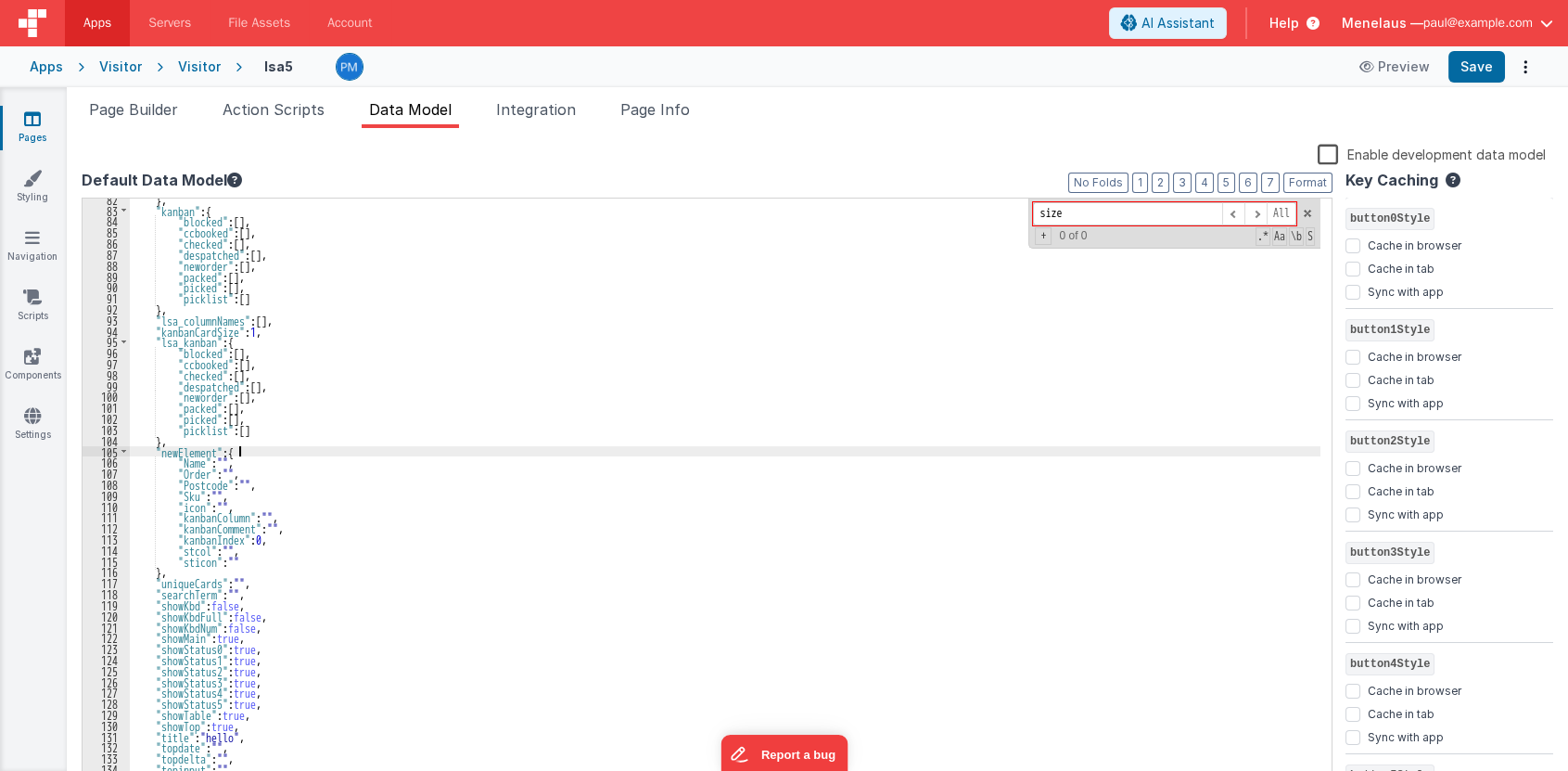 click on "} ,      "kanban" :  {           "blocked" :  [ ] ,           "ccbooked" :  [ ] ,           "checked" :  [ ] ,           "despatched" :  [ ] ,           "neworder" :  [ ] ,           "packed" :  [ ] ,           "picked" :  [ ] ,           "picklist" :  [ ]      } ,      "lsa_columnNames" :  [ ] ,      "kanbanCardSize" :  1 ,      "lsa_kanban" :  {           "blocked" :  [ ] ,           "ccbooked" :  [ ] ,           "checked" :  [ ] ,           "despatched" :  [ ] ,           "neworder" :  [ ] ,           "packed" :  [ ] ,           "picked" :  [ ] ,           "picklist" :  [ ]      } ,      "newElement" :  {           "Name" :  "" ,           "Order" :  "" ,           "Postcode" :  "" ,           "Sku" :  "" ,           "icon" :  "" ,           "kanbanColumn" :  "" ,           "kanbanComment" :  "" ,           "kanbanIndex" :  0 ,           "stcol" :  "" ,           "sticon" :  ""      } ,      "uniqueCards" :  "" ,      "searchTerm" :  "" ,      "showKbd" :  false ,      "showKbdFull" :  false ,      :" at bounding box center (725, 498) 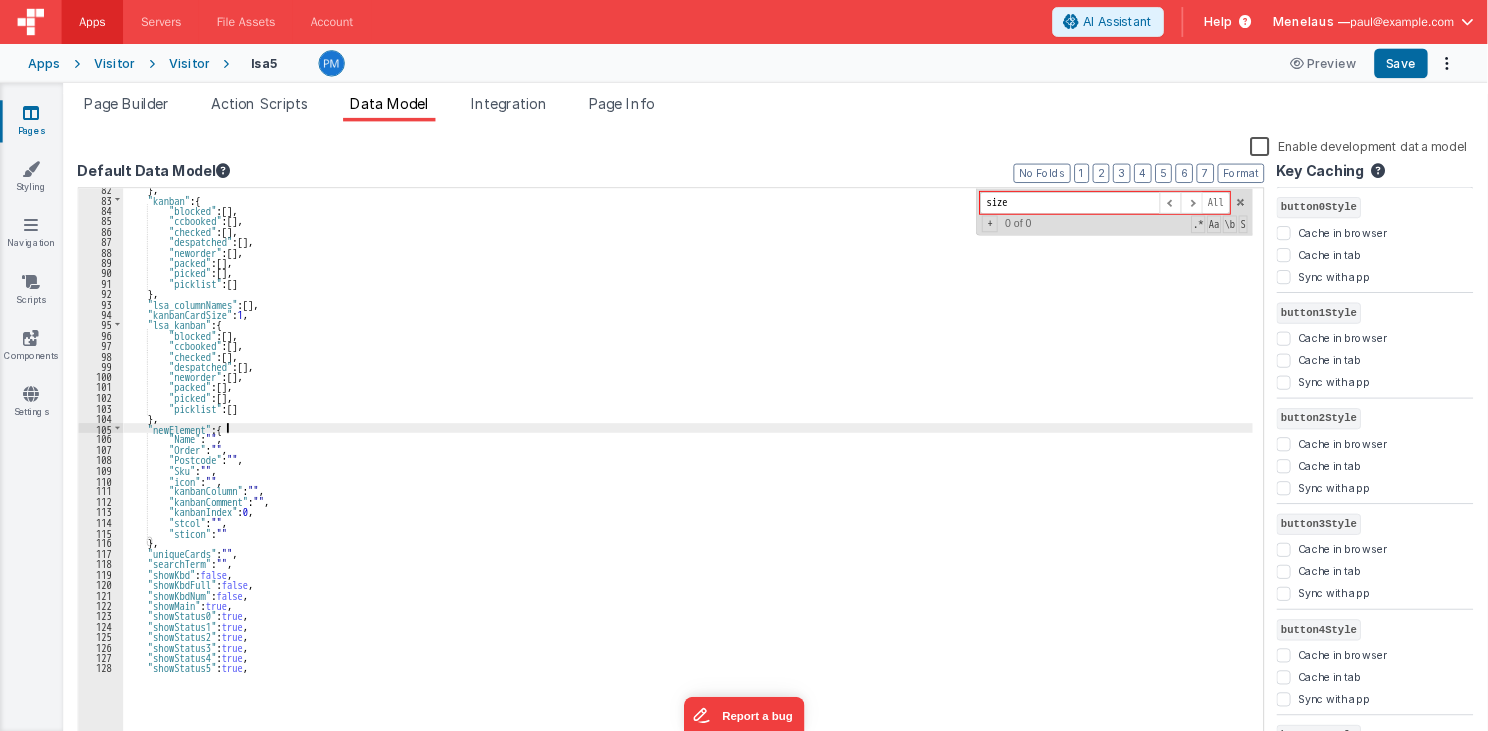 scroll, scrollTop: 962, scrollLeft: 0, axis: vertical 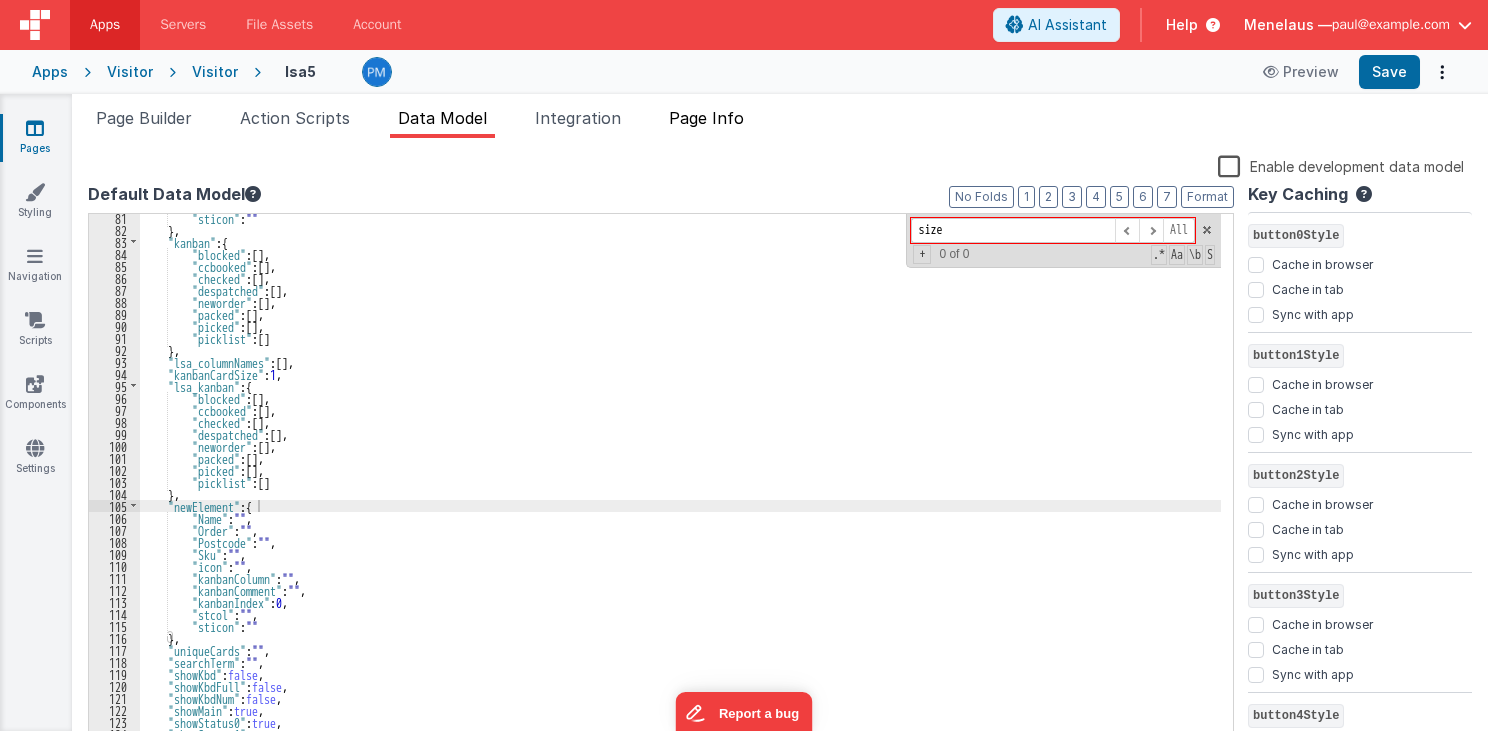 click on "Page Info" at bounding box center [706, 118] 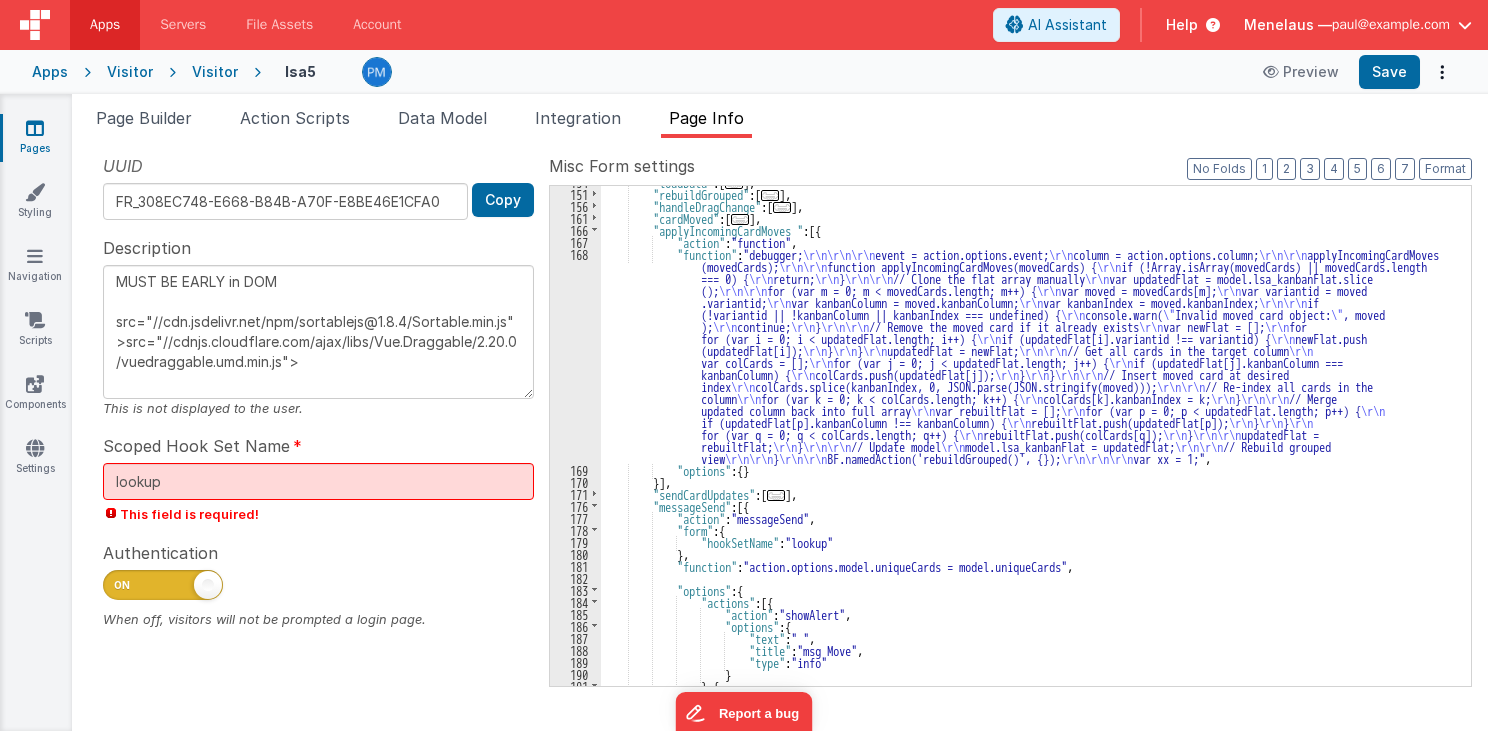 scroll, scrollTop: 202, scrollLeft: 0, axis: vertical 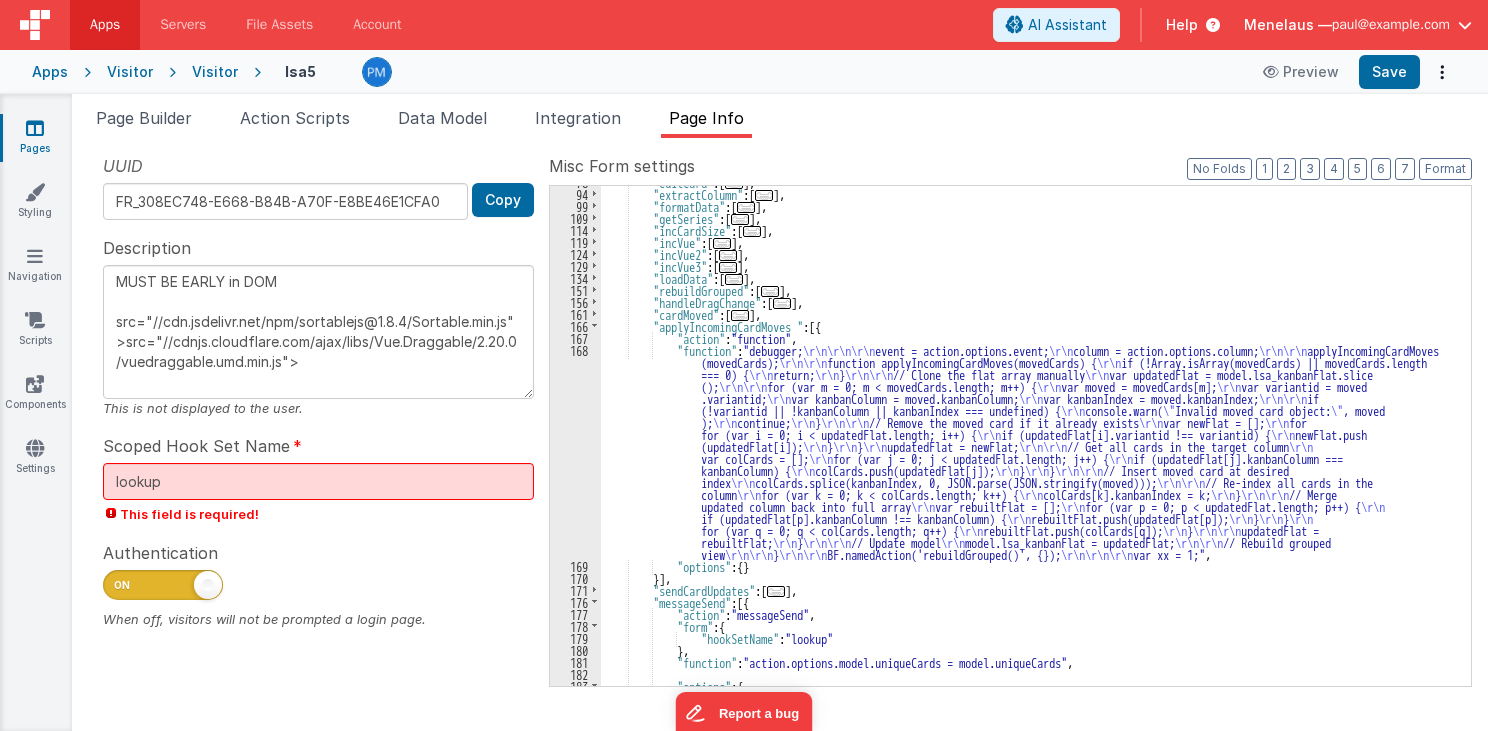 click on ""editCard" :  [ ... ] ,           "extractColumn" :  [ ... ] ,           "formatData" :  [ ... ] ,           "getSeries" :  [ ... ] ,           "incCardSize" :  [ ... ] ,           "incVue" :  [ ... ] ,           "incVue2" :  [ ... ] ,           "incVue3" :  [ ... ] ,           "loadData" :  [ ... ] ,           "rebuildGrouped" :  [ ... ] ,           "handleDragChange" :  [ ... ] ,           "cardMoved" :  [ ... ] ,           "applyIncomingCardMoves " :  [{                "action" :  "function" ,                "function" :  "debugger; \r\n\r\n\r\n event = action.options.event; \r\n column = action.options.column; \r\n\r\n applyIncomingCardMoves                  (movedCards); \r\n\r\n function applyIncomingCardMoves(movedCards) { \r\n   if (!Array.isArray(movedCards) || movedCards.length                   === 0) { \r\n     return; \r\n   } \r\n\r\n   // Clone the flat array manually \r\n   var updatedFlat = model.lsa_kanbanFlat.slice                  }" at bounding box center (1030, 438) 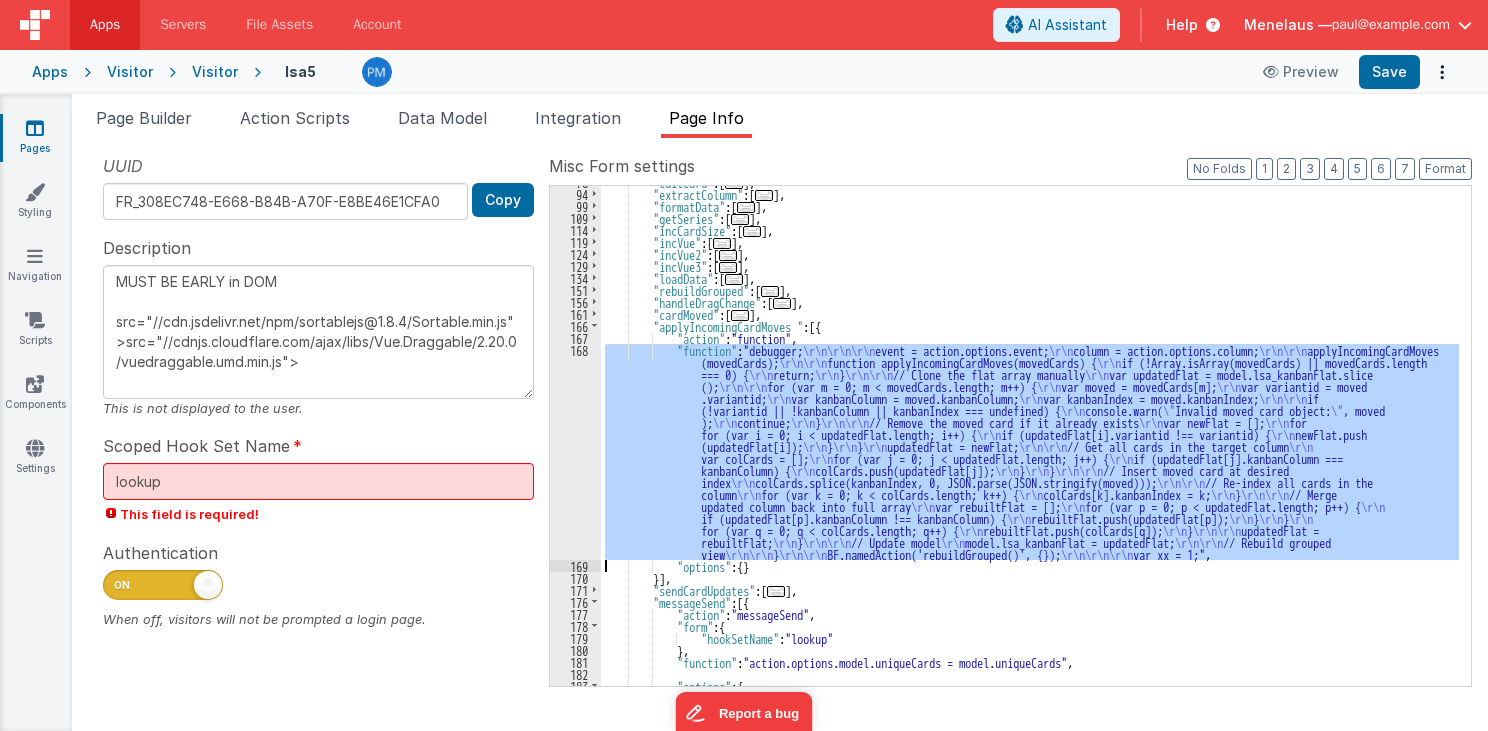 click on "168" at bounding box center (575, 452) 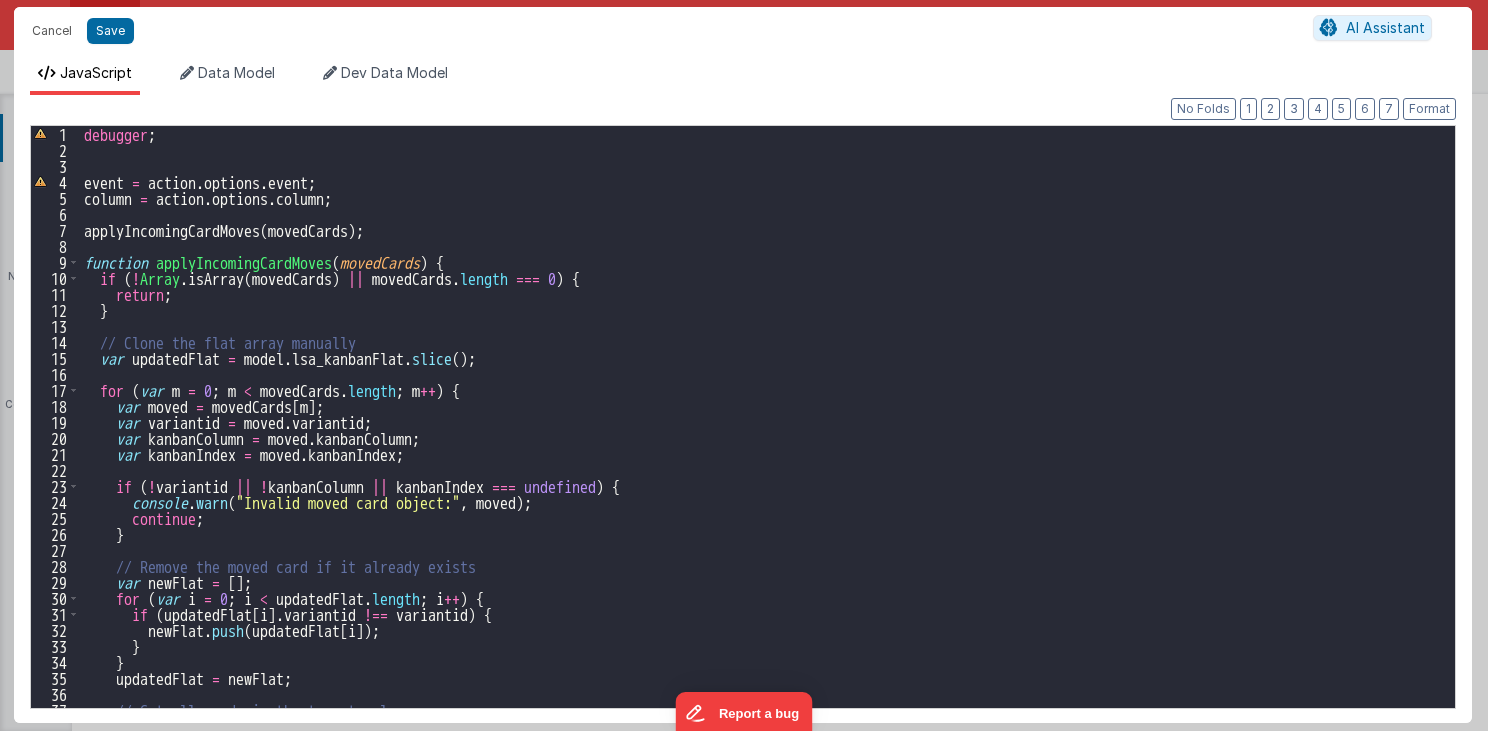 click on "debugger ; event   =   action . options . event ; column   =   action . options . column ; applyIncomingCardMoves ( movedCards ) ; function   applyIncomingCardMoves ( movedCards )   {    if   ( ! Array . isArray ( movedCards )   ||   movedCards . length   ===   0 )   {      return ;    }    // Clone the flat array manually    var   updatedFlat   =   model . lsa_kanbanFlat . slice ( ) ;    for   ( var   m   =   0 ;   m   <   movedCards . length ;   m ++ )   {      var   moved   =   movedCards [ m ] ;      var   variantid   =   moved . variantid ;      var   kanbanColumn   =   moved . kanbanColumn ;      var   kanbanIndex   =   moved . kanbanIndex ;      if   ( ! variantid   ||   ! kanbanColumn   ||   kanbanIndex   ===   undefined )   {         console . warn ( "Invalid moved card object:" ,   moved ) ;         continue ;      }      // Remove the moved card if it already exists      var   newFlat   =   [ ] ;      for   ( var   i   =   0 ;   i   <   updatedFlat . length ;   i ++ )   {         if   ( updatedFlat" at bounding box center [762, 433] 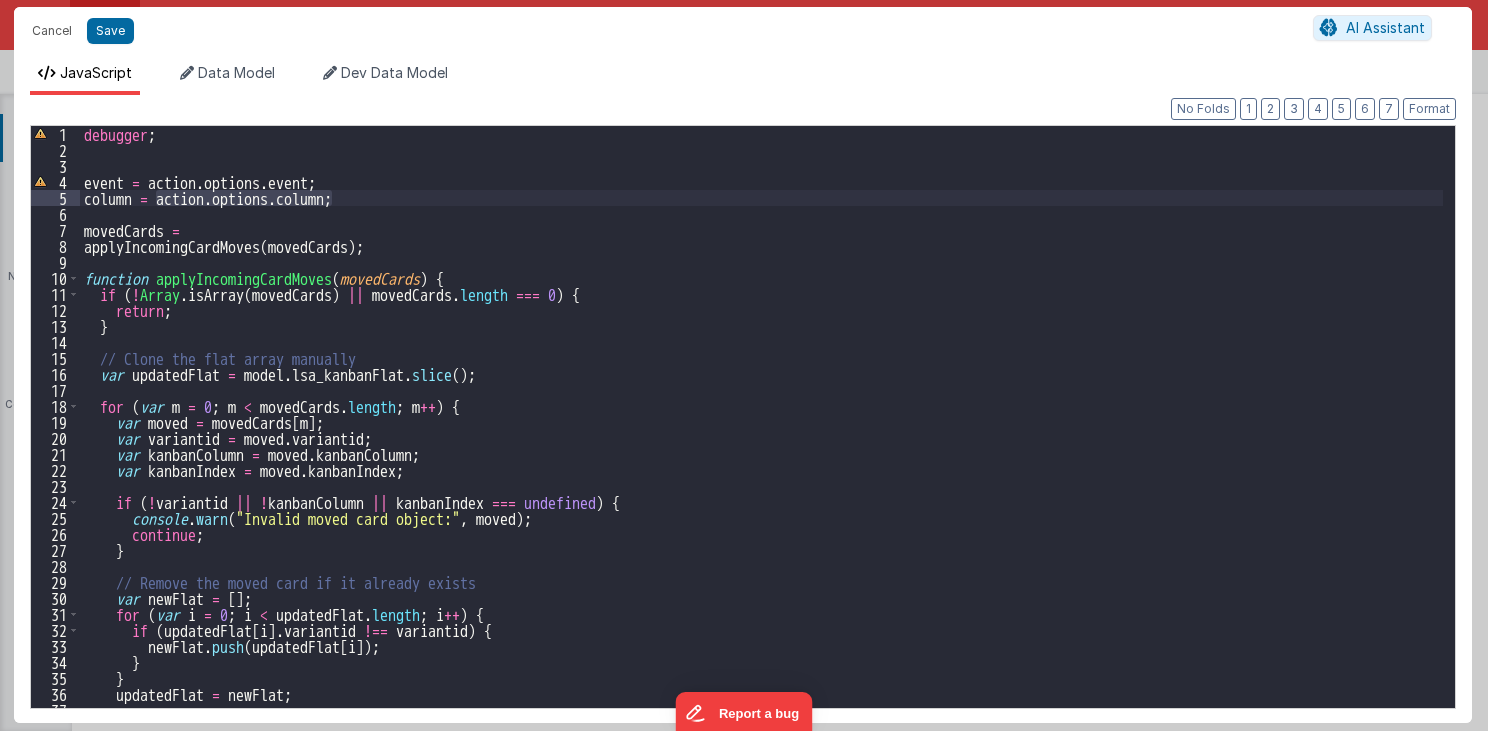 drag, startPoint x: 159, startPoint y: 200, endPoint x: 343, endPoint y: 197, distance: 184.02446 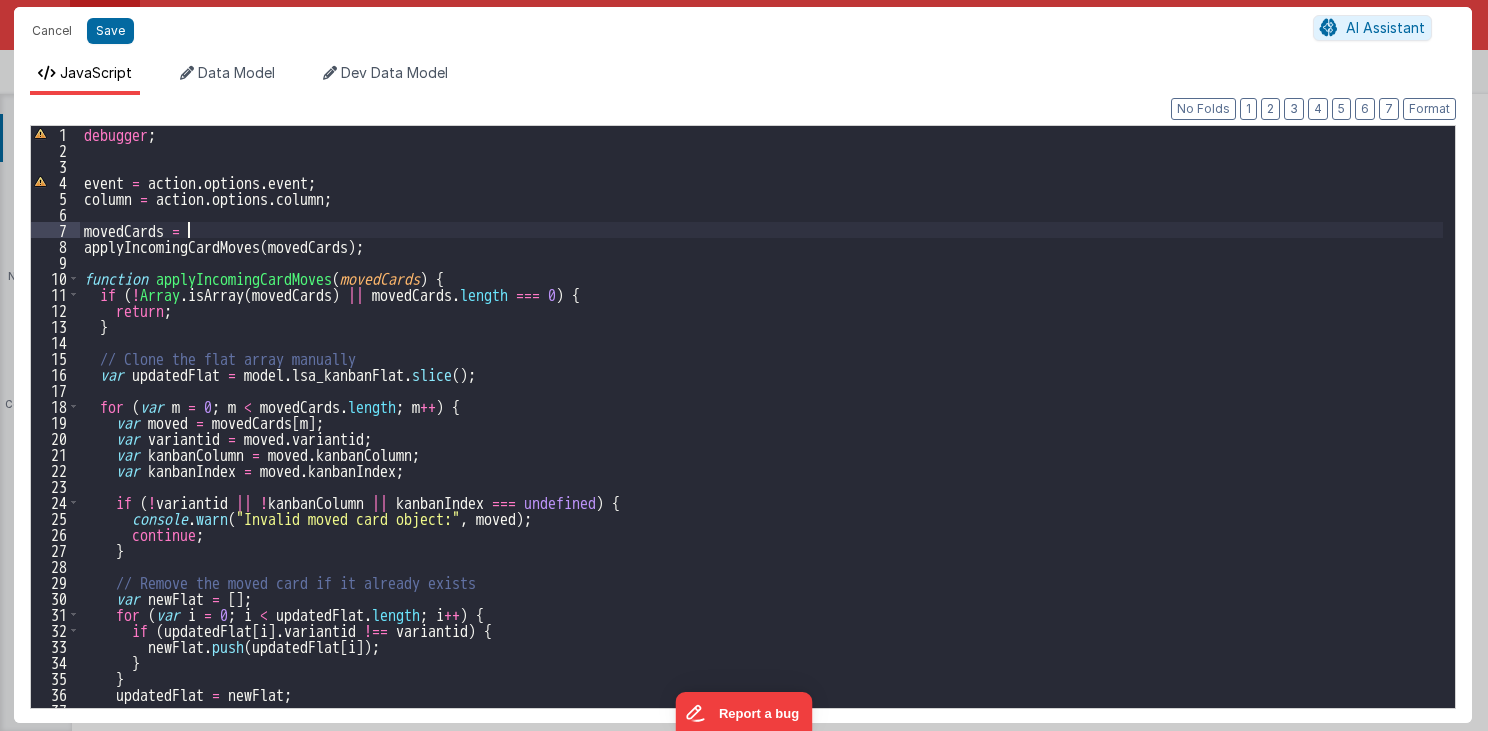 click on "debugger ; event   =   action . options . event ; column   =   action . options . column ; movedCards   =   applyIncomingCardMoves ( movedCards ) ; function   applyIncomingCardMoves ( movedCards )   {    if   ( ! Array . isArray ( movedCards )   ||   movedCards . length   ===   0 )   {      return ;    }    // Clone the flat array manually    var   updatedFlat   =   model . lsa_kanbanFlat . slice ( ) ;    for   ( var   m   =   0 ;   m   <   movedCards . length ;   m ++ )   {      var   moved   =   movedCards [ m ] ;      var   variantid   =   moved . variantid ;      var   kanbanColumn   =   moved . kanbanColumn ;      var   kanbanIndex   =   moved . kanbanIndex ;      if   ( ! variantid   ||   ! kanbanColumn   ||   kanbanIndex   ===   undefined )   {         console . warn ( "Invalid moved card object:" ,   moved ) ;         continue ;      }      // Remove the moved card if it already exists      var   newFlat   =   [ ] ;      for   ( var   i   =   0 ;   i   <   updatedFlat . length ;   i ++ )   {" at bounding box center [762, 433] 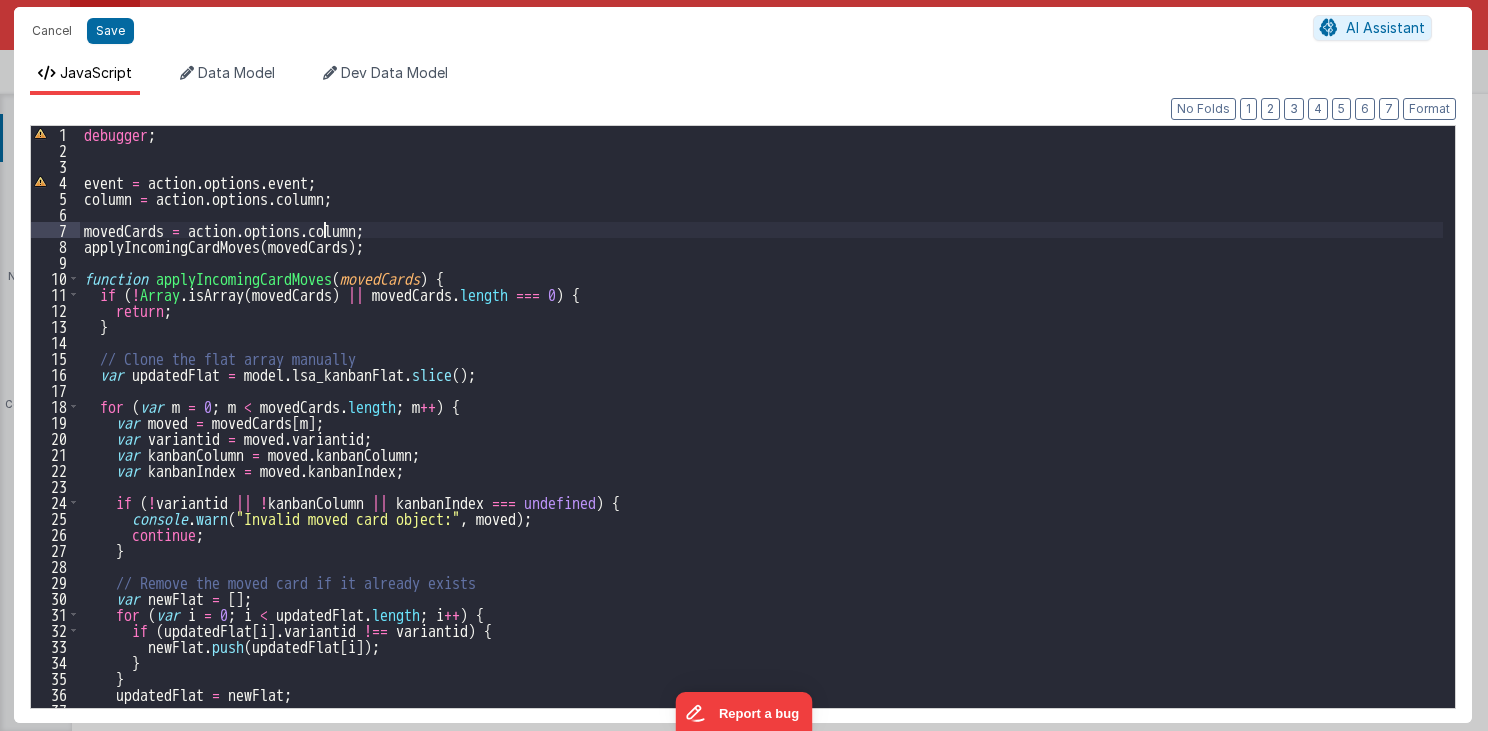 click on "debugger ; event   =   action . options . event ; column   =   action . options . column ; movedCards   =   action . options . column ; applyIncomingCardMoves ( movedCards ) ; function   applyIncomingCardMoves ( movedCards )   {    if   ( ! Array . isArray ( movedCards )   ||   movedCards . length   ===   0 )   {      return ;    }    // Clone the flat array manually    var   updatedFlat   =   model . lsa_kanbanFlat . slice ( ) ;    for   ( var   m   =   0 ;   m   <   movedCards . length ;   m ++ )   {      var   moved   =   movedCards [ m ] ;      var   variantid   =   moved . variantid ;      var   kanbanColumn   =   moved . kanbanColumn ;      var   kanbanIndex   =   moved . kanbanIndex ;      if   ( ! variantid   ||   ! kanbanColumn   ||   kanbanIndex   ===   undefined )   {         console . warn ( "Invalid moved card object:" ,   moved ) ;         continue ;      }      // Remove the moved card if it already exists      var   newFlat   =   [ ] ;      for   ( var   i   =   0 ;   i   <   updatedFlat . ;" at bounding box center (762, 433) 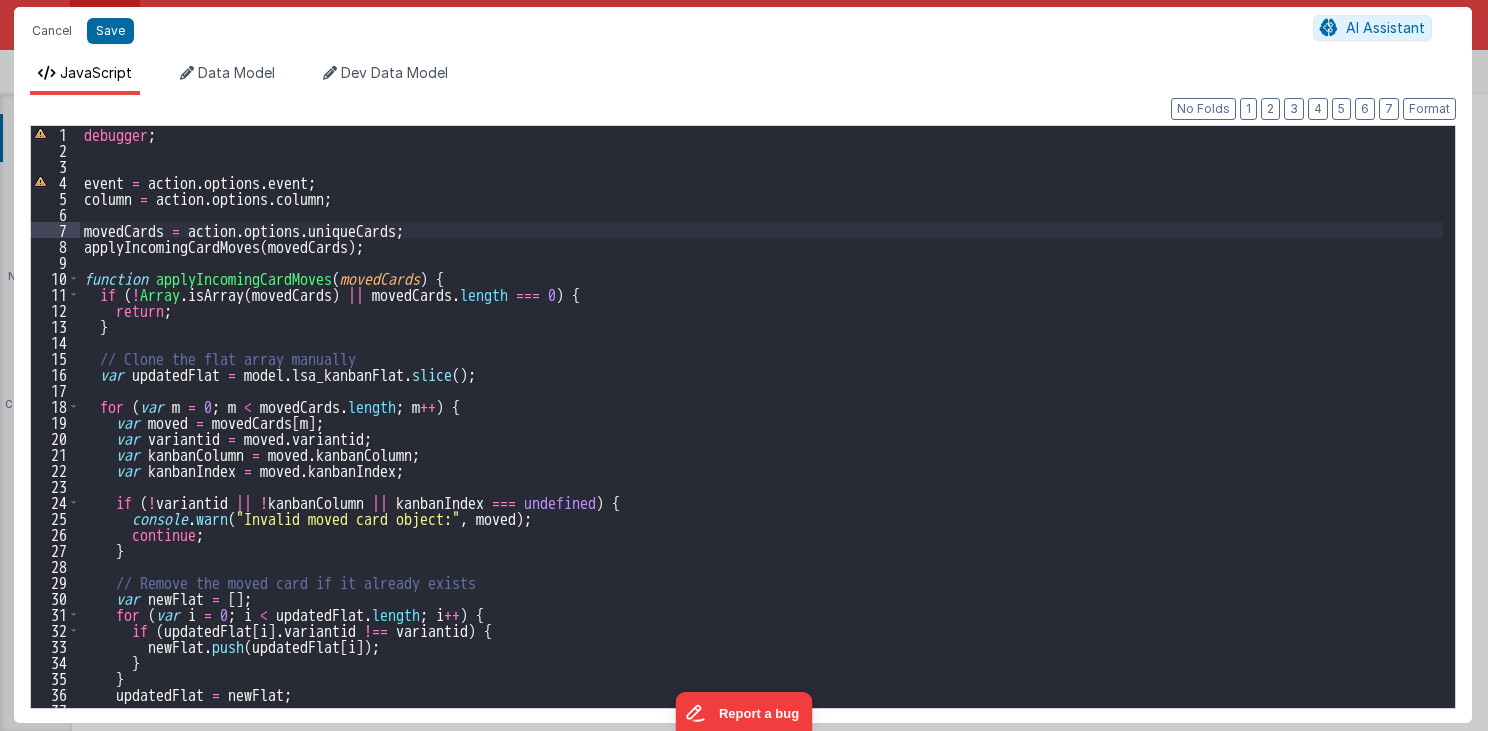 type 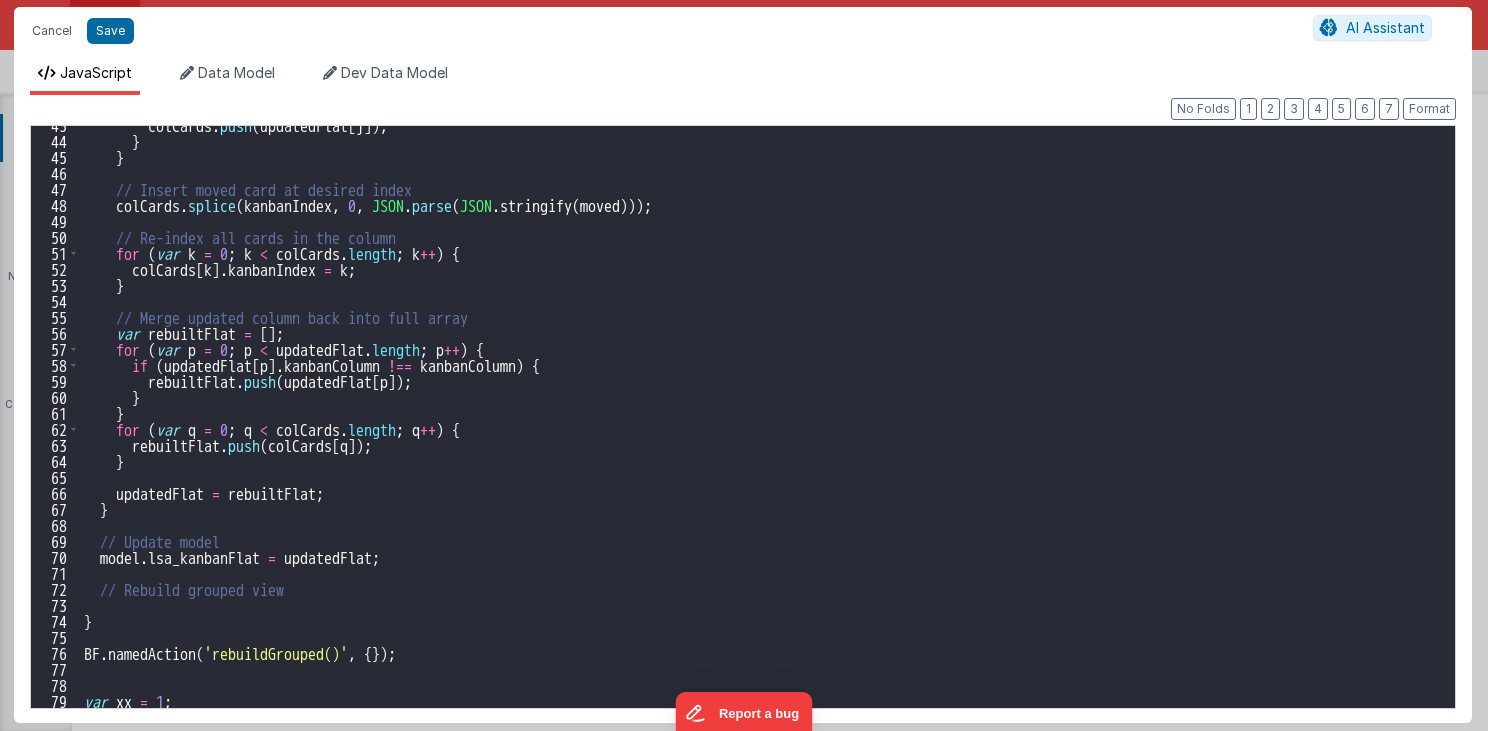 scroll, scrollTop: 680, scrollLeft: 0, axis: vertical 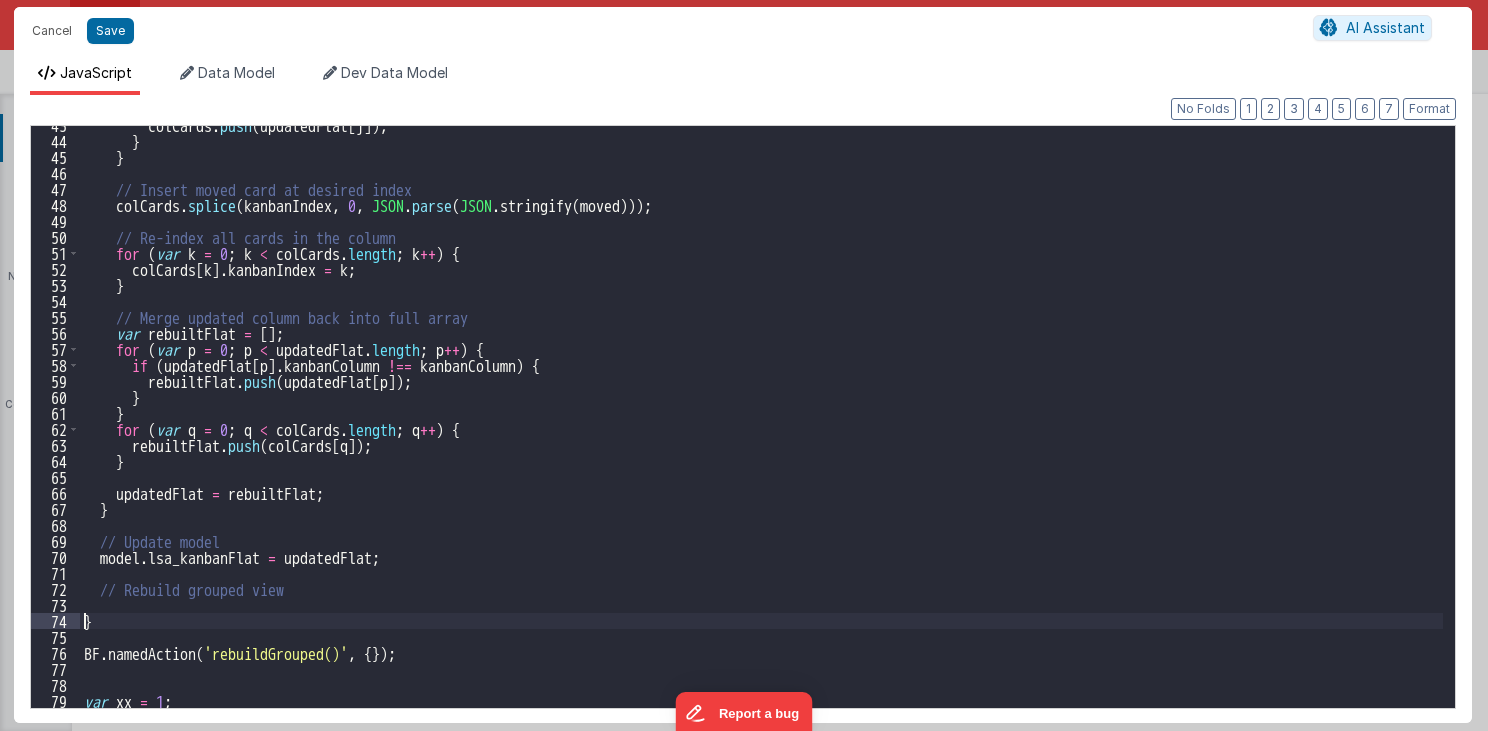 click on "colCards . push ( updatedFlat [ j ]) ;         }      }      // Insert moved card at desired index      colCards . splice ( kanbanIndex ,   0 ,   JSON . parse ( JSON . stringify ( moved ))) ;      // Re-index all cards in the column      for   ( var   k   =   0 ;   k   <   colCards . length ;   k ++ )   {         colCards [ k ] . kanbanIndex   =   k ;      }      // Merge updated column back into full array      var   rebuiltFlat   =   [ ] ;      for   ( var   p   =   0 ;   p   <   updatedFlat . length ;   p ++ )   {         if   ( updatedFlat [ p ] . kanbanColumn   !==   kanbanColumn )   {           rebuiltFlat . push ( updatedFlat [ p ]) ;         }      }      for   ( var   q   =   0 ;   q   <   colCards . length ;   q ++ )   {         rebuiltFlat . push ( colCards [ q ]) ;      }      updatedFlat   =   rebuiltFlat ;    }    // Update model    model . lsa_kanbanFlat   =   updatedFlat ;    // Rebuild grouped view } BF . namedAction ( 'rebuildGrouped()' ,   { }) ; var   xx   =   1 ;" at bounding box center (762, 424) 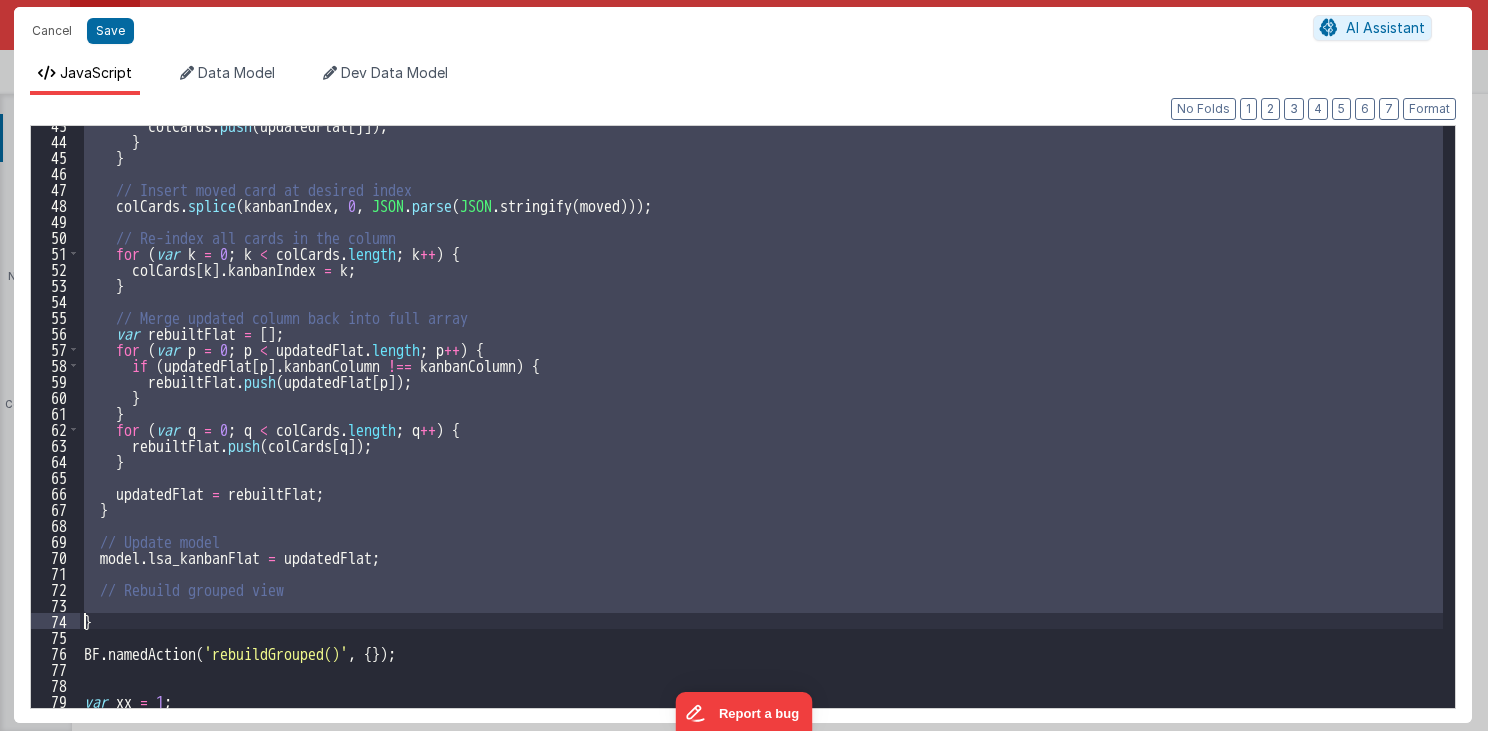 click on "colCards . push ( updatedFlat [ j ]) ;         }      }      // Insert moved card at desired index      colCards . splice ( kanbanIndex ,   0 ,   JSON . parse ( JSON . stringify ( moved ))) ;      // Re-index all cards in the column      for   ( var   k   =   0 ;   k   <   colCards . length ;   k ++ )   {         colCards [ k ] . kanbanIndex   =   k ;      }      // Merge updated column back into full array      var   rebuiltFlat   =   [ ] ;      for   ( var   p   =   0 ;   p   <   updatedFlat . length ;   p ++ )   {         if   ( updatedFlat [ p ] . kanbanColumn   !==   kanbanColumn )   {           rebuiltFlat . push ( updatedFlat [ p ]) ;         }      }      for   ( var   q   =   0 ;   q   <   colCards . length ;   q ++ )   {         rebuiltFlat . push ( colCards [ q ]) ;      }      updatedFlat   =   rebuiltFlat ;    }    // Update model    model . lsa_kanbanFlat   =   updatedFlat ;    // Rebuild grouped view } BF . namedAction ( 'rebuildGrouped()' ,   { }) ; var   xx   =   1 ;" at bounding box center (762, 424) 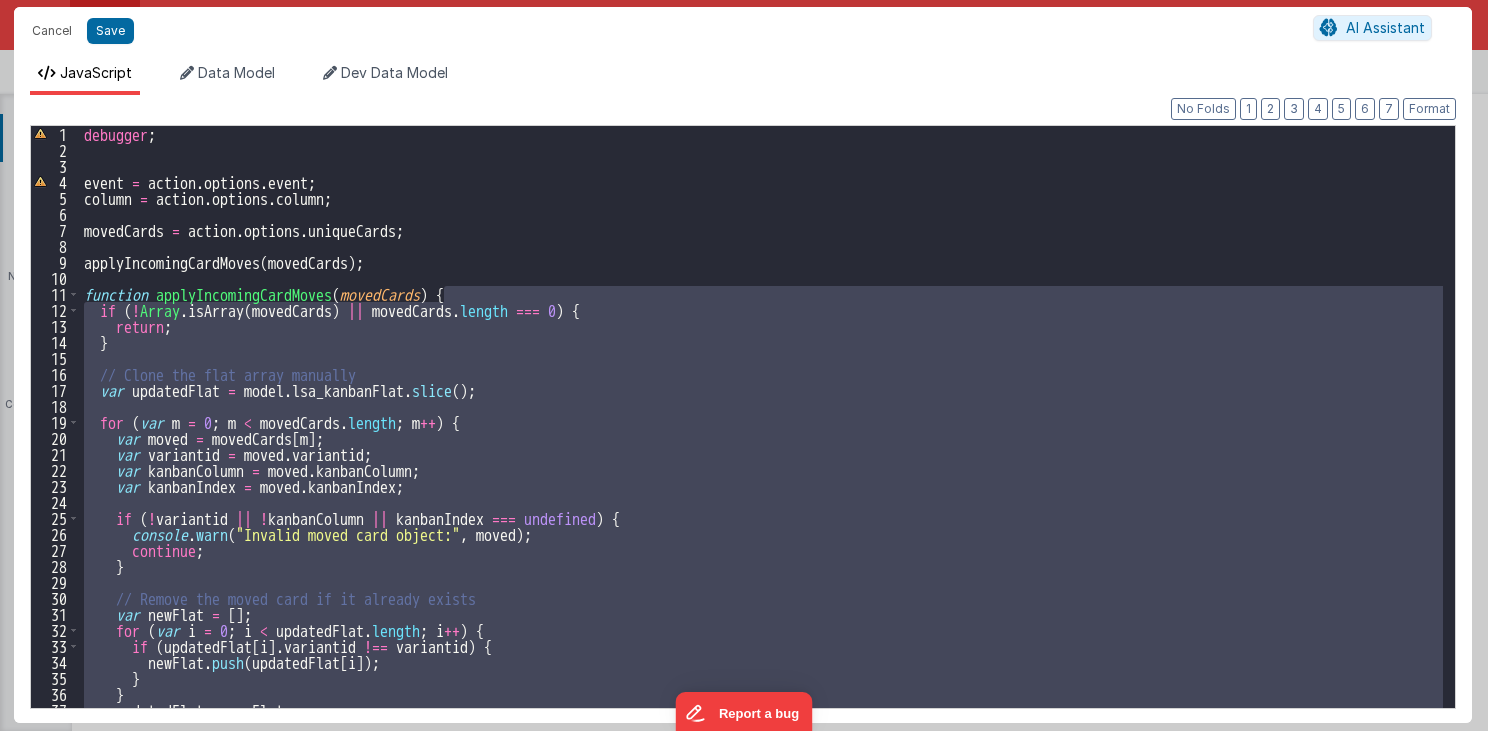 scroll, scrollTop: 0, scrollLeft: 0, axis: both 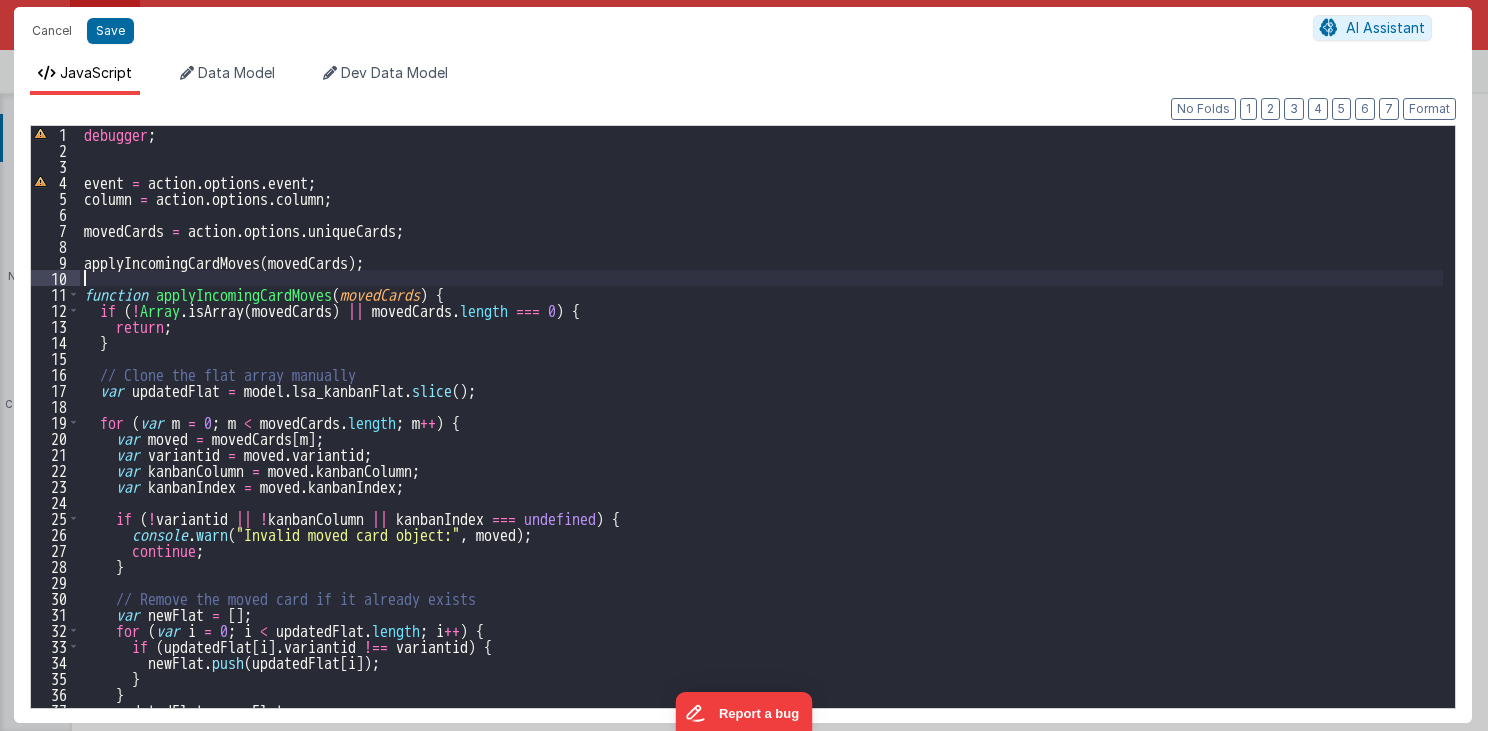 click on "debugger ; event   =   action . options . event ; column   =   action . options . column ; movedCards   =   action . options . uniqueCards ; applyIncomingCardMoves ( movedCards ) ; function   applyIncomingCardMoves ( movedCards )   {    if   ( ! Array . isArray ( movedCards )   ||   movedCards . length   ===   0 )   {      return ;    }    // Clone the flat array manually    var   updatedFlat   =   model . lsa_kanbanFlat . slice ( ) ;    for   ( var   m   =   0 ;   m   <   movedCards . length ;   m ++ )   {      var   moved   =   movedCards [ m ] ;      var   variantid   =   moved . variantid ;      var   kanbanColumn   =   moved . kanbanColumn ;      var   kanbanIndex   =   moved . kanbanIndex ;      if   ( ! variantid   ||   ! kanbanColumn   ||   kanbanIndex   ===   undefined )   {         console . warn ( "Invalid moved card object:" ,   moved ) ;         continue ;      }      // Remove the moved card if it already exists      var   newFlat   =   [ ] ;      for   ( var   i   =   0 ;   i   <   updatedFlat" at bounding box center (762, 433) 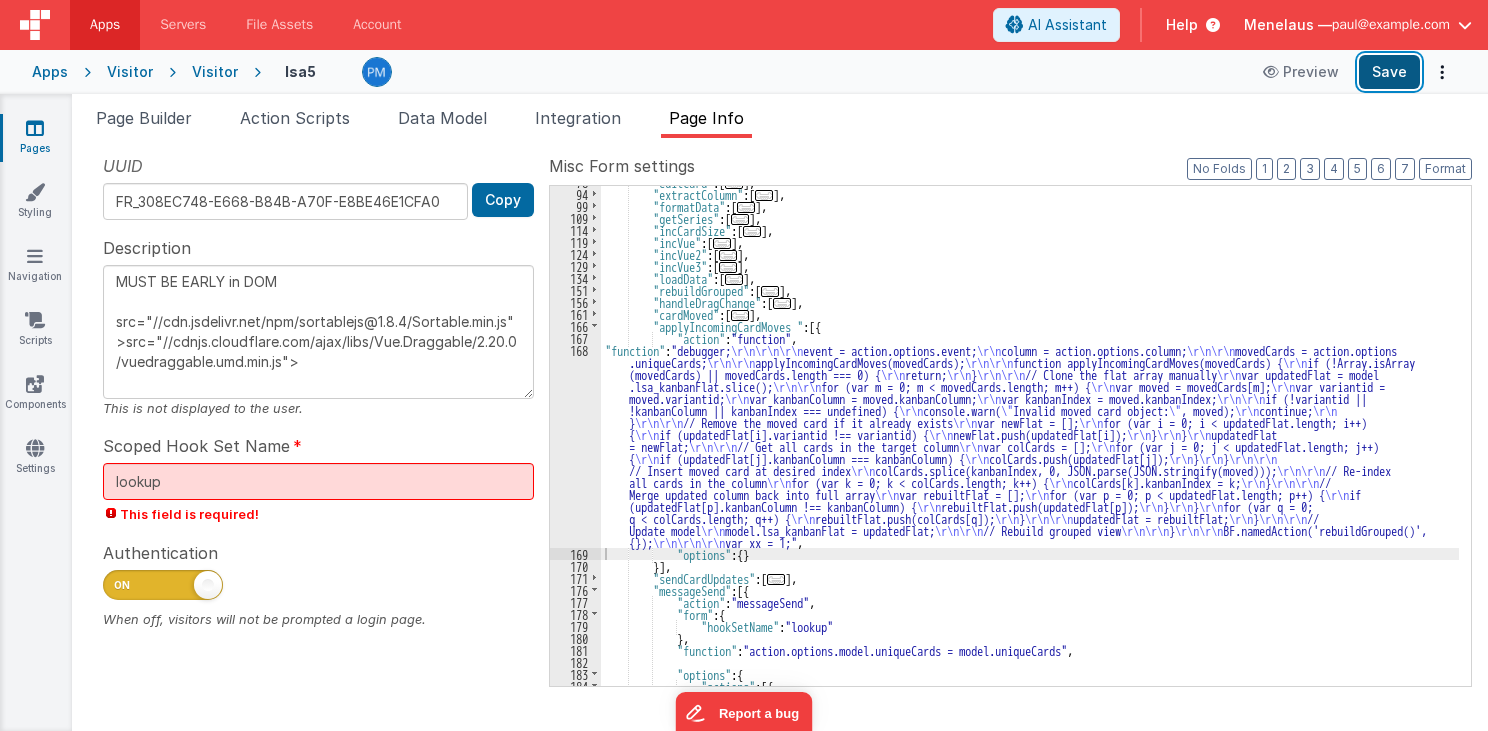 click on "Save" at bounding box center (1389, 72) 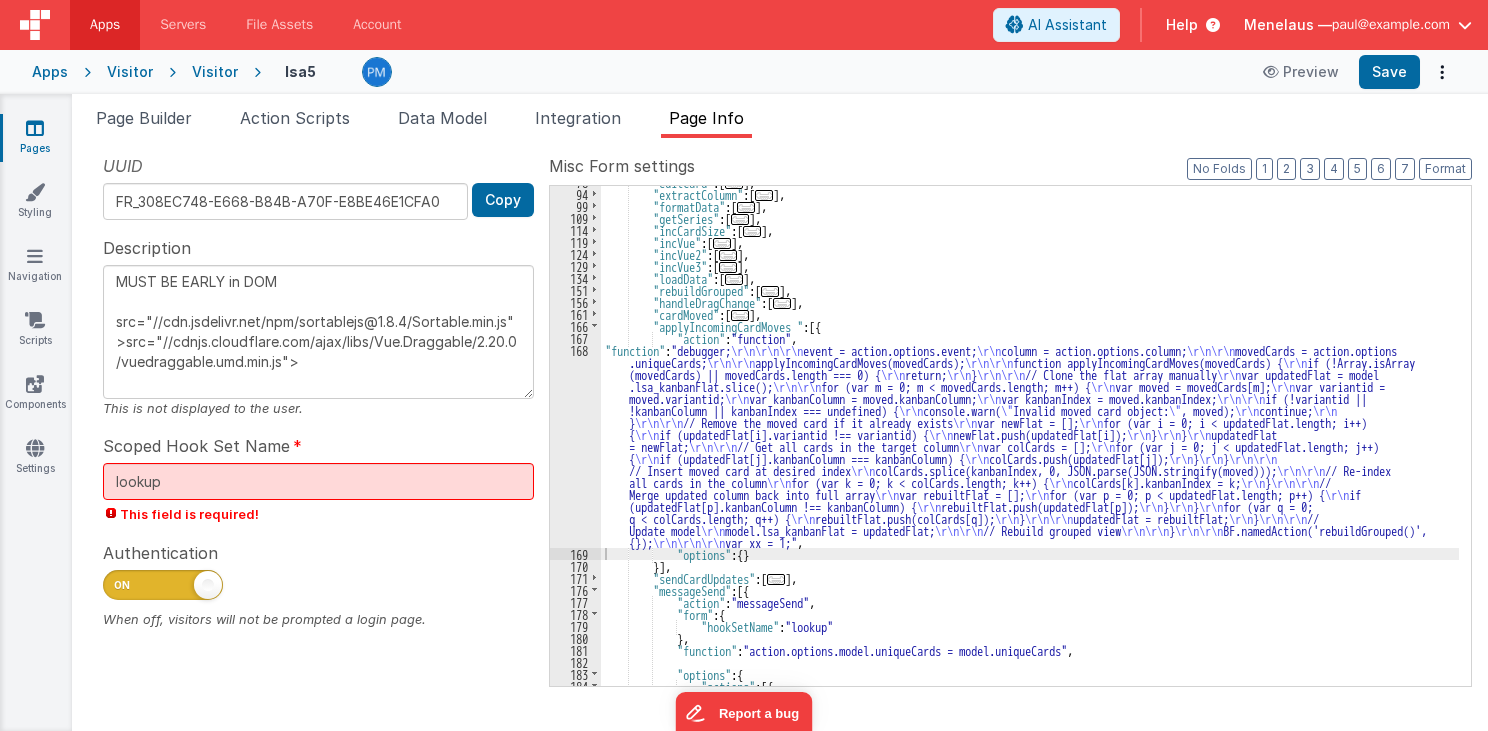click on ""editCard" :  [ ... ] ,           "extractColumn" :  [ ... ] ,           "formatData" :  [ ... ] ,           "getSeries" :  [ ... ] ,           "incCardSize" :  [ ... ] ,           "incVue" :  [ ... ] ,           "incVue2" :  [ ... ] ,           "incVue3" :  [ ... ] ,           "loadData" :  [ ... ] ,           "rebuildGrouped" :  [ ... ] ,           "handleDragChange" :  [ ... ] ,           "cardMoved" :  [ ... ] ,           "applyIncomingCardMoves " :  [{                "action" :  "function" , "function" :  "debugger; \r\n\r\n\r\n event = action.options.event; \r\n column = action.options.column; \r\n\r\n movedCards = action.options      .uniqueCards; \r\n\r\n applyIncomingCardMoves(movedCards); \r\n\r\n function applyIncomingCardMoves(movedCards) { \r\n   if (!Array.isArray      (movedCards) || movedCards.length === 0) { \r\n     return; \r\n   } \r\n\r\n   // Clone the flat array manually \r\n   var updatedFlat = model      .lsa_kanbanFlat.slice(); \r\n\r\n \r\n \r\n      \r\n }" at bounding box center (1030, 438) 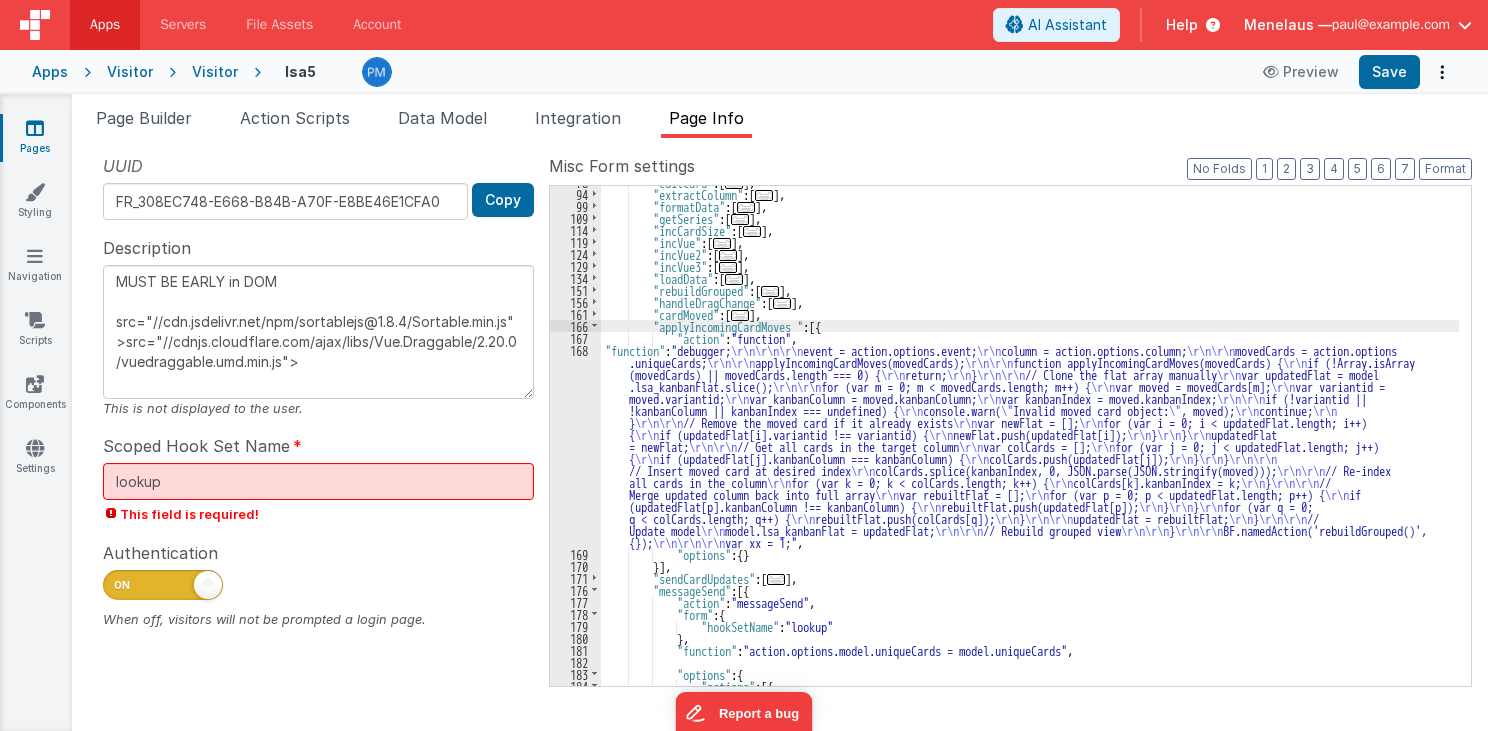 type on "MUST BE EARLY in DOM
src="//cdn.jsdelivr.net/npm/sortablejs@1.8.4/Sortable.min.js">src="//cdnjs.cloudflare.com/ajax/libs/Vue.Draggable/2.20.0/vuedraggable.umd.min.js">" 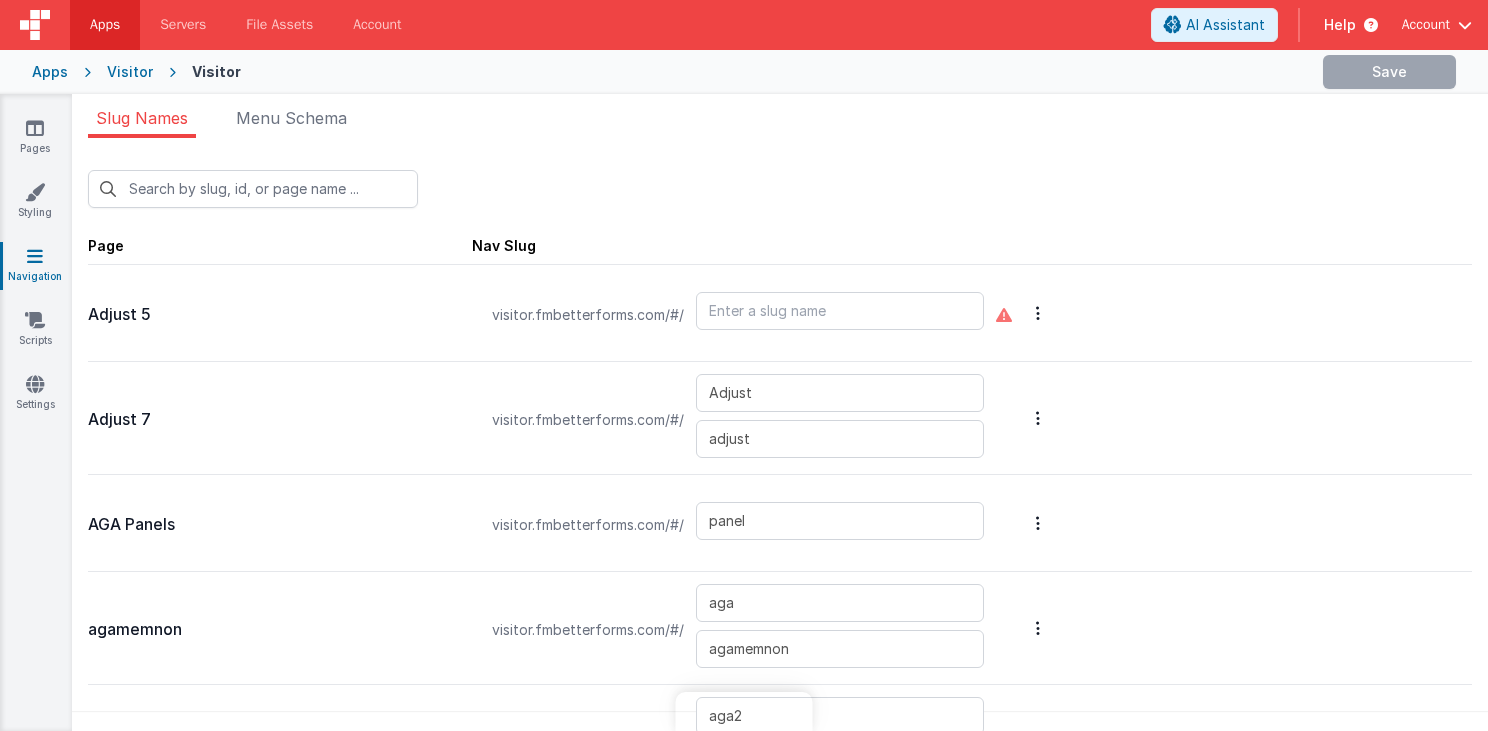 scroll, scrollTop: 0, scrollLeft: 0, axis: both 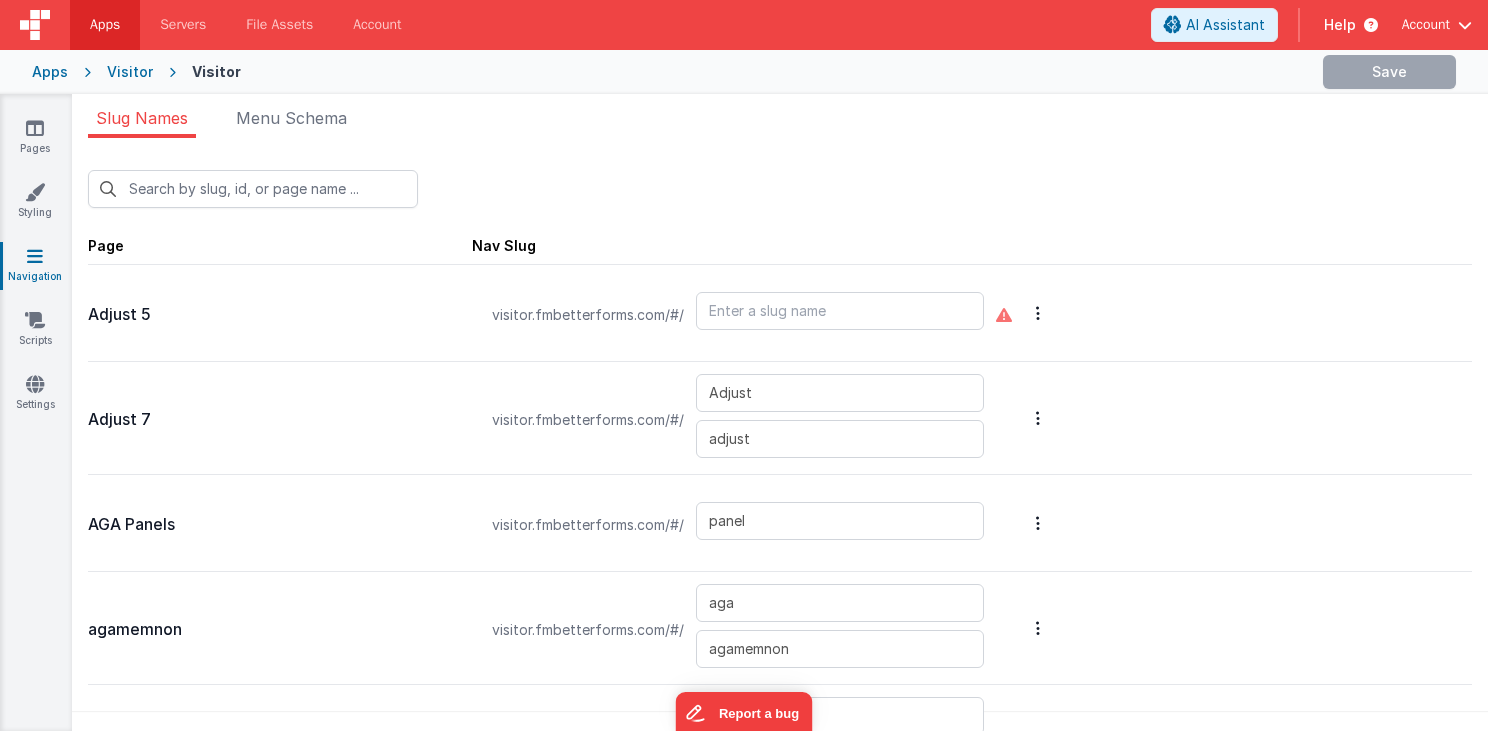 click on "Help" at bounding box center [1340, 25] 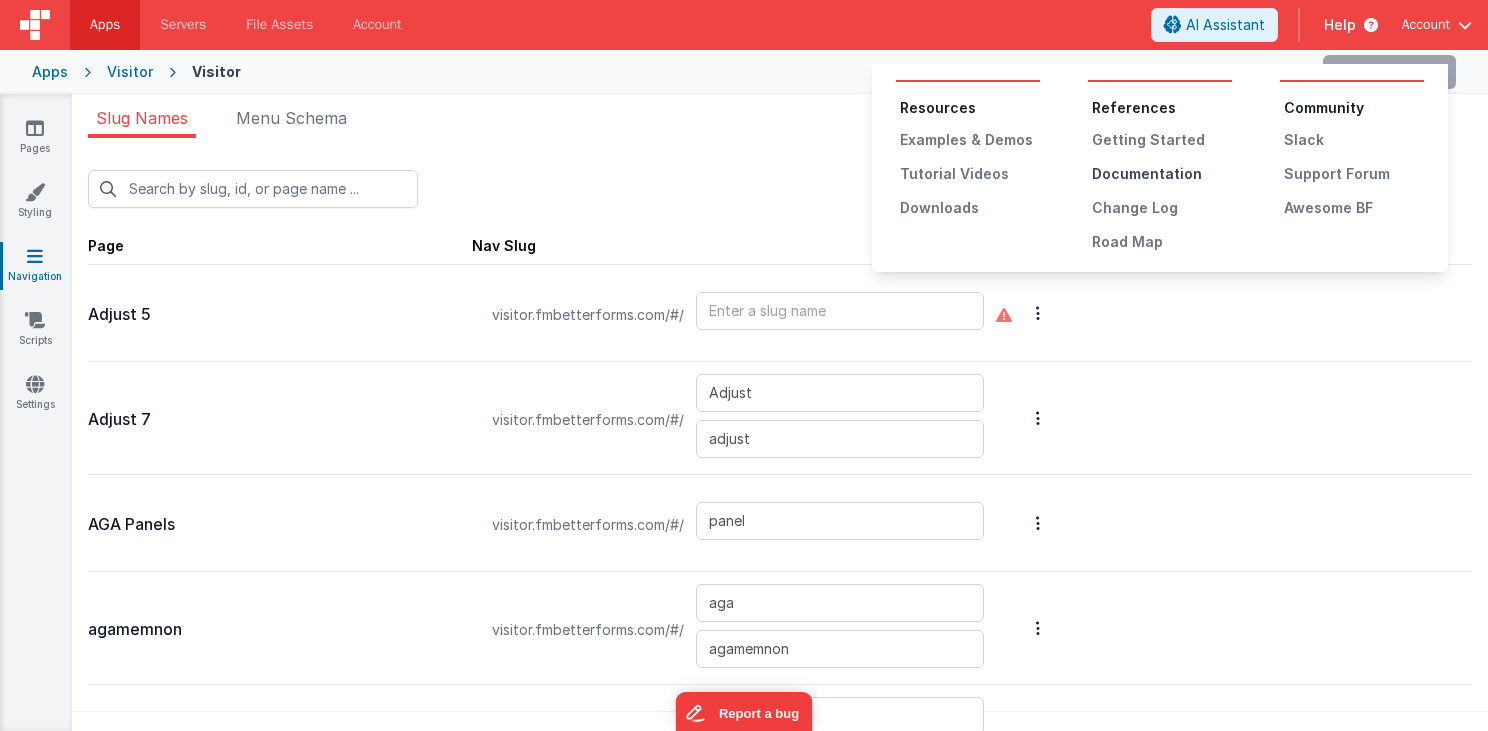 click on "Documentation" at bounding box center [1162, 174] 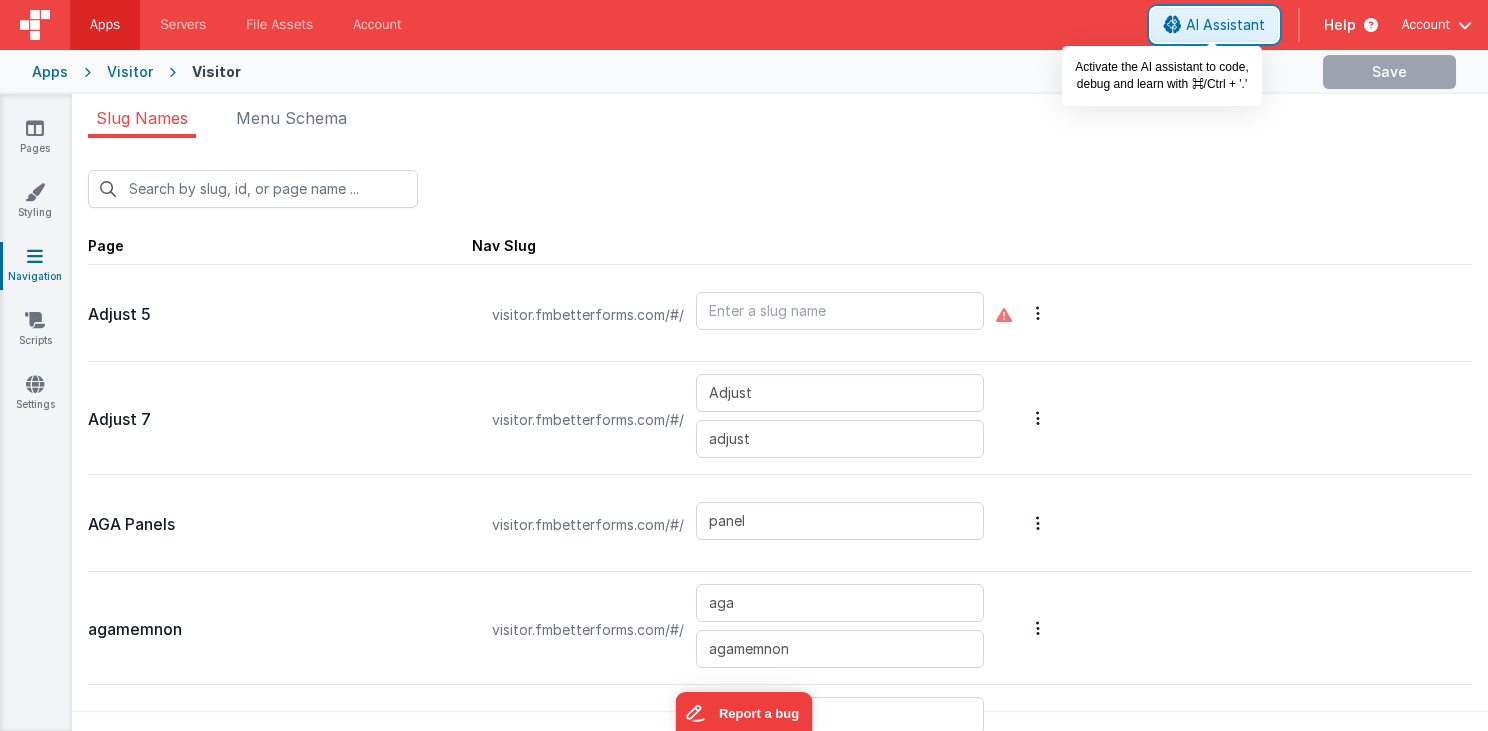 click on "AI Assistant" at bounding box center [1225, 25] 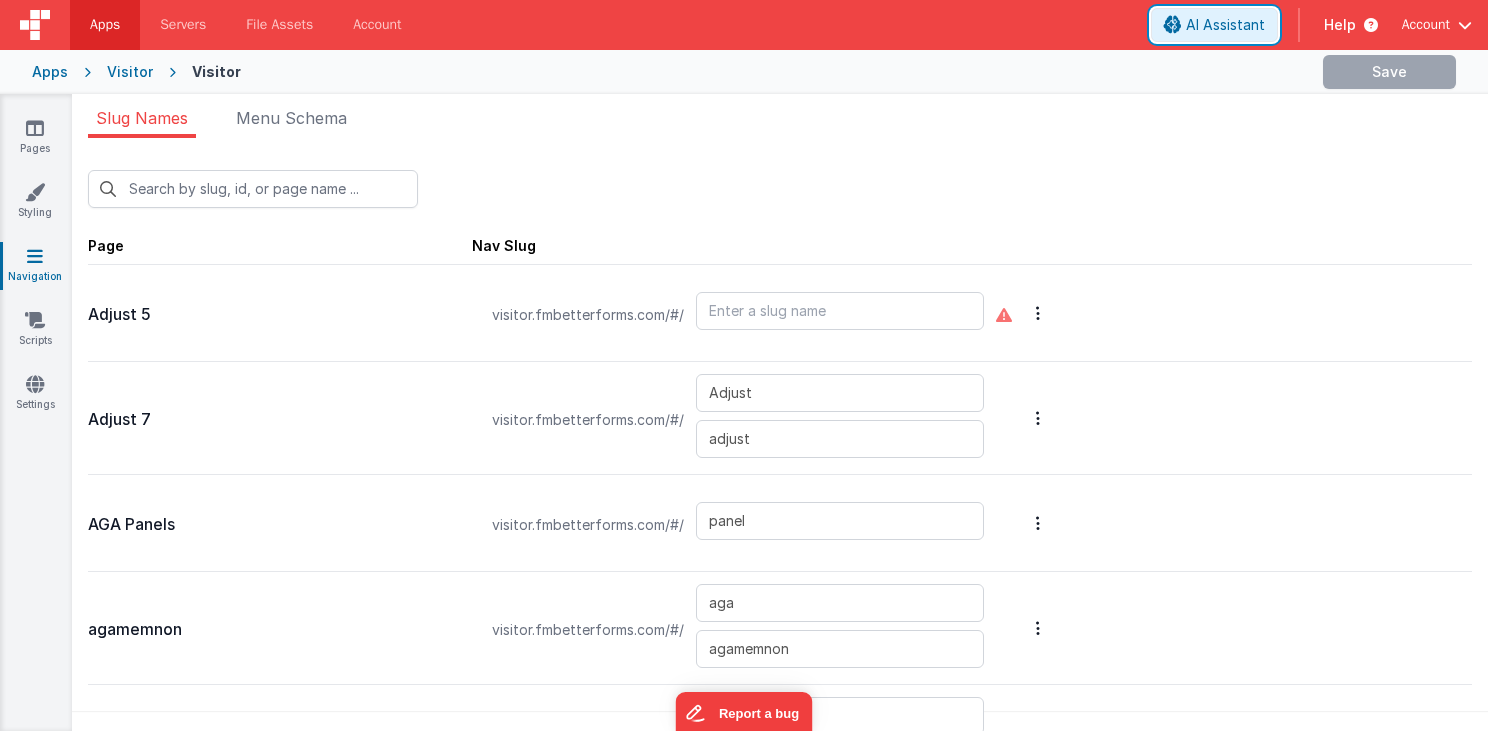 click on "AI Assistant" at bounding box center (1225, 25) 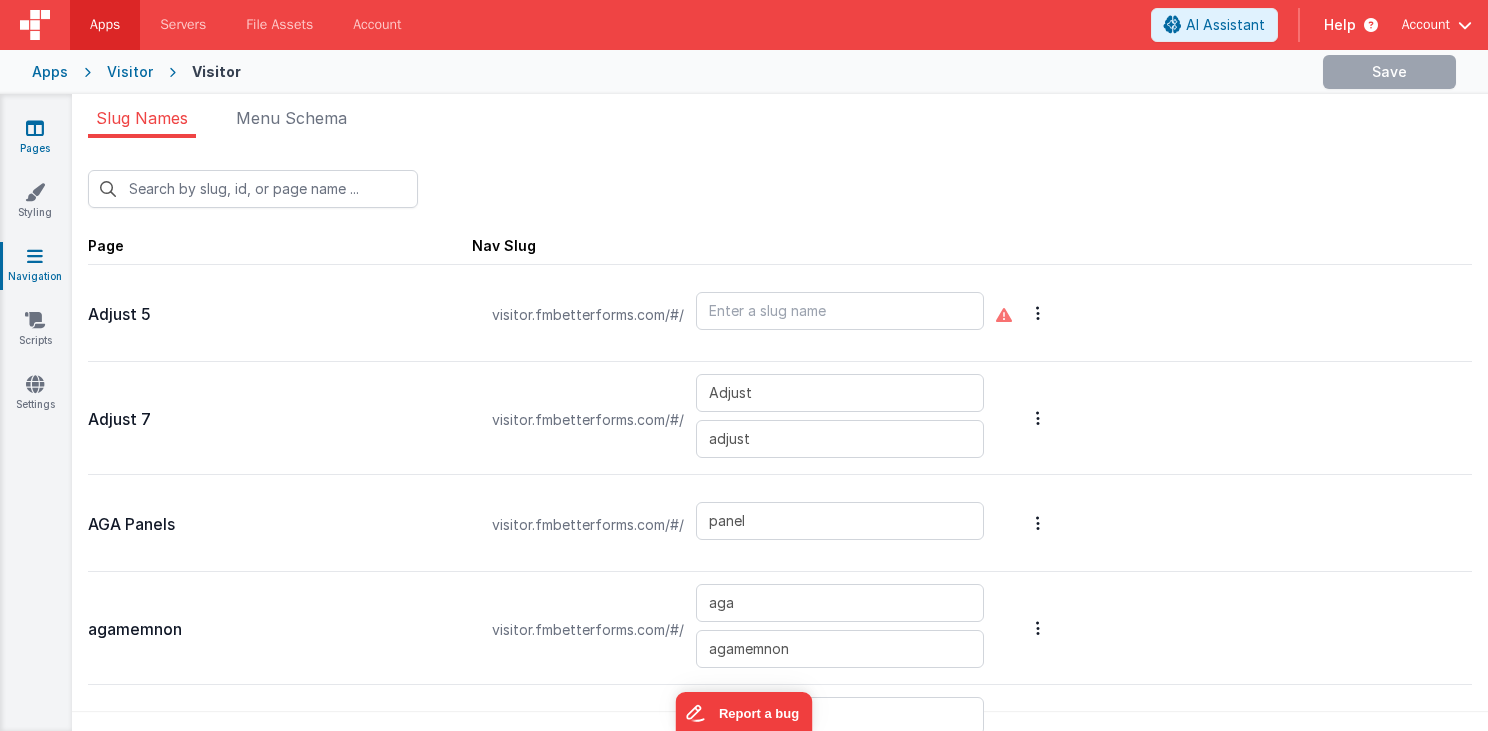 click at bounding box center [35, 128] 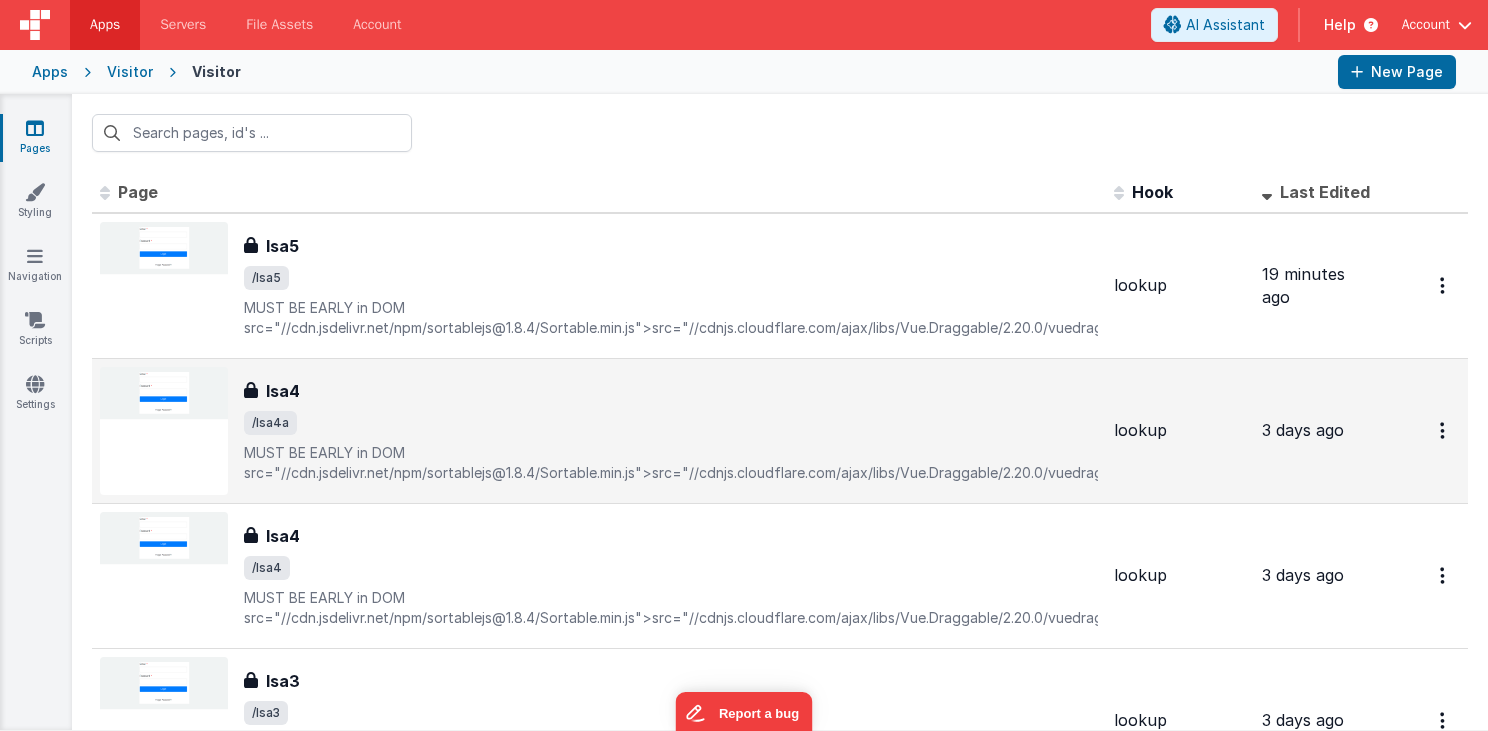 click on "lsa4" at bounding box center (283, 391) 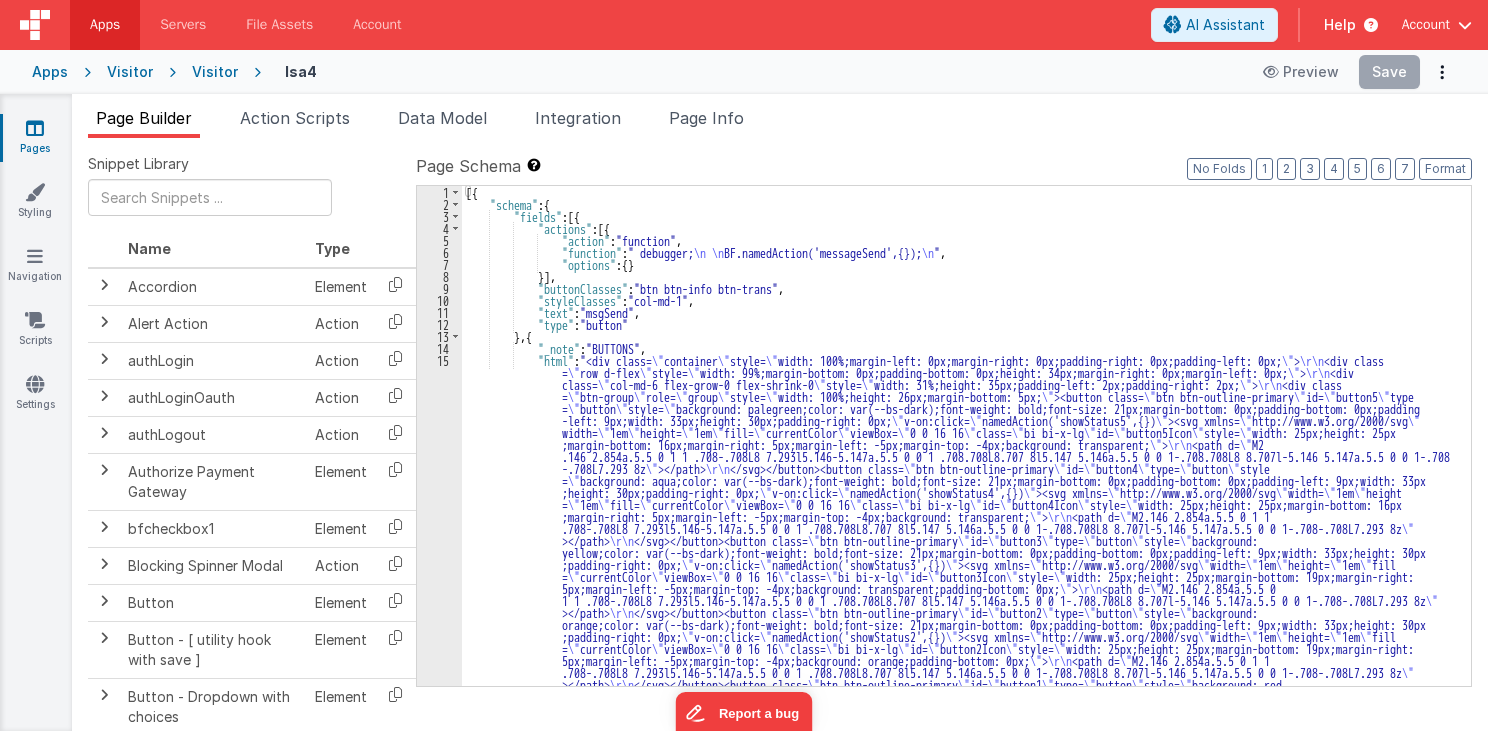 click on "[{      "schema" :  {           "fields" :  [{                "actions" :  [{                     "action" :  "function" ,                     "function" :  " debugger; \n   \n  BF.namedAction('messageSend',{}); \n  " ,                     "options" :  { }                }] ,                "buttonClasses" :  "btn btn-info btn-trans" ,                "styleClasses" :  "col-md-1" ,                "text" :  "msgSend" ,                "type" :  "button"           } ,  {                "_note" :  "BUTTONS" ,                "html" :  "<div class= \" container \"  style= \" width: 100%;margin-left: 0px;margin-right: 0px;padding-right: 0px;padding-left: 0px; \" > \r\n         <div class                  = \" row d-flex \"  style= \" width: 99%;margin-bottom: 0px;padding-bottom: 0px;height: 34px;margin-right: 0px;margin-left: 0px; \" > \r\n             <div                   class= \" col-md-6 flex-grow-0 flex-shrink-0 \"  style= \" \" > \r\n                 <div class = \" btn-group =" at bounding box center [960, 910] 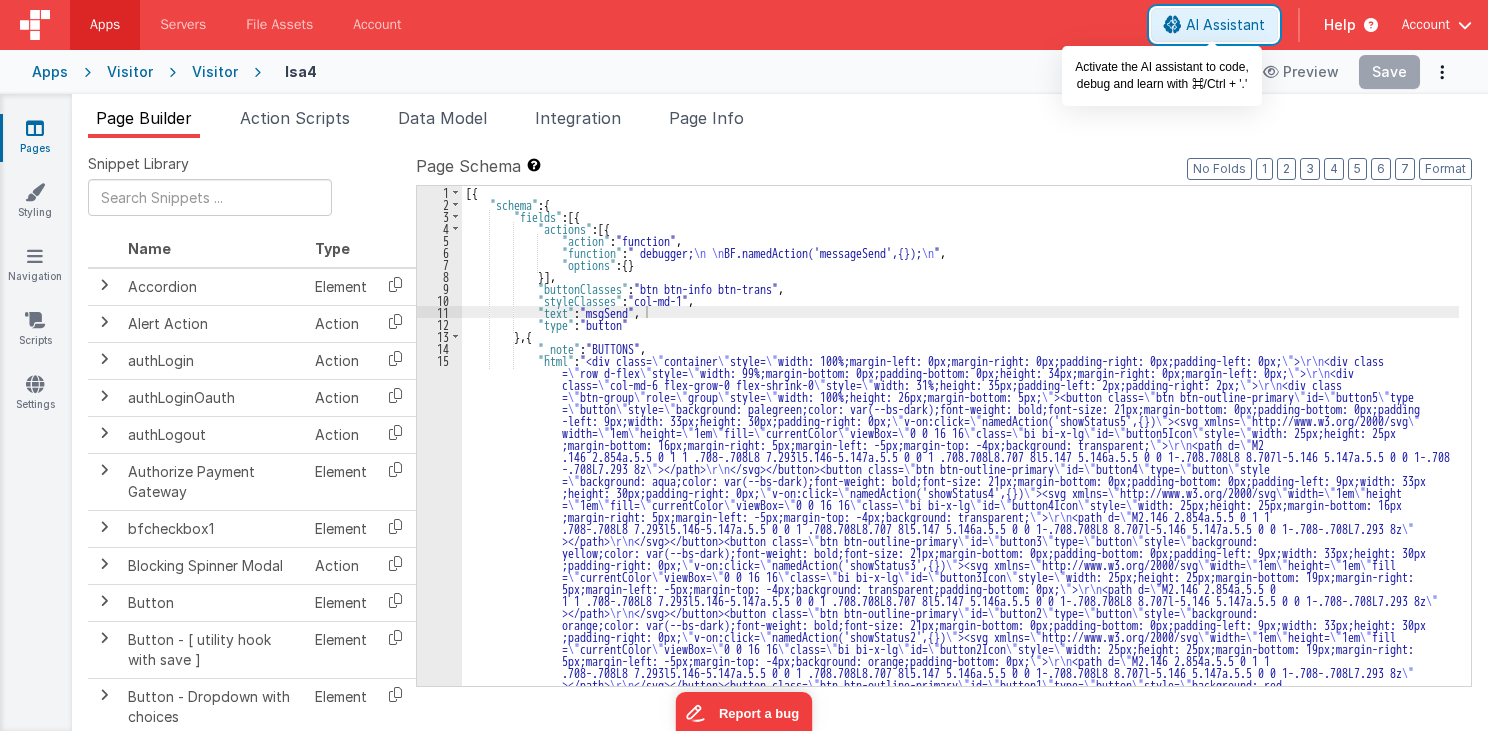 click on "AI Assistant" at bounding box center (1214, 25) 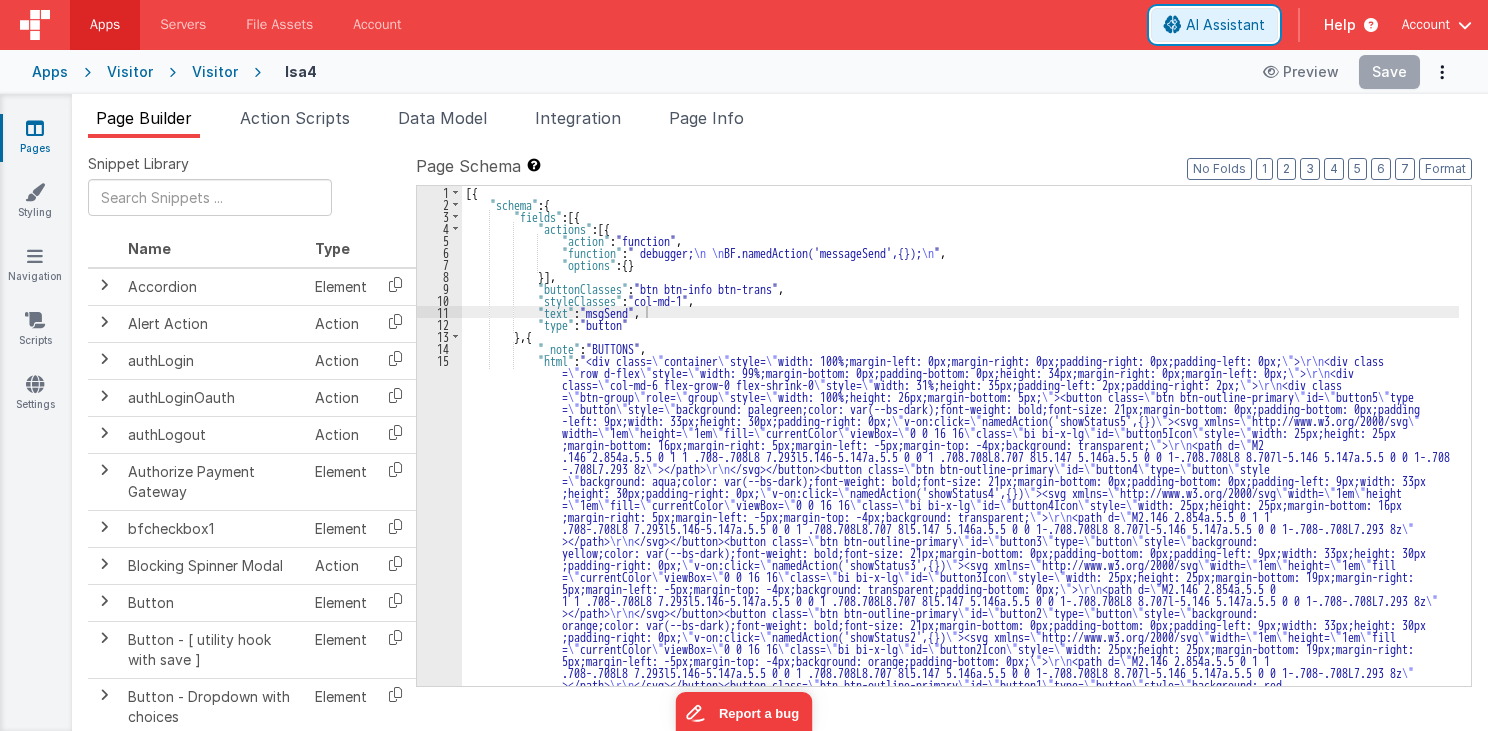 click on "AI Assistant" at bounding box center (1225, 25) 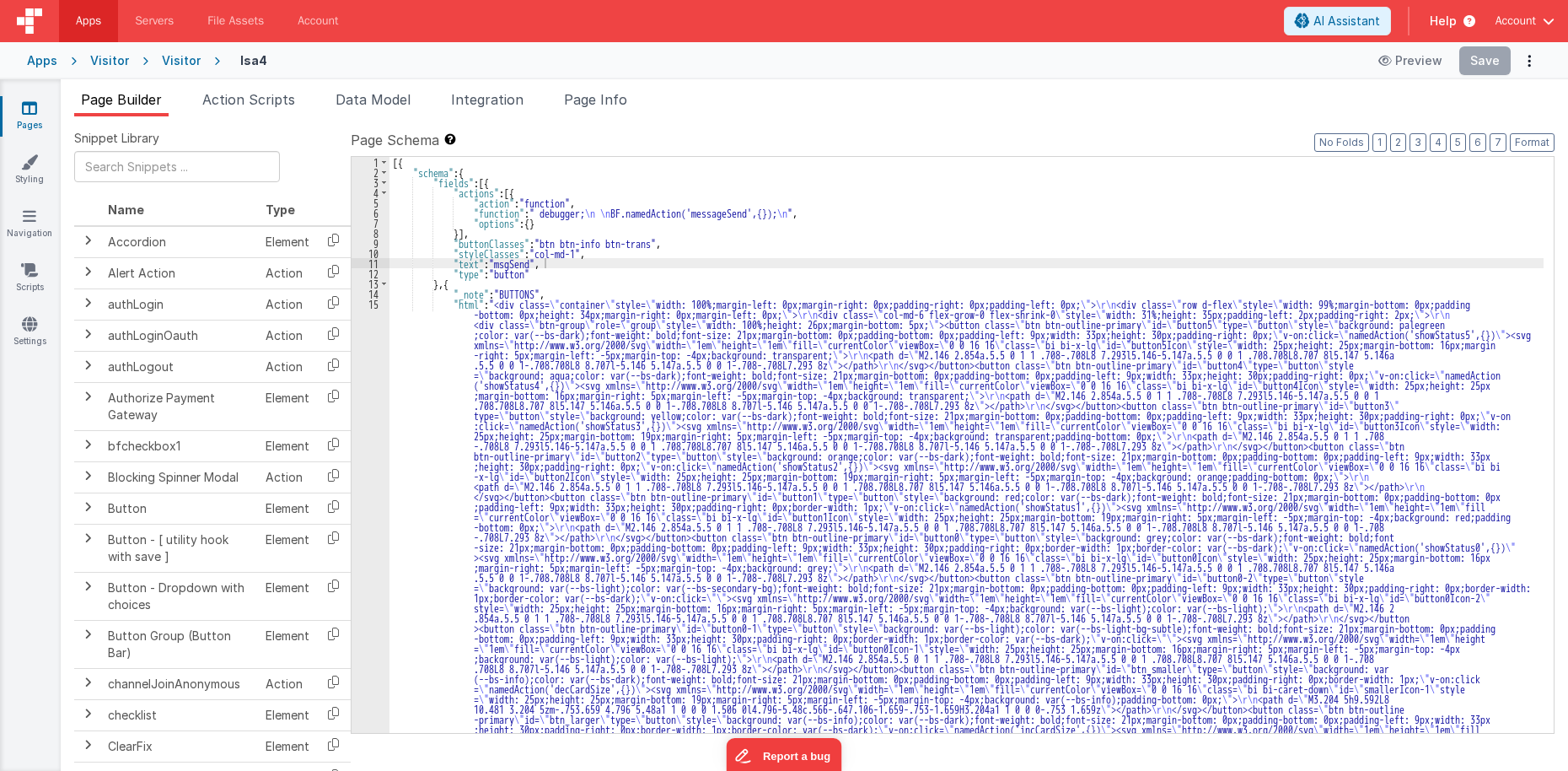 drag, startPoint x: 1015, startPoint y: 13, endPoint x: 1174, endPoint y: 102, distance: 182.21416 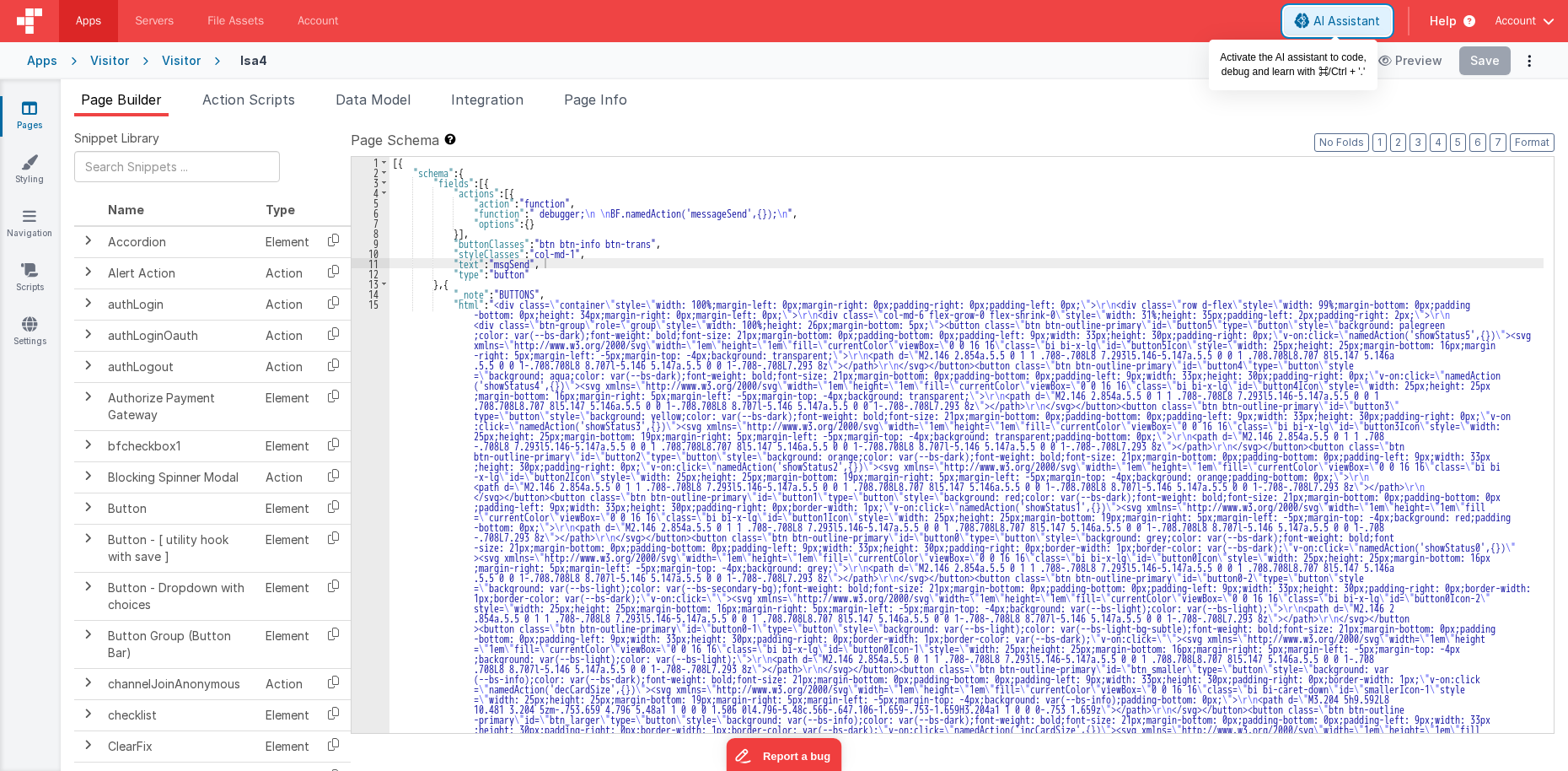 click on "AI Assistant" at bounding box center [1346, 21] 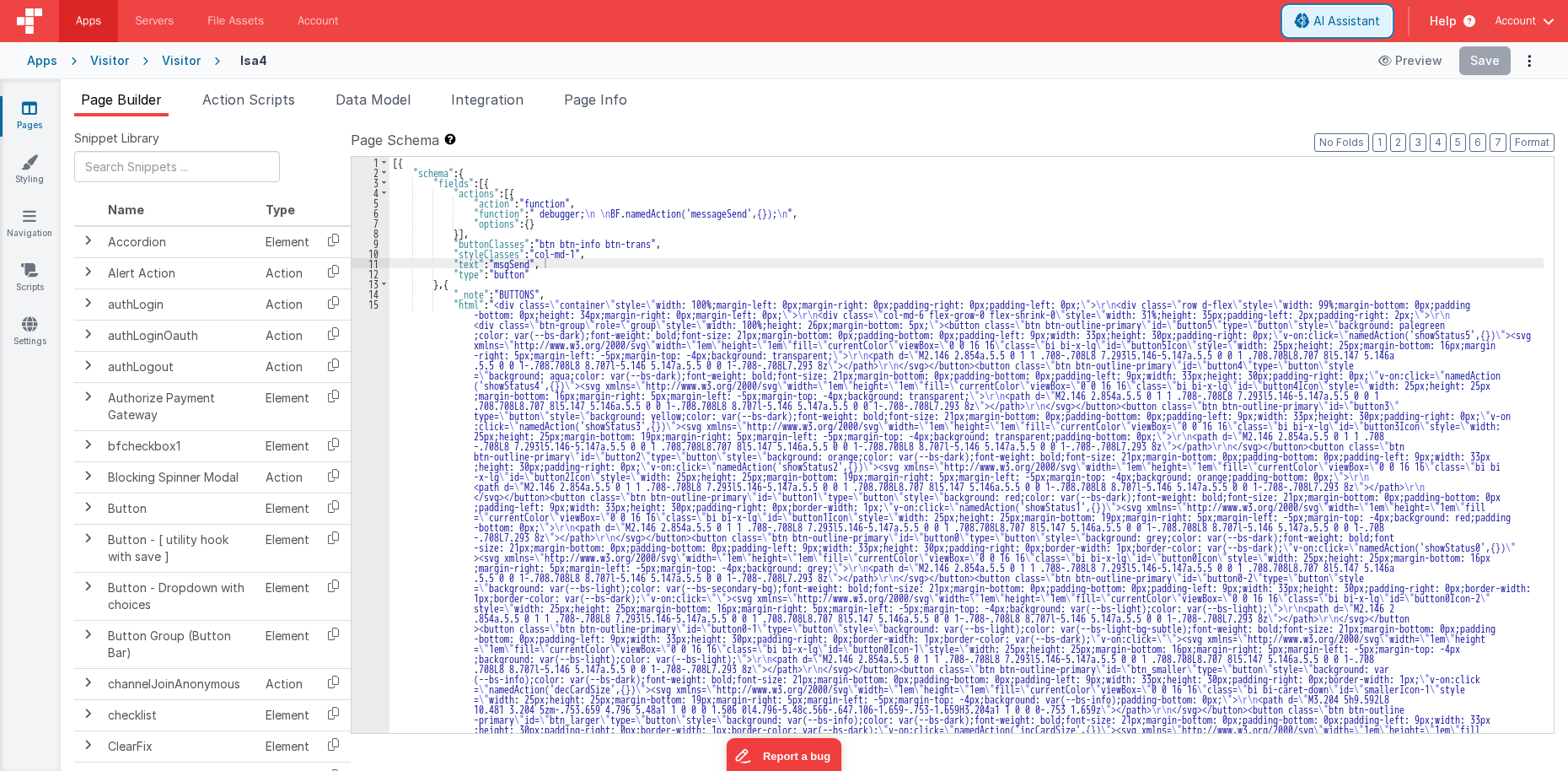 click on "AI Assistant" at bounding box center (1346, 21) 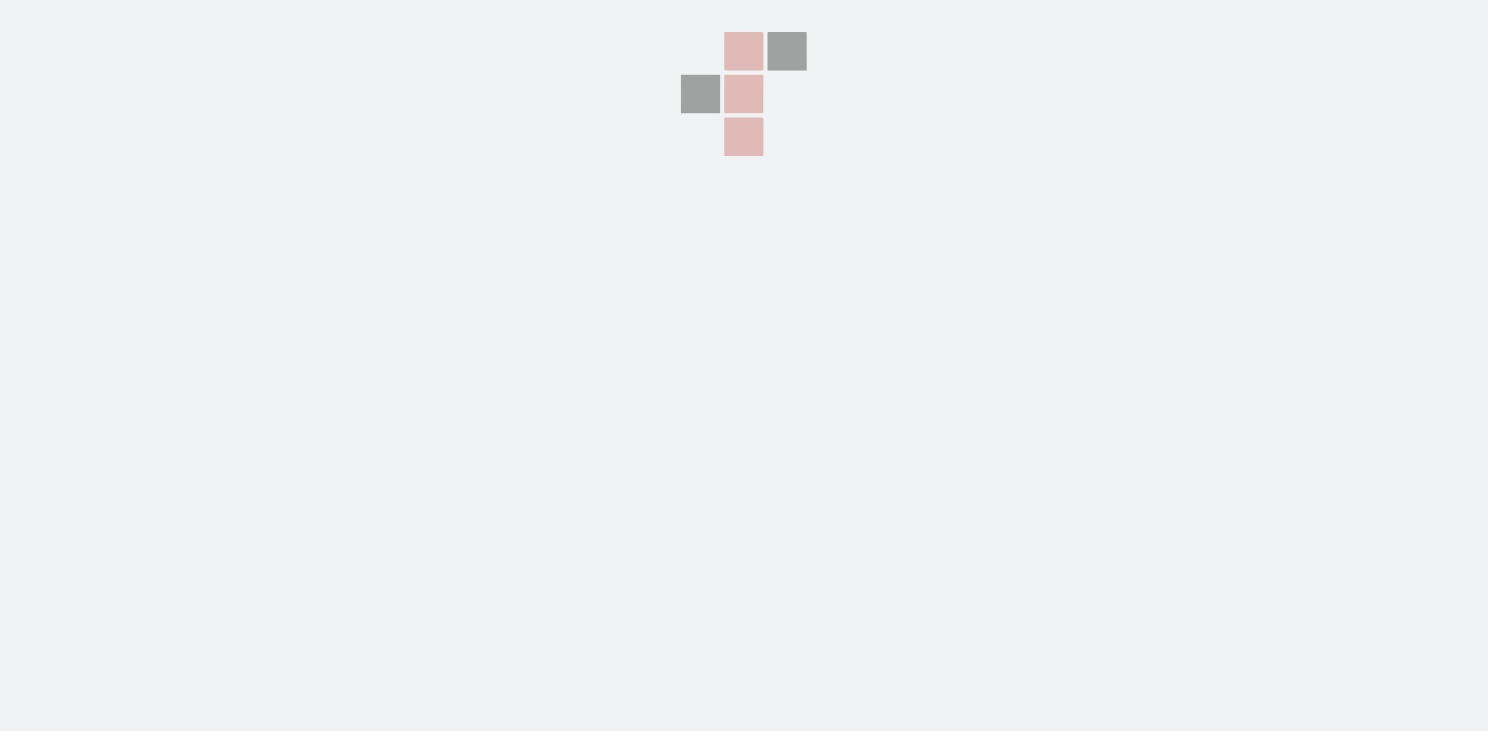 scroll, scrollTop: 0, scrollLeft: 0, axis: both 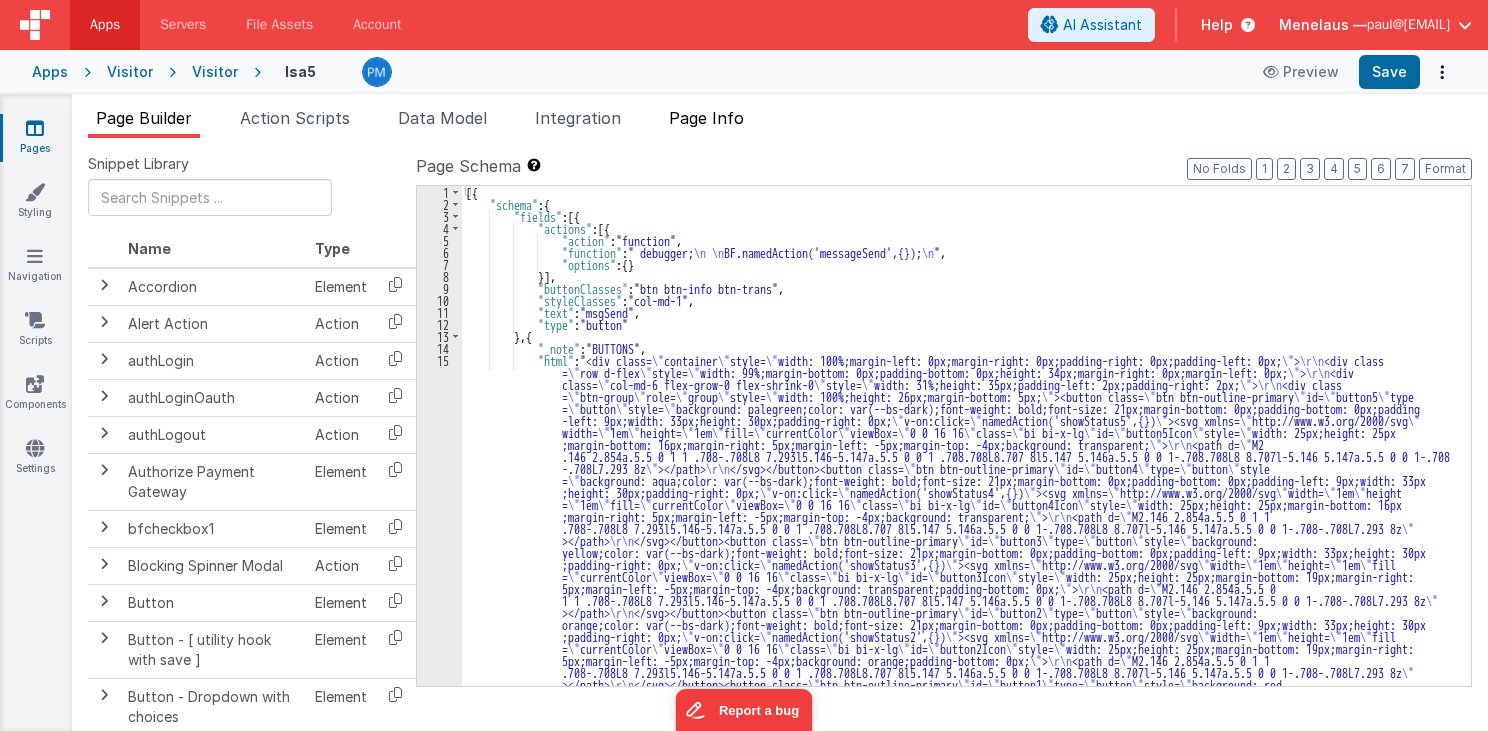 click on "Page Info" at bounding box center [706, 118] 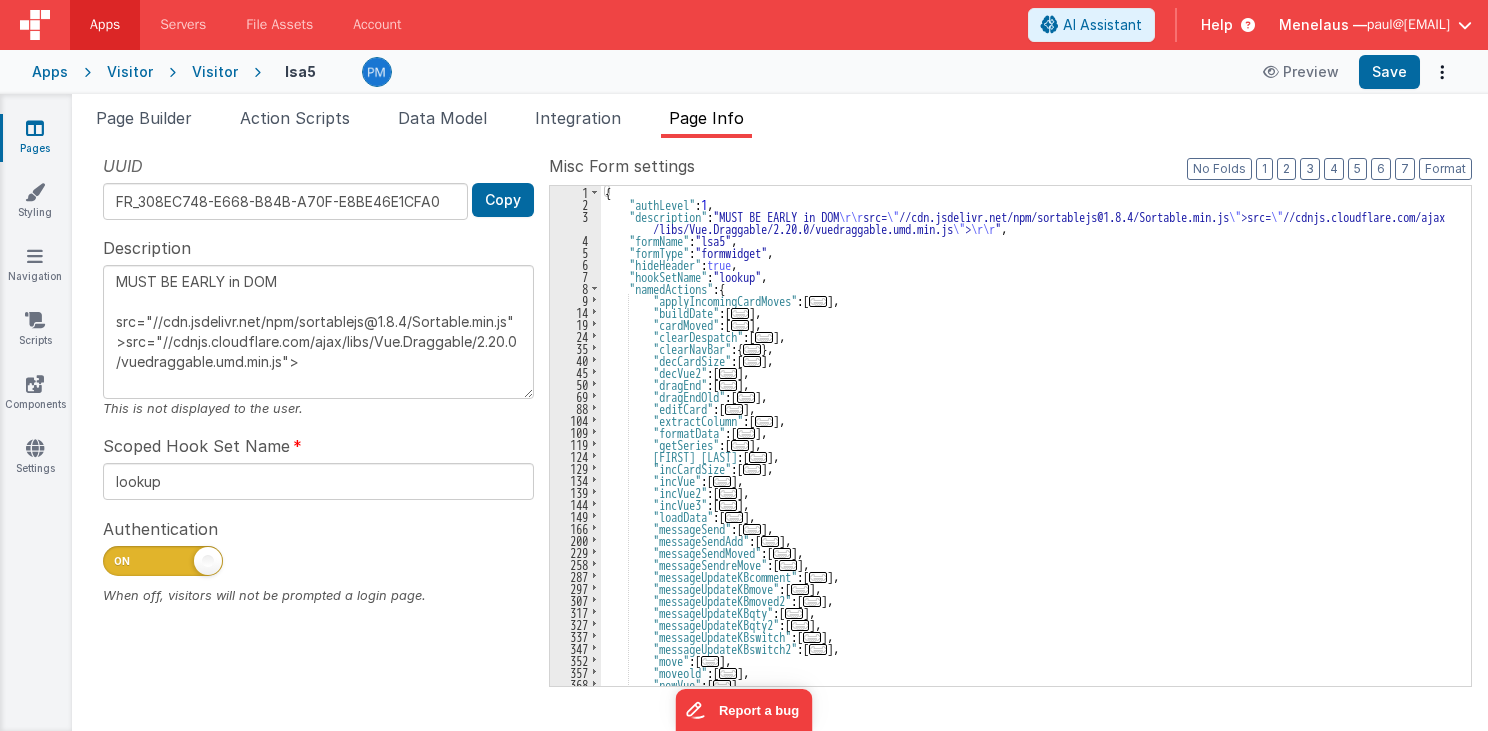 click on "..." at bounding box center (752, 529) 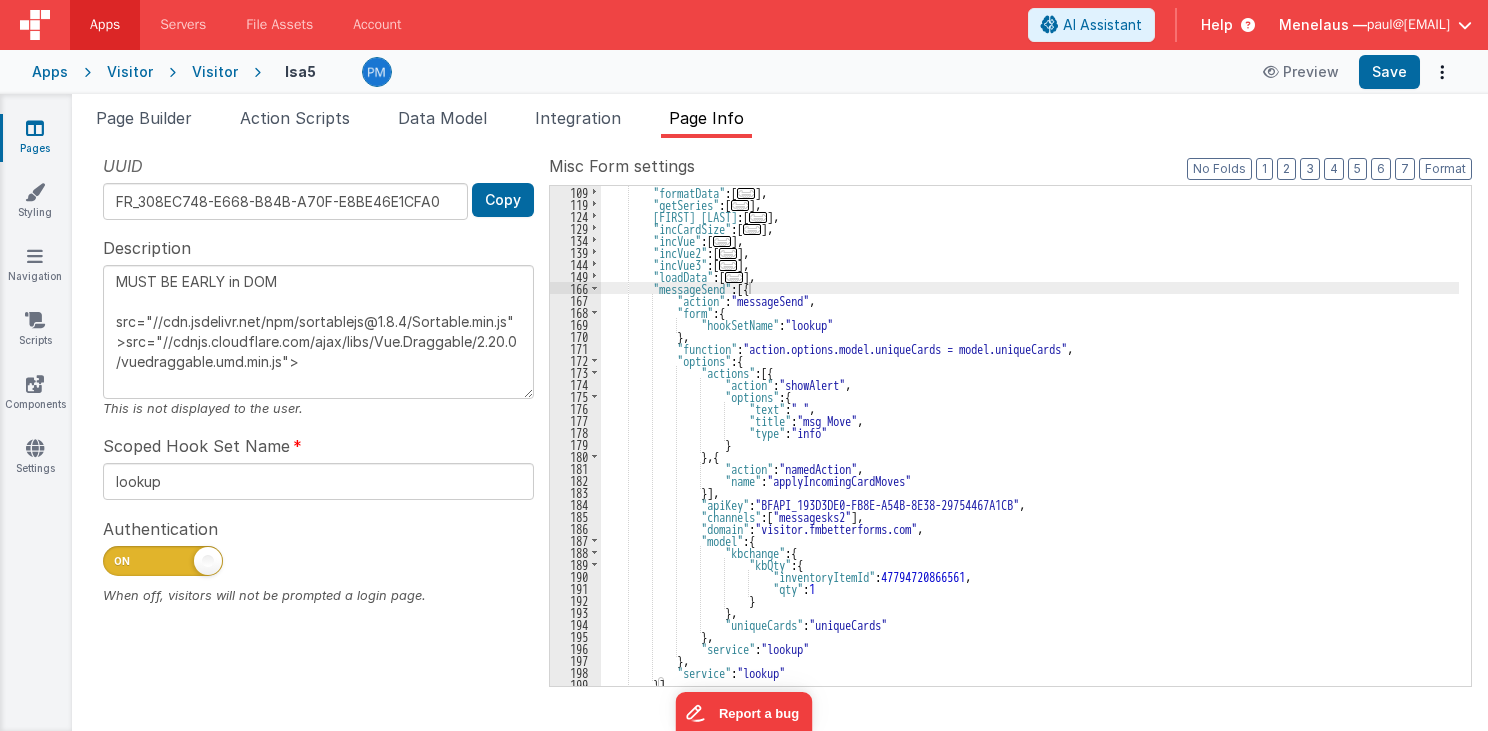 scroll, scrollTop: 240, scrollLeft: 0, axis: vertical 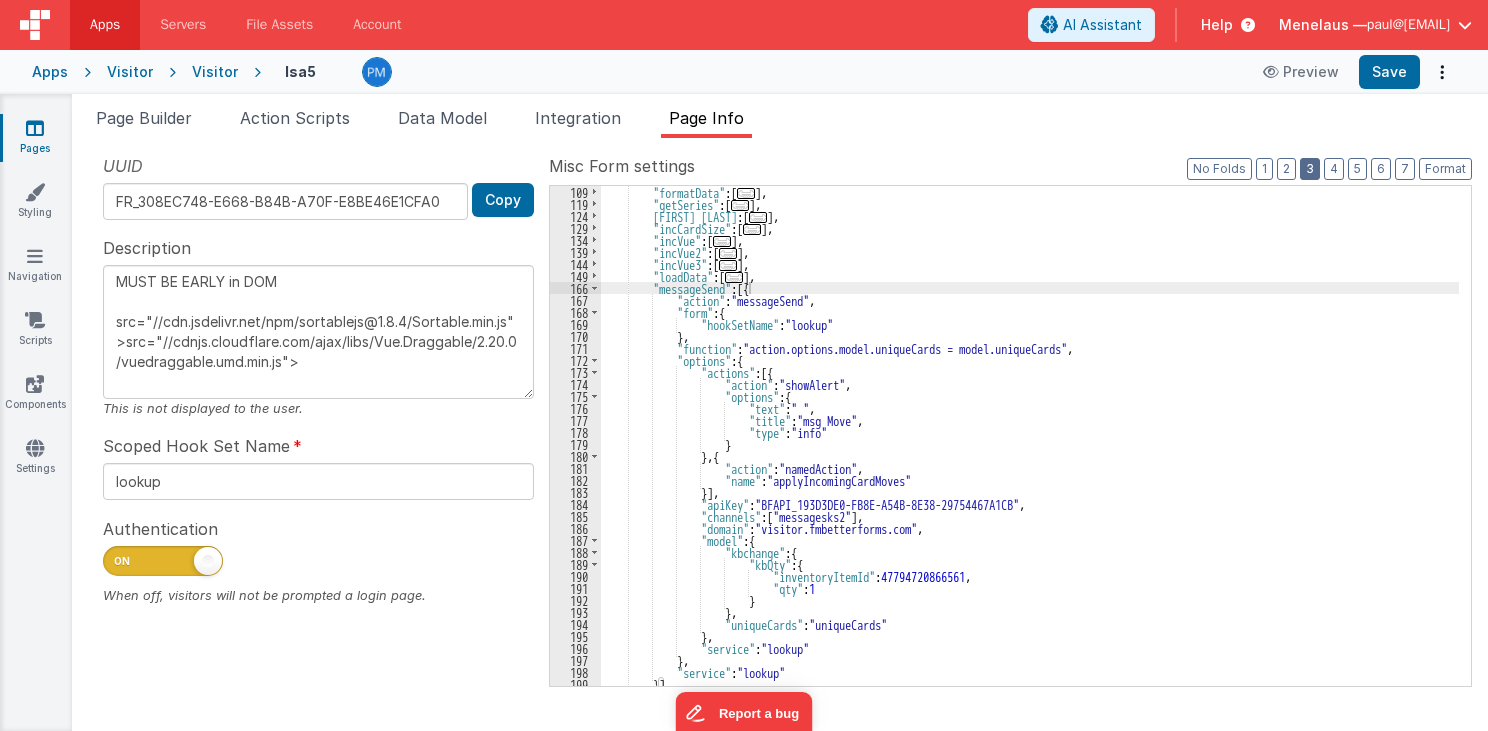 click on "3" at bounding box center [1310, 169] 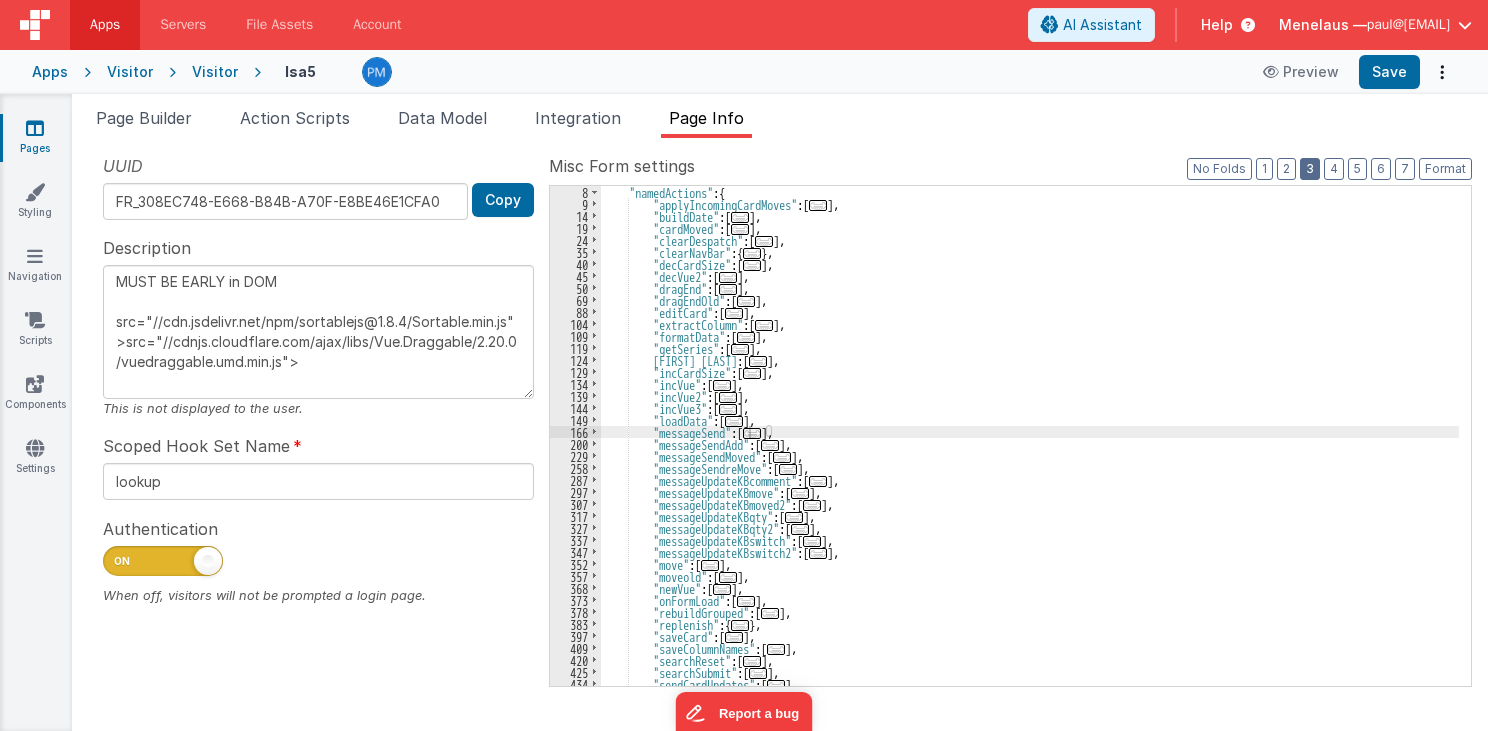 scroll, scrollTop: 48, scrollLeft: 0, axis: vertical 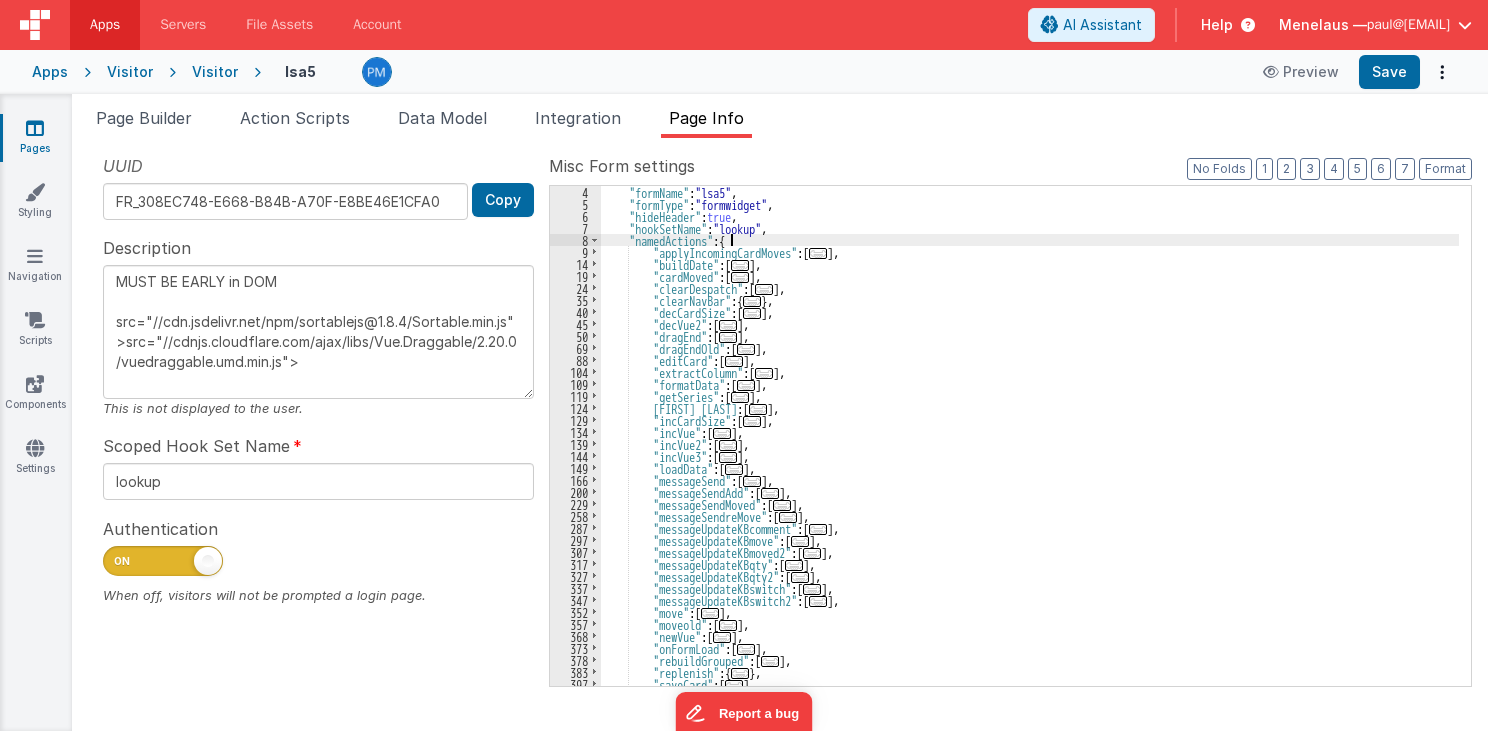 click on "..." at bounding box center [818, 253] 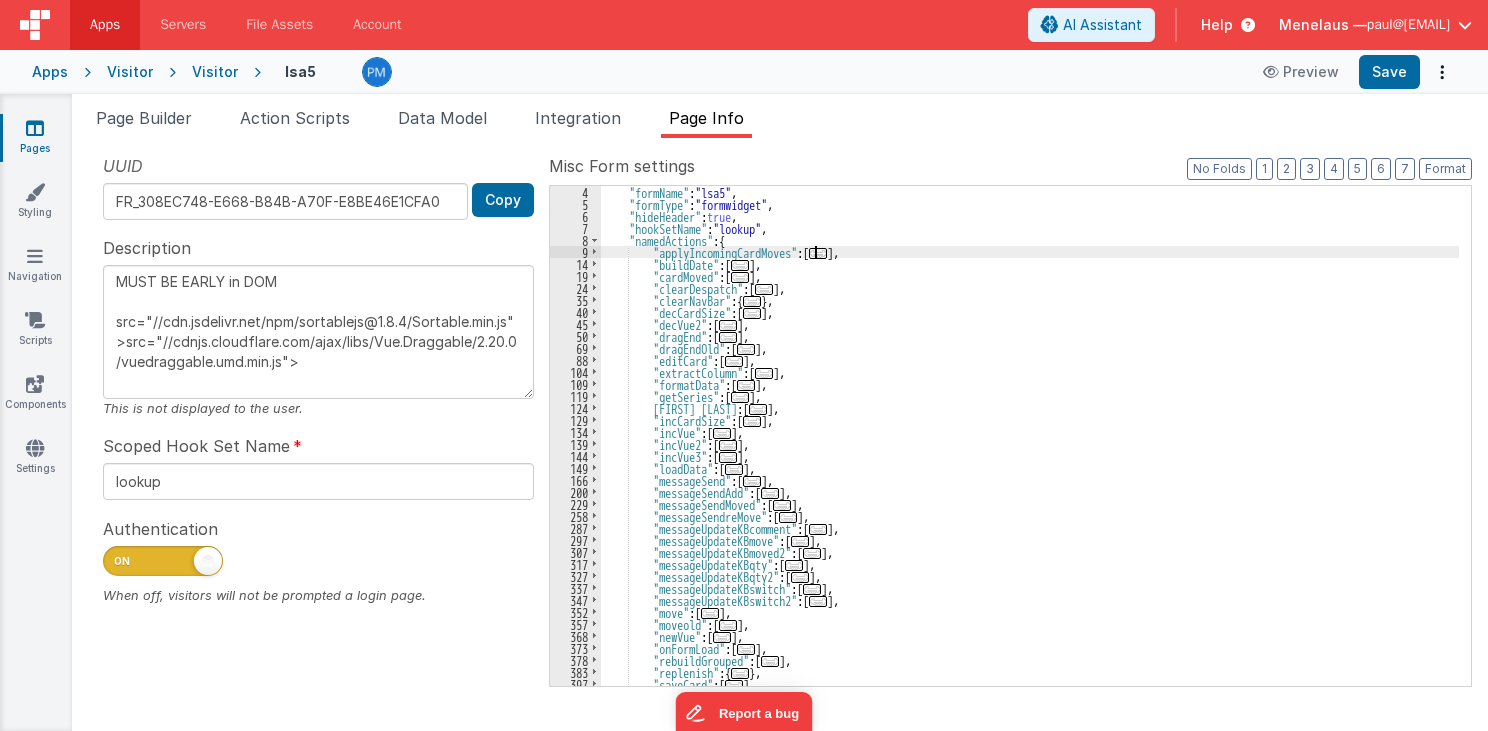 click on "..." at bounding box center (818, 253) 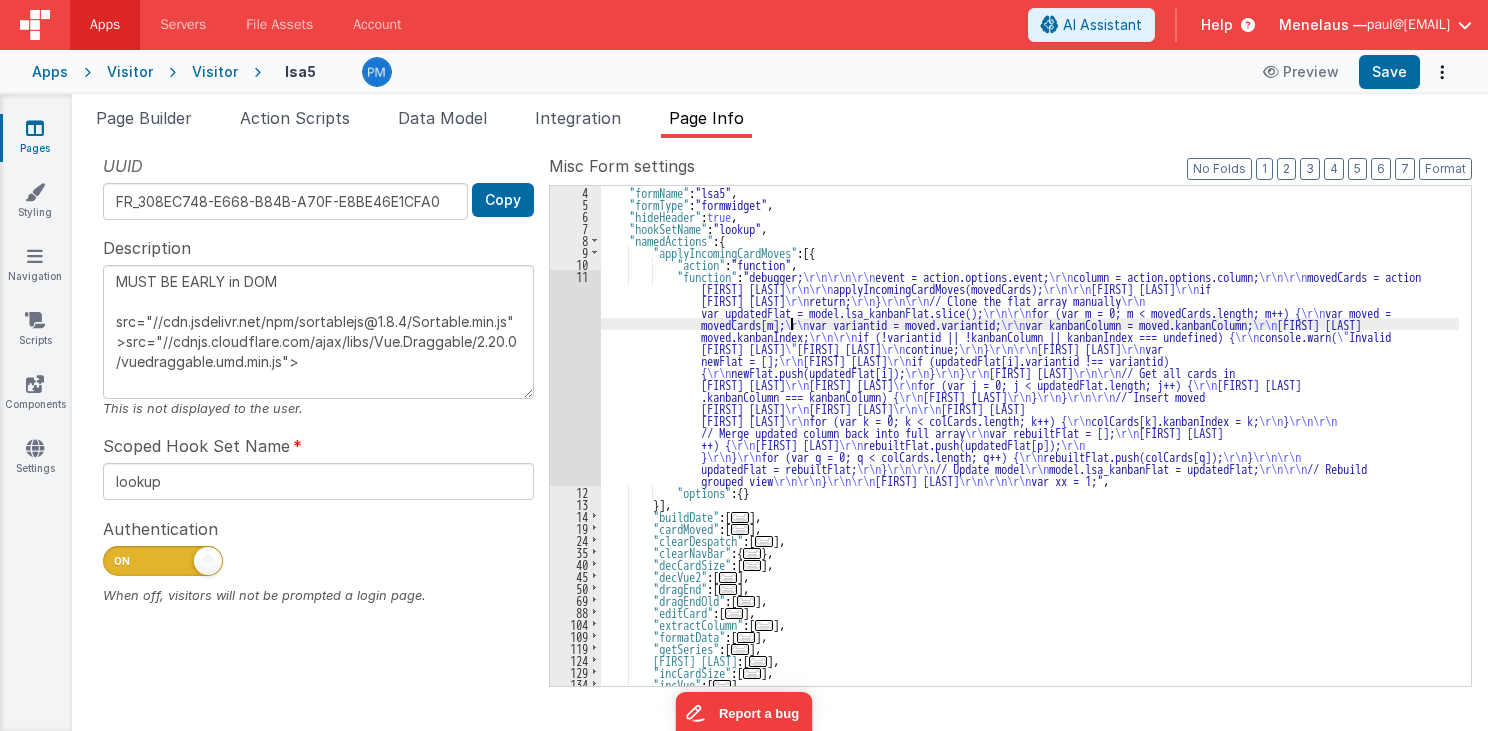 click on ""formName" :  "lsa5" ,      "formType" :  "formwidget" ,      "hideHeader" :  true ,      "hookSetName" :  "lookup" ,      "namedActions" :  {           "applyIncomingCardMoves" :  [{                "action" :  "function" ,                "function" :  "debugger; \r\n\r\n\r\n event = action.options.event; \r\n column = action.options.column; \r\n\r\n movedCards = action                  .options.uniqueCards; \r\n\r\n applyIncomingCardMoves(movedCards); \r\n\r\n function applyIncomingCardMoves(movedCards) { \r\n   if                   (!Array.isArray(movedCards) || movedCards.length === 0) { \r\n     return; \r\n   } \r\n\r\n   // Clone the flat array manually \r\n                     var updatedFlat = model.lsa_kanbanFlat.slice(); \r\n\r\n   for (var m = 0; m < movedCards.length; m++) { \r\n     var moved =                   movedCards[m]; \r\n     var variantid = moved.variantid; \r\n     var kanbanColumn = moved.kanbanColumn; \r\n \r\n\r\n" at bounding box center [1030, 448] 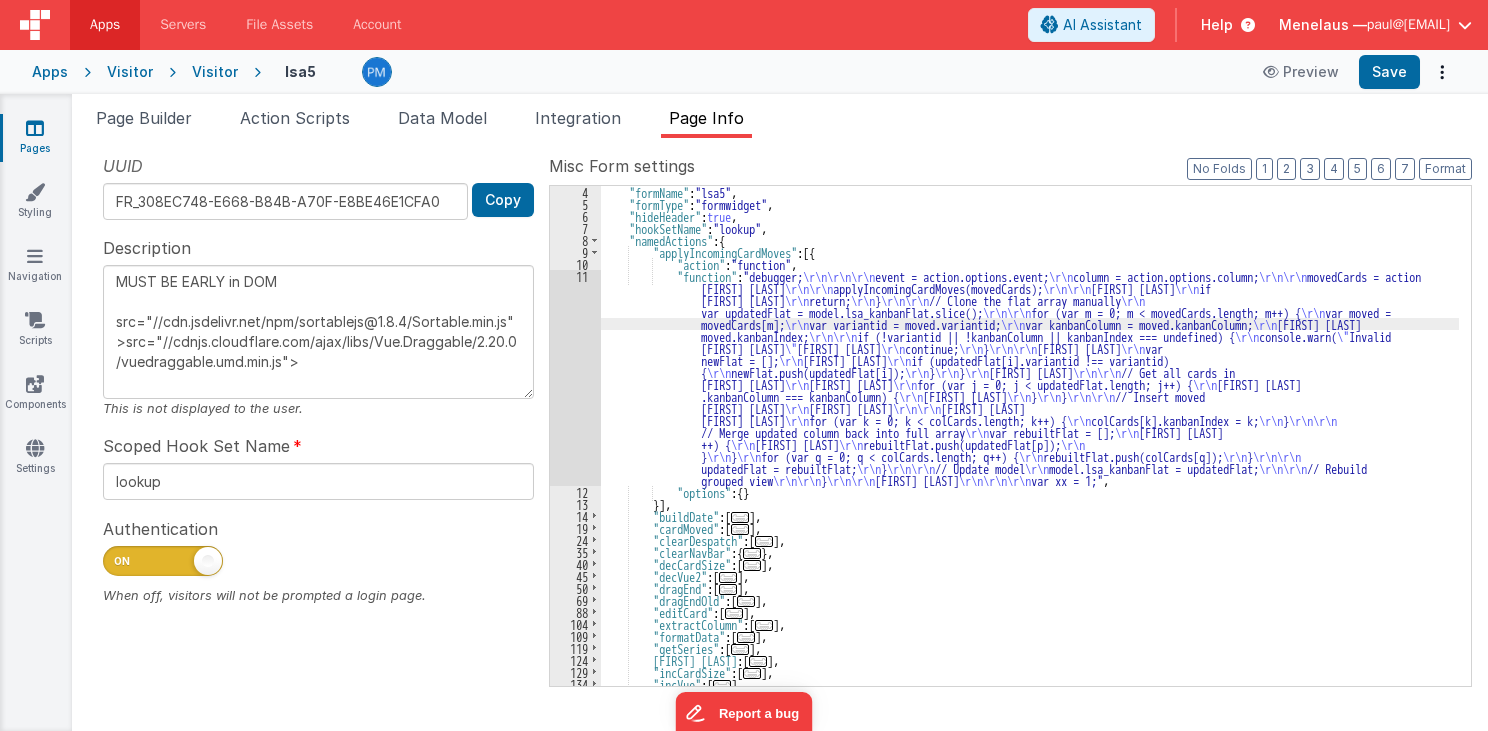 click on "11" at bounding box center [575, 378] 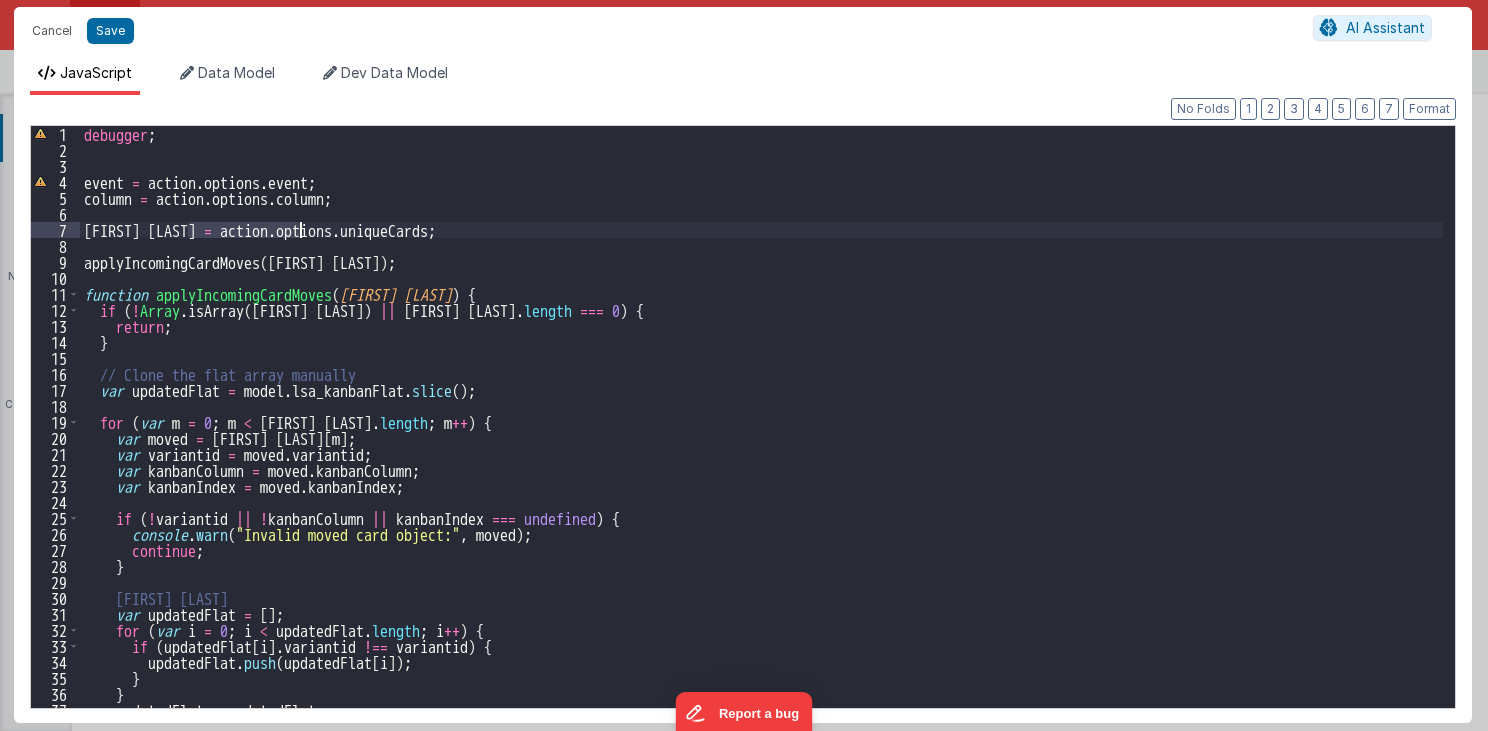 drag, startPoint x: 189, startPoint y: 228, endPoint x: 303, endPoint y: 228, distance: 114 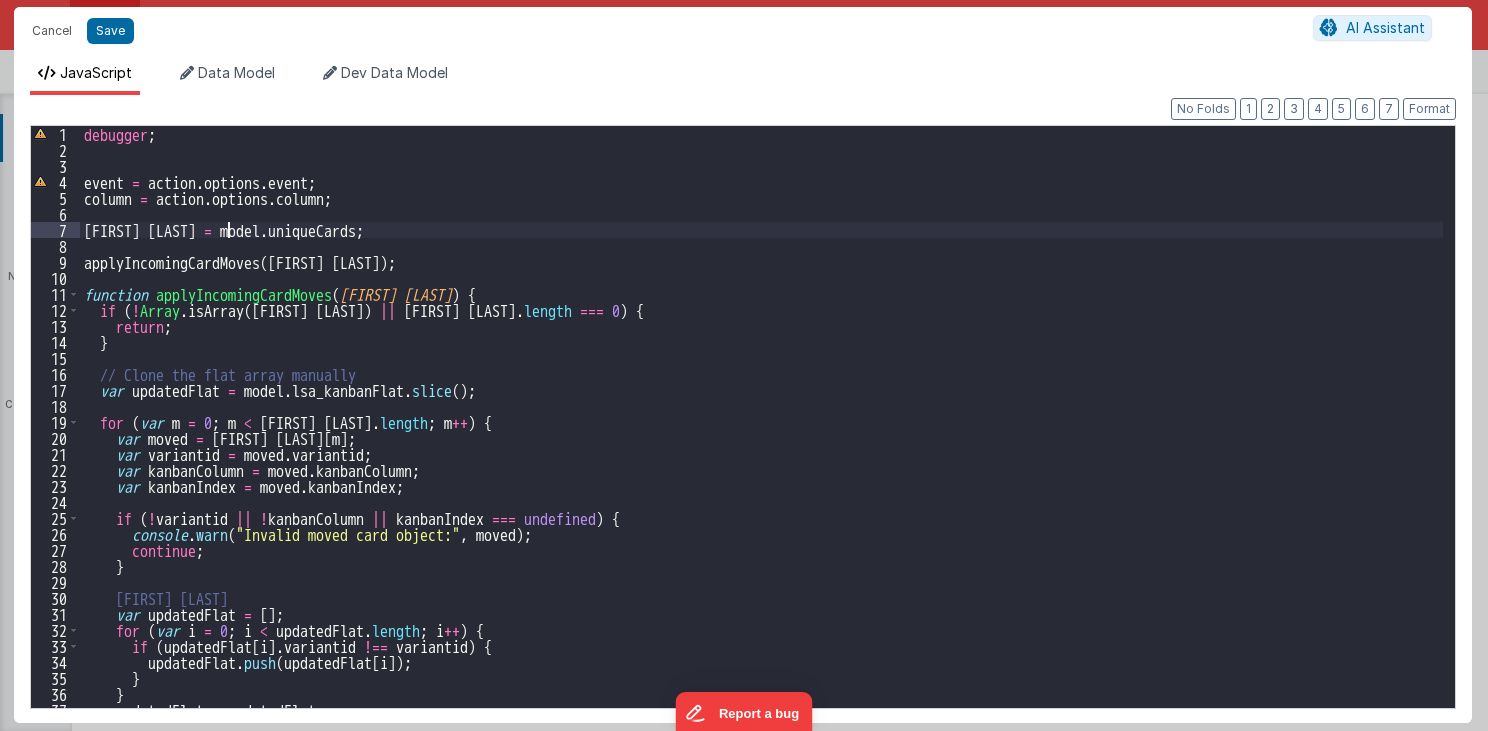 type 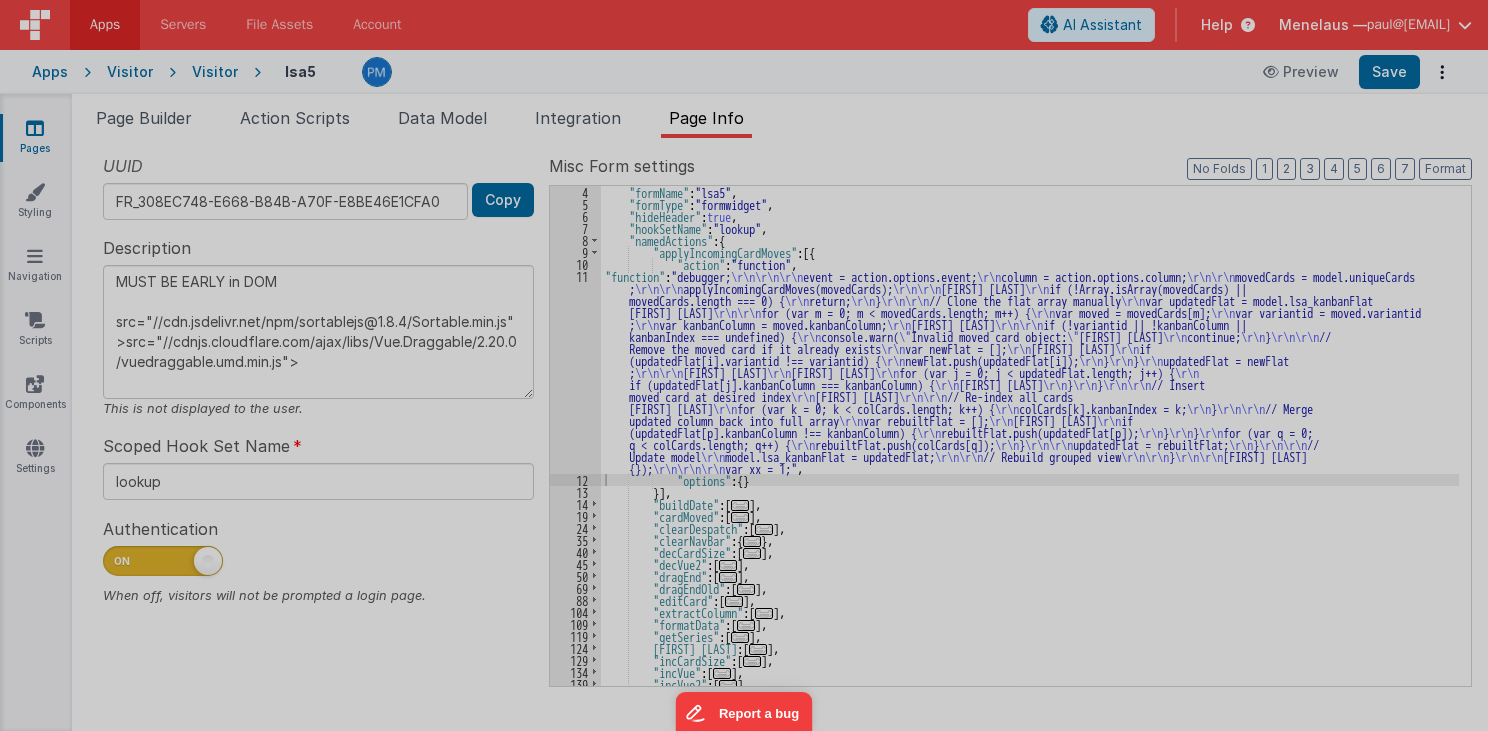 type on "MUST BE EARLY in DOM
src="//cdn.jsdelivr.net/npm/sortablejs@1.8.4/Sortable.min.js">src="//cdnjs.cloudflare.com/ajax/libs/Vue.Draggable/2.20.0/vuedraggable.umd.min.js">" 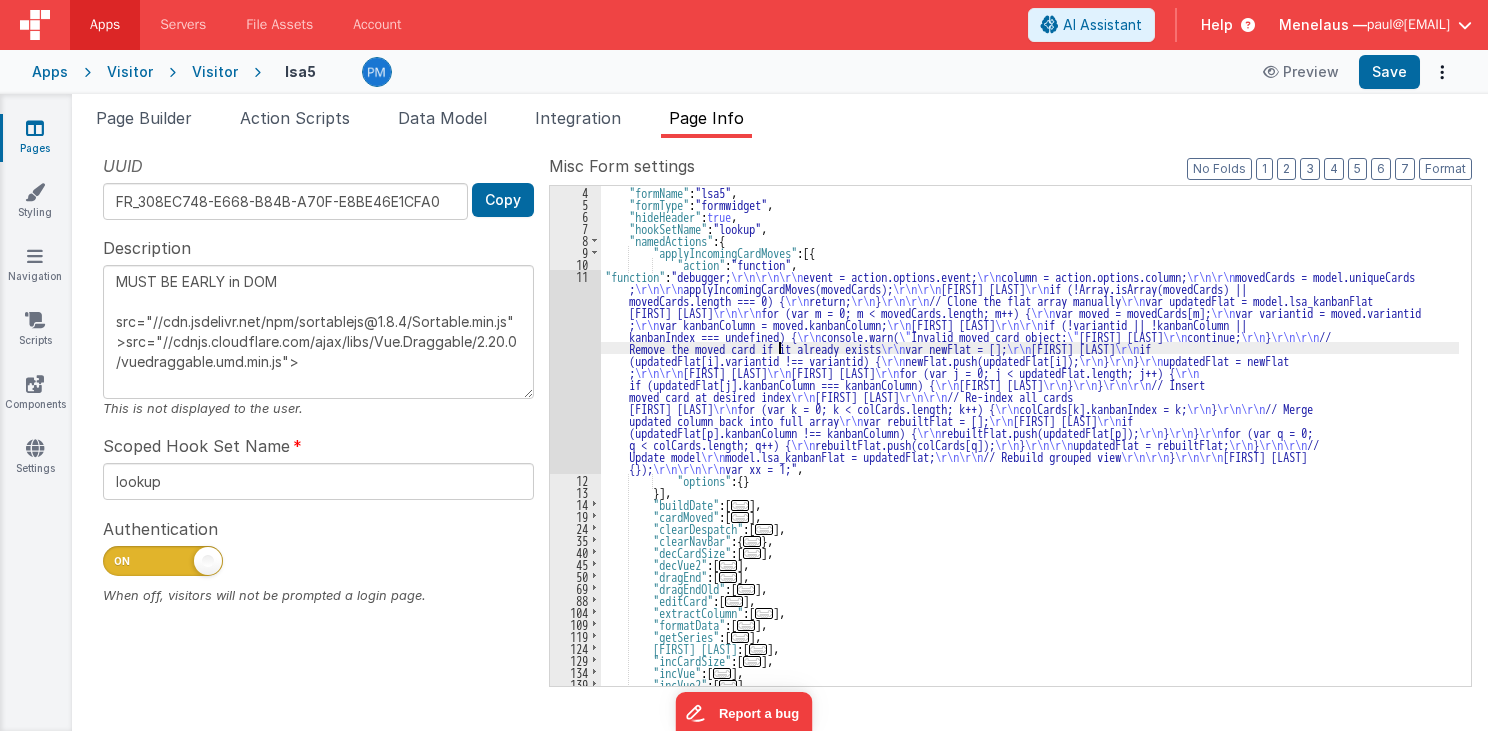 click on ""formName" :  "lsa5" ,      "formType" :  "formwidget" ,      "hideHeader" :  true ,      "hookSetName" :  "lookup" ,      "namedActions" :  {           "applyIncomingCardMoves" :  [{                "action" :  "function" , "function" :  "debugger; \r\n\r\n\r\n event = action.options.event; \r\n column = action.options.column; \r\n\r\n movedCards = model.uniqueCards      ; \r\n\r\n applyIncomingCardMoves(movedCards); \r\n\r\n function applyIncomingCardMoves(movedCards) { \r\n   if (!Array.isArray(movedCards) ||       movedCards.length === 0) { \r\n     return; \r\n   } \r\n\r\n   // Clone the flat array manually \r\n   var updatedFlat = model.lsa_kanbanFlat      .slice(); \r\n\r\n   for (var m = 0; m < movedCards.length; m++) { \r\n     var moved = movedCards[m]; \r\n     var variantid = moved.variantid      ; \r\n     var kanbanColumn = moved.kanbanColumn; \r\n     var kanbanIndex = moved.kanbanIndex; \r\n\r\n     if (!variantid || !kanbanColumn ||       kanbanIndex === undefined) {" at bounding box center [1030, 448] 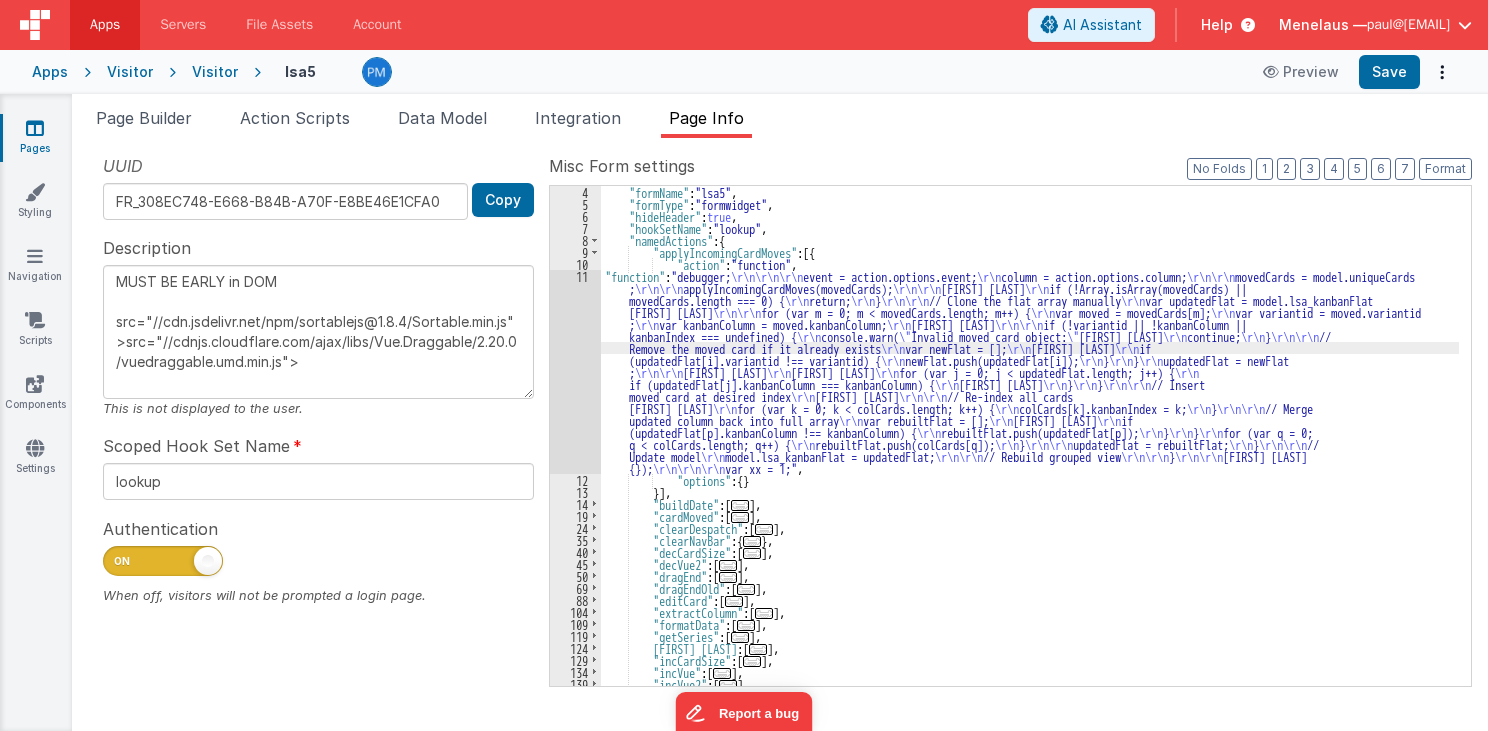 click on "11" at bounding box center [575, 372] 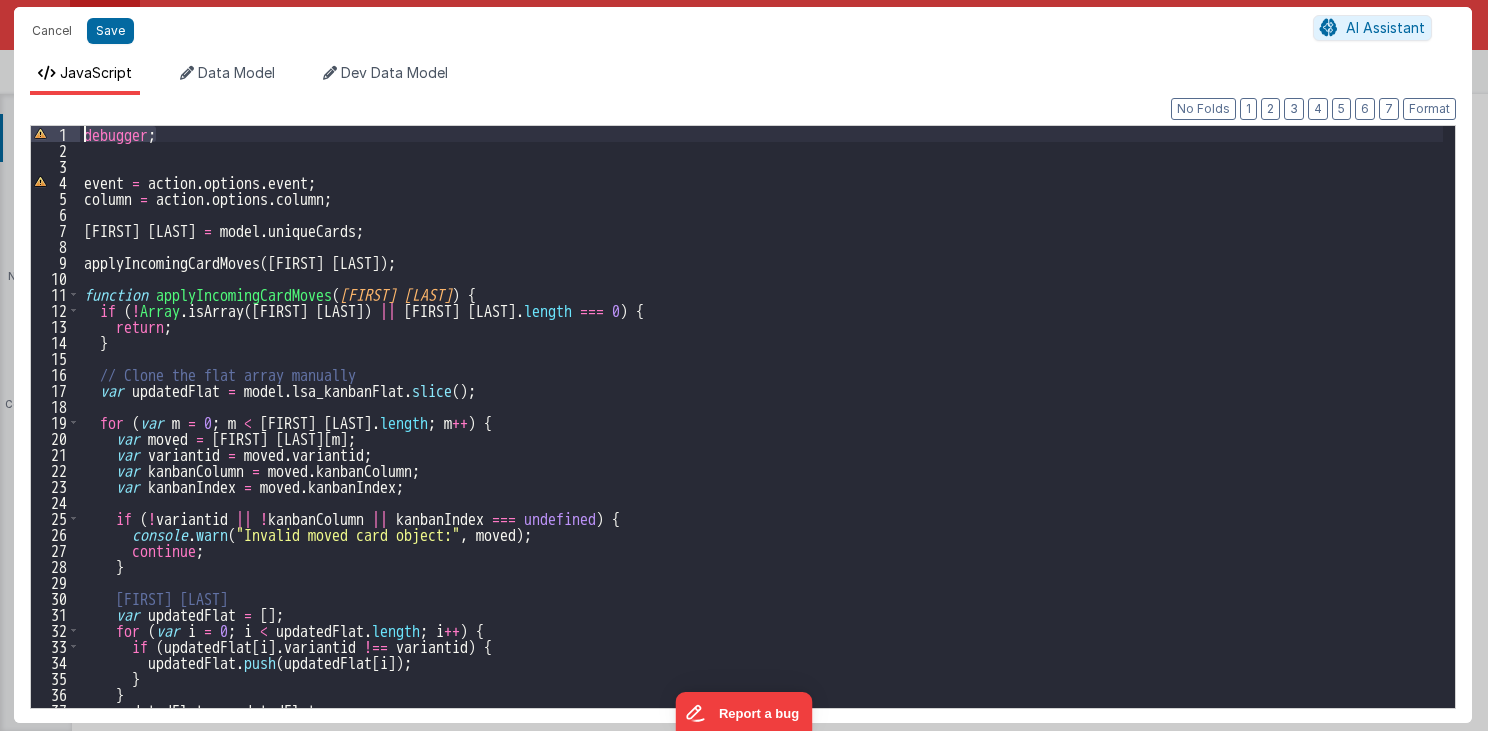 drag, startPoint x: 164, startPoint y: 138, endPoint x: 78, endPoint y: 134, distance: 86.09297 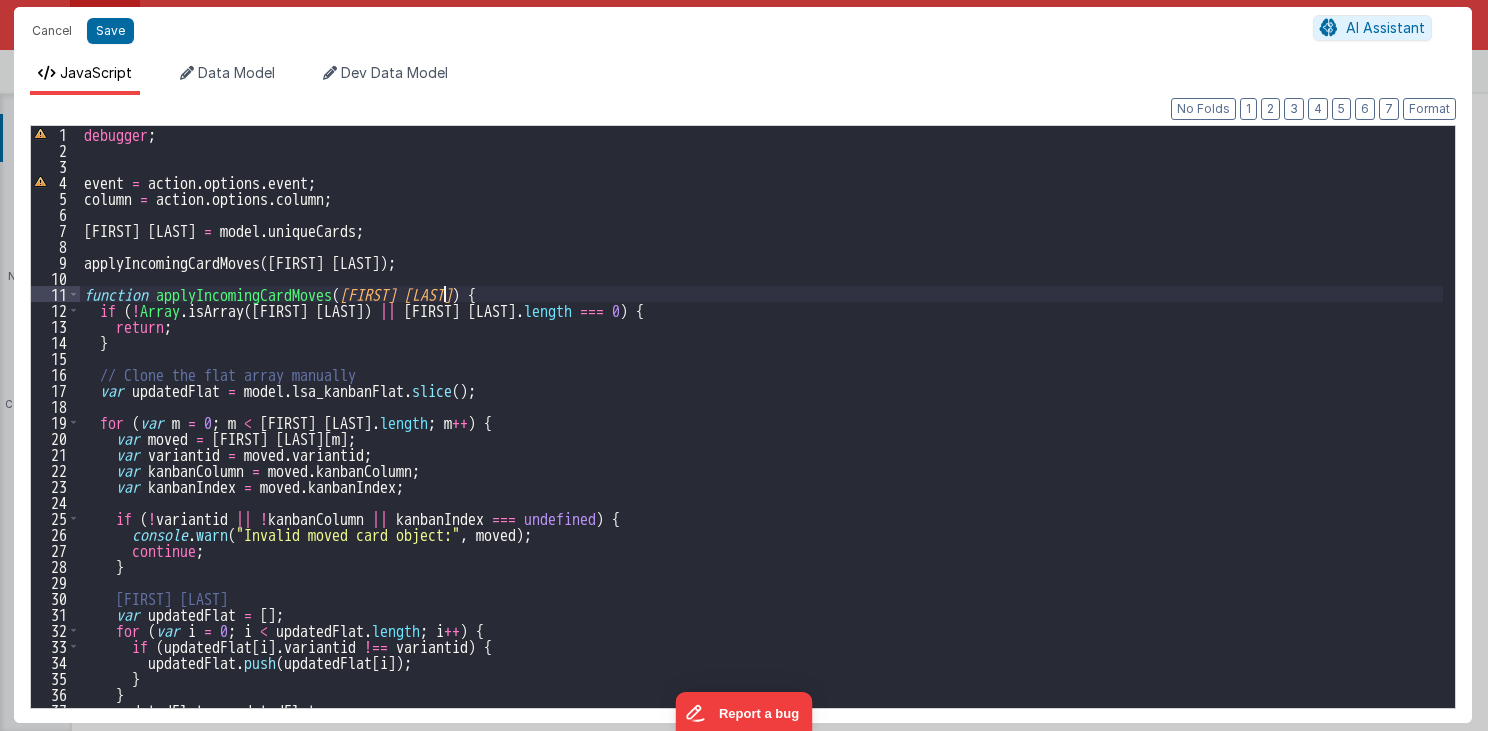 click on "debugger ; event   =   action . options . event ; column   =   action . options . column ; movedCards   =   model . uniqueCards ; applyIncomingCardMoves ( movedCards ) ; function   applyIncomingCardMoves ( movedCards )   {    if   ( ! Array . isArray ( movedCards )   ||   movedCards . length   ===   0 )   {      return ;    }    // Clone the flat array manually    var   updatedFlat   =   model . lsa_kanbanFlat . slice ( ) ;    for   ( var   m   =   0 ;   m   <   movedCards . length ;   m ++ )   {      var   moved   =   movedCards [ m ] ;      var   variantid   =   moved . variantid ;      var   kanbanColumn   =   moved . kanbanColumn ;      var   kanbanIndex   =   moved . kanbanIndex ;      if   ( ! variantid   ||   ! kanbanColumn   ||   kanbanIndex   ===   undefined )   {         console . warn ( "Invalid moved card object:" ,   moved ) ;         continue ;      }      // Remove the moved card if it already exists      var   newFlat   =   [ ] ;      for   ( var   i   =   0 ;   i   <   updatedFlat . length ;" at bounding box center [762, 433] 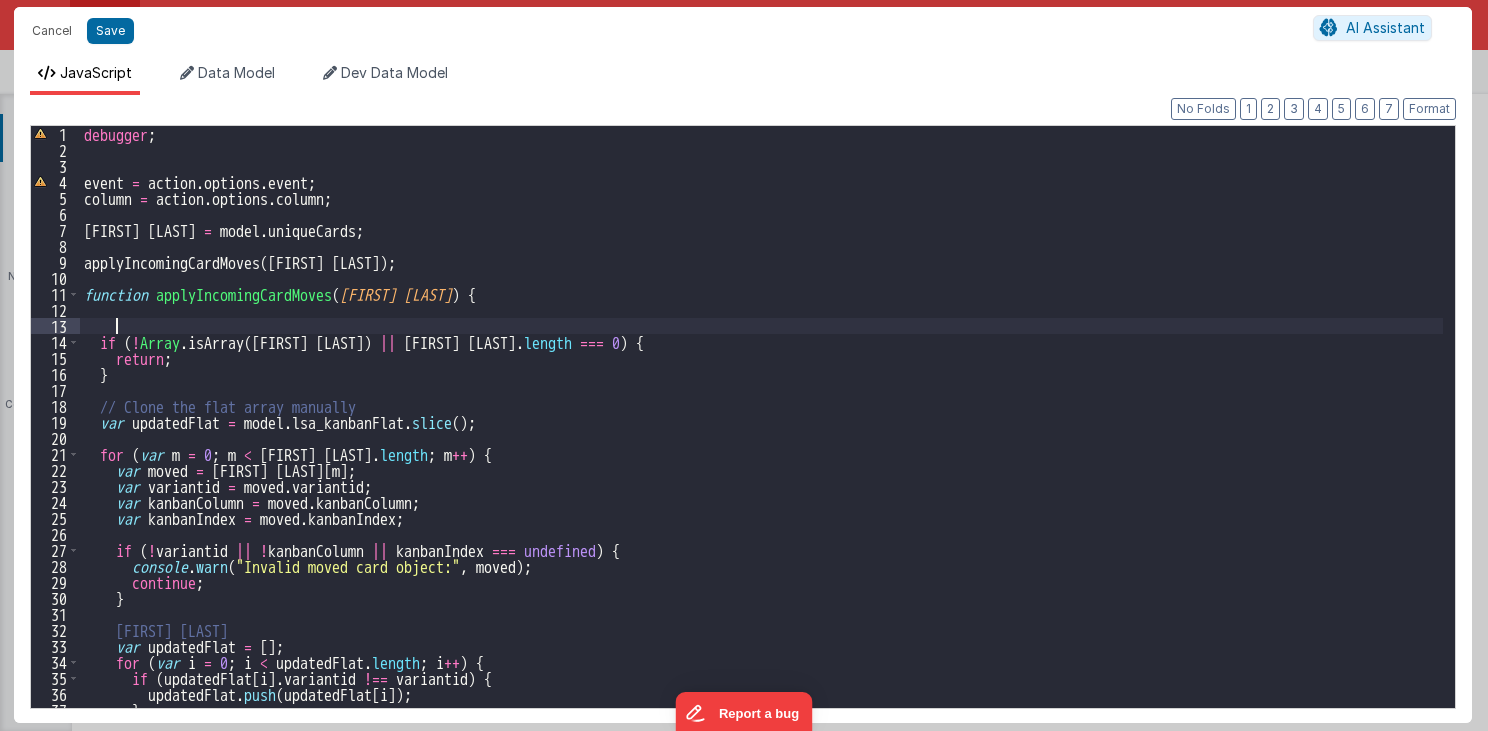 paste 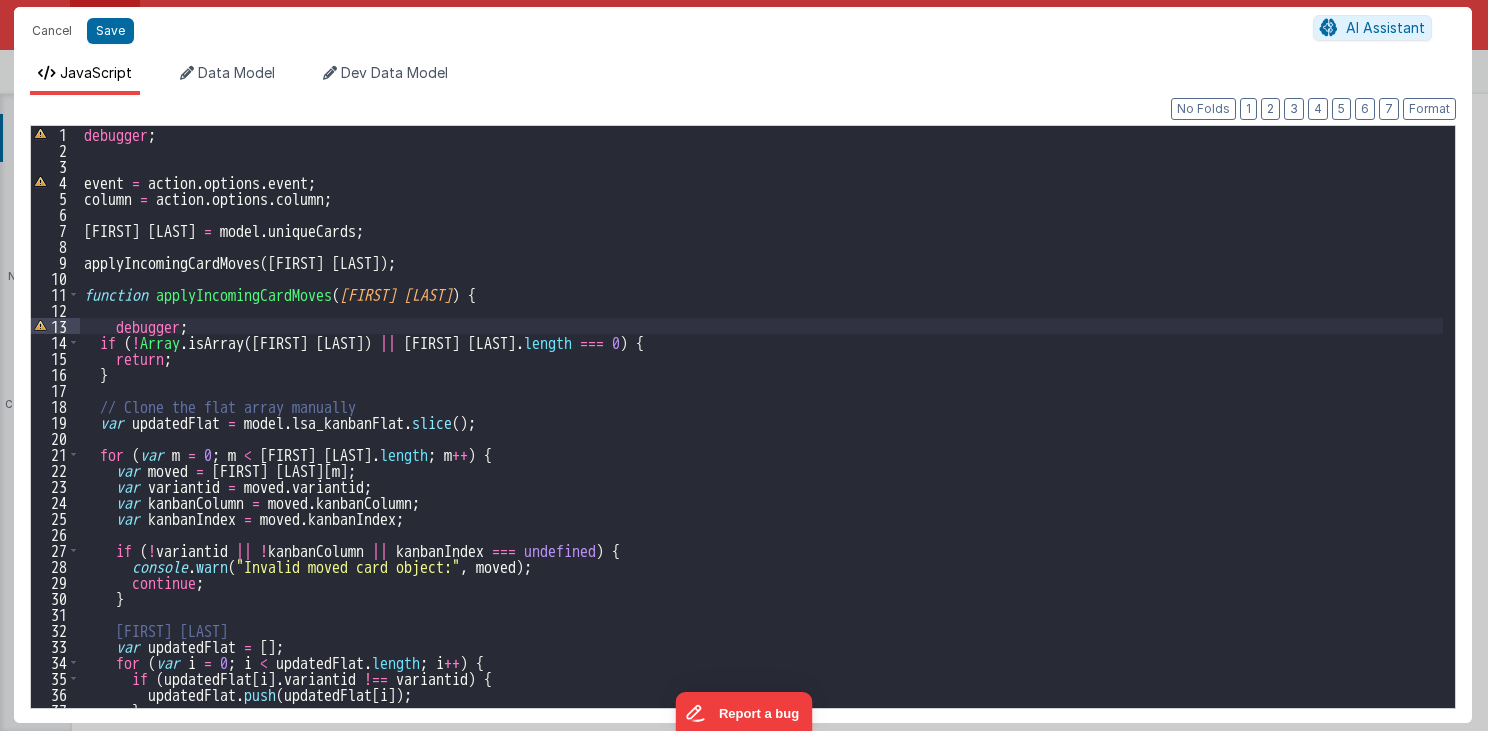type 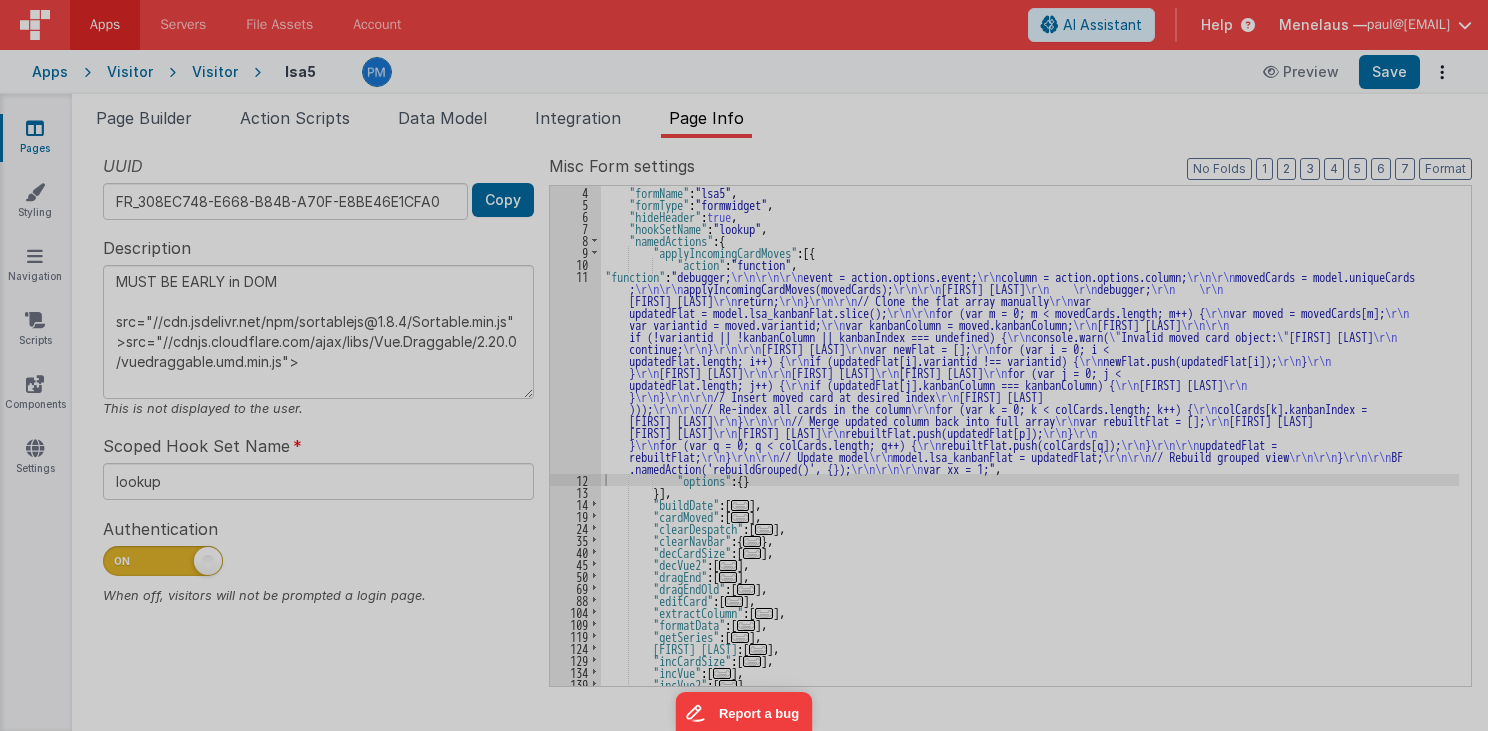 type on "MUST BE EARLY in DOM
src="//cdn.jsdelivr.net/npm/sortablejs@1.8.4/Sortable.min.js">src="//cdnjs.cloudflare.com/ajax/libs/Vue.Draggable/2.20.0/vuedraggable.umd.min.js">" 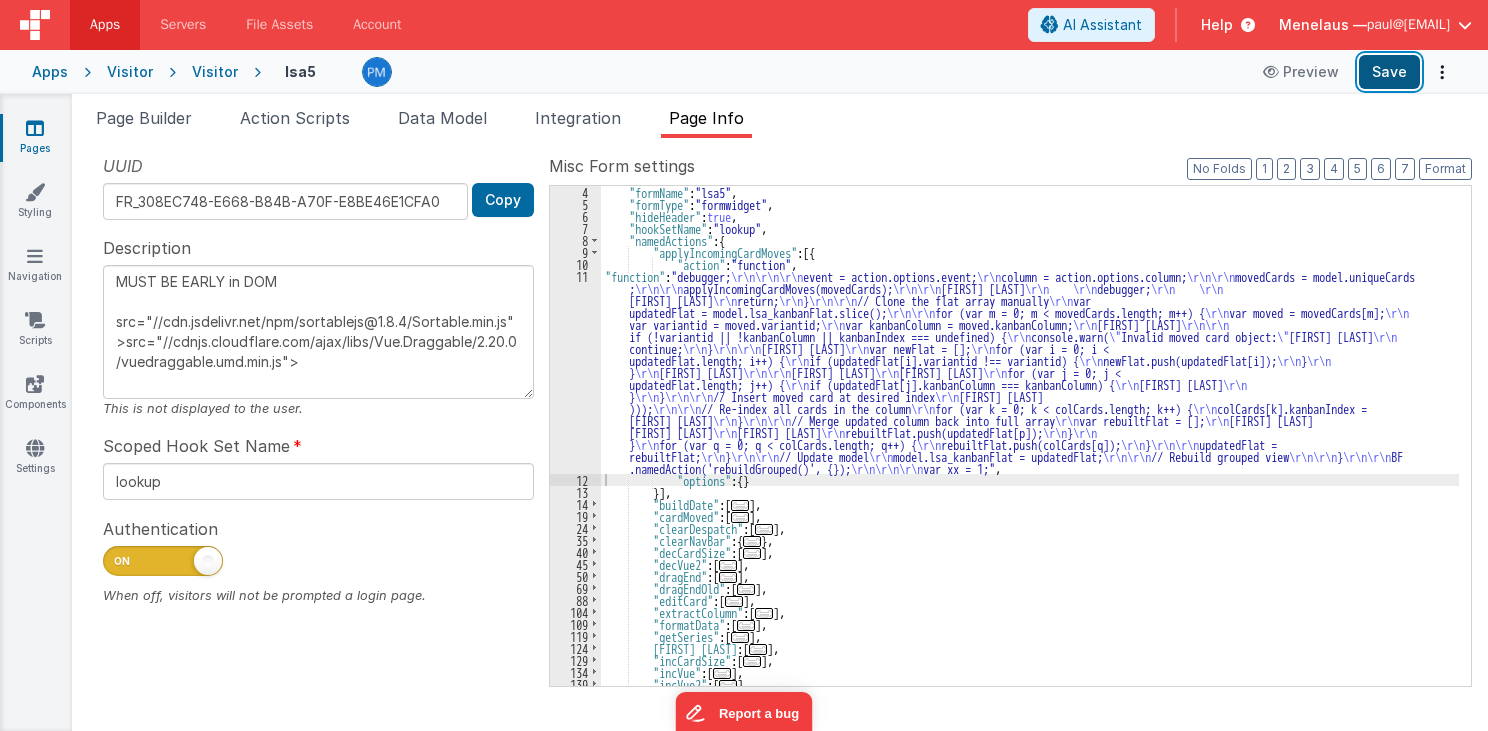 click on "Save" at bounding box center [1389, 72] 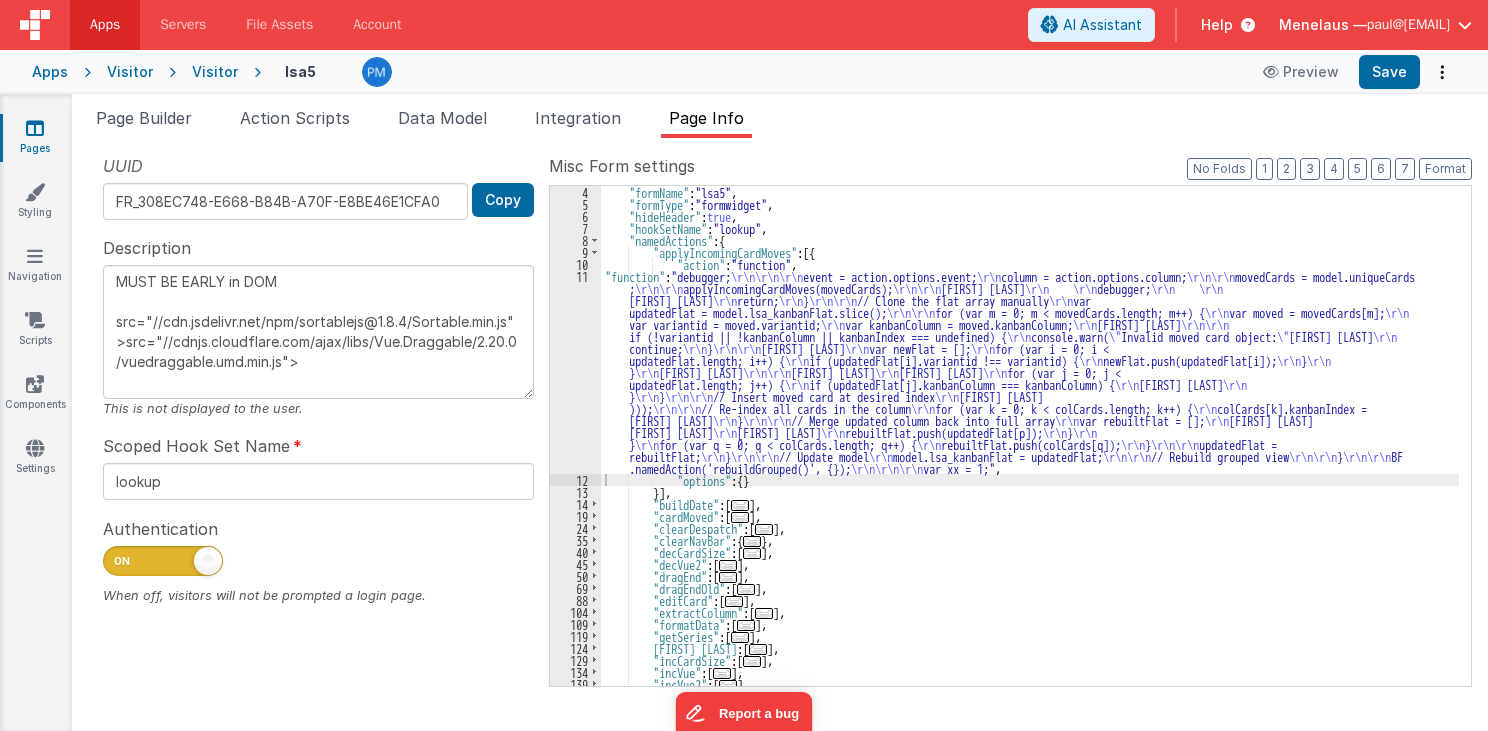 scroll, scrollTop: 0, scrollLeft: 0, axis: both 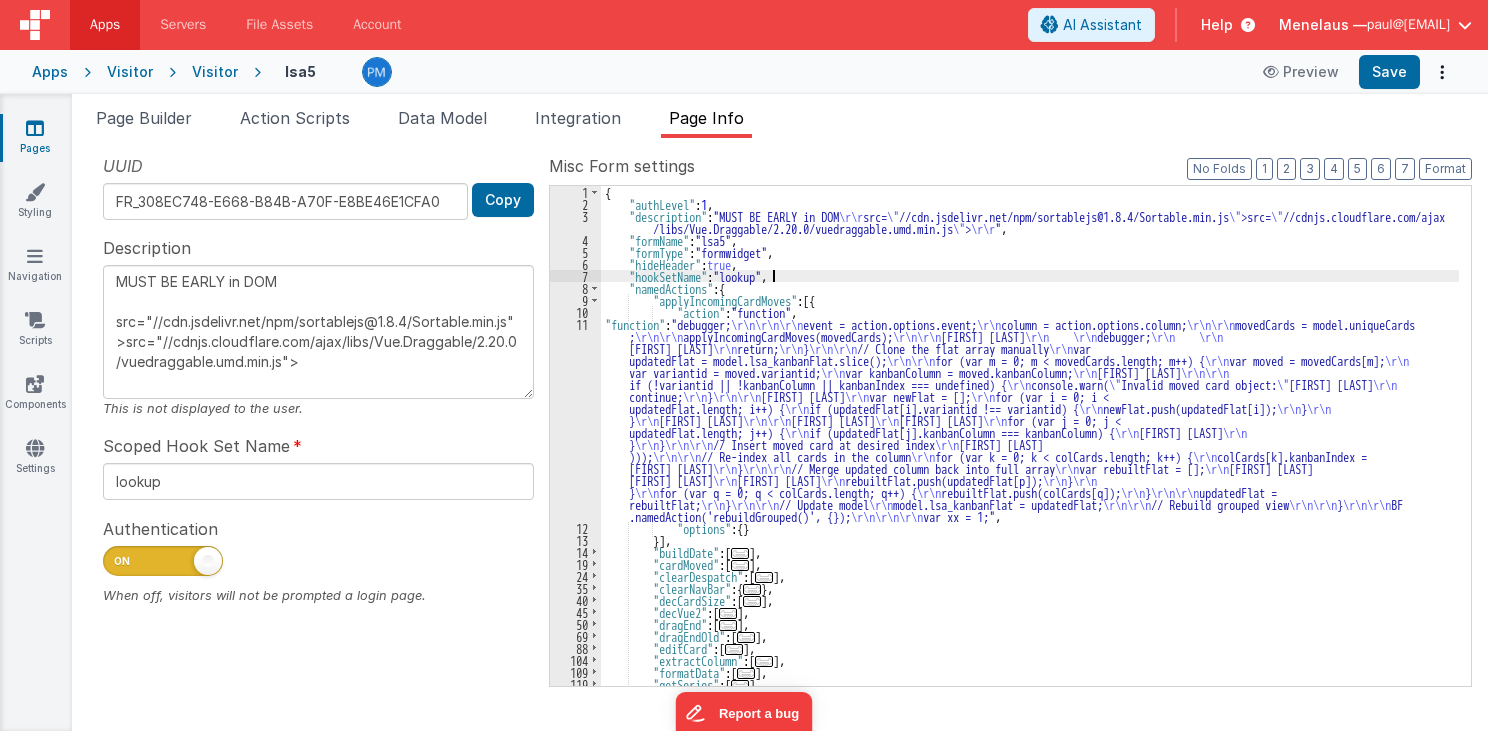 click on "[FIRST] [LAST]" at bounding box center (1030, 448) 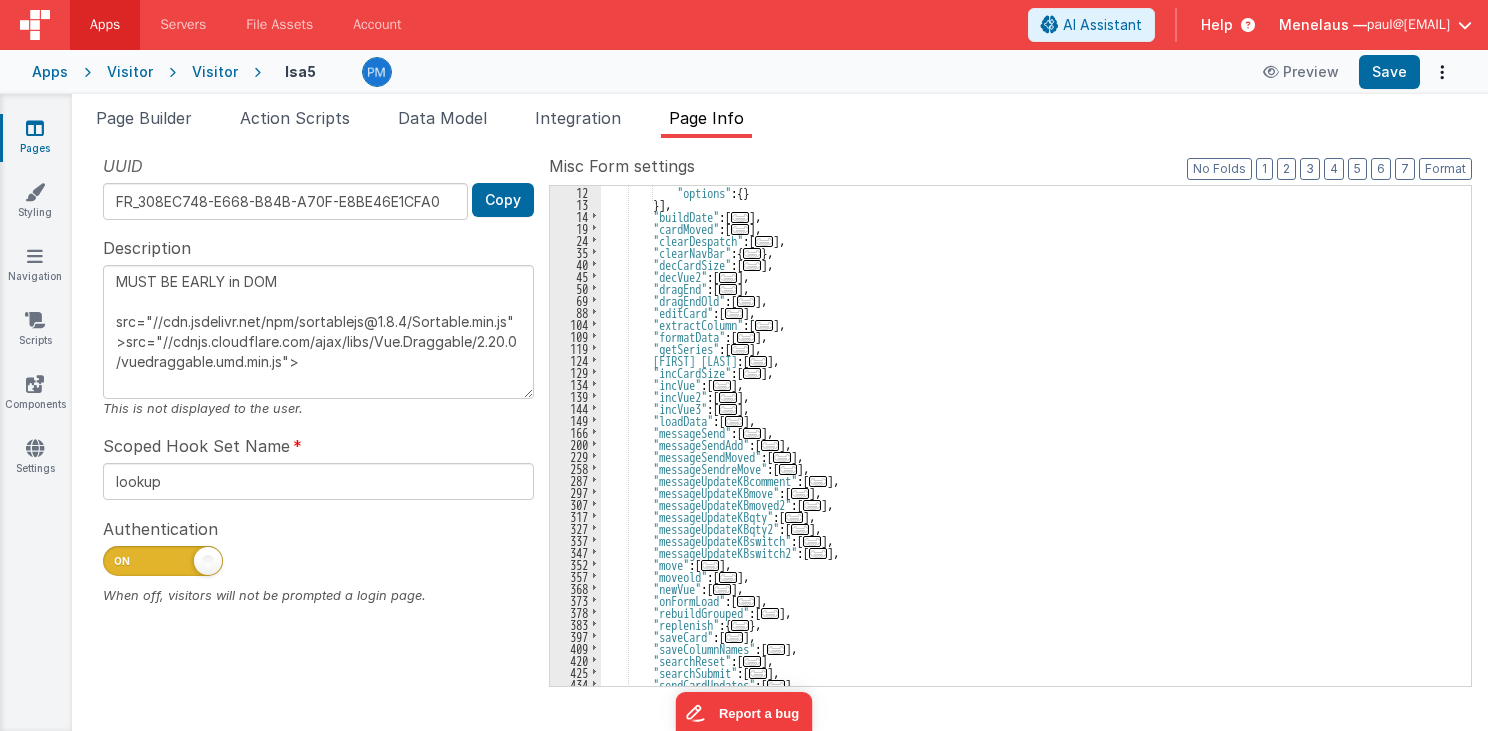 scroll, scrollTop: 432, scrollLeft: 0, axis: vertical 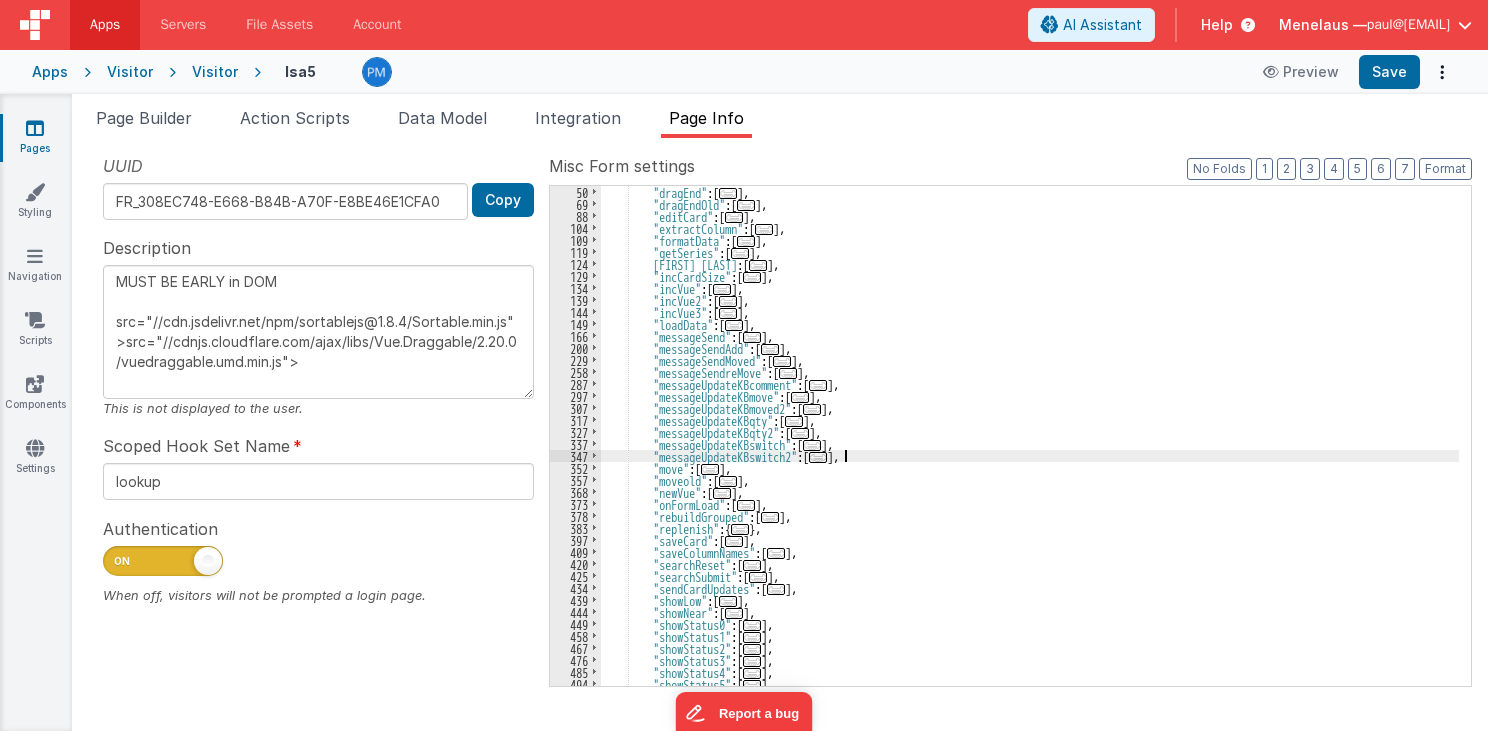 click on "[FIRST] [LAST]" at bounding box center [1030, 448] 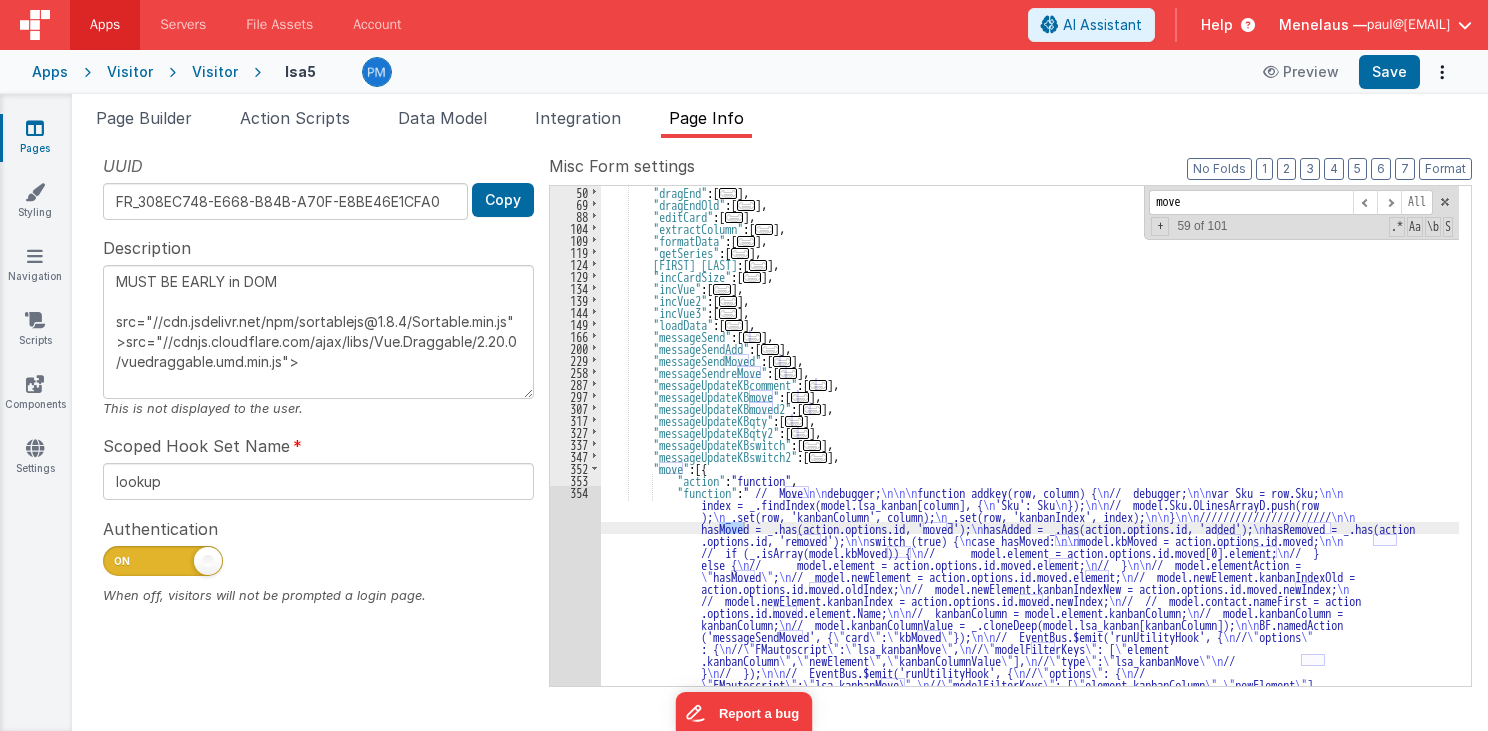 type on "move" 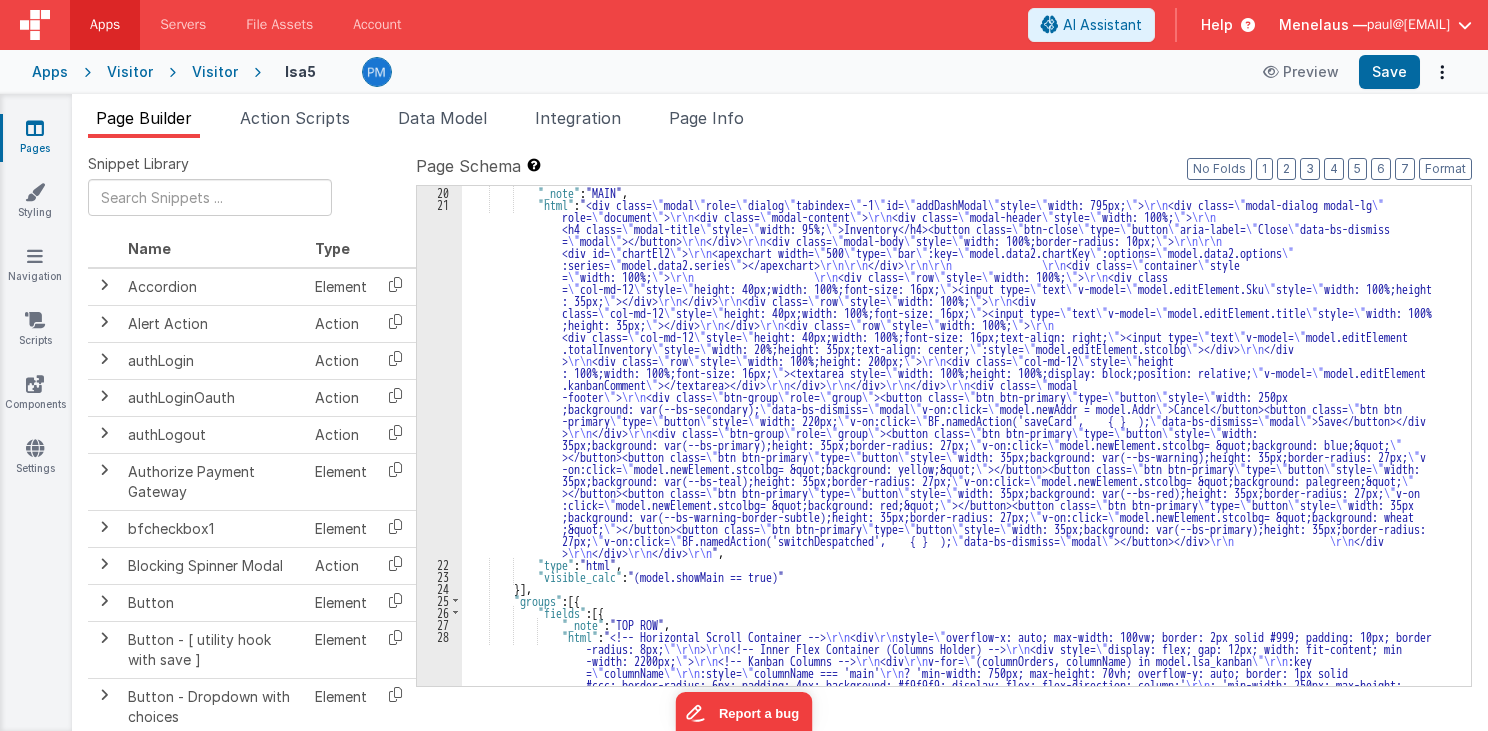 scroll, scrollTop: 1152, scrollLeft: 0, axis: vertical 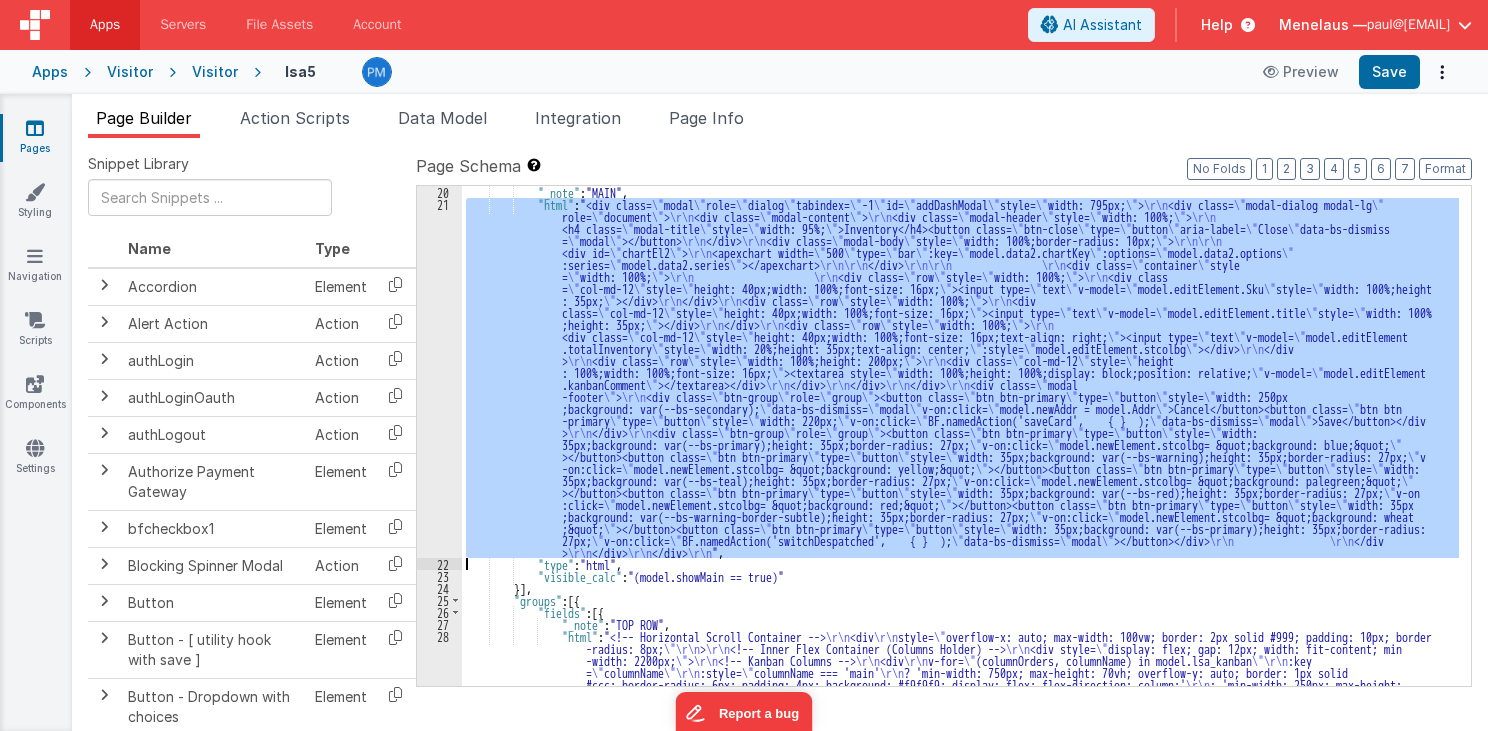 click on "21" at bounding box center (439, 378) 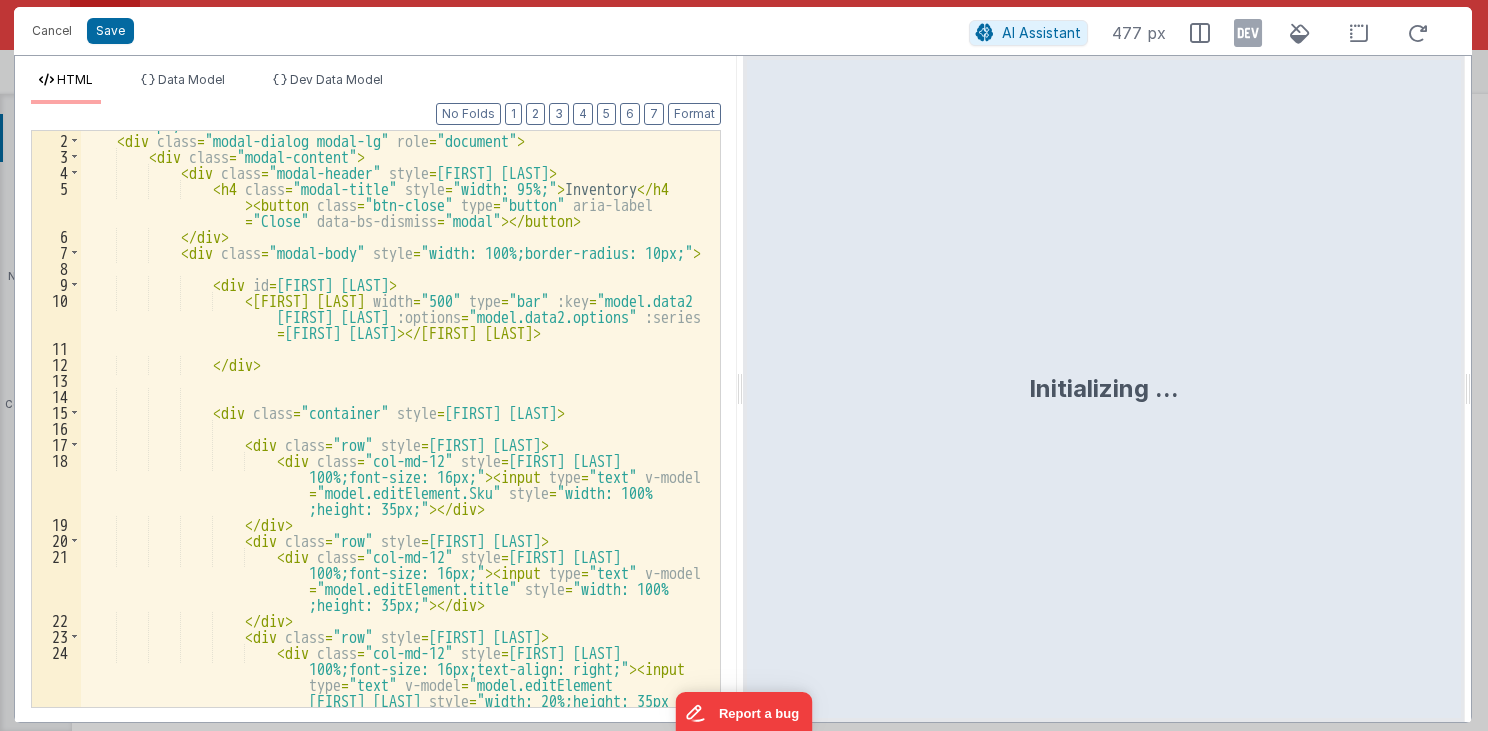 scroll, scrollTop: 0, scrollLeft: 0, axis: both 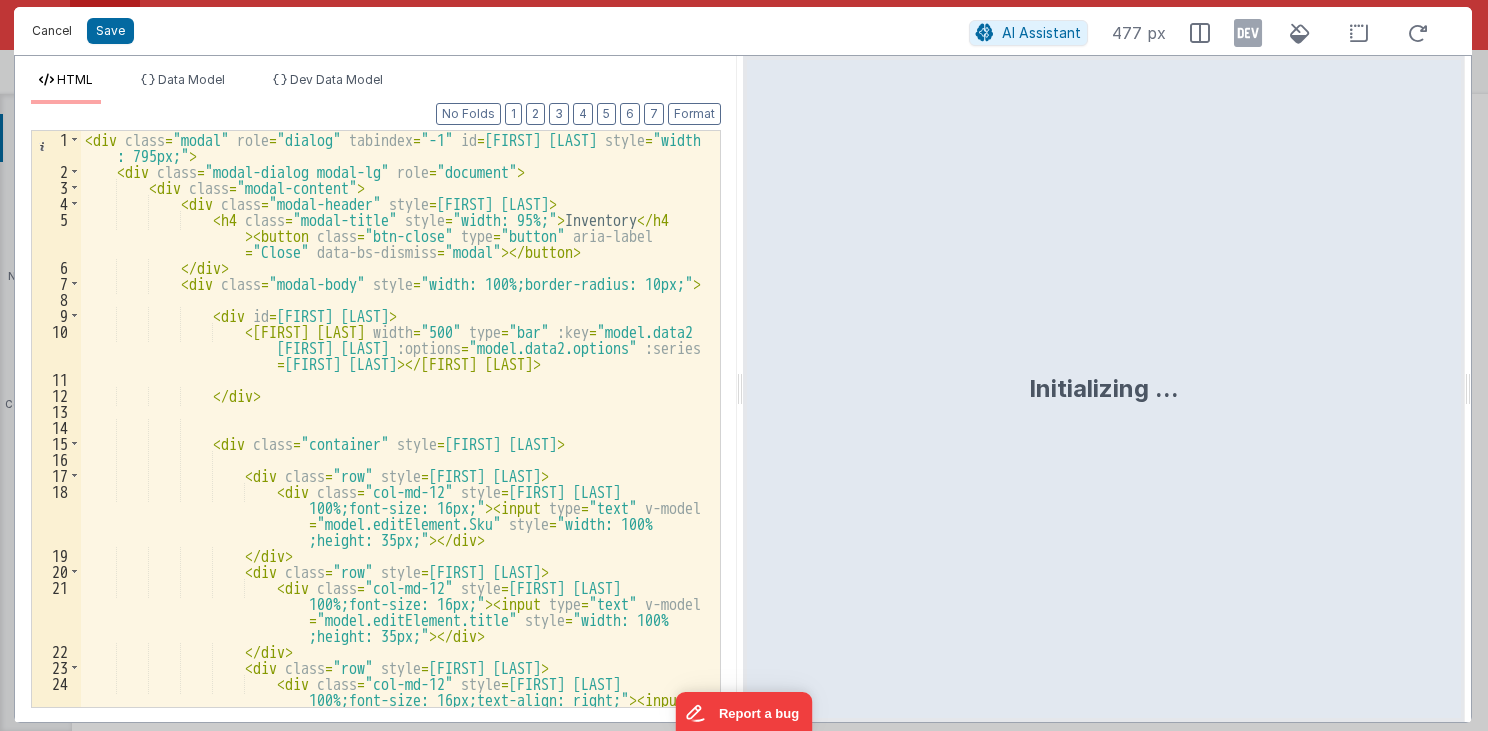 click on "Cancel" at bounding box center (52, 31) 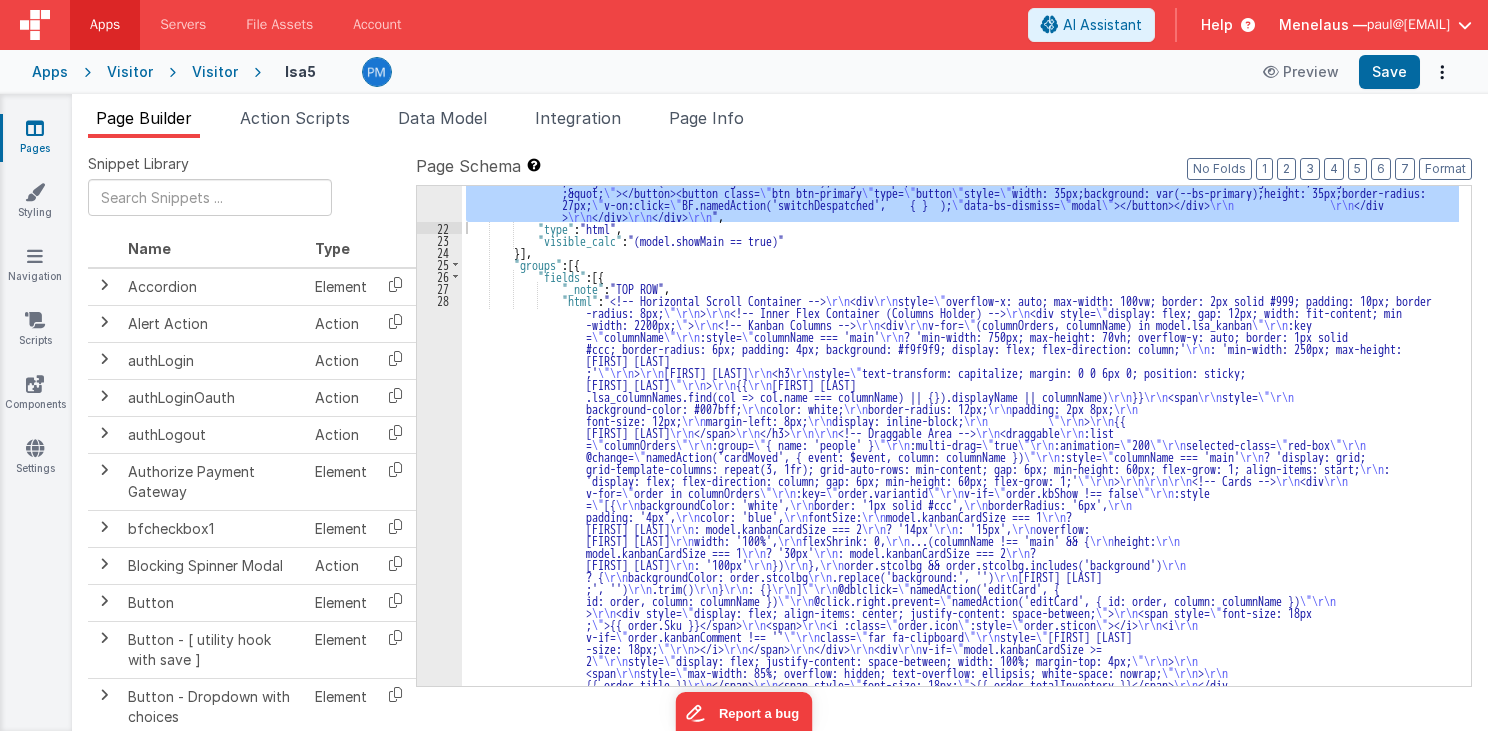 scroll, scrollTop: 1488, scrollLeft: 0, axis: vertical 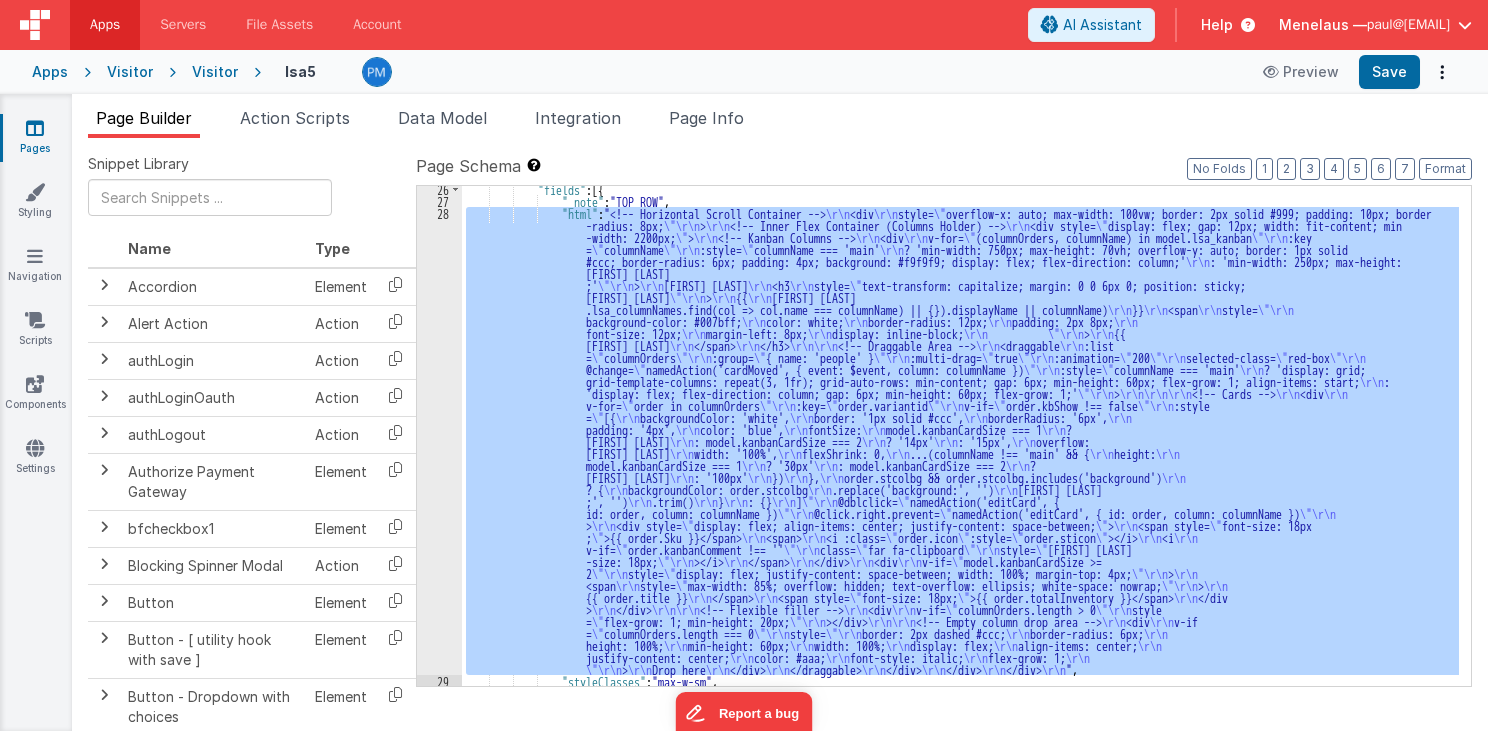 click on "28" at bounding box center [439, 441] 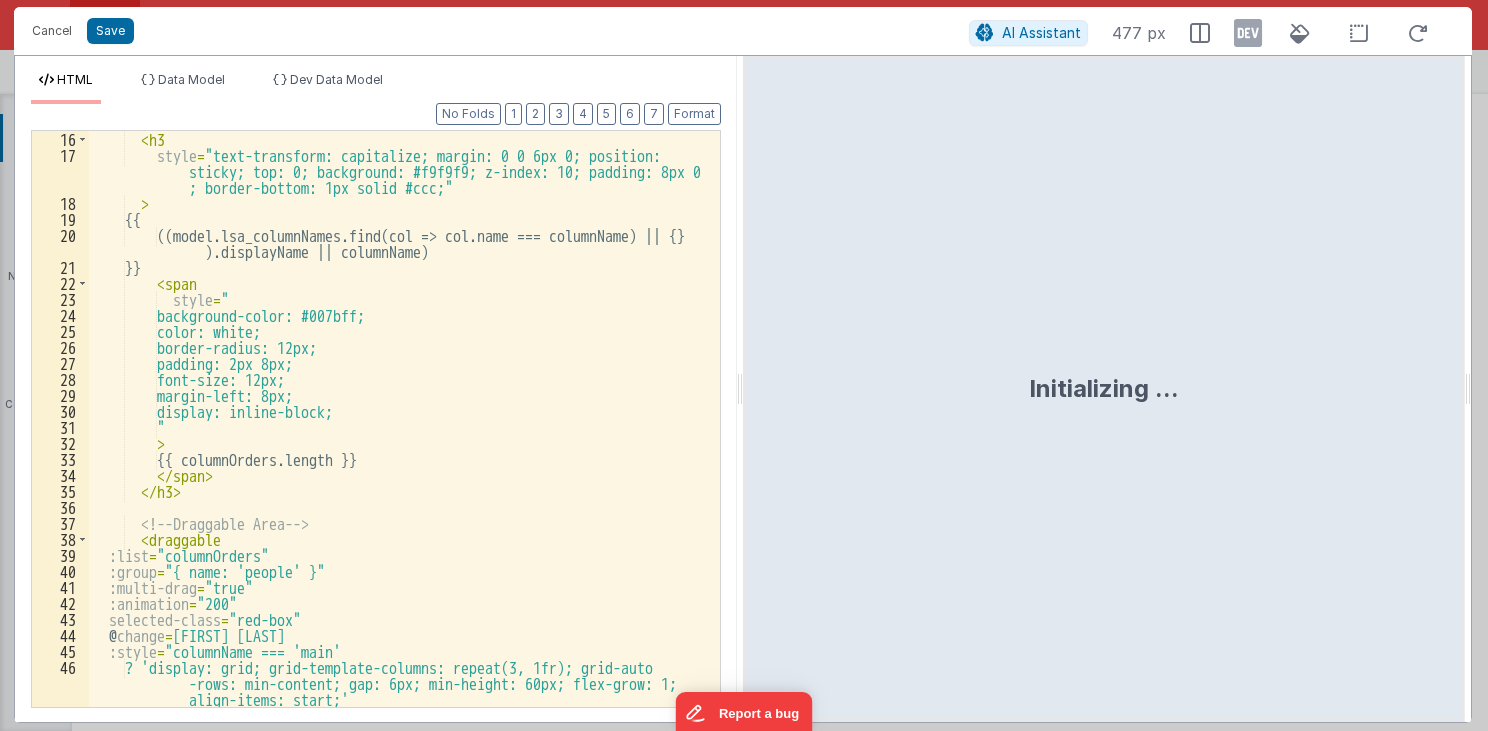 scroll, scrollTop: 384, scrollLeft: 0, axis: vertical 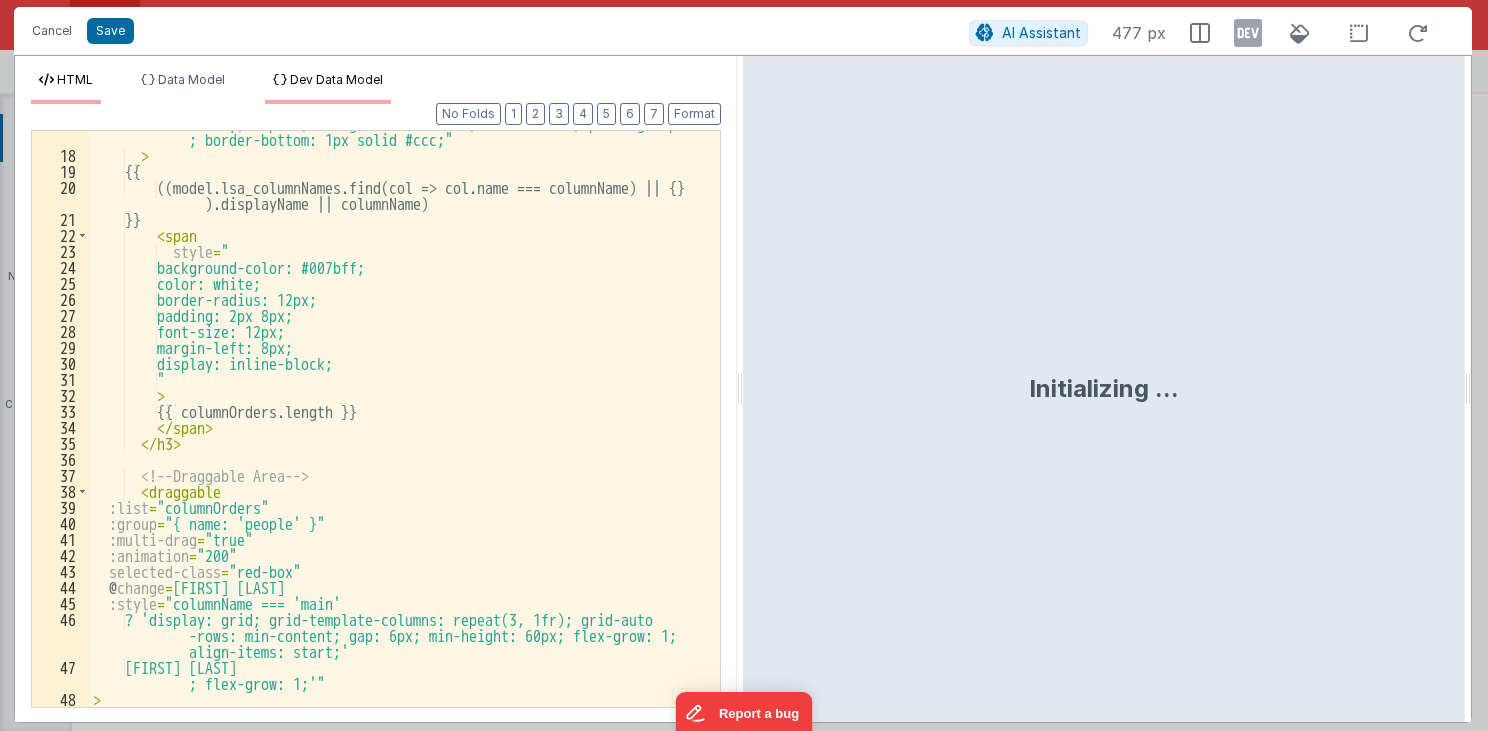 click on "HTML
Data Model
Dev Data Model
Format
7
6
5
4
3
2
1
No Folds
17 18 19 20 21 22 23 24 25 26 27 28 29 30 31 32 33 34 35 36 37 38 39 40 41 42 43 44 45 46 47 48 49 50 51 52           style = "text-transform: capitalize; margin: 0 0 6px 0; position:               sticky; top: 0; background: #f9f9f9; z-index: 10; padding: 8px 0              ; border-bottom: 1px solid #ccc;"         >          {{             ((model.lsa_columnNames.find(col => col.name === columnName) || {}               ).displayName || columnName)          }}           < span              style = "               background-color: #007bff;" at bounding box center (376, 389) 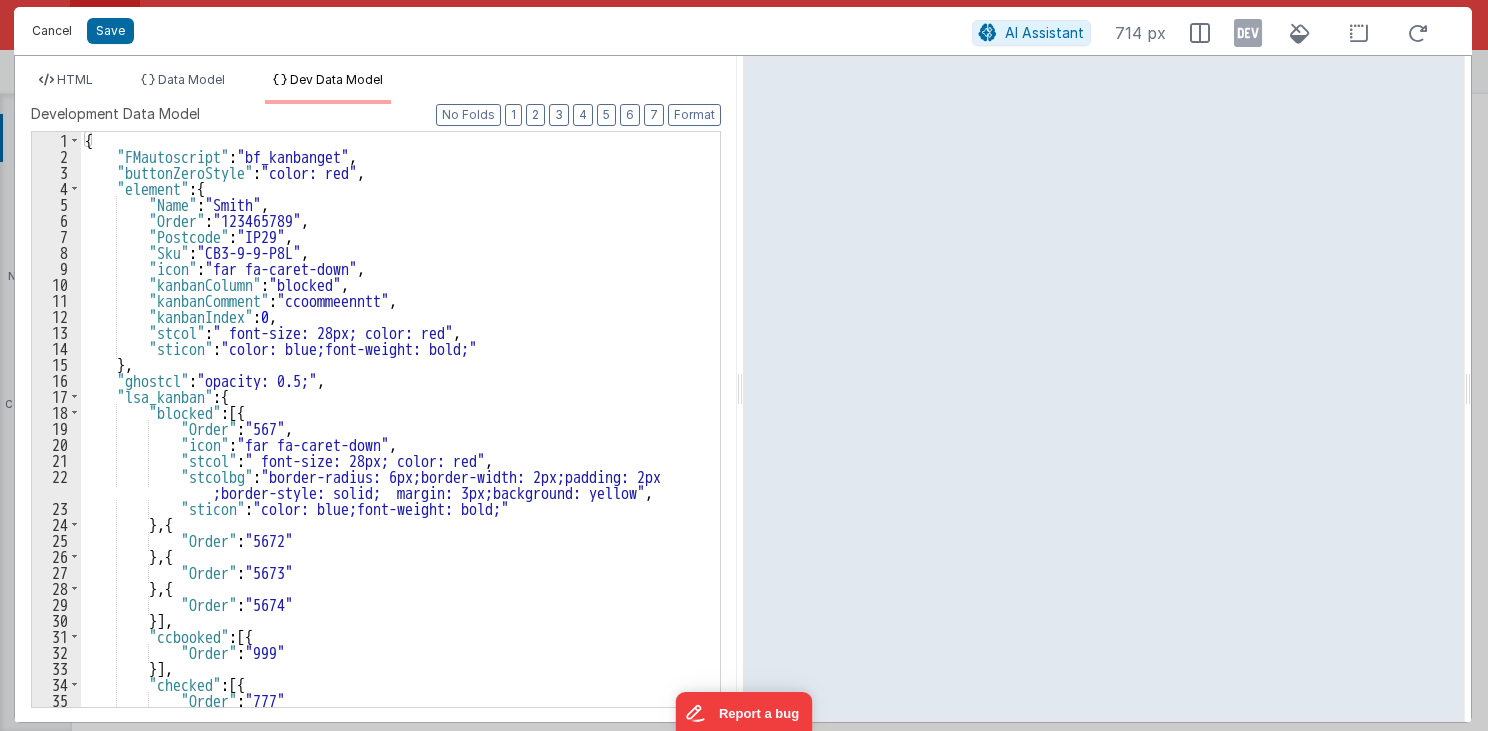 click on "Cancel" at bounding box center [52, 31] 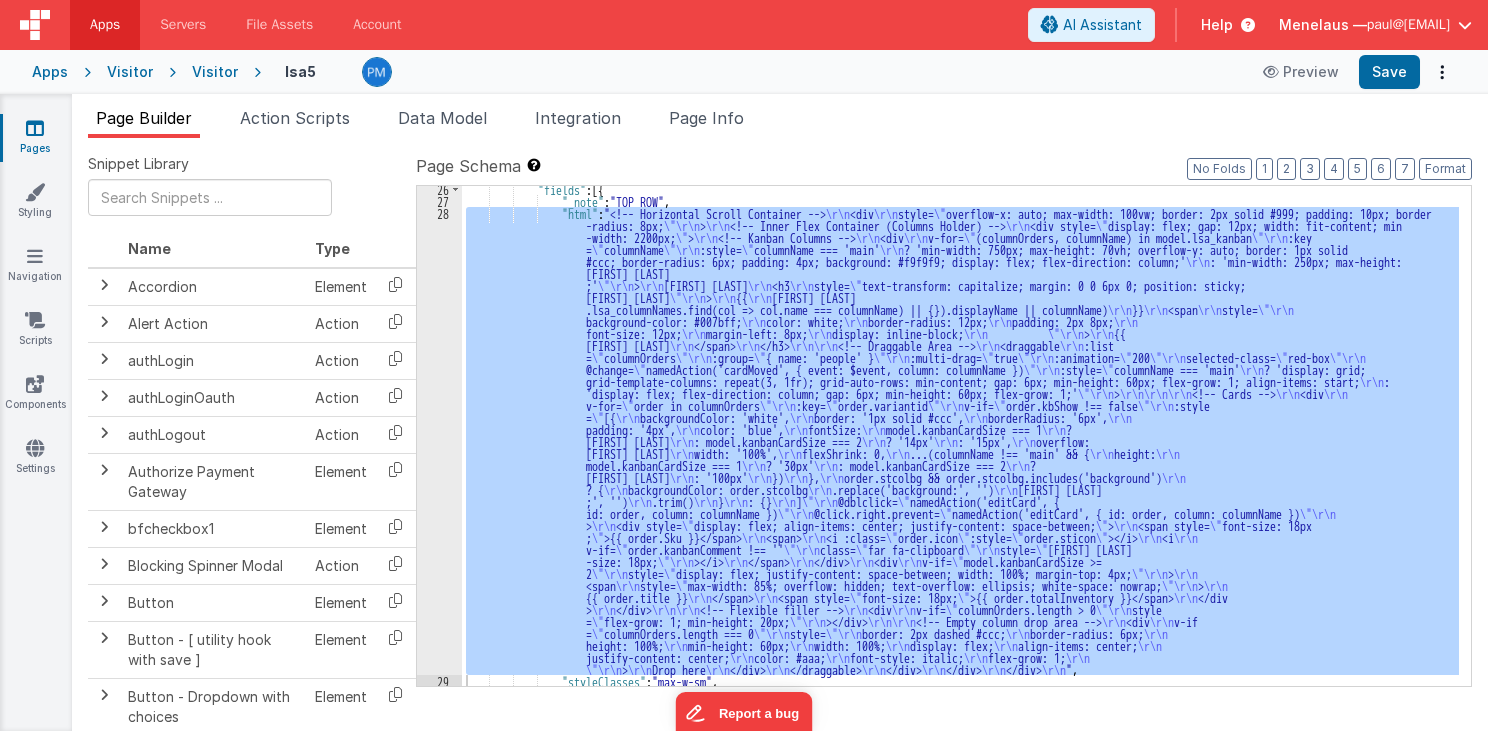 scroll, scrollTop: 1479, scrollLeft: 0, axis: vertical 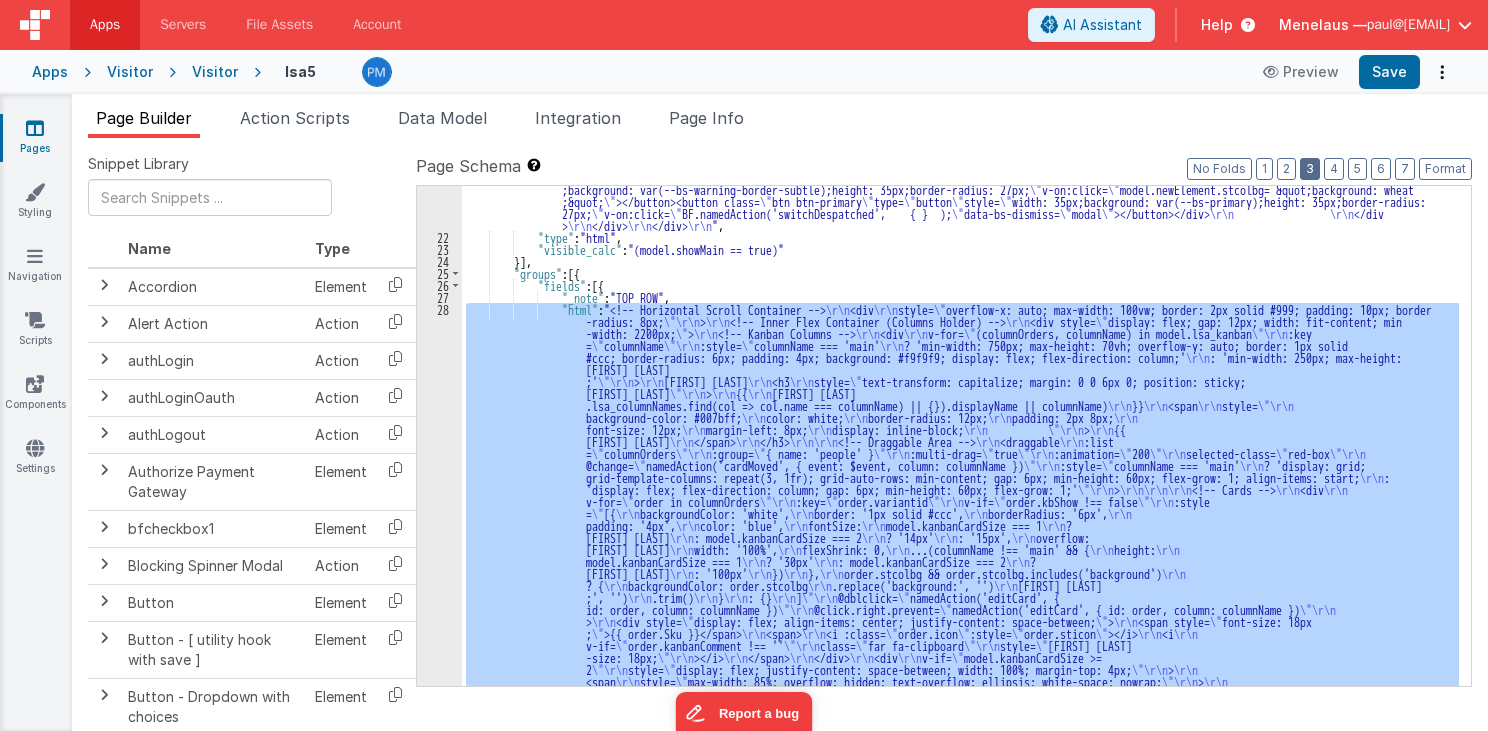 click on "3" at bounding box center [1310, 169] 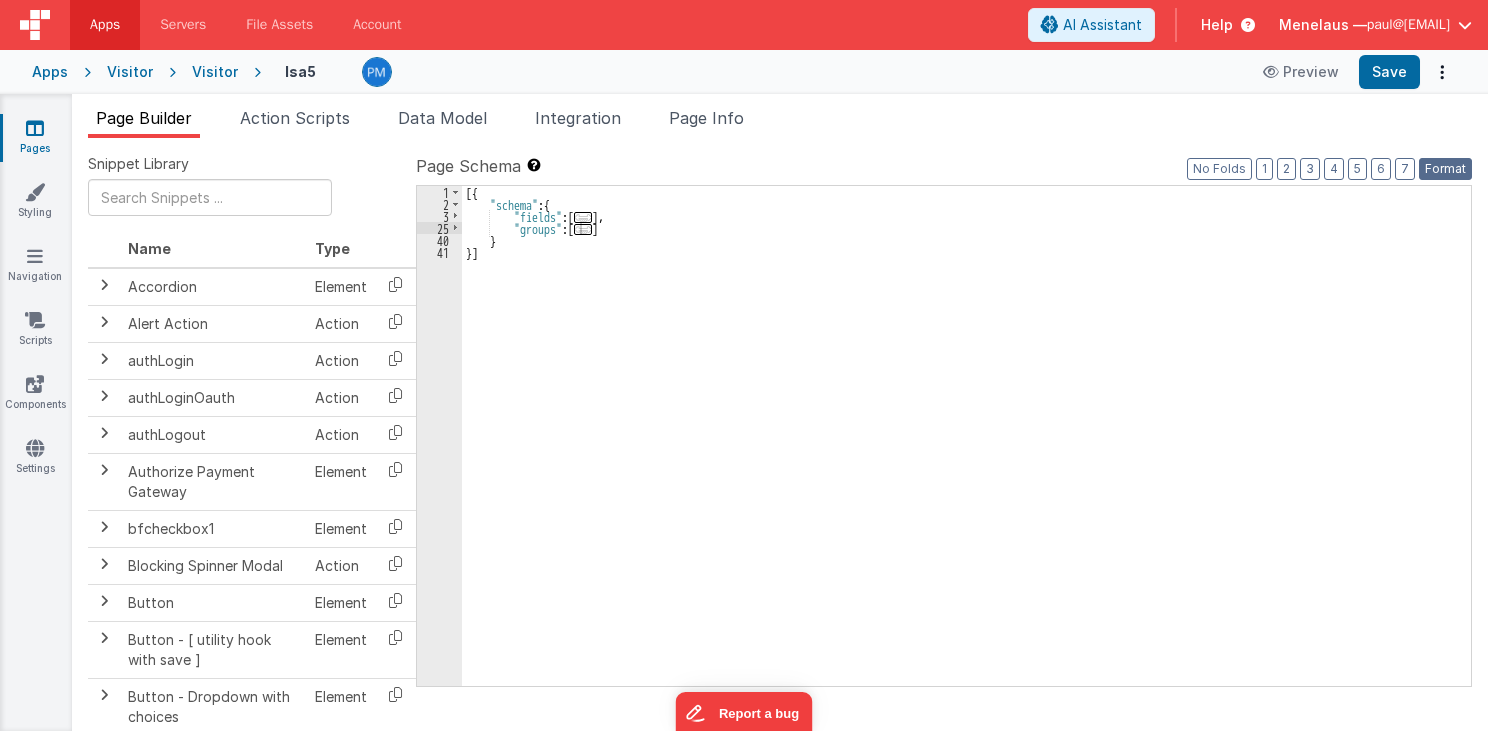 click on "Format" at bounding box center [1445, 169] 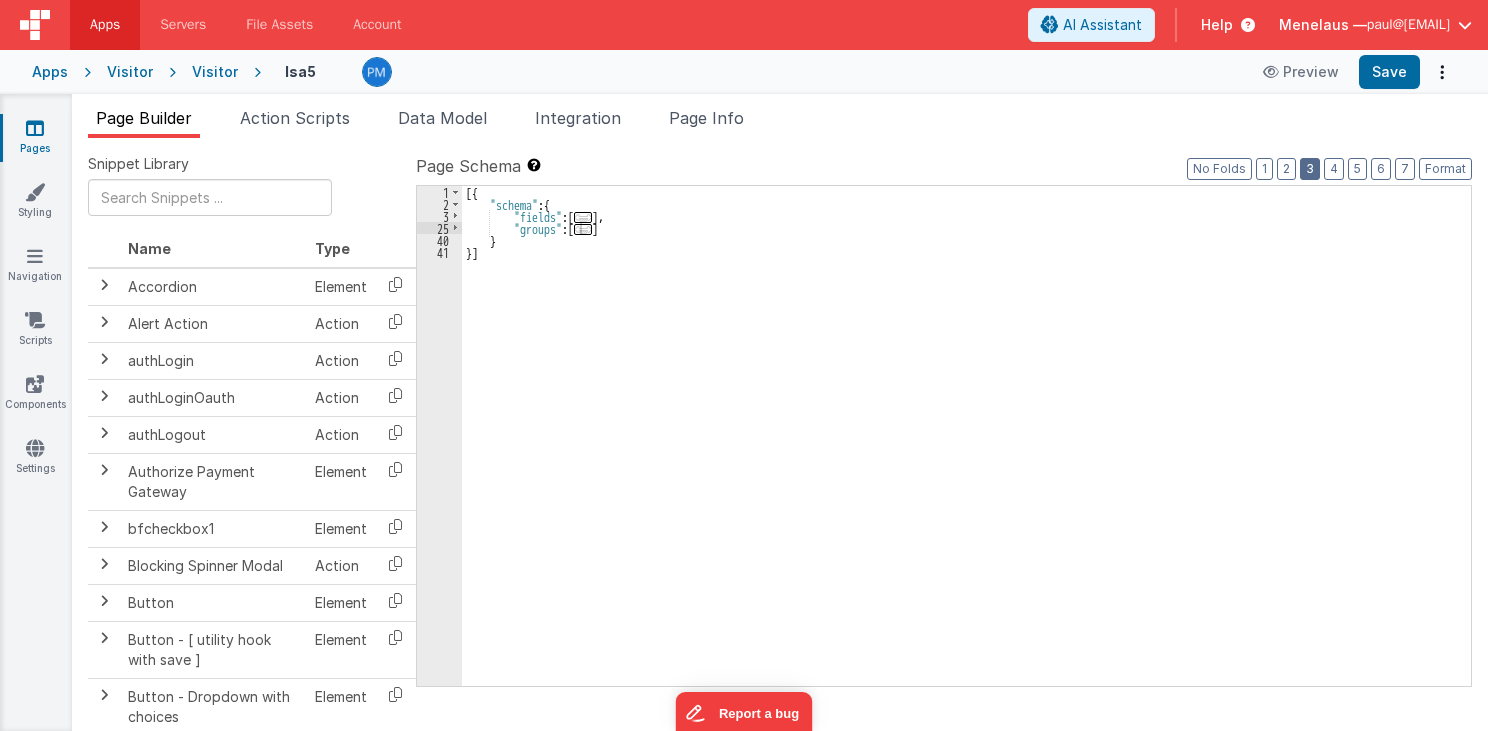 click on "3" at bounding box center (1310, 169) 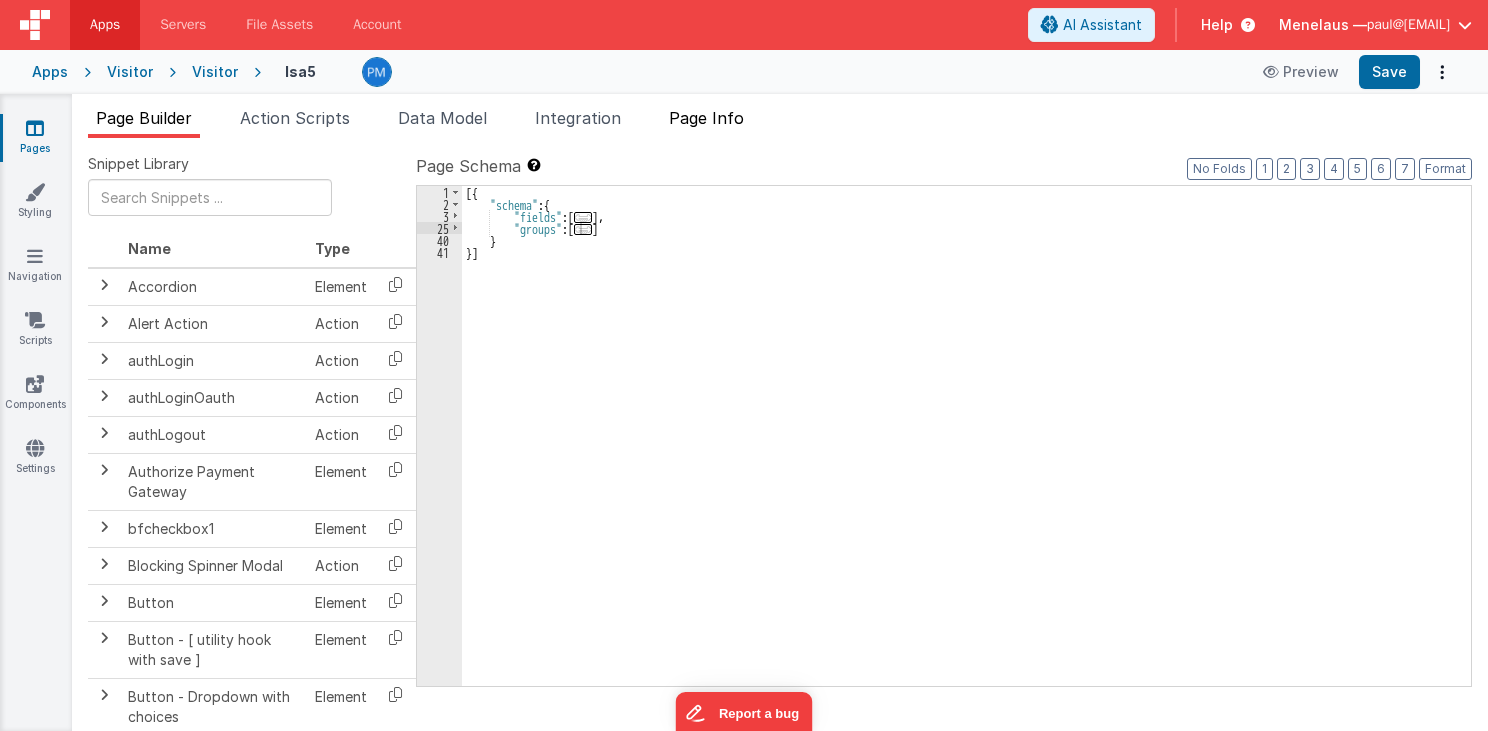 click on "Page Info" at bounding box center (706, 118) 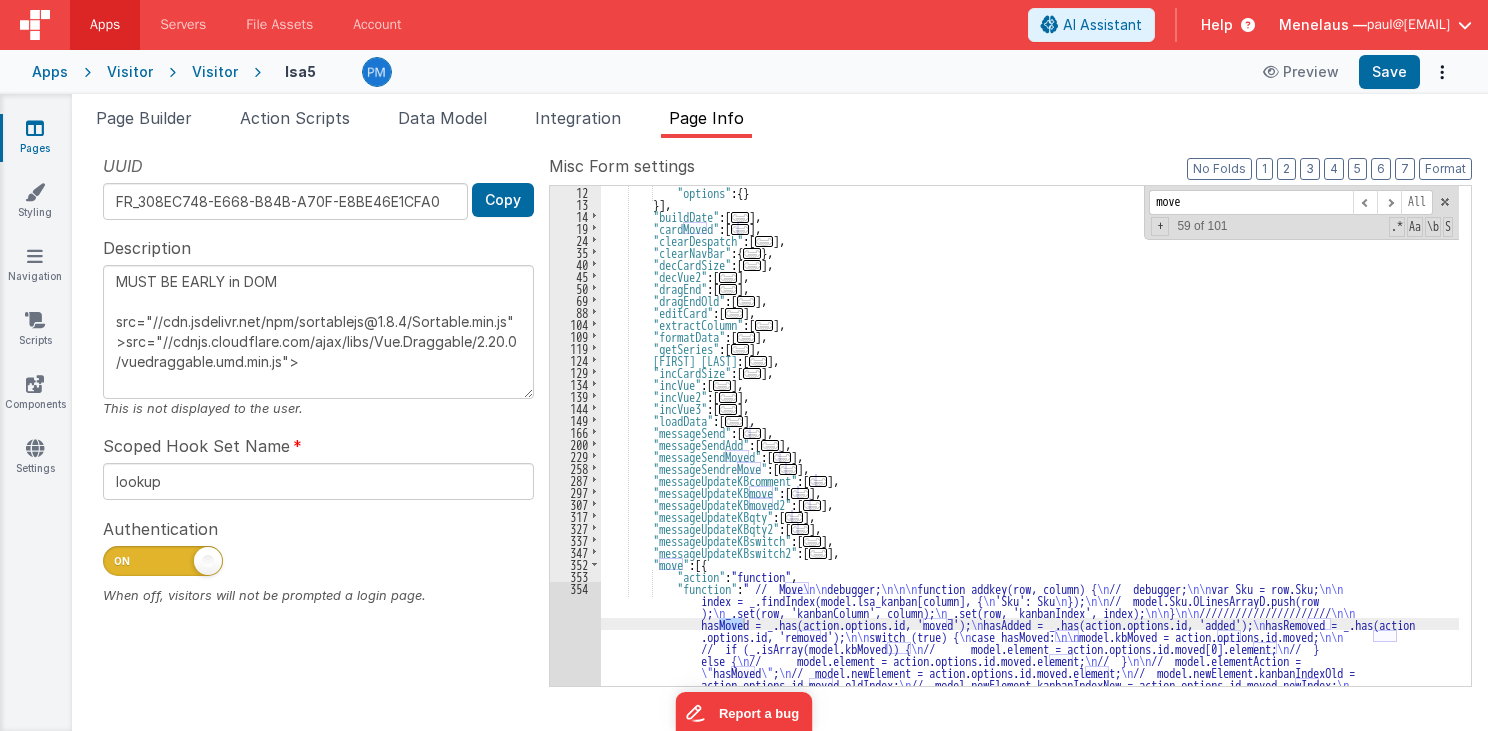 scroll, scrollTop: 288, scrollLeft: 0, axis: vertical 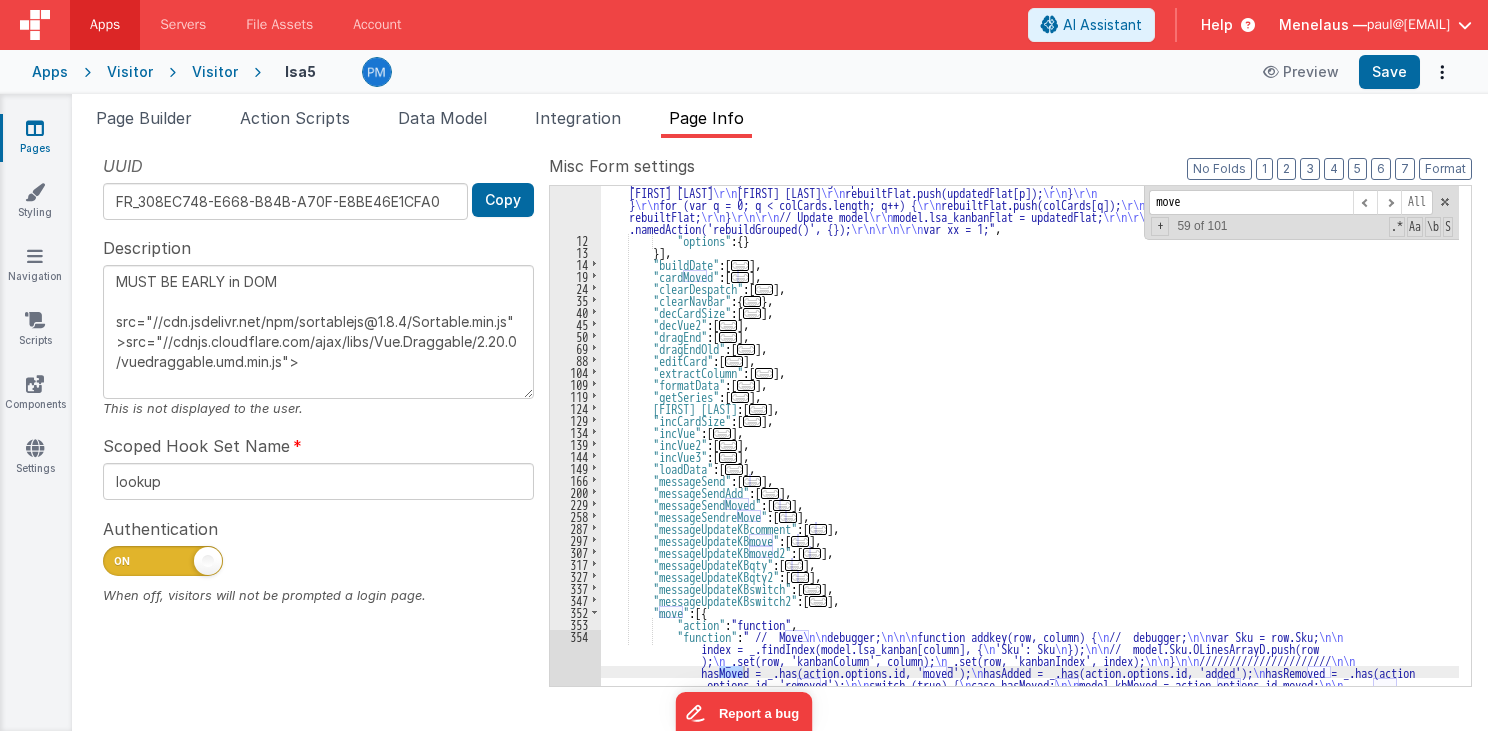 click on "..." at bounding box center [740, 277] 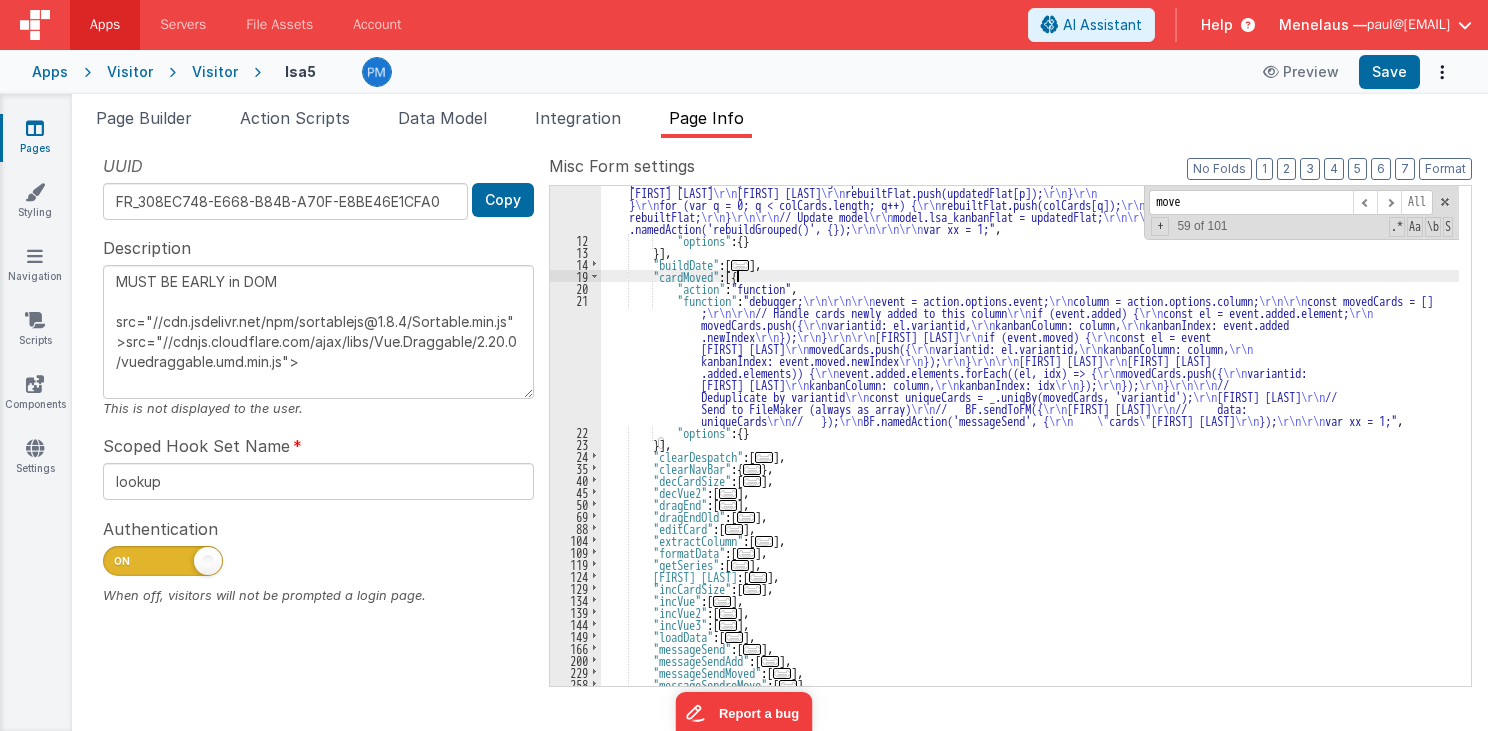 click on "[FIRST] [LAST]" at bounding box center (1030, 388) 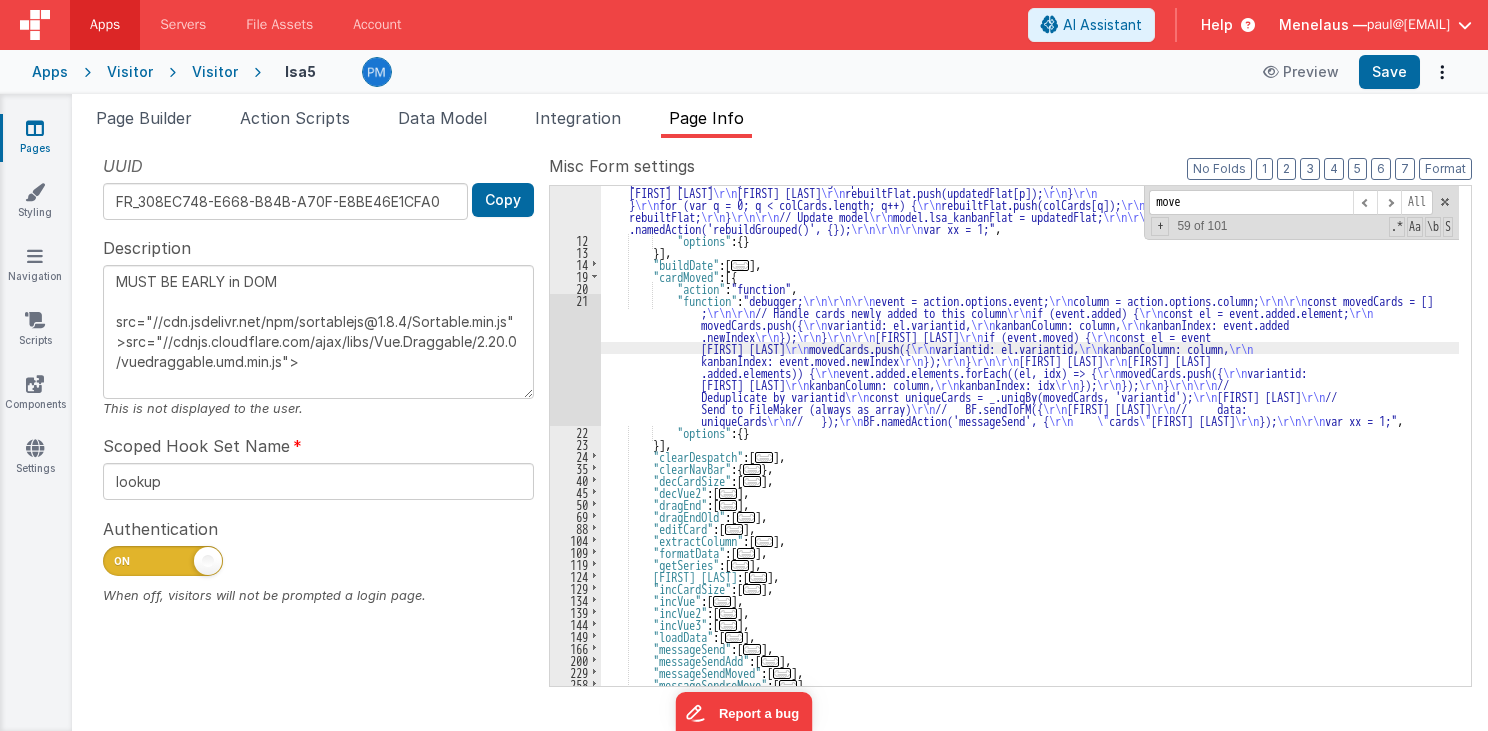 click on "21" at bounding box center [575, 360] 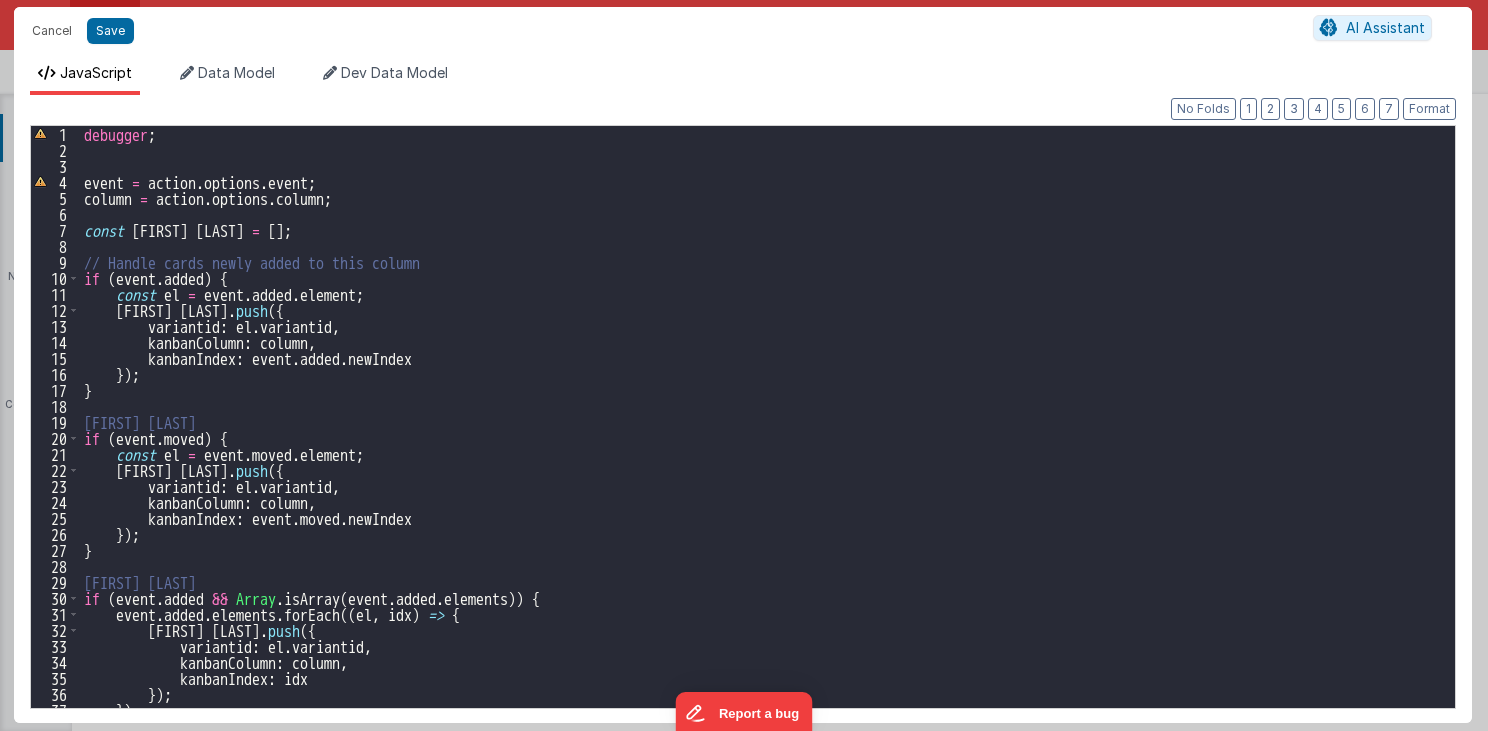 click on "[FIRST] [LAST]" at bounding box center [762, 433] 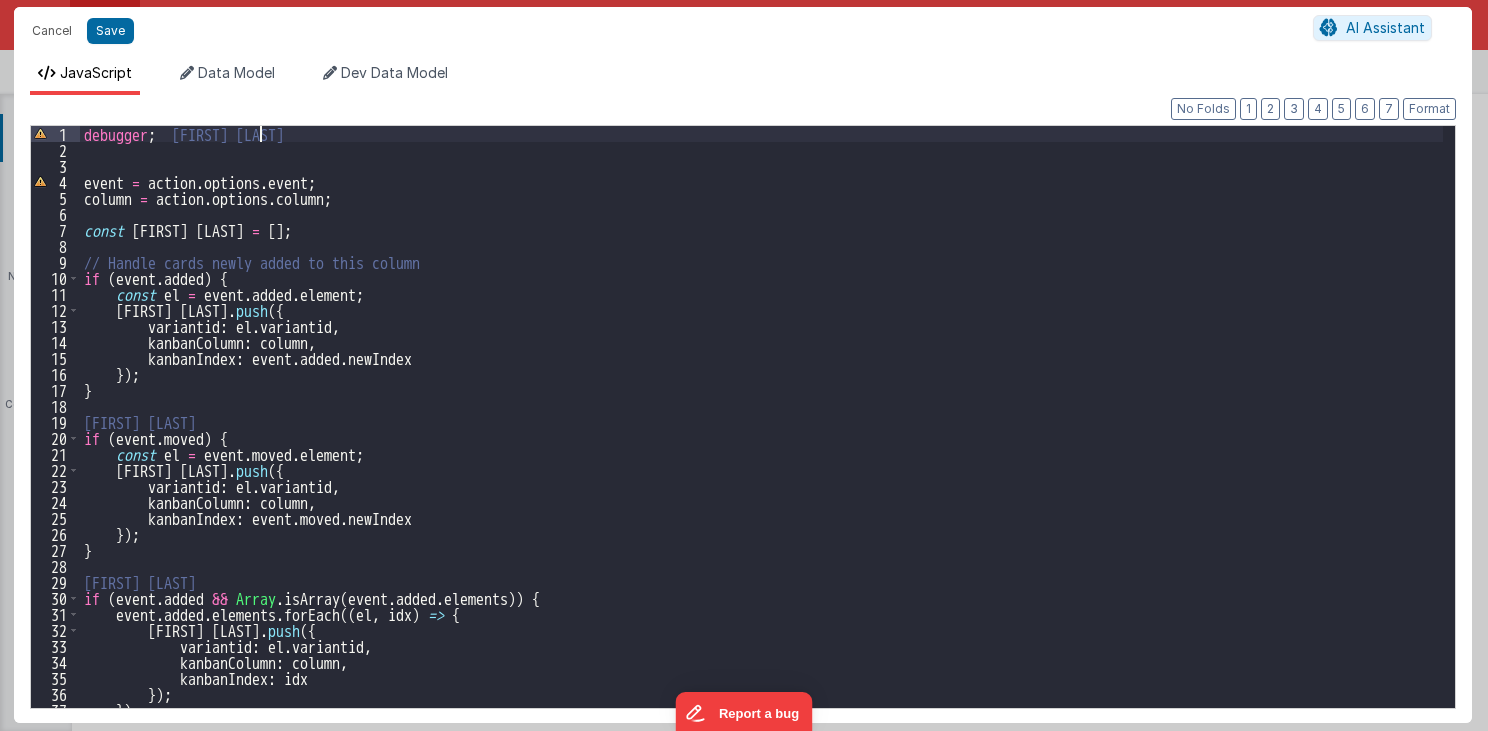 type 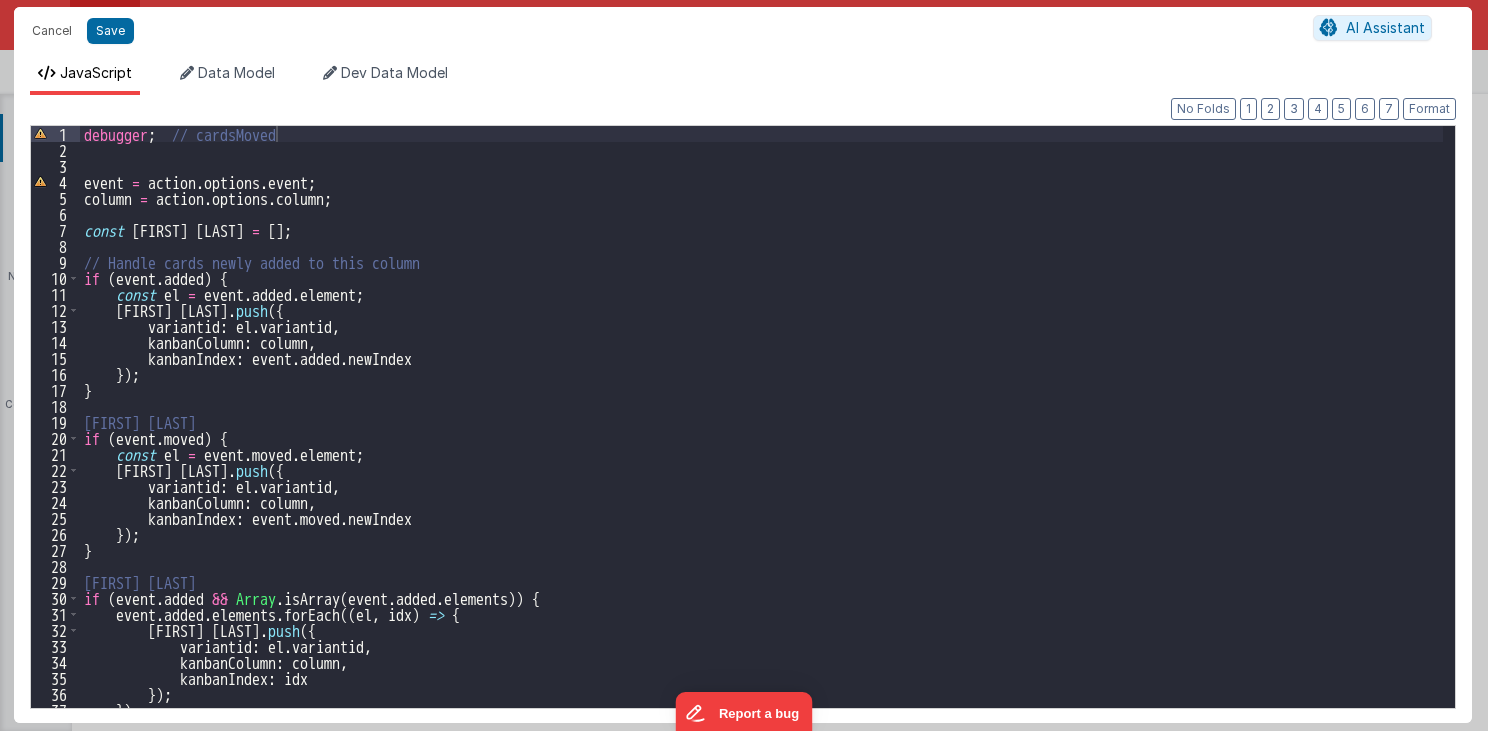 scroll, scrollTop: 48, scrollLeft: 0, axis: vertical 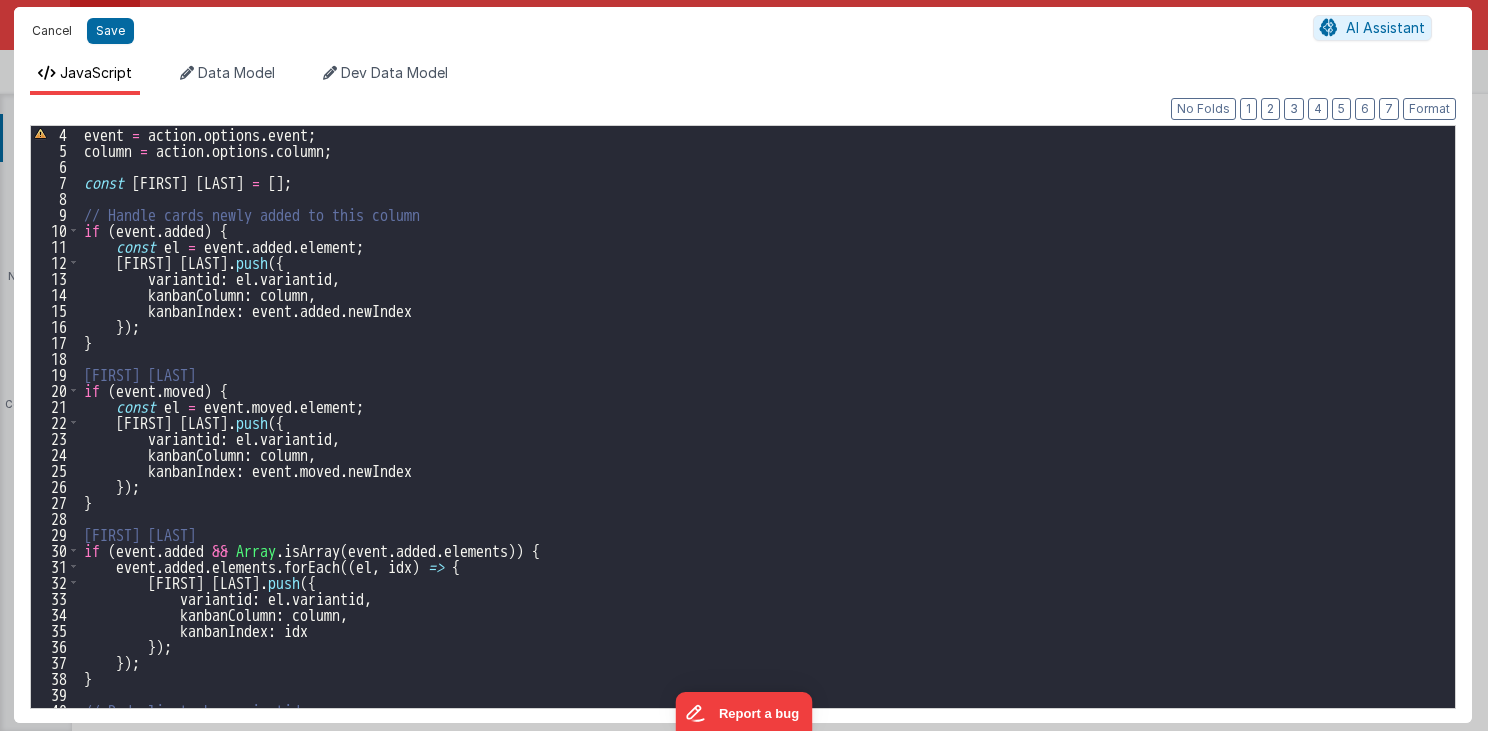 drag, startPoint x: 46, startPoint y: 27, endPoint x: 490, endPoint y: 570, distance: 701.41644 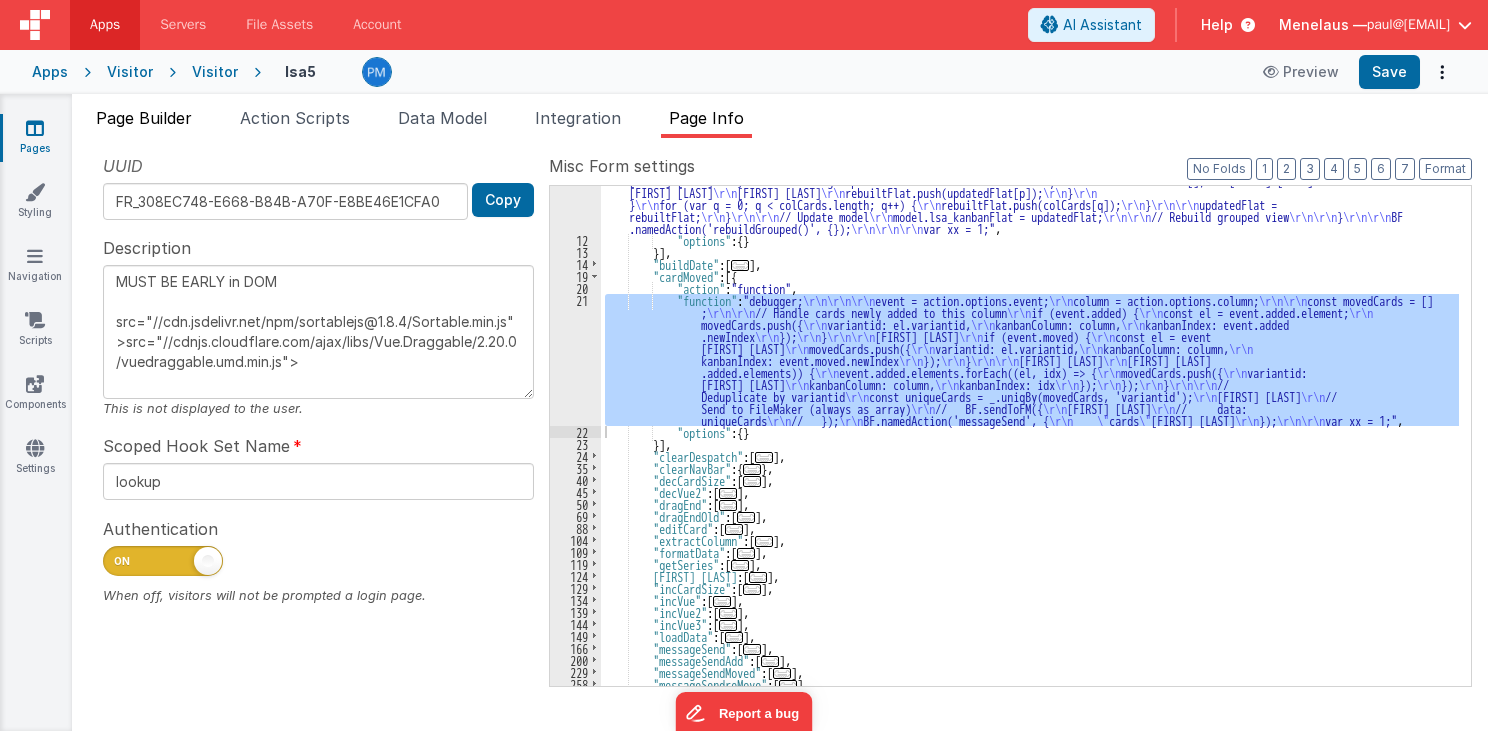 click on "Page Builder" at bounding box center (144, 118) 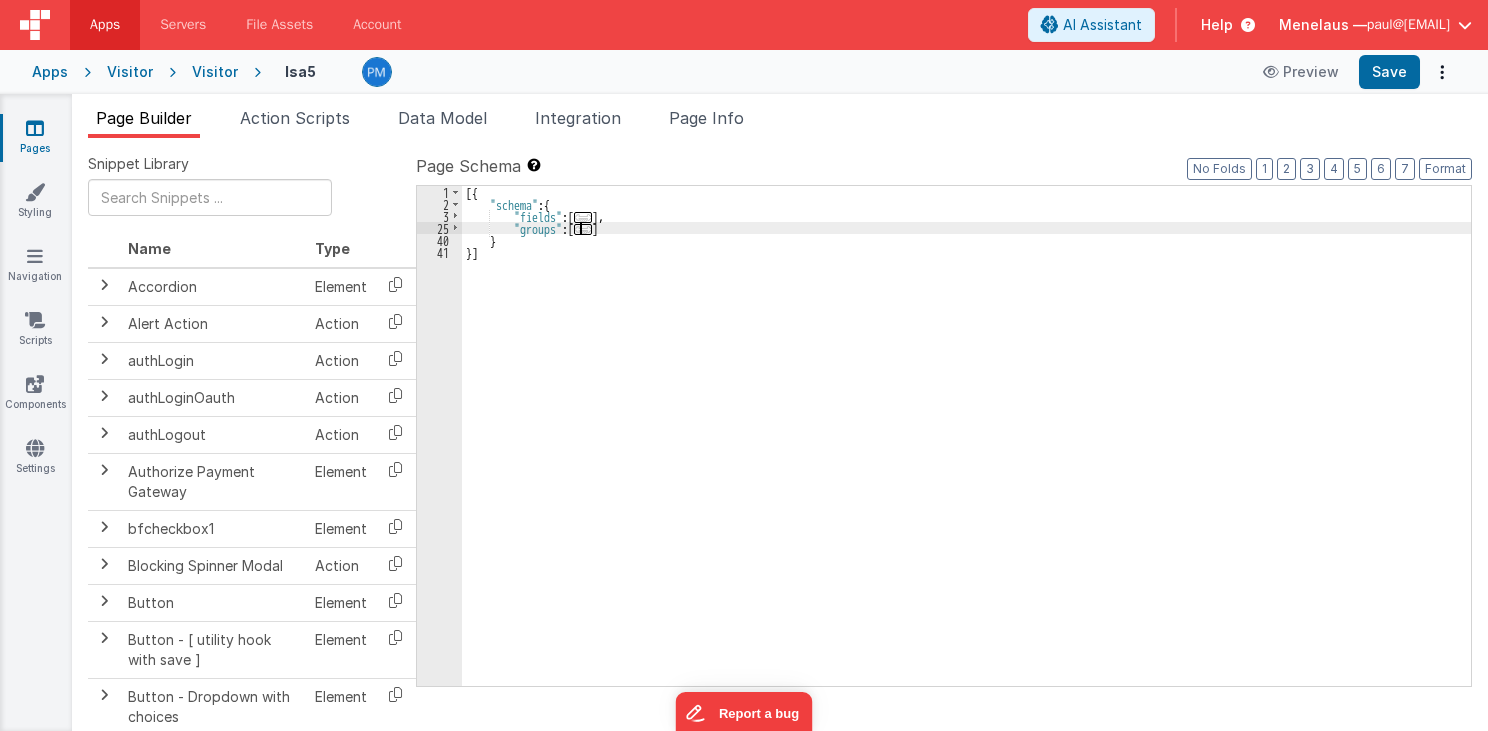 click on "..." at bounding box center [583, 229] 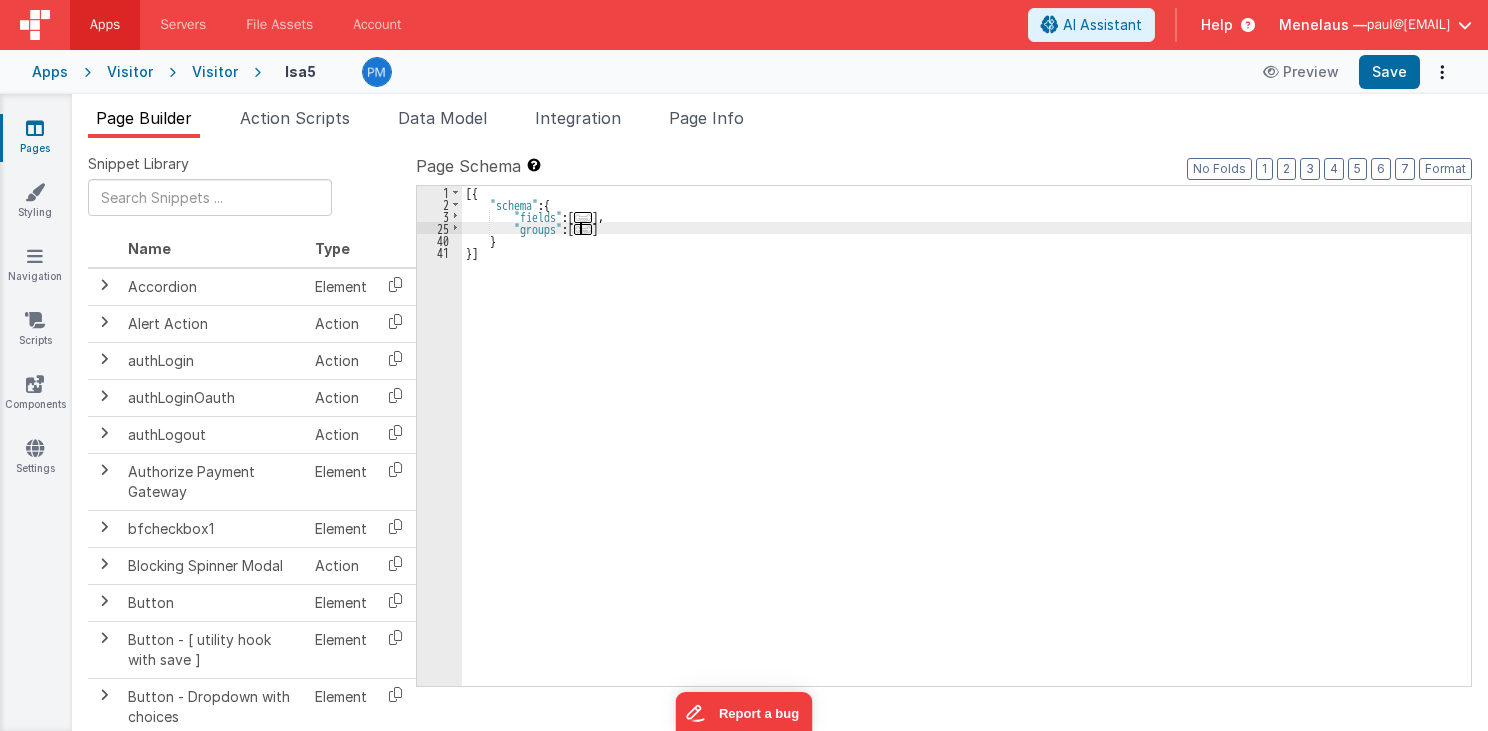 scroll, scrollTop: 0, scrollLeft: 0, axis: both 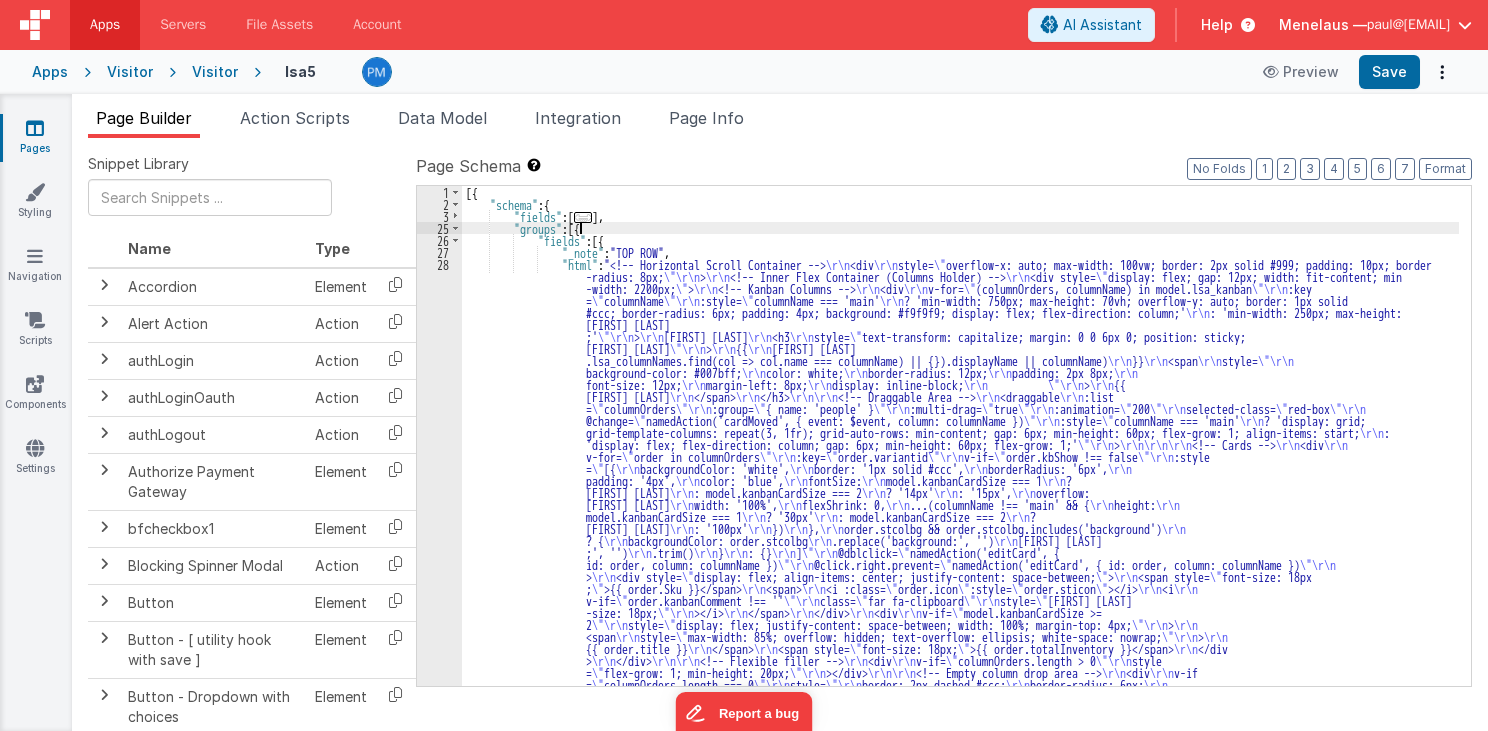 click on "[FIRST] [LAST]" at bounding box center [960, 676] 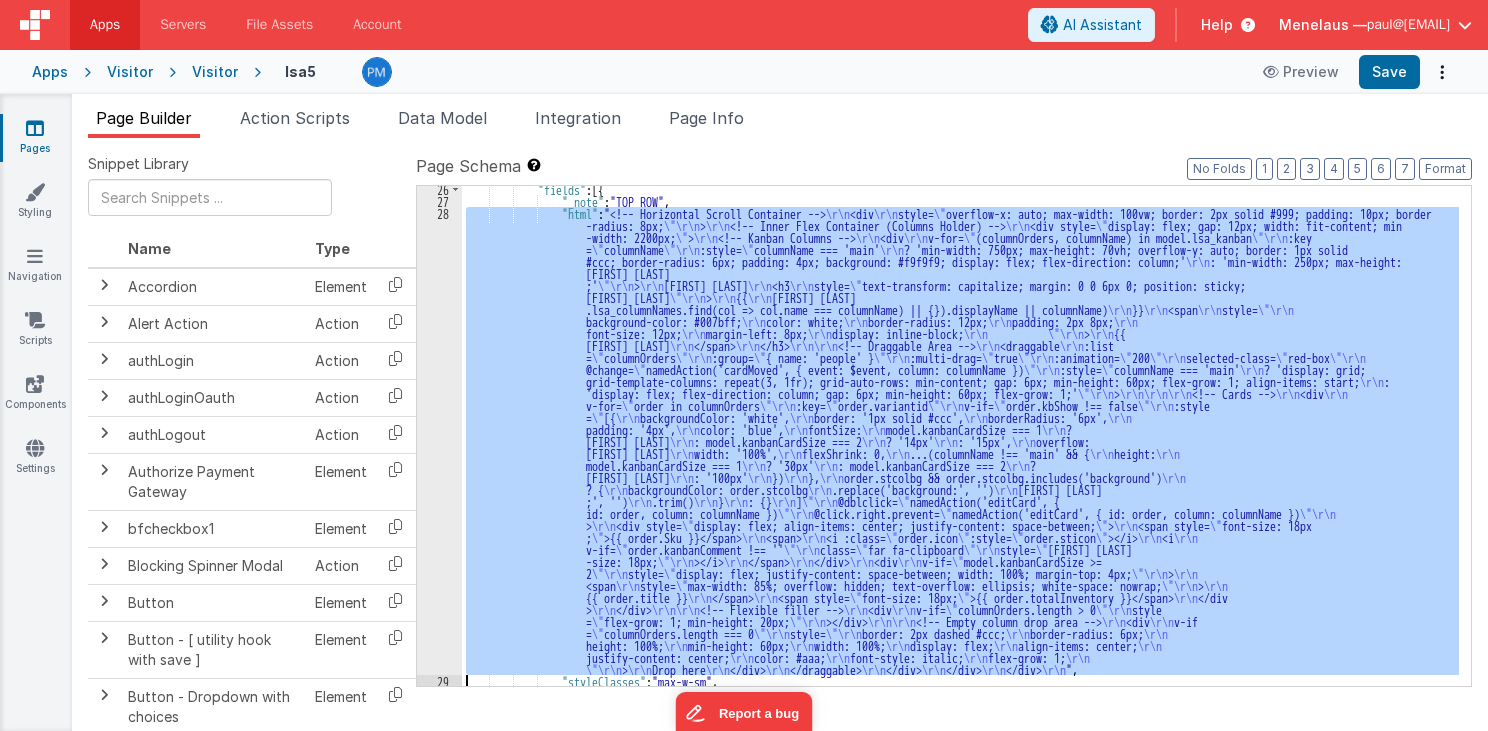 scroll, scrollTop: 51, scrollLeft: 0, axis: vertical 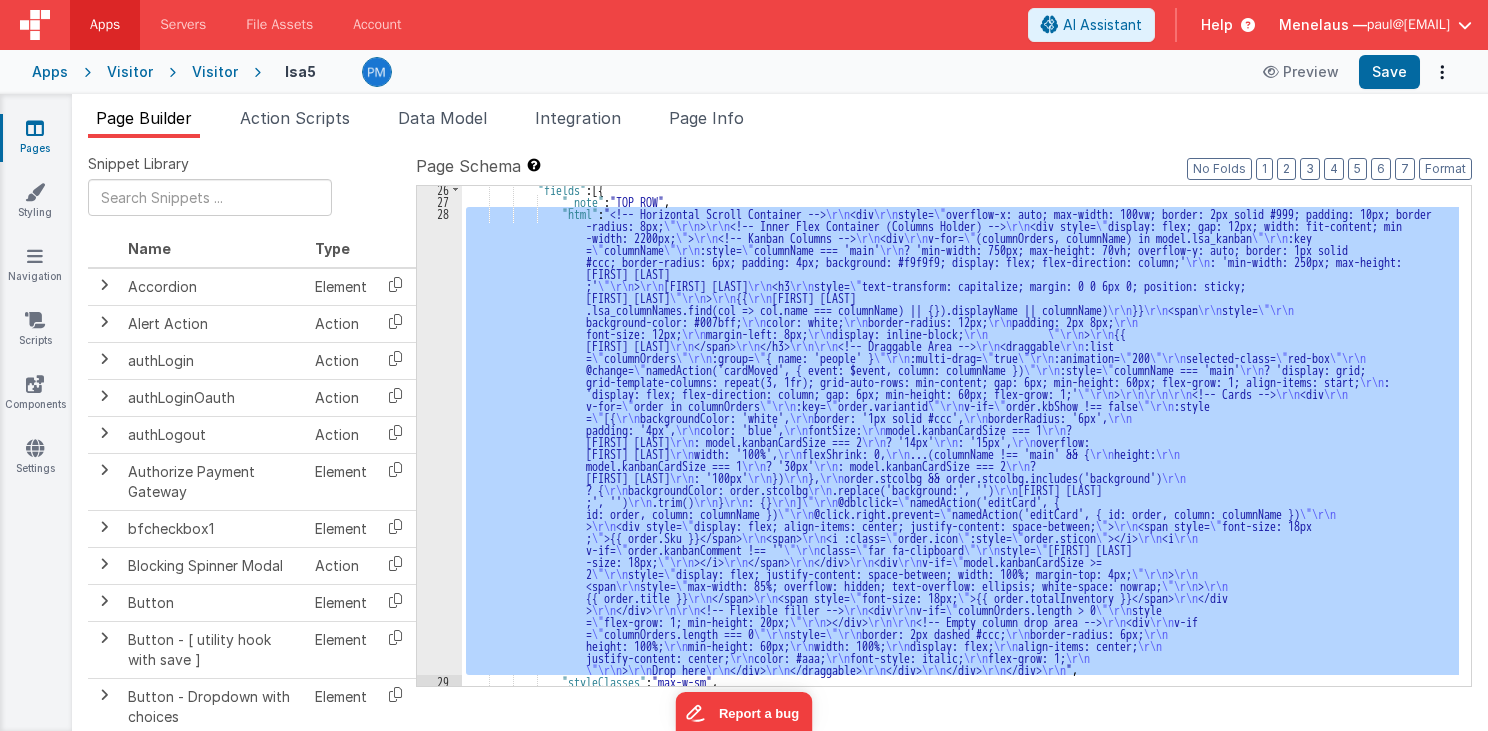 click on "28" at bounding box center (439, 441) 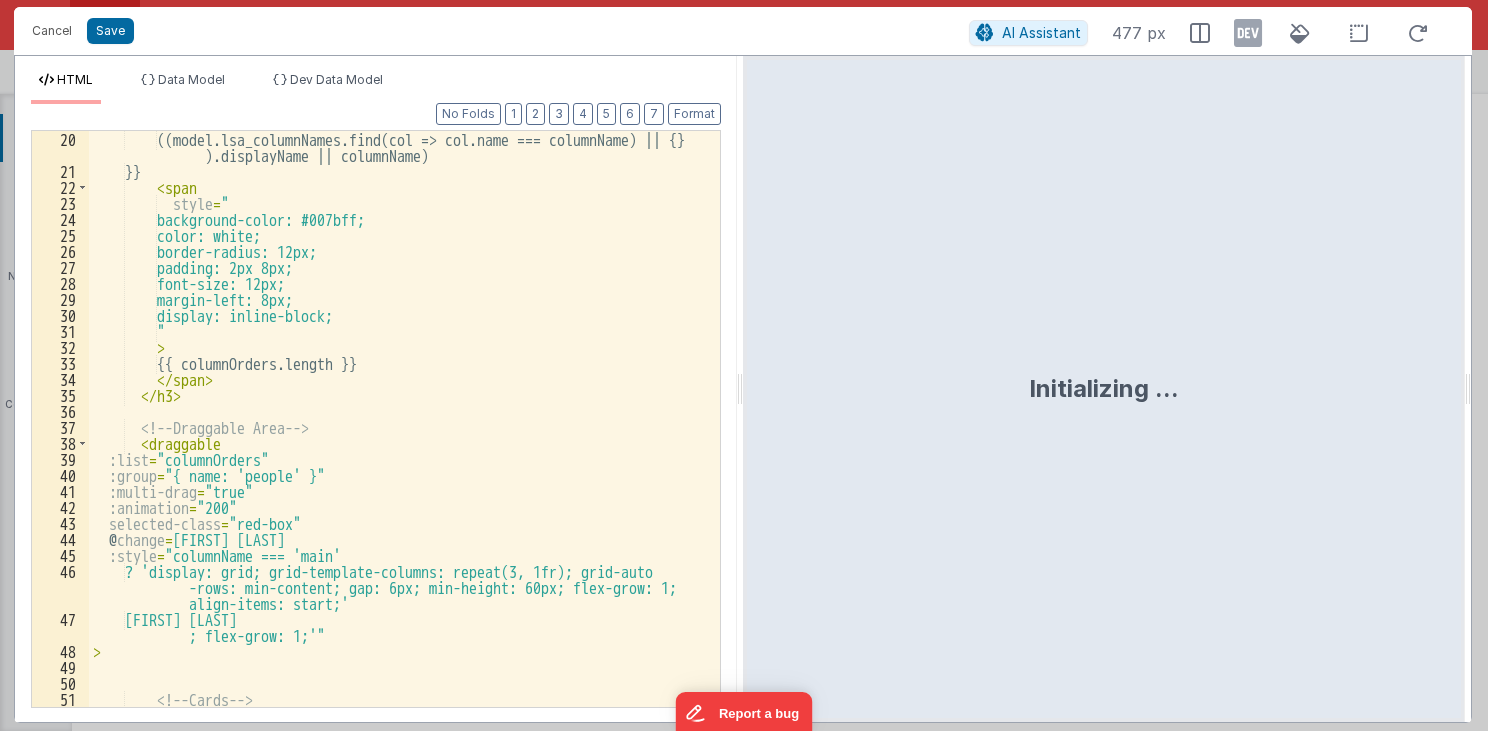 scroll, scrollTop: 432, scrollLeft: 0, axis: vertical 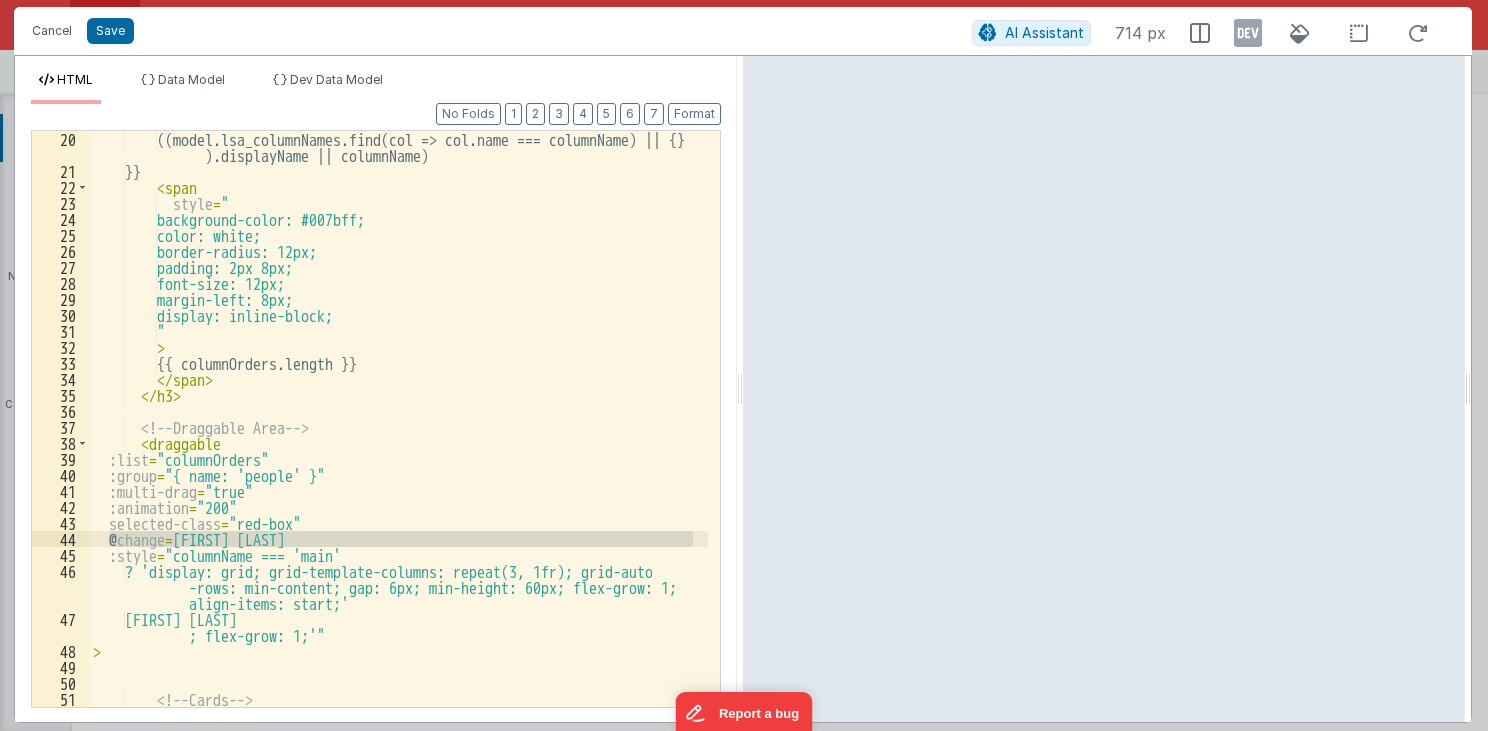 drag, startPoint x: 107, startPoint y: 539, endPoint x: 708, endPoint y: 541, distance: 601.00336 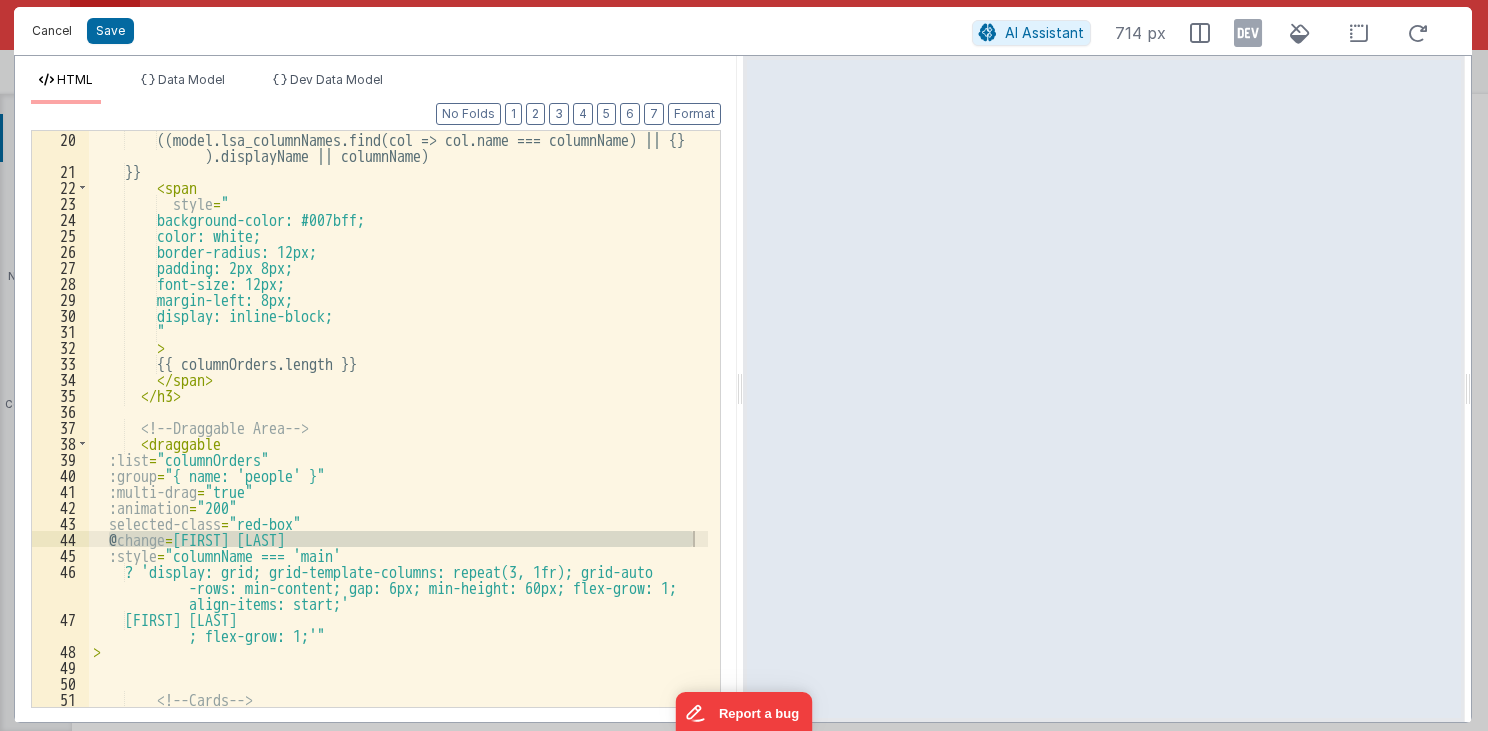 click on "Cancel" at bounding box center [52, 31] 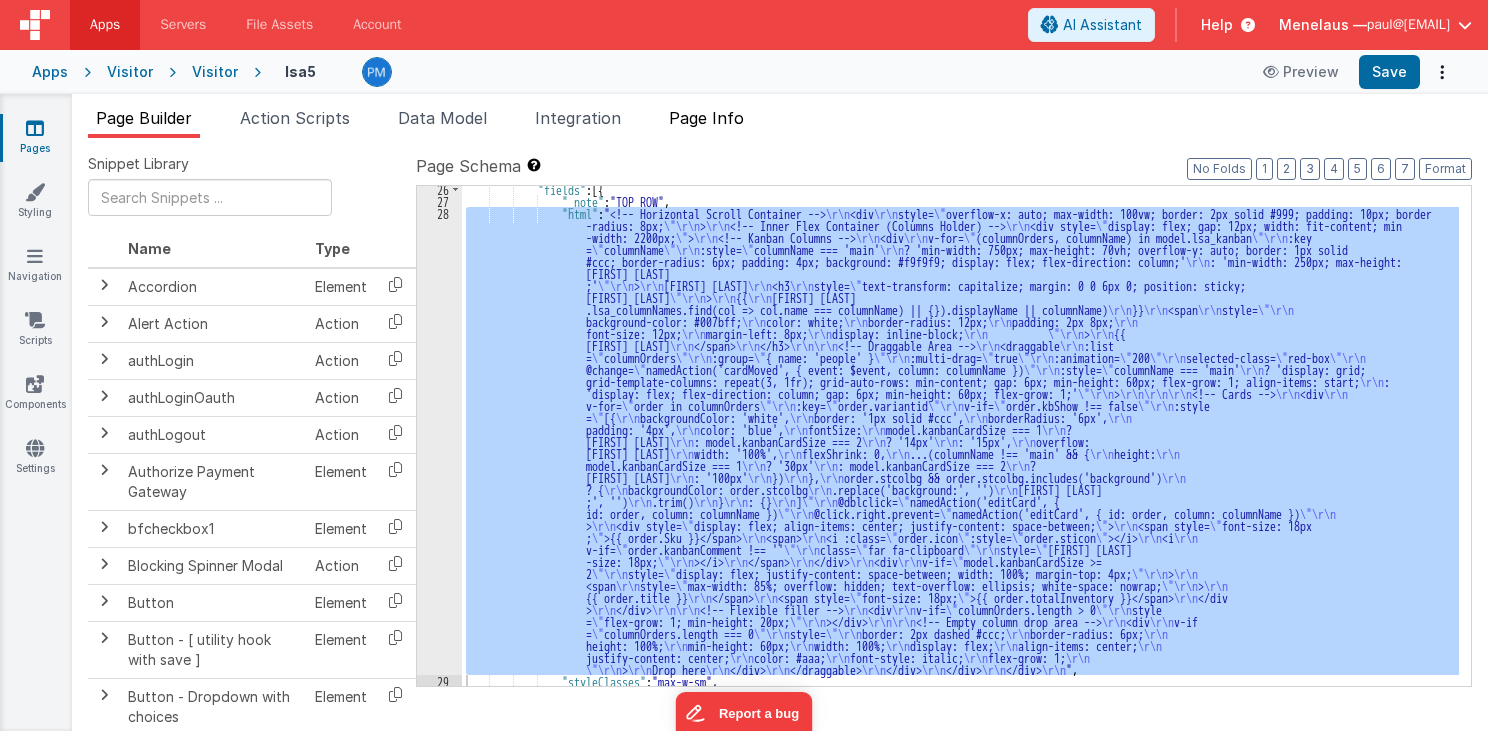 click on "Page Info" at bounding box center [706, 118] 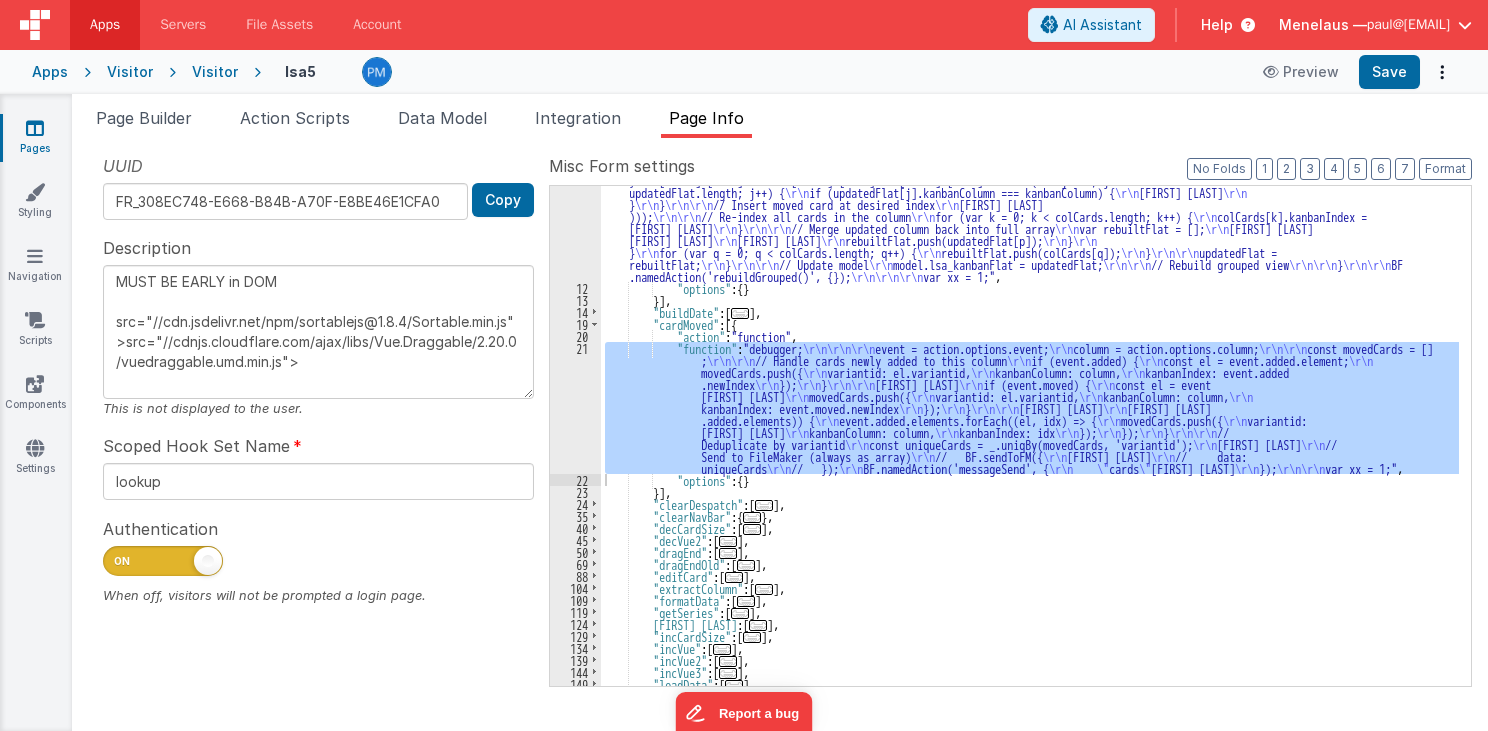 scroll, scrollTop: 240, scrollLeft: 0, axis: vertical 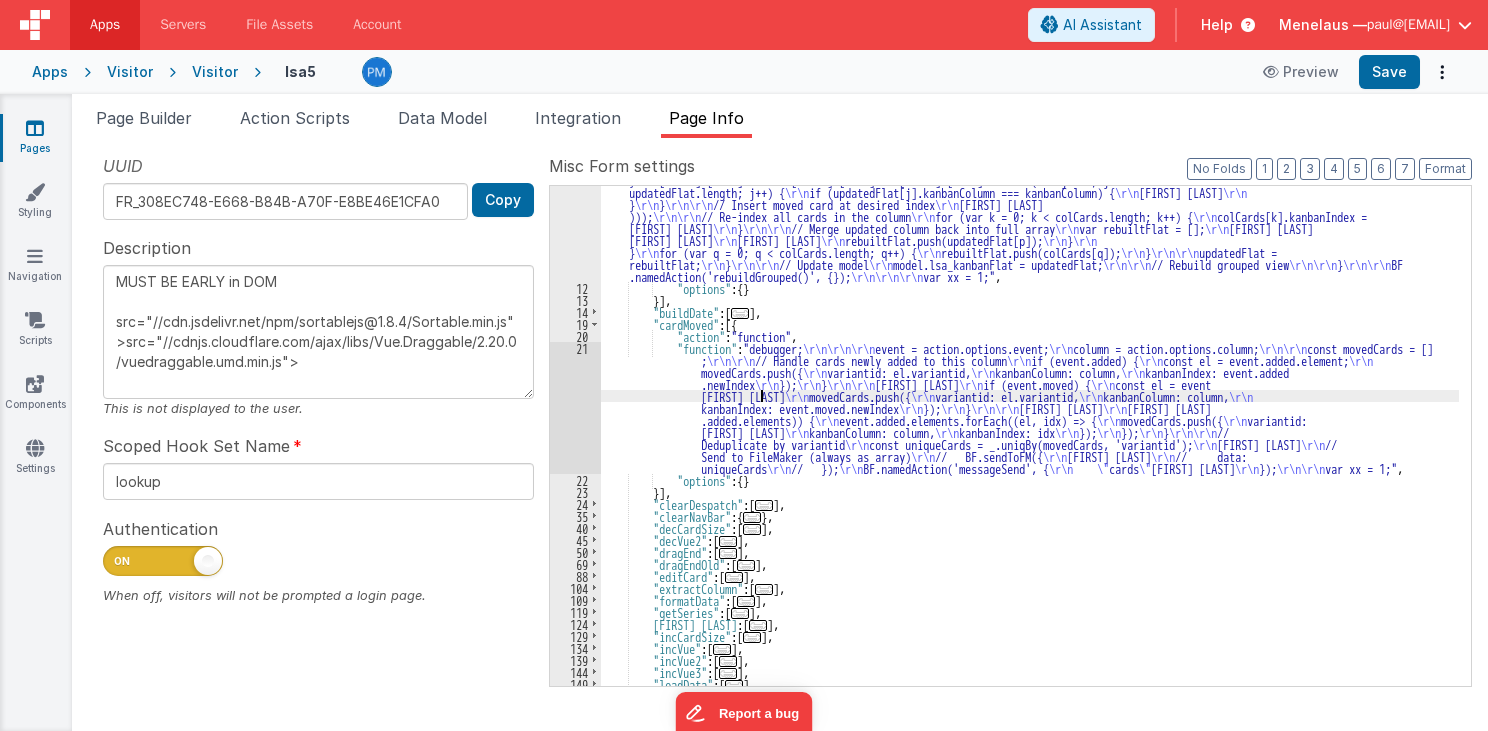 click on "21" at bounding box center (575, 408) 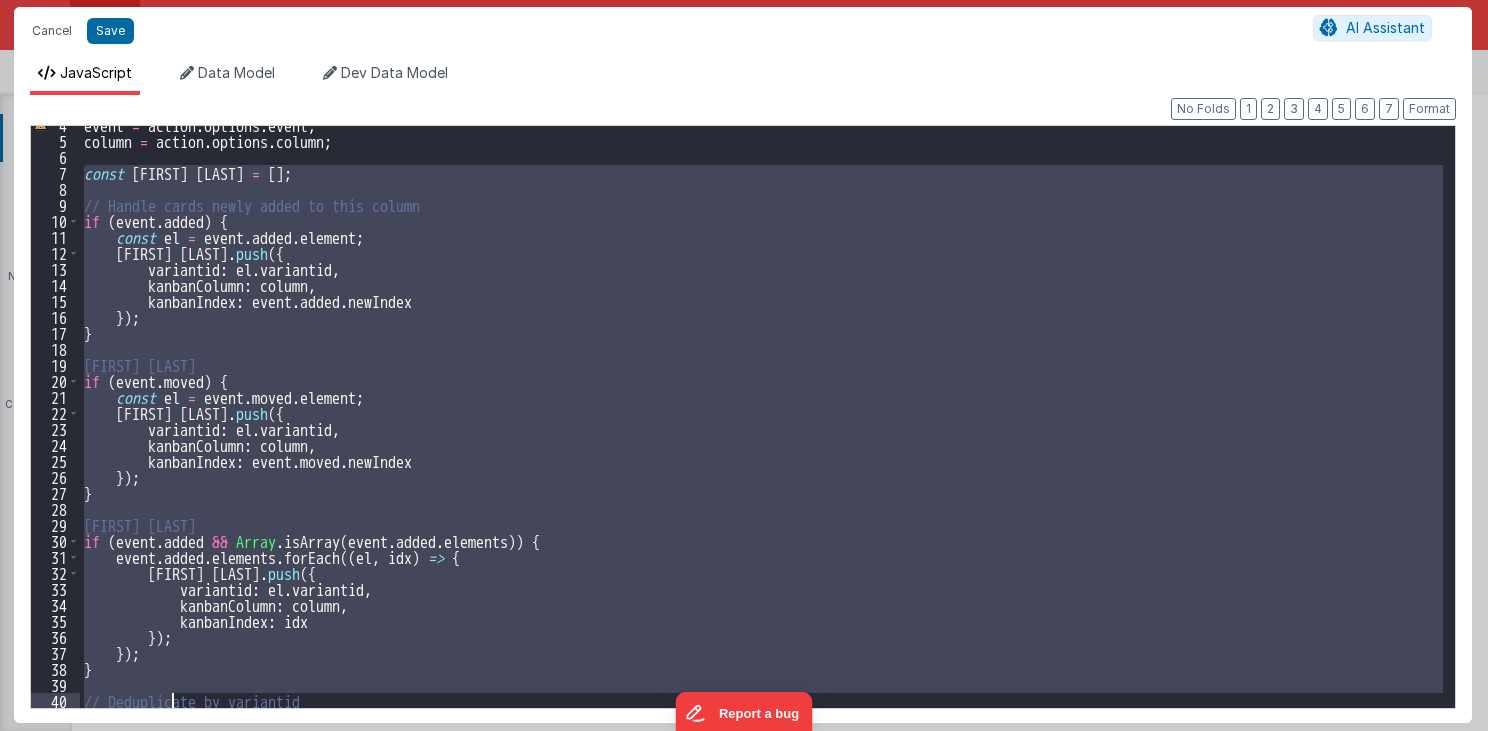 scroll, scrollTop: 248, scrollLeft: 0, axis: vertical 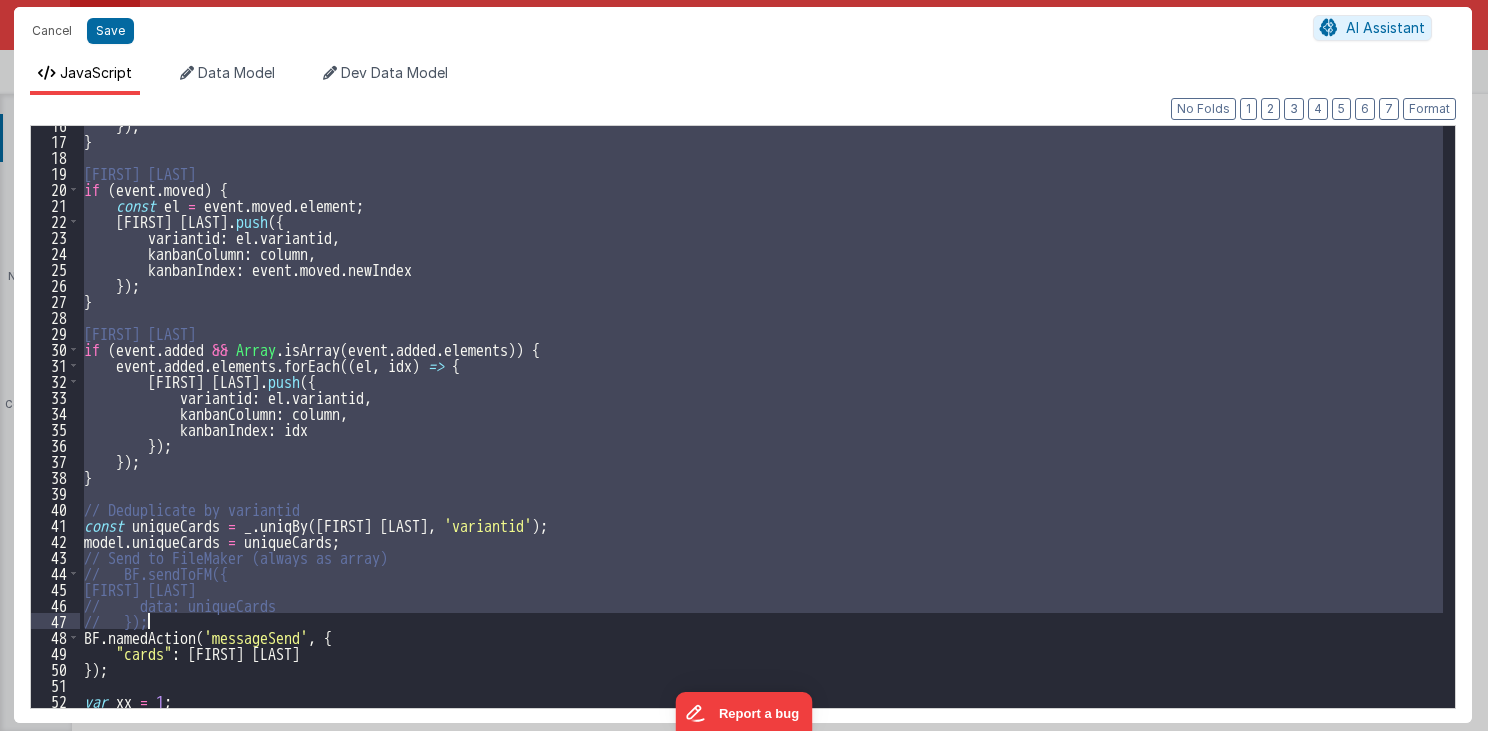 drag, startPoint x: 83, startPoint y: 224, endPoint x: 184, endPoint y: 628, distance: 416.43365 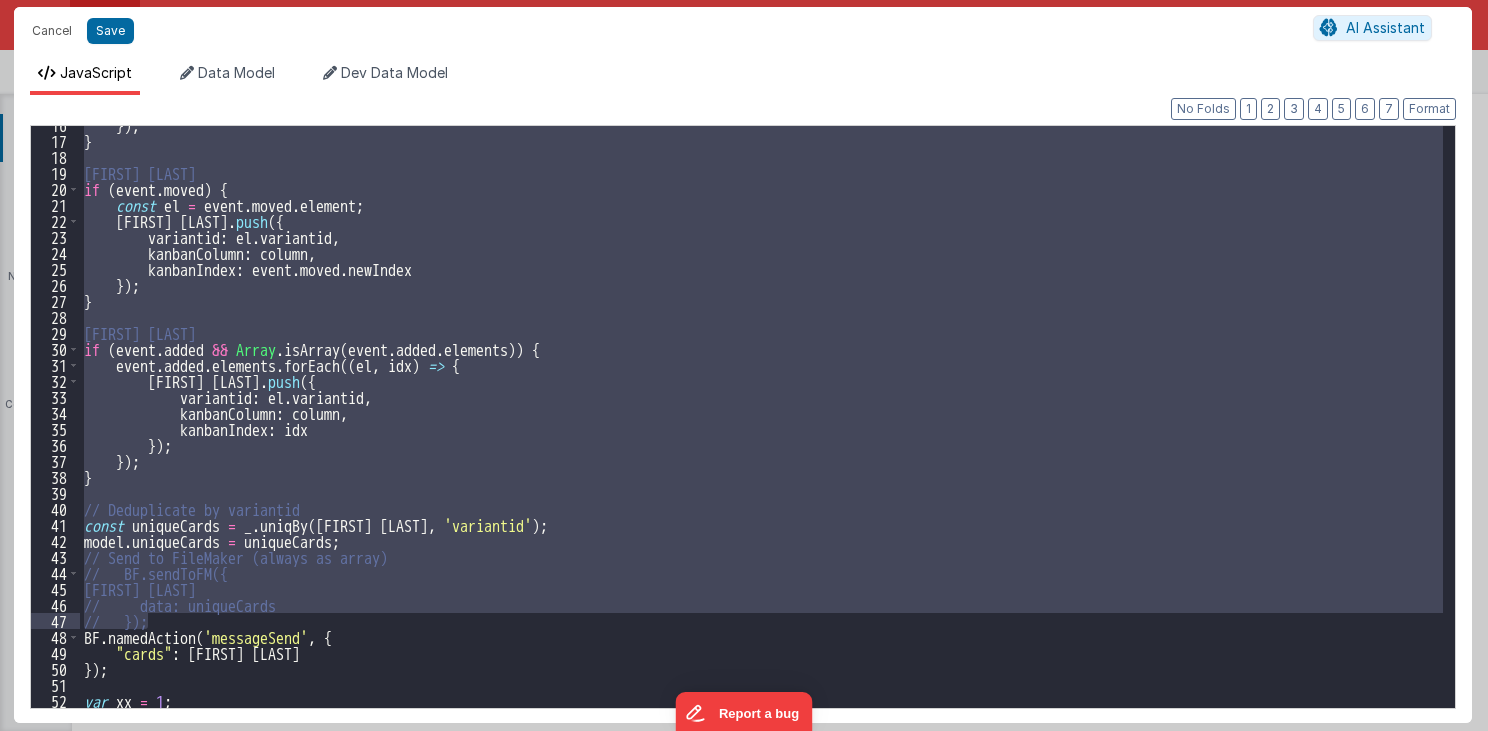 paste 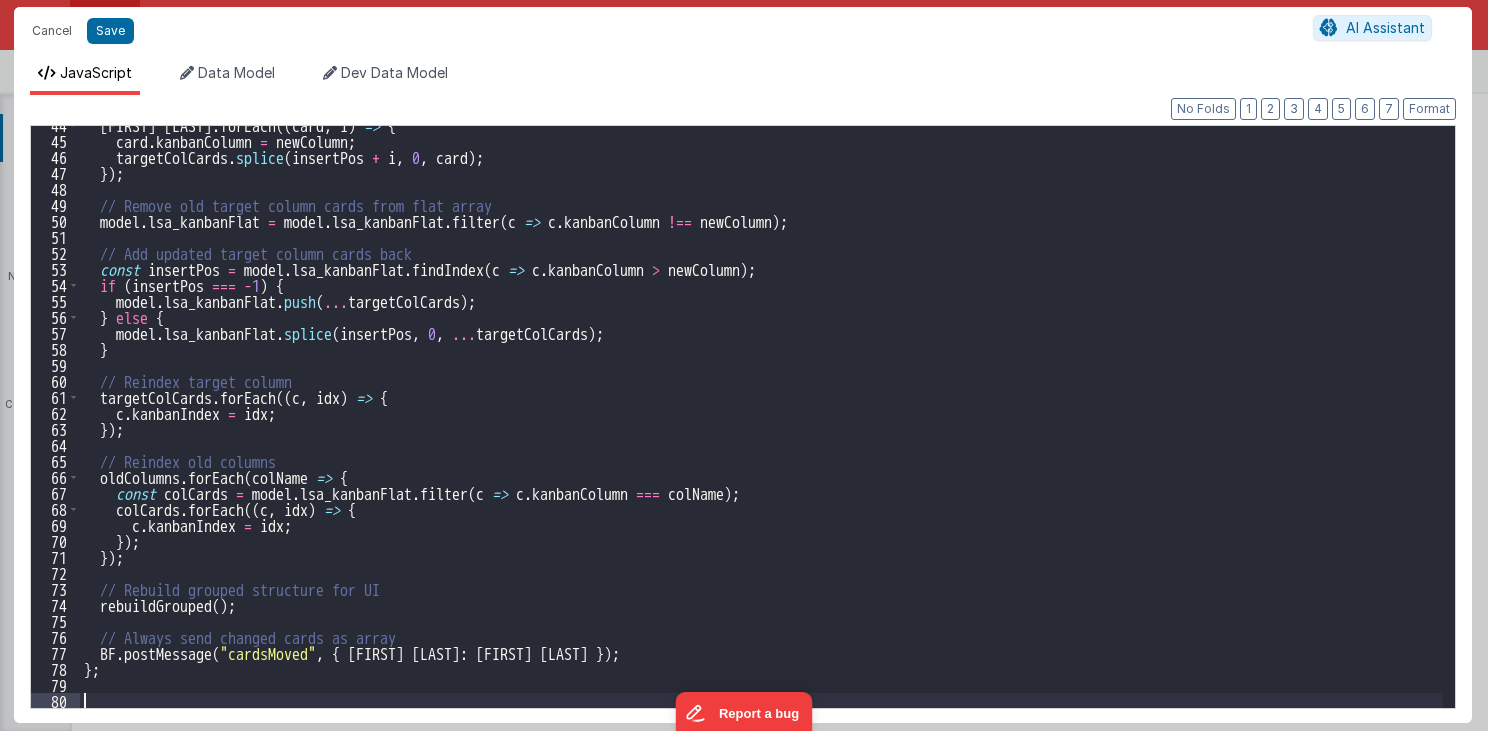 scroll, scrollTop: 744, scrollLeft: 0, axis: vertical 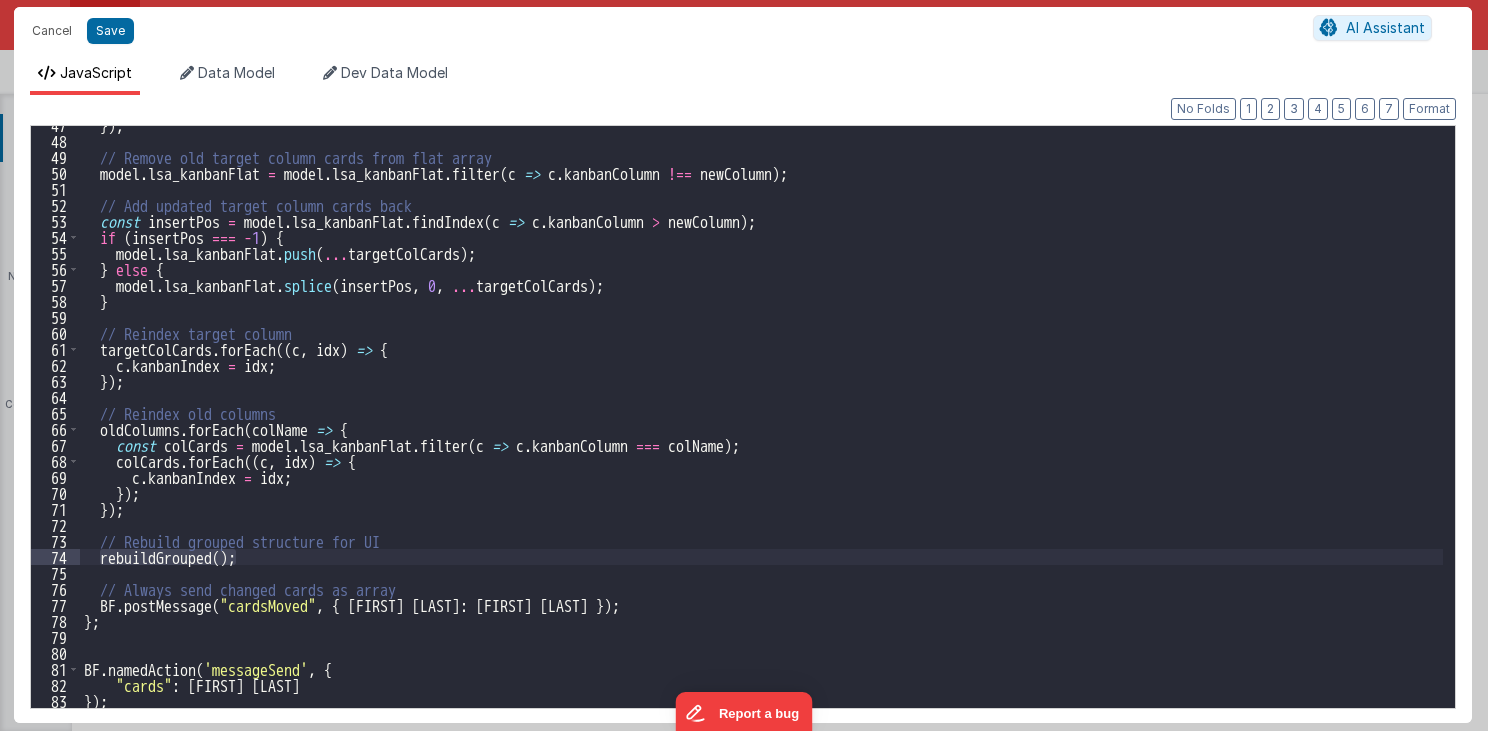 drag, startPoint x: 96, startPoint y: 554, endPoint x: 238, endPoint y: 556, distance: 142.01408 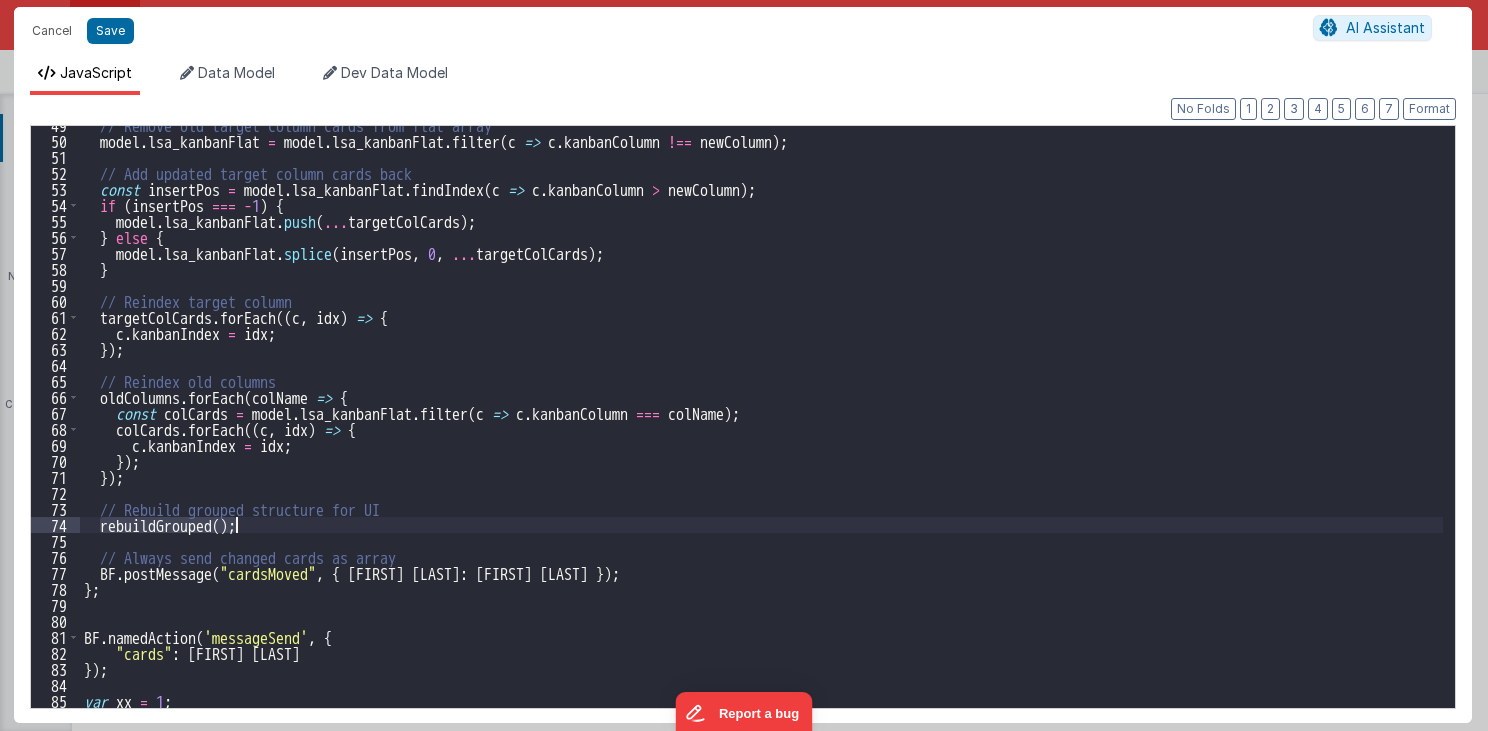scroll, scrollTop: 776, scrollLeft: 0, axis: vertical 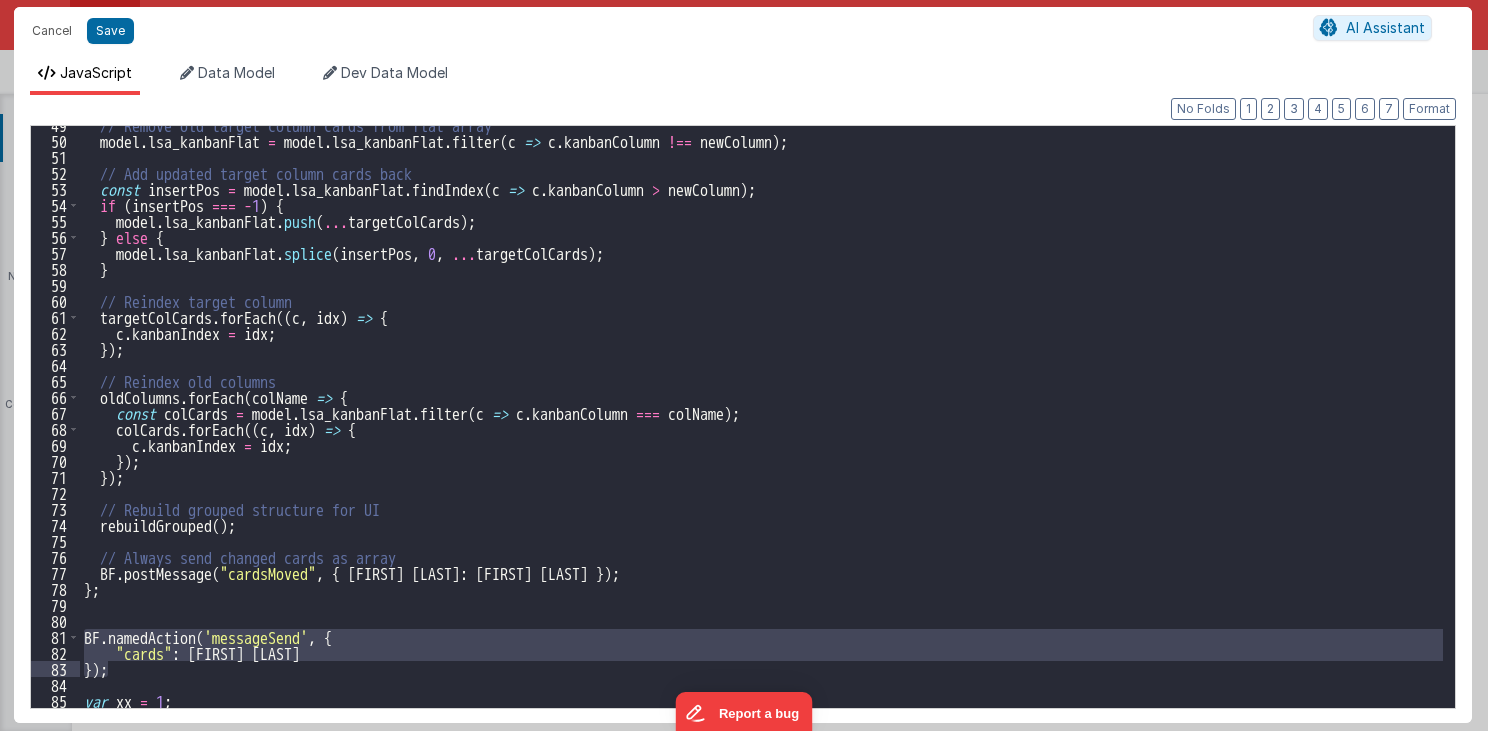drag, startPoint x: 80, startPoint y: 632, endPoint x: 224, endPoint y: 665, distance: 147.73286 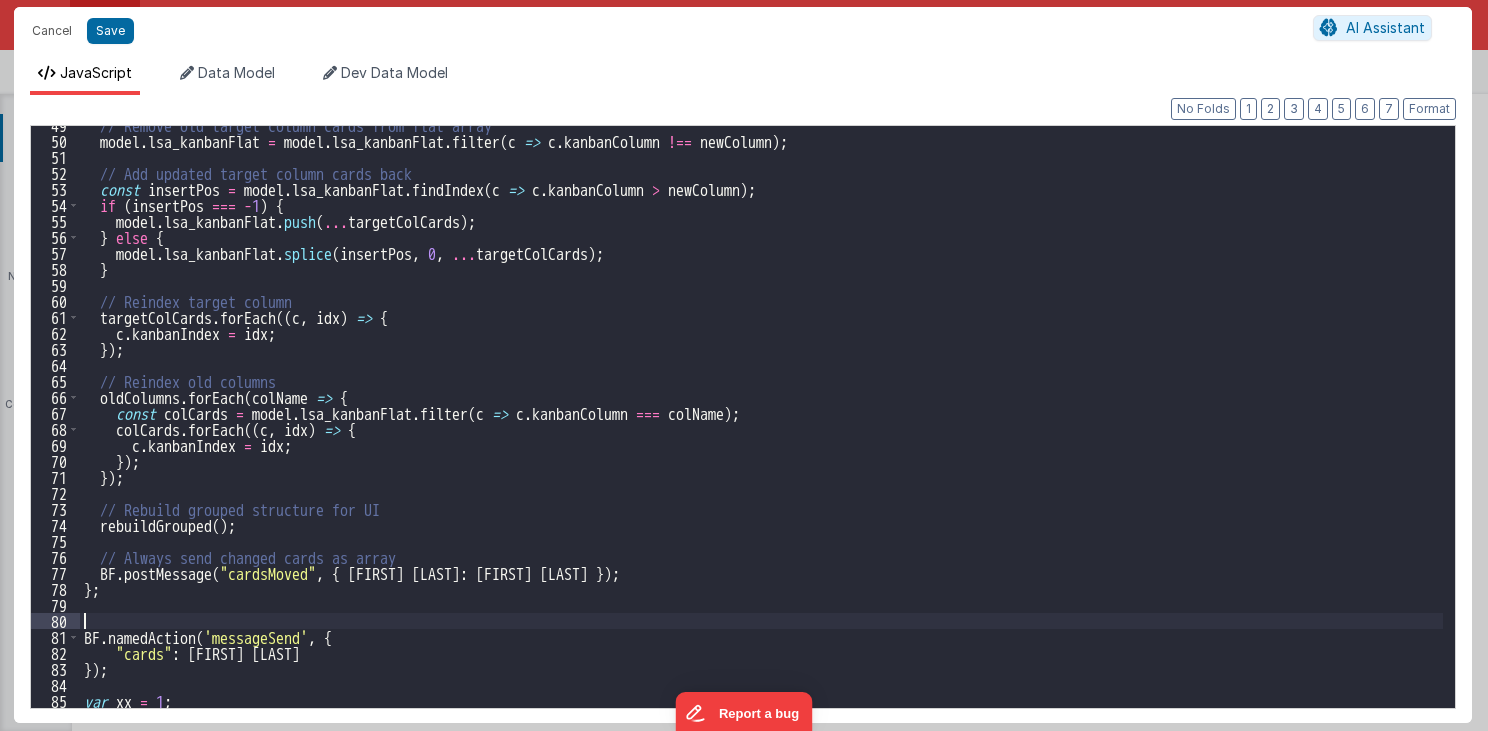 click on "// Remove old target column cards from flat array    model . lsa_kanbanFlat   =   model . lsa_kanbanFlat . filter ( c   =>   c . kanbanColumn   !==   newColumn ) ;    // Add updated target column cards back    const   insertPos   =   model . lsa_kanbanFlat . findIndex ( c   =>   c . kanbanColumn   >   newColumn ) ;    if   ( insertPos   ===   - 1 )   {      model . lsa_kanbanFlat . push ( ... targetColCards ) ;    }   else   {      model . lsa_kanbanFlat . splice ( insertPos ,   0 ,   ... targetColCards ) ;    }    // Reindex target column    targetColCards . forEach (( c ,   idx )   =>   {      c . kanbanIndex   =   idx ;    }) ;    // Reindex old columns    oldColumns . forEach ( colName   =>   {      const   colCards   =   model . lsa_kanbanFlat . filter ( c   =>   c . kanbanColumn   ===   colName ) ;      colCards . forEach (( c ,   idx )   =>   {         c . kanbanIndex   =   idx ;      }) ;    }) ;    // Rebuild grouped structure for UI    rebuildGrouped ( ) ;    // Always send changed cards as array" at bounding box center [762, 424] 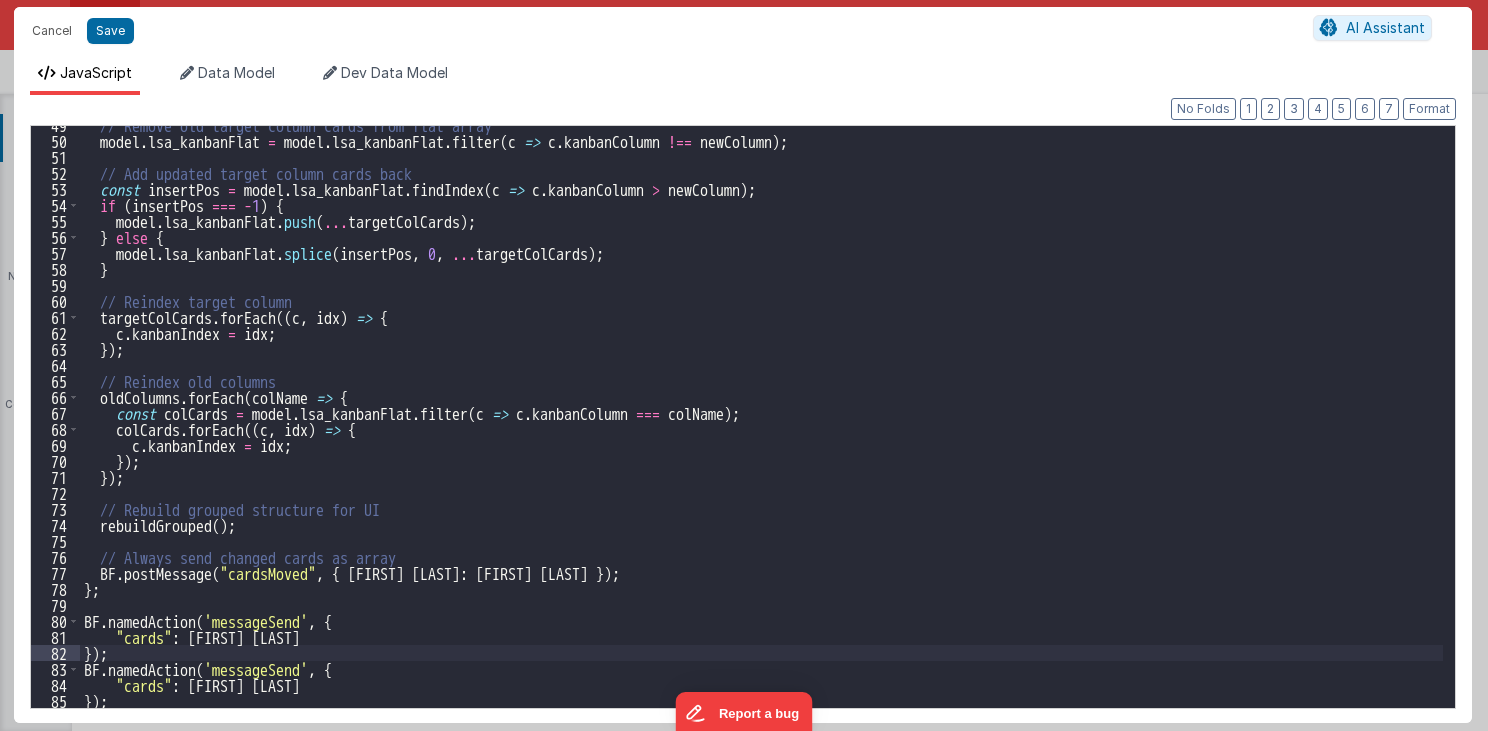 click on "// Remove old target column cards from flat array    model . lsa_kanbanFlat   =   model . lsa_kanbanFlat . filter ( c   =>   c . kanbanColumn   !==   newColumn ) ;    // Add updated target column cards back    const   insertPos   =   model . lsa_kanbanFlat . findIndex ( c   =>   c . kanbanColumn   >   newColumn ) ;    if   ( insertPos   ===   - 1 )   {      model . lsa_kanbanFlat . push ( ... targetColCards ) ;    }   else   {      model . lsa_kanbanFlat . splice ( insertPos ,   0 ,   ... targetColCards ) ;    }    // Reindex target column    targetColCards . forEach (( c ,   idx )   =>   {      c . kanbanIndex   =   idx ;    }) ;    // Reindex old columns    oldColumns . forEach ( colName   =>   {      const   colCards   =   model . lsa_kanbanFlat . filter ( c   =>   c . kanbanColumn   ===   colName ) ;      colCards . forEach (( c ,   idx )   =>   {         c . kanbanIndex   =   idx ;      }) ;    }) ;    // Rebuild grouped structure for UI    rebuildGrouped ( ) ;    // Always send changed cards as array" at bounding box center [762, 424] 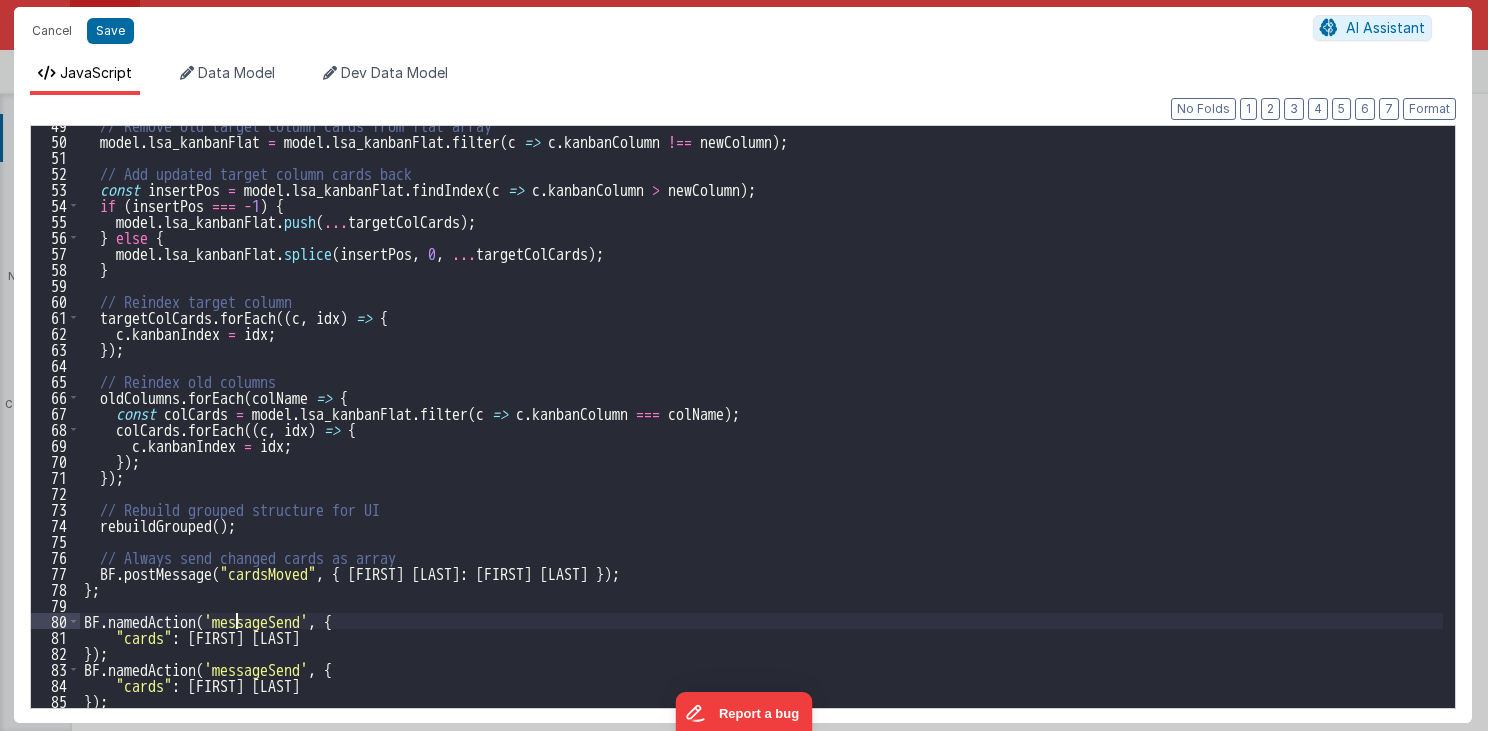click on "// Remove old target column cards from flat array    model . lsa_kanbanFlat   =   model . lsa_kanbanFlat . filter ( c   =>   c . kanbanColumn   !==   newColumn ) ;    // Add updated target column cards back    const   insertPos   =   model . lsa_kanbanFlat . findIndex ( c   =>   c . kanbanColumn   >   newColumn ) ;    if   ( insertPos   ===   - 1 )   {      model . lsa_kanbanFlat . push ( ... targetColCards ) ;    }   else   {      model . lsa_kanbanFlat . splice ( insertPos ,   0 ,   ... targetColCards ) ;    }    // Reindex target column    targetColCards . forEach (( c ,   idx )   =>   {      c . kanbanIndex   =   idx ;    }) ;    // Reindex old columns    oldColumns . forEach ( colName   =>   {      const   colCards   =   model . lsa_kanbanFlat . filter ( c   =>   c . kanbanColumn   ===   colName ) ;      colCards . forEach (( c ,   idx )   =>   {         c . kanbanIndex   =   idx ;      }) ;    }) ;    // Rebuild grouped structure for UI    rebuildGrouped ( ) ;    // Always send changed cards as array" at bounding box center (762, 424) 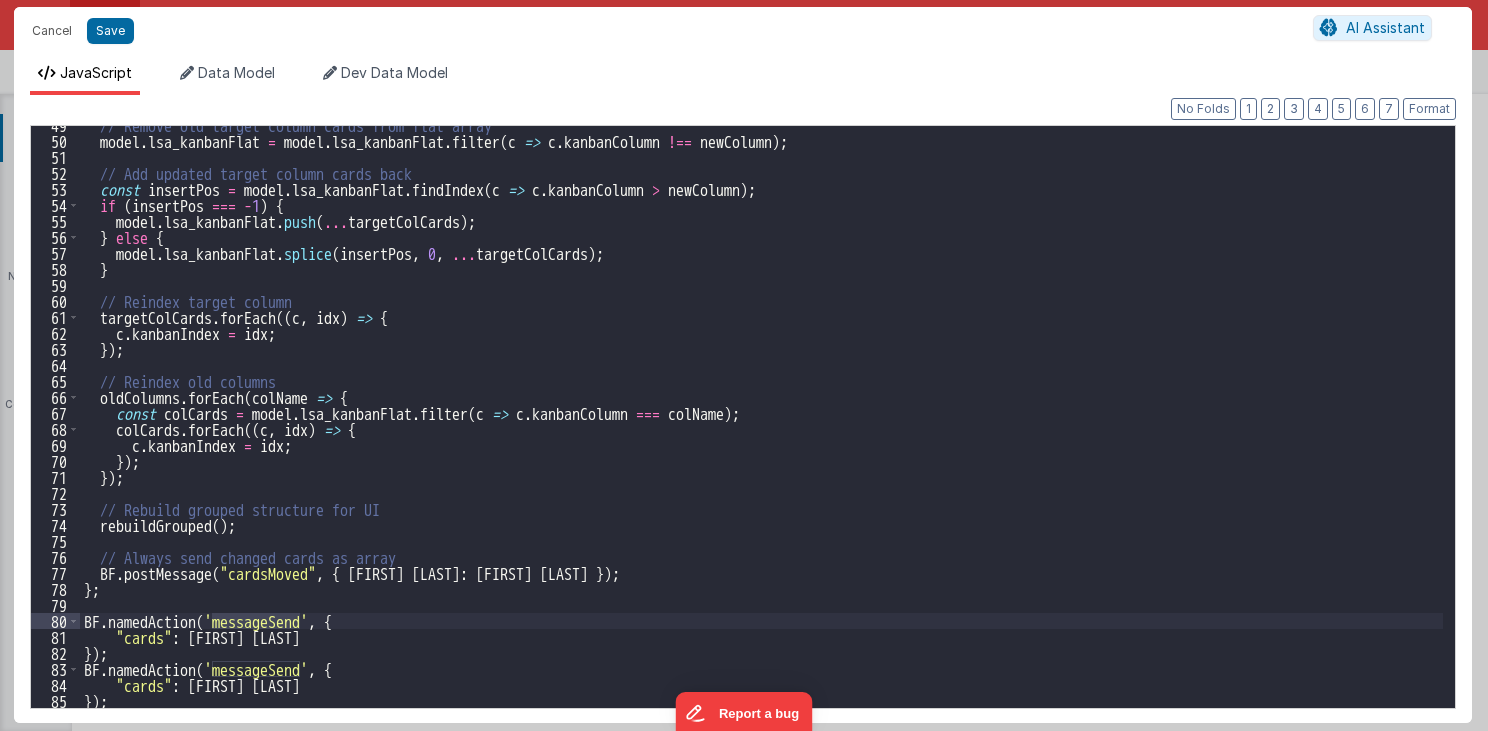 click on "// Remove old target column cards from flat array    model . lsa_kanbanFlat   =   model . lsa_kanbanFlat . filter ( c   =>   c . kanbanColumn   !==   newColumn ) ;    // Add updated target column cards back    const   insertPos   =   model . lsa_kanbanFlat . findIndex ( c   =>   c . kanbanColumn   >   newColumn ) ;    if   ( insertPos   ===   - 1 )   {      model . lsa_kanbanFlat . push ( ... targetColCards ) ;    }   else   {      model . lsa_kanbanFlat . splice ( insertPos ,   0 ,   ... targetColCards ) ;    }    // Reindex target column    targetColCards . forEach (( c ,   idx )   =>   {      c . kanbanIndex   =   idx ;    }) ;    // Reindex old columns    oldColumns . forEach ( colName   =>   {      const   colCards   =   model . lsa_kanbanFlat . filter ( c   =>   c . kanbanColumn   ===   colName ) ;      colCards . forEach (( c ,   idx )   =>   {         c . kanbanIndex   =   idx ;      }) ;    }) ;    // Rebuild grouped structure for UI    rebuildGrouped ( ) ;    // Always send changed cards as array" at bounding box center [762, 424] 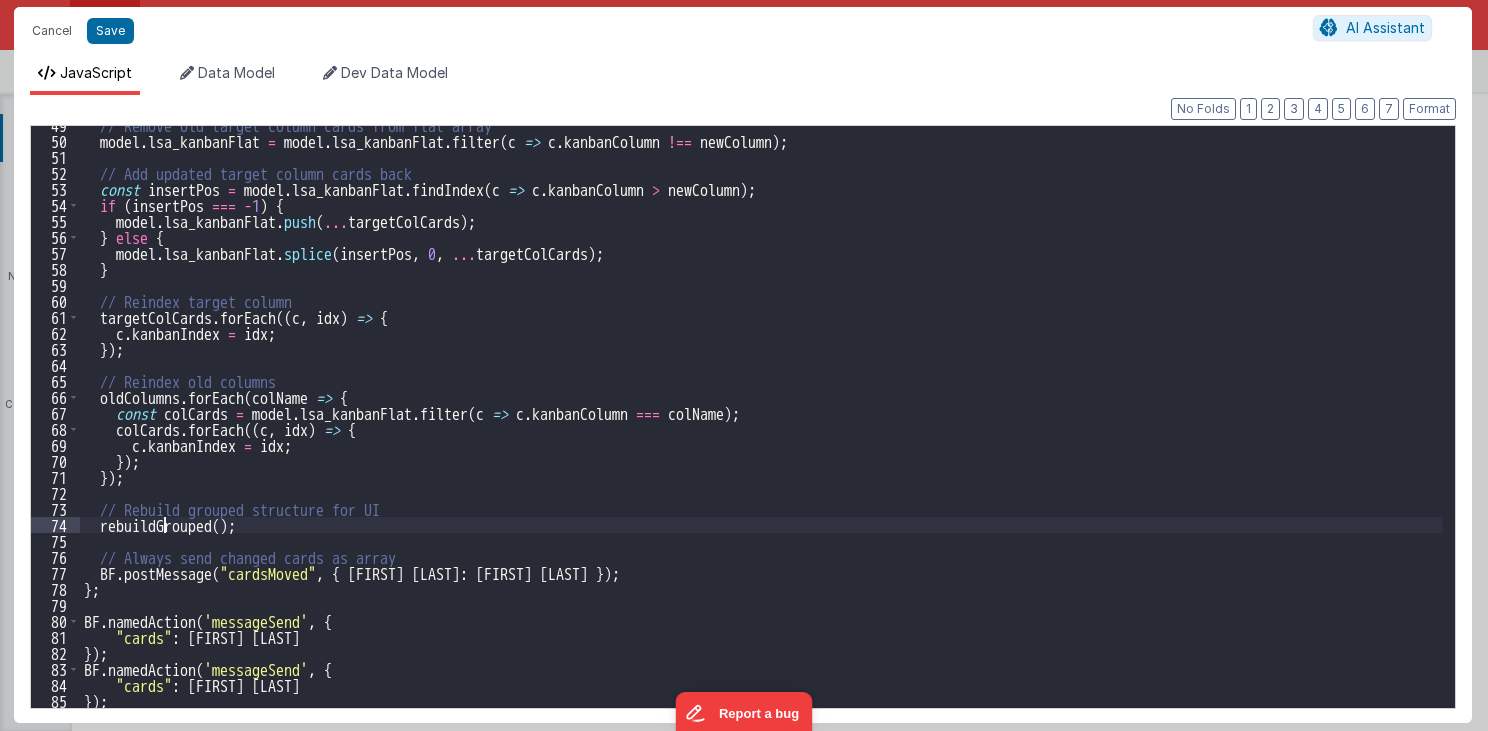 click on "// Remove old target column cards from flat array    model . lsa_kanbanFlat   =   model . lsa_kanbanFlat . filter ( c   =>   c . kanbanColumn   !==   newColumn ) ;    // Add updated target column cards back    const   insertPos   =   model . lsa_kanbanFlat . findIndex ( c   =>   c . kanbanColumn   >   newColumn ) ;    if   ( insertPos   ===   - 1 )   {      model . lsa_kanbanFlat . push ( ... targetColCards ) ;    }   else   {      model . lsa_kanbanFlat . splice ( insertPos ,   0 ,   ... targetColCards ) ;    }    // Reindex target column    targetColCards . forEach (( c ,   idx )   =>   {      c . kanbanIndex   =   idx ;    }) ;    // Reindex old columns    oldColumns . forEach ( colName   =>   {      const   colCards   =   model . lsa_kanbanFlat . filter ( c   =>   c . kanbanColumn   ===   colName ) ;      colCards . forEach (( c ,   idx )   =>   {         c . kanbanIndex   =   idx ;      }) ;    }) ;    // Rebuild grouped structure for UI    rebuildGrouped ( ) ;    // Always send changed cards as array" at bounding box center (762, 424) 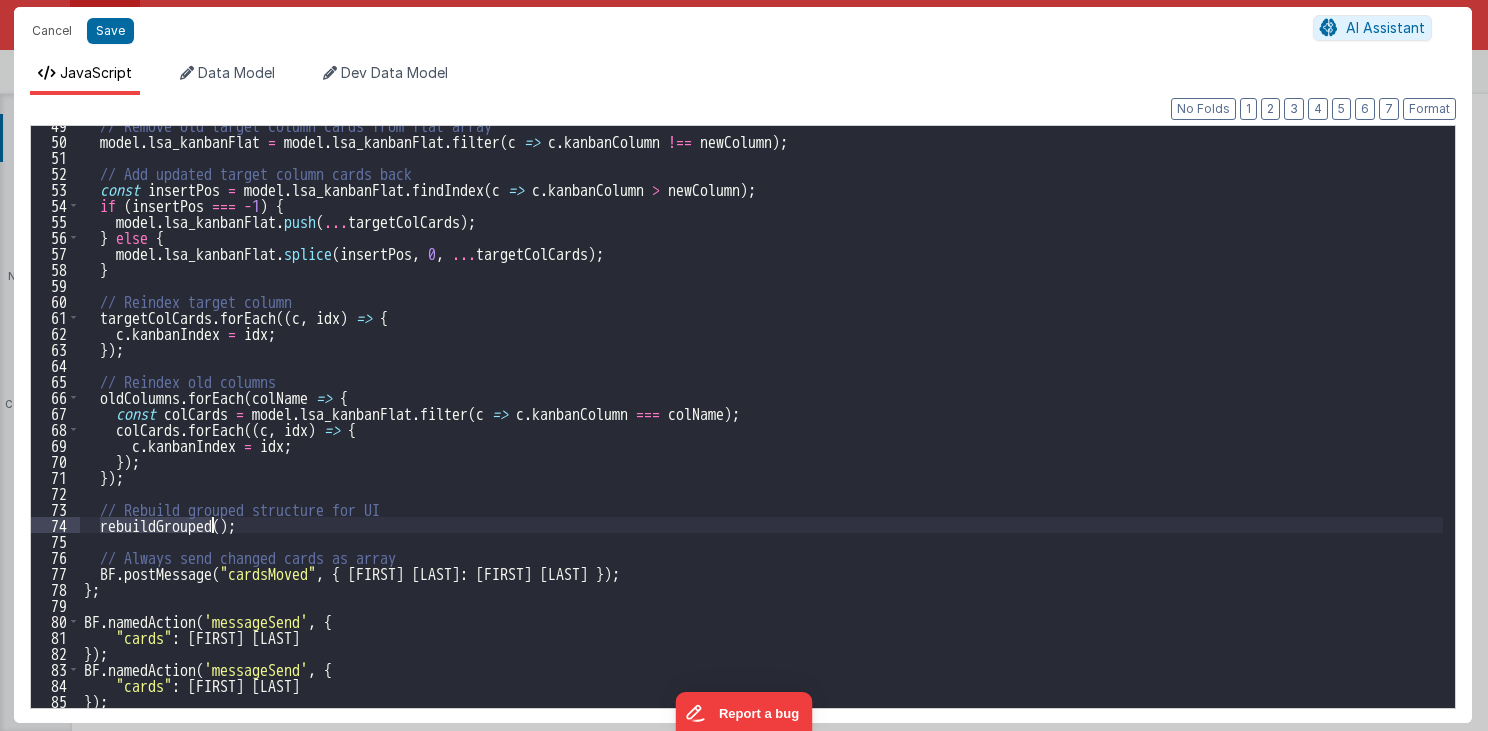 click on "// Remove old target column cards from flat array    model . lsa_kanbanFlat   =   model . lsa_kanbanFlat . filter ( c   =>   c . kanbanColumn   !==   newColumn ) ;    // Add updated target column cards back    const   insertPos   =   model . lsa_kanbanFlat . findIndex ( c   =>   c . kanbanColumn   >   newColumn ) ;    if   ( insertPos   ===   - 1 )   {      model . lsa_kanbanFlat . push ( ... targetColCards ) ;    }   else   {      model . lsa_kanbanFlat . splice ( insertPos ,   0 ,   ... targetColCards ) ;    }    // Reindex target column    targetColCards . forEach (( c ,   idx )   =>   {      c . kanbanIndex   =   idx ;    }) ;    // Reindex old columns    oldColumns . forEach ( colName   =>   {      const   colCards   =   model . lsa_kanbanFlat . filter ( c   =>   c . kanbanColumn   ===   colName ) ;      colCards . forEach (( c ,   idx )   =>   {         c . kanbanIndex   =   idx ;      }) ;    }) ;    // Rebuild grouped structure for UI    rebuildGrouped ( ) ;    // Always send changed cards as array" at bounding box center [762, 424] 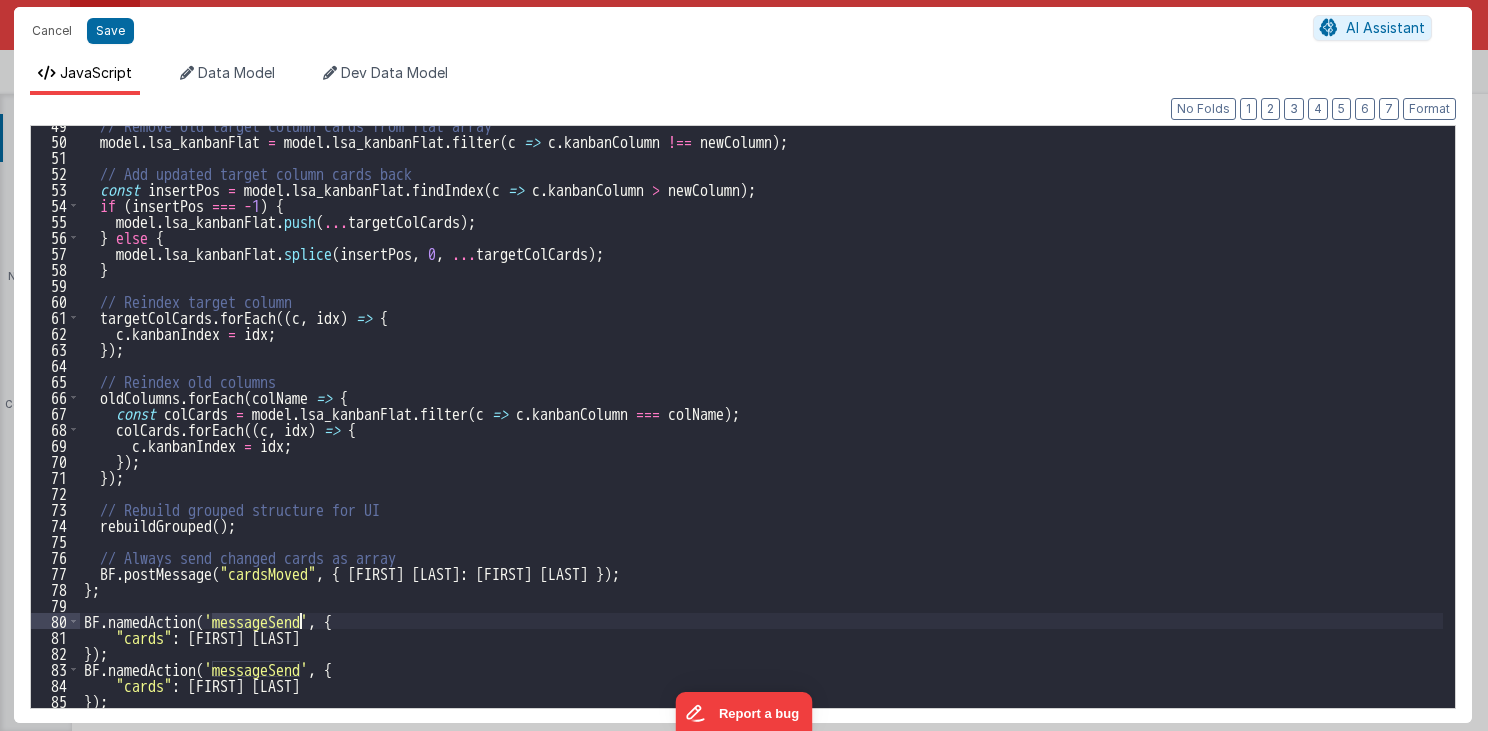 click on "// Remove old target column cards from flat array    model . lsa_kanbanFlat   =   model . lsa_kanbanFlat . filter ( c   =>   c . kanbanColumn   !==   newColumn ) ;    // Add updated target column cards back    const   insertPos   =   model . lsa_kanbanFlat . findIndex ( c   =>   c . kanbanColumn   >   newColumn ) ;    if   ( insertPos   ===   - 1 )   {      model . lsa_kanbanFlat . push ( ... targetColCards ) ;    }   else   {      model . lsa_kanbanFlat . splice ( insertPos ,   0 ,   ... targetColCards ) ;    }    // Reindex target column    targetColCards . forEach (( c ,   idx )   =>   {      c . kanbanIndex   =   idx ;    }) ;    // Reindex old columns    oldColumns . forEach ( colName   =>   {      const   colCards   =   model . lsa_kanbanFlat . filter ( c   =>   c . kanbanColumn   ===   colName ) ;      colCards . forEach (( c ,   idx )   =>   {         c . kanbanIndex   =   idx ;      }) ;    }) ;    // Rebuild grouped structure for UI    rebuildGrouped ( ) ;    // Always send changed cards as array" at bounding box center (762, 424) 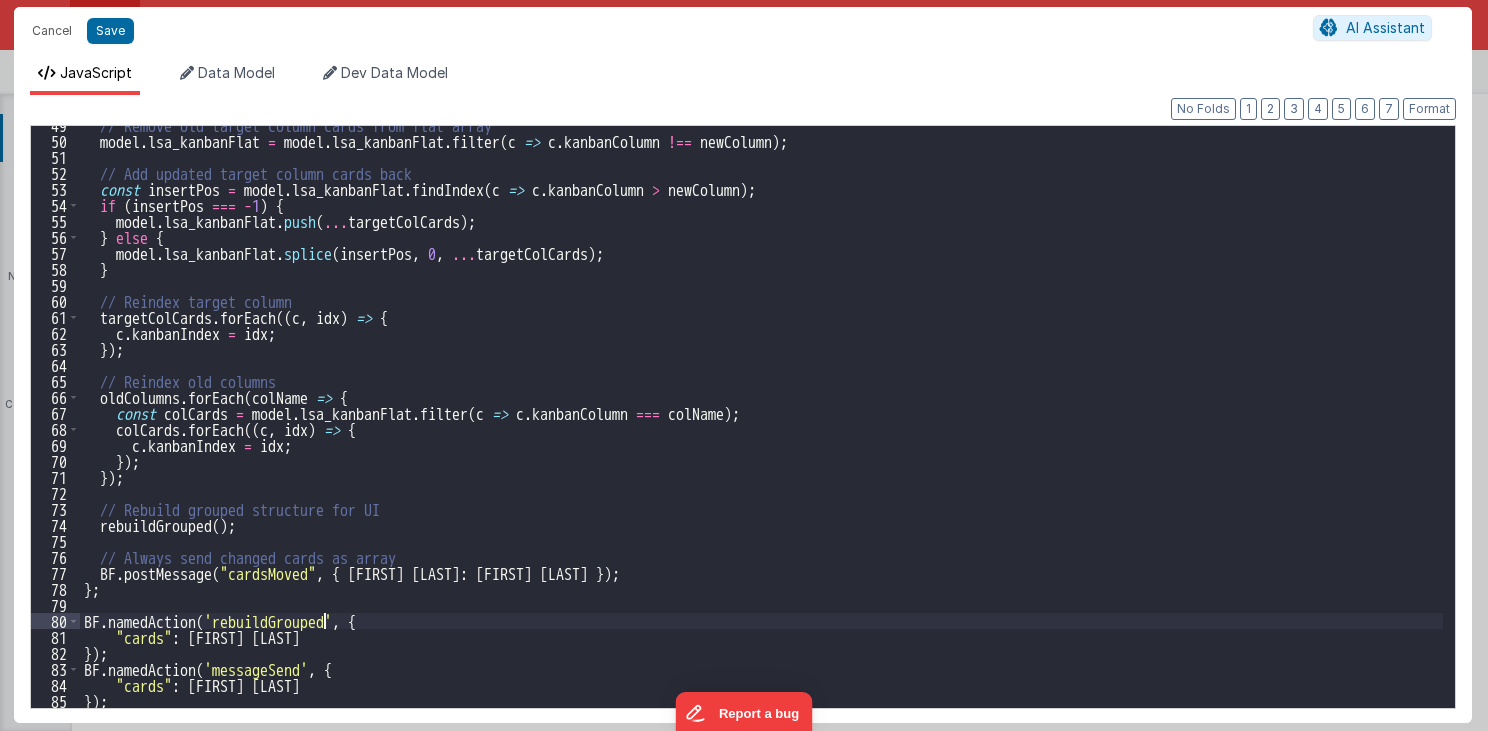 click on "// Remove old target column cards from flat array    model . lsa_kanbanFlat   =   model . lsa_kanbanFlat . filter ( c   =>   c . kanbanColumn   !==   newColumn ) ;    // Add updated target column cards back    const   insertPos   =   model . lsa_kanbanFlat . findIndex ( c   =>   c . kanbanColumn   >   newColumn ) ;    if   ( insertPos   ===   - 1 )   {      model . lsa_kanbanFlat . push ( ... targetColCards ) ;    }   else   {      model . lsa_kanbanFlat . splice ( insertPos ,   0 ,   ... targetColCards ) ;    }    // Reindex target column    targetColCards . forEach (( c ,   idx )   =>   {      c . kanbanIndex   =   idx ;    }) ;    // Reindex old columns    oldColumns . forEach ( colName   =>   {      const   colCards   =   model . lsa_kanbanFlat . filter ( c   =>   c . kanbanColumn   ===   colName ) ;      colCards . forEach (( c ,   idx )   =>   {         c . kanbanIndex   =   idx ;      }) ;    }) ;    // Rebuild grouped structure for UI    rebuildGrouped ( ) ;    // Always send changed cards as array" at bounding box center (762, 424) 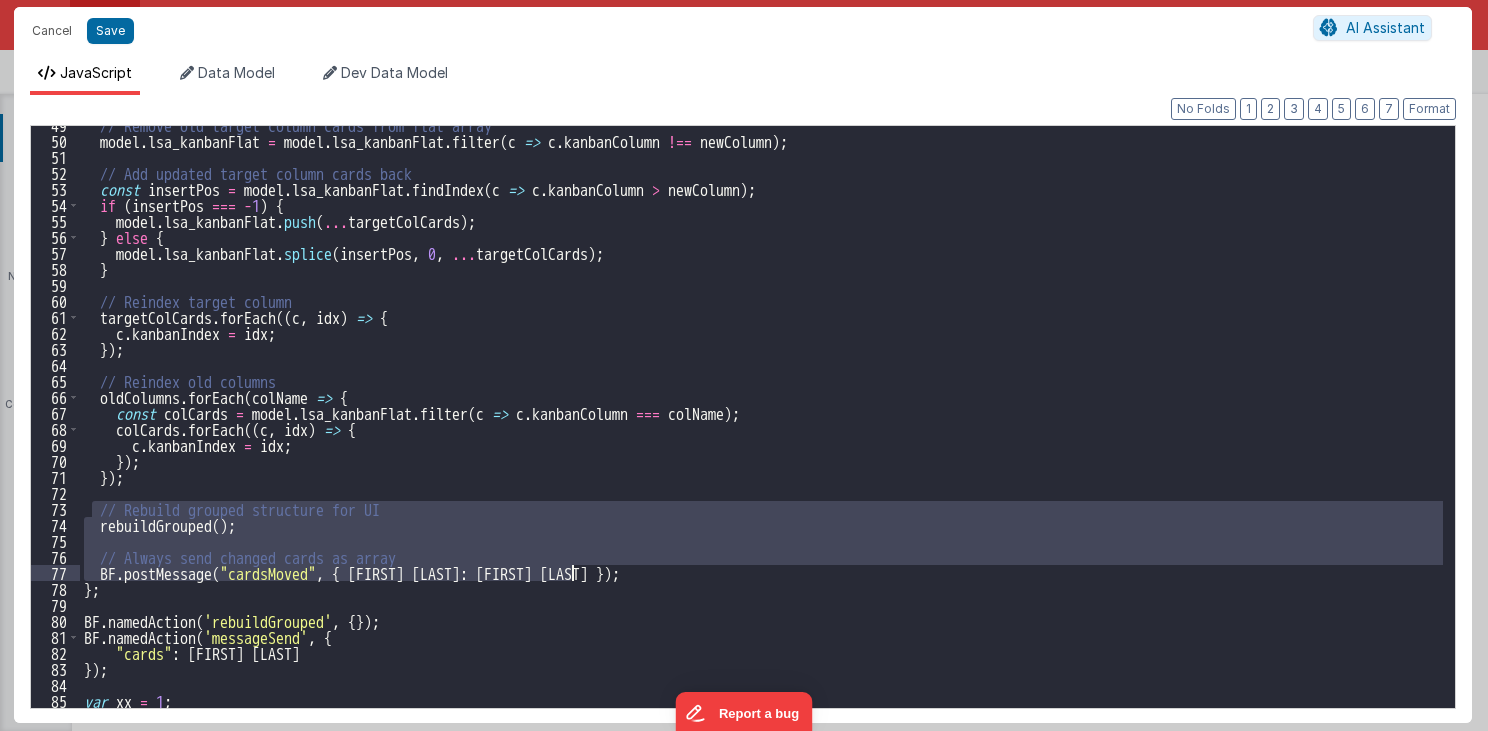 drag, startPoint x: 95, startPoint y: 504, endPoint x: 711, endPoint y: 573, distance: 619.8524 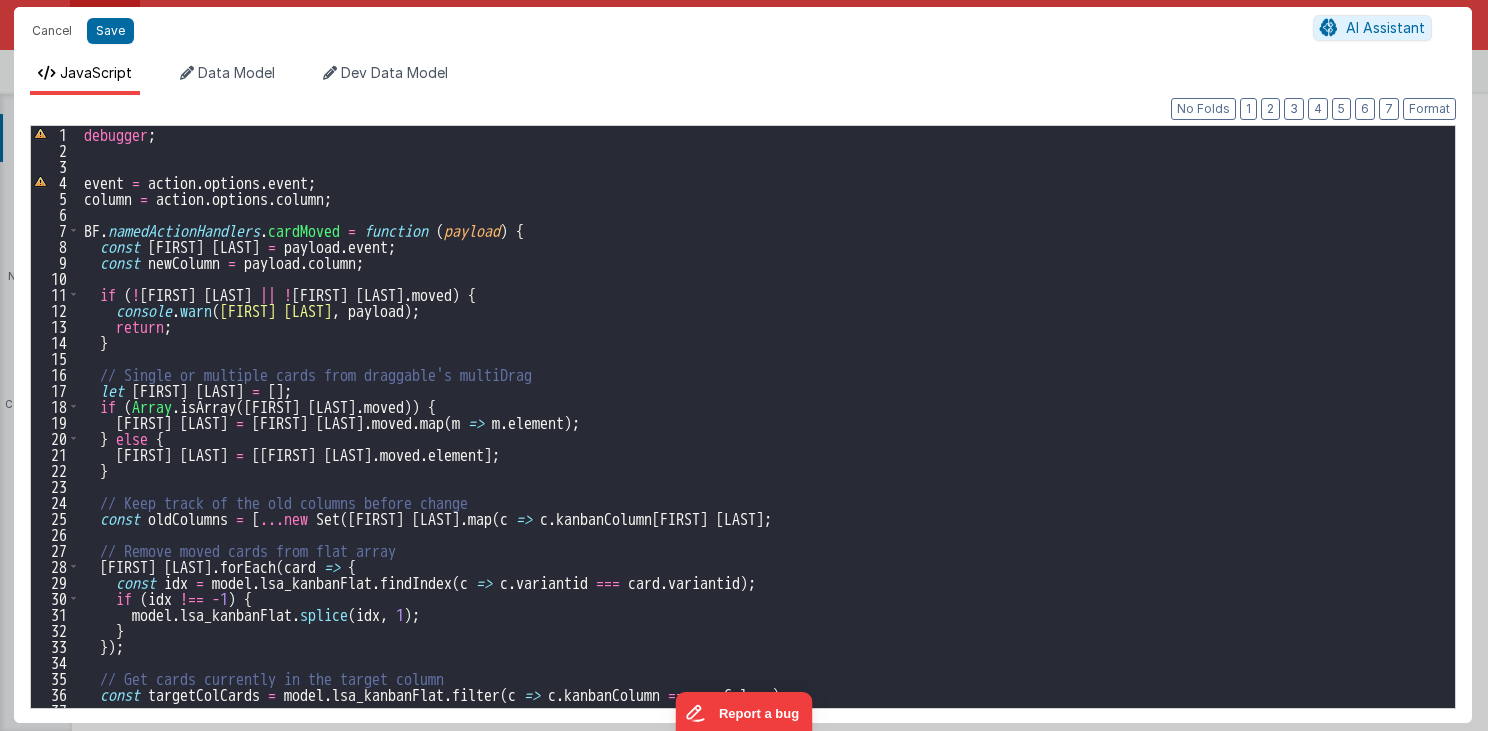 scroll, scrollTop: 0, scrollLeft: 0, axis: both 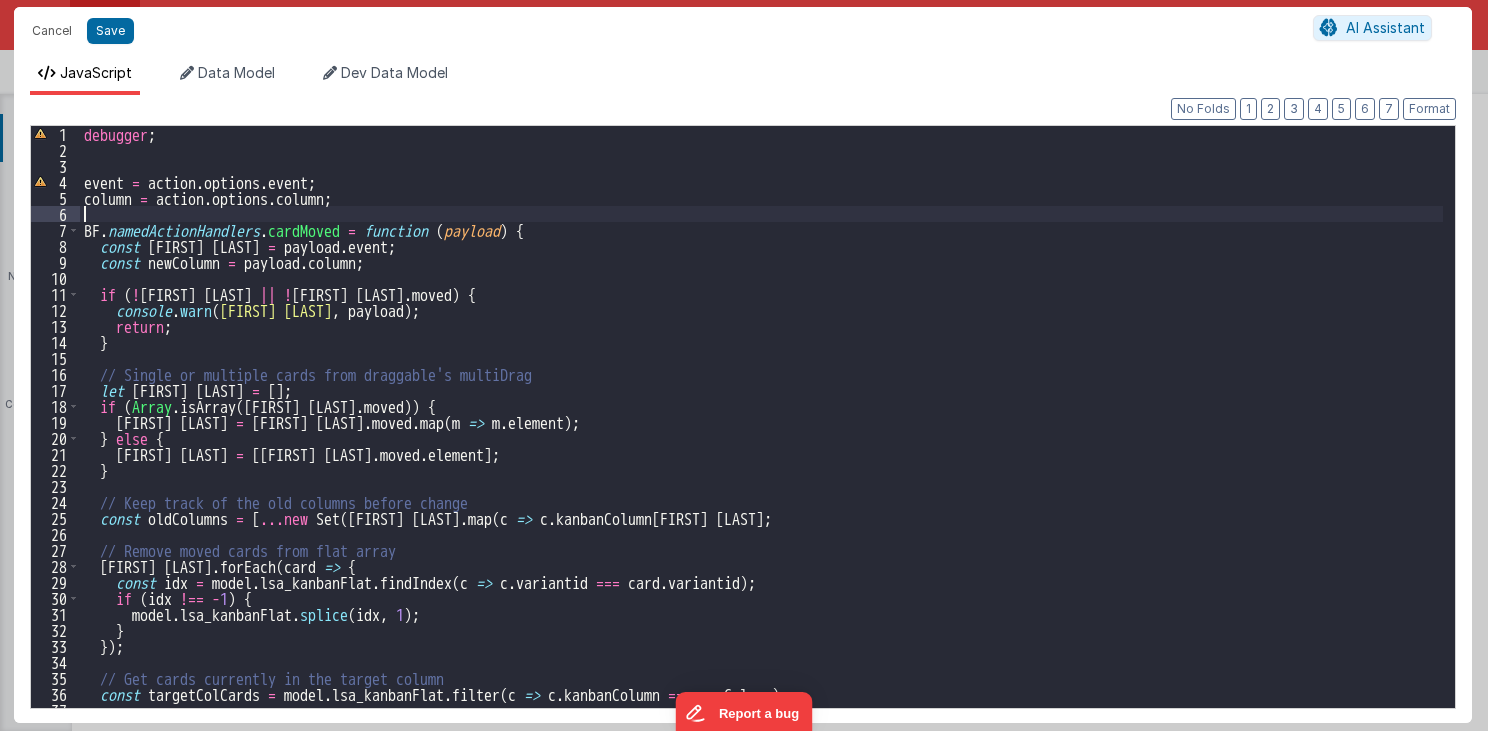 click on "debugger ; event   =   action . options . event ; column   =   action . options . column ; BF . namedActionHandlers . cardMoved   =   function   ( payload )   {    const   evt   =   payload . event ;    const   newColumn   =   payload . column ;    if   ( ! evt   ||   ! evt . moved )   {      console . warn ( "cardMoved: no moved data" ,   payload ) ;      return ;    }    // Single or multiple cards from draggable's multiDrag    let   movedCards   =   [ ] ;    if   ( Array . isArray ( evt . moved ))   {      movedCards   =   evt . moved . map ( m   =>   m . element ) ;    }   else   {      movedCards   =   [ evt . moved . element ] ;    }    // Keep track of the old columns before change    const   oldColumns   =   [ ... new   Set ( movedCards . map ( c   =>   c . kanbanColumn ))] ;    // Remove moved cards from flat array    movedCards . forEach ( card   =>   {      const   idx   =   model . lsa_kanbanFlat . findIndex ( c   =>   c . variantid   ===   card . variantid ) ;      if   ( idx   !==   - 1 )   {" at bounding box center [762, 433] 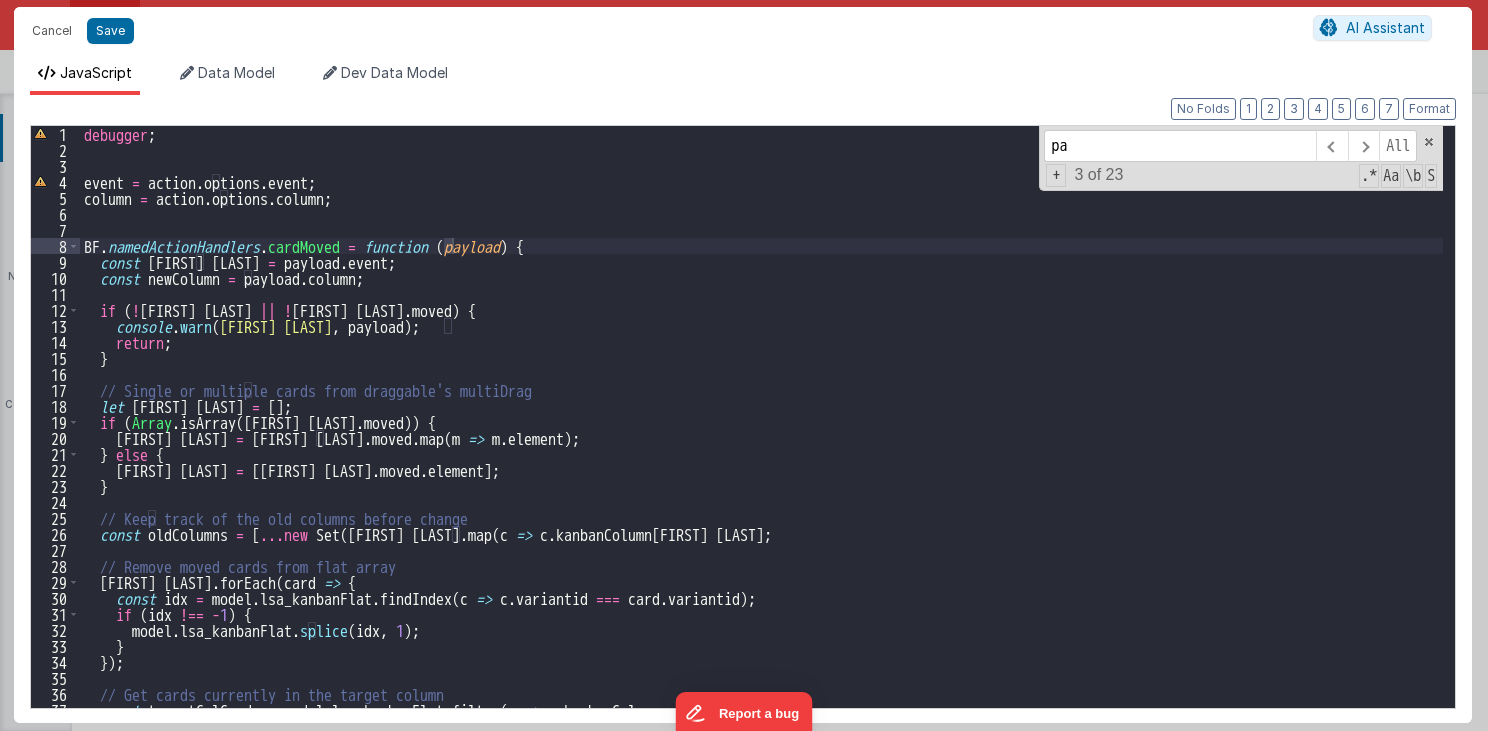 scroll, scrollTop: 0, scrollLeft: 0, axis: both 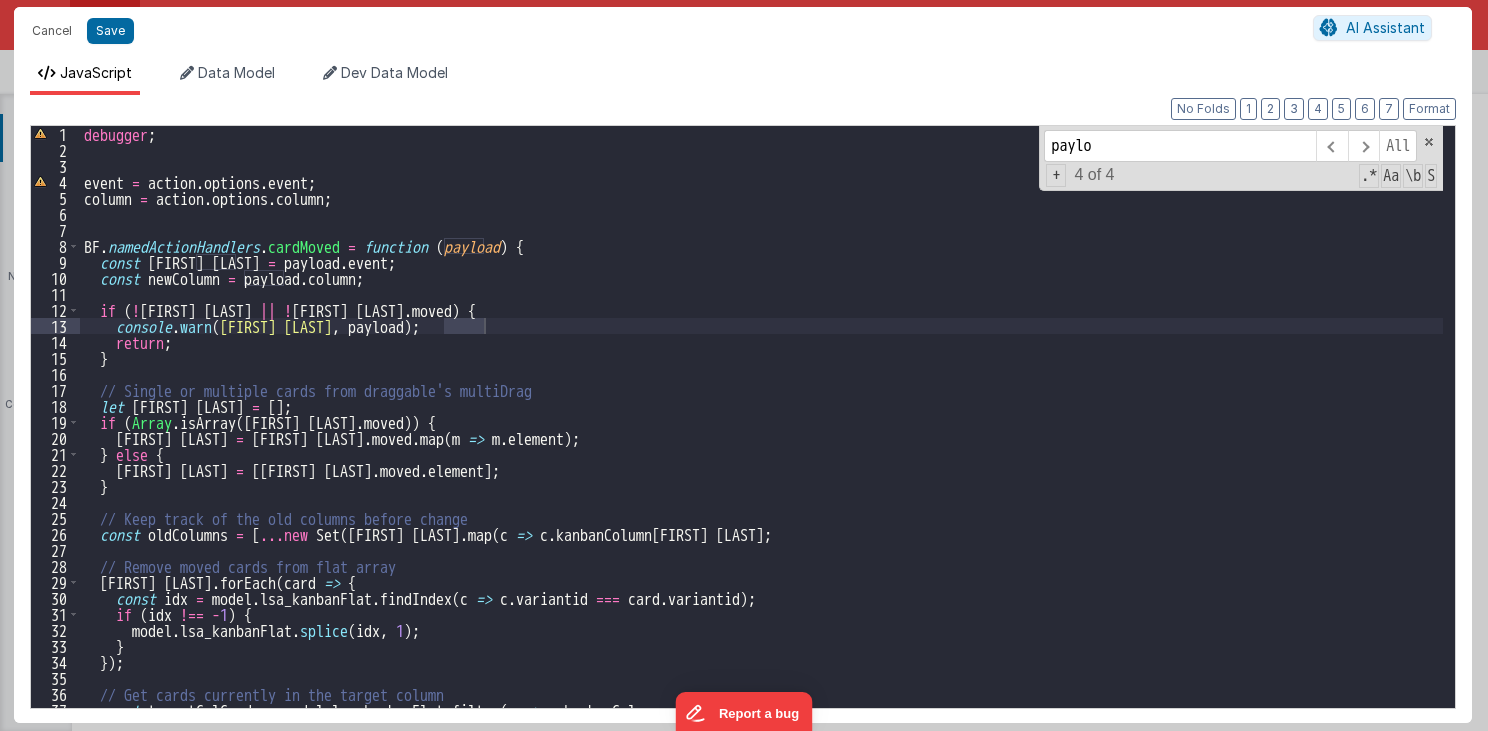 type on "paylo" 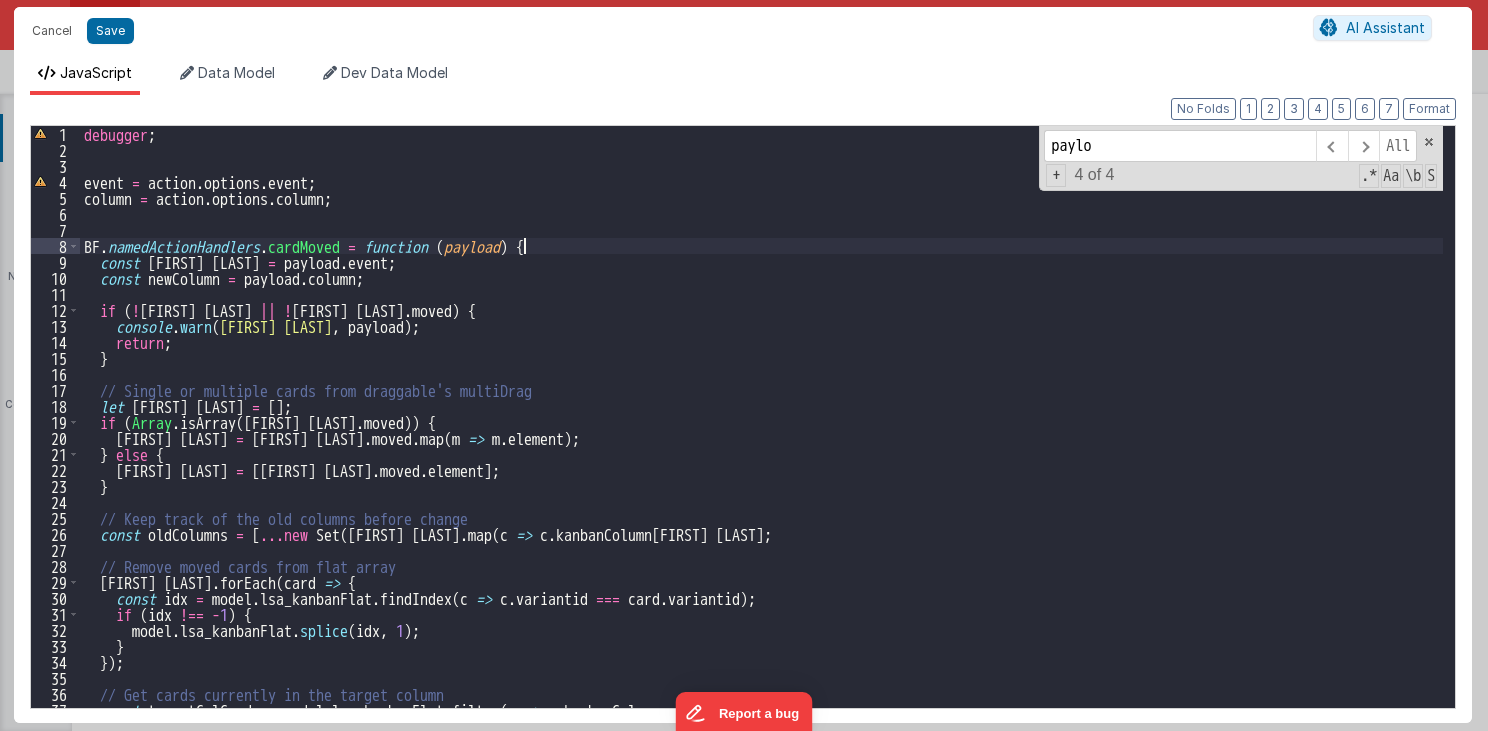 click on "debugger ; event   =   action . options . event ; column   =   action . options . column ; BF . namedActionHandlers . cardMoved   =   function   ( payload )   {    const   evt   =   payload . event ;    const   newColumn   =   payload . column ;    if   ( ! evt   ||   ! evt . moved )   {      console . warn ( "cardMoved: no moved data" ,   payload ) ;      return ;    }    // Single or multiple cards from draggable's multiDrag    let   movedCards   =   [ ] ;    if   ( Array . isArray ( evt . moved ))   {      movedCards   =   evt . moved . map ( m   =>   m . element ) ;    }   else   {      movedCards   =   [ evt . moved . element ] ;    }    // Keep track of the old columns before change    const   oldColumns   =   [ ... new   Set ( movedCards . map ( c   =>   c . kanbanColumn ))] ;    // Remove moved cards from flat array    movedCards . forEach ( card   =>   {      const   idx   =   model . lsa_kanbanFlat . findIndex ( c   =>   c . variantid   ===   card . variantid ) ;      if   ( idx   !==   - 1 )   {" at bounding box center (762, 433) 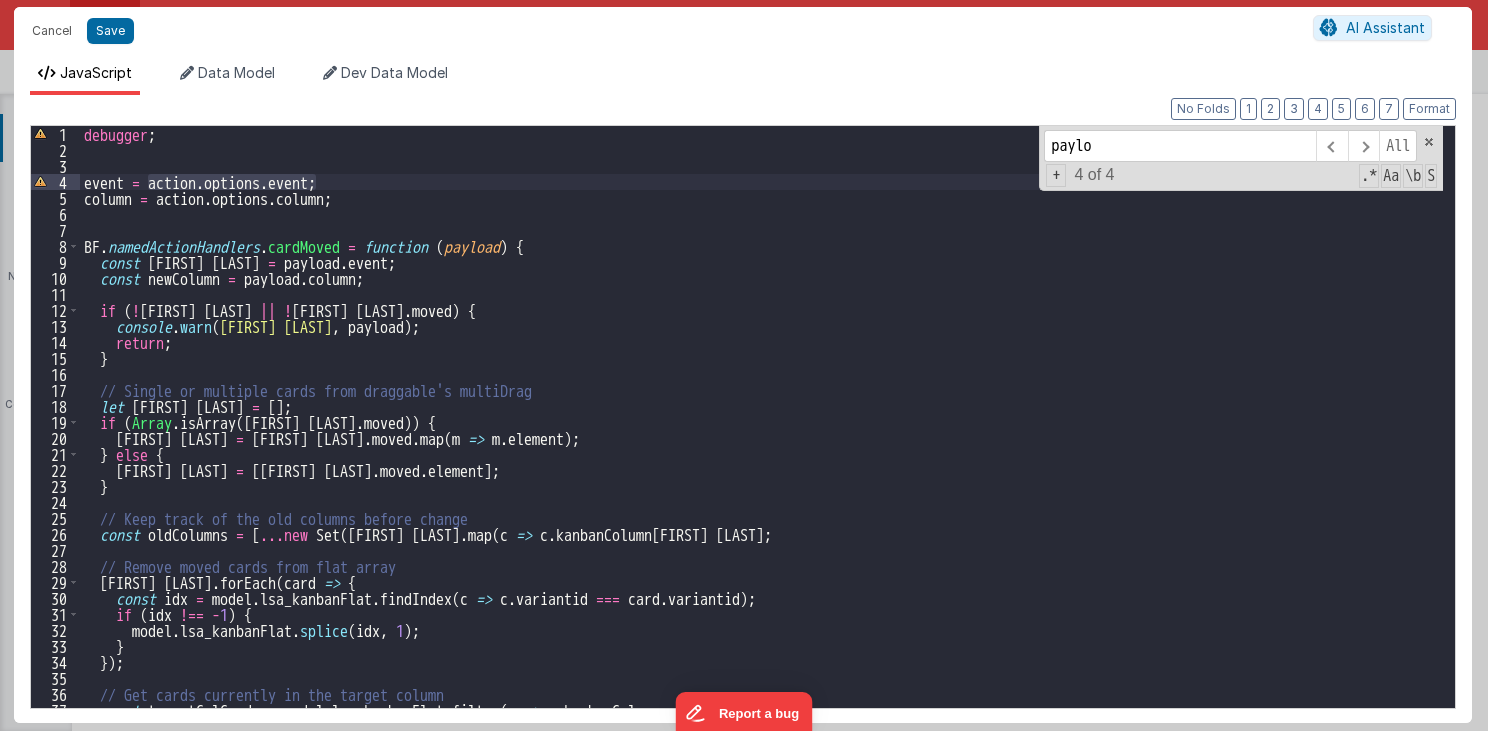 drag, startPoint x: 148, startPoint y: 180, endPoint x: 319, endPoint y: 181, distance: 171.00293 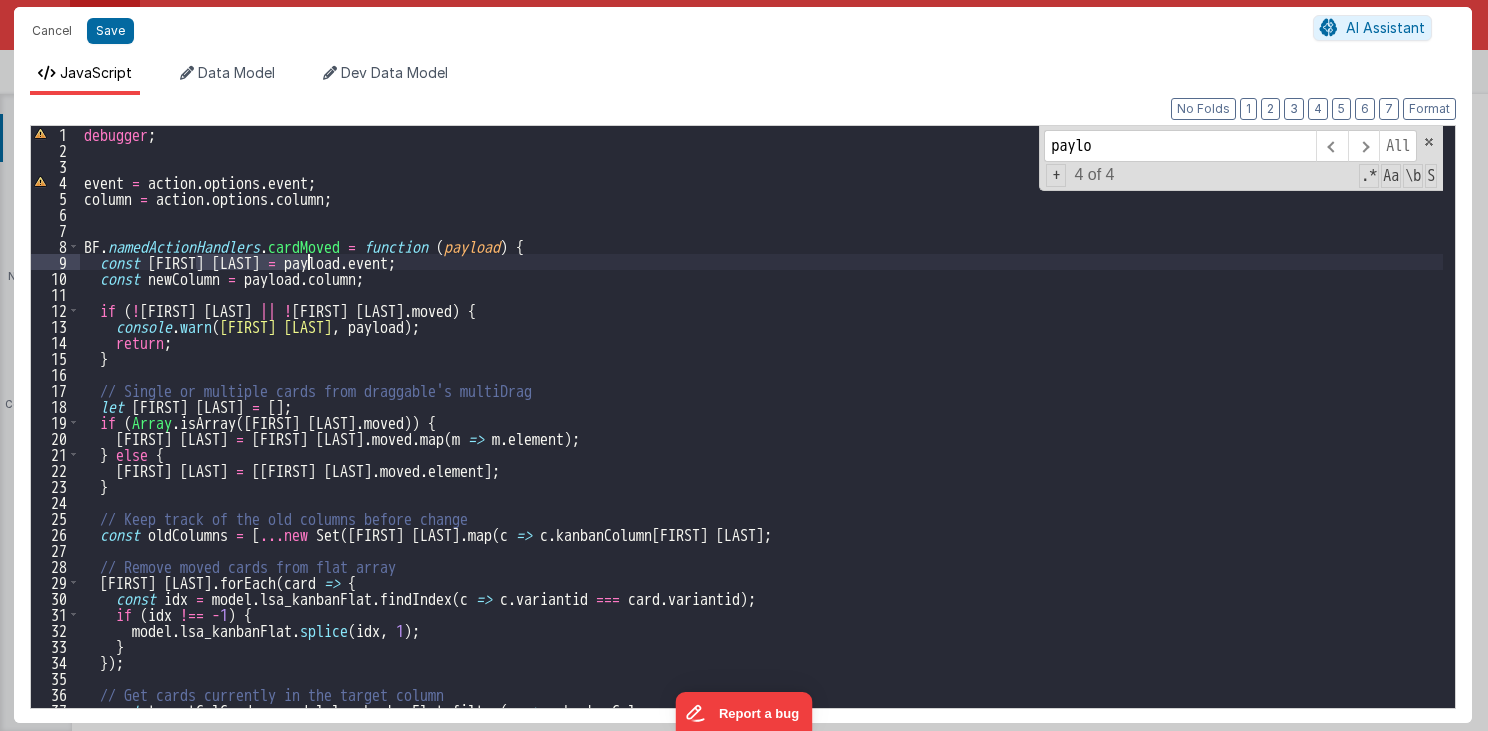 drag, startPoint x: 196, startPoint y: 262, endPoint x: 330, endPoint y: 268, distance: 134.13426 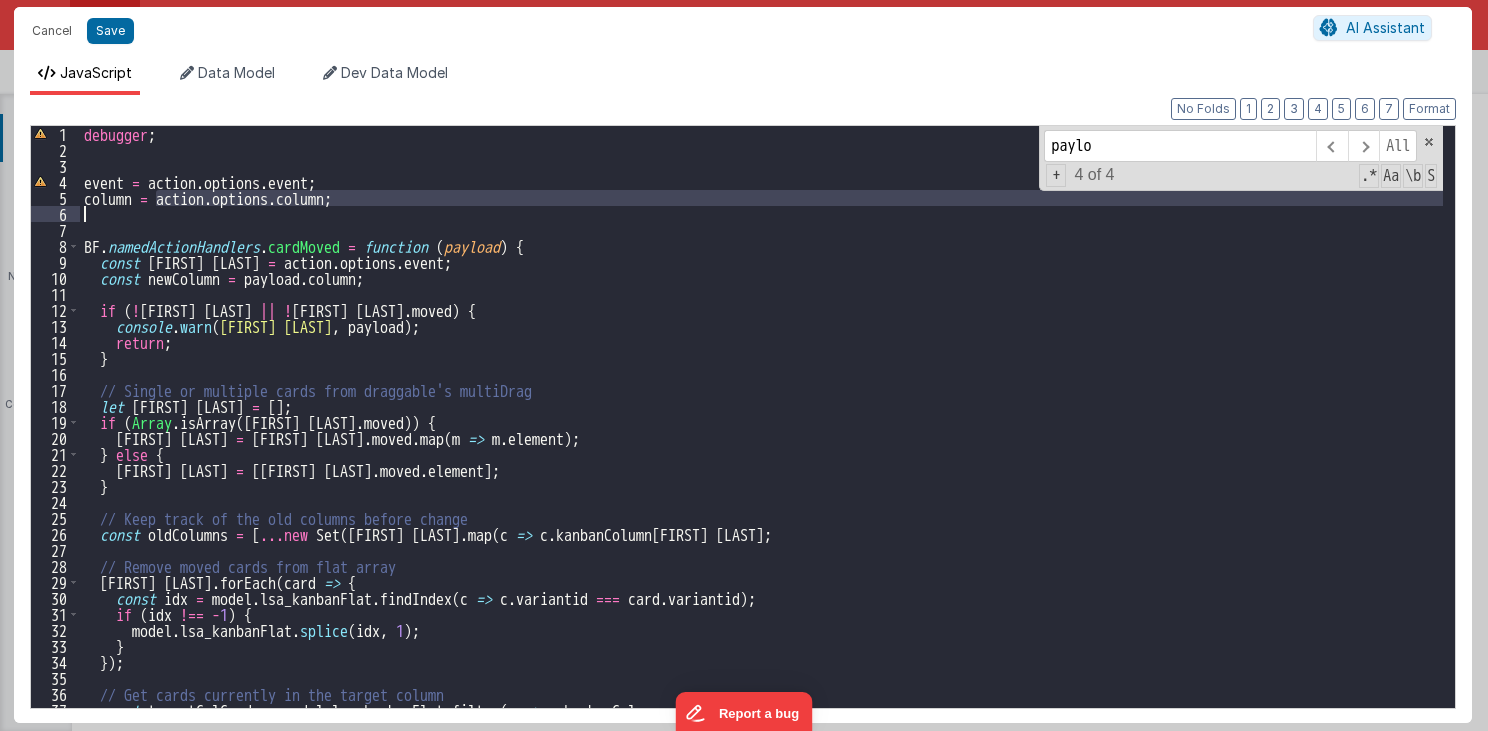 drag, startPoint x: 156, startPoint y: 200, endPoint x: 336, endPoint y: 208, distance: 180.17769 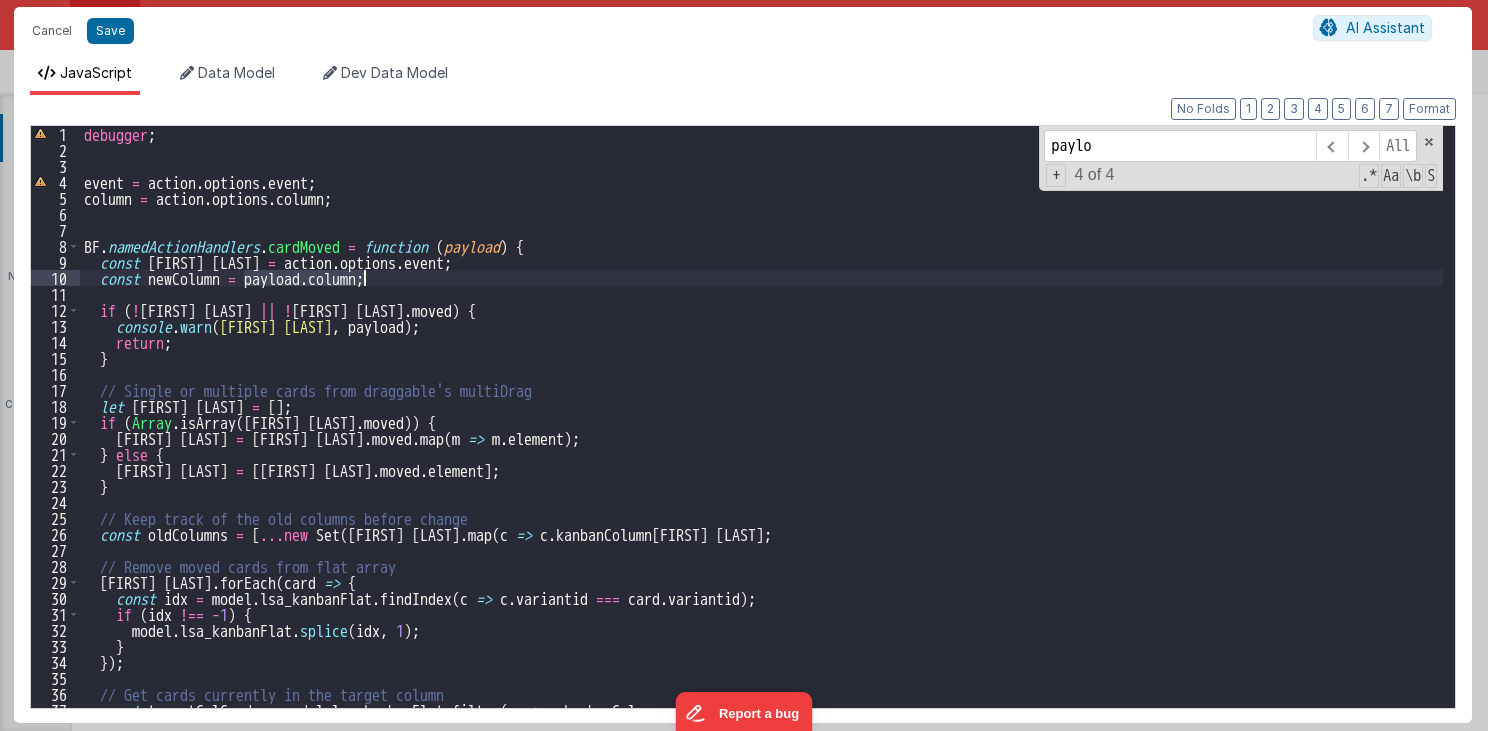 drag, startPoint x: 245, startPoint y: 280, endPoint x: 374, endPoint y: 278, distance: 129.0155 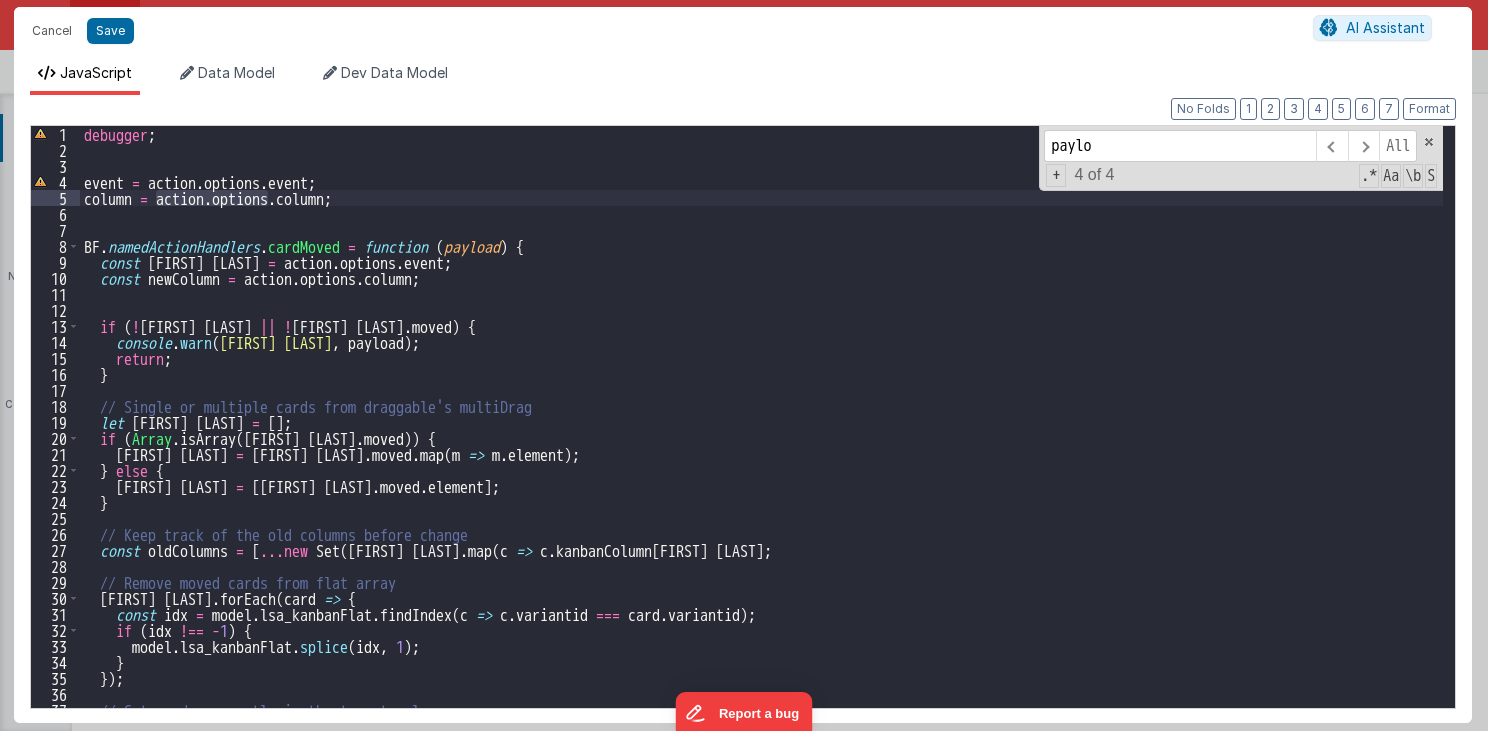 drag, startPoint x: 155, startPoint y: 197, endPoint x: 269, endPoint y: 202, distance: 114.1096 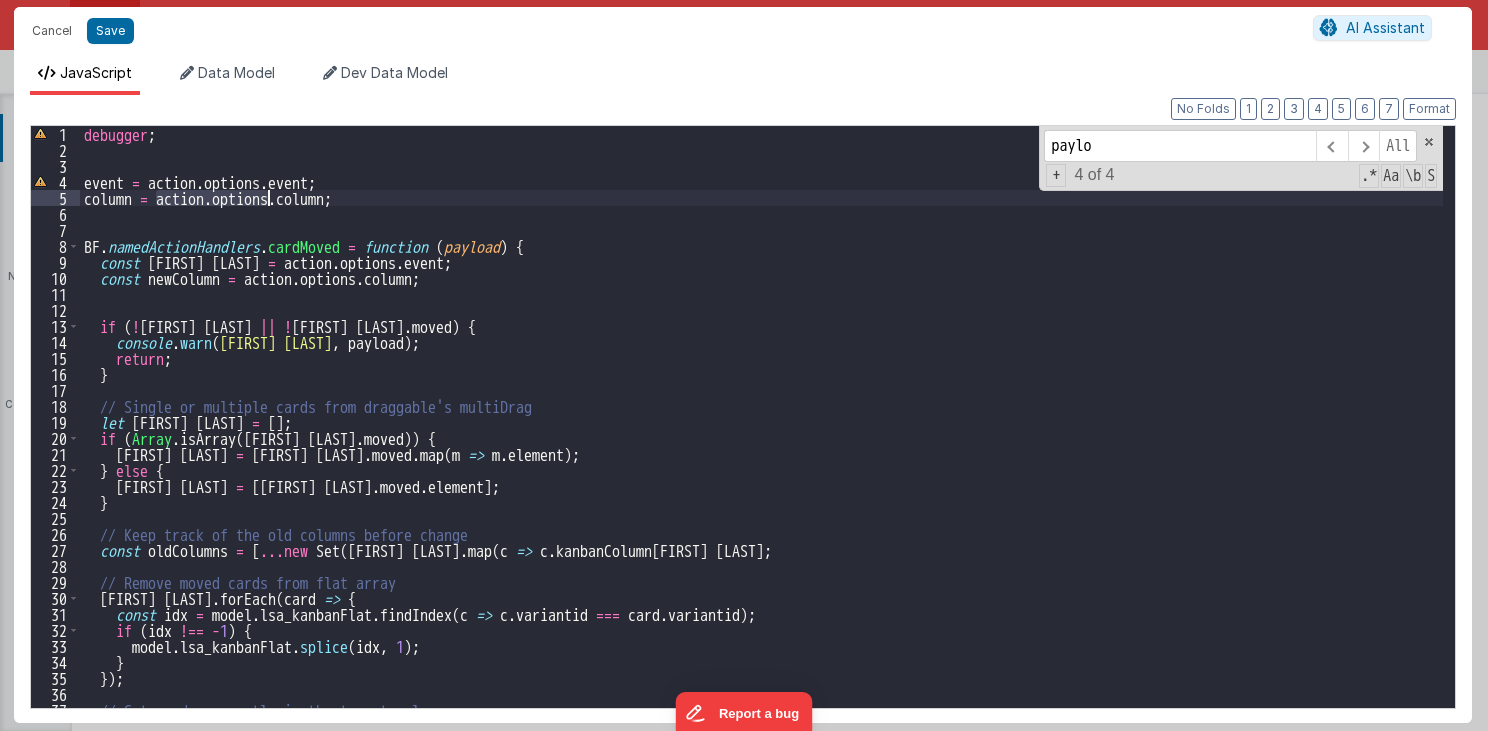click on "debugger ; event   =   action . options . event ; column   =   action . options . column ;    const   evt   =   action . options . event ;    const   newColumn   =   action . options . column ;    if   ( ! evt   ||   ! evt . moved )   {      console . warn ( "cardMoved: no moved data" ,   action . options ) ;      return ;    }    // Single or multiple cards from draggable's multiDrag    let   movedCards   =   [ ] ;    if   ( Array . isArray ( evt . moved ))   {      movedCards   =   evt . moved . map ( m   =>   m . element ) ;    }   else   {      movedCards   =   [ evt . moved . element ] ;    }    // Keep track of the old columns before change    const   oldColumns   =   [ ... new   Set ( movedCards . map ( c   =>   c . kanbanColumn ))] ;    // Remove moved cards from flat array    movedCards . forEach ( card   =>   {      const   idx   =   model . lsa_kanbanFlat . findIndex ( c   =>   c . variantid   ===   card . variantid ) ;      if   ( idx   !==   - 1 )   {" at bounding box center (762, 433) 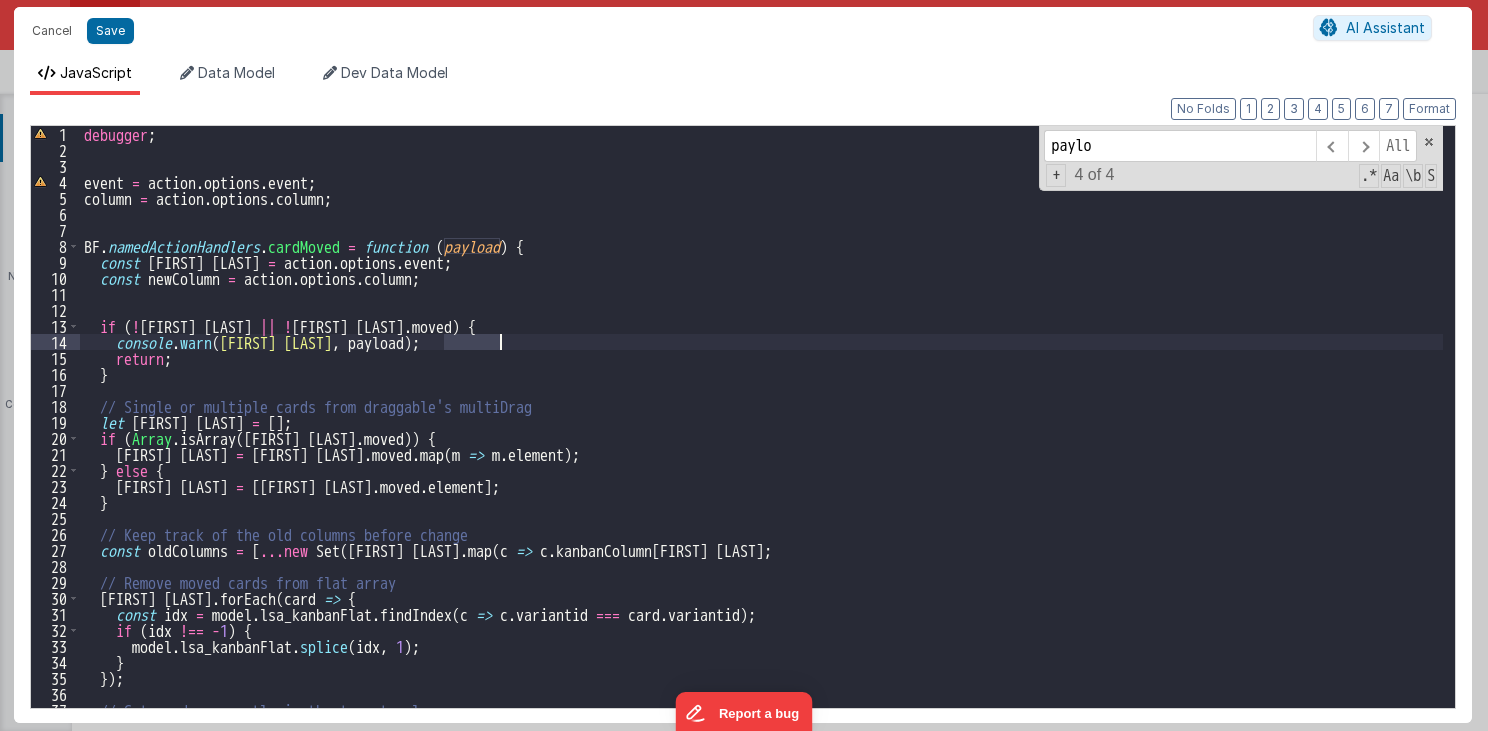 click on "debugger ; event   =   action . options . event ; column   =   action . options . column ;    const   evt   =   action . options . event ;    const   newColumn   =   action . options . column ;    if   ( ! evt   ||   ! evt . moved )   {      console . warn ( "cardMoved: no moved data" ,   action . options ) ;      return ;    }    // Single or multiple cards from draggable's multiDrag    let   movedCards   =   [ ] ;    if   ( Array . isArray ( evt . moved ))   {      movedCards   =   evt . moved . map ( m   =>   m . element ) ;    }   else   {      movedCards   =   [ evt . moved . element ] ;    }    // Keep track of the old columns before change    const   oldColumns   =   [ ... new   Set ( movedCards . map ( c   =>   c . kanbanColumn ))] ;    // Remove moved cards from flat array    movedCards . forEach ( card   =>   {      const   idx   =   model . lsa_kanbanFlat . findIndex ( c   =>   c . variantid   ===   card . variantid ) ;      if   ( idx   !==   - 1 )   {" at bounding box center [762, 433] 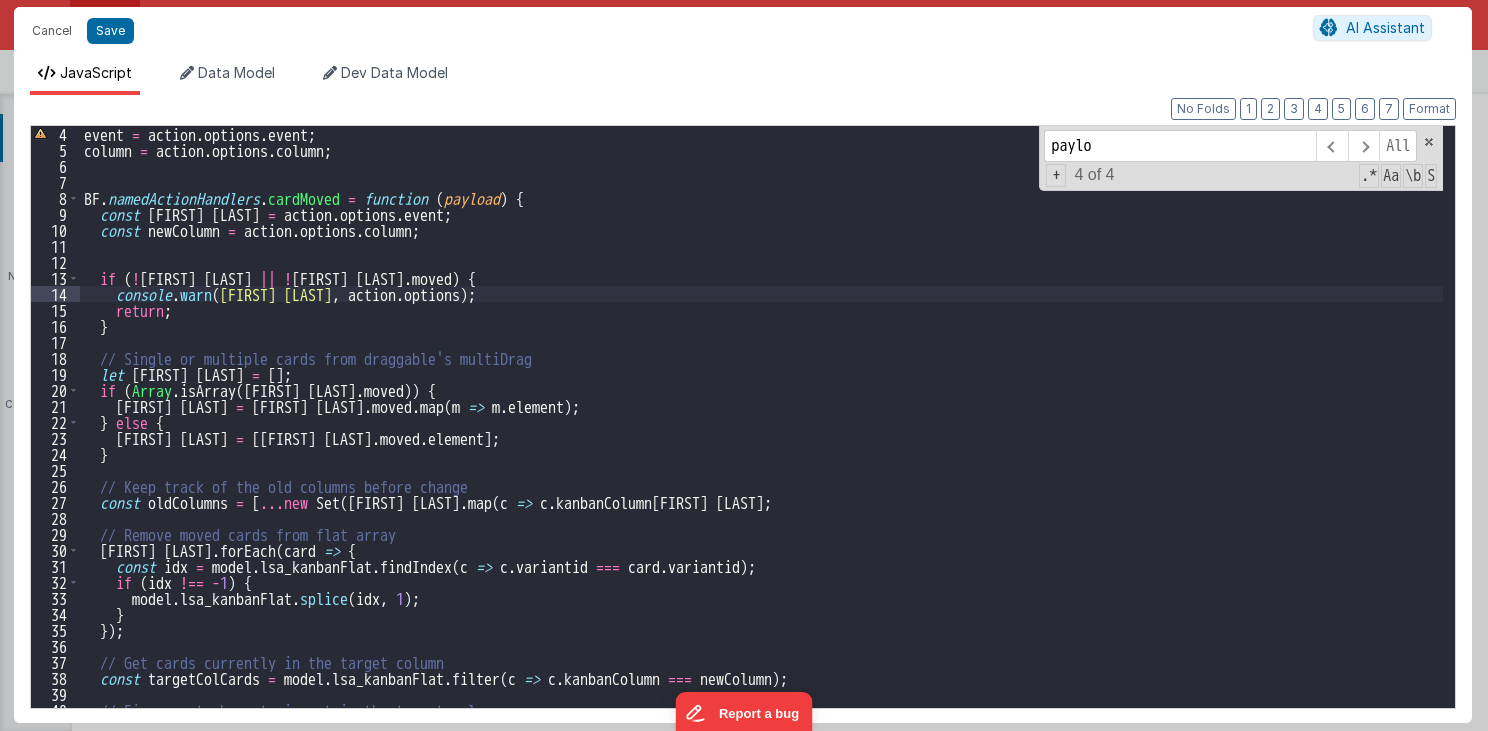 scroll, scrollTop: 0, scrollLeft: 0, axis: both 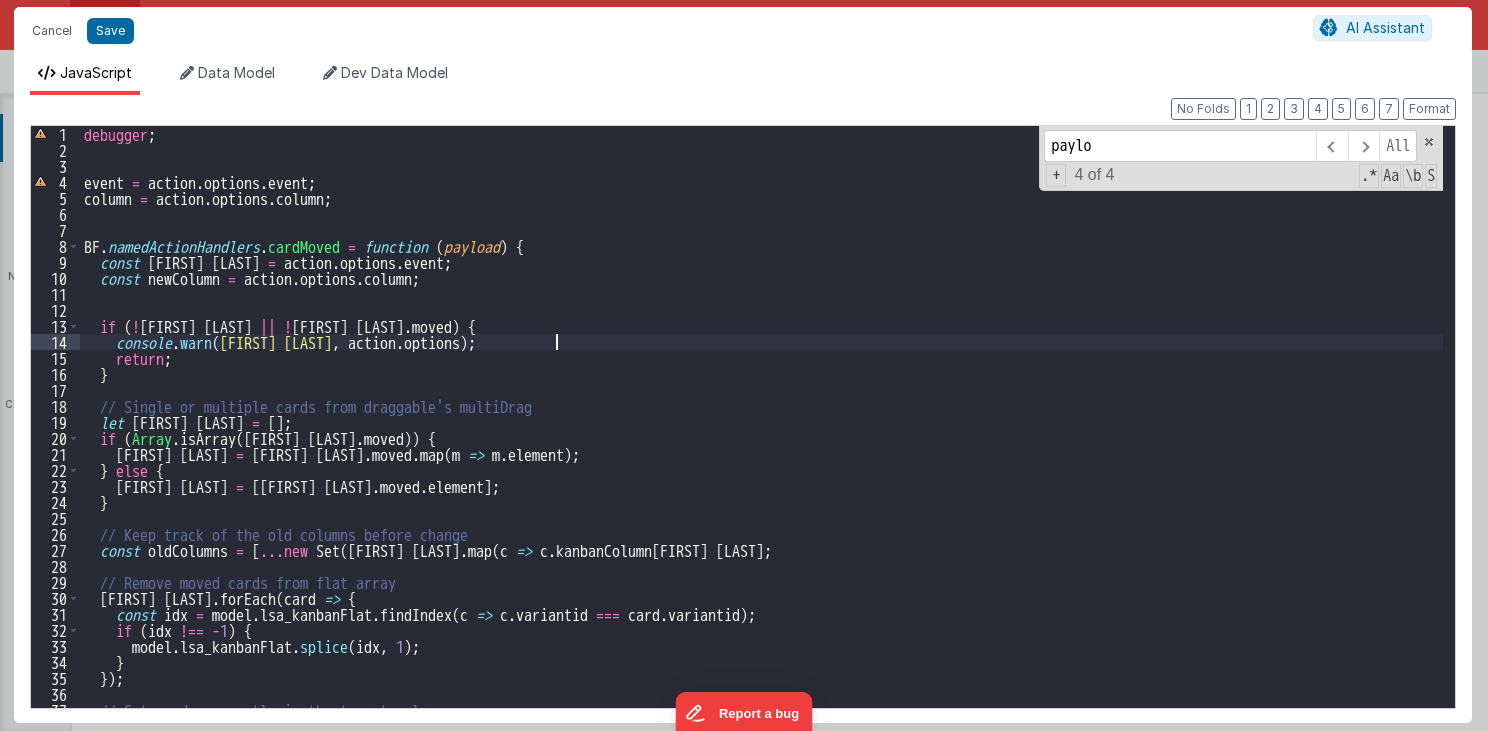 drag, startPoint x: 79, startPoint y: 240, endPoint x: 610, endPoint y: 247, distance: 531.04614 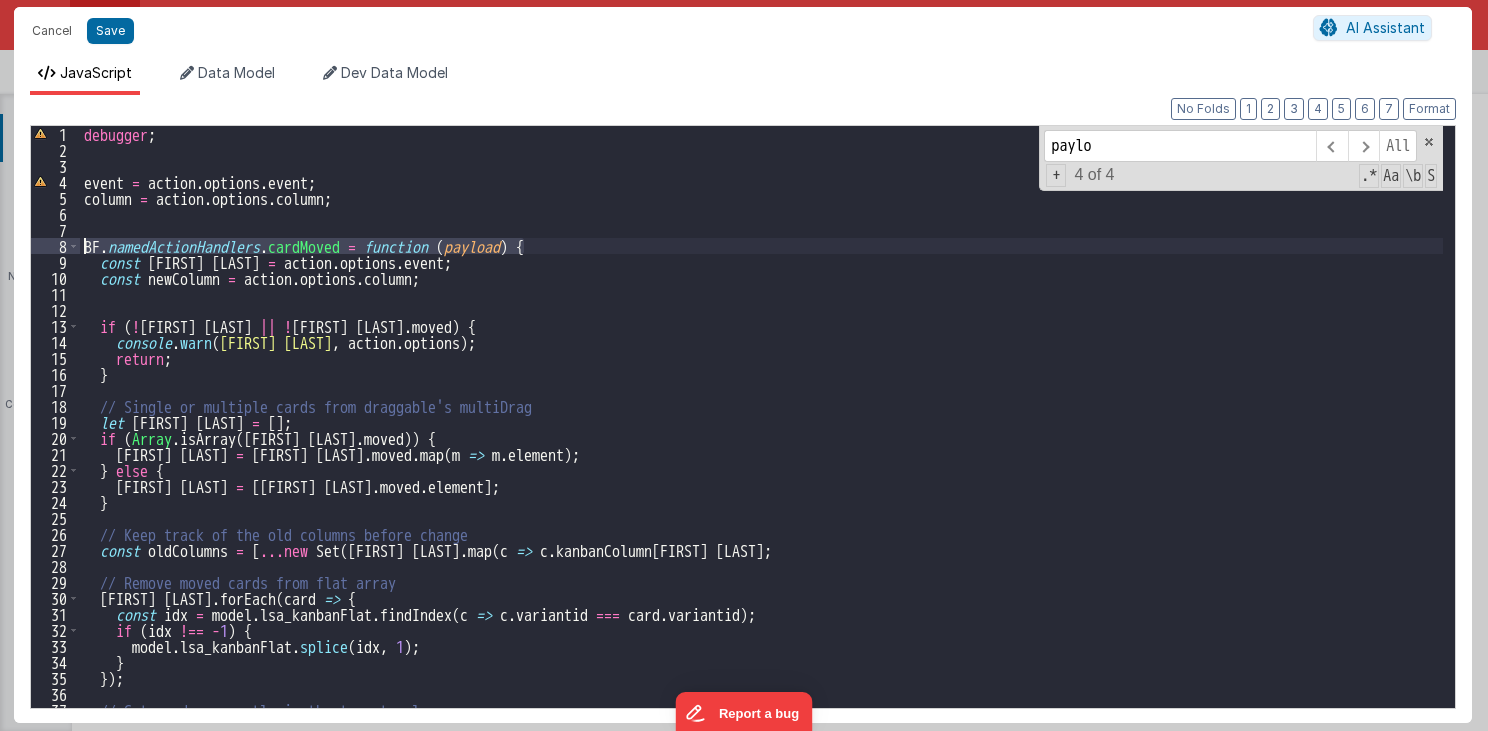drag, startPoint x: 596, startPoint y: 244, endPoint x: 80, endPoint y: 239, distance: 516.02423 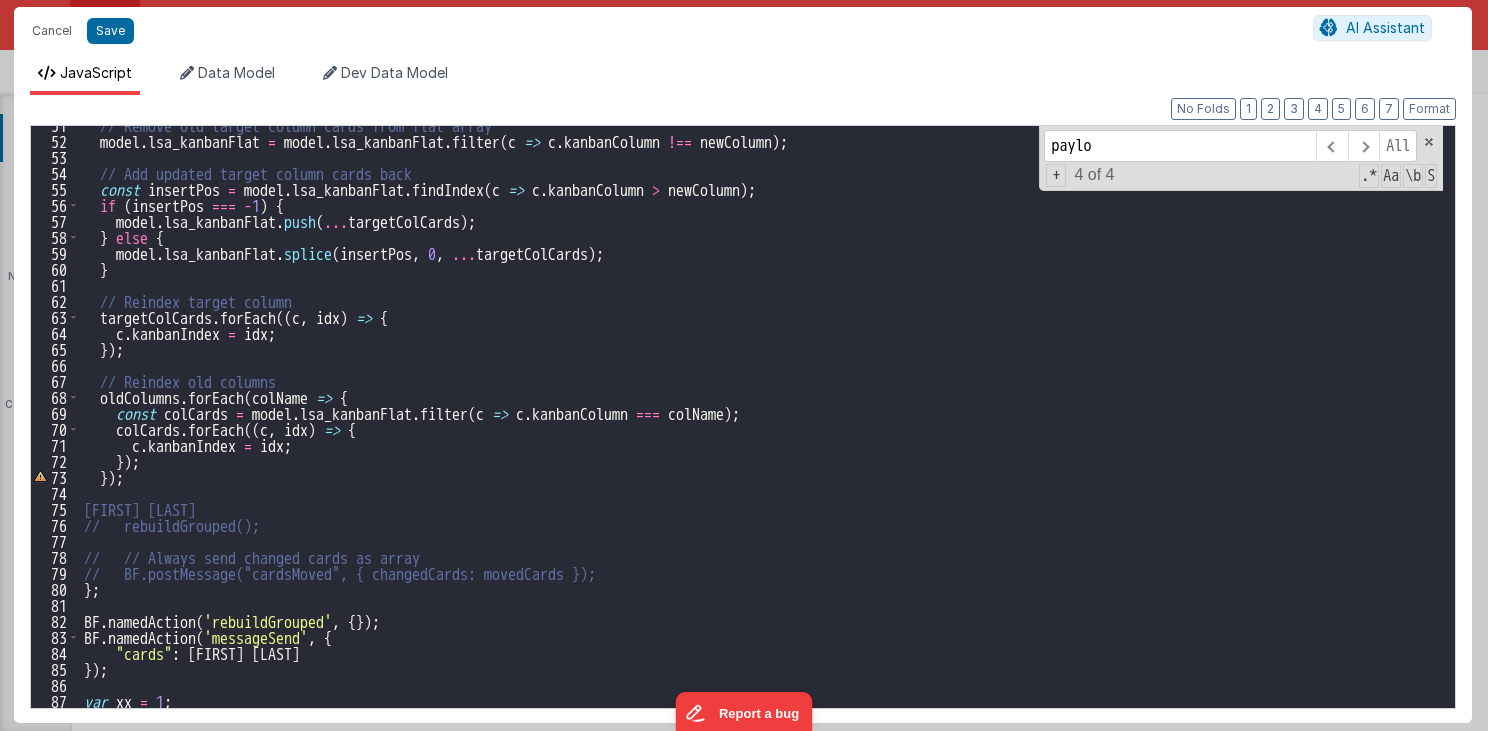 scroll, scrollTop: 808, scrollLeft: 0, axis: vertical 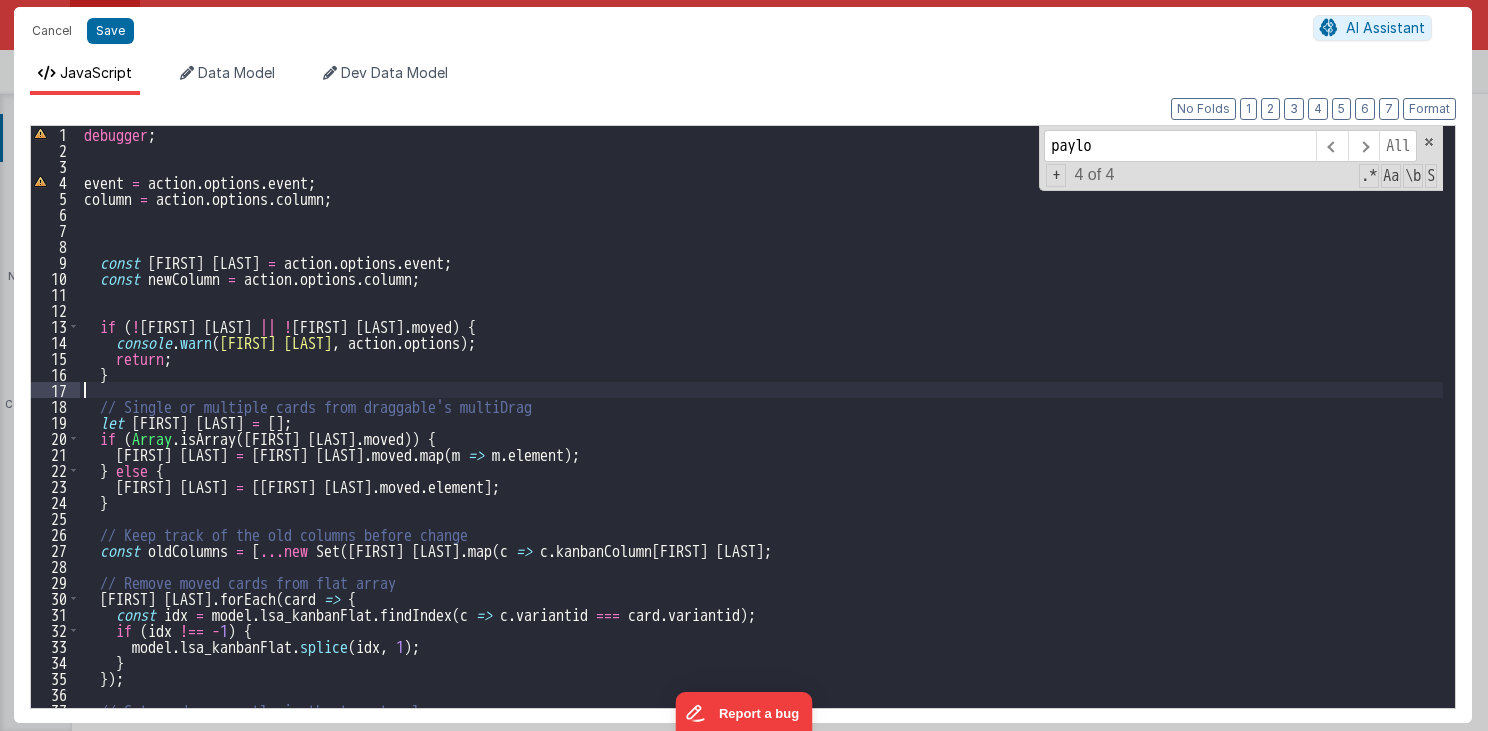 click on "debugger ; event   =   action . options . event ; column   =   action . options . column ;    const   evt   =   action . options . event ;    const   newColumn   =   action . options . column ;    if   ( ! evt   ||   ! evt . moved )   {      console . warn ( "cardMoved: no moved data" ,   action . options ) ;      return ;    }    // Single or multiple cards from draggable's multiDrag    let   movedCards   =   [ ] ;    if   ( Array . isArray ( evt . moved ))   {      movedCards   =   evt . moved . map ( m   =>   m . element ) ;    }   else   {      movedCards   =   [ evt . moved . element ] ;    }    // Keep track of the old columns before change    const   oldColumns   =   [ ... new   Set ( movedCards . map ( c   =>   c . kanbanColumn ))] ;    // Remove moved cards from flat array    movedCards . forEach ( card   =>   {      const   idx   =   model . lsa_kanbanFlat . findIndex ( c   =>   c . variantid   ===   card . variantid ) ;      if   ( idx   !==   - 1 )   {" at bounding box center [762, 433] 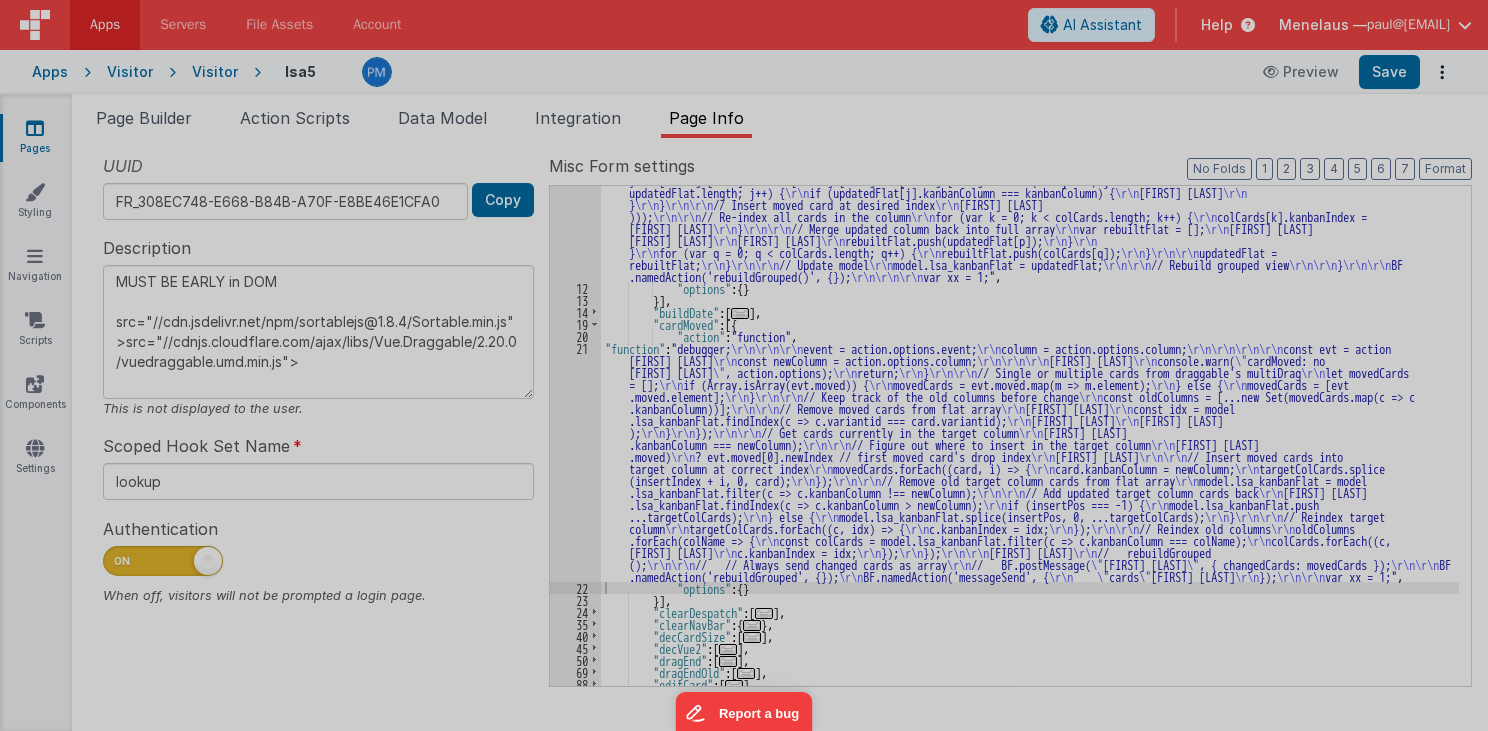 type on "MUST BE EARLY in DOM
src="//cdn.jsdelivr.net/npm/sortablejs@1.8.4/Sortable.min.js">src="//cdnjs.cloudflare.com/ajax/libs/Vue.Draggable/2.20.0/vuedraggable.umd.min.js">" 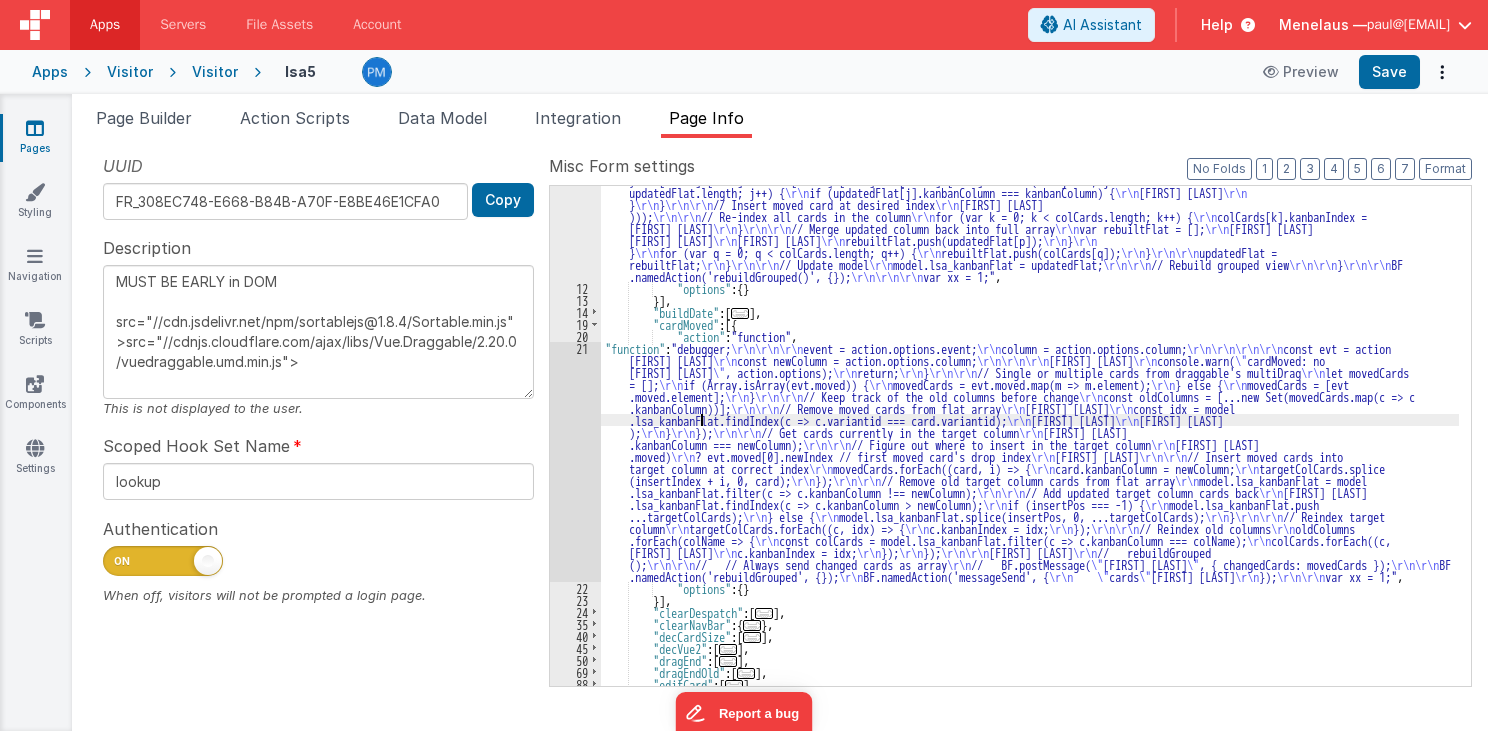 click on "[FIRST] [LAST]" at bounding box center [1030, 436] 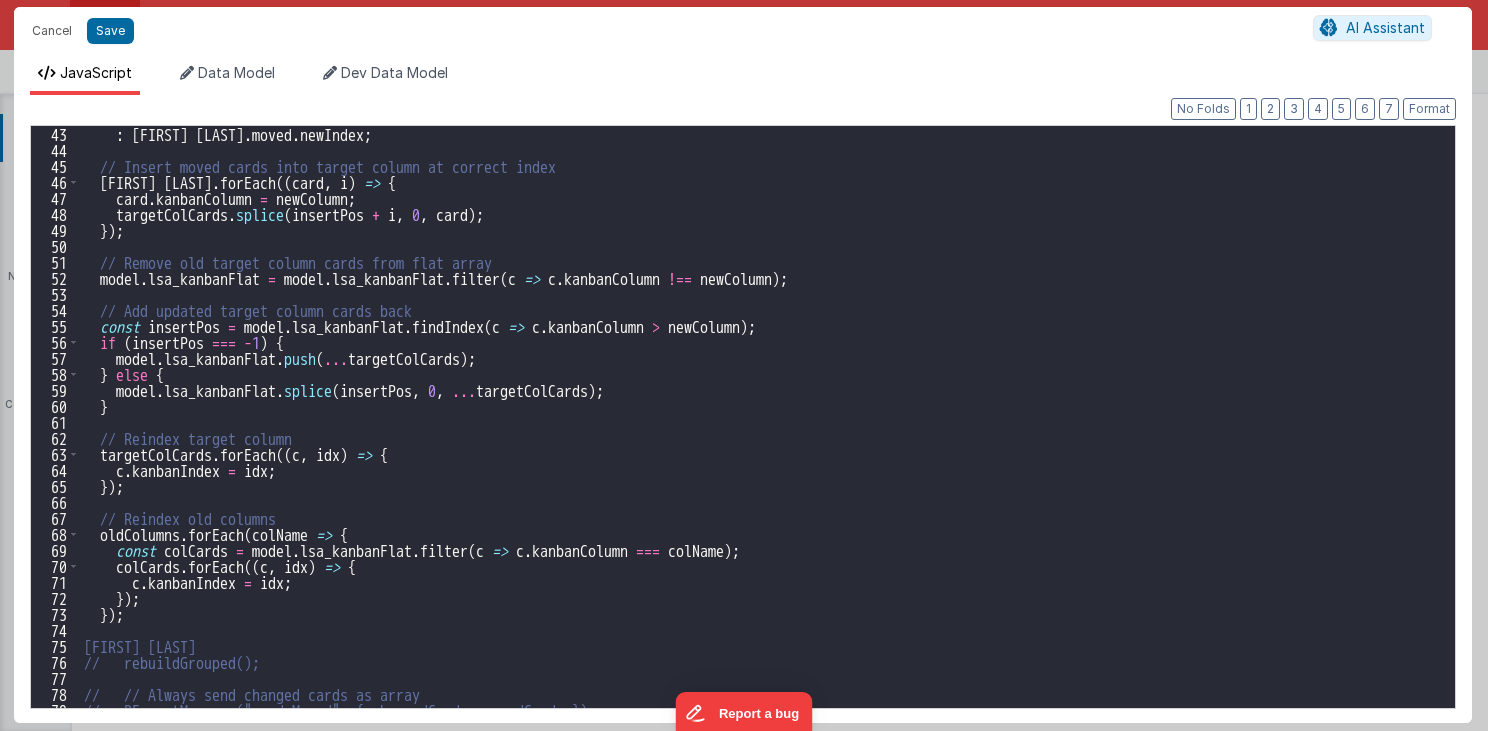 scroll, scrollTop: 792, scrollLeft: 0, axis: vertical 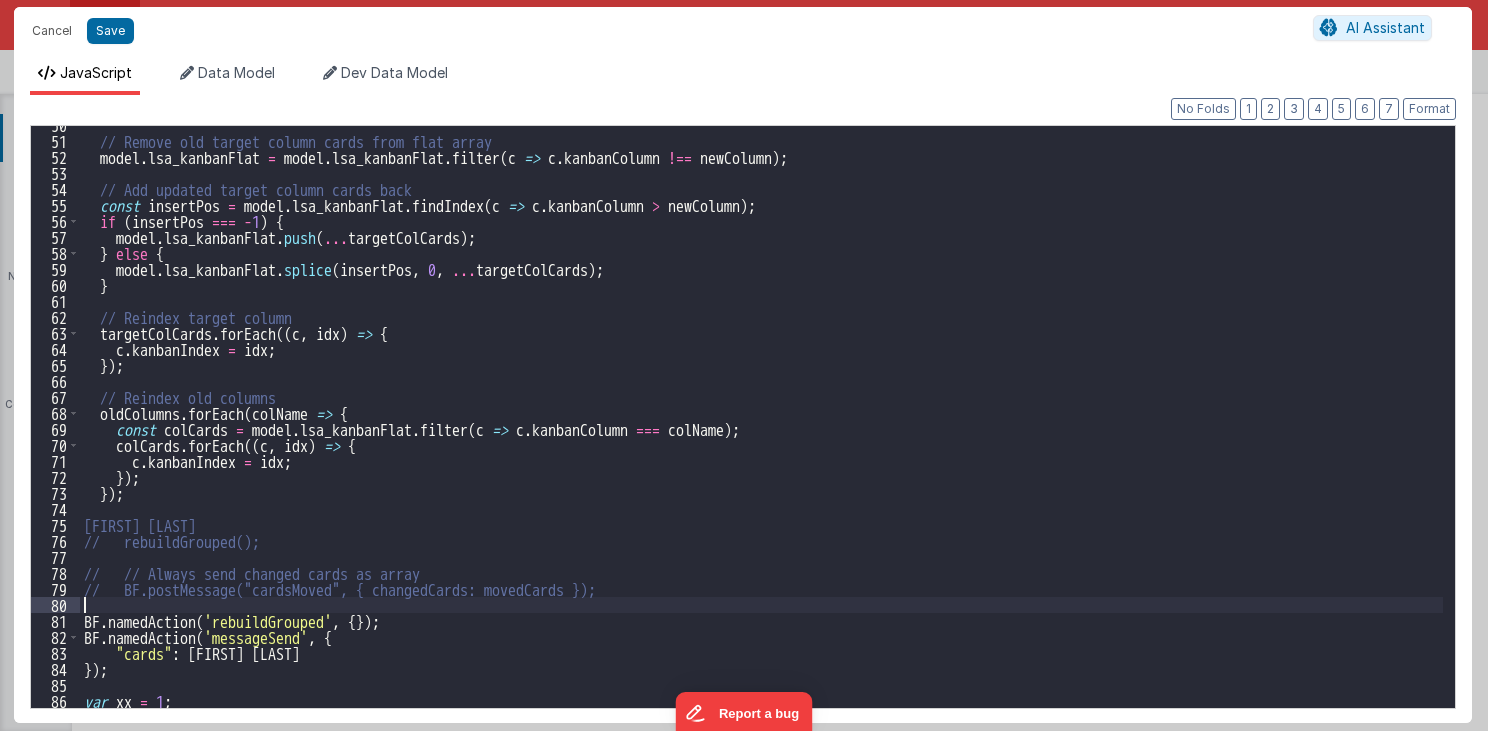 click on "// Remove old target column cards from flat array    model . lsa_kanbanFlat   =   model . lsa_kanbanFlat . filter ( c   =>   c . kanbanColumn   !==   newColumn ) ;    // Add updated target column cards back    const   insertPos   =   model . lsa_kanbanFlat . findIndex ( c   =>   c . kanbanColumn   >   newColumn ) ;    if   ( insertPos   ===   - 1 )   {      model . lsa_kanbanFlat . push ( ... targetColCards ) ;    }   else   {      model . lsa_kanbanFlat . splice ( insertPos ,   0 ,   ... targetColCards ) ;    }    // Reindex target column    targetColCards . forEach (( c ,   idx )   =>   {      c . kanbanIndex   =   idx ;    }) ;    // Reindex old columns    oldColumns . forEach ( colName   =>   {      const   colCards   =   model . lsa_kanbanFlat . filter ( c   =>   c . kanbanColumn   ===   colName ) ;      colCards . forEach (( c ,   idx )   =>   {         c . kanbanIndex   =   idx ;      }) ;    }) ; //   // Rebuild grouped structure for UI //   rebuildGrouped(); BF . namedAction ( 'rebuildGrouped' ," at bounding box center (762, 424) 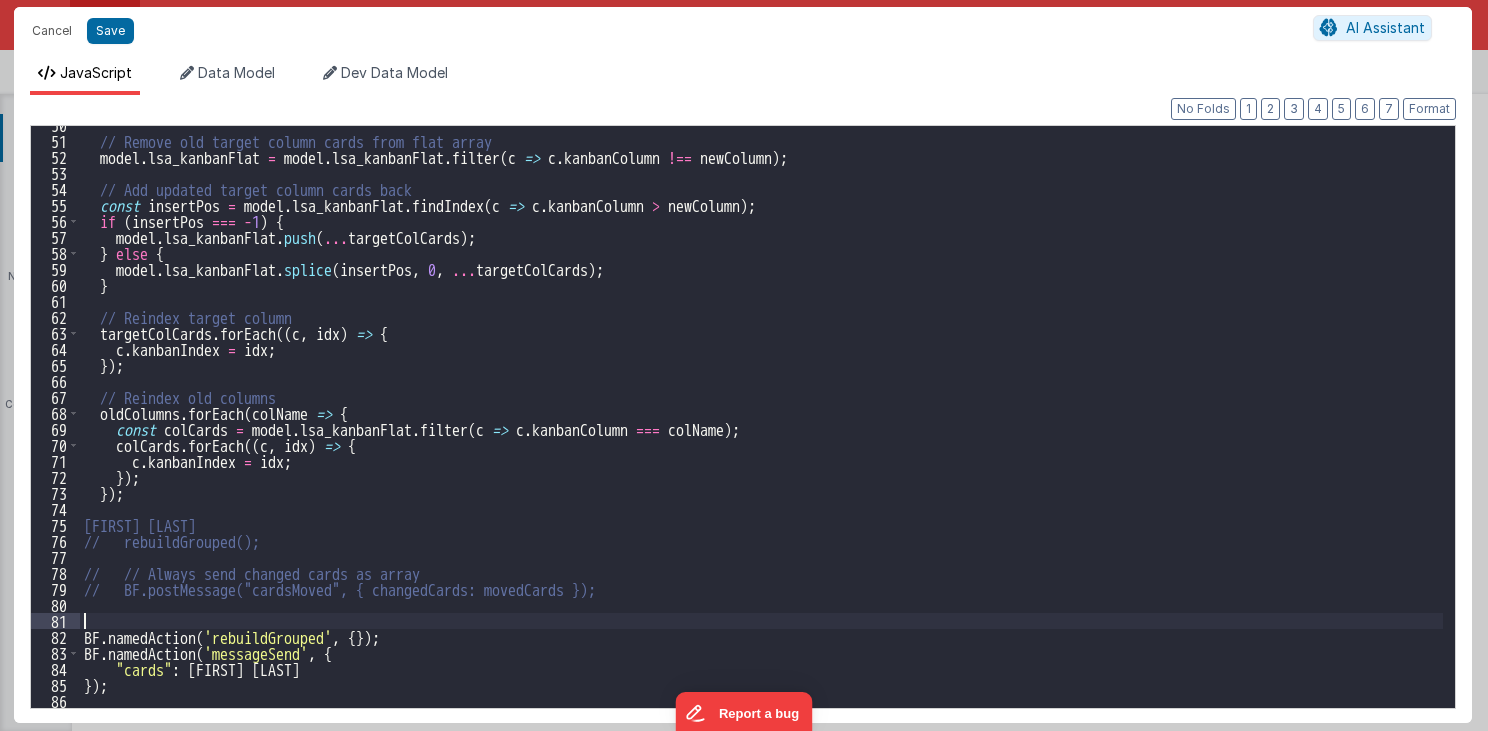 paste 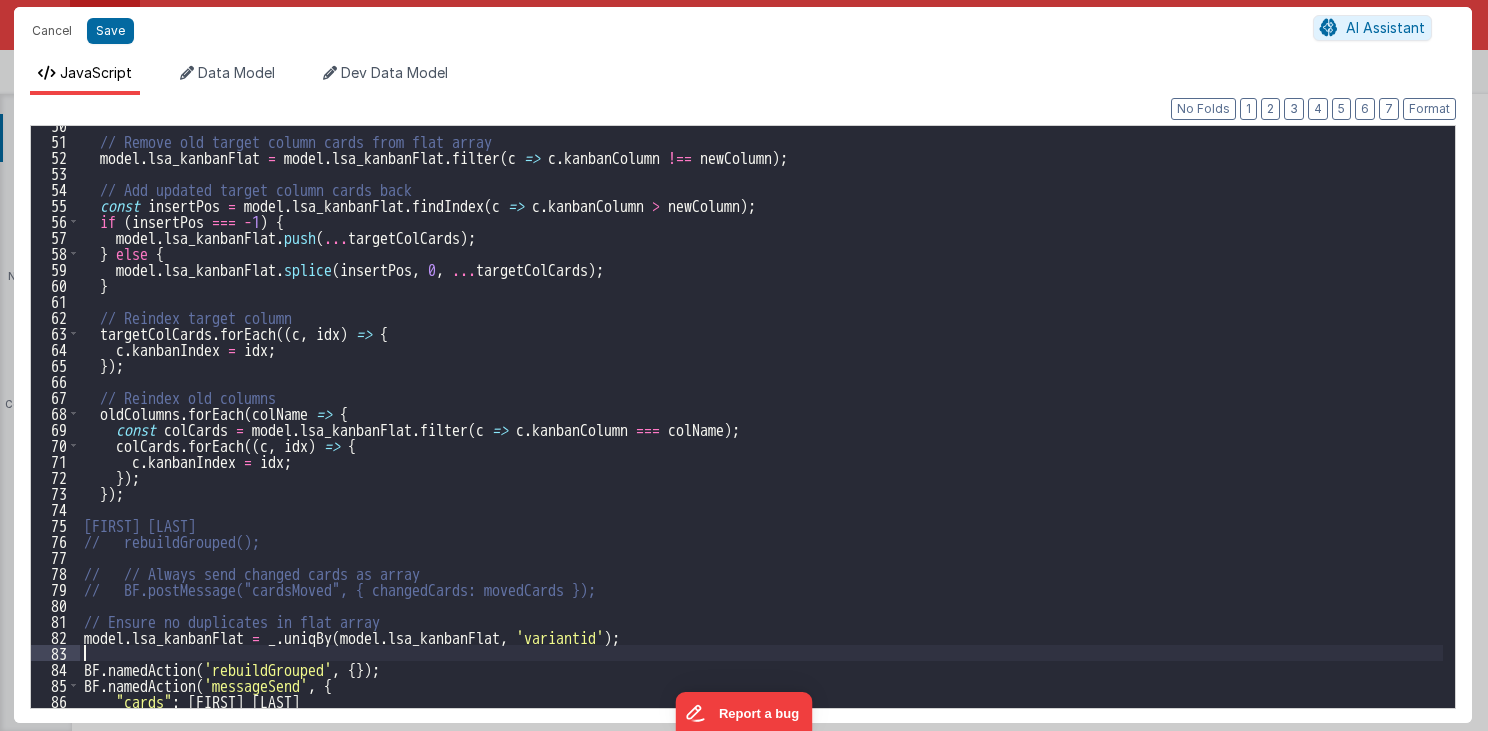 click on "// Remove old target column cards from flat array    model . lsa_kanbanFlat   =   model . lsa_kanbanFlat . filter ( c   =>   c . kanbanColumn   !==   newColumn ) ;    // Add updated target column cards back    const   insertPos   =   model . lsa_kanbanFlat . findIndex ( c   =>   c . kanbanColumn   >   newColumn ) ;    if   ( insertPos   ===   - 1 )   {      model . lsa_kanbanFlat . push ( ... targetColCards ) ;    }   else   {      model . lsa_kanbanFlat . splice ( insertPos ,   0 ,   ... targetColCards ) ;    }    // Reindex target column    targetColCards . forEach (( c ,   idx )   =>   {      c . kanbanIndex   =   idx ;    }) ;    // Reindex old columns    oldColumns . forEach ( colName   =>   {      const   colCards   =   model . lsa_kanbanFlat . filter ( c   =>   c . kanbanColumn   ===   colName ) ;      colCards . forEach (( c ,   idx )   =>   {         c . kanbanIndex   =   idx ;      }) ;    }) ; //   // Rebuild grouped structure for UI //   rebuildGrouped(); // Ensure no duplicates in flat array ." at bounding box center [762, 424] 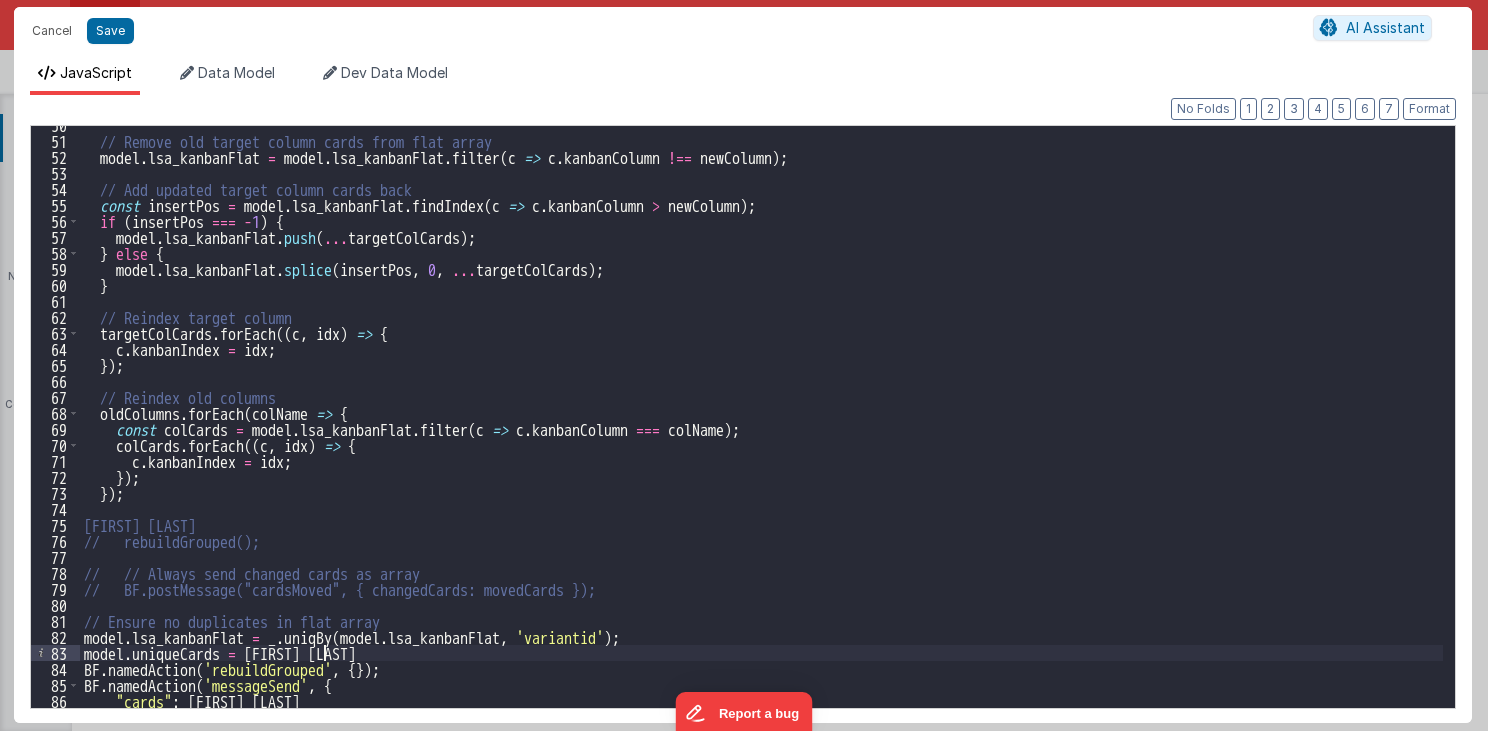 type 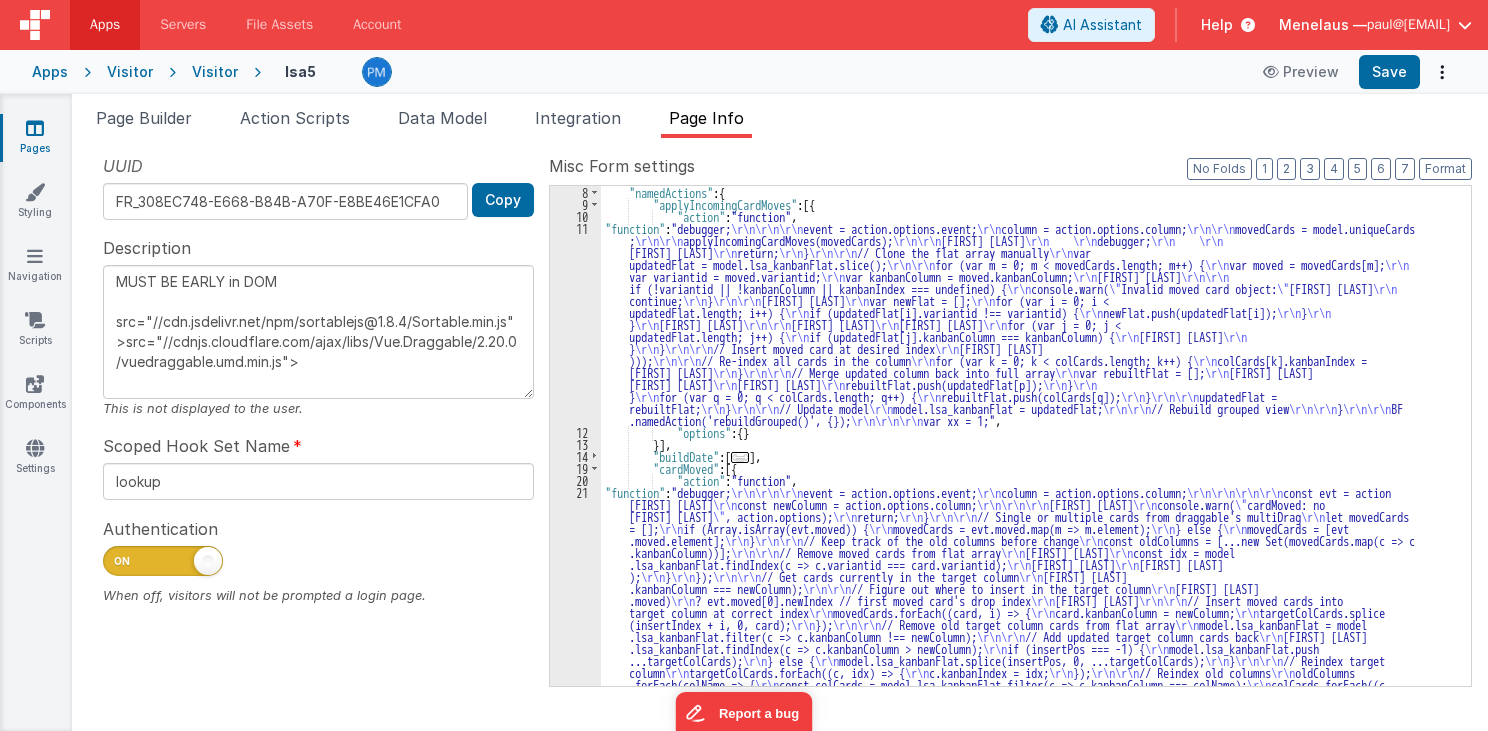 scroll, scrollTop: 336, scrollLeft: 0, axis: vertical 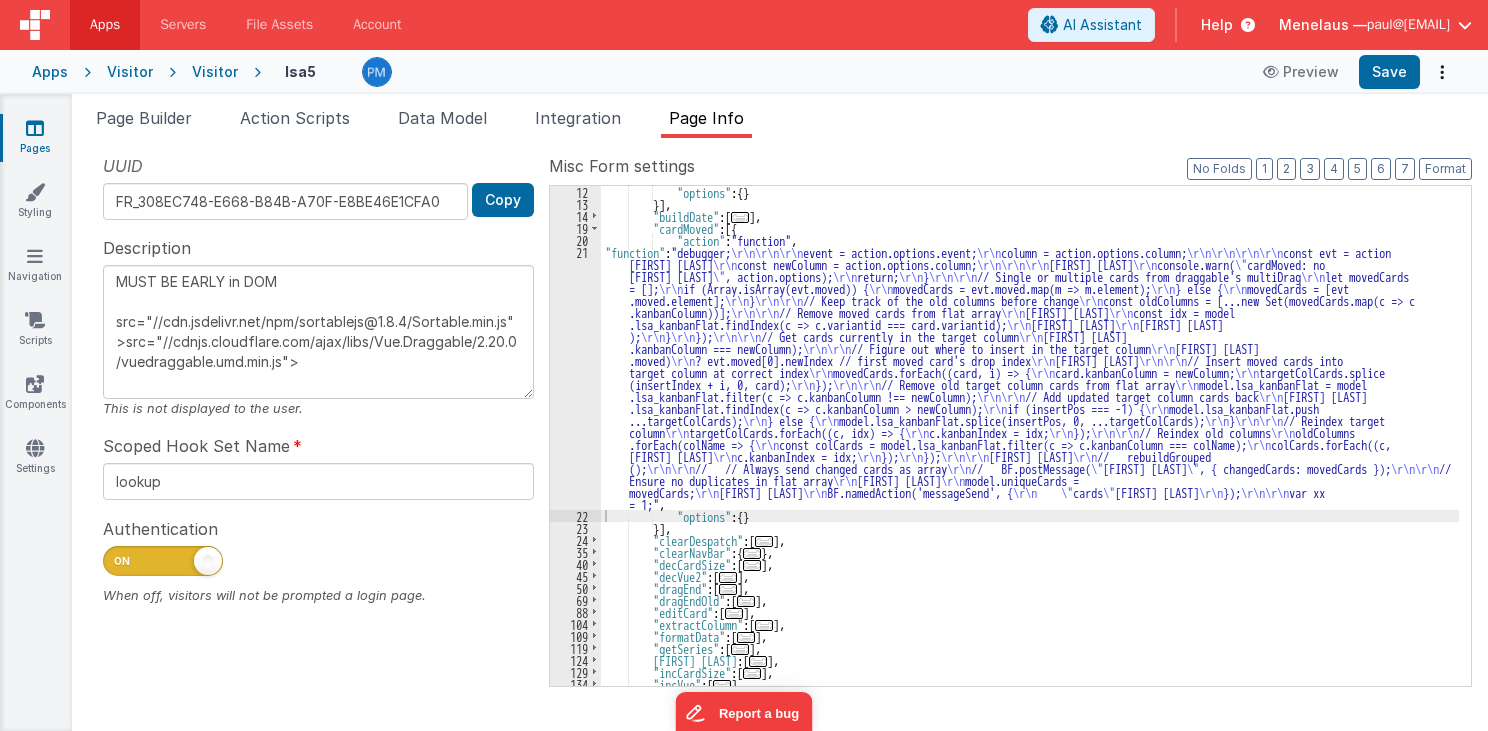 click on "Misc Form settings" at bounding box center (1010, 166) 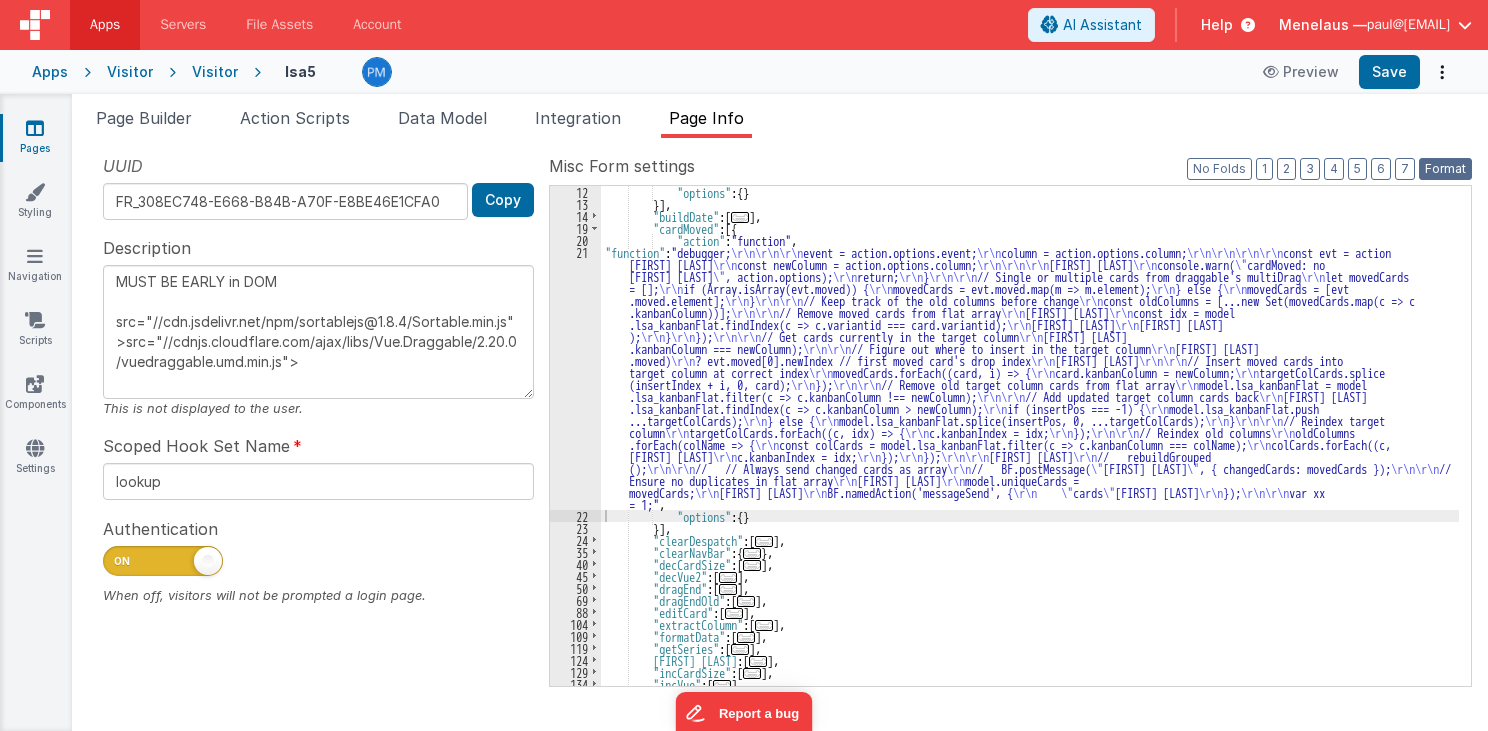 click on "Format" at bounding box center [1445, 169] 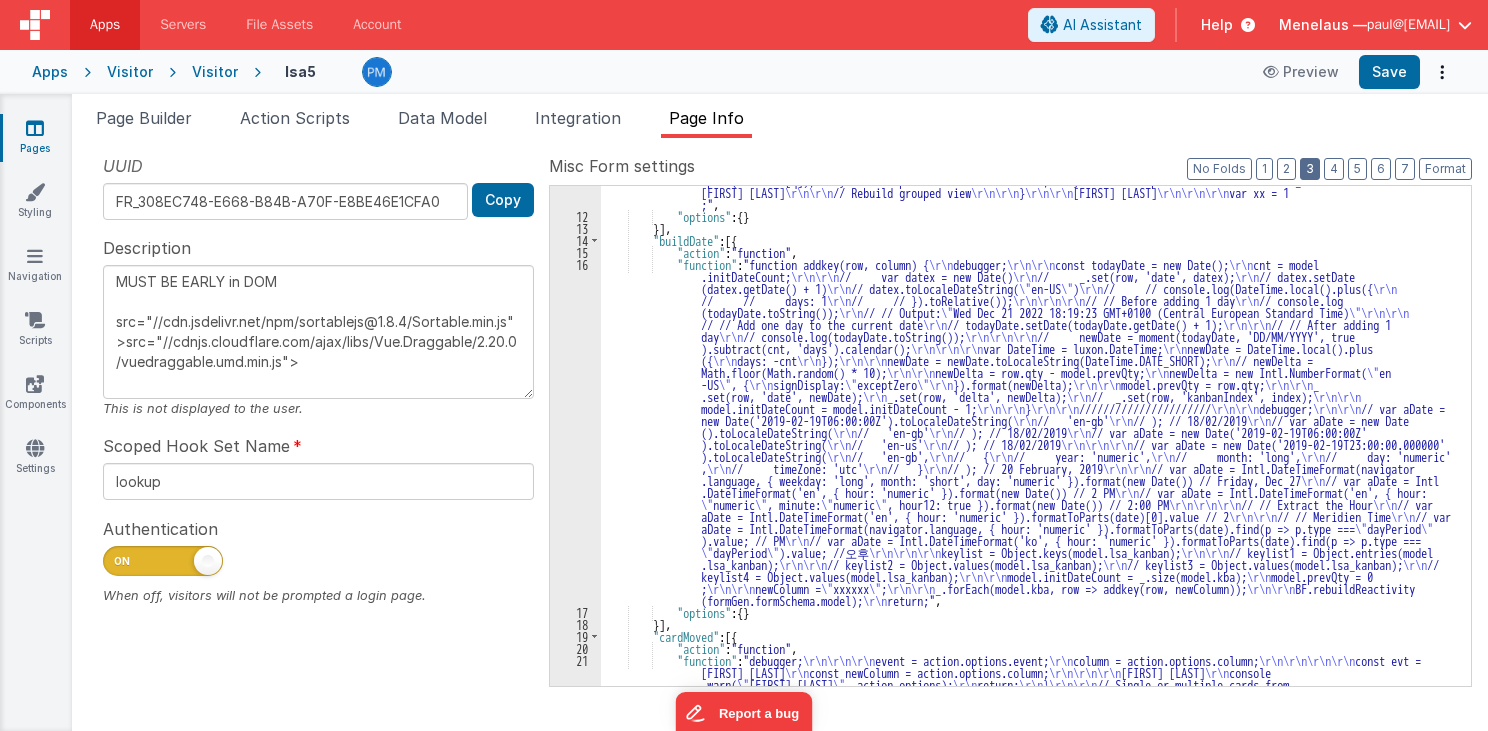 click on "3" at bounding box center [1310, 169] 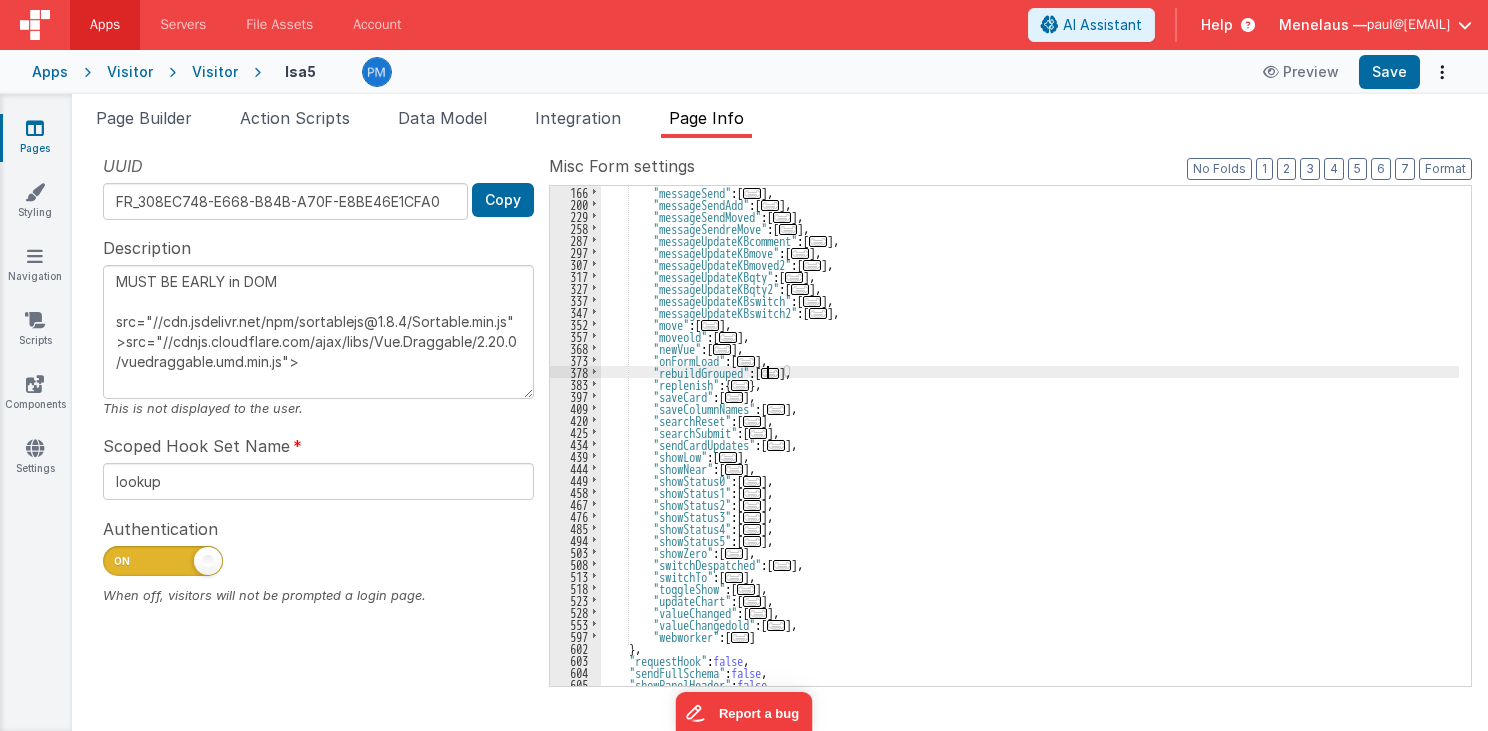 click on "..." at bounding box center (770, 373) 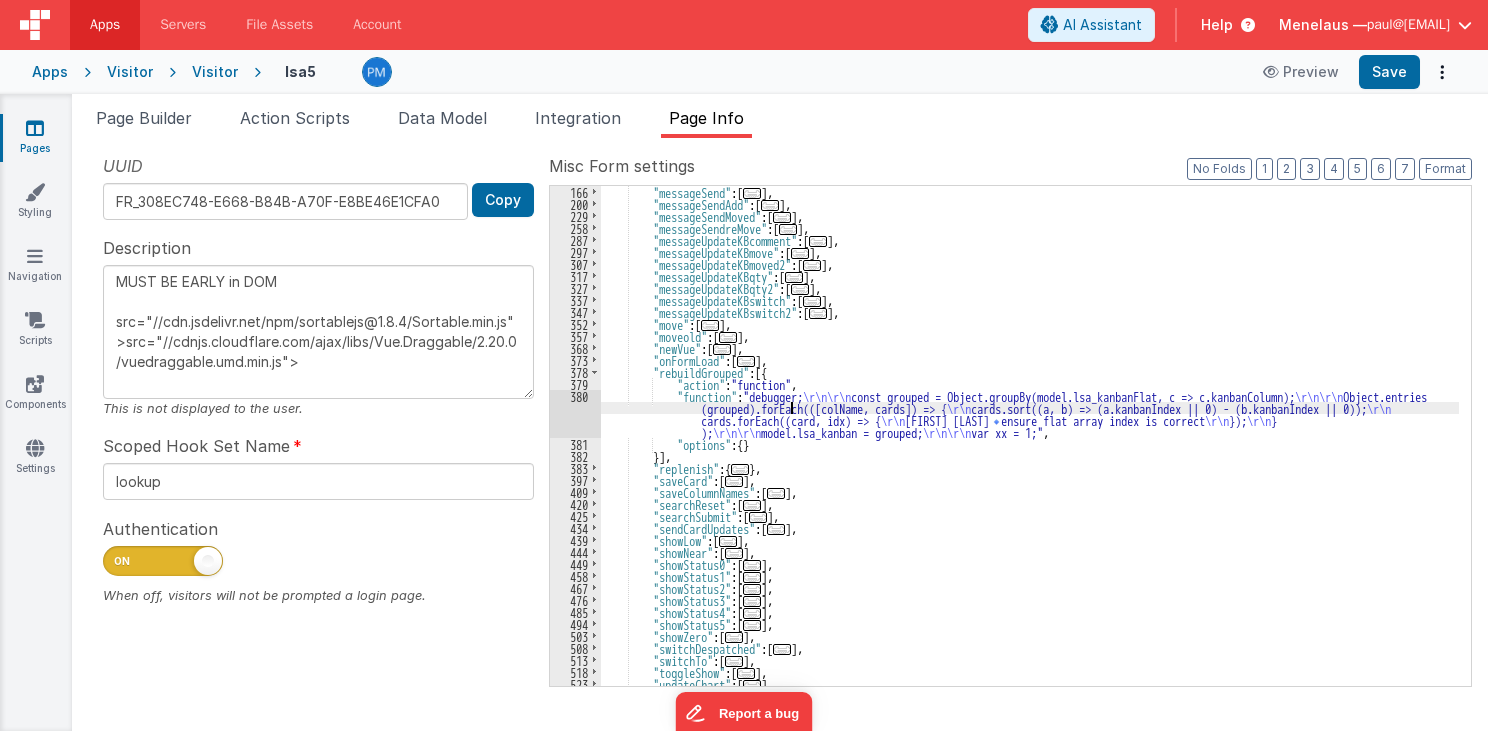 click on ""messageSend" :  [ ... ] ,           "messageSendAdd" :  [ ... ] ,           "messageSendMoved" :  [ ... ] ,           "messageSendreMove" :  [ ... ] ,           "messageUpdateKBcomment" :  [ ... ] ,           "messageUpdateKBmove" :  [ ... ] ,           "messageUpdateKBmoved2" :  [ ... ] ,           "messageUpdateKBqty" :  [ ... ] ,           "messageUpdateKBqty2" :  [ ... ] ,           "messageUpdateKBswitch" :  [ ... ] ,           "messageUpdateKBswitch2" :  [ ... ] ,           "move" :  [ ... ] ,           "moveold" :  [ ... ] ,           "newVue" :  [ ... ] ,           "onFormLoad" :  [ ... ] ,           "rebuildGrouped" :  [{                "action" :  "function" ,                "function" :  "debugger; \r\n\r\n const grouped = Object.groupBy(model.lsa_kanbanFlat, c => c.kanbanColumn); \r\n\r\n   Object.entries             (grouped).forEach(([colName, cards]) => { \r\n     cards.sort((a, b) => (a.kanbanIndex || 0) - (b.kanbanIndex || 0)); \r\n      \r\n 🔹 \r\n     });"}]" at bounding box center [1030, 448] 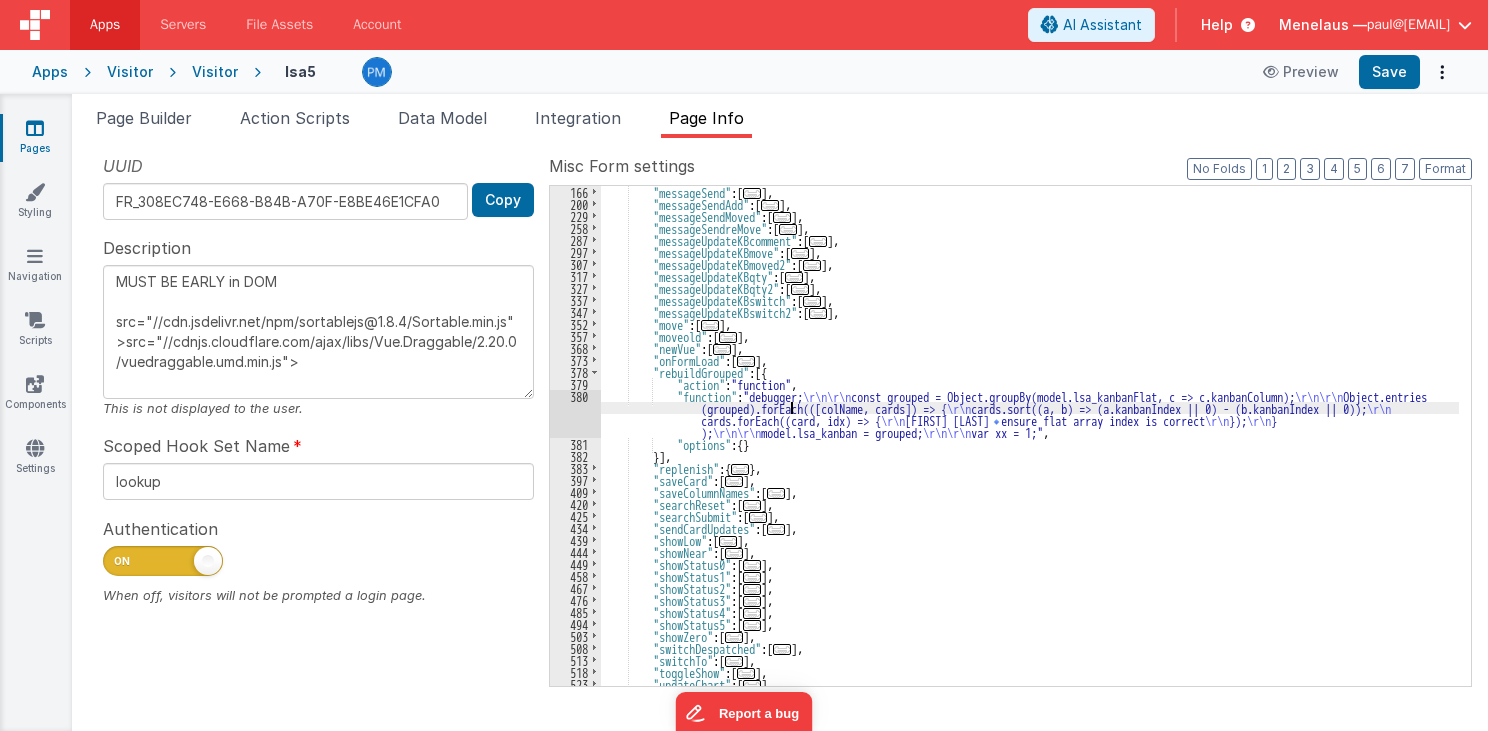 click on "380" at bounding box center (575, 414) 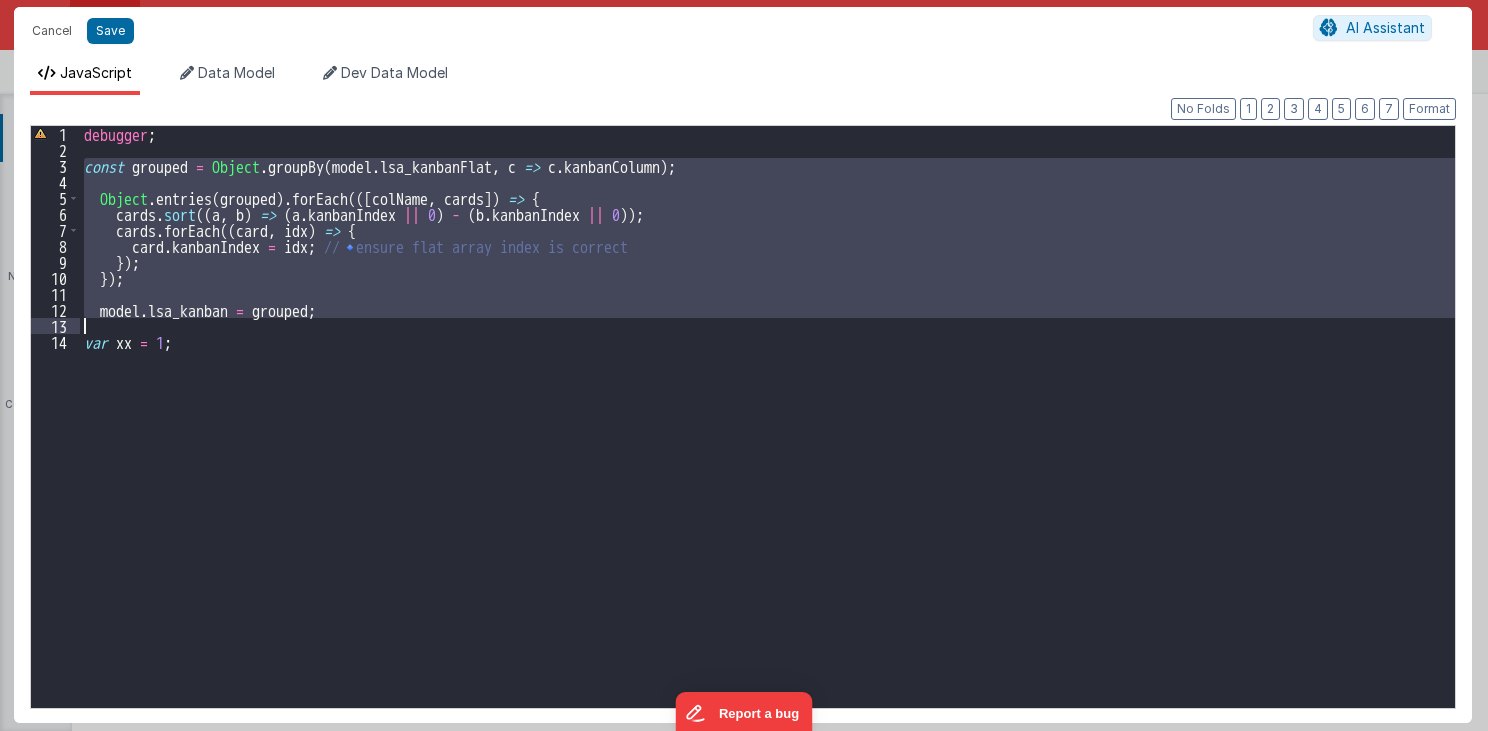 drag, startPoint x: 86, startPoint y: 164, endPoint x: 359, endPoint y: 318, distance: 313.44058 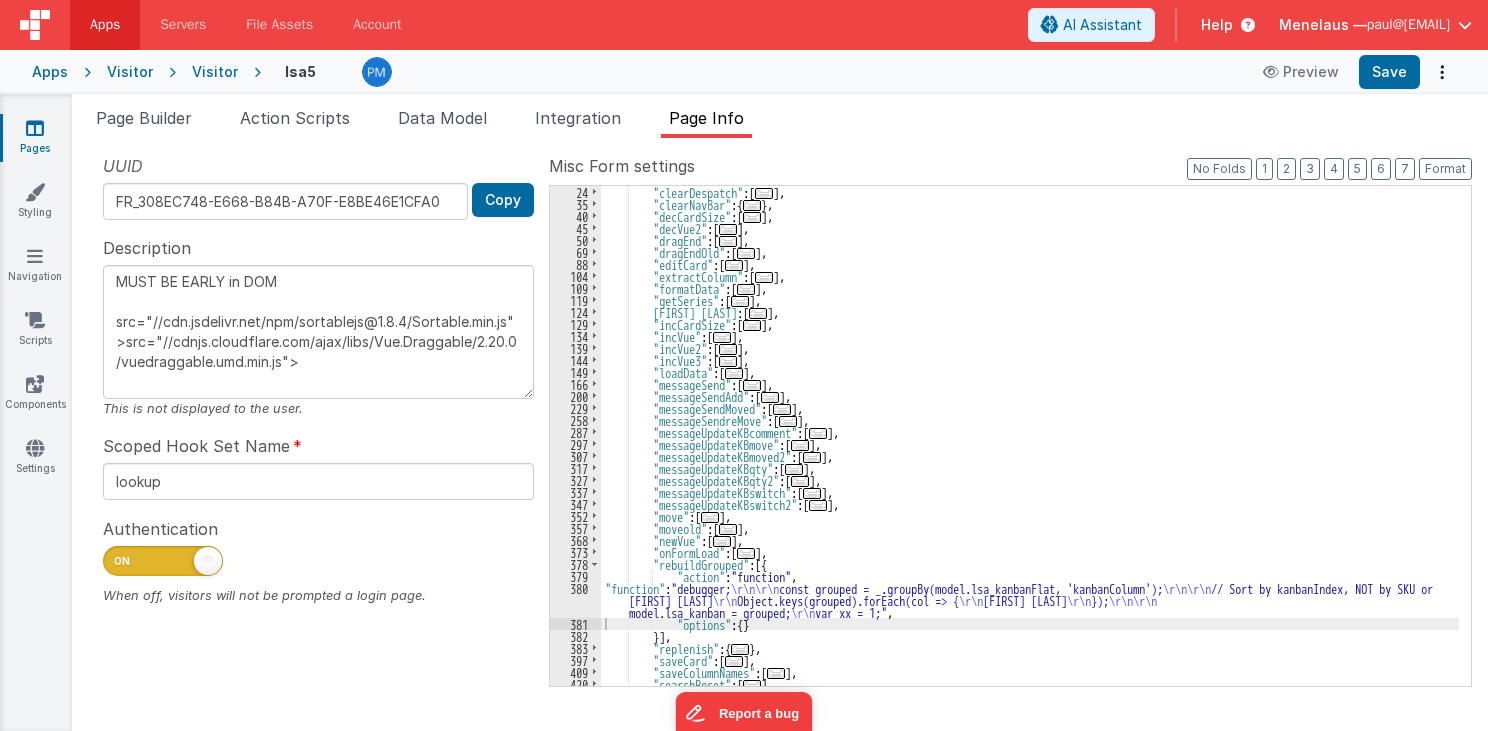 scroll, scrollTop: 48, scrollLeft: 0, axis: vertical 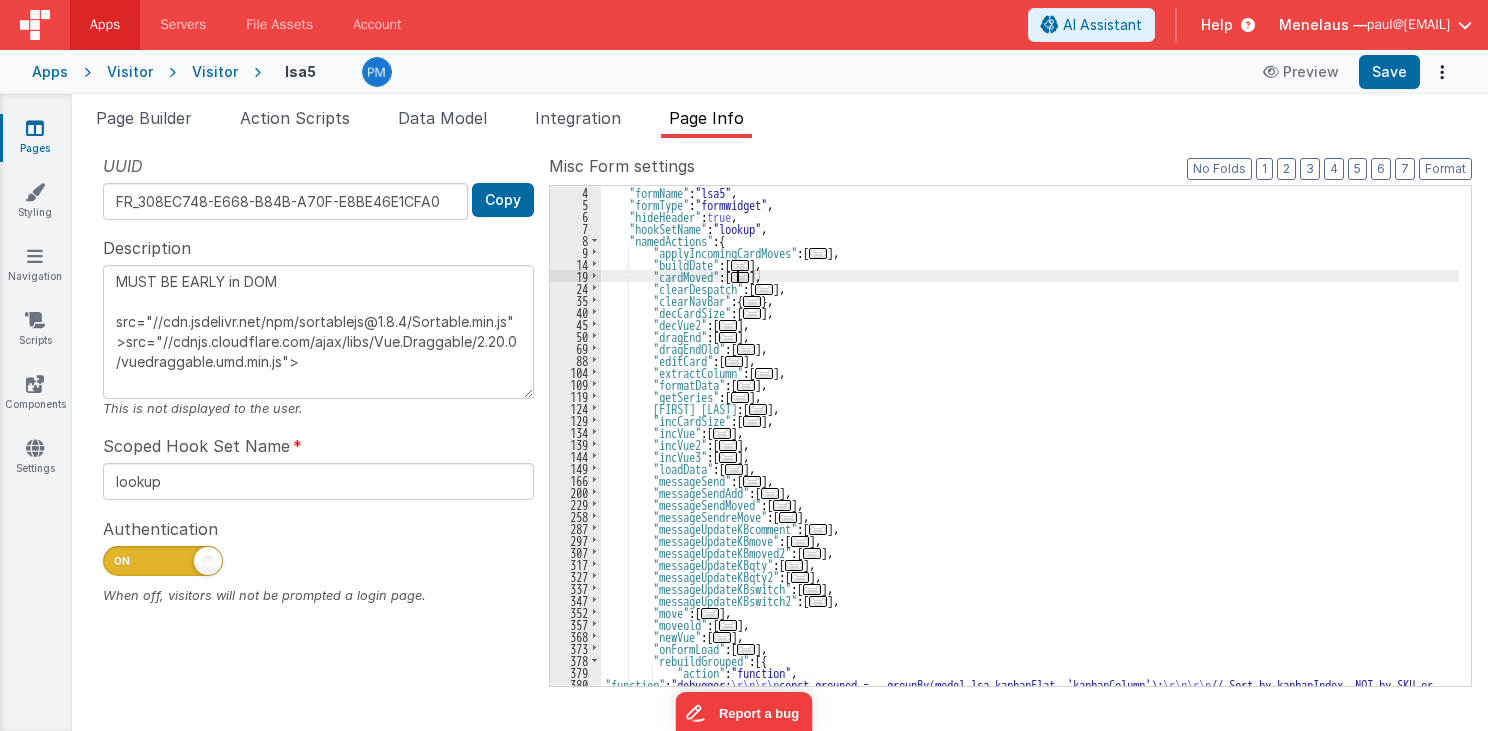 click on "..." at bounding box center (740, 277) 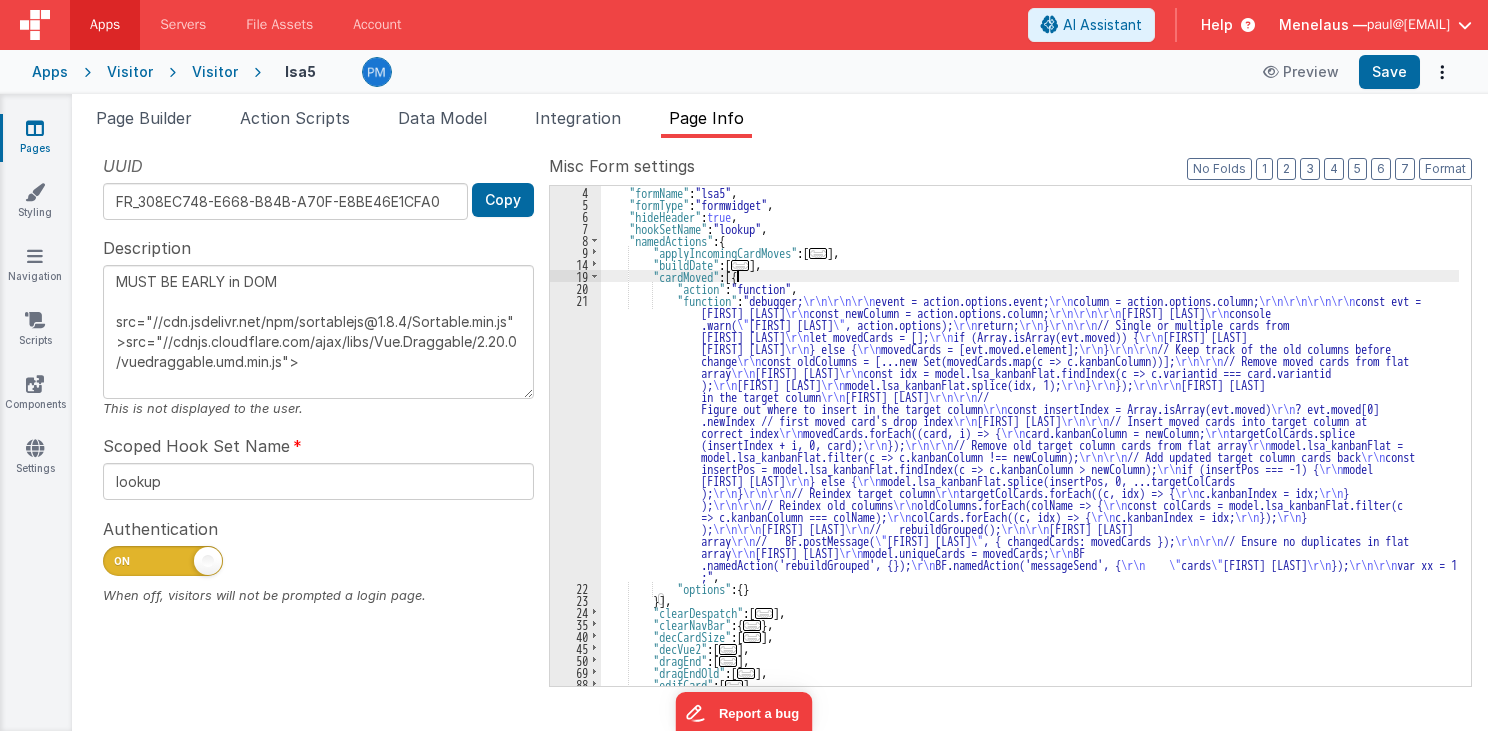 scroll, scrollTop: 0, scrollLeft: 0, axis: both 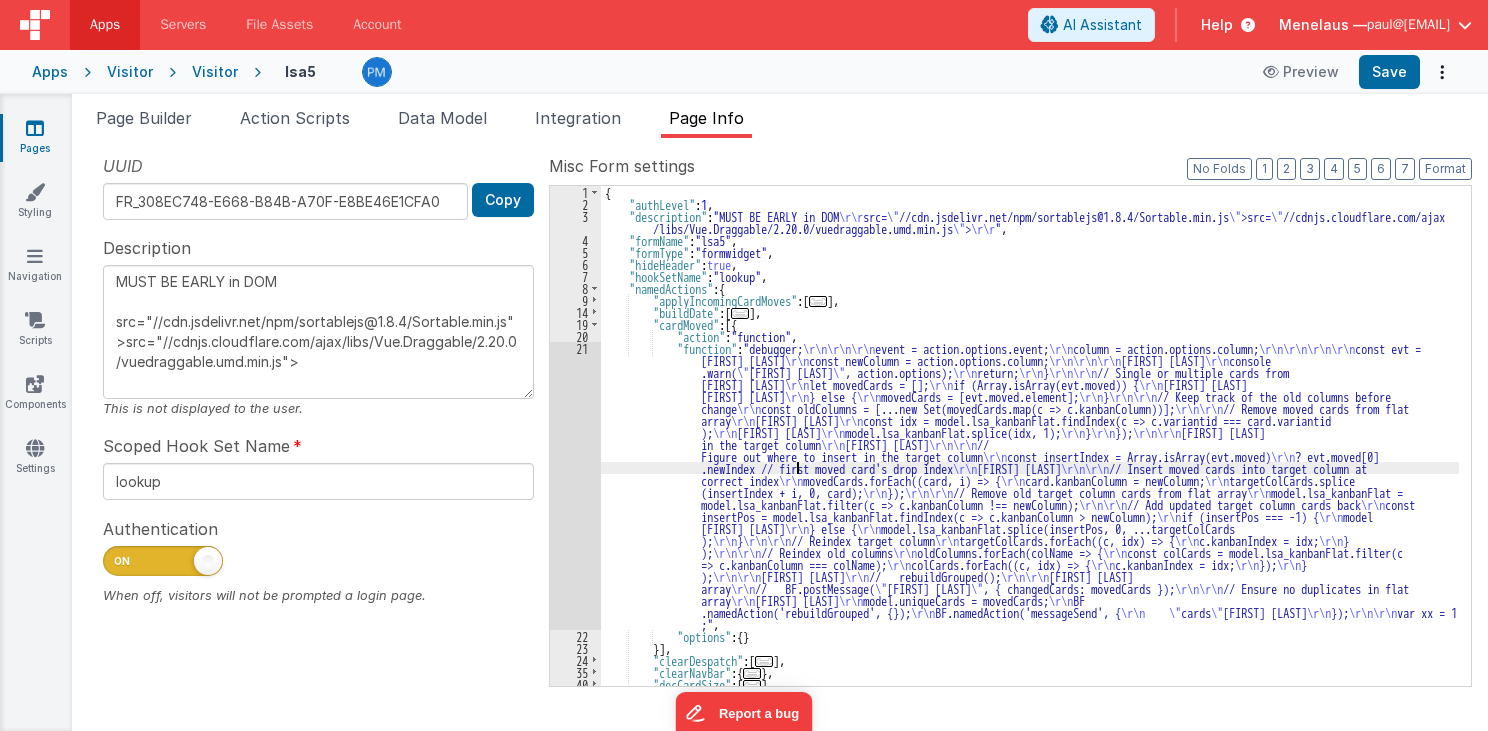 click on ""description" :  "MUST BE EARLY in DOM \r\r src= \" //cdn.jsdelivr.net/npm/sortablejs@1.8.4/Sortable.min.js \" >src= \" //cdnjs.cloudflare.com/ajax          /libs/Vue.Draggable/2.20.0/vuedraggable.umd.min.js \" > \r\r " ,      "formName" :  "lsa5" ,      "formType" :  "formwidget" ,      "hideHeader" :  true ,      "hookSetName" :  "lookup" ,      "namedActions" :  {           "applyIncomingCardMoves" :  [ ... ] ,           "buildDate" :  [ ... ] ,           "cardMoved" :  [{                "action" :  "function" ,                "function" :  "debugger; \r\n\r\n\r\n event = action.options.event; \r\n column = action.options.column; \r\n\r\n\r\n\r\n   const evt =                   action.options.event; \r\n   const newColumn = action.options.column; \r\n\r\n\r\n   if (!evt || !evt.moved) { \r\n     console                  .warn( \" cardMoved: no moved data \" , action.options); \r\n     return; \r\n   } \r\n\r\n draggable's multiDrag \r\n"}]}," at bounding box center [1030, 448] 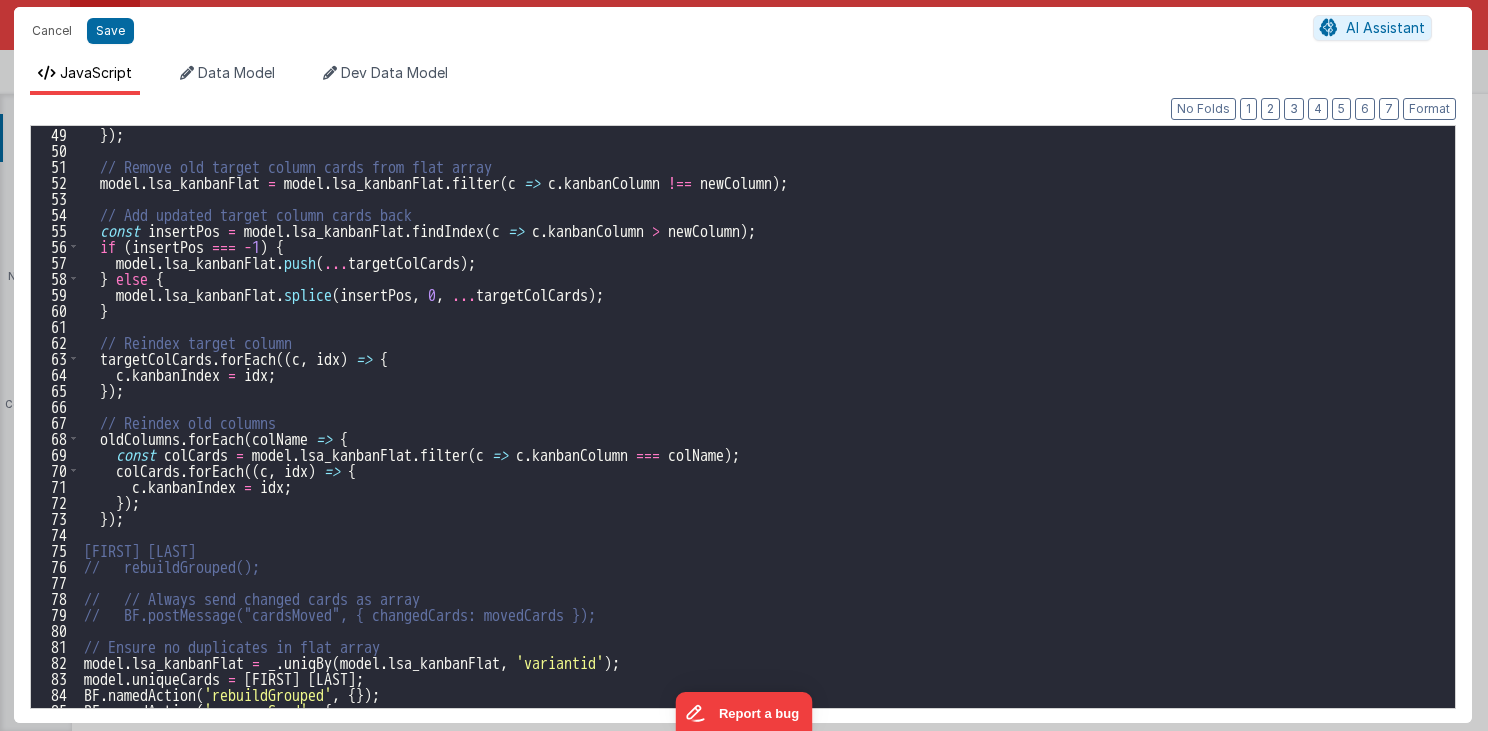 scroll, scrollTop: 840, scrollLeft: 0, axis: vertical 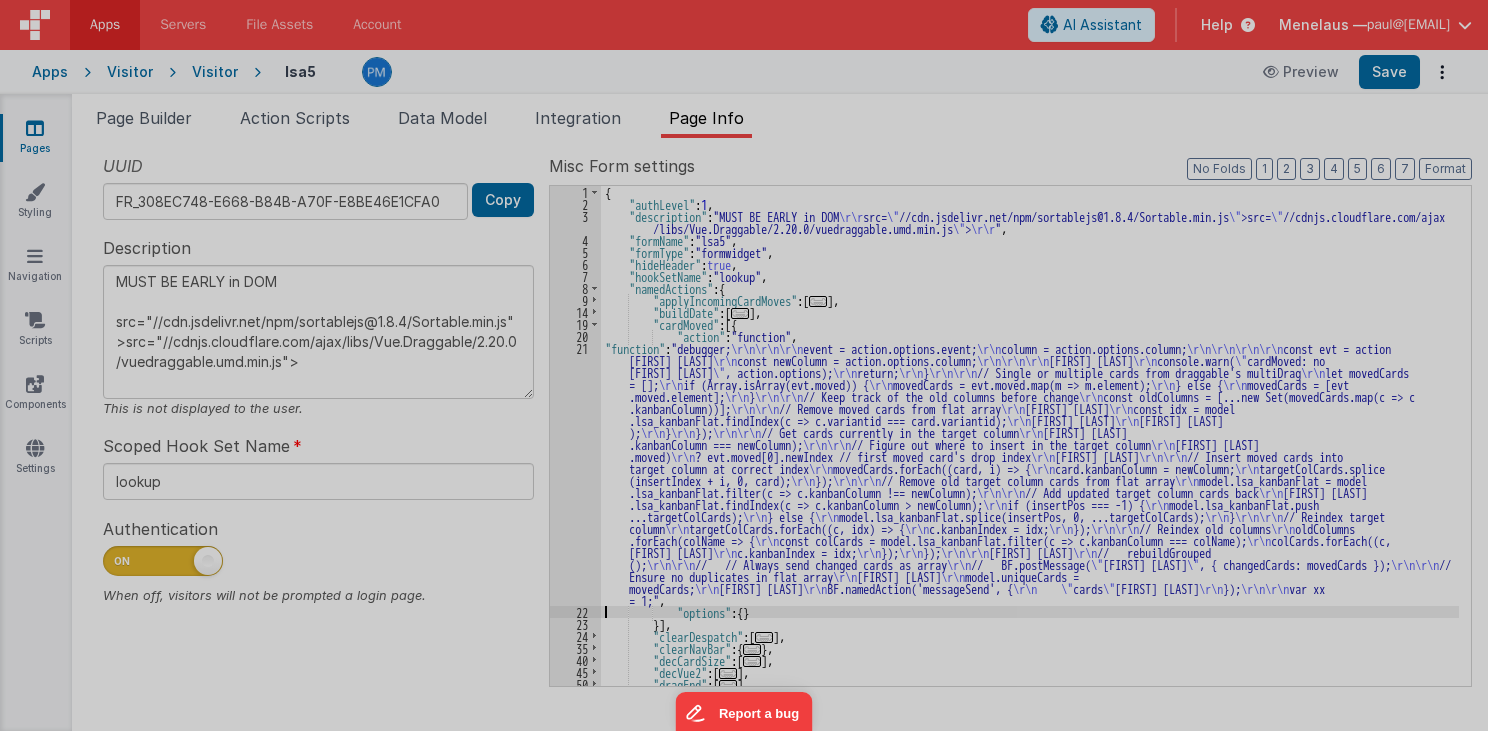 type on "MUST BE EARLY in DOM
src="//cdn.jsdelivr.net/npm/sortablejs@1.8.4/Sortable.min.js">src="//cdnjs.cloudflare.com/ajax/libs/Vue.Draggable/2.20.0/vuedraggable.umd.min.js">" 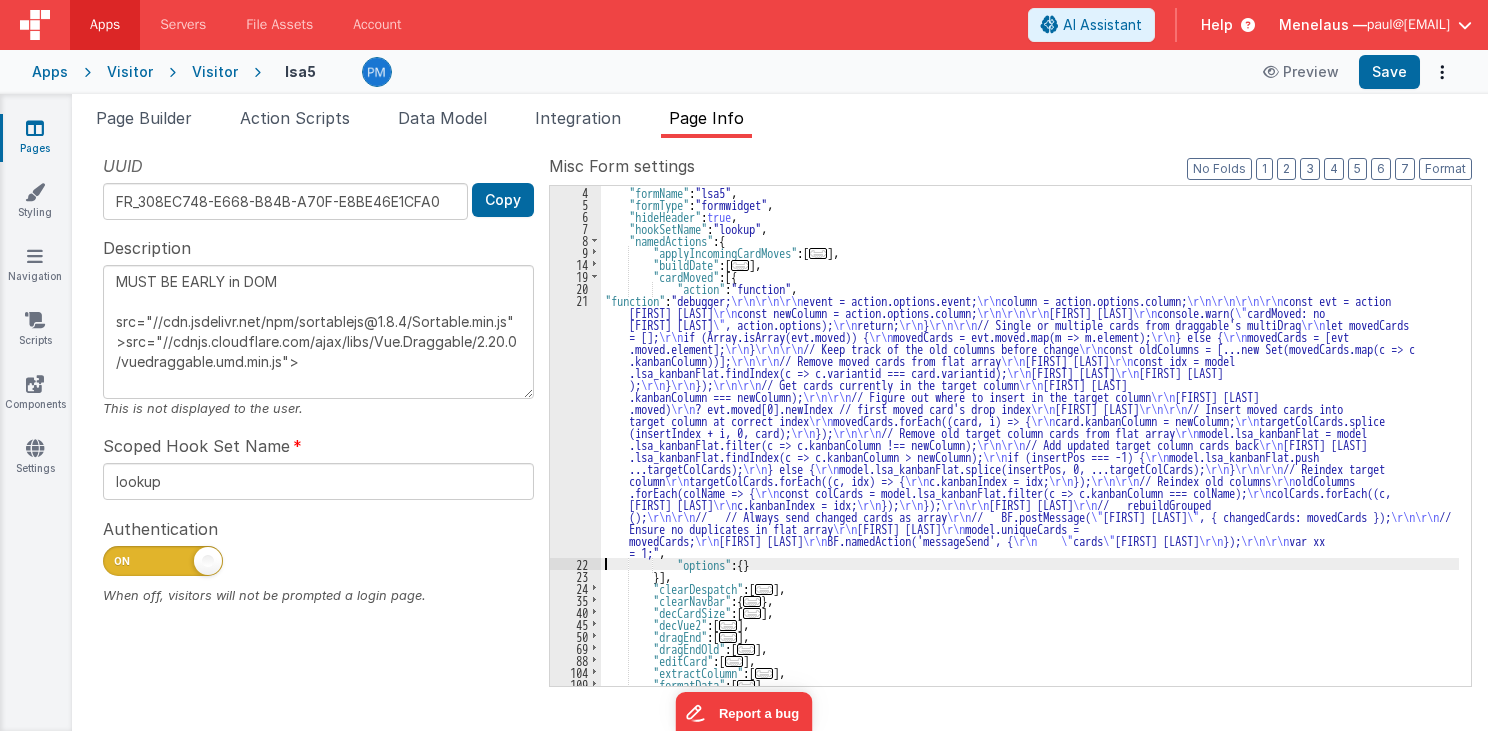 scroll, scrollTop: 96, scrollLeft: 0, axis: vertical 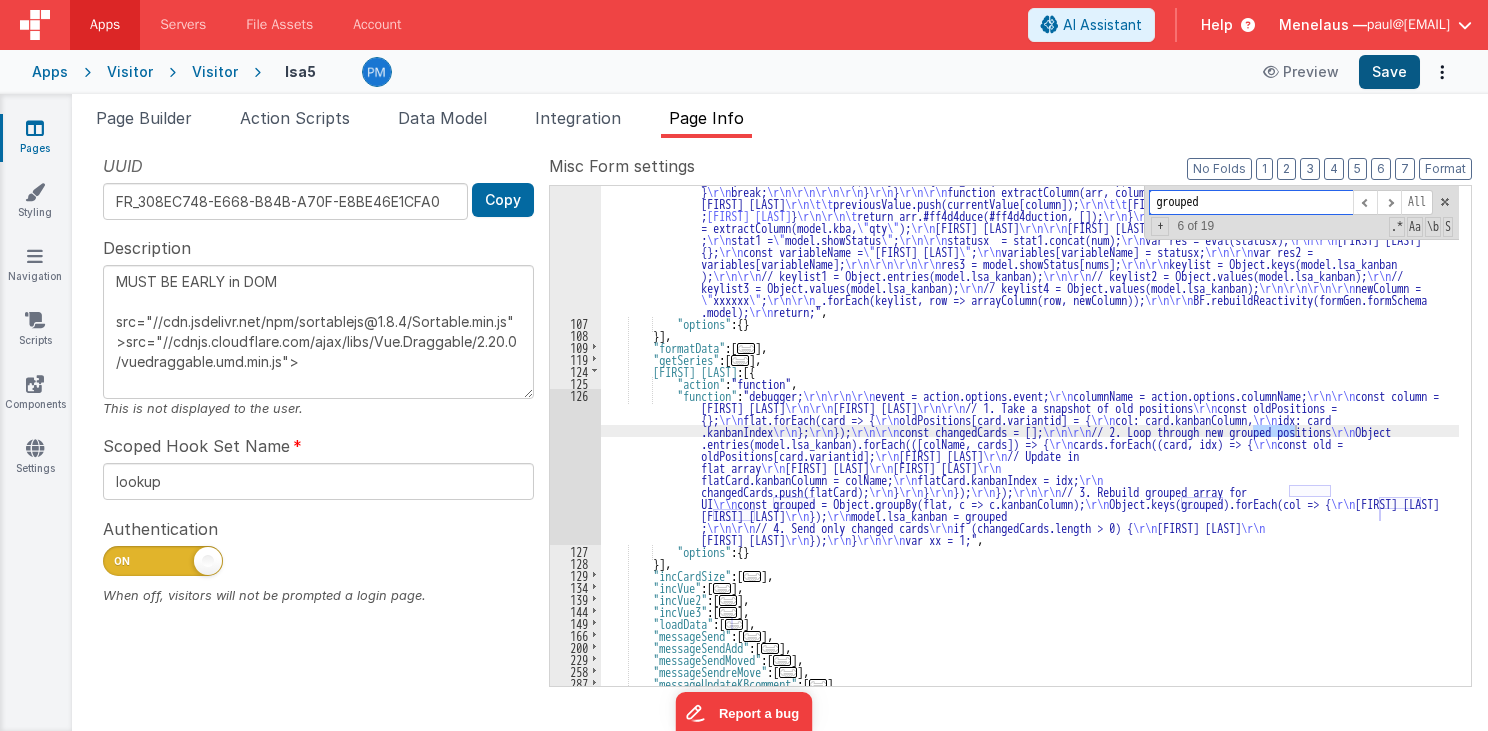 type on "grouped" 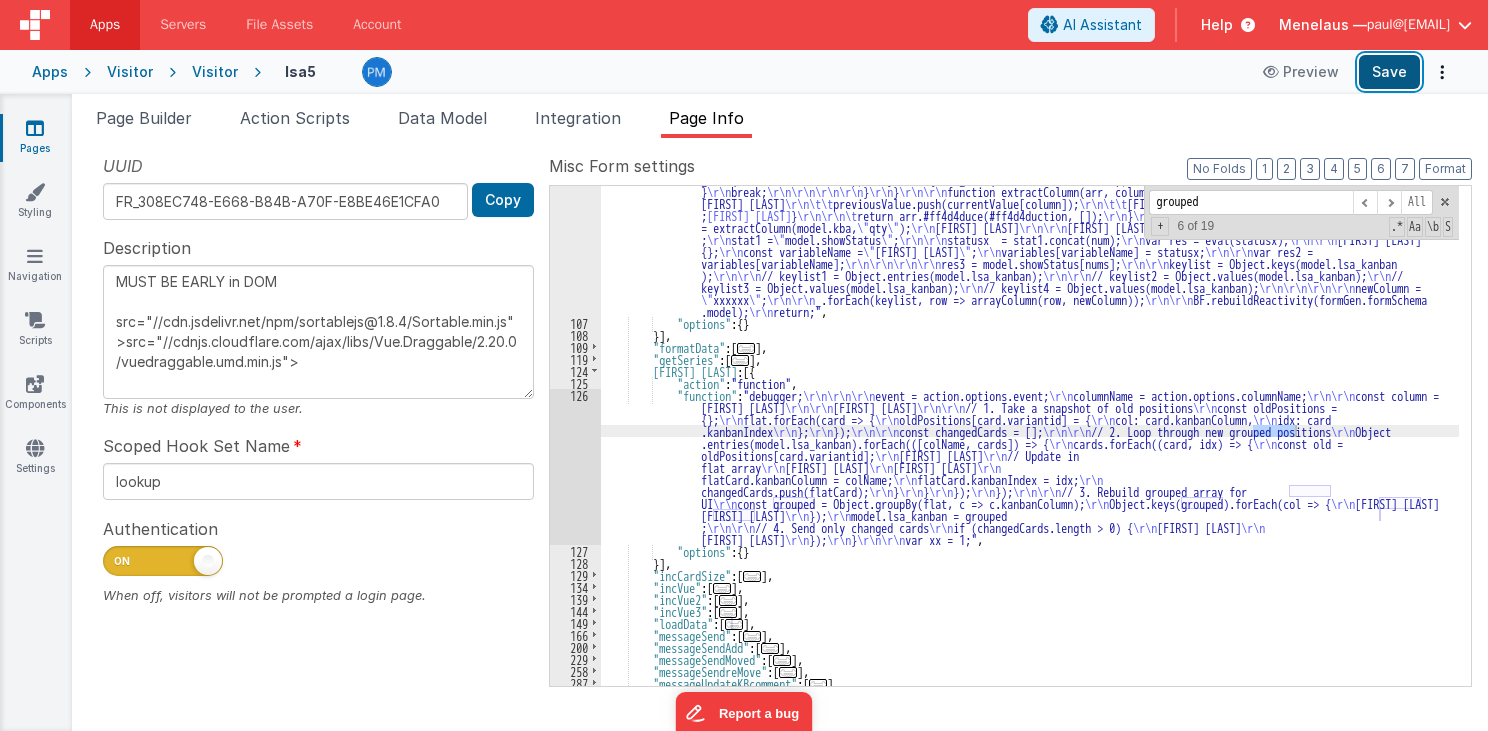 click on "Save" at bounding box center [1389, 72] 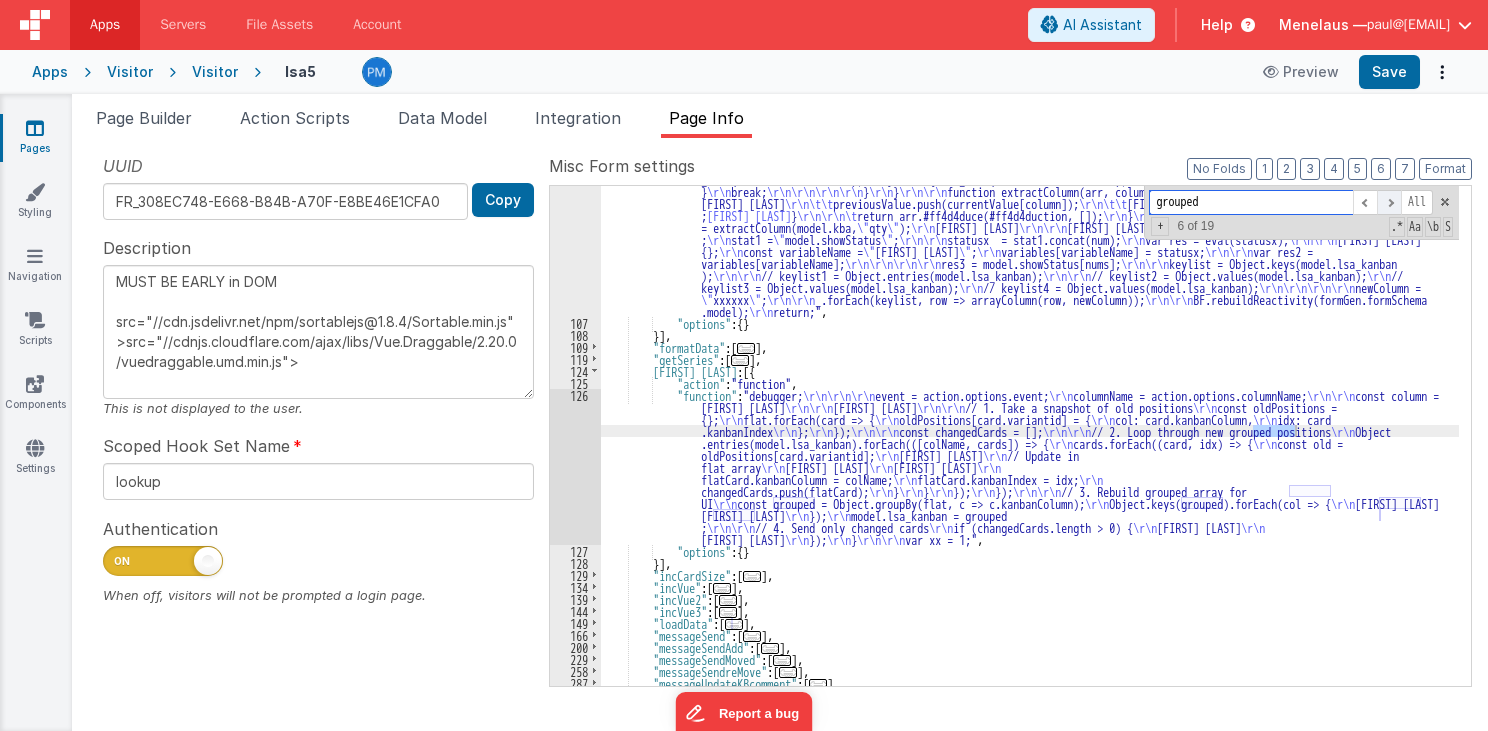 click at bounding box center (1389, 202) 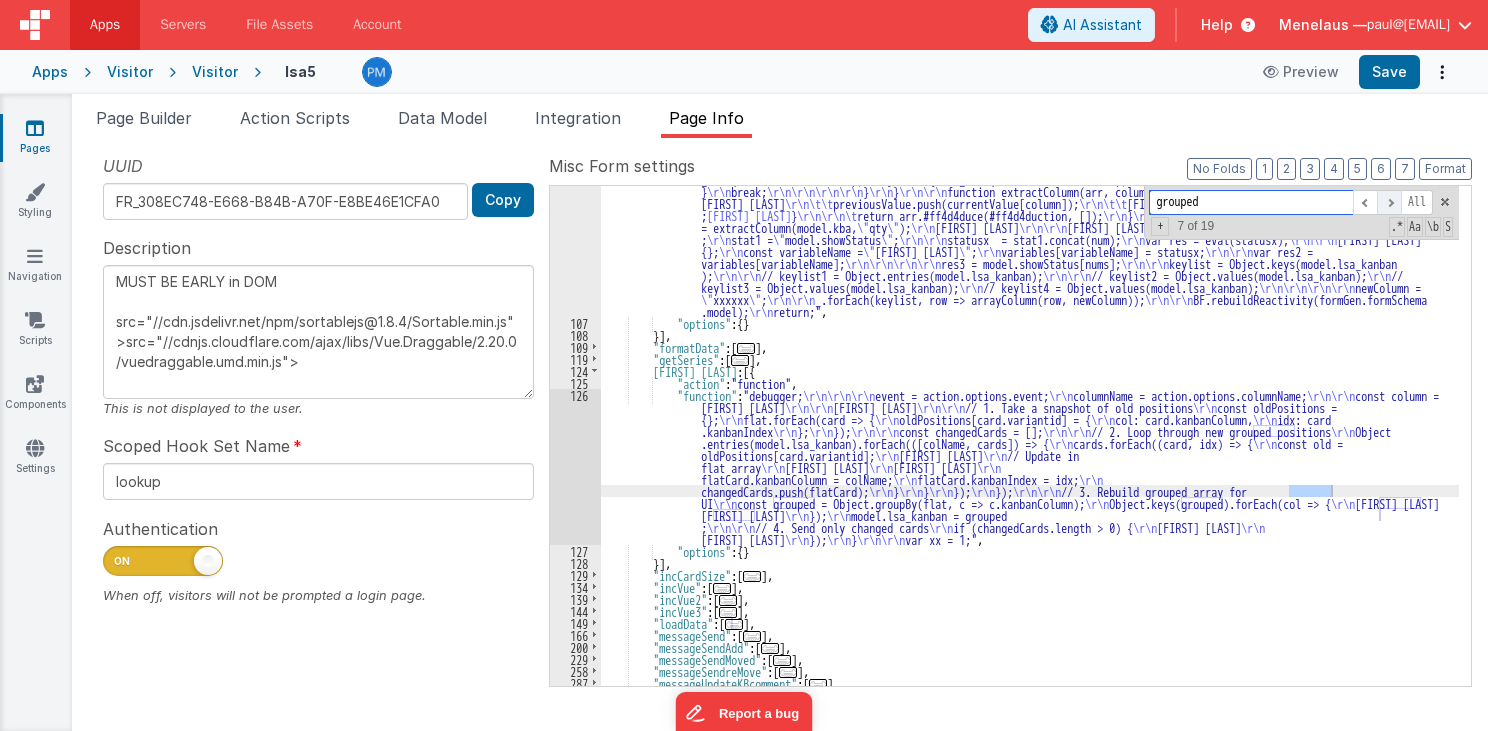 click at bounding box center [1389, 202] 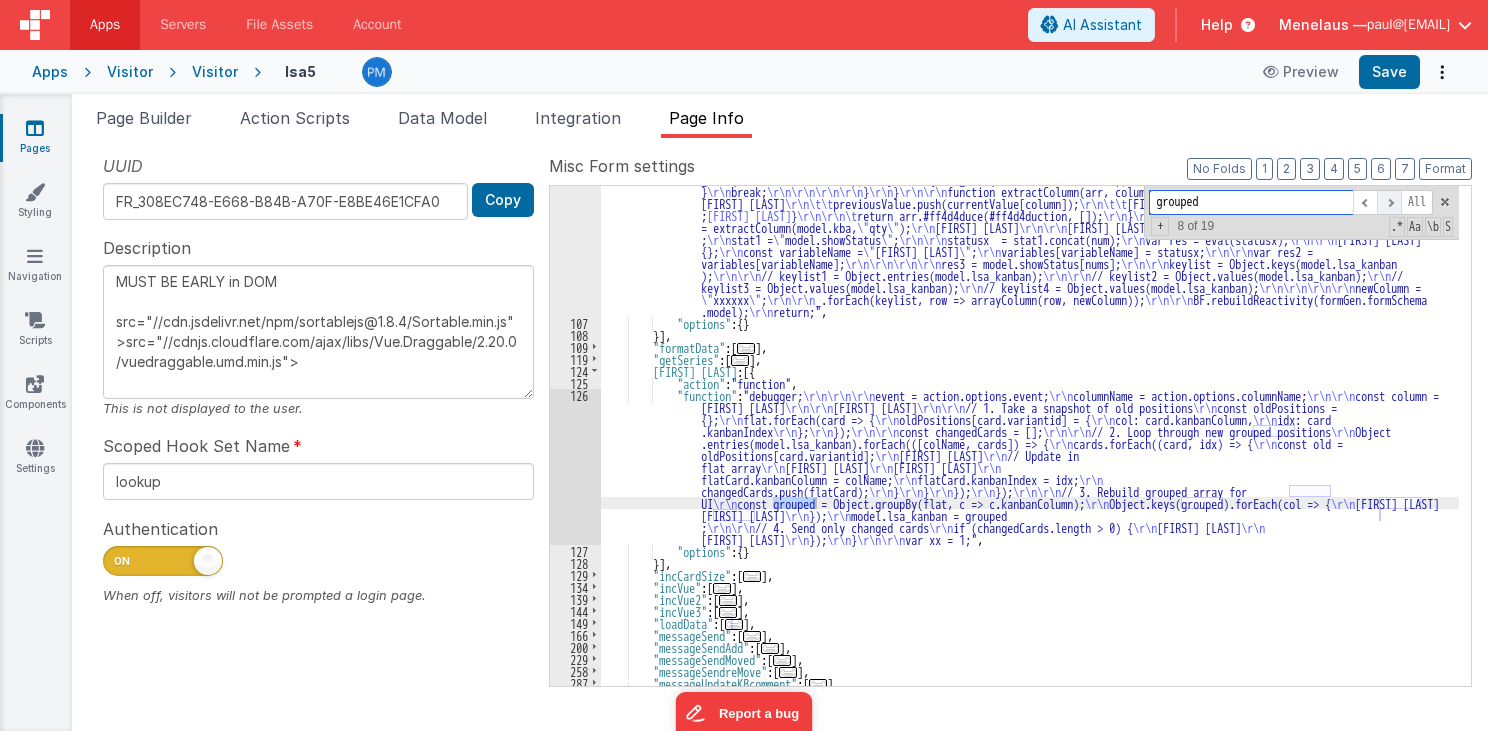 click at bounding box center [1389, 202] 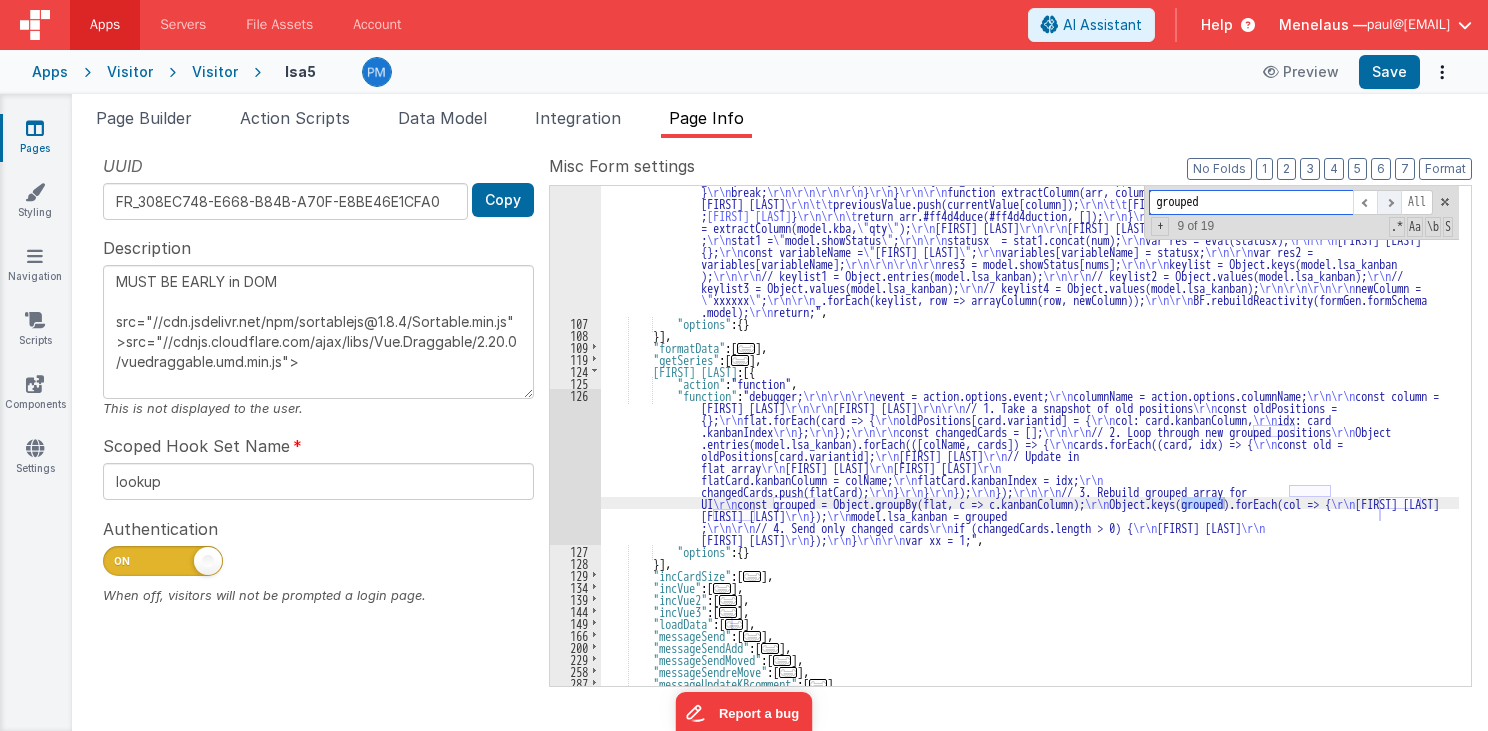 click at bounding box center (1389, 202) 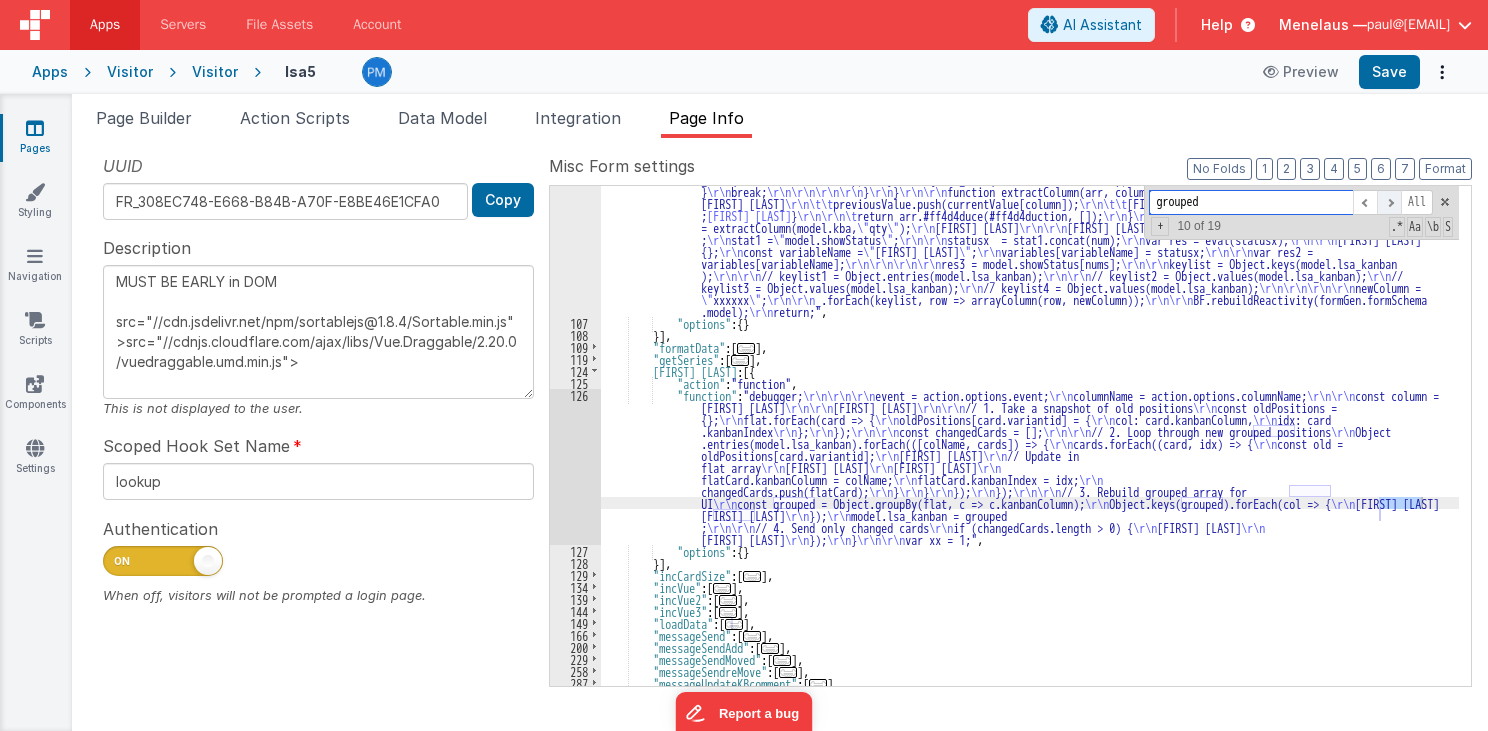 click at bounding box center (1389, 202) 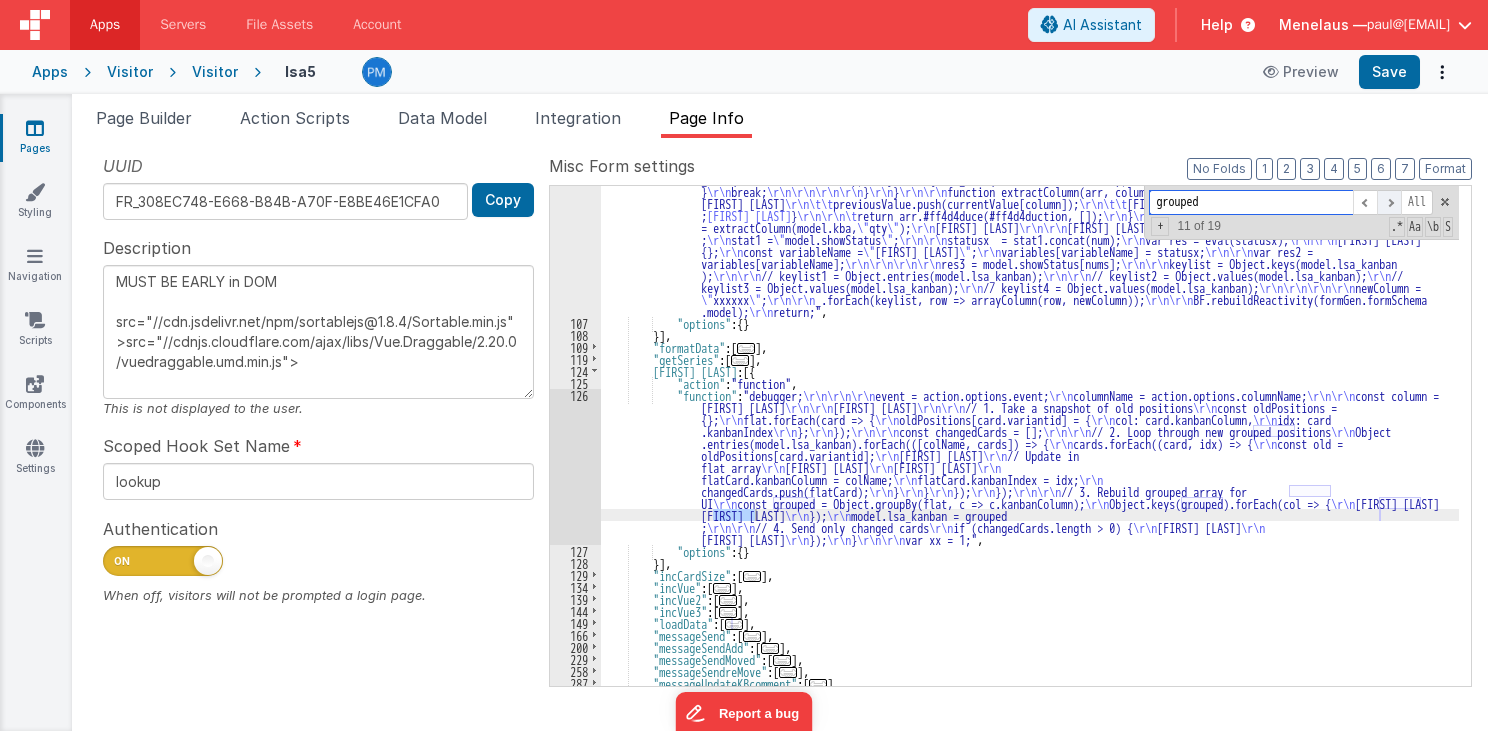 click at bounding box center (1389, 202) 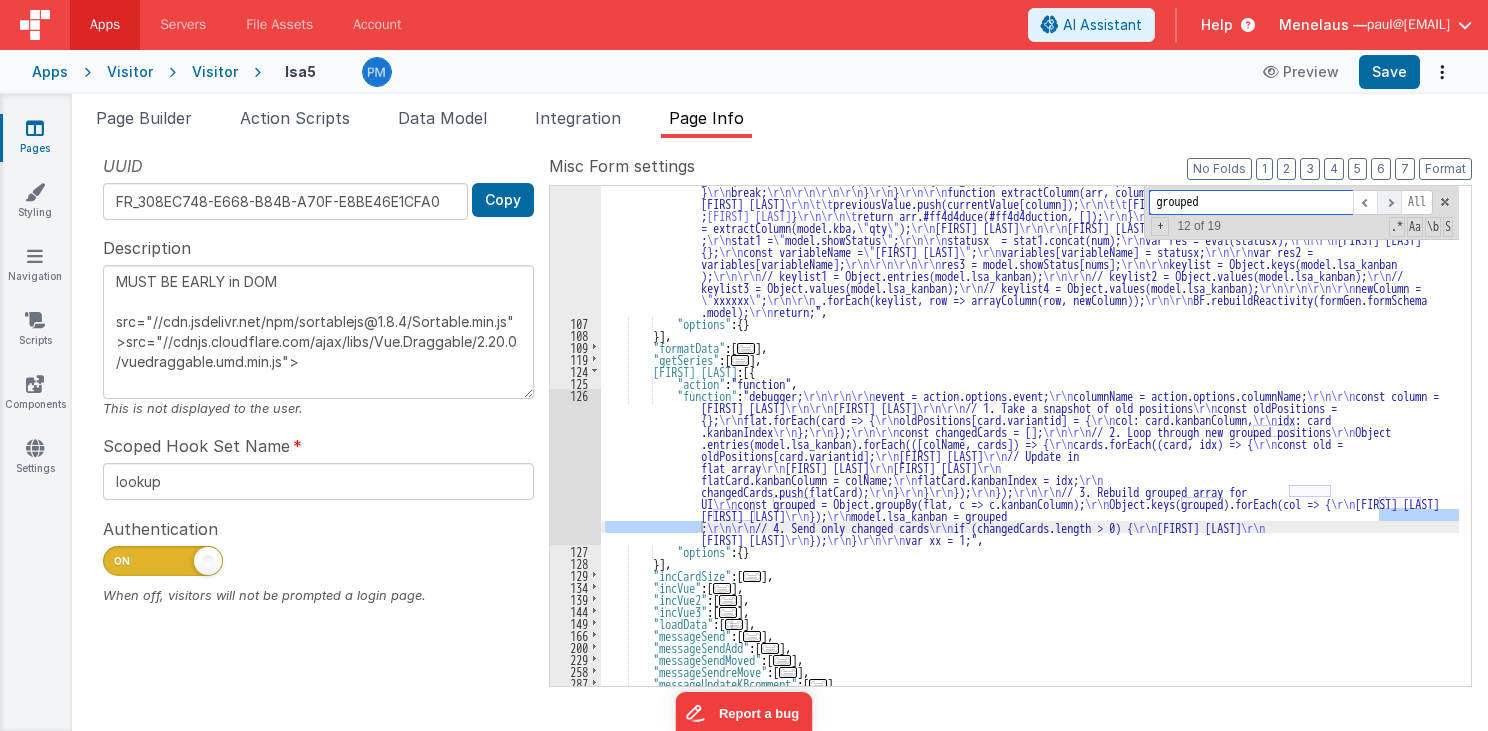 click at bounding box center (1389, 202) 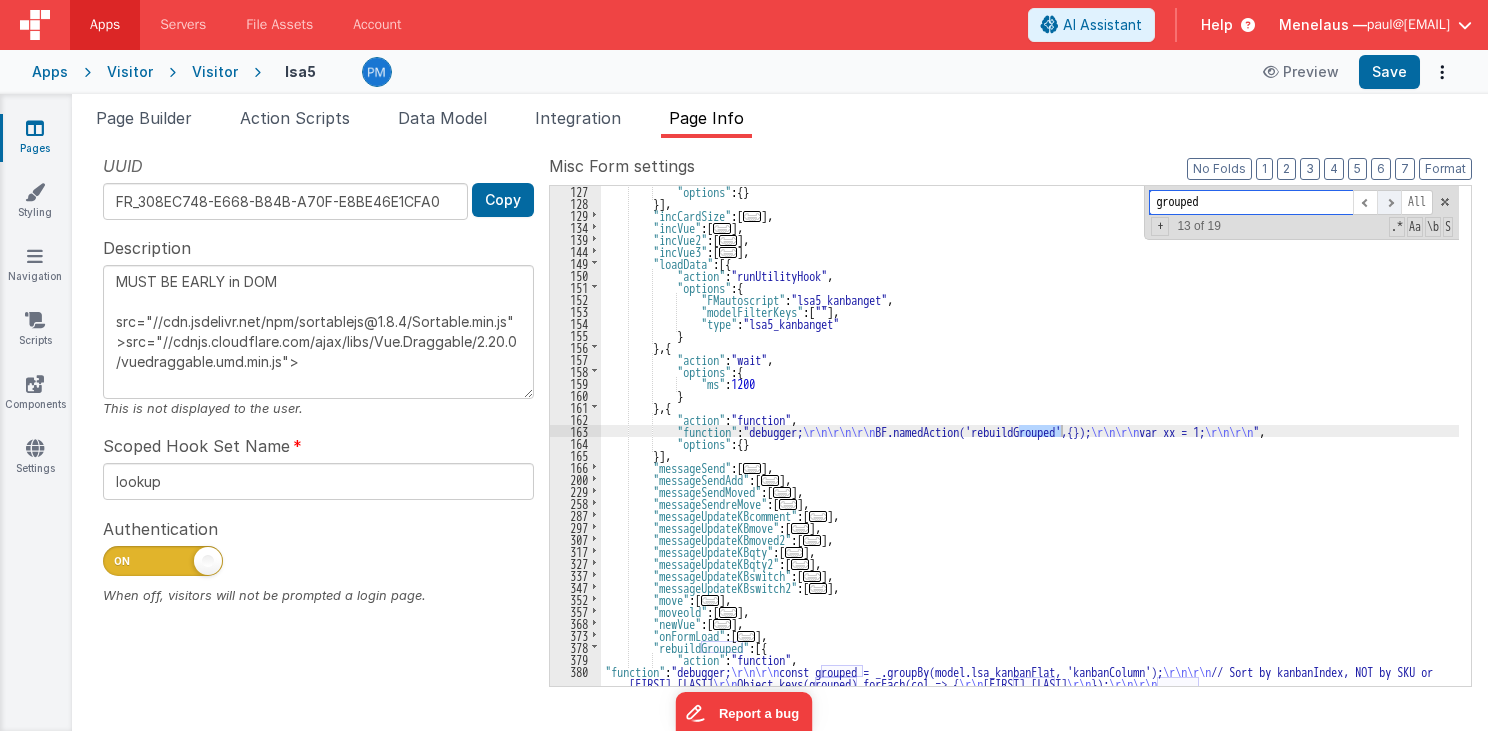 scroll, scrollTop: 1297, scrollLeft: 0, axis: vertical 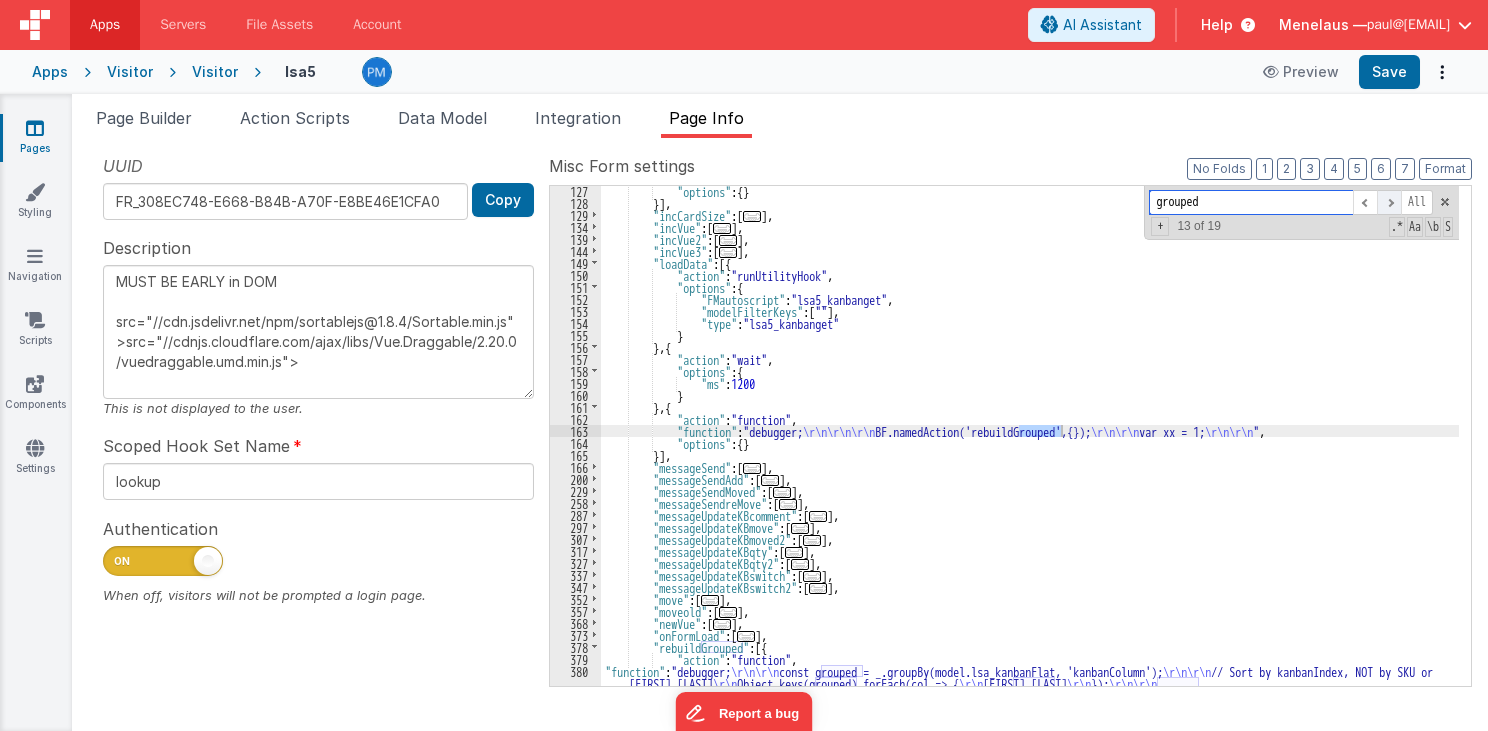 click at bounding box center (1389, 202) 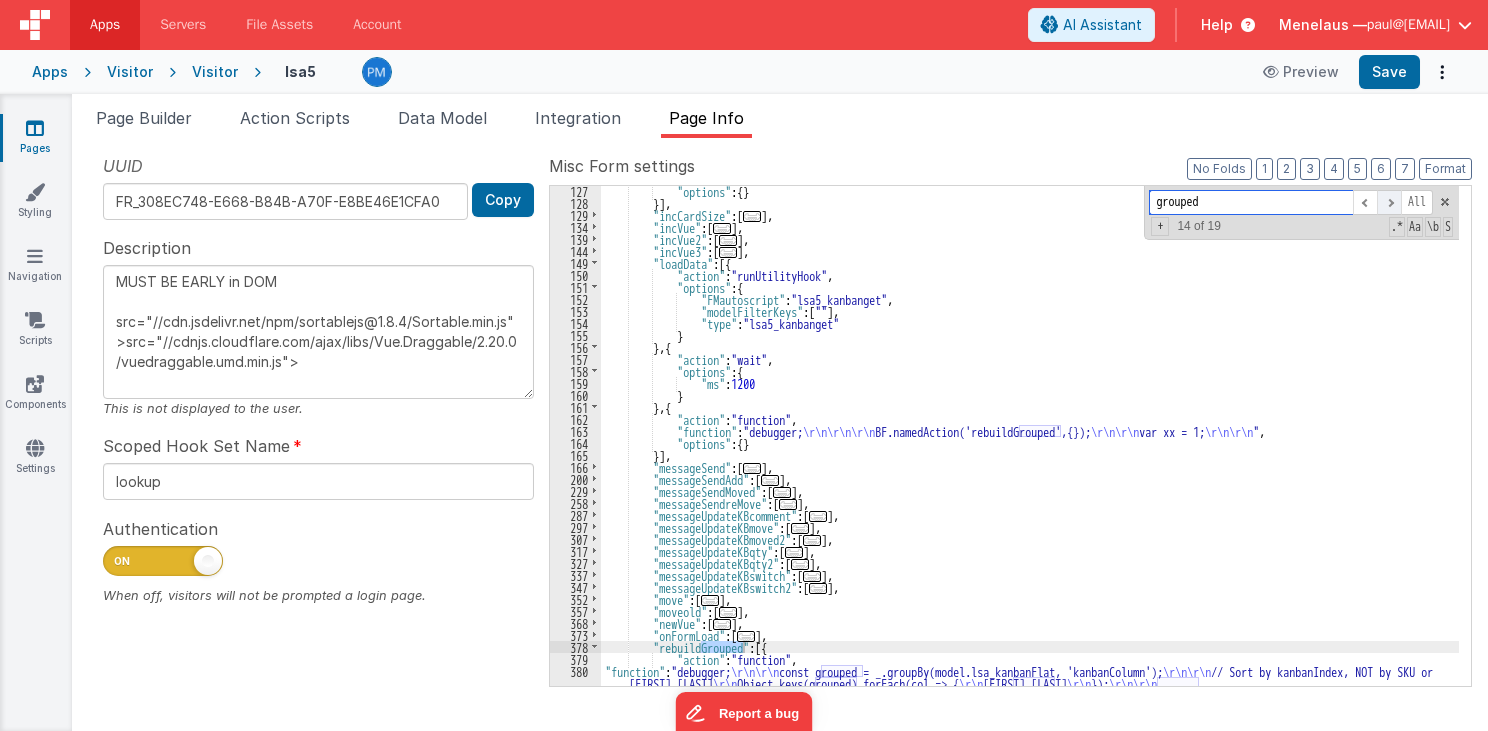 click at bounding box center (1389, 202) 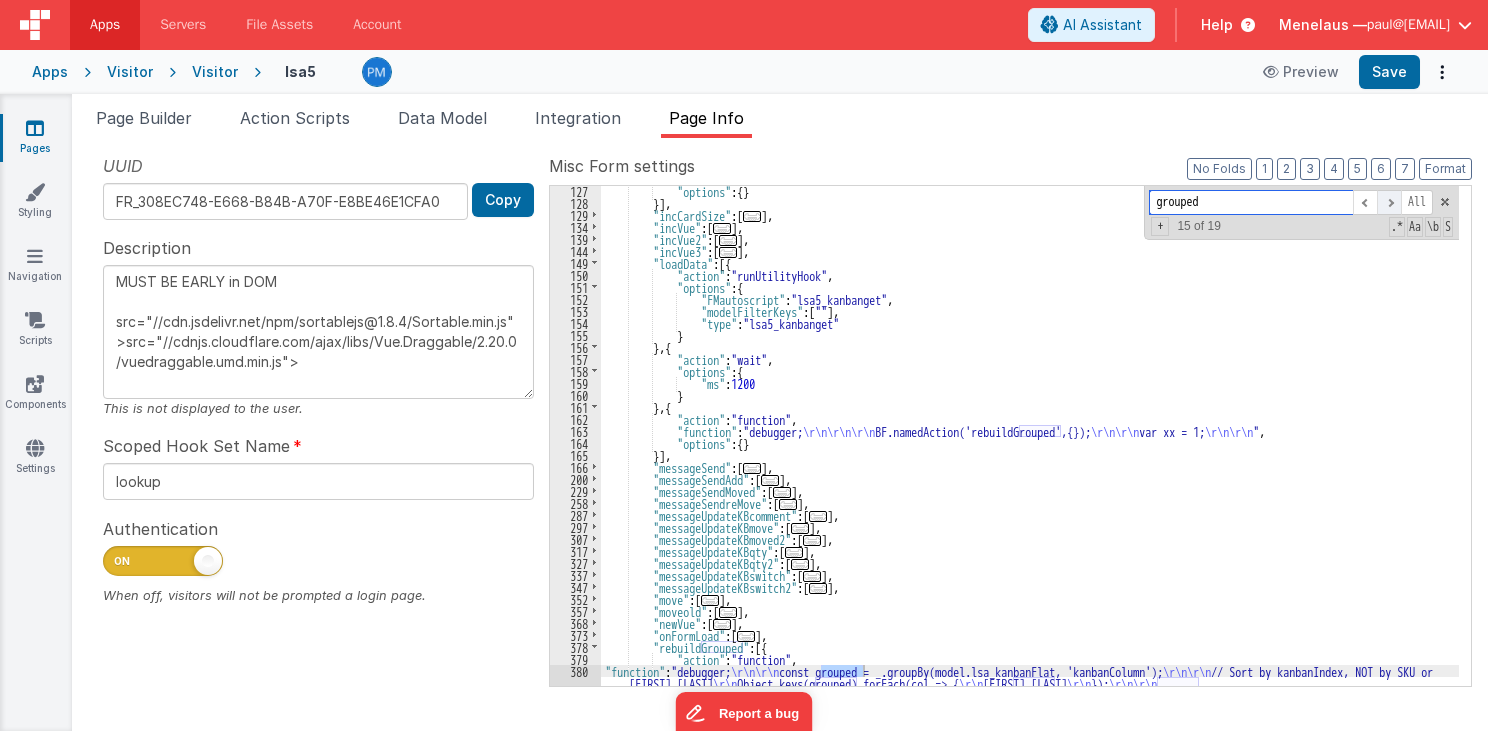 click at bounding box center (1389, 202) 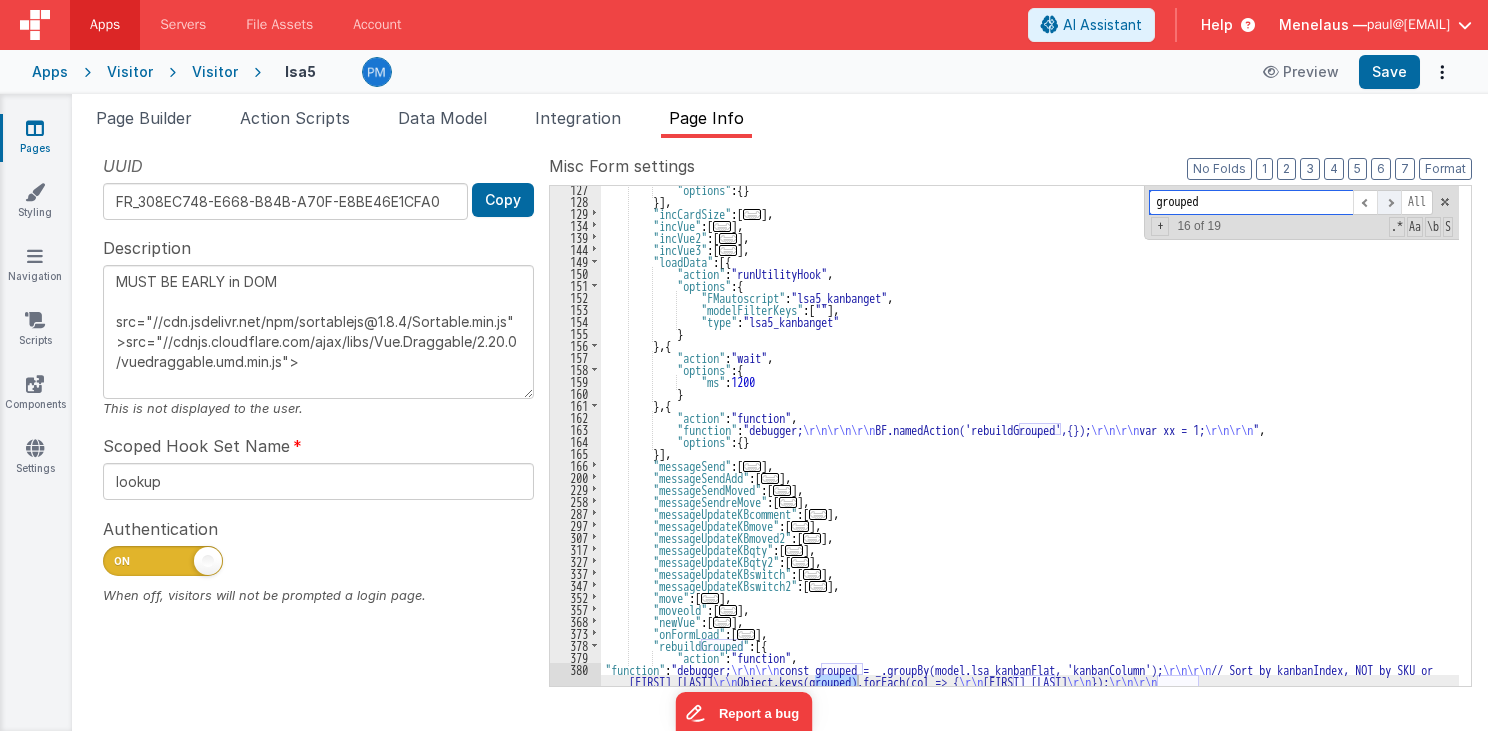 scroll, scrollTop: 1299, scrollLeft: 0, axis: vertical 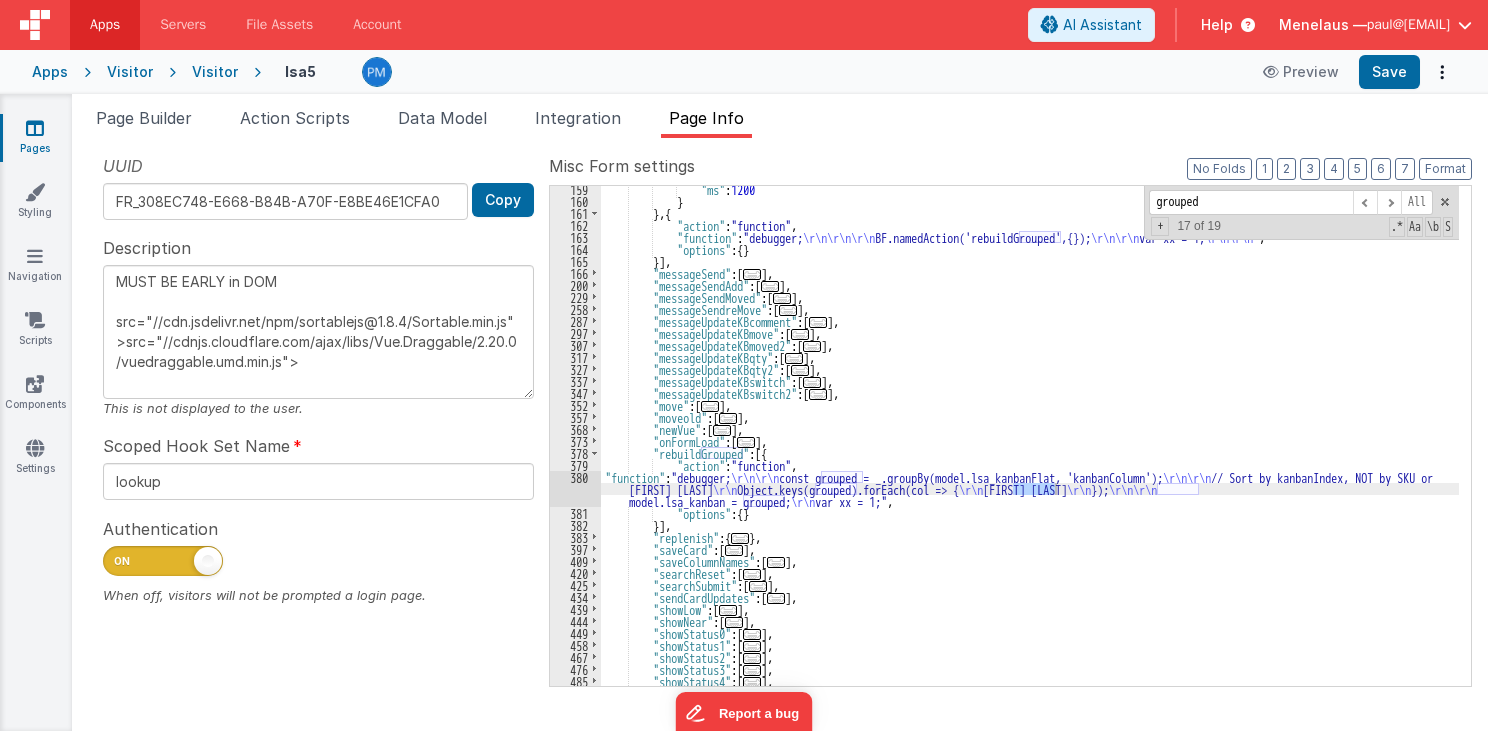 click on ""ms" :  1200                }           } ,  {                "action" :  "function" ,                "function" :  "debugger; \r\n\r\n\r\n BF.namedAction('rebuildGrouped',{}); \r\n\r\n var xx = 1; \r\n\r\n " ,                "options" :  { }           }] ,           "messageSend" :  [ ... ] ,           "messageSendAdd" :  [ ... ] ,           "messageSendMoved" :  [ ... ] ,           "messageSendreMove" :  [ ... ] ,           "messageUpdateKBcomment" :  [ ... ] ,           "messageUpdateKBmove" :  [ ... ] ,           "messageUpdateKBmoved2" :  [ ... ] ,           "messageUpdateKBqty" :  [ ... ] ,           "messageUpdateKBqty2" :  [ ... ] ,           "messageUpdateKBswitch" :  [ ... ] ,           "messageUpdateKBswitch2" :  [ ... ] ,           "move" :  [ ... ] ,           "moveold" :  [ ... ] ,           "newVue" :  [ ... ] ,           "onFormLoad" :  [ ... ] ,           "rebuildGrouped" :  [{                "action" :  "function" , "function" :  "debugger; \r\n\r\n \r\n\r\n      \r\n"}]" at bounding box center (1030, 445) 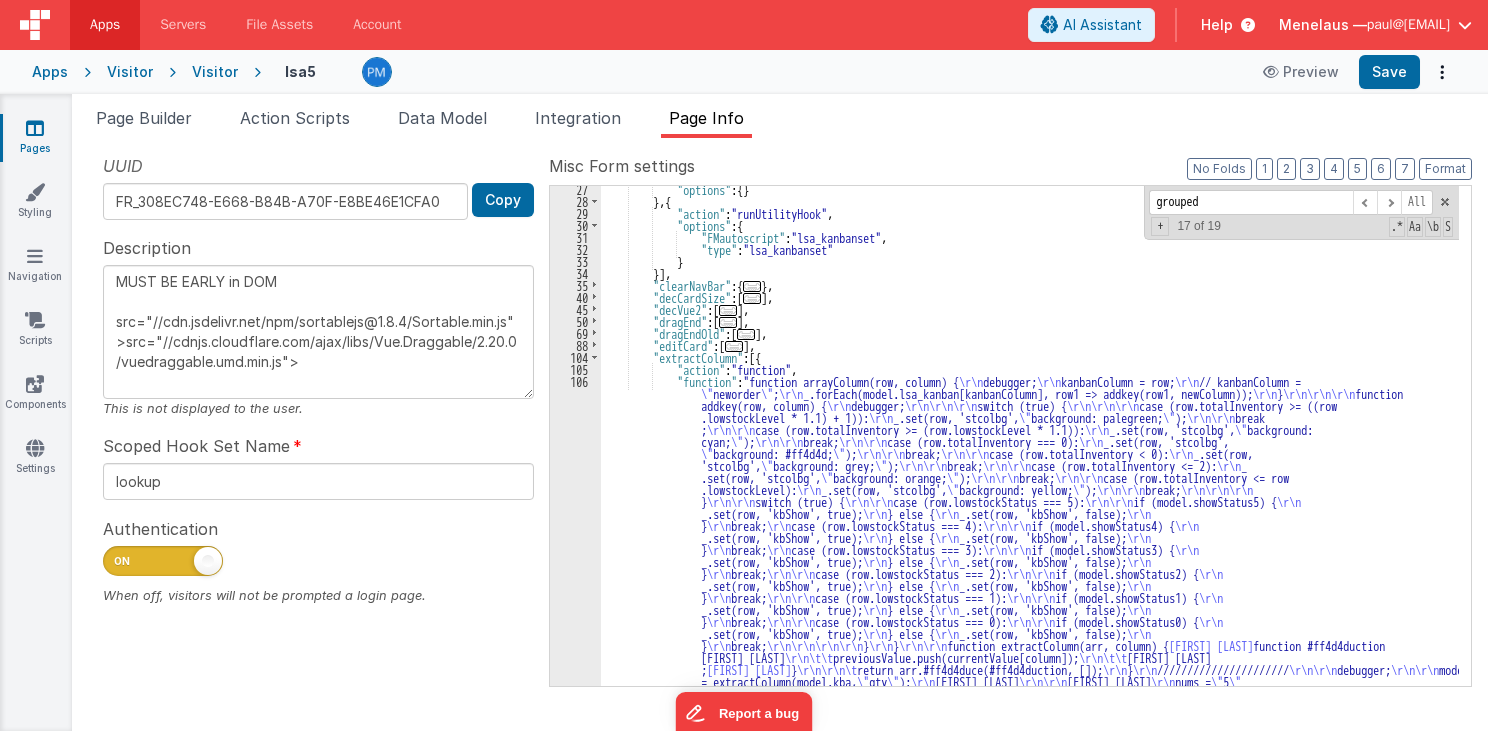 scroll, scrollTop: 483, scrollLeft: 0, axis: vertical 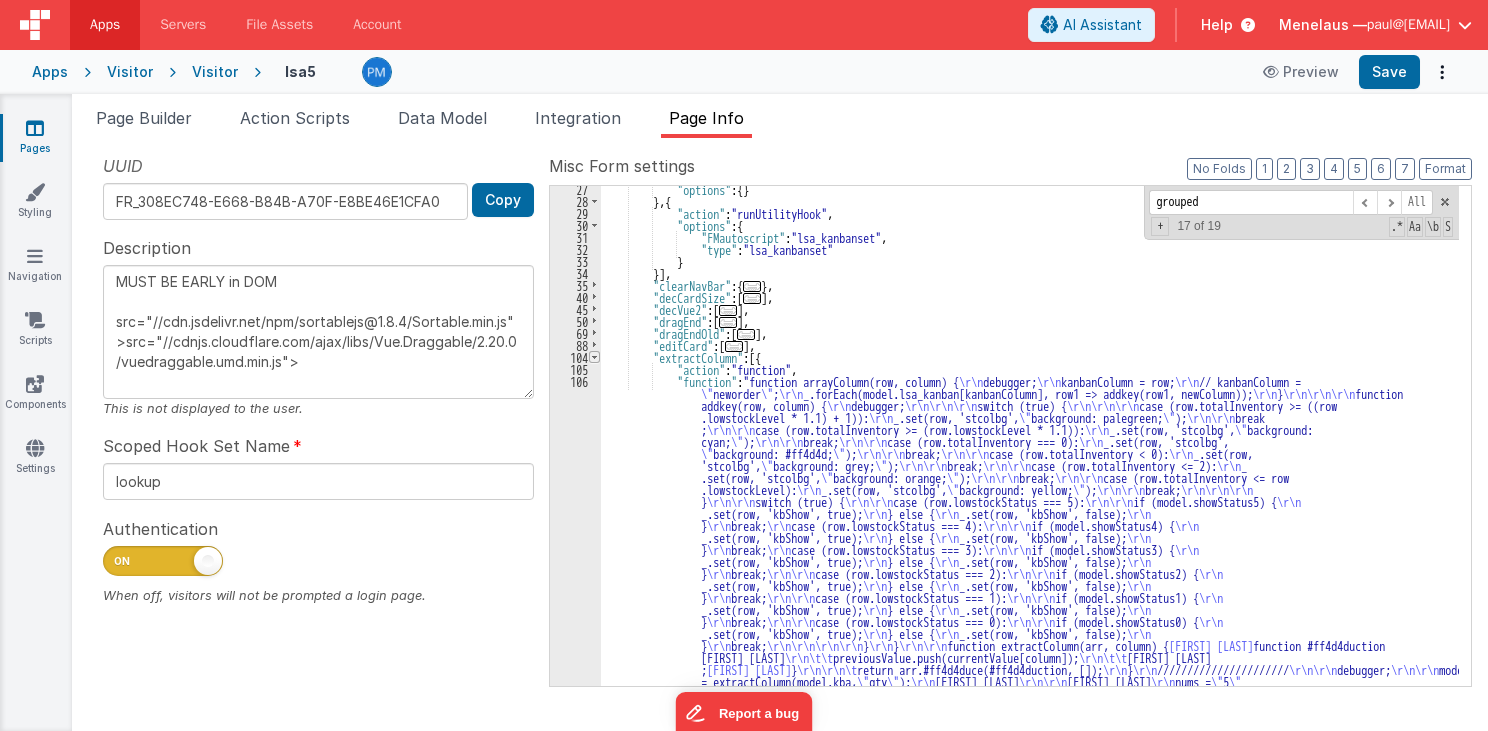 click at bounding box center [594, 357] 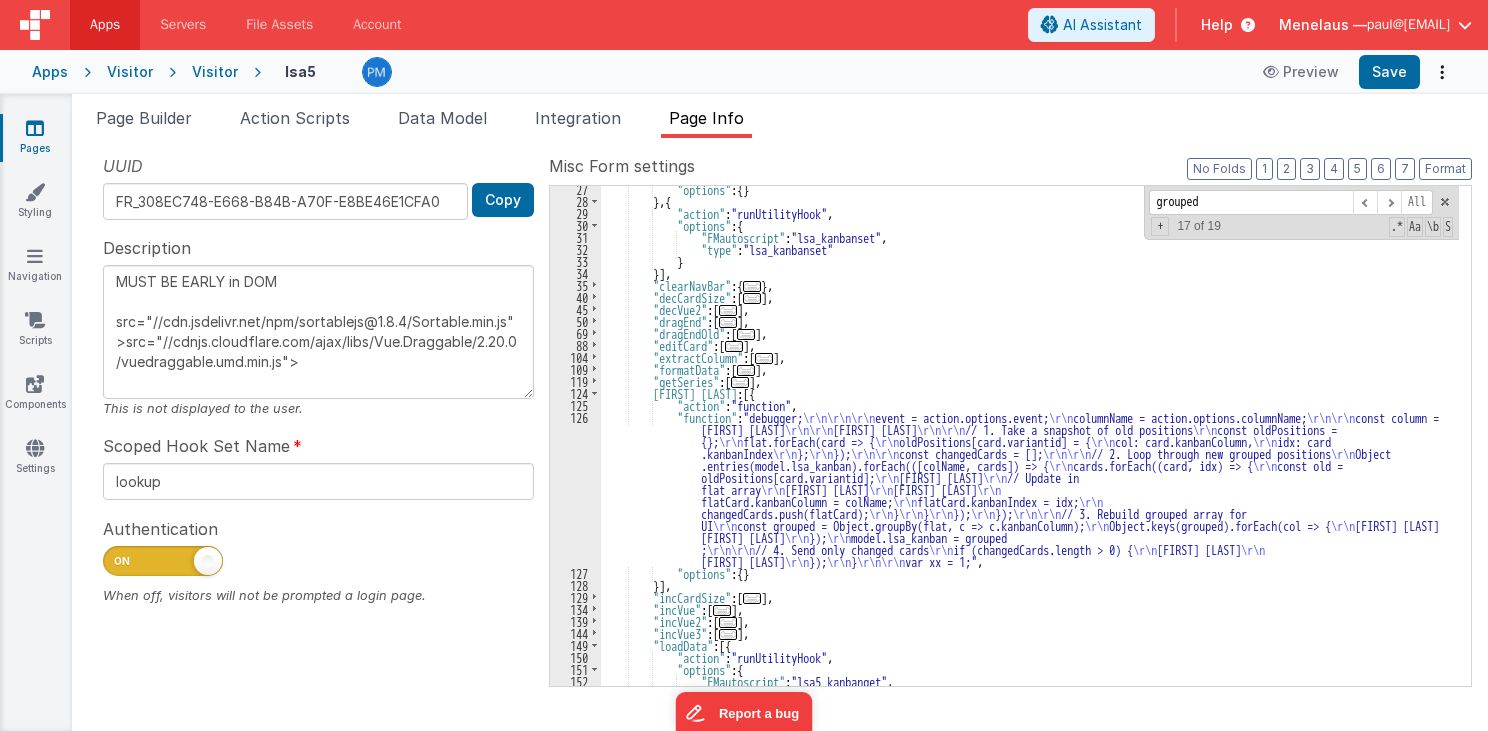 scroll, scrollTop: 387, scrollLeft: 0, axis: vertical 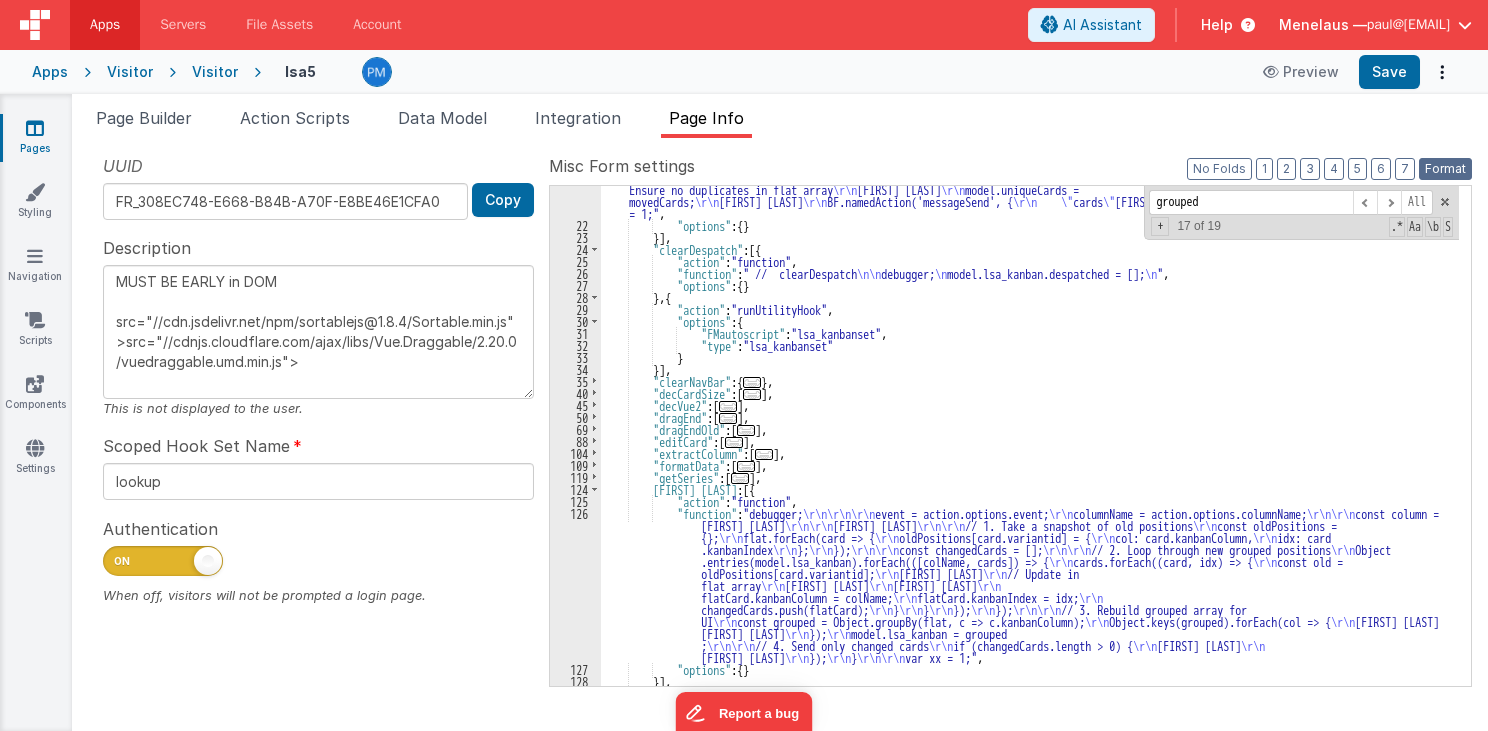 click on "Format" at bounding box center (1445, 169) 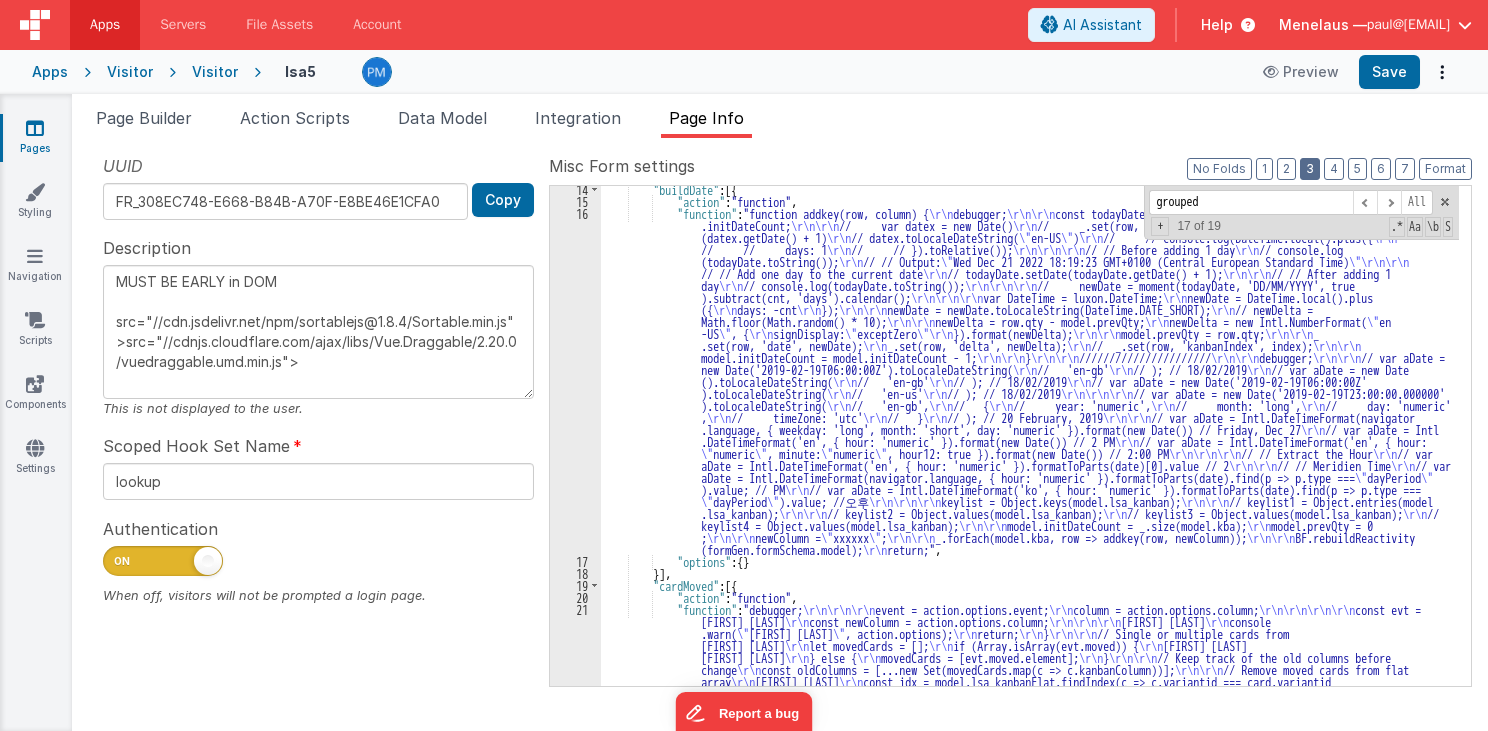 click on "3" at bounding box center [1310, 169] 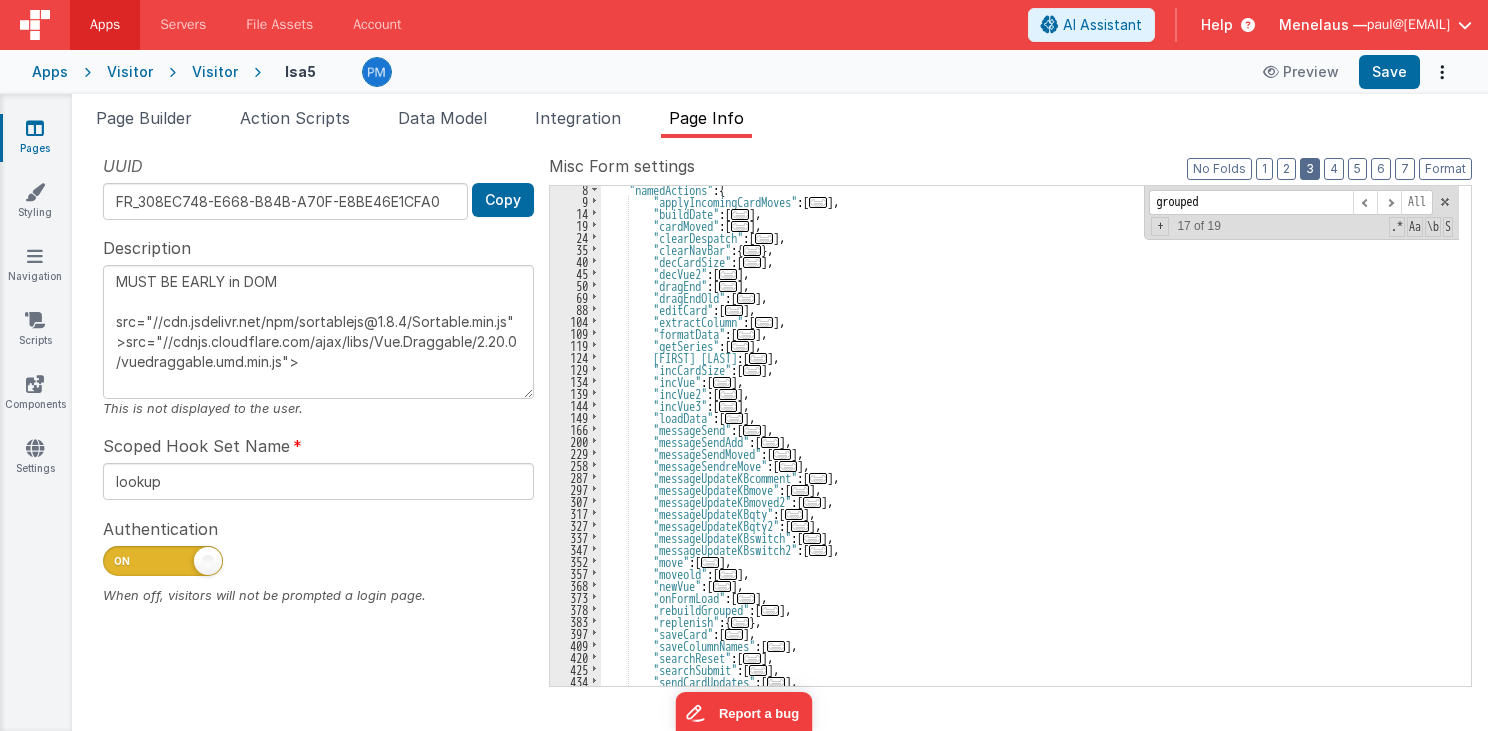 scroll, scrollTop: 3, scrollLeft: 0, axis: vertical 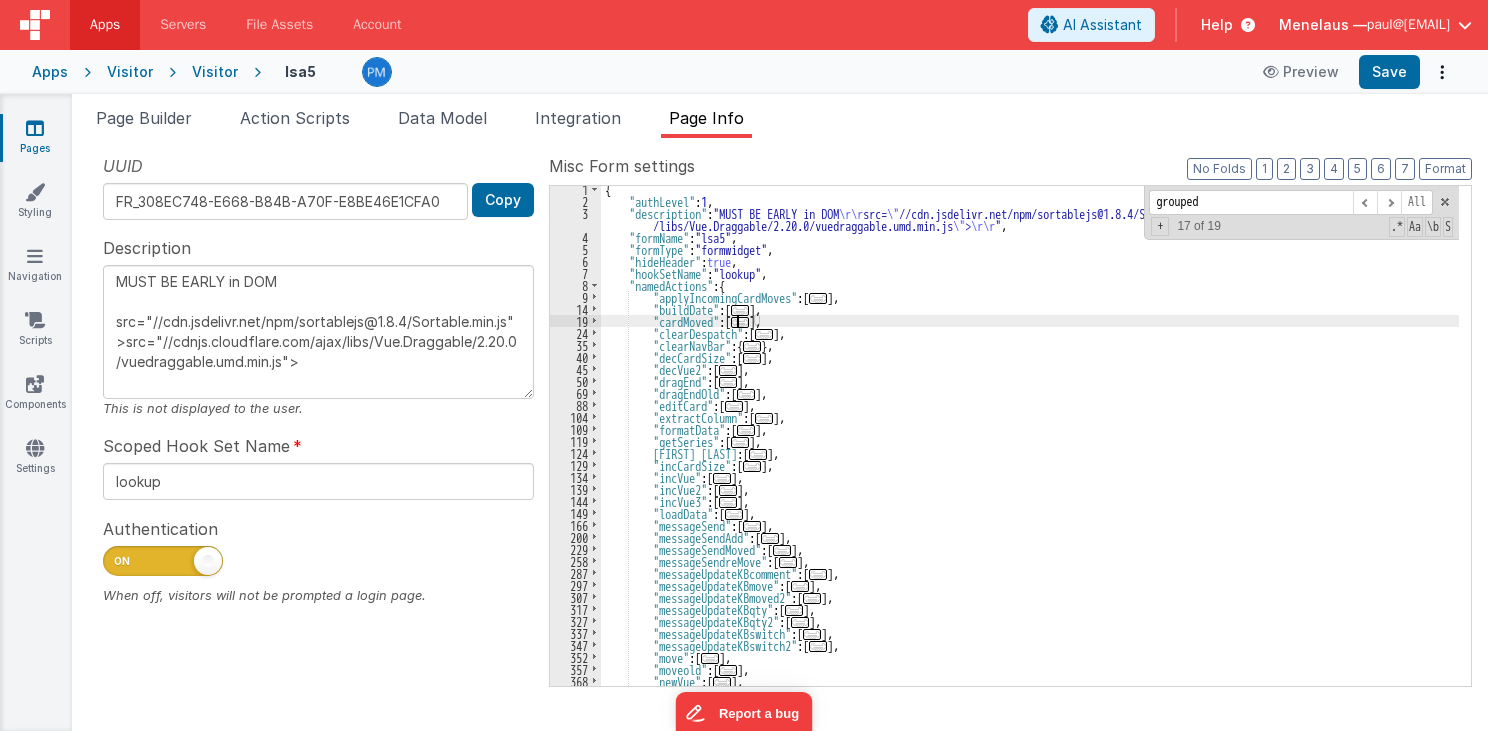 click on "..." at bounding box center (740, 322) 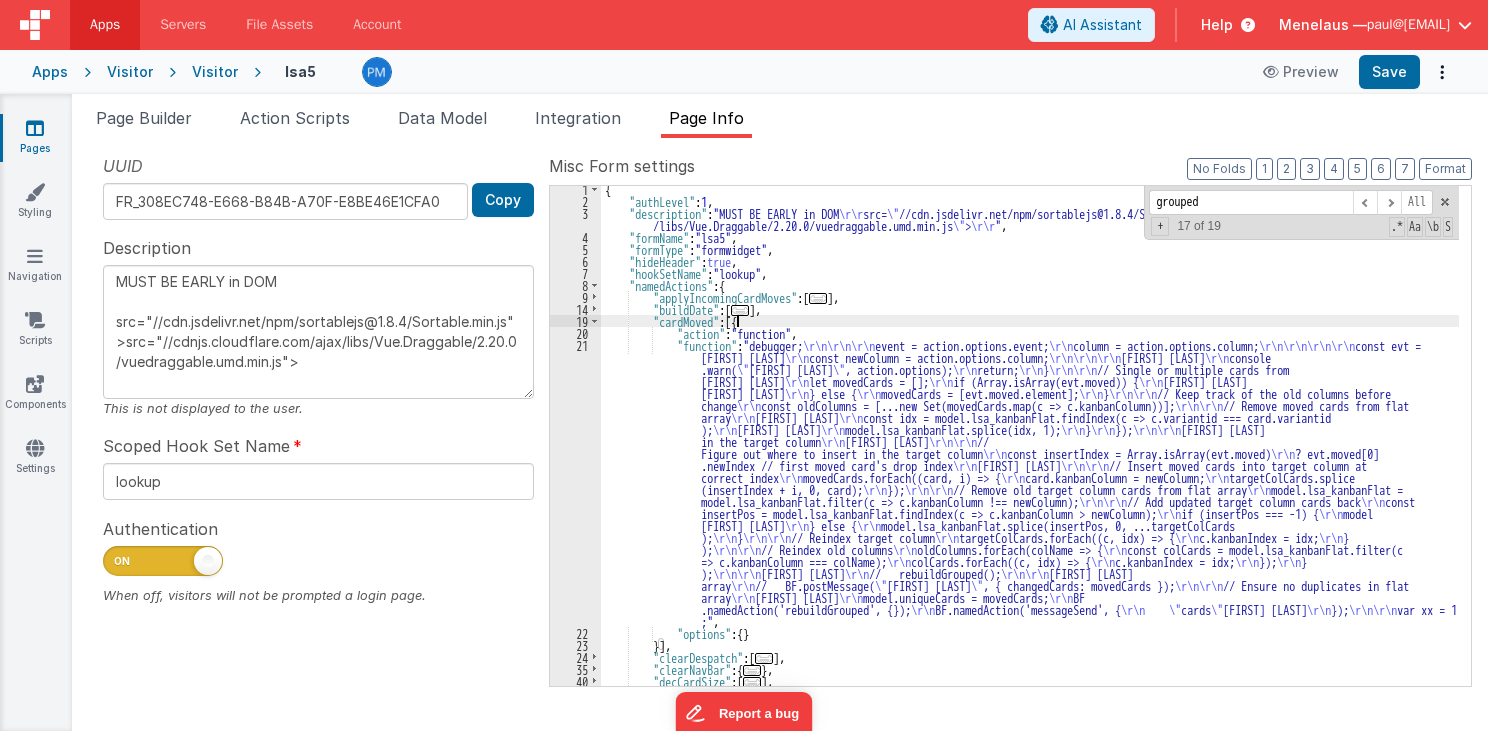 click on ""description" :  "MUST BE EARLY in DOM \r\r src= \" //cdn.jsdelivr.net/npm/sortablejs@1.8.4/Sortable.min.js \" >src= \" //cdnjs.cloudflare.com/ajax          /libs/Vue.Draggable/2.20.0/vuedraggable.umd.min.js \" > \r\r " ,      "formName" :  "lsa5" ,      "formType" :  "formwidget" ,      "hideHeader" :  true ,      "hookSetName" :  "lookup" ,      "namedActions" :  {           "applyIncomingCardMoves" :  [ ... ] ,           "buildDate" :  [ ... ] ,           "cardMoved" :  [{                "action" :  "function" ,                "function" :  "debugger; \r\n\r\n\r\n event = action.options.event; \r\n column = action.options.column; \r\n\r\n\r\n\r\n   const evt =                   action.options.event; \r\n   const newColumn = action.options.column; \r\n\r\n\r\n   if (!evt || !evt.moved) { \r\n     console                  .warn( \" cardMoved: no moved data \" , action.options); \r\n     return; \r\n   } \r\n\r\n draggable's multiDrag \r\n"}]}," at bounding box center (1030, 445) 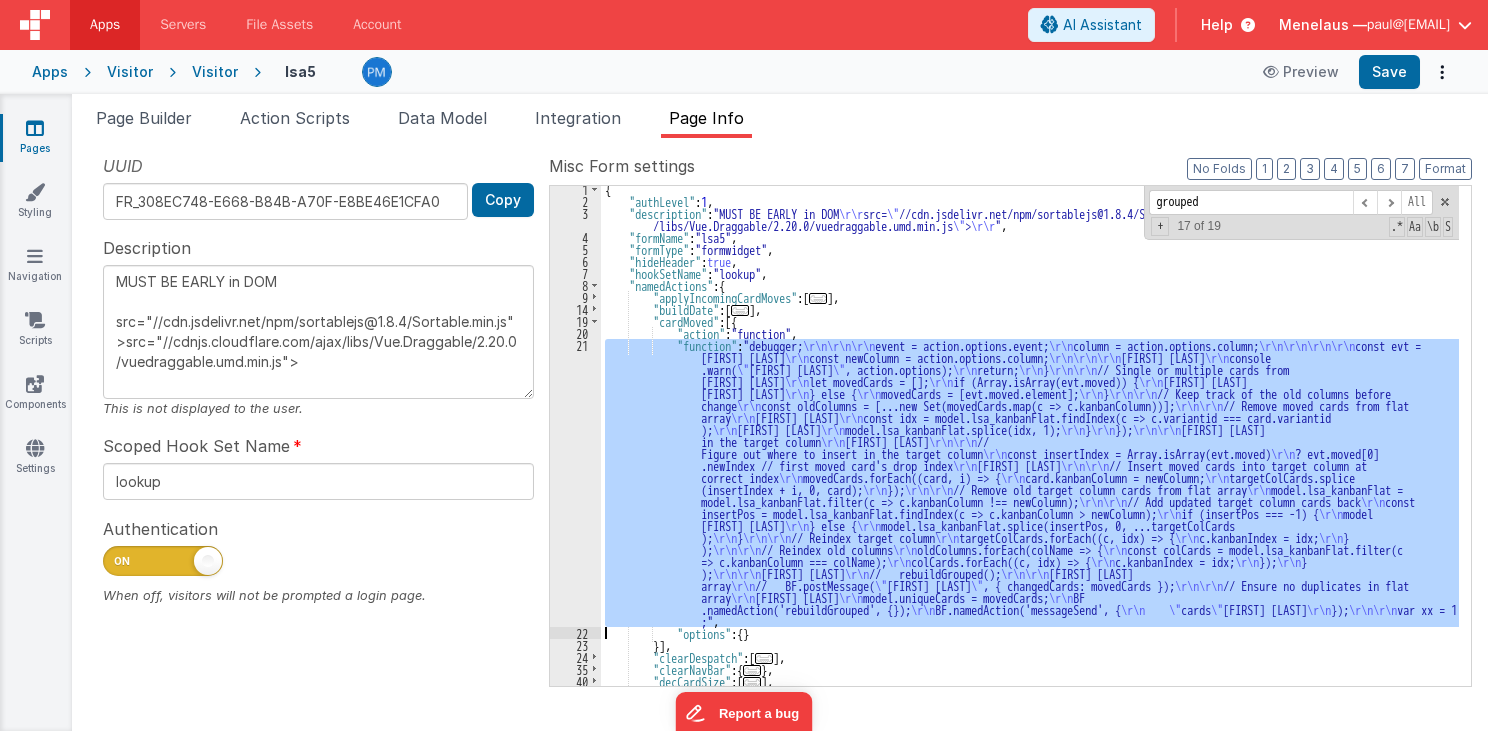 drag, startPoint x: 583, startPoint y: 476, endPoint x: 17, endPoint y: 9, distance: 733.78815 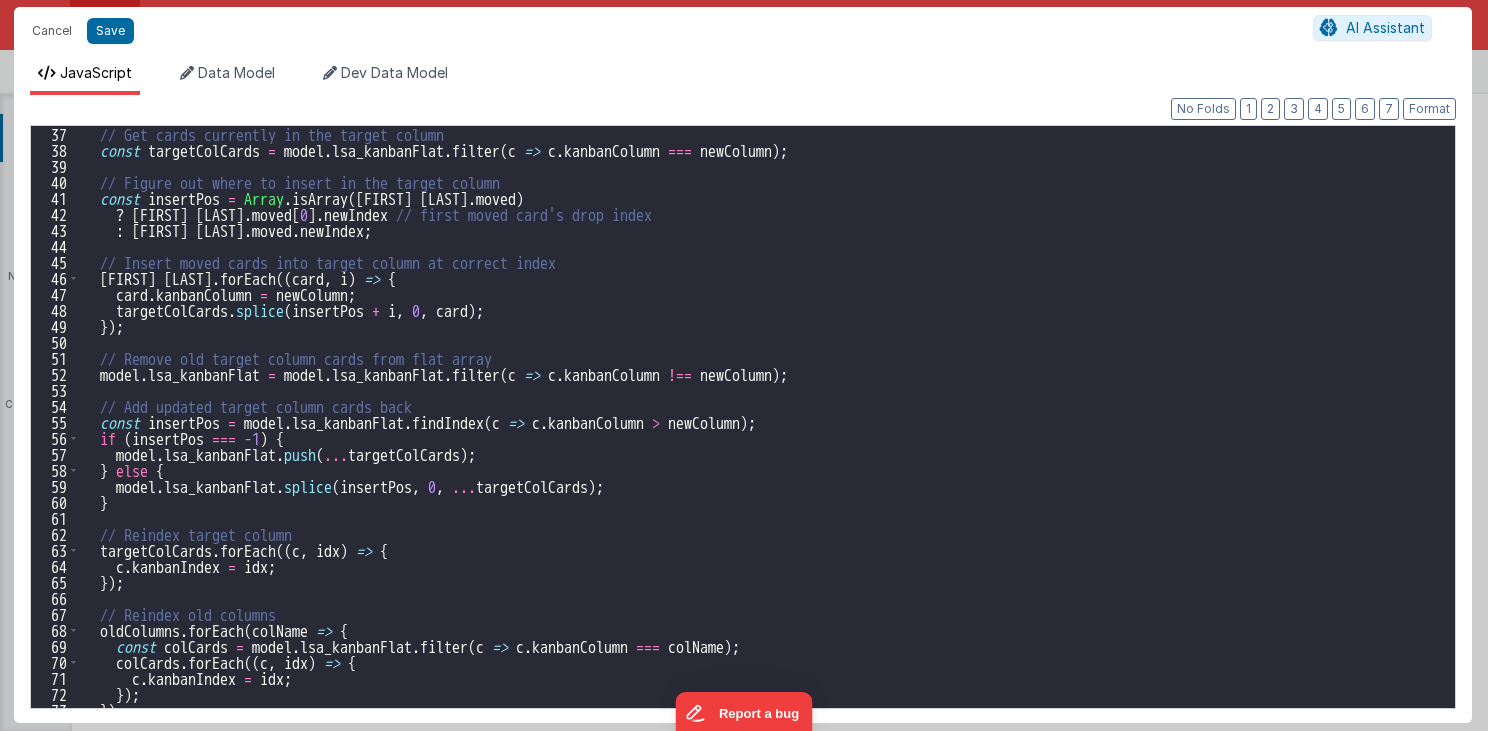 scroll, scrollTop: 672, scrollLeft: 0, axis: vertical 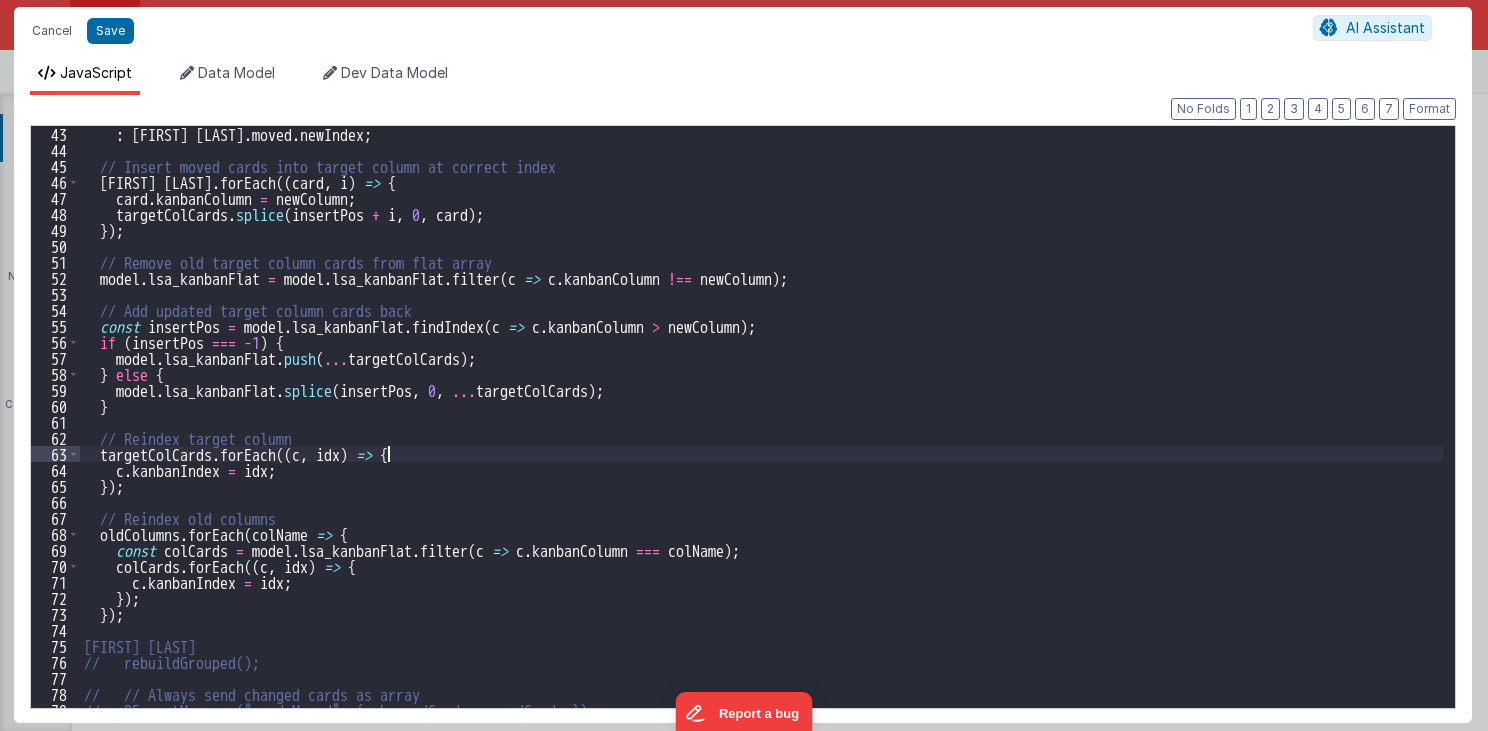 click on ":   evt . moved . newIndex ;    // Insert moved cards into target column at correct index    movedCards . forEach (( card ,   i )   =>   {      card . kanbanColumn   =   newColumn ;      targetColCards . splice ( insertIndex   +   i ,   0 ,   card ) ;    }) ;    // Remove old target column cards from flat array    model . lsa_kanbanFlat   =   model . lsa_kanbanFlat . filter ( c   =>   c . kanbanColumn   !==   newColumn ) ;    // Add updated target column cards back    const   insertPos   =   model . lsa_kanbanFlat . findIndex ( c   =>   c . kanbanColumn   >   newColumn ) ;    if   ( insertPos   ===   - 1 )   {      model . lsa_kanbanFlat . push ( ... targetColCards ) ;    }   else   {      model . lsa_kanbanFlat . splice ( insertPos ,   0 ,   ... targetColCards ) ;    }    // Reindex target column    targetColCards . forEach (( c ,   idx )   =>   {      c . kanbanIndex   =   idx ;    }) ;    // Reindex old columns    oldColumns . forEach ( colName   =>   {      const   colCards   =   model . . filter ( c" at bounding box center [762, 433] 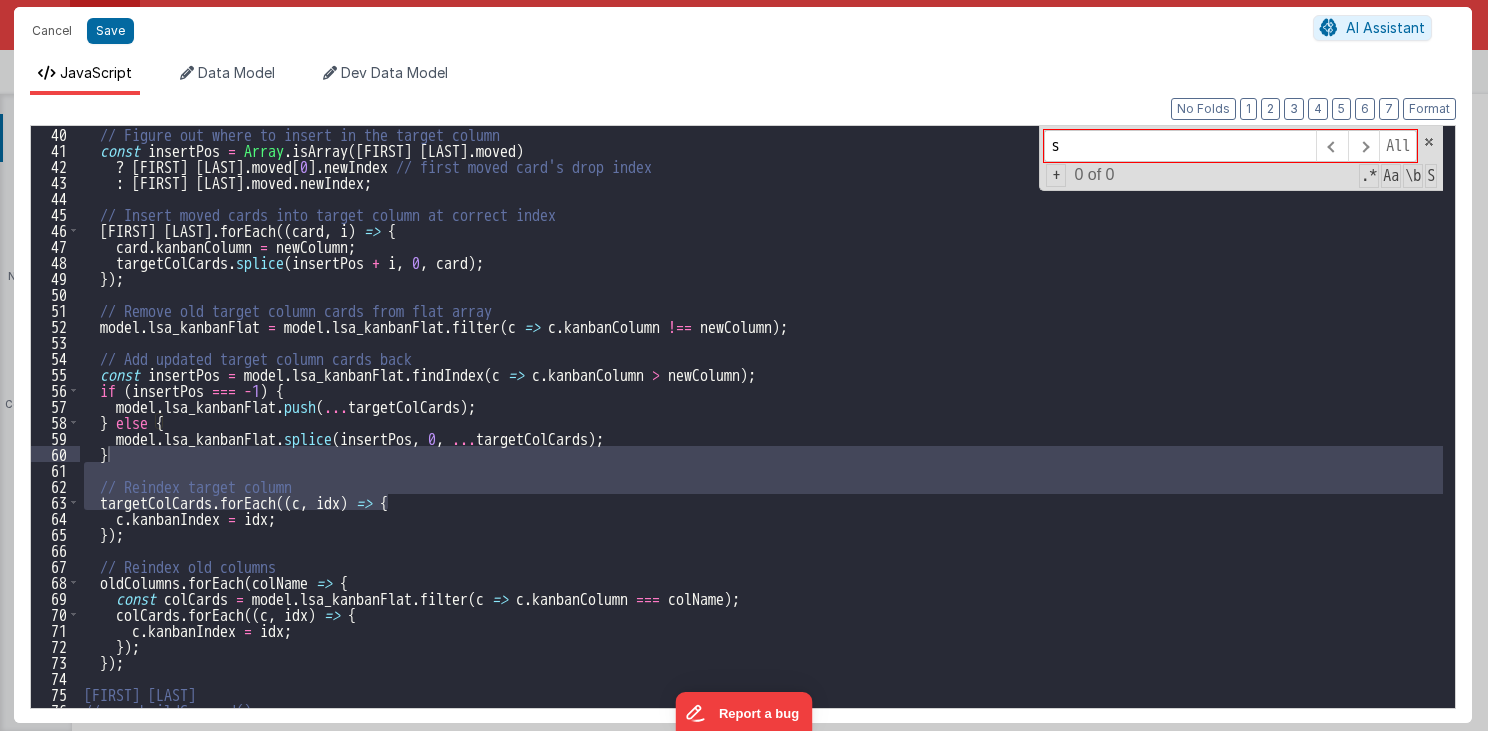 scroll, scrollTop: 0, scrollLeft: 0, axis: both 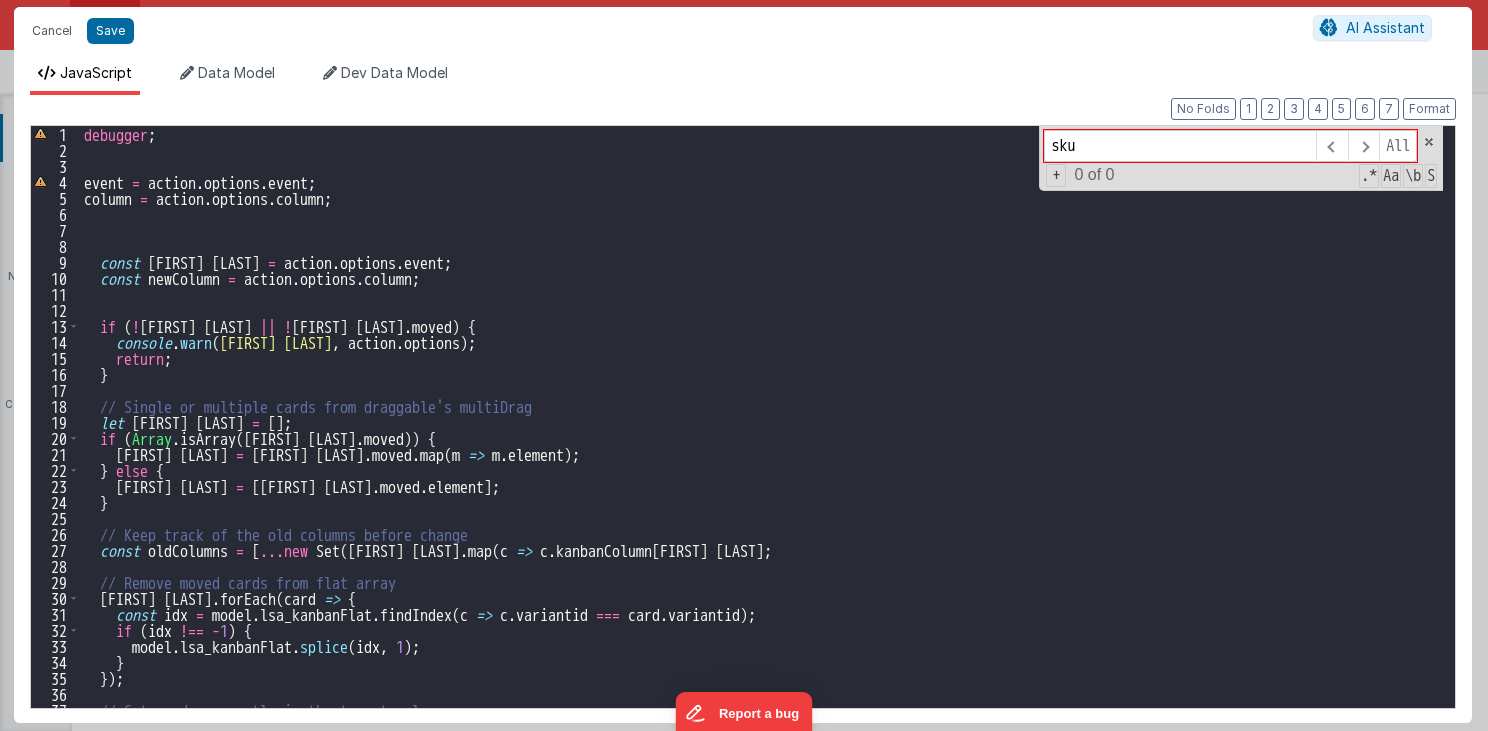type on "sku" 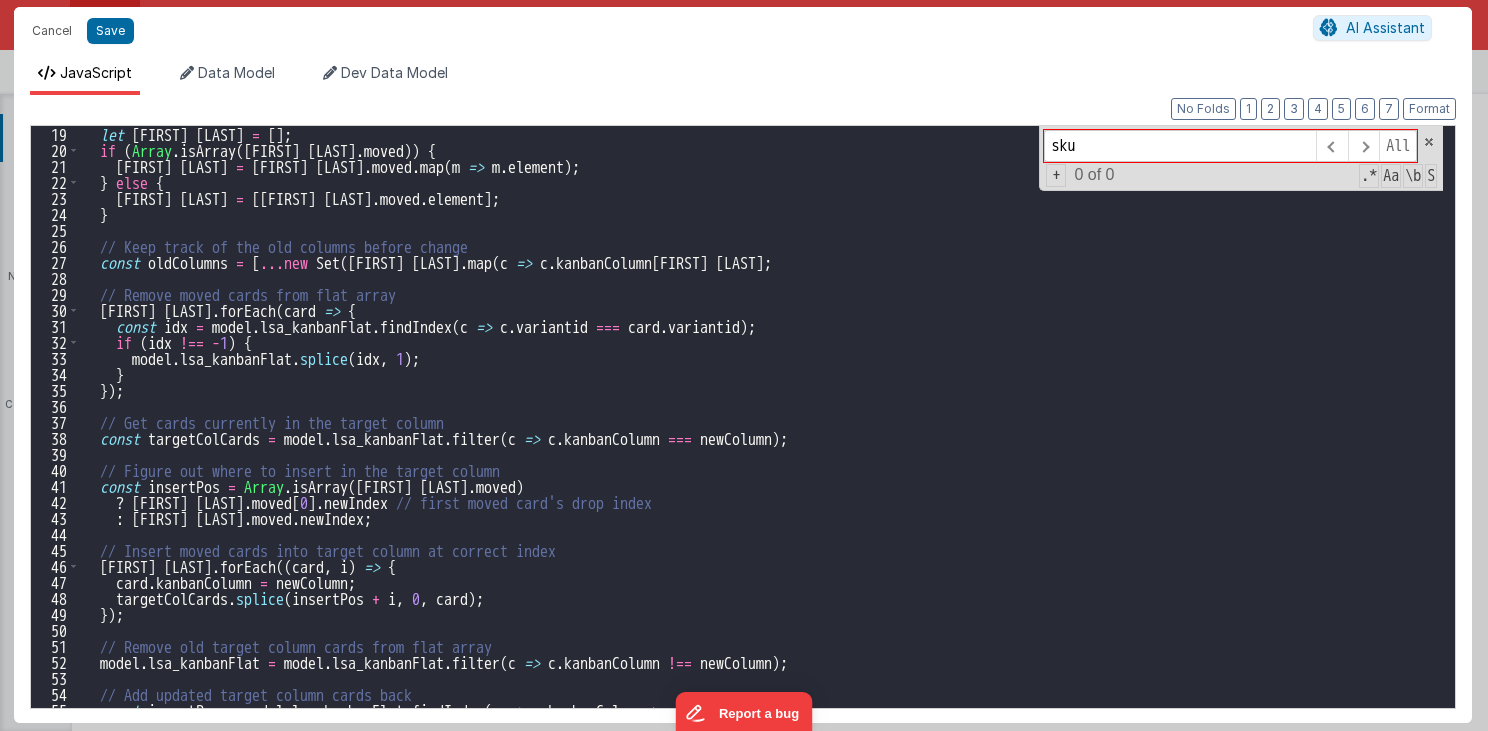 scroll, scrollTop: 0, scrollLeft: 0, axis: both 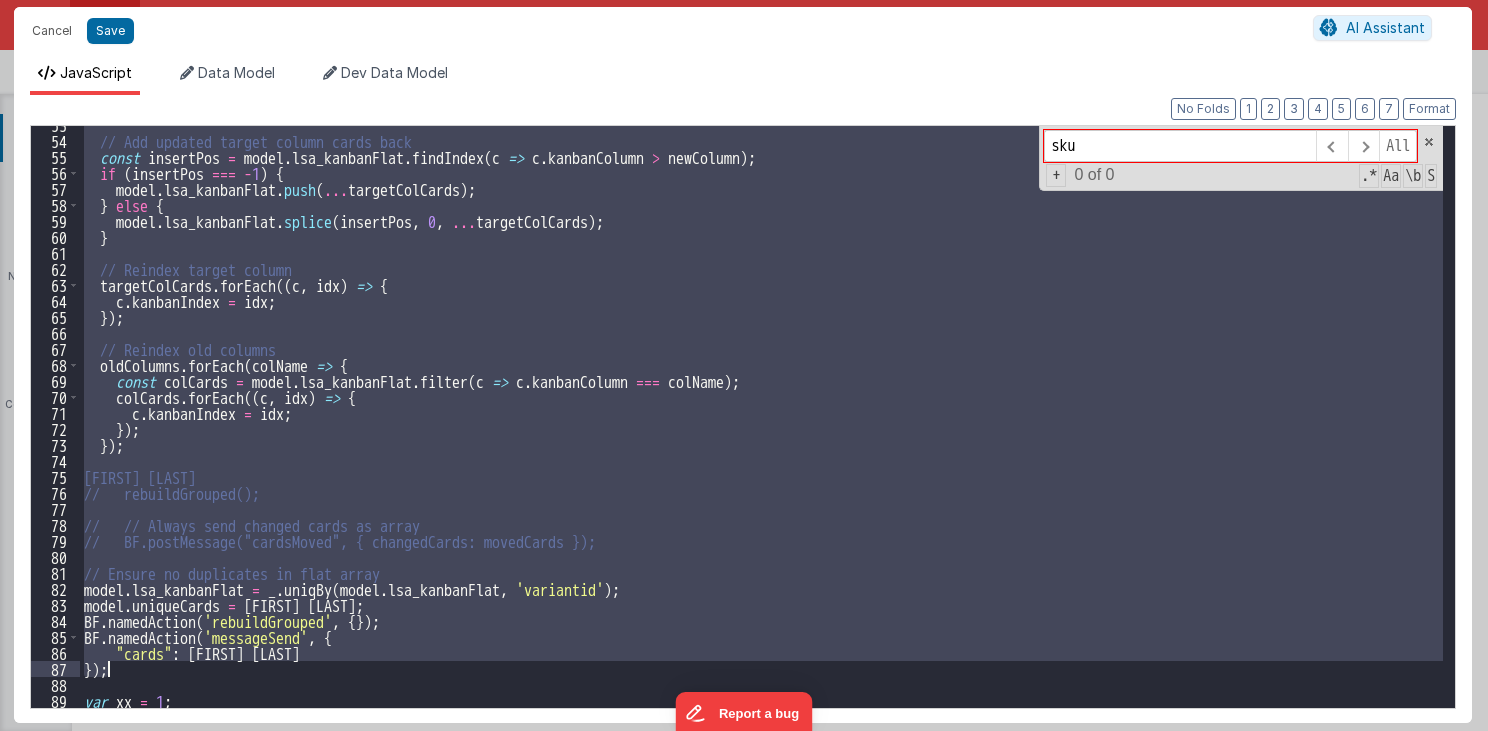 drag, startPoint x: 94, startPoint y: 260, endPoint x: 380, endPoint y: 674, distance: 503.1819 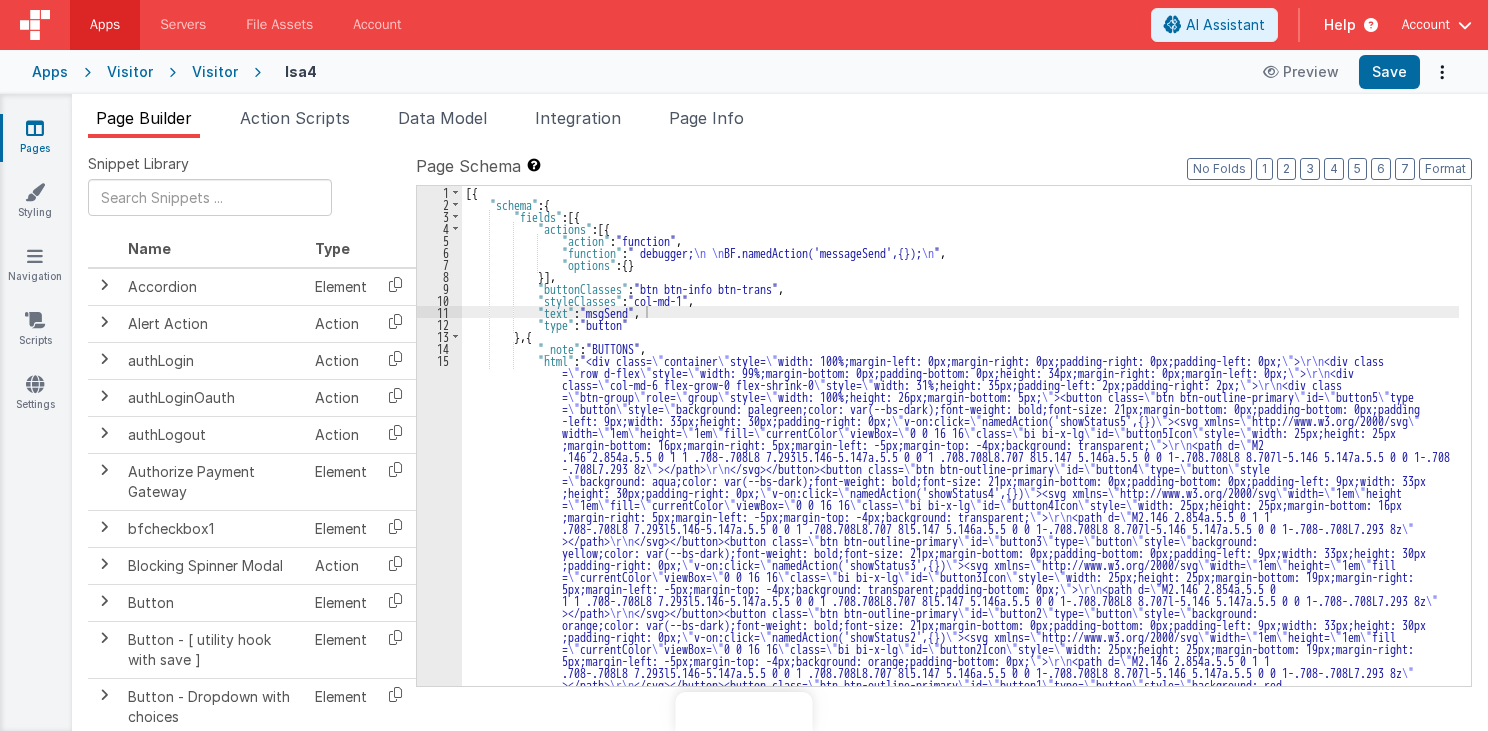 scroll, scrollTop: 0, scrollLeft: 0, axis: both 